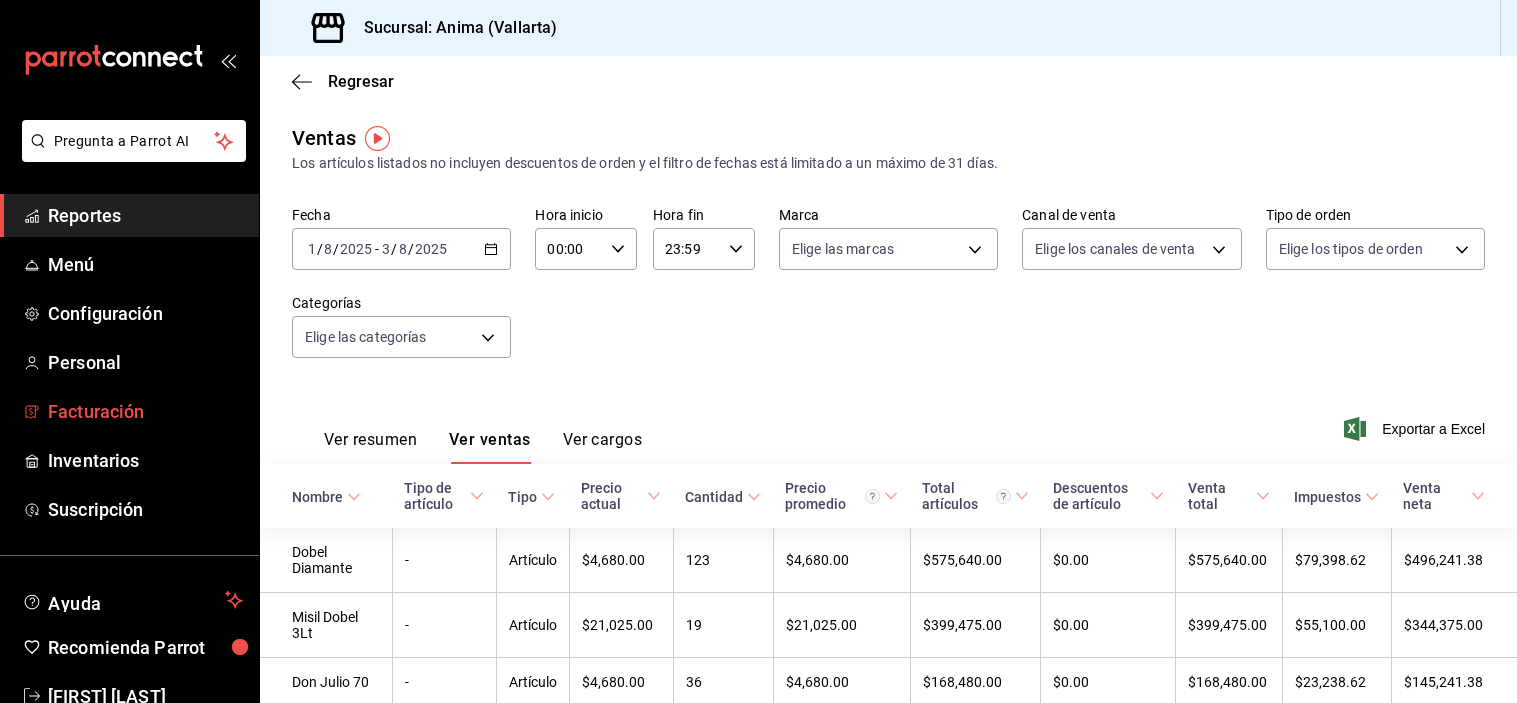 scroll, scrollTop: 0, scrollLeft: 0, axis: both 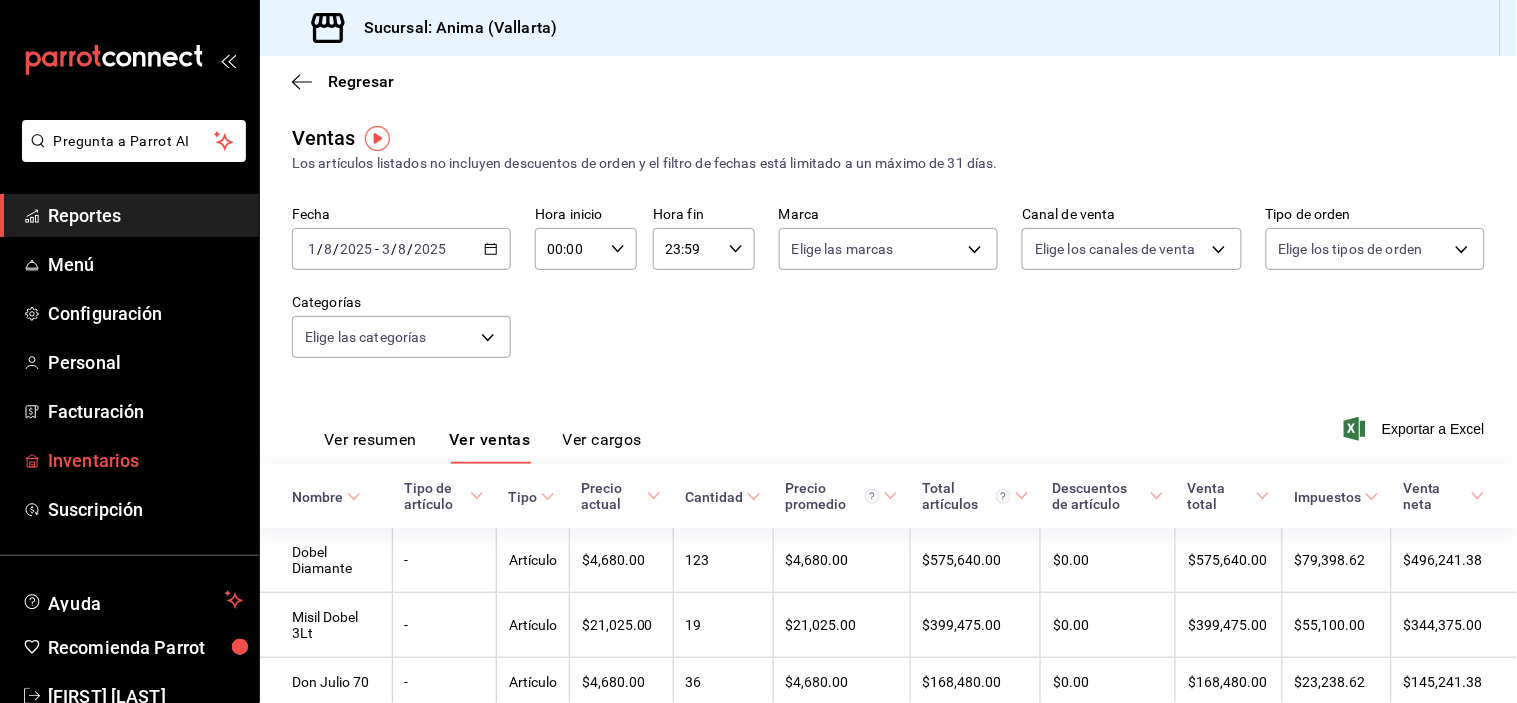 click on "Inventarios" at bounding box center (145, 460) 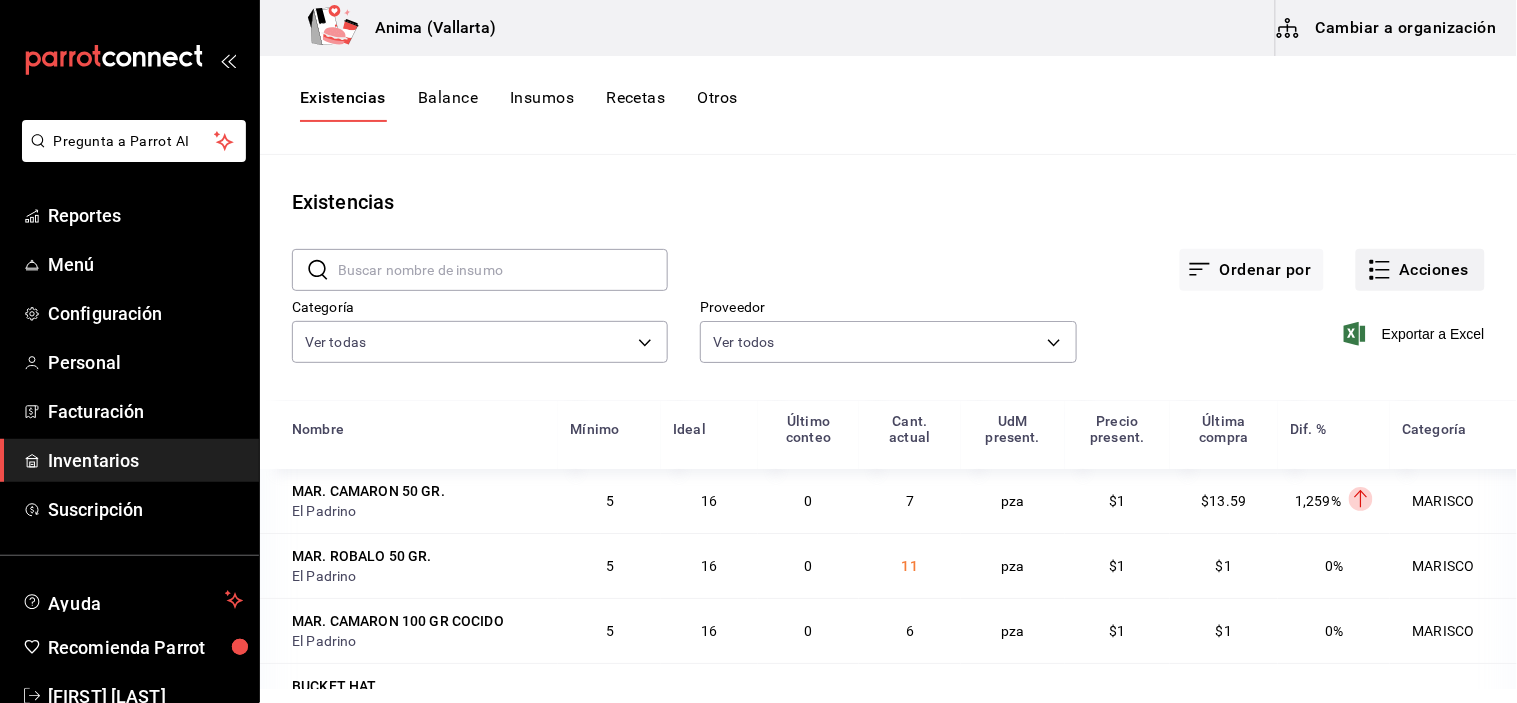 click on "Acciones" at bounding box center [1420, 270] 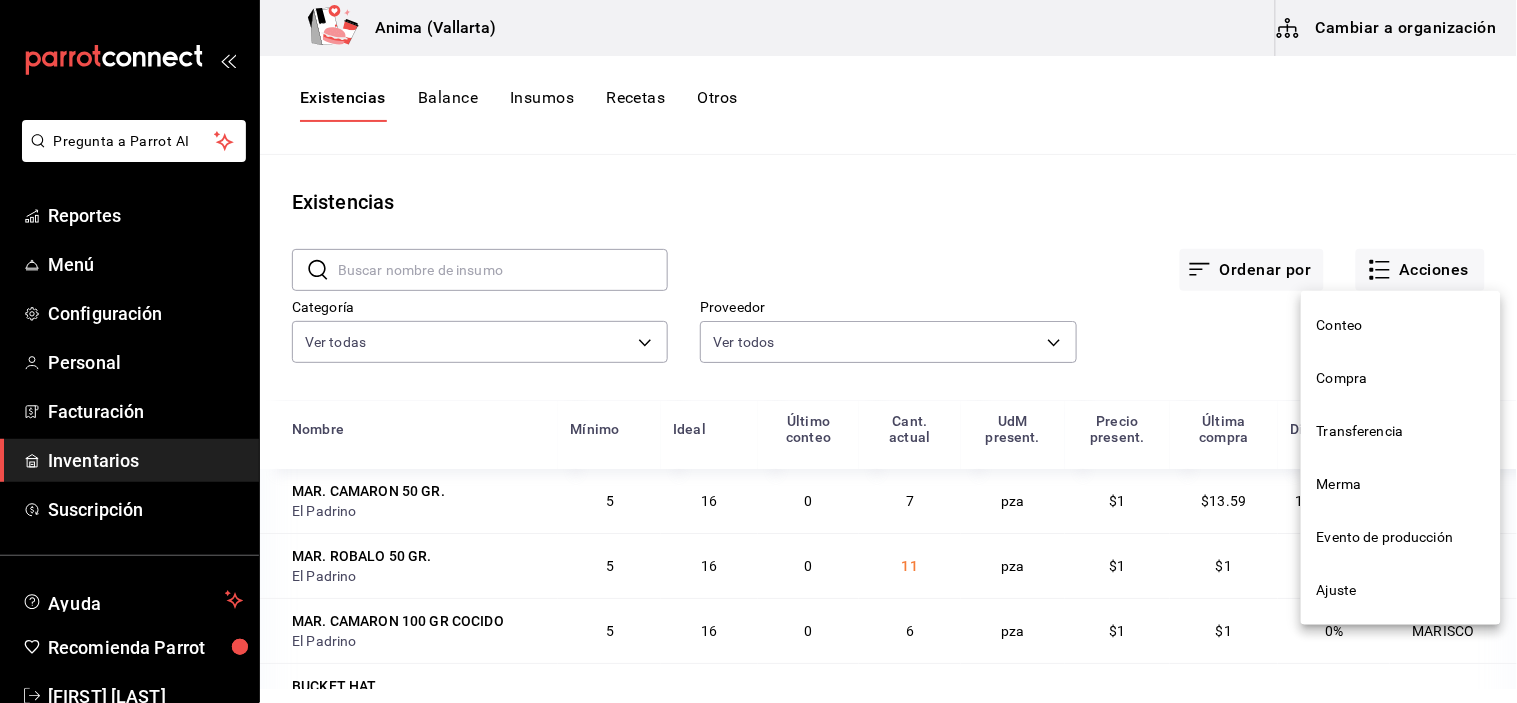 click on "Compra" at bounding box center (1401, 378) 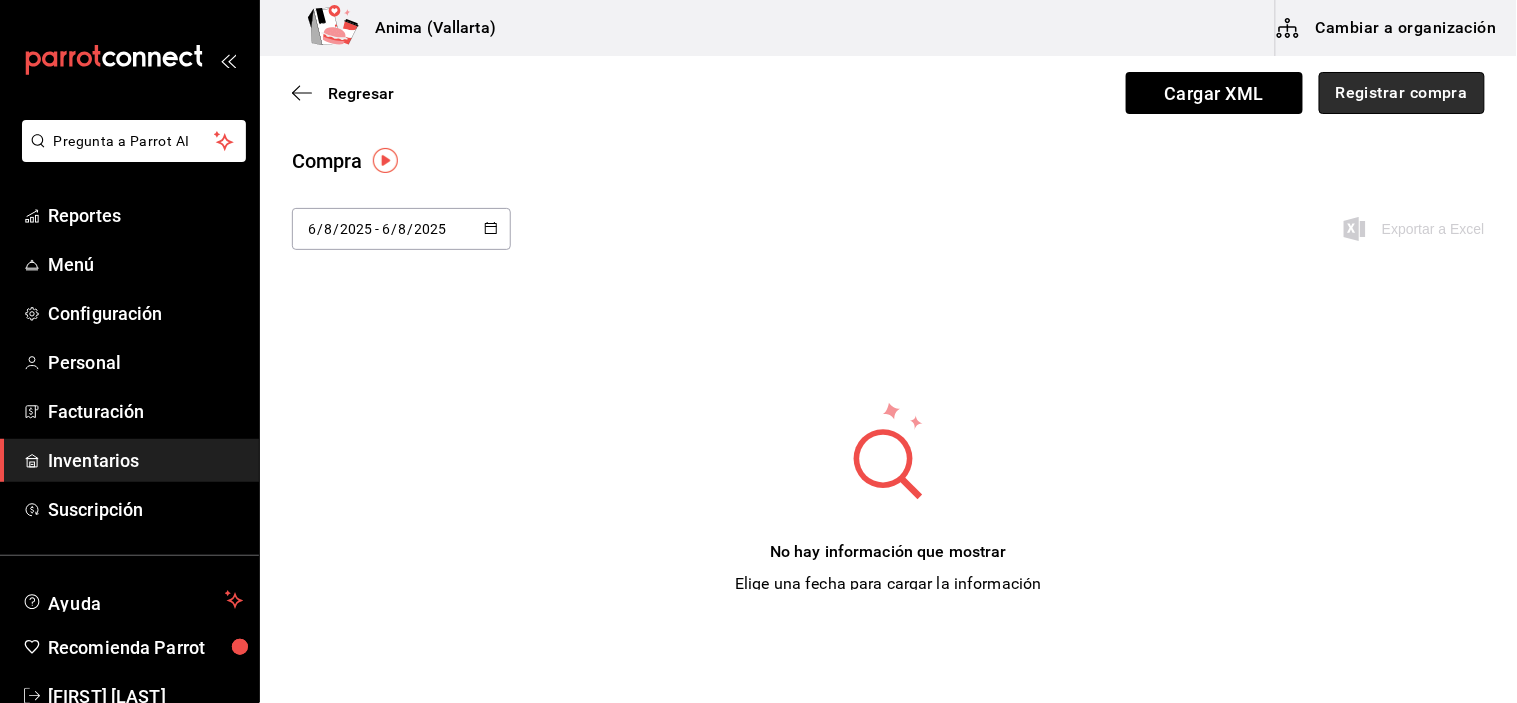 click on "Registrar compra" at bounding box center (1402, 93) 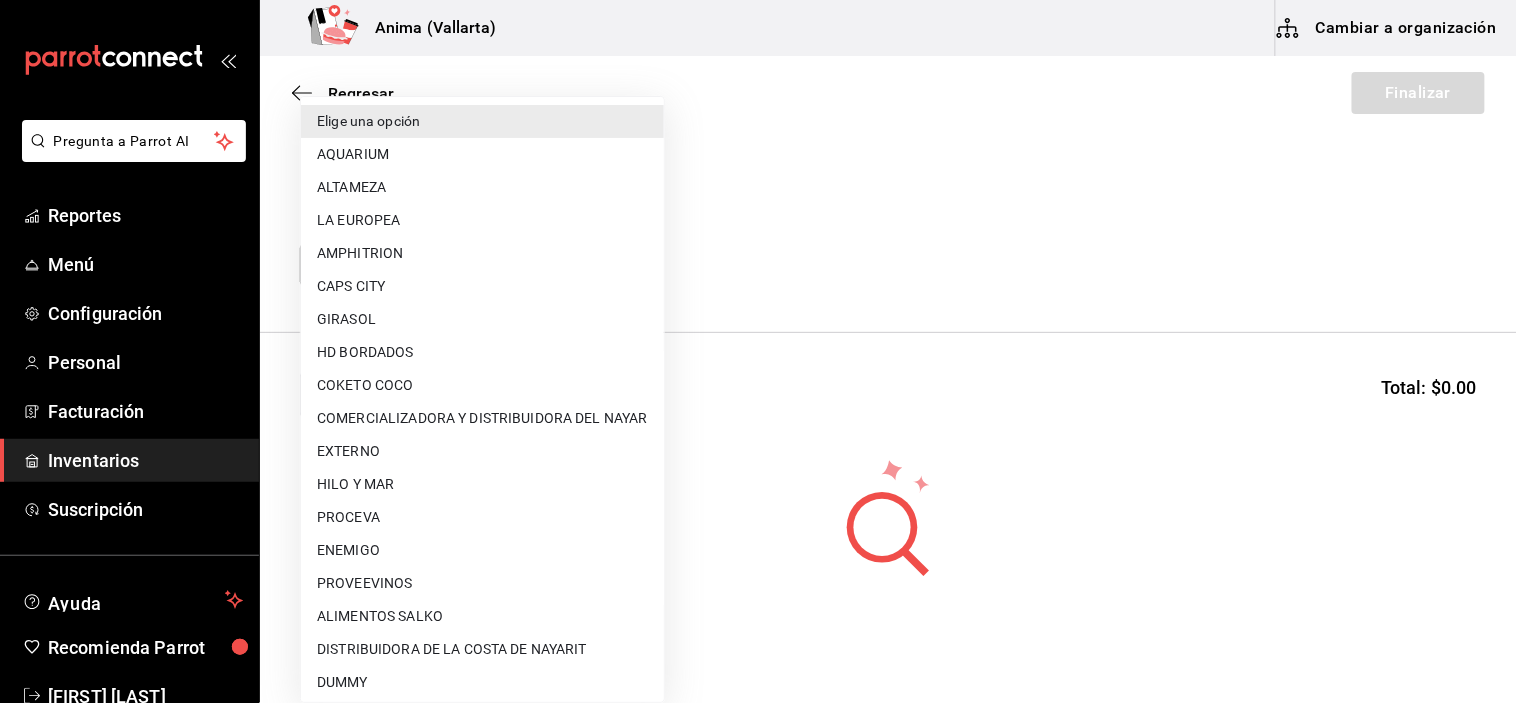 click on "Pregunta a Parrot AI Reportes   Menú   Configuración   Personal   Facturación   Inventarios   Suscripción   Ayuda Recomienda Parrot   [FIRST] [LAST]   Sugerir nueva función   Anima ([CITY]) Cambiar a organización Regresar Finalizar Compra Proveedor Elige una opción default Buscar Total: $0.00 No hay insumos a mostrar. Busca un insumo para agregarlo a la lista GANA 1 MES GRATIS EN TU SUSCRIPCIÓN AQUÍ ¿Recuerdas cómo empezó tu restaurante?
Hoy puedes ayudar a un colega a tener el mismo cambio que tú viviste.
Recomienda Parrot directamente desde tu Portal Administrador.
Es fácil y rápido.
🎁 Por cada restaurante que se una, ganas 1 mes gratis. Ver video tutorial Ir a video Pregunta a Parrot AI Reportes   Menú   Configuración   Personal   Facturación   Inventarios   Suscripción   Ayuda Recomienda Parrot   [FIRST] [LAST]   Sugerir nueva función   Editar Eliminar Visitar centro de ayuda ([PHONE]) [EMAIL] Visitar centro de ayuda ([PHONE]) Elige una opción DUMMY" at bounding box center [758, 295] 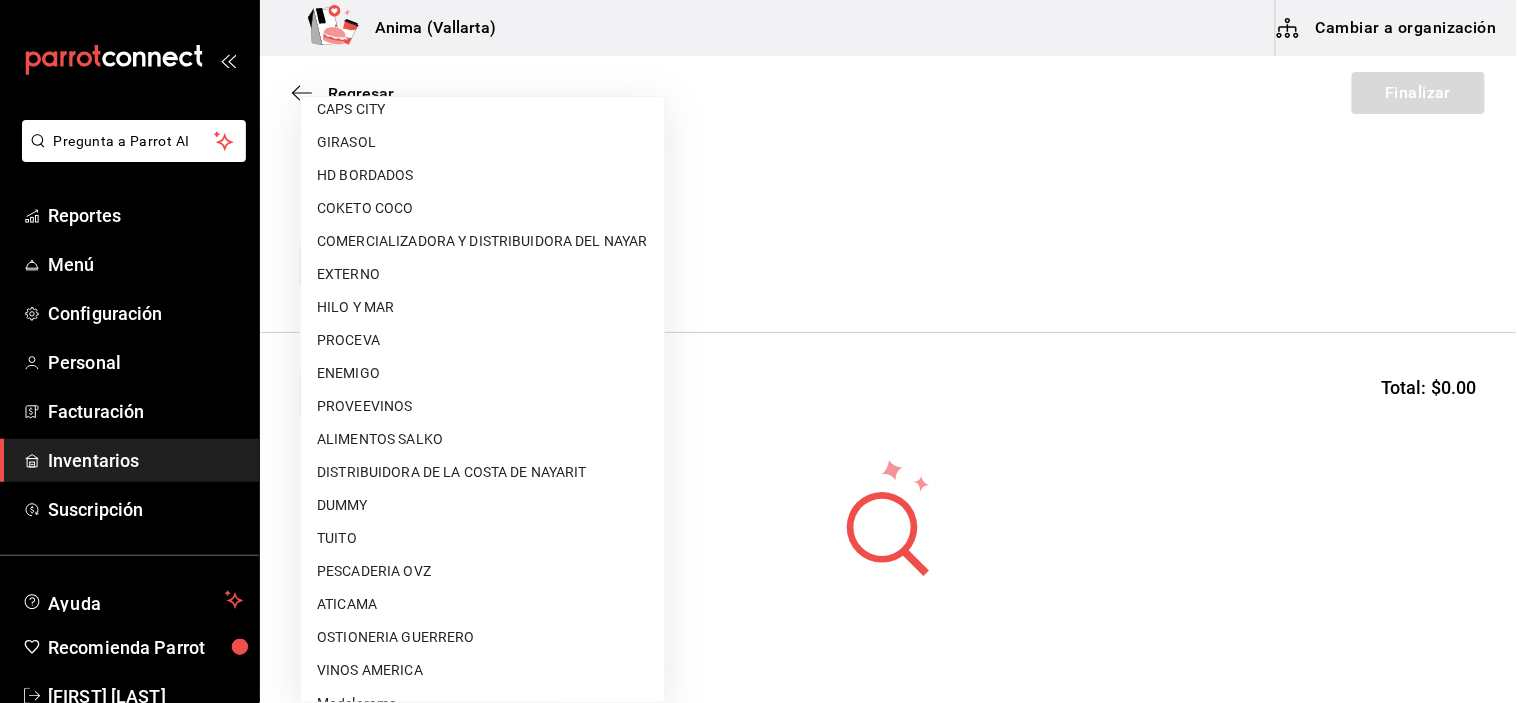 scroll, scrollTop: 184, scrollLeft: 0, axis: vertical 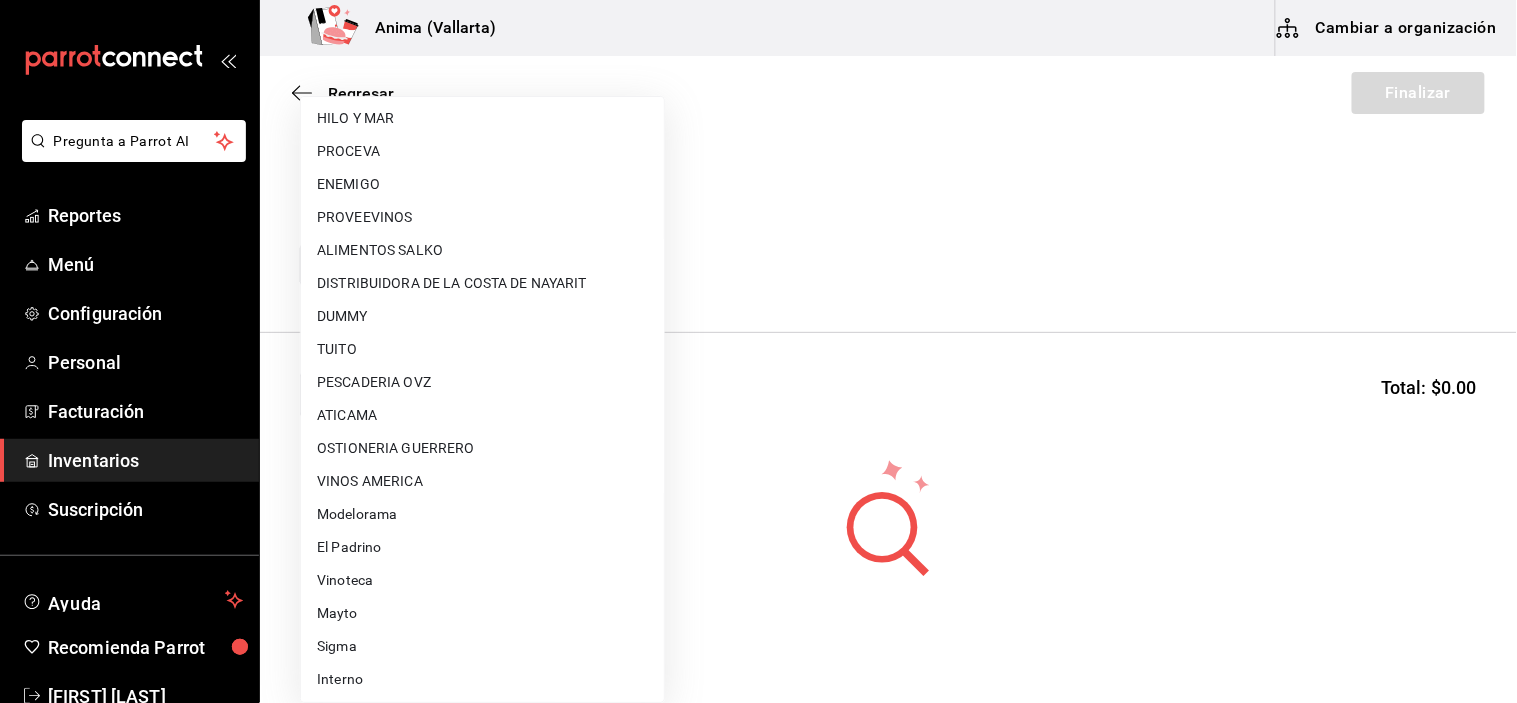 click on "PESCADERIA OVZ" at bounding box center [482, 382] 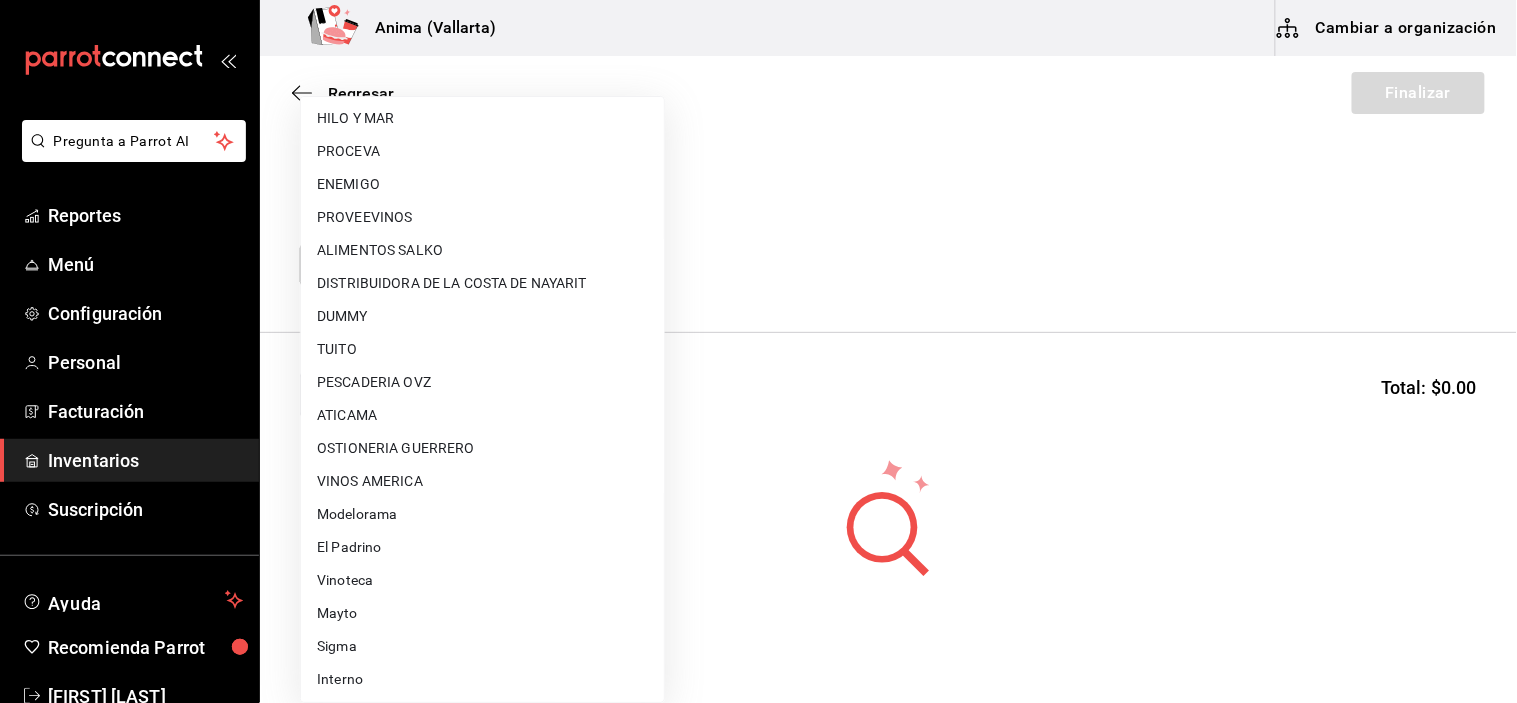 type on "7837a1d6-243c-4c8a-b58d-e969f91a32eb" 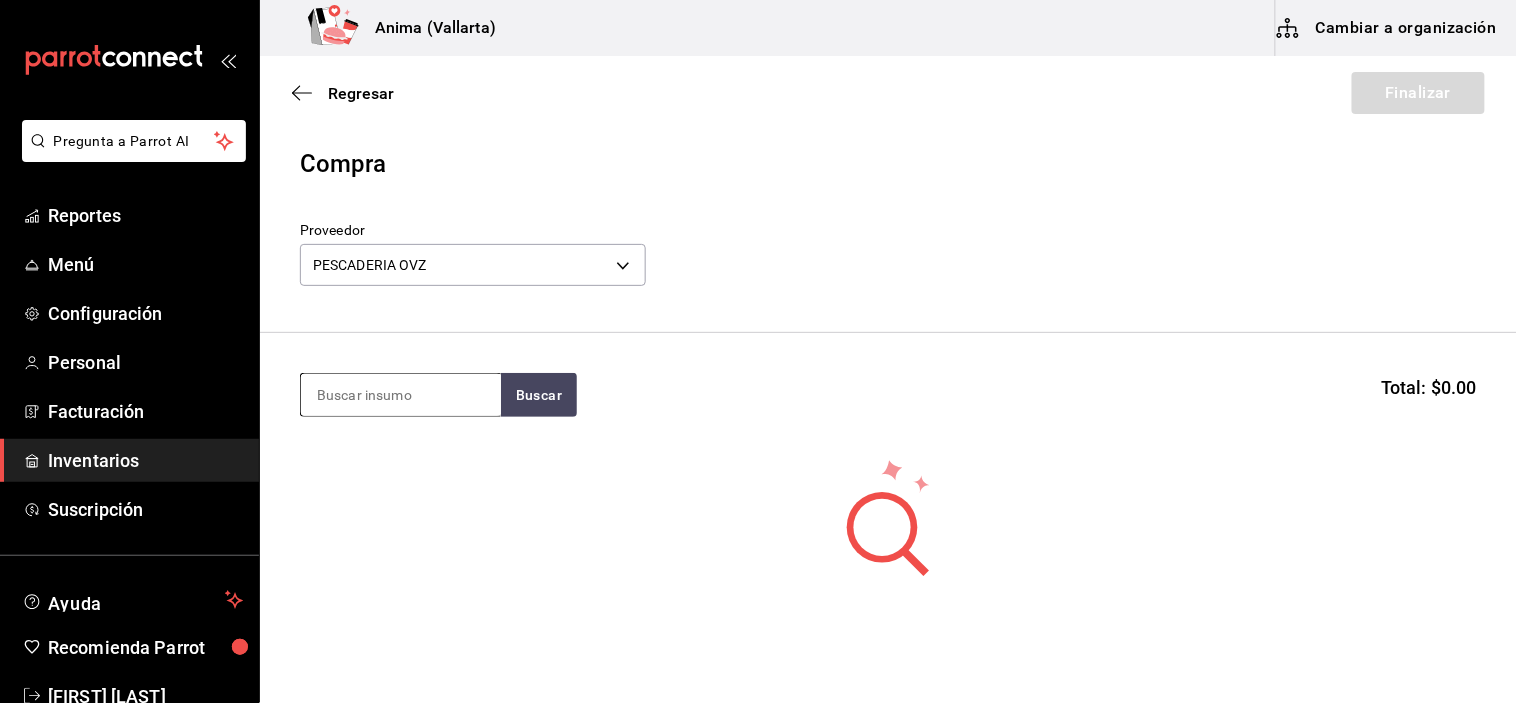 click at bounding box center (401, 395) 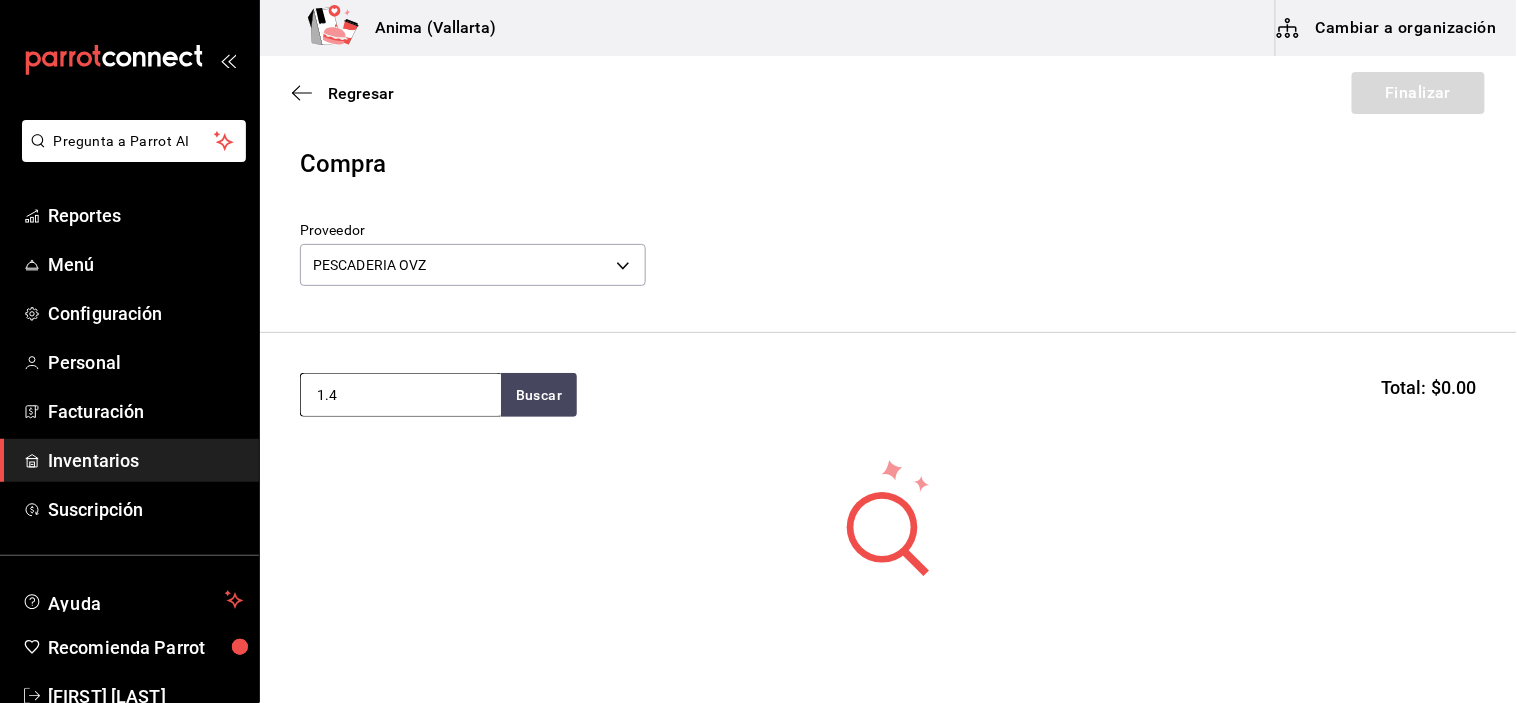 type on "1.4" 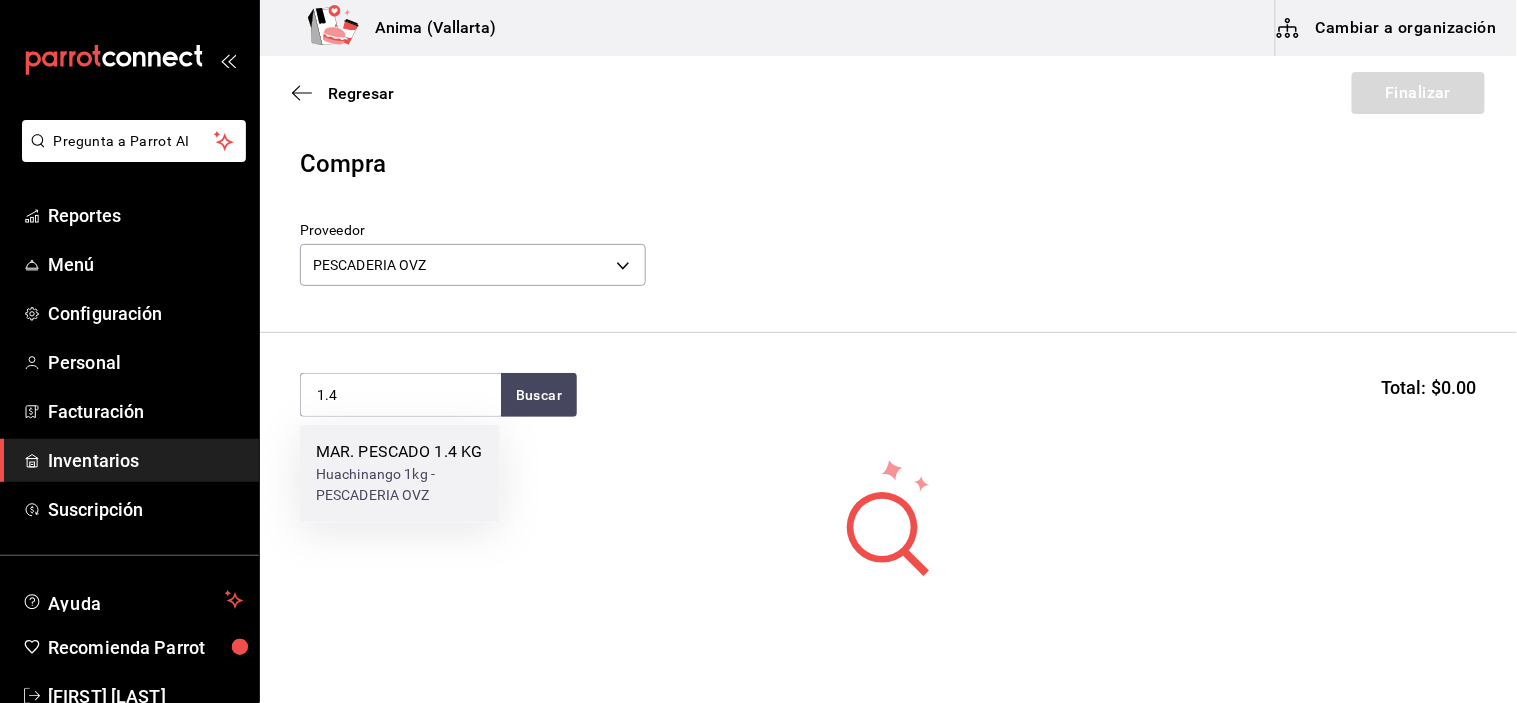 click on "MAR. PESCADO 1.4 KG" at bounding box center (400, 453) 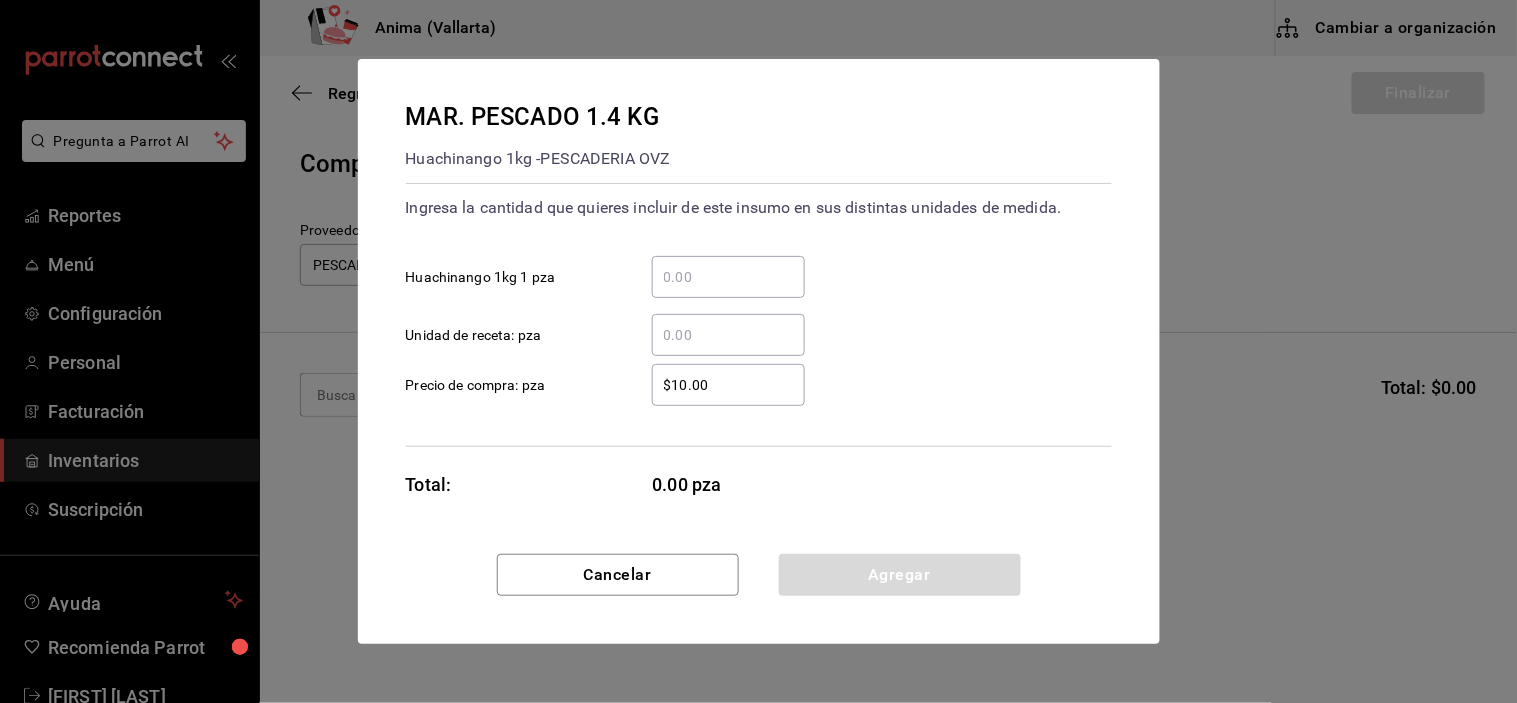 click on "​ Unidad de receta: pza" at bounding box center (728, 335) 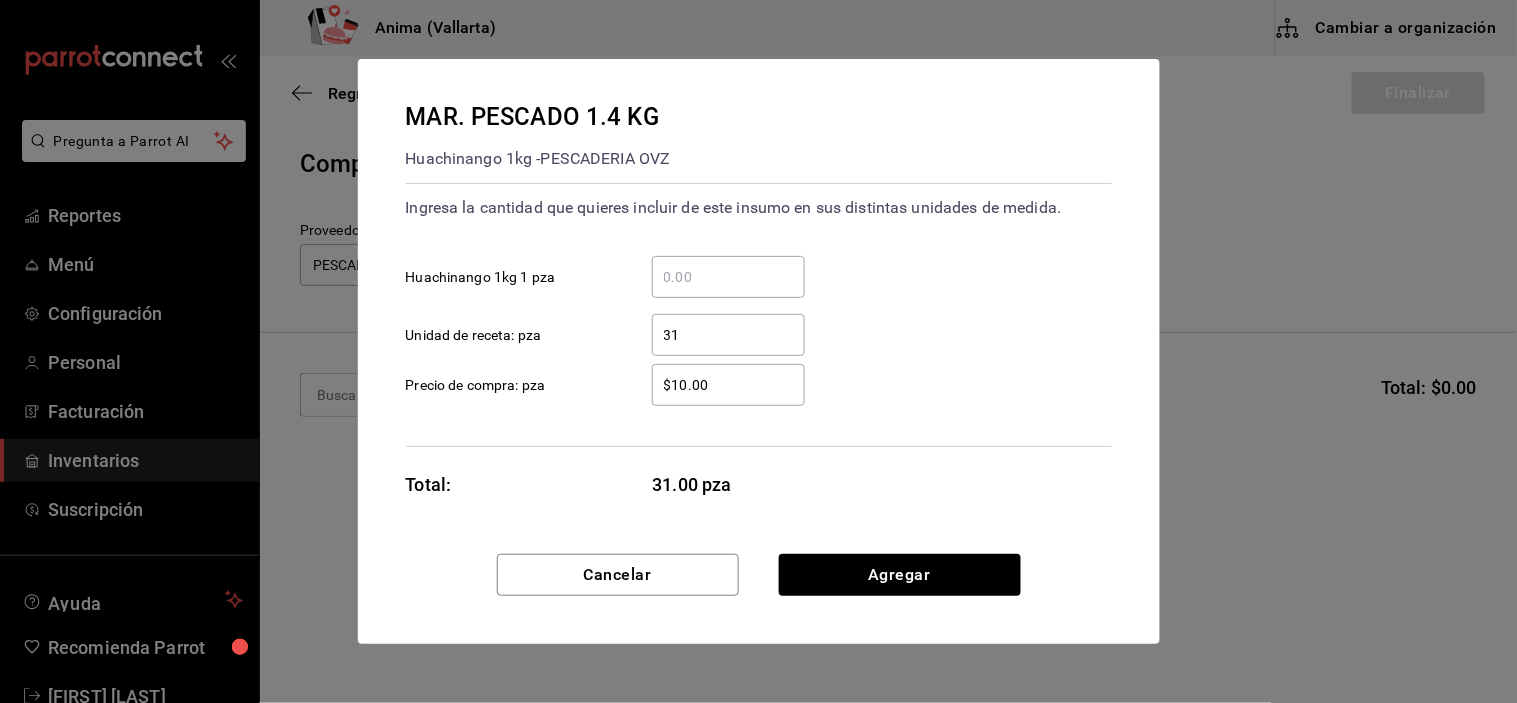 type on "3" 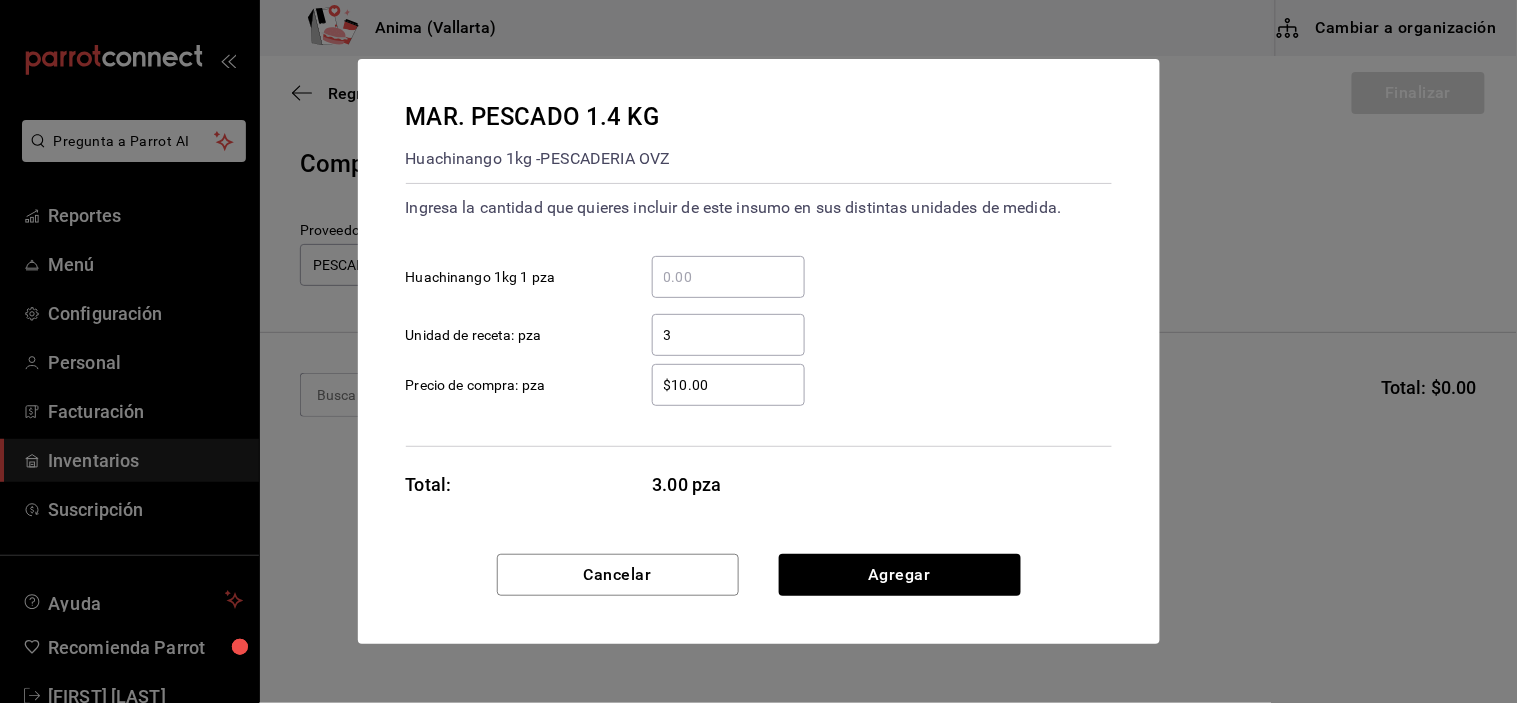 type on "3" 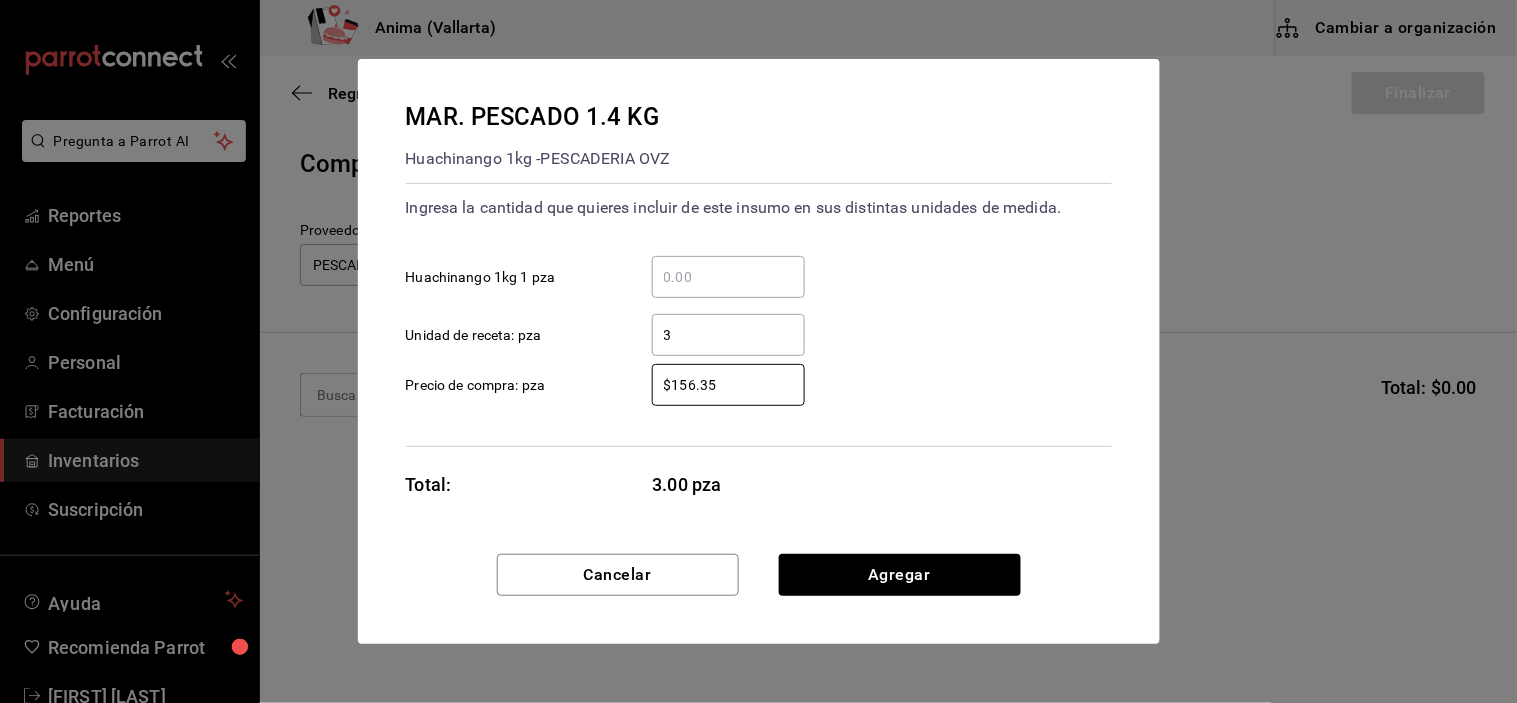 type on "$156.35" 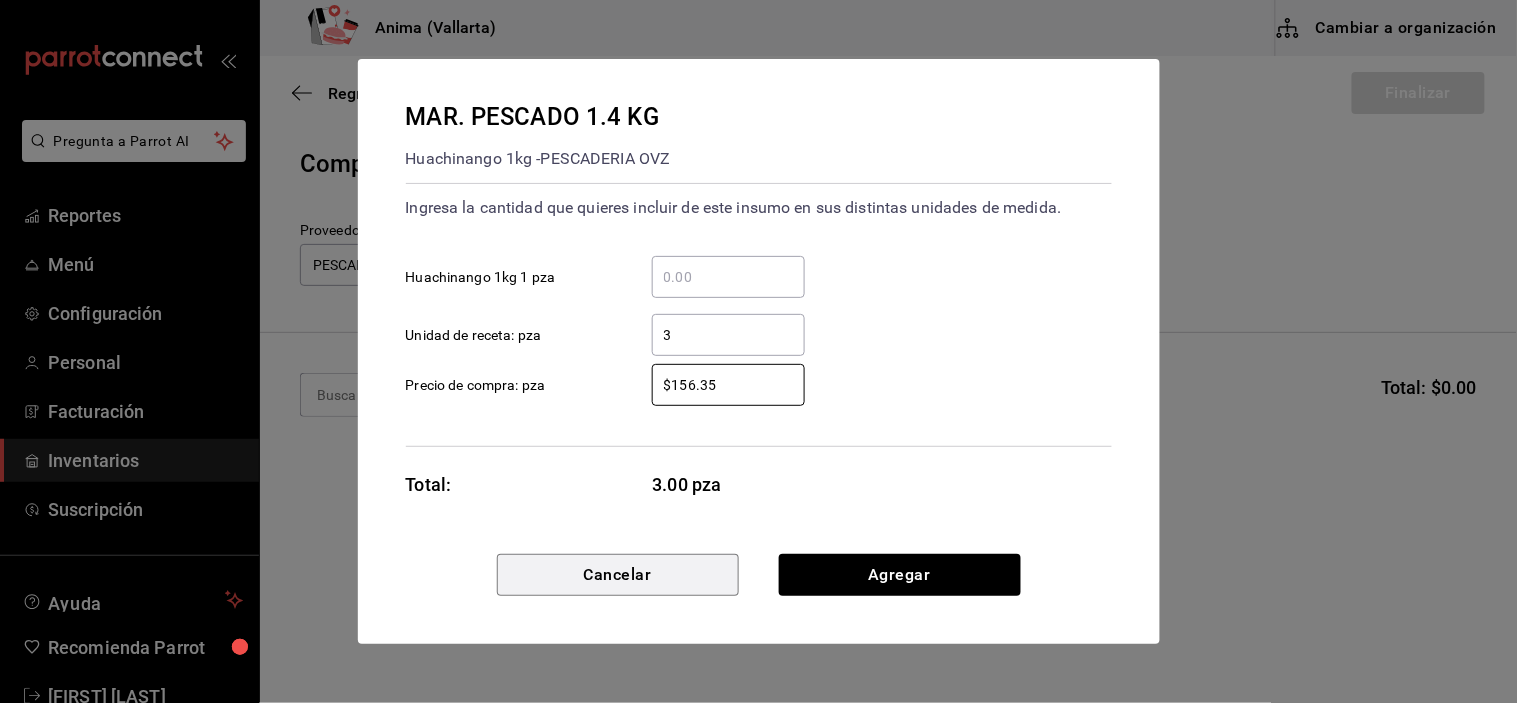 type 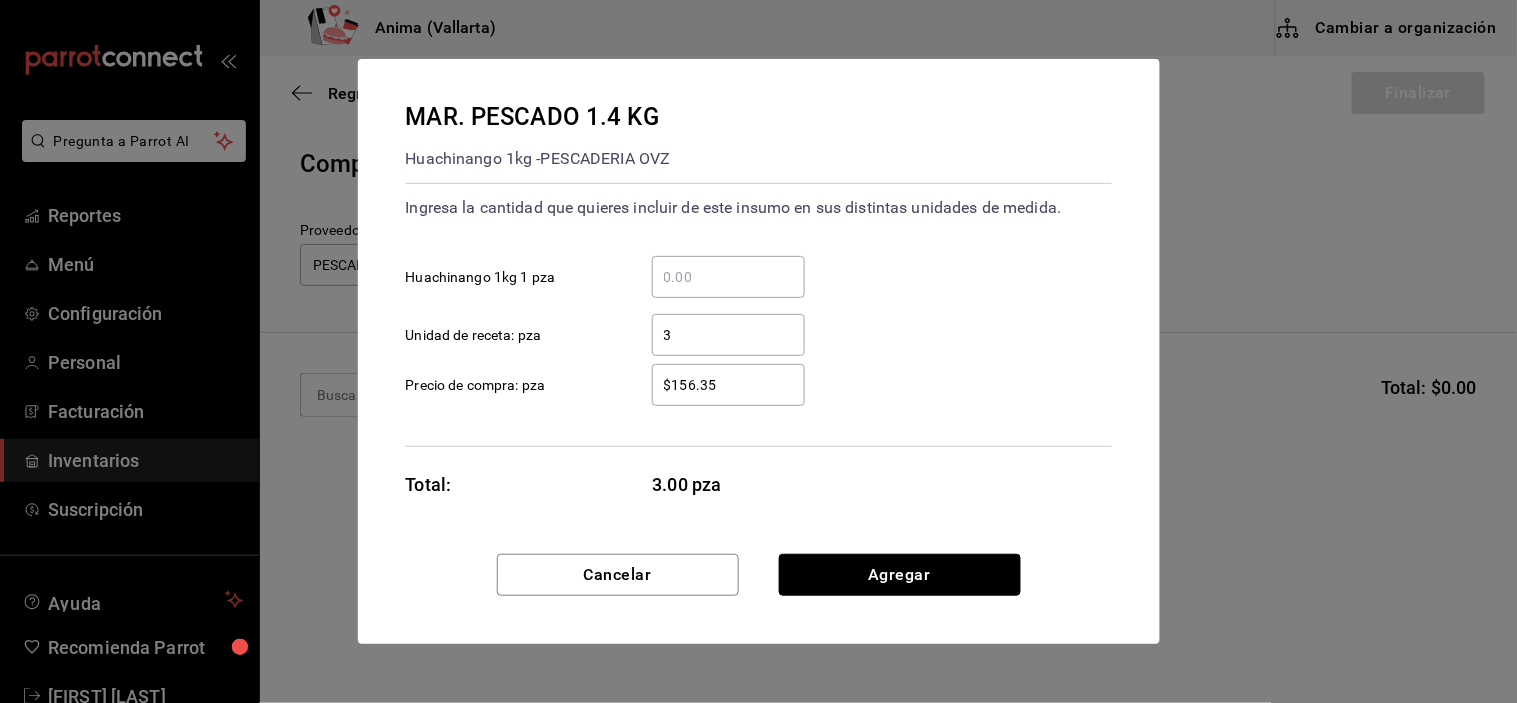 type 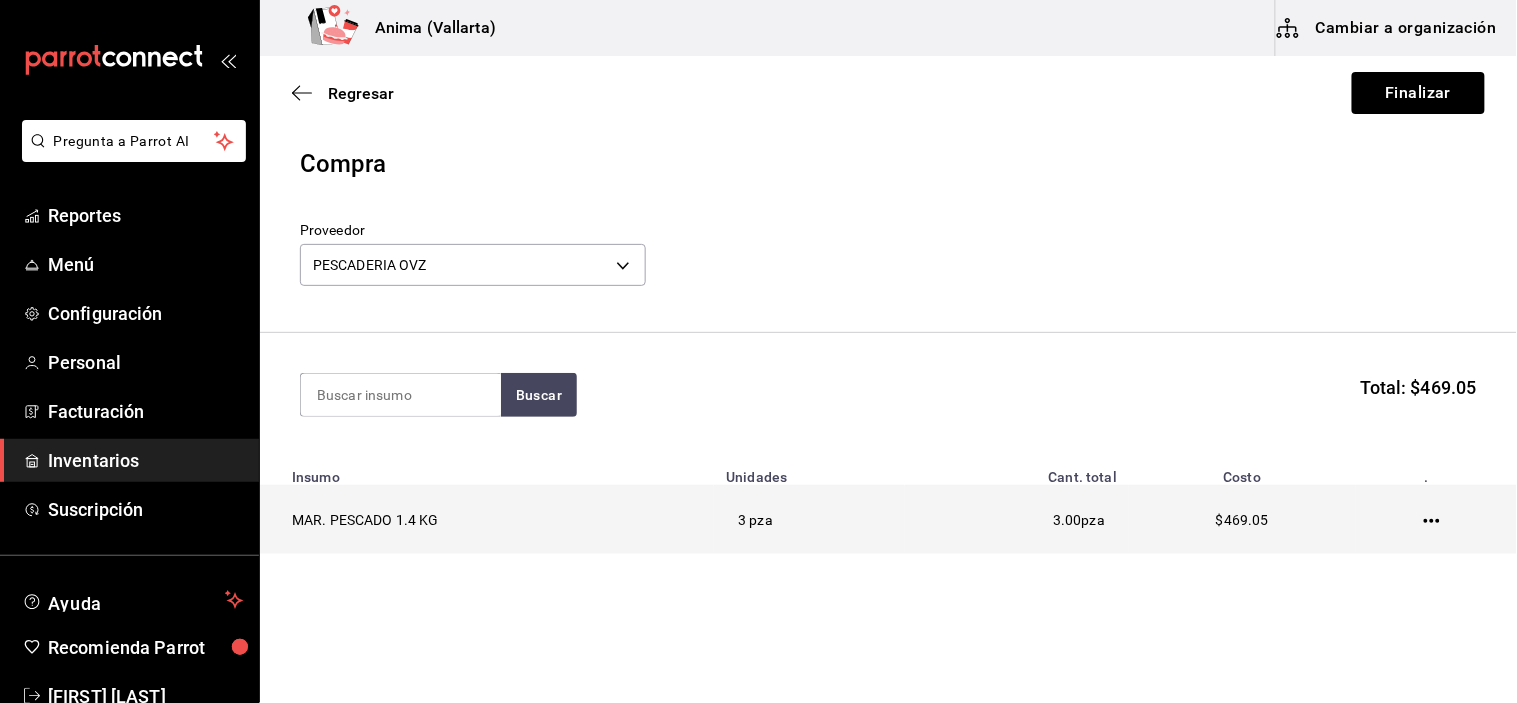 click 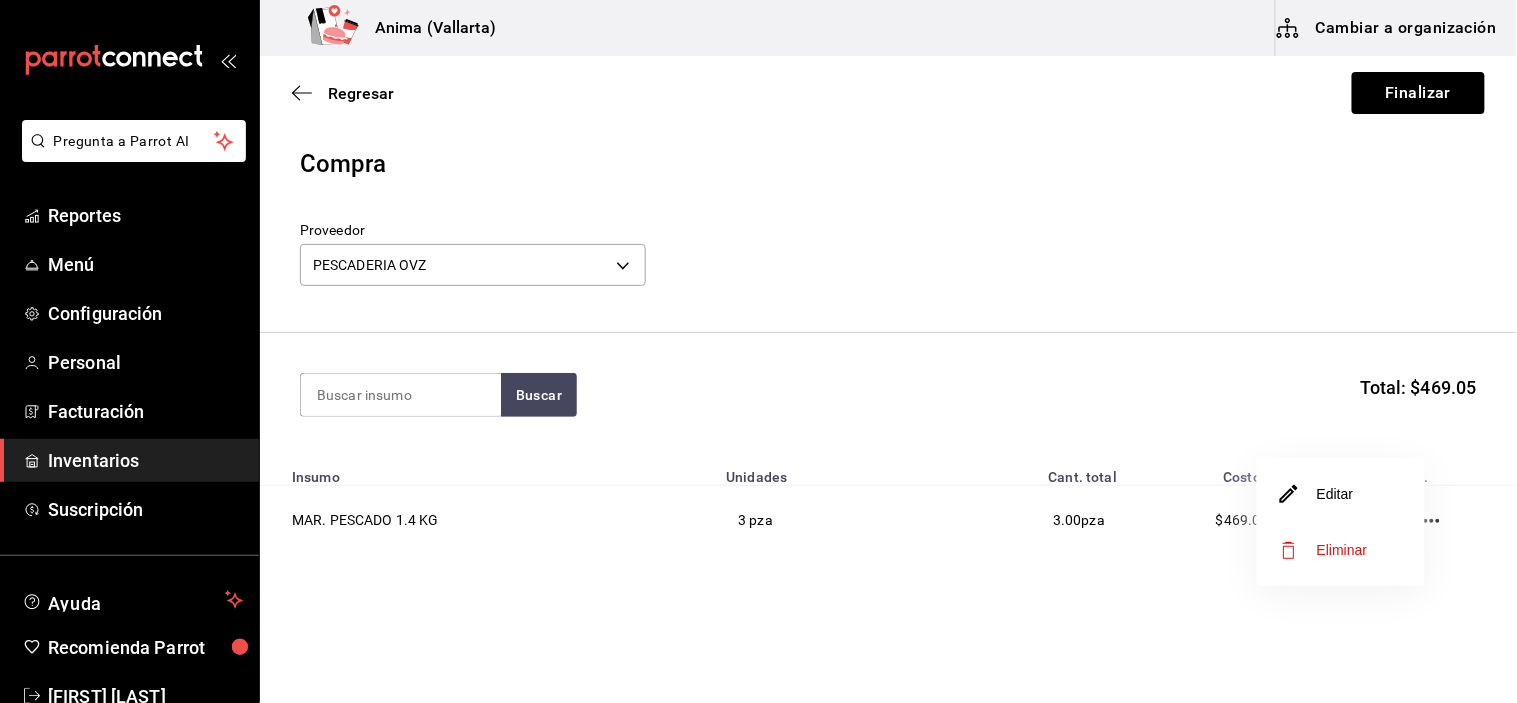 click on "Editar" at bounding box center (1341, 494) 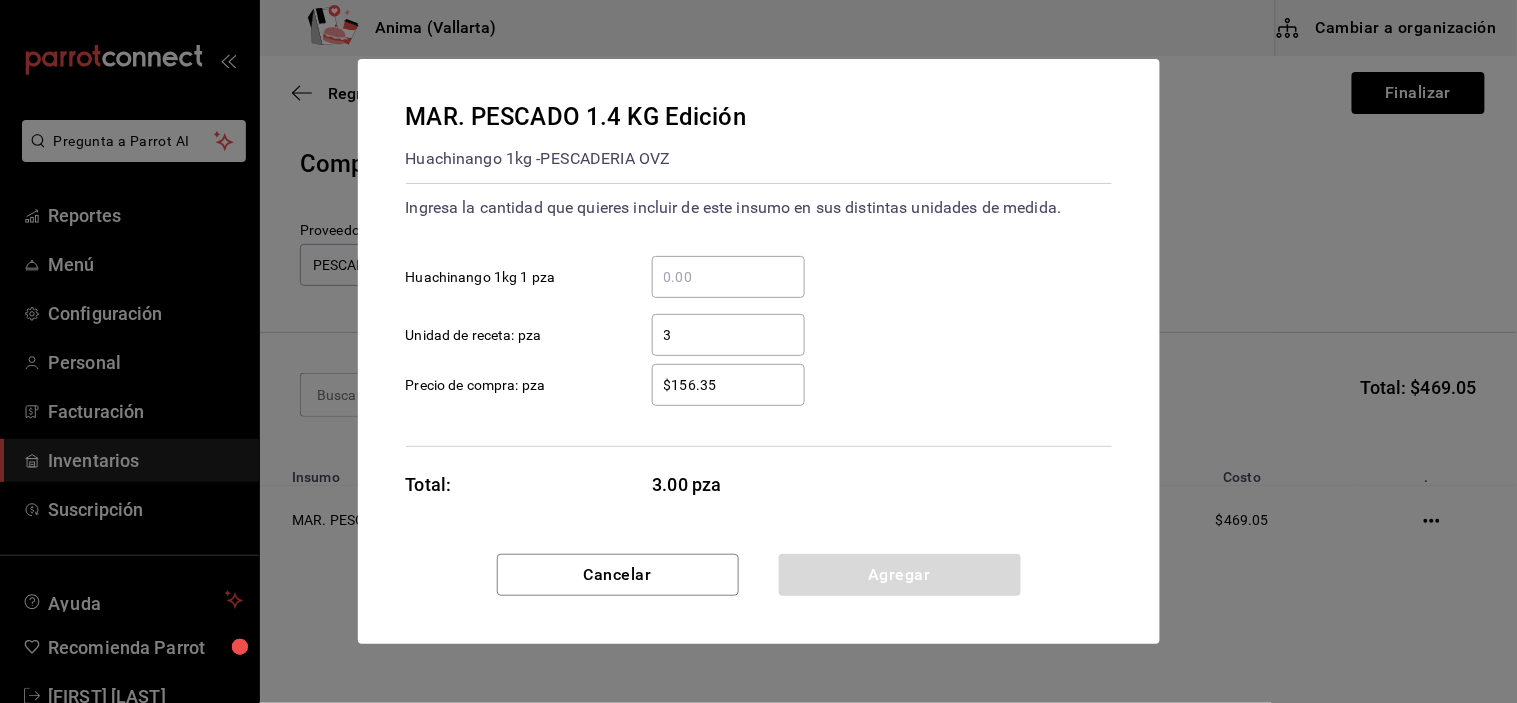 click on "$156.35 ​" at bounding box center [728, 385] 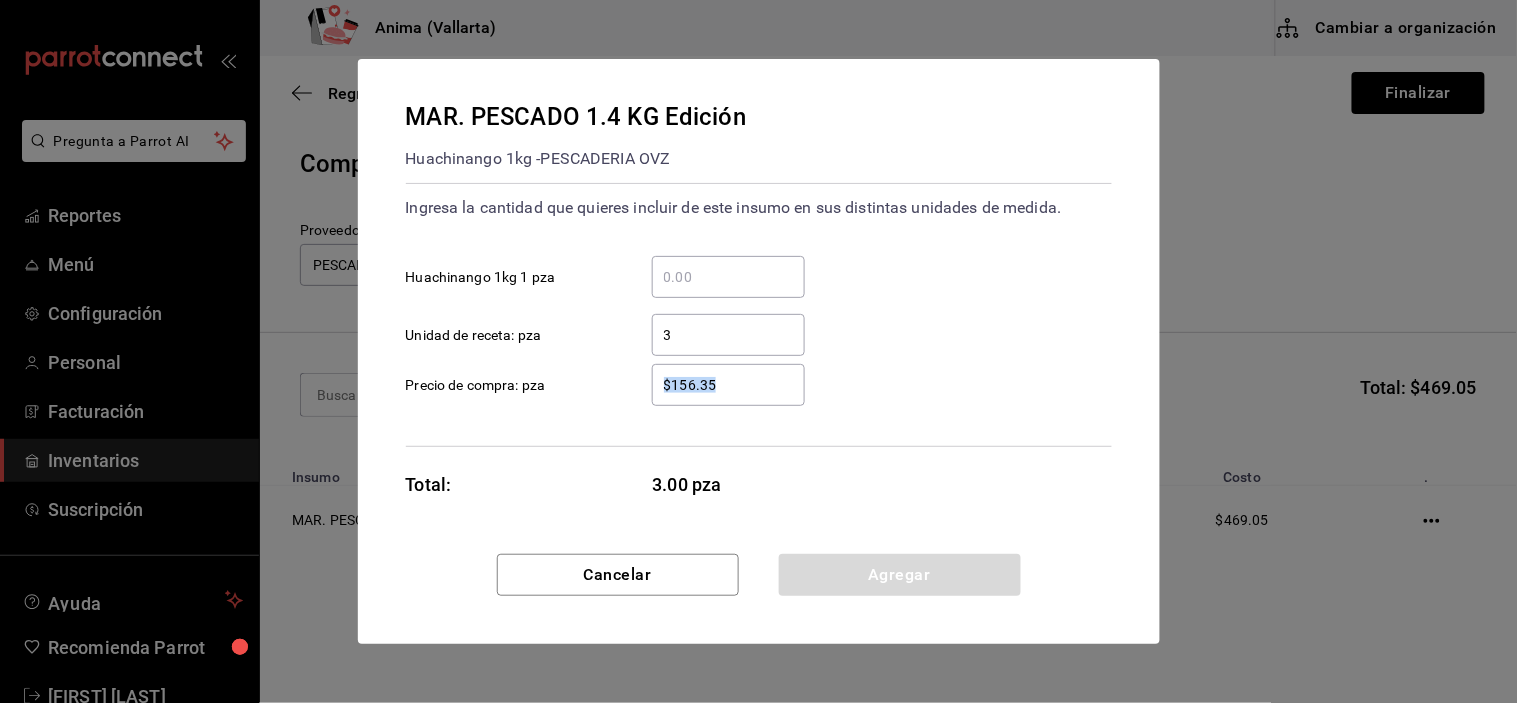 click on "$156.35 ​" at bounding box center (728, 385) 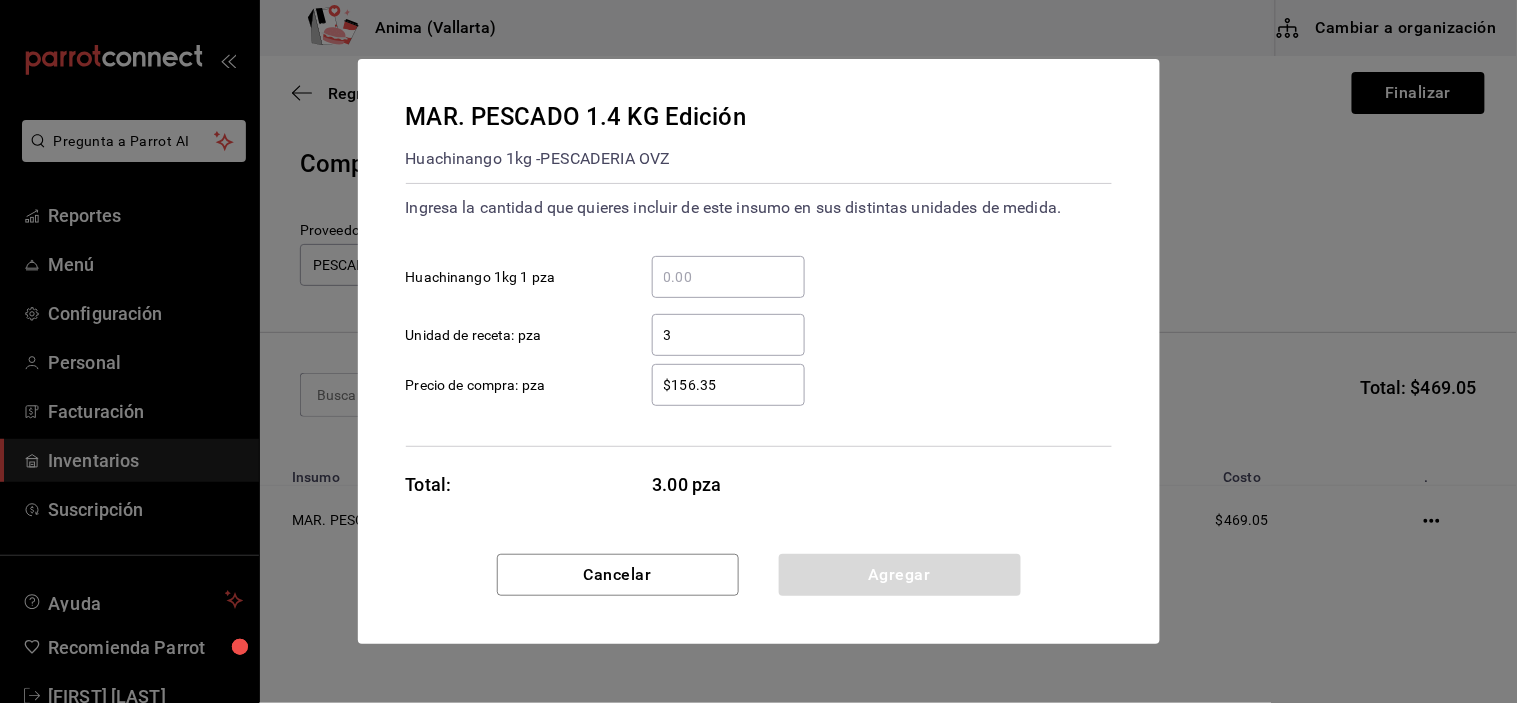 type on "$156.35" 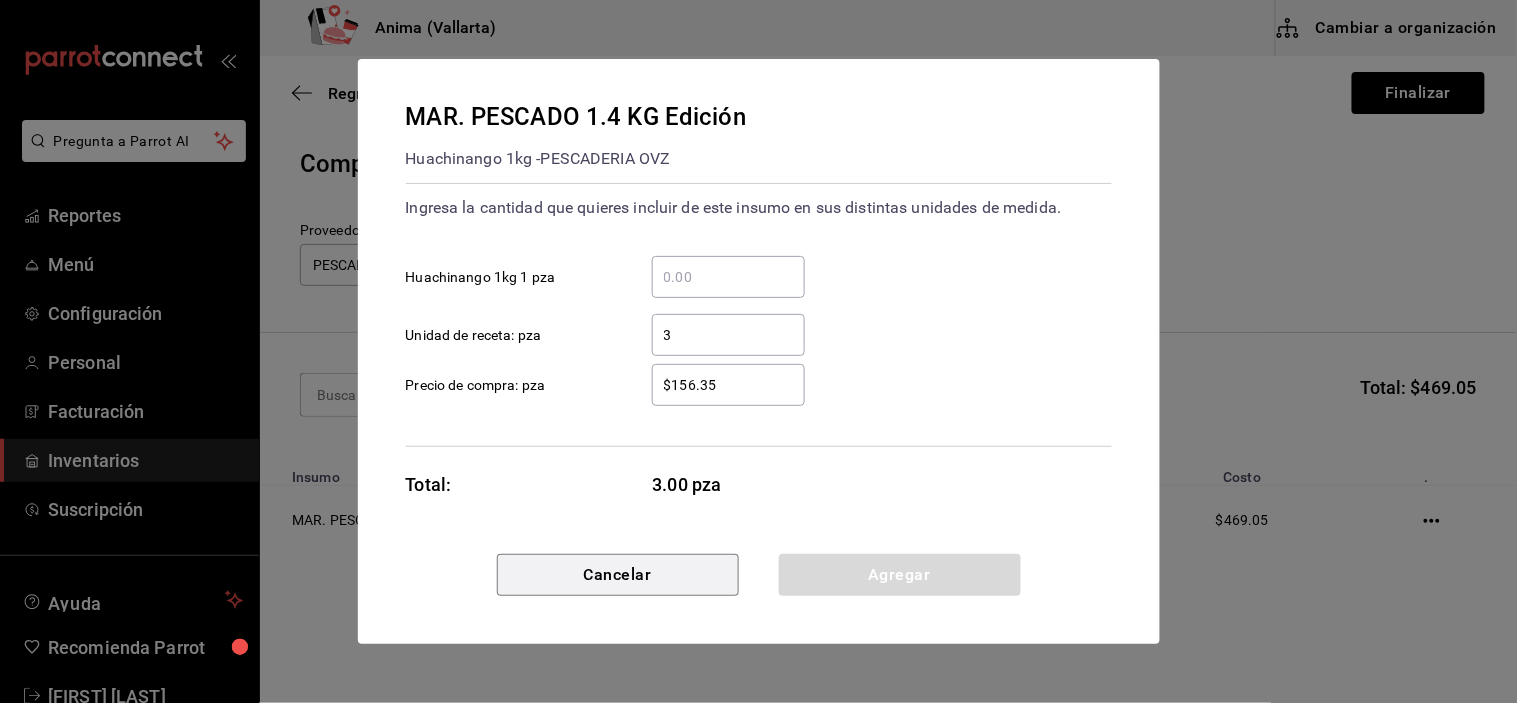 type 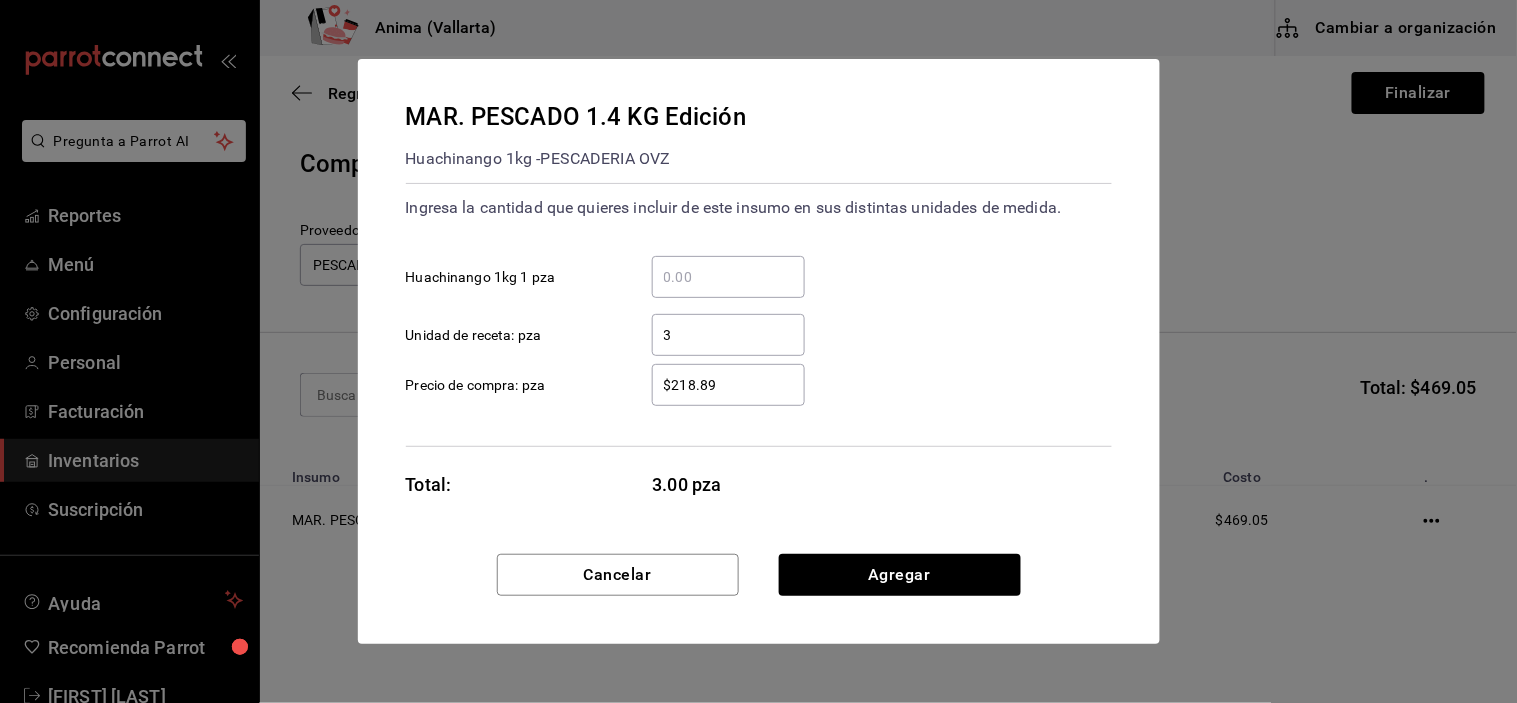 type on "$218.89" 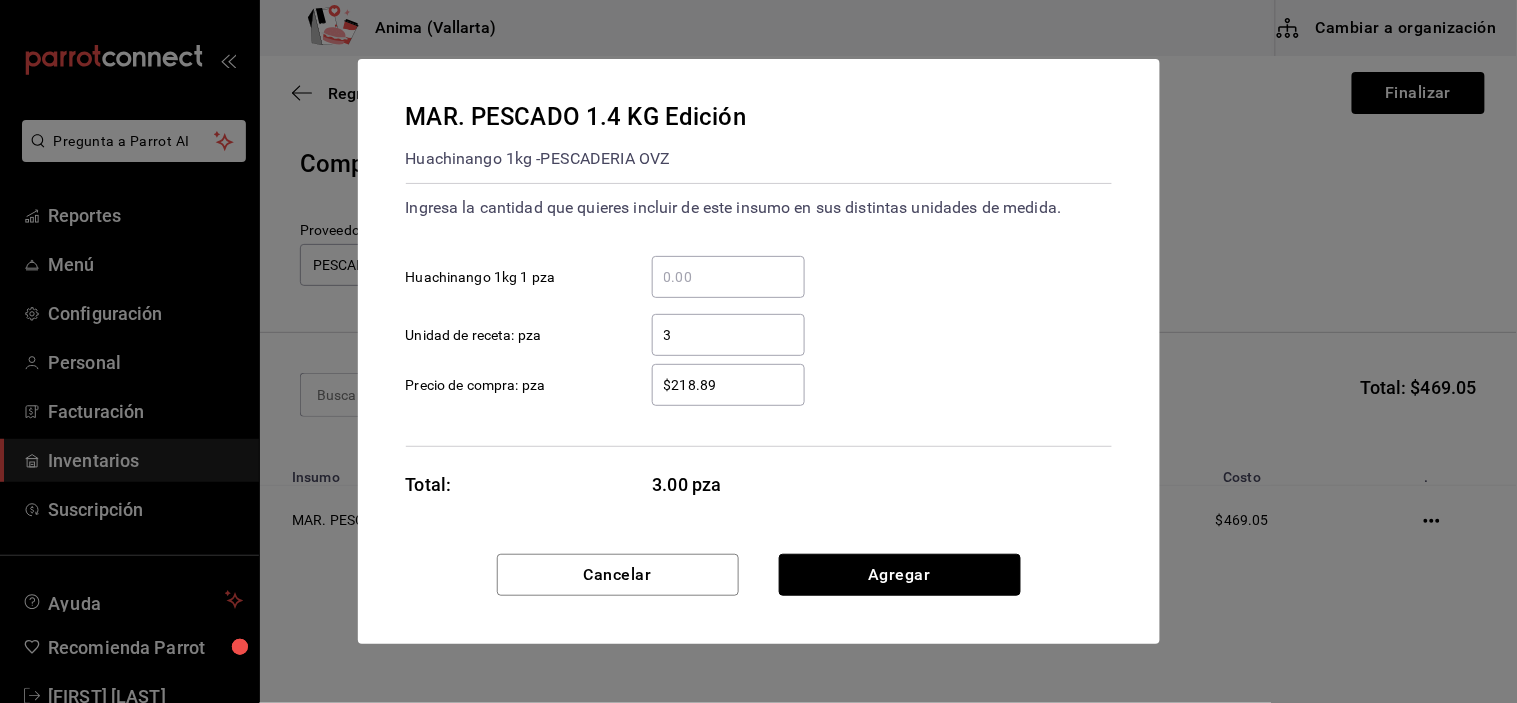 type 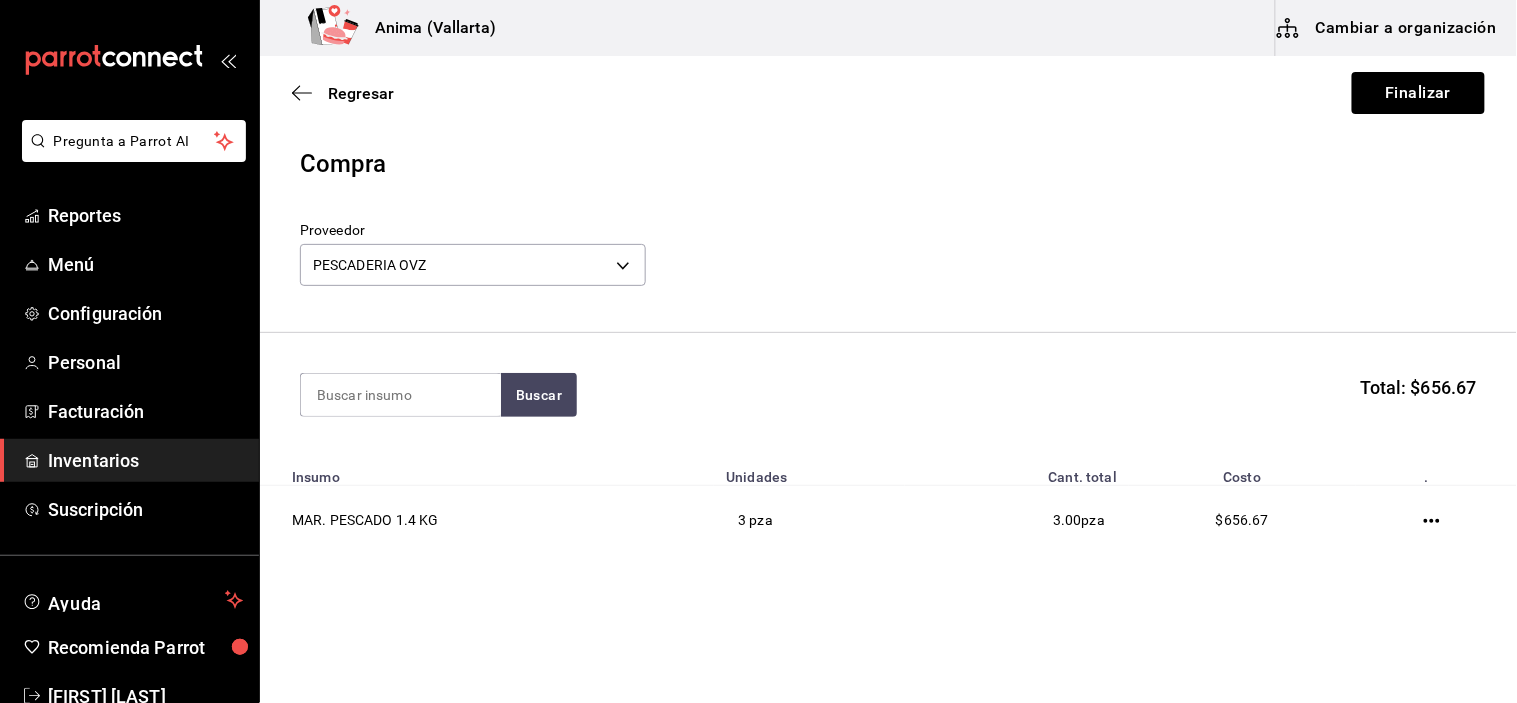 type 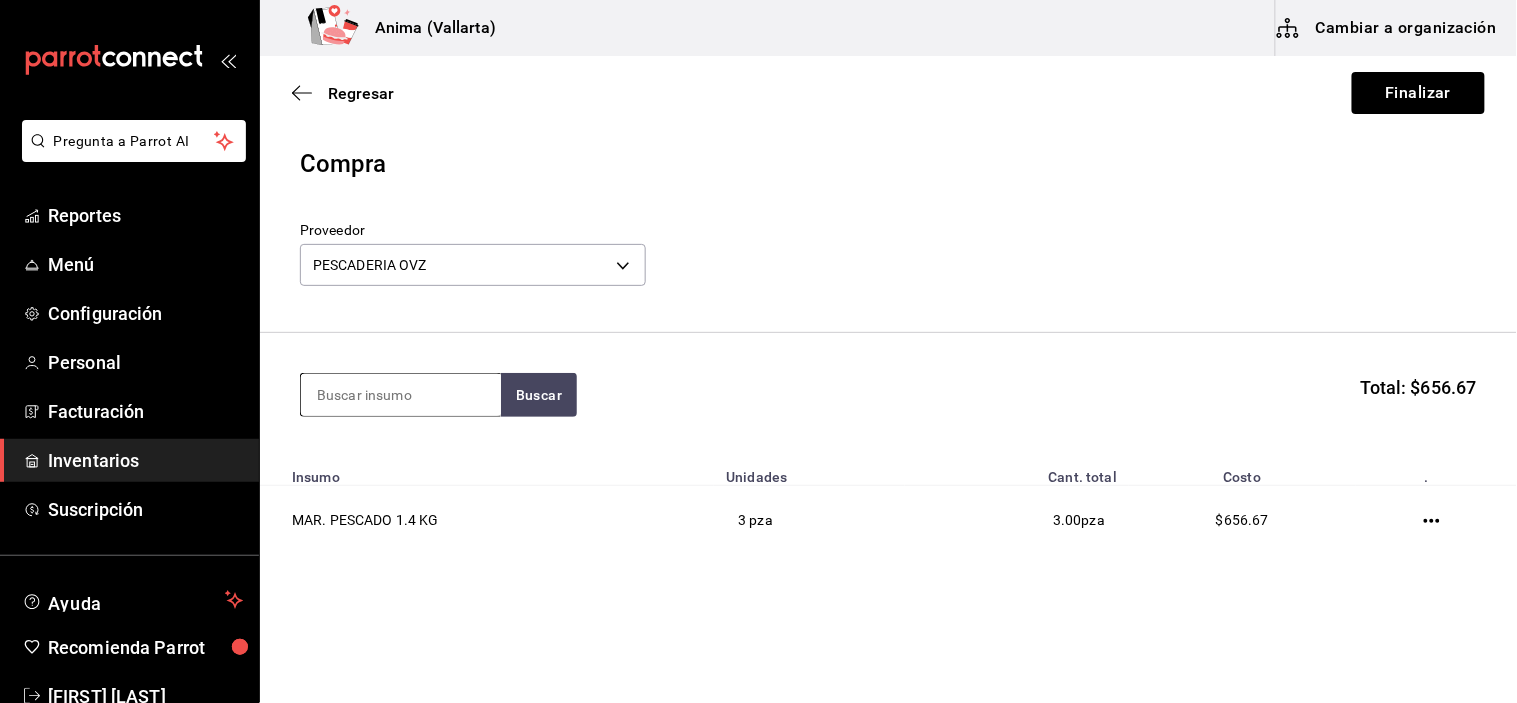 click at bounding box center [401, 395] 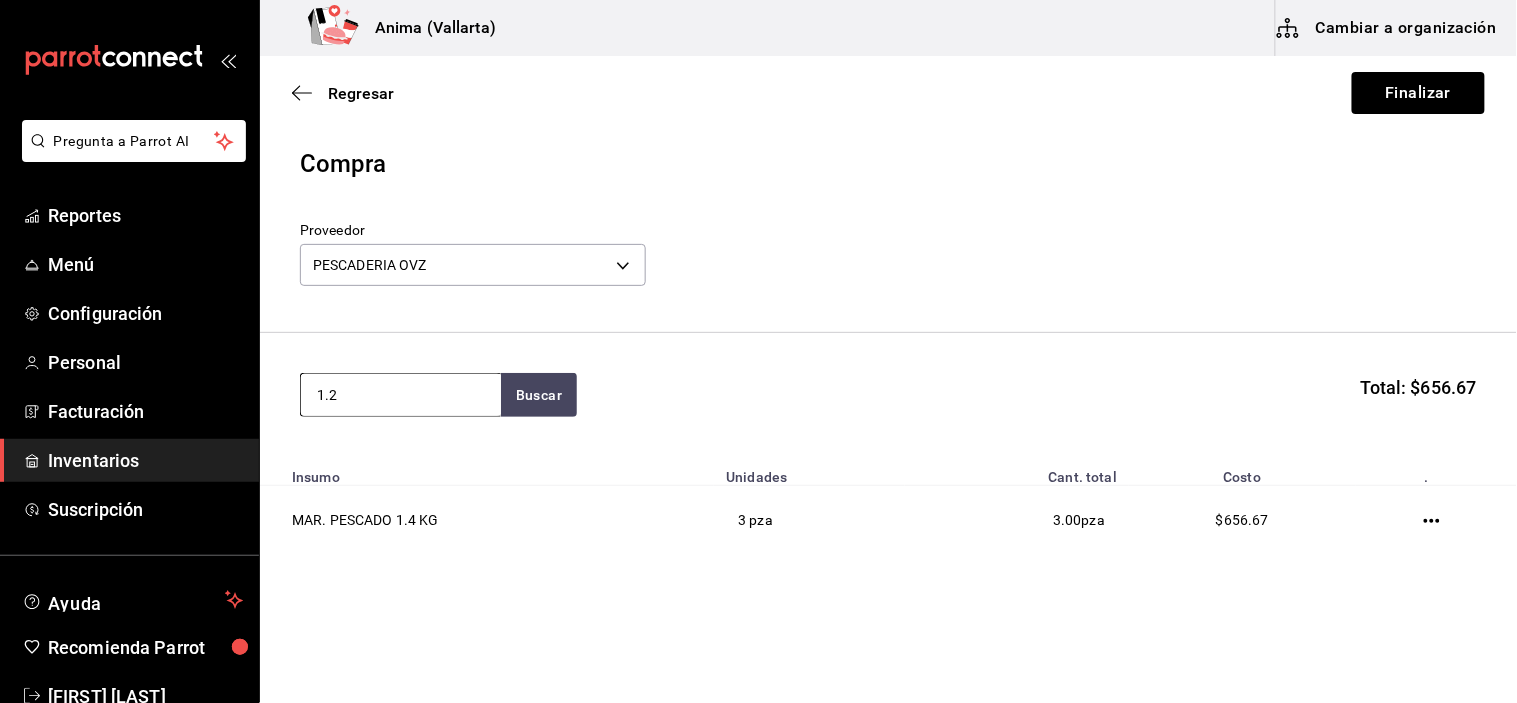 type on "1.2" 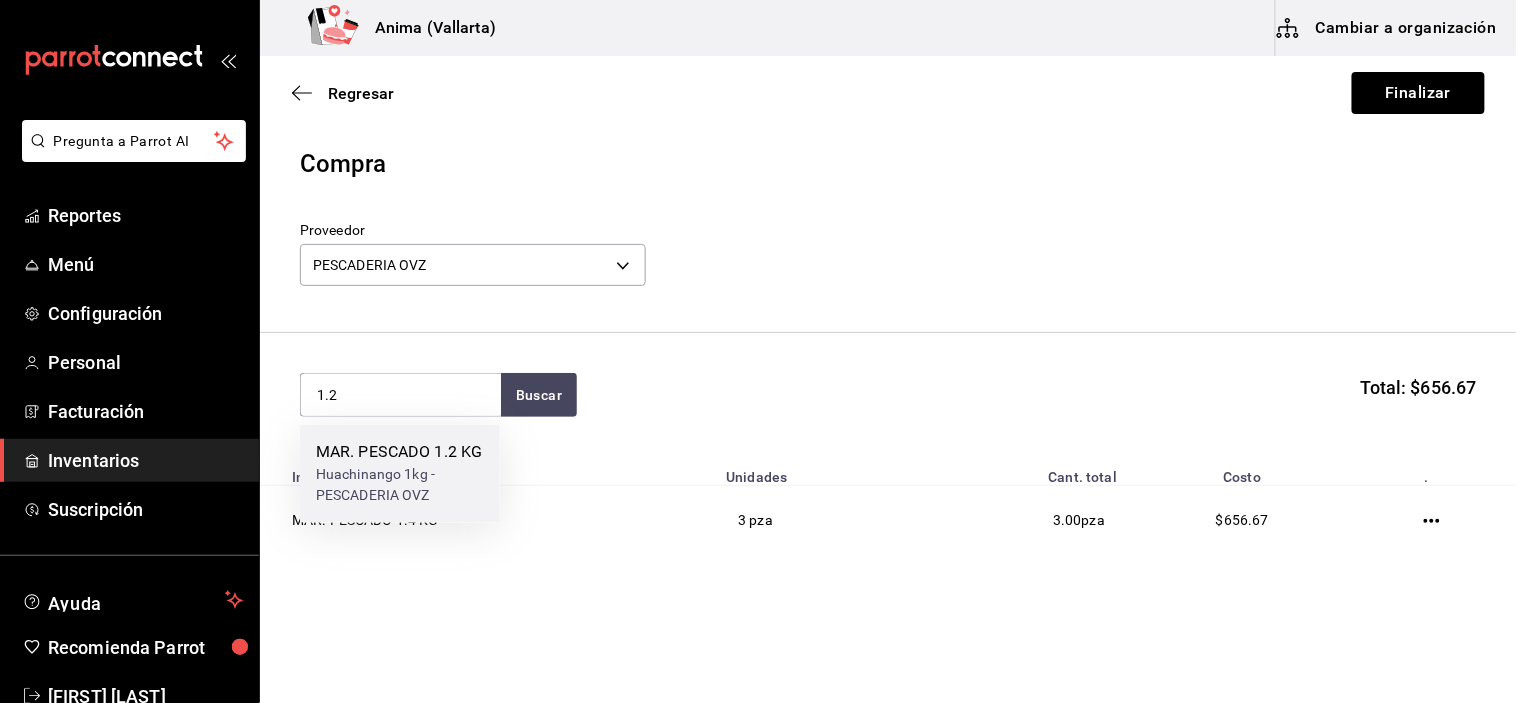 click on "Huachinango 1kg - PESCADERIA OVZ" at bounding box center [400, 486] 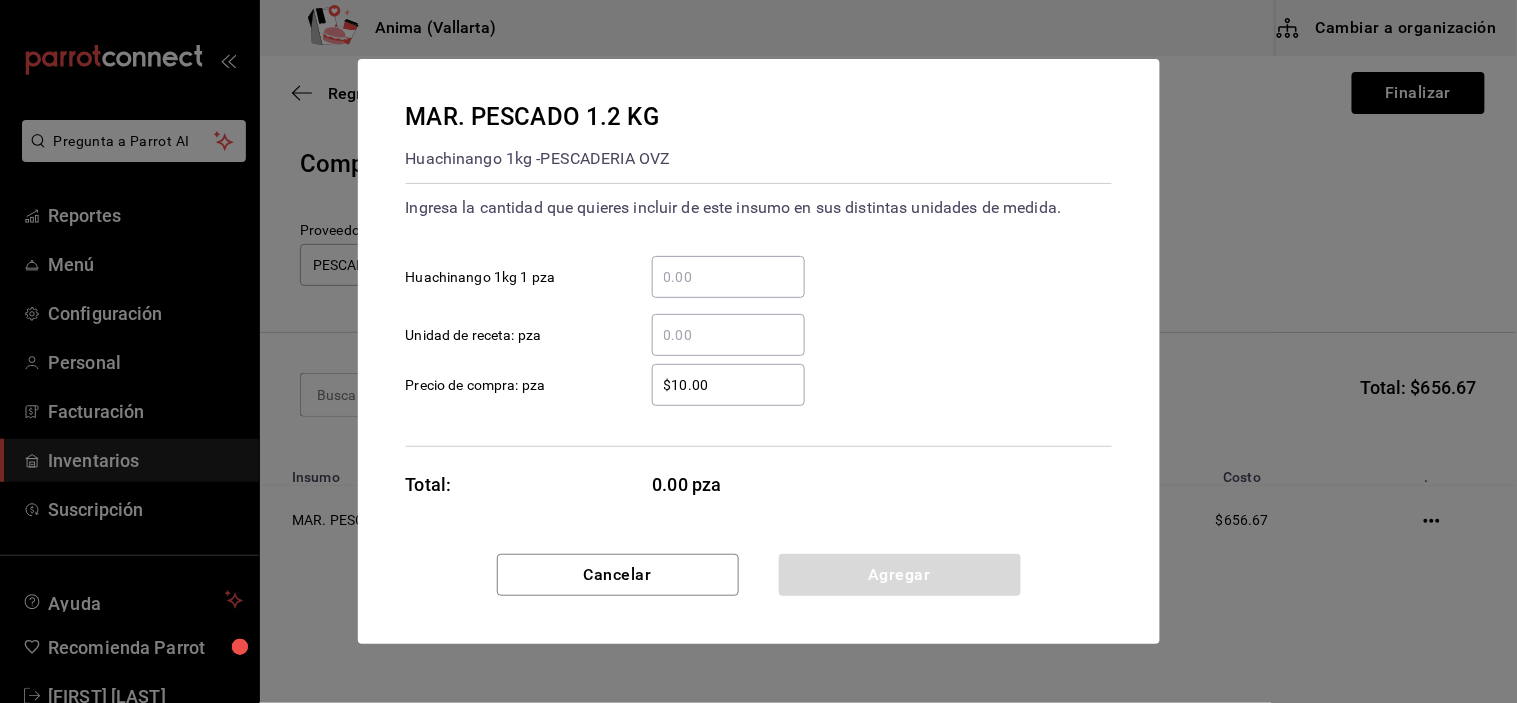 click on "​ Unidad de receta: pza" at bounding box center (728, 335) 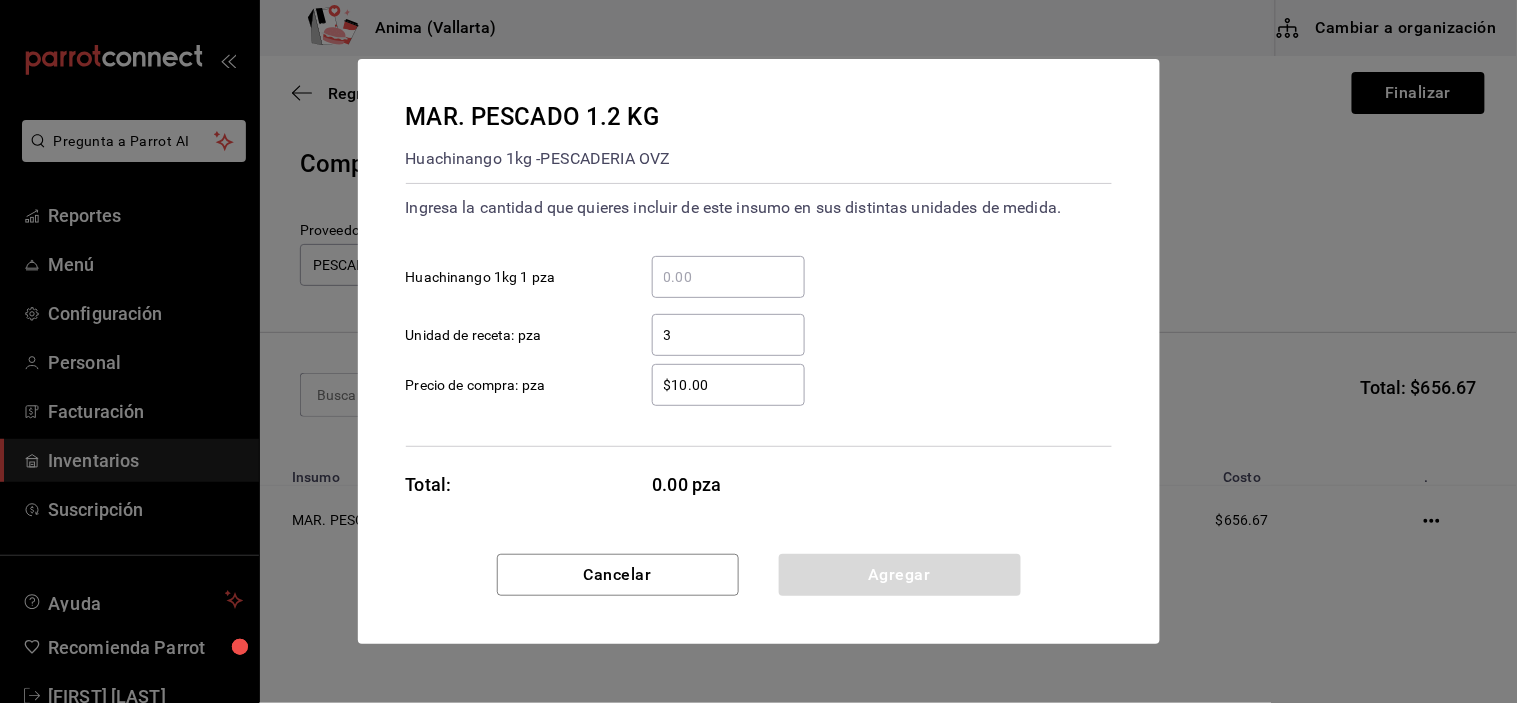 type on "3" 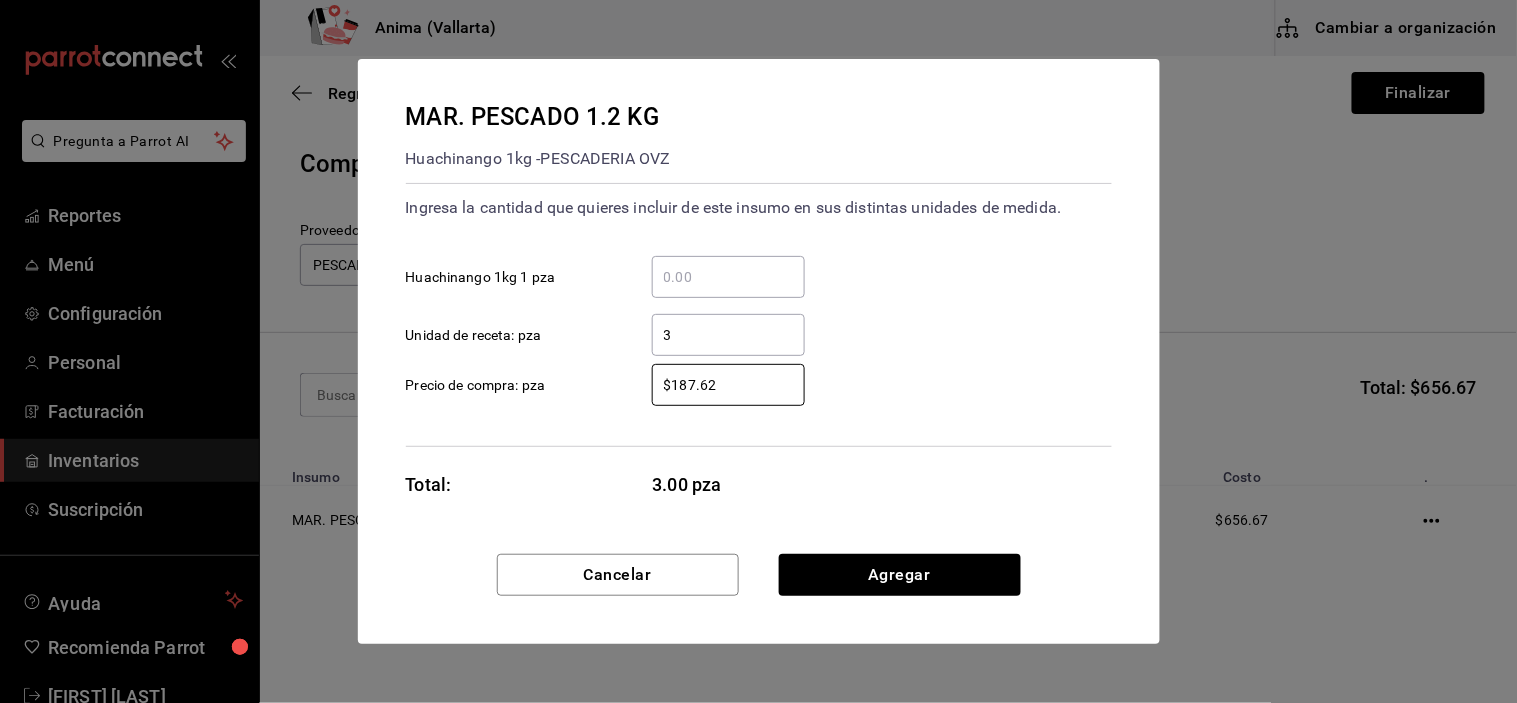 type on "$187.62" 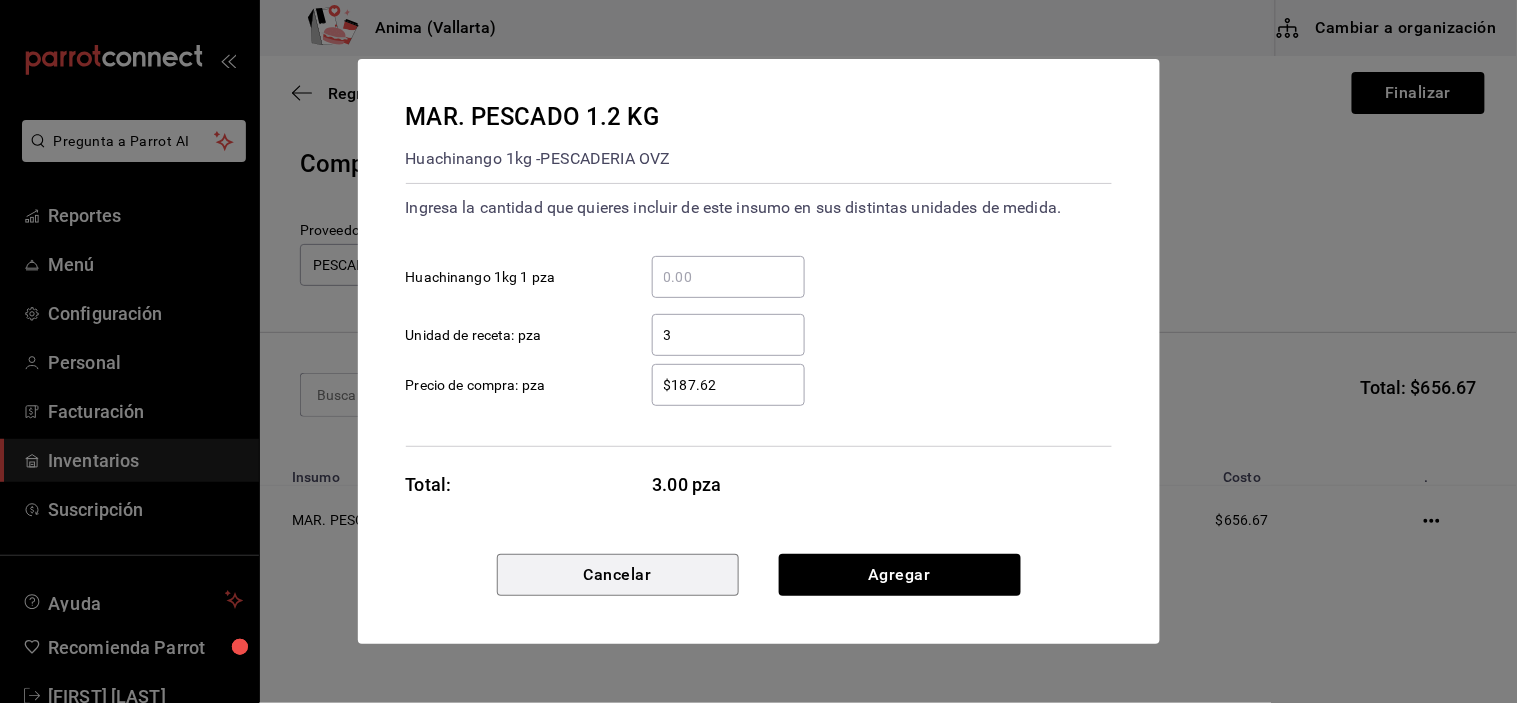 type 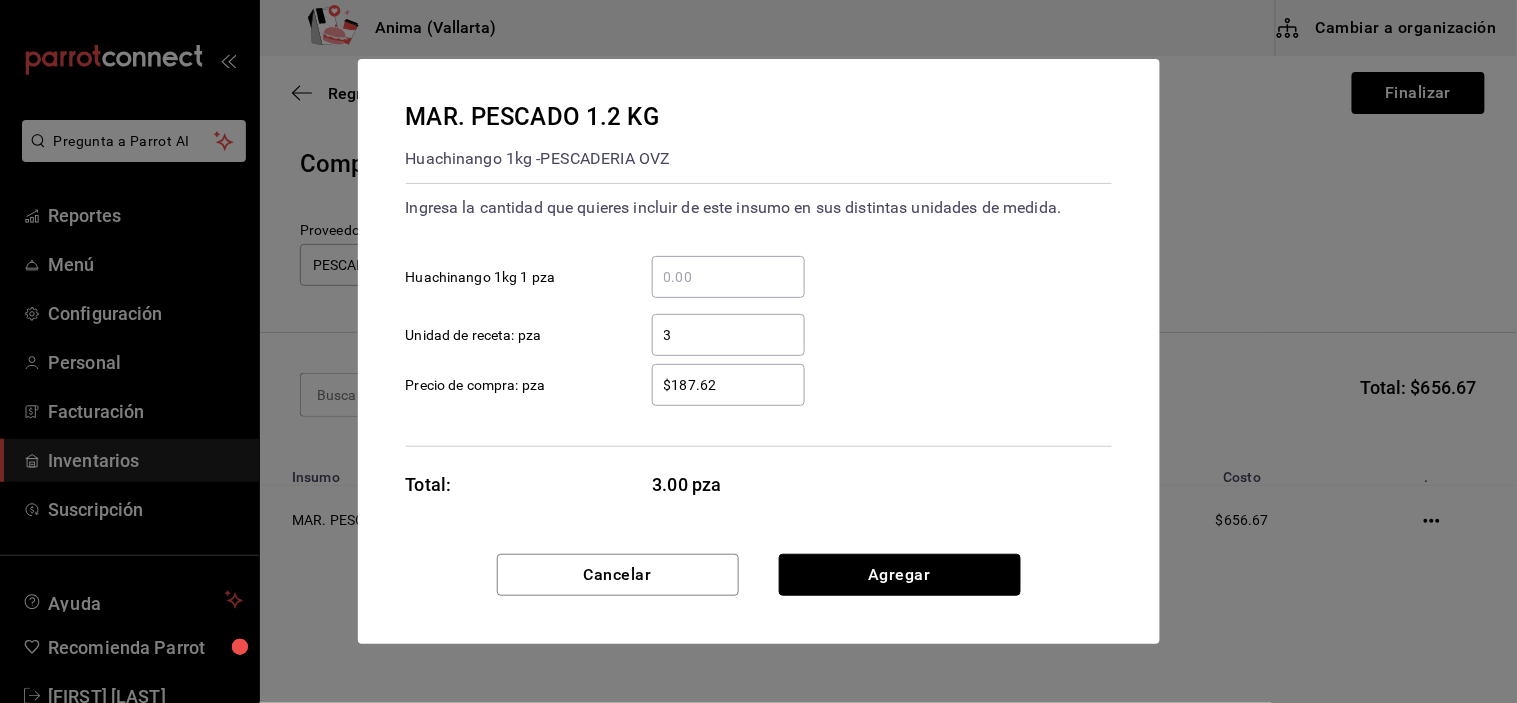 click on "Agregar" at bounding box center (900, 575) 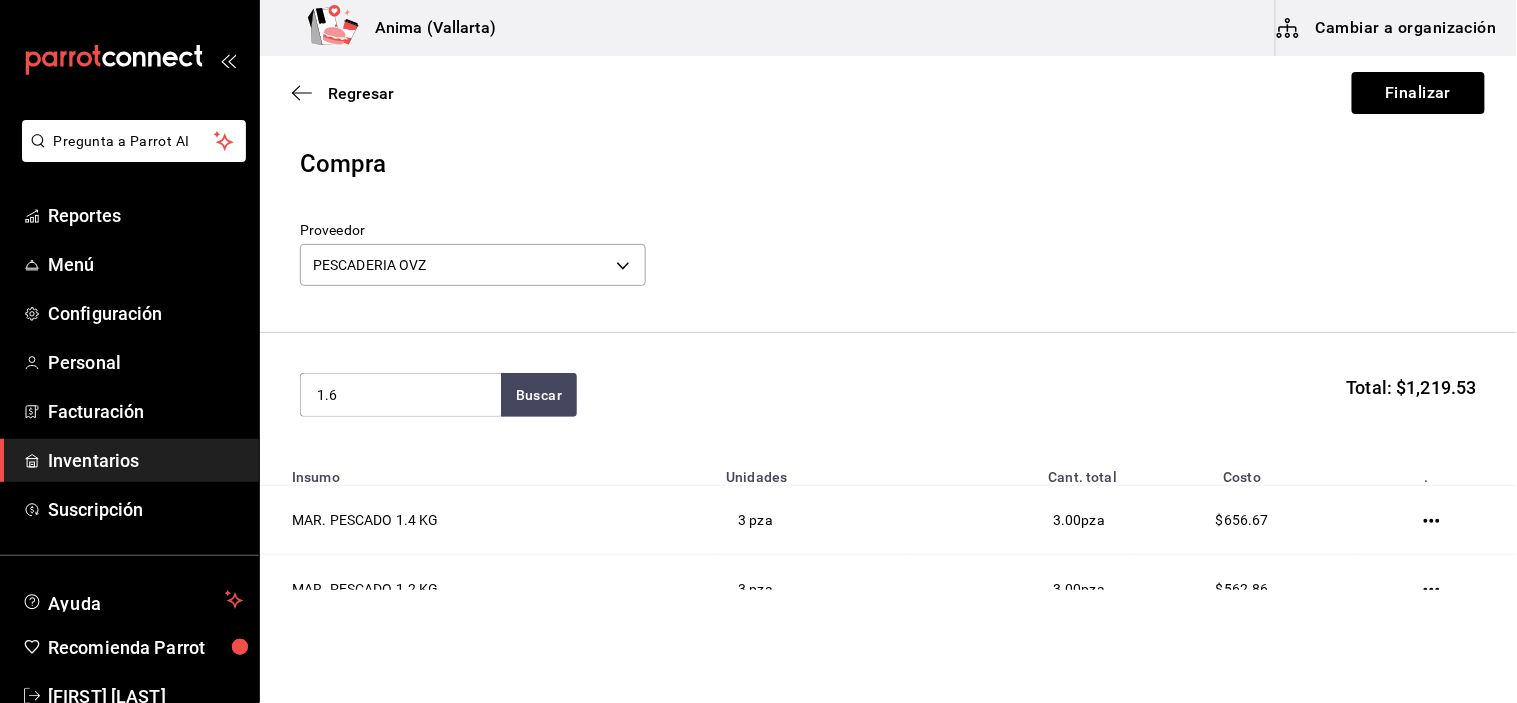 type on "1.6" 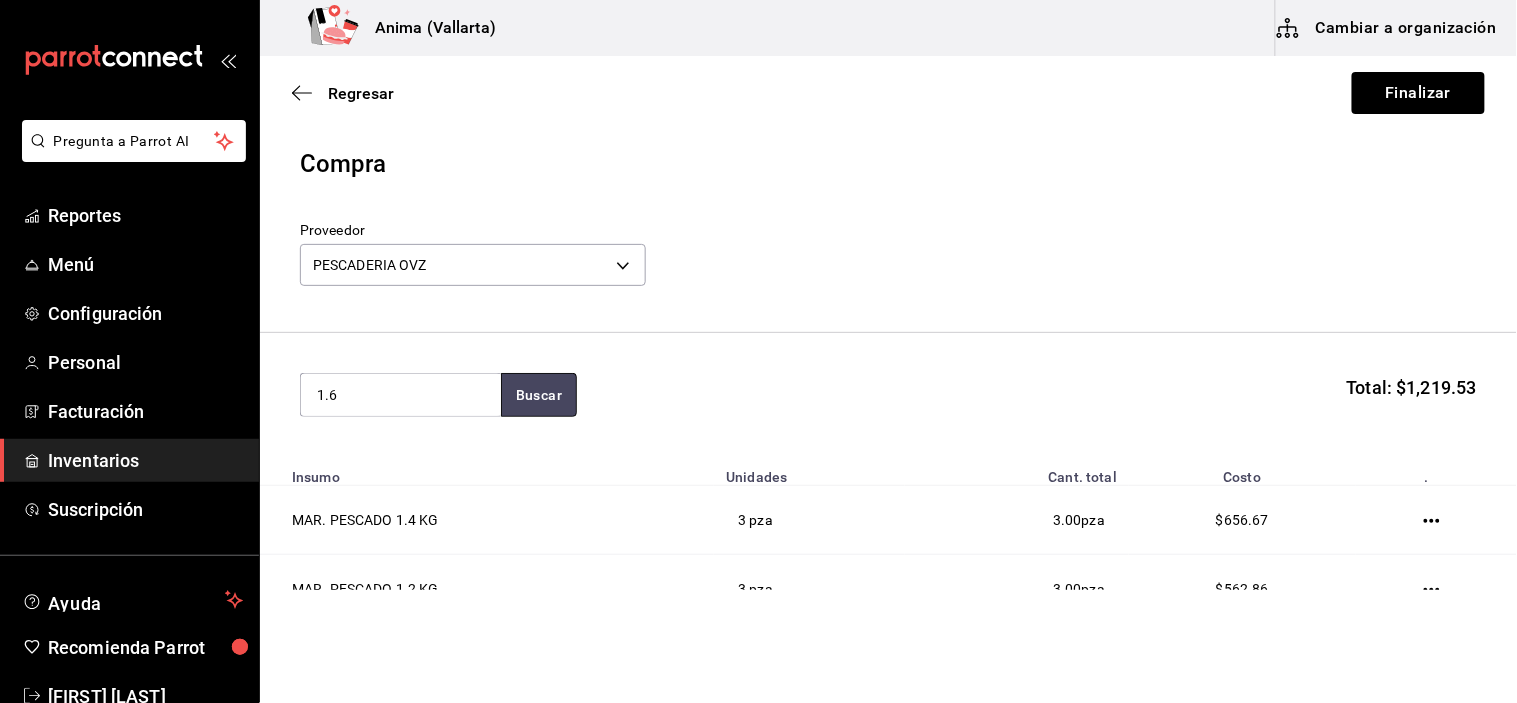 type 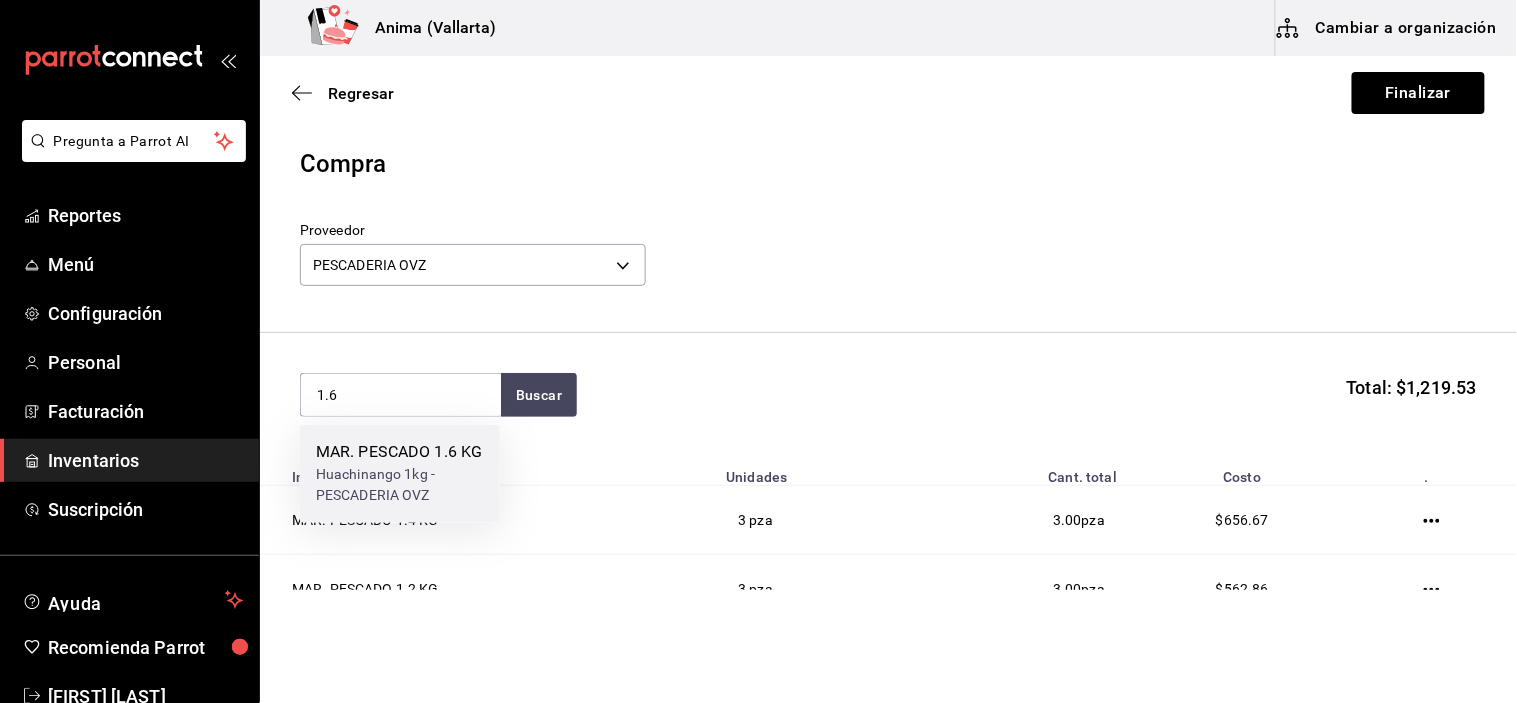 click on "Huachinango 1kg - PESCADERIA OVZ" at bounding box center [400, 486] 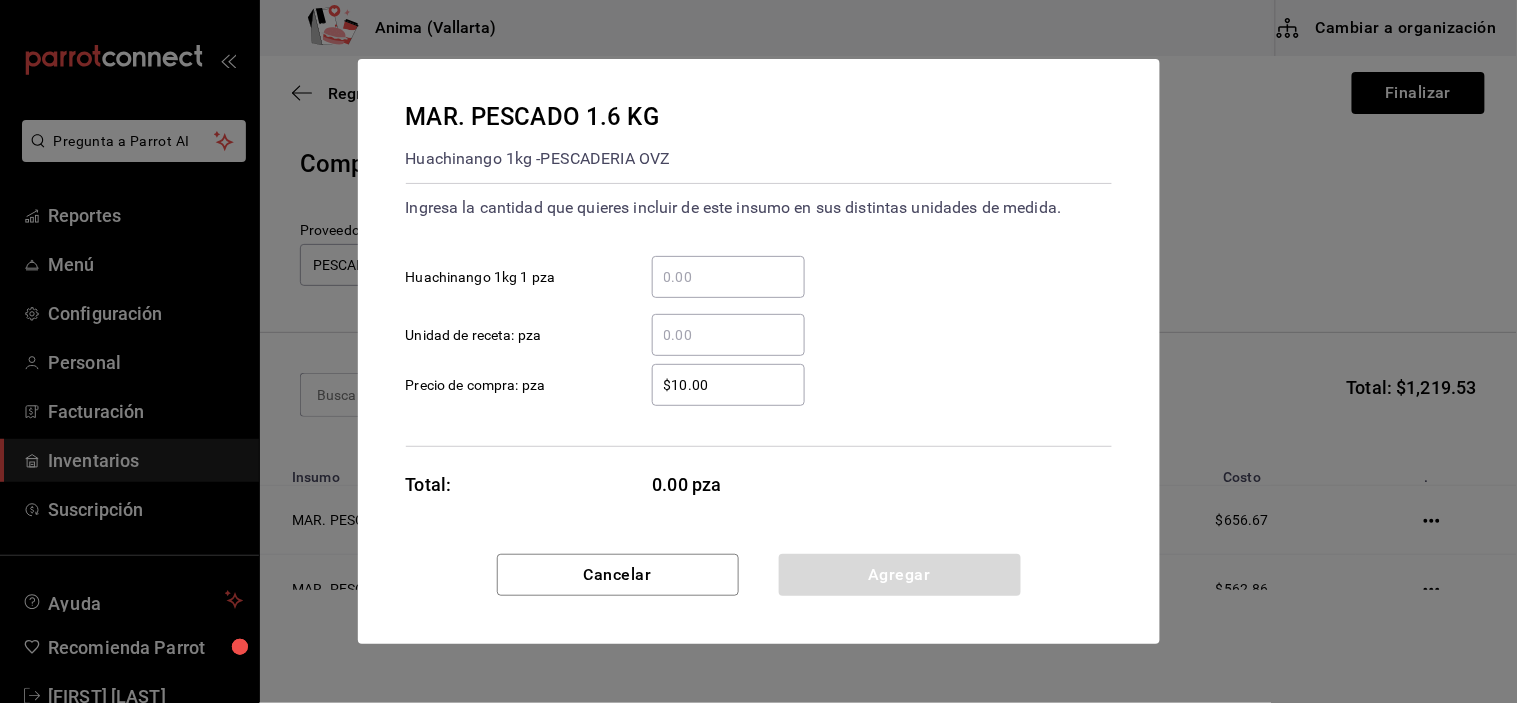 click on "​ Unidad de receta: pza" at bounding box center [728, 335] 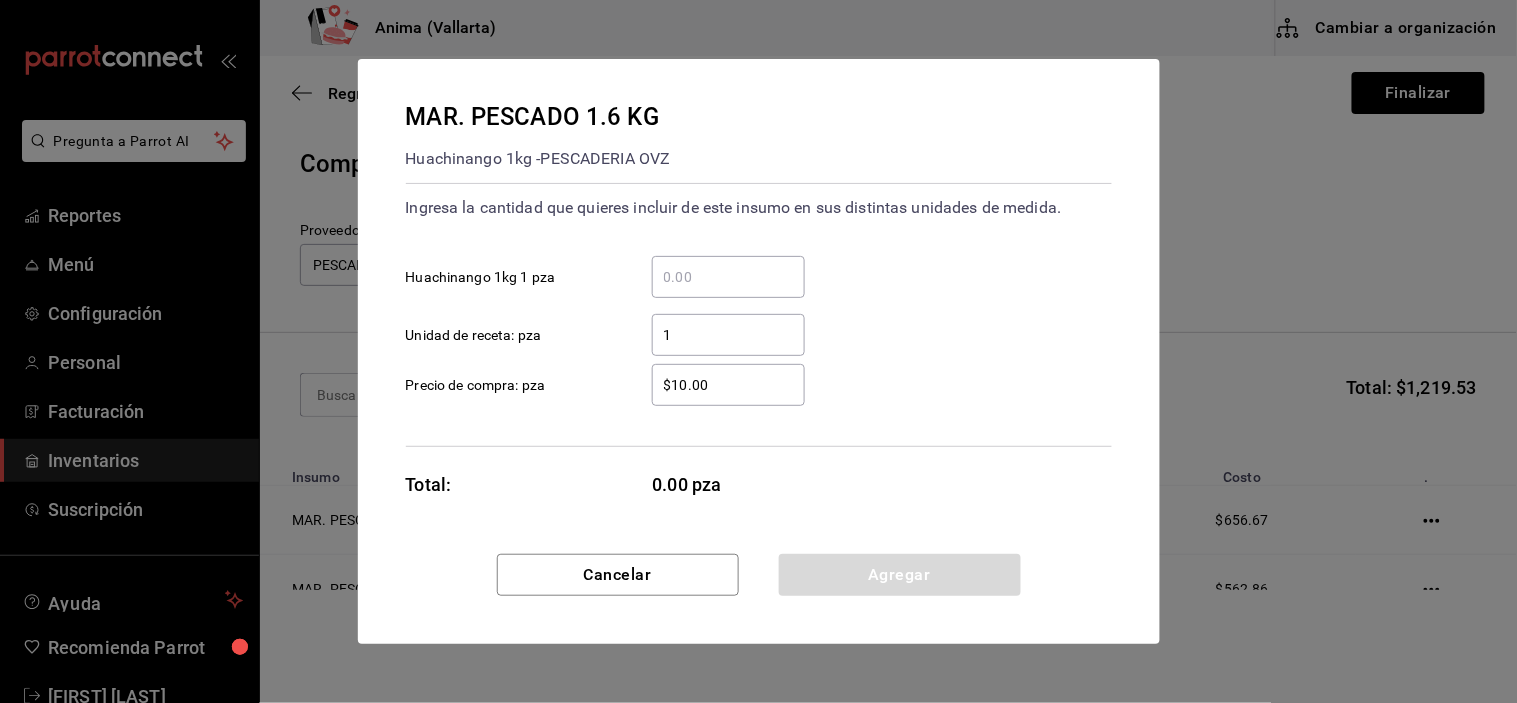 type on "1" 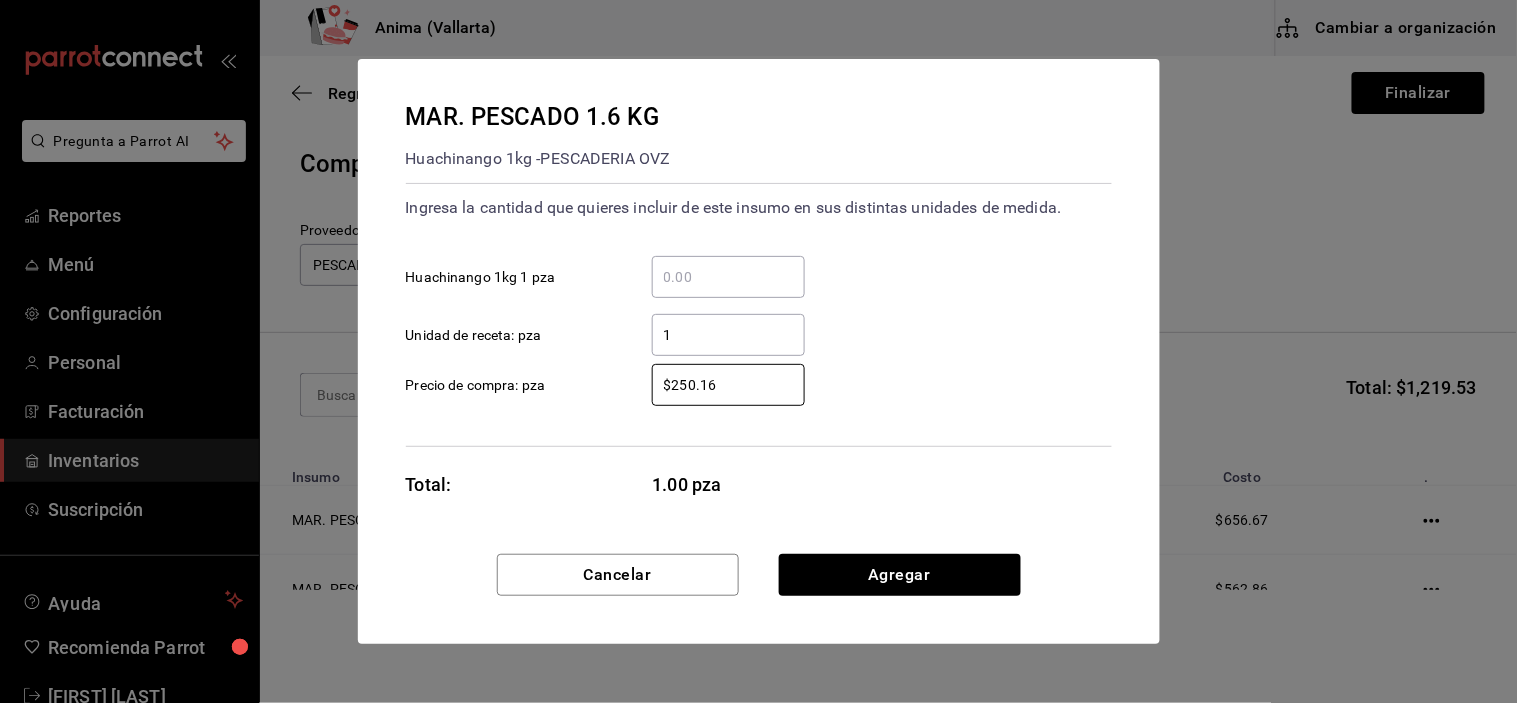 type on "$250.16" 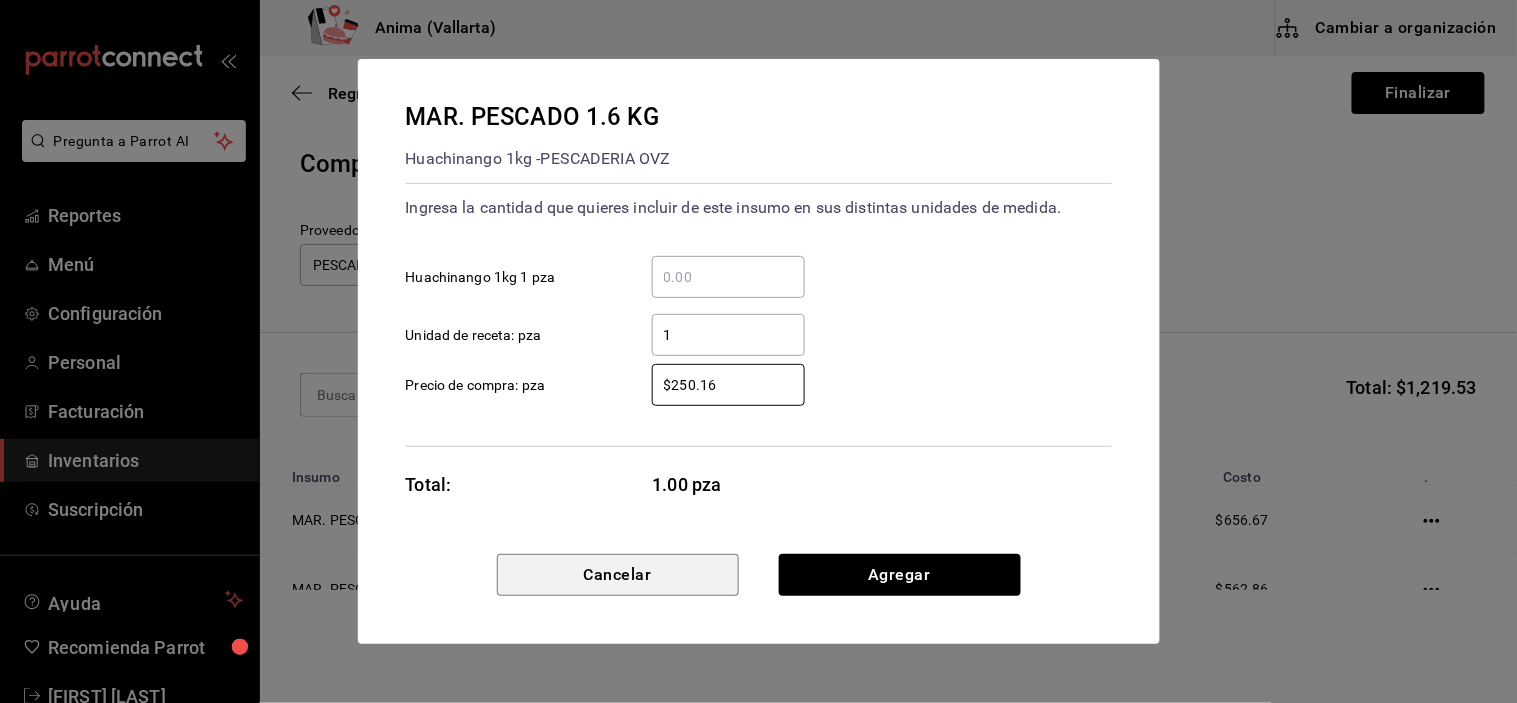 type 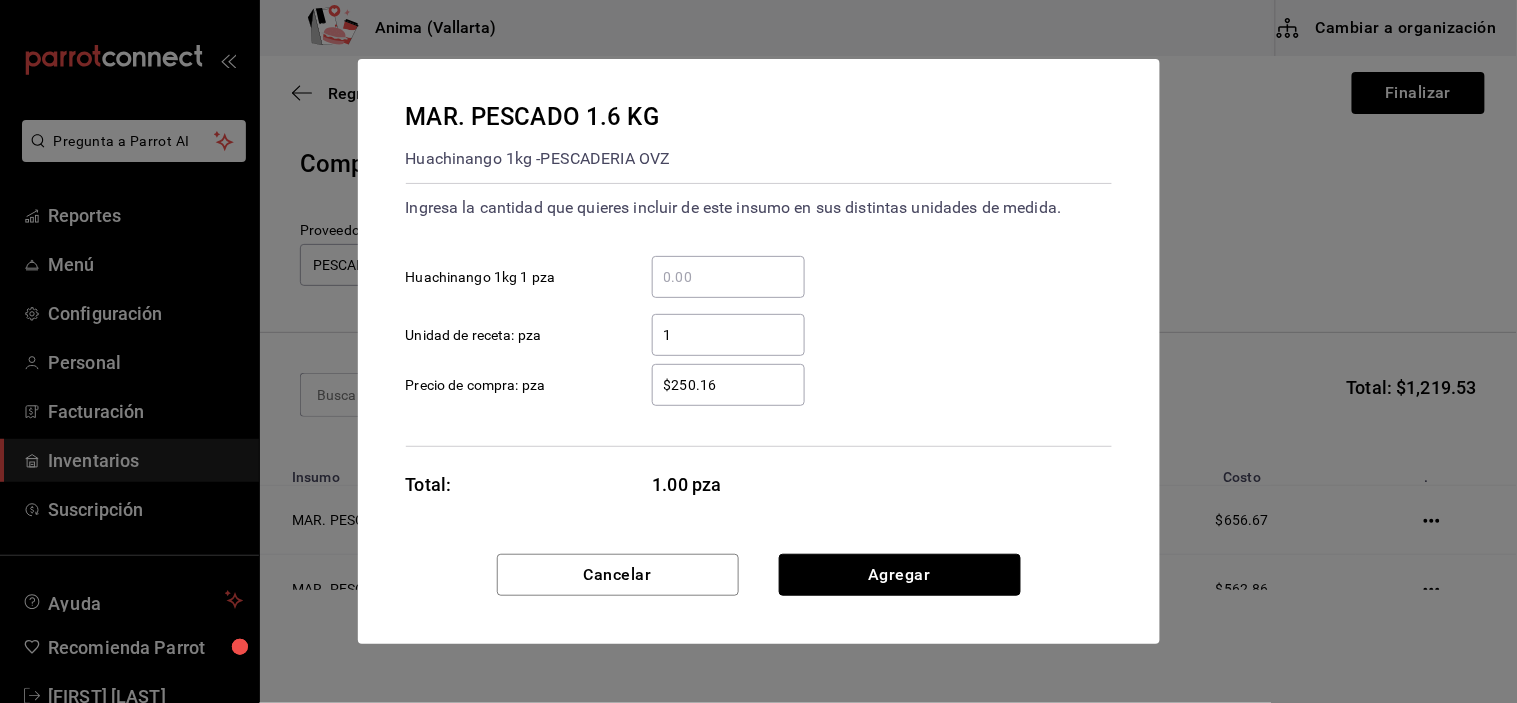 type 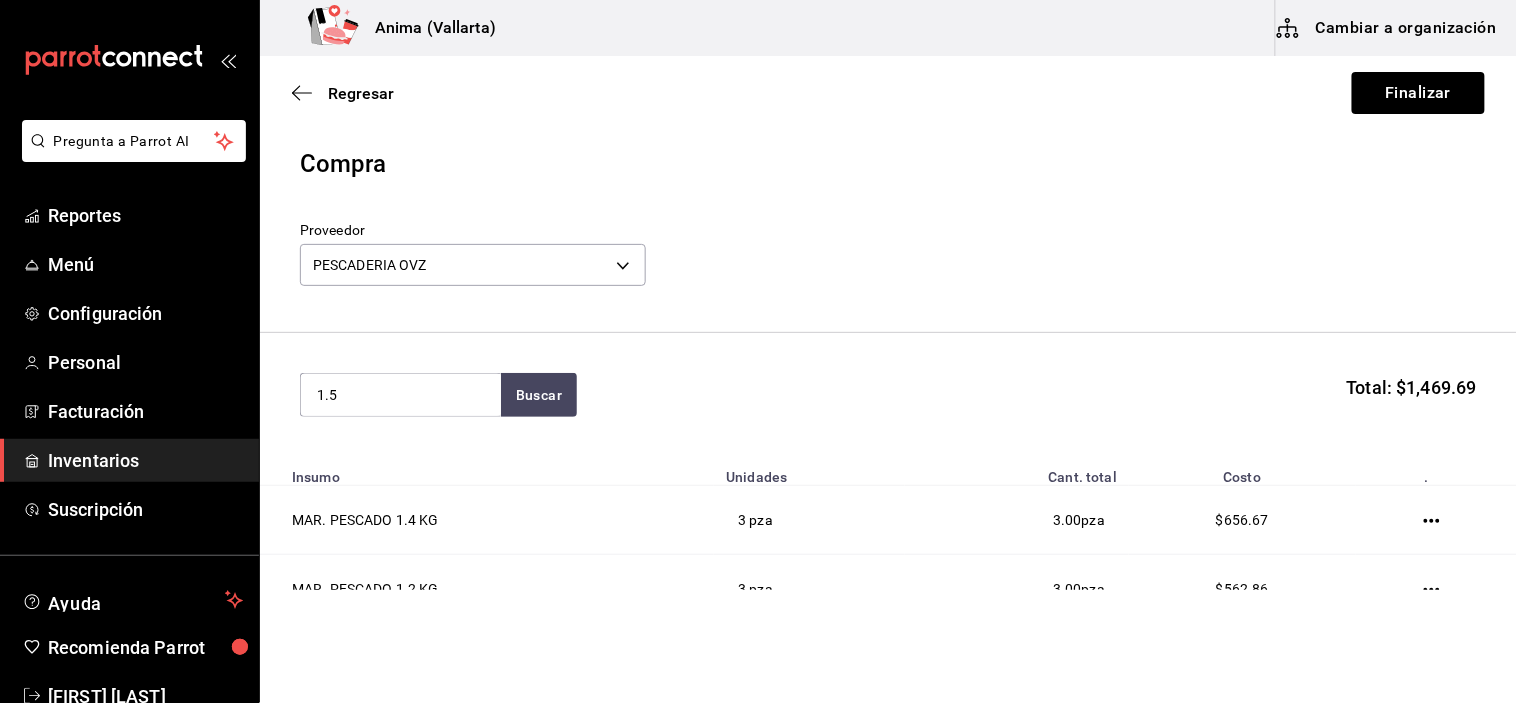 type on "1.5" 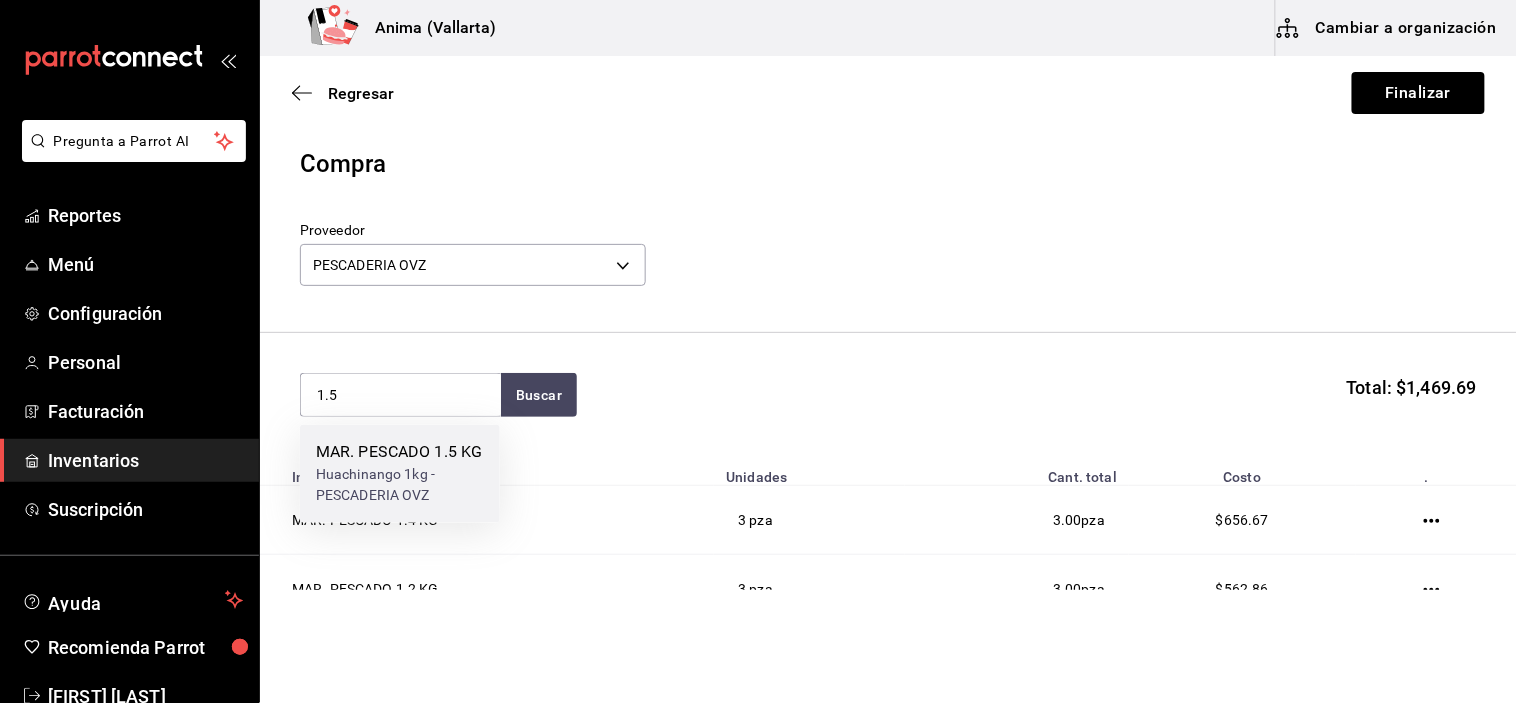 click on "MAR.PESCADO 1.5 KG Huachinango 1kg - PESCADERIA OVZ" at bounding box center (400, 474) 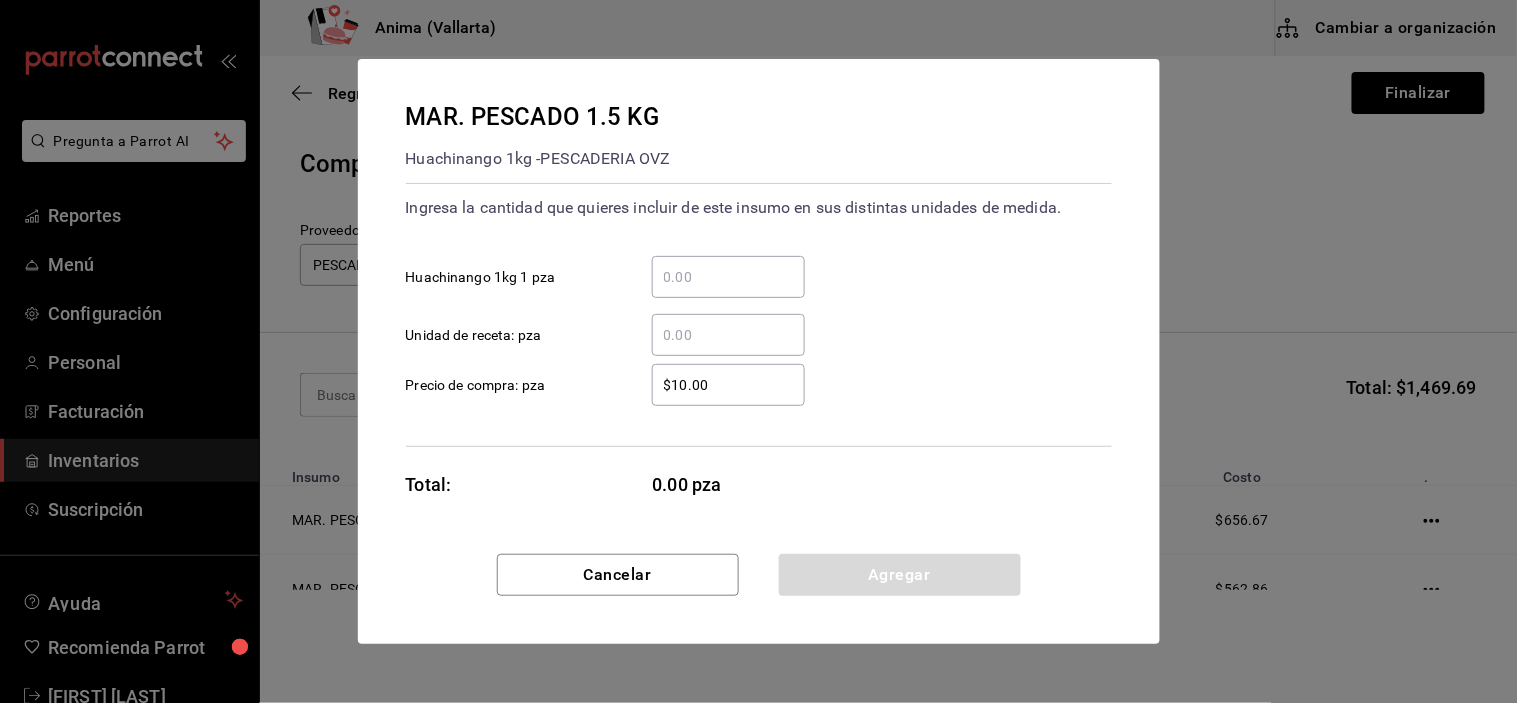 click on "​ Unidad de receta: pza" at bounding box center (728, 335) 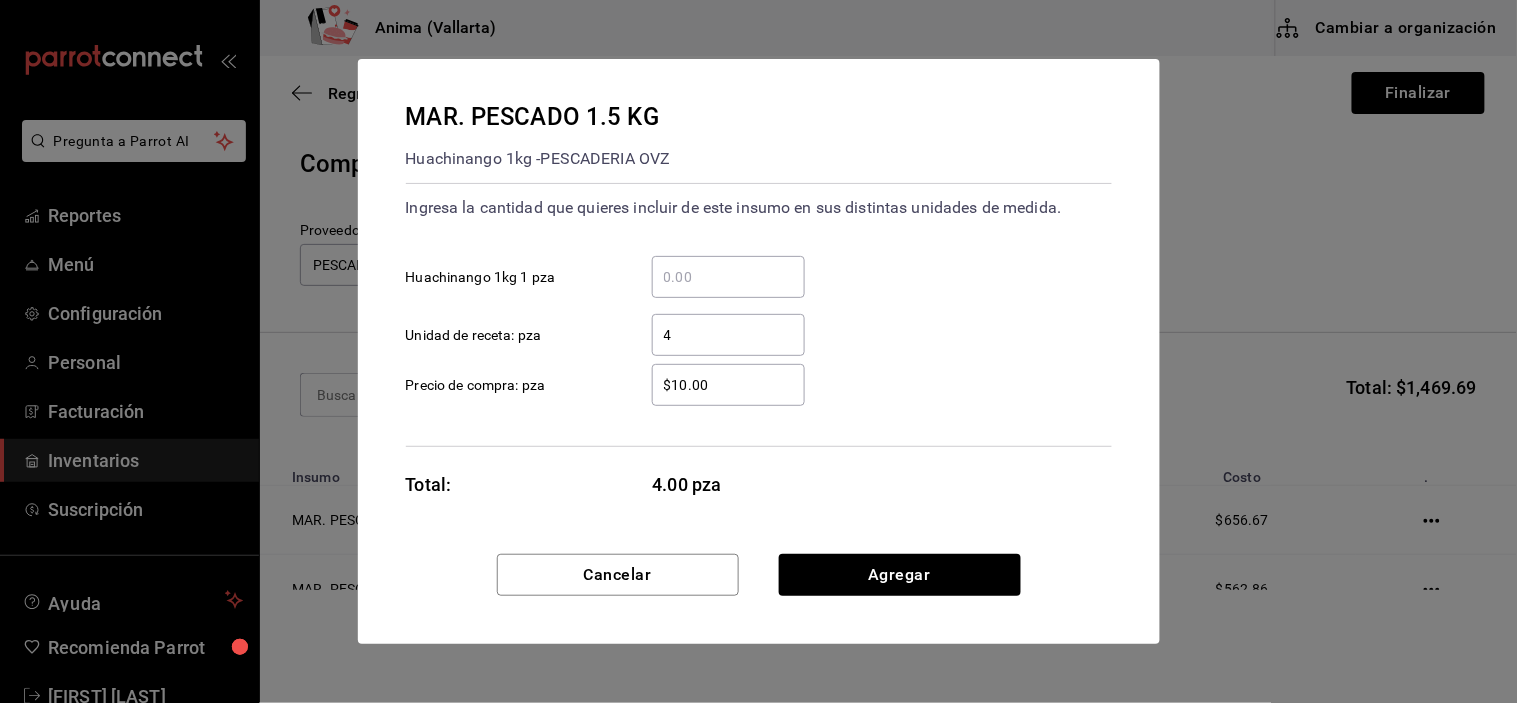 type on "4" 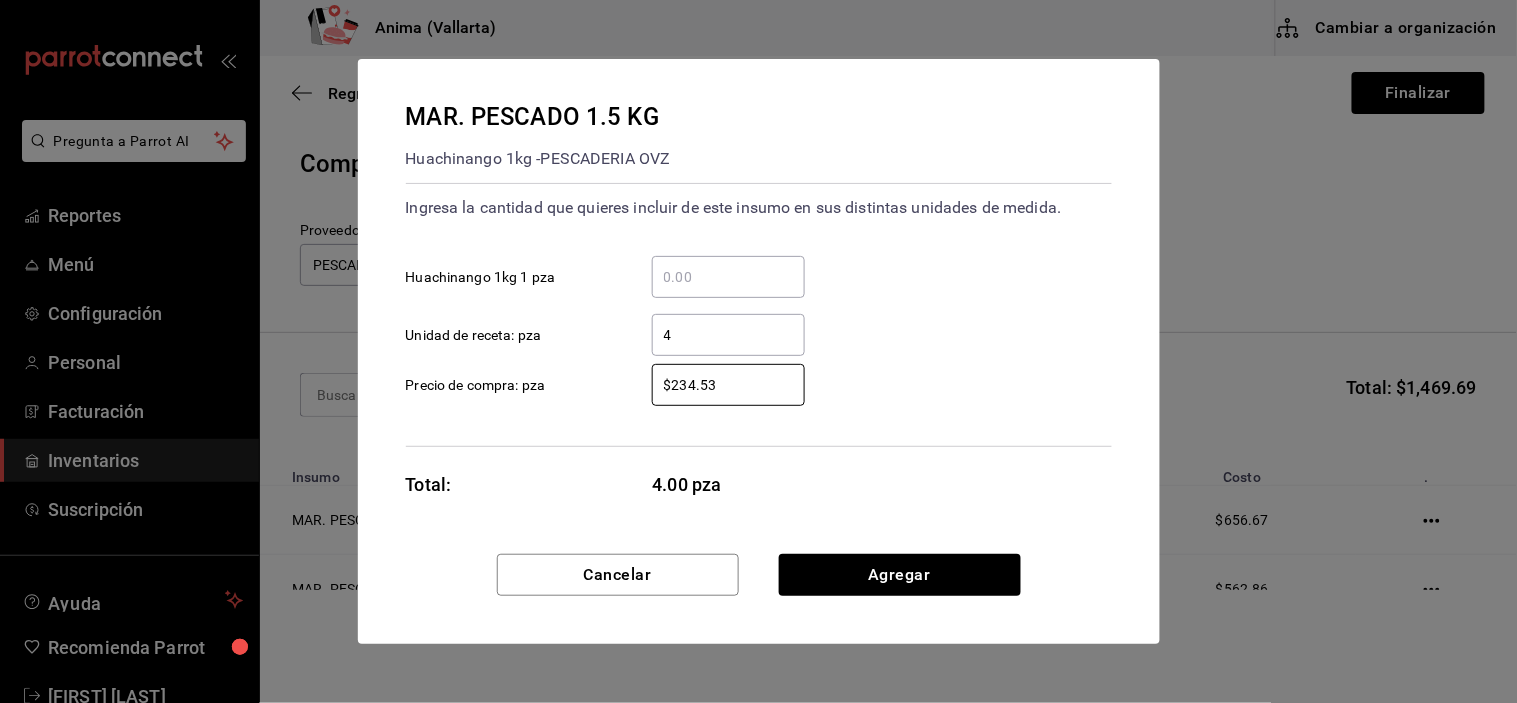 type on "$234.53" 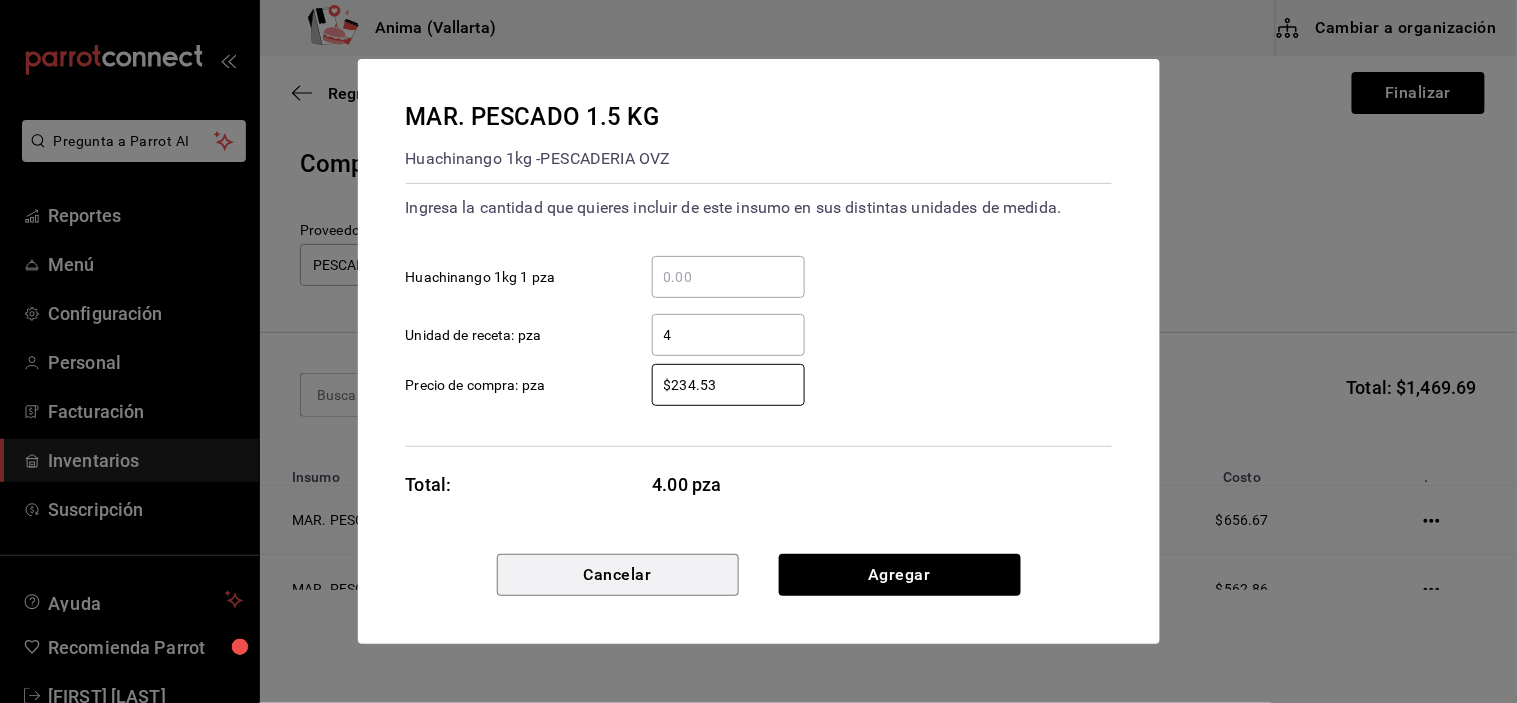 type 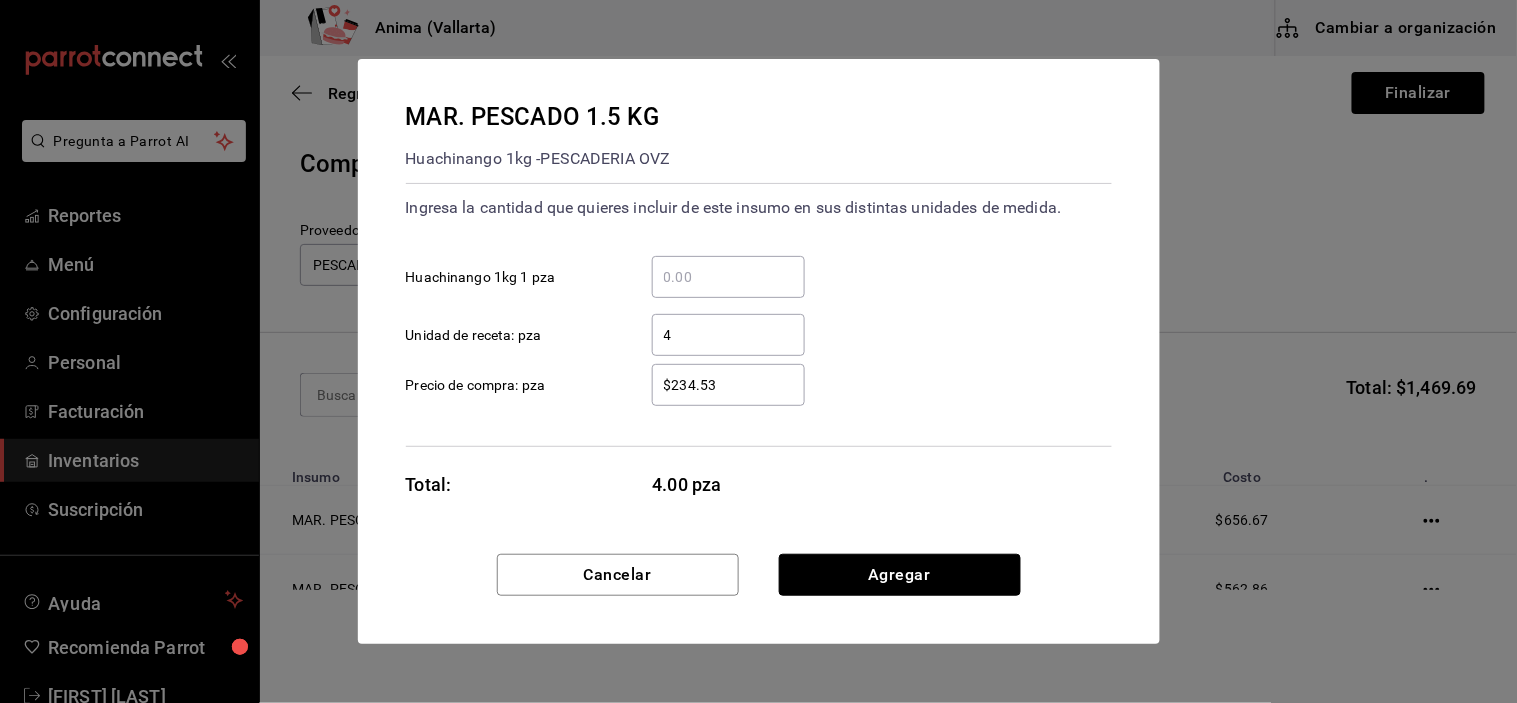 type 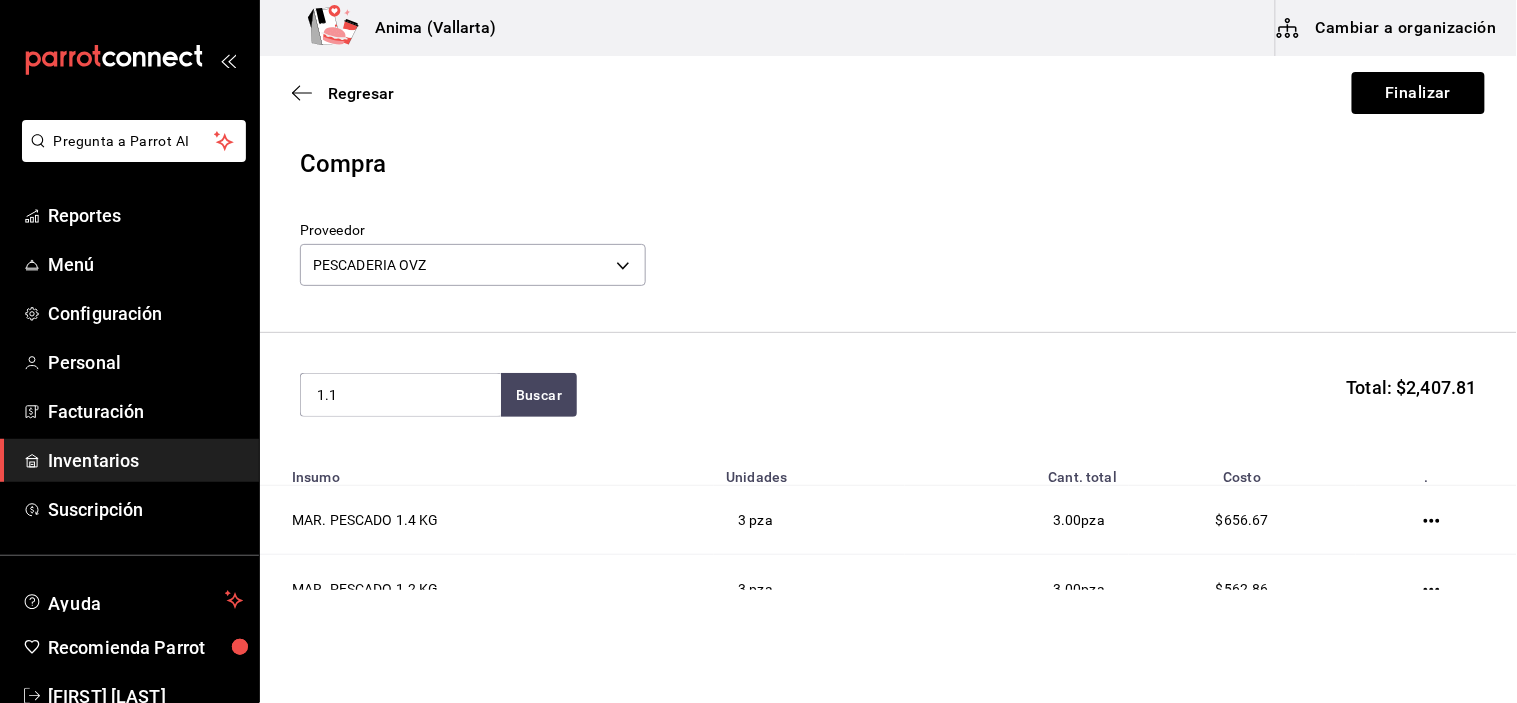 type on "1.1" 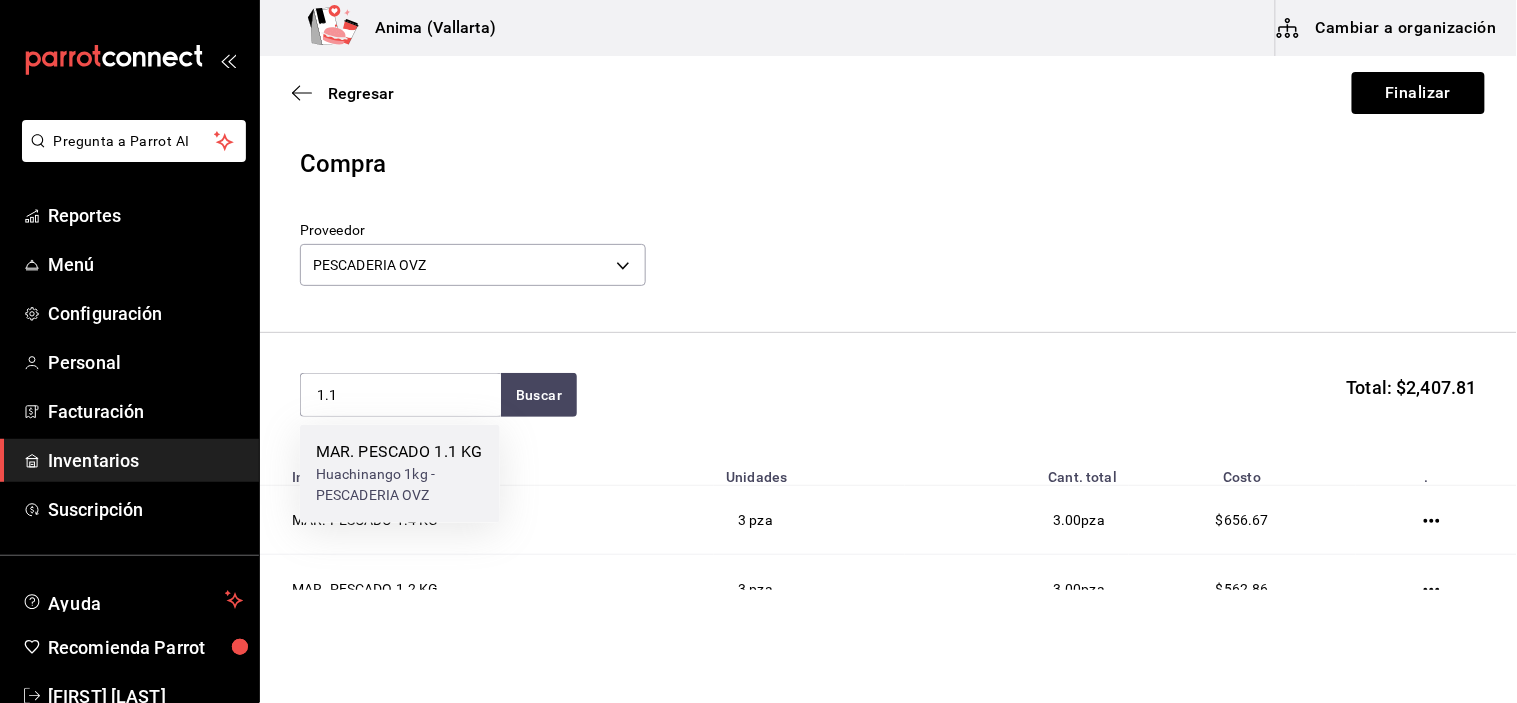click on "MAR. PESCADO 1.1 KG" at bounding box center (400, 453) 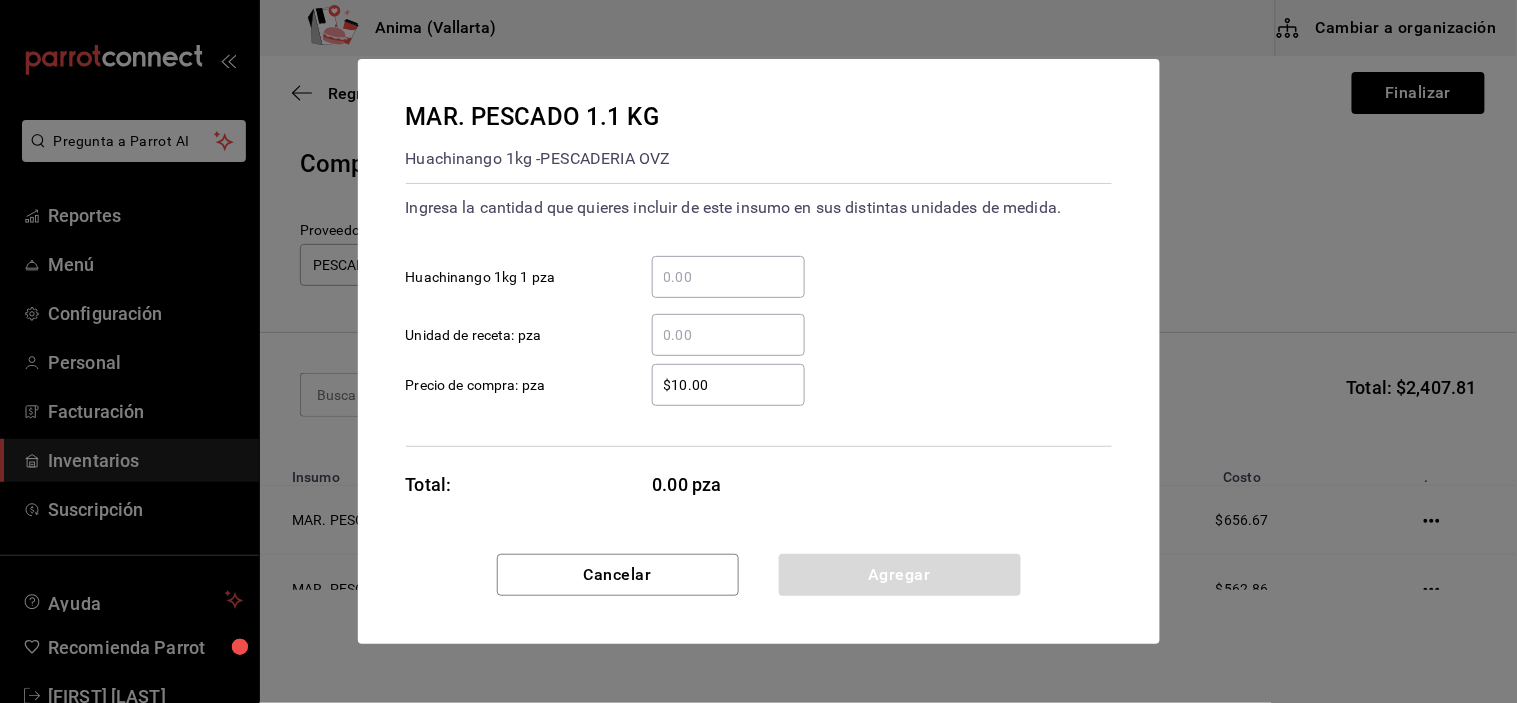 click on "​ Unidad de receta: pza" at bounding box center (728, 335) 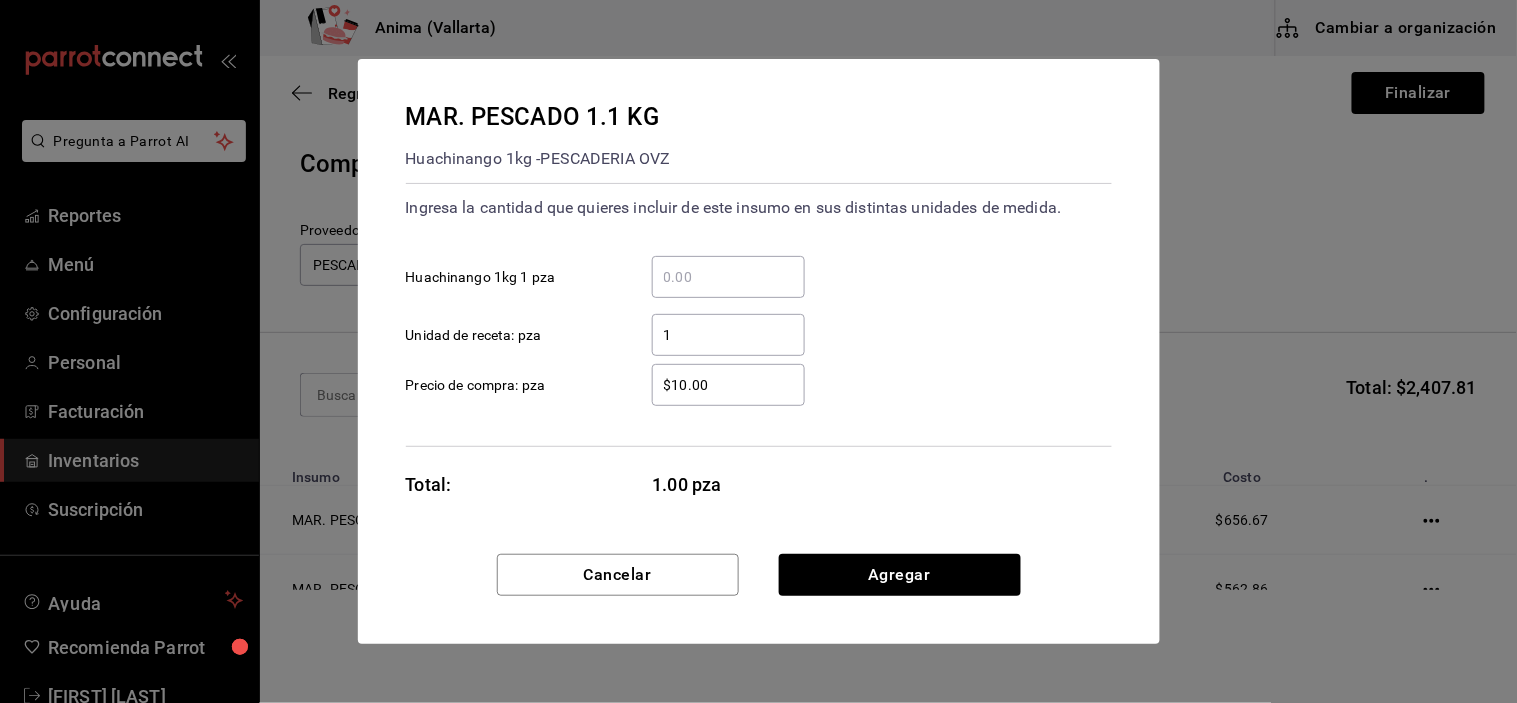 type on "1" 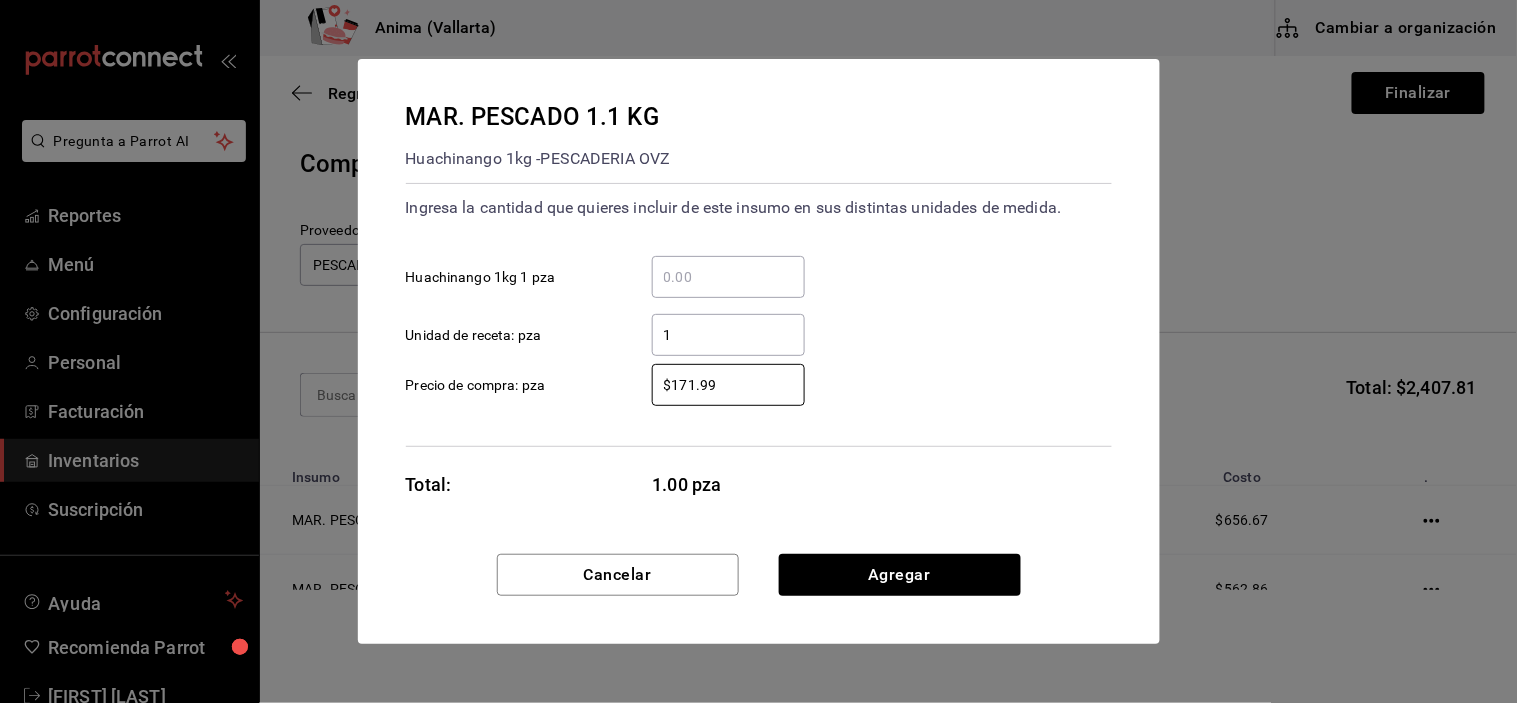 type on "$171.99" 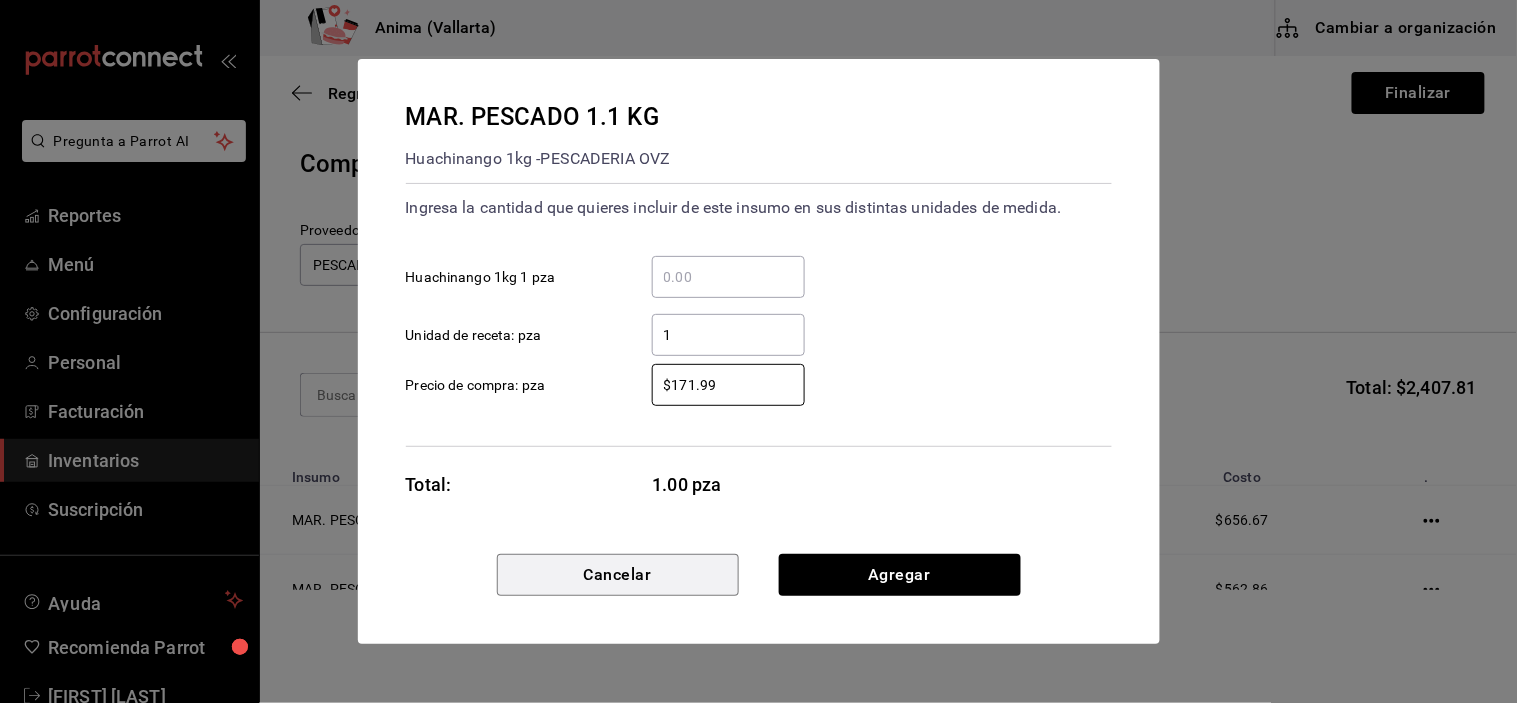 type 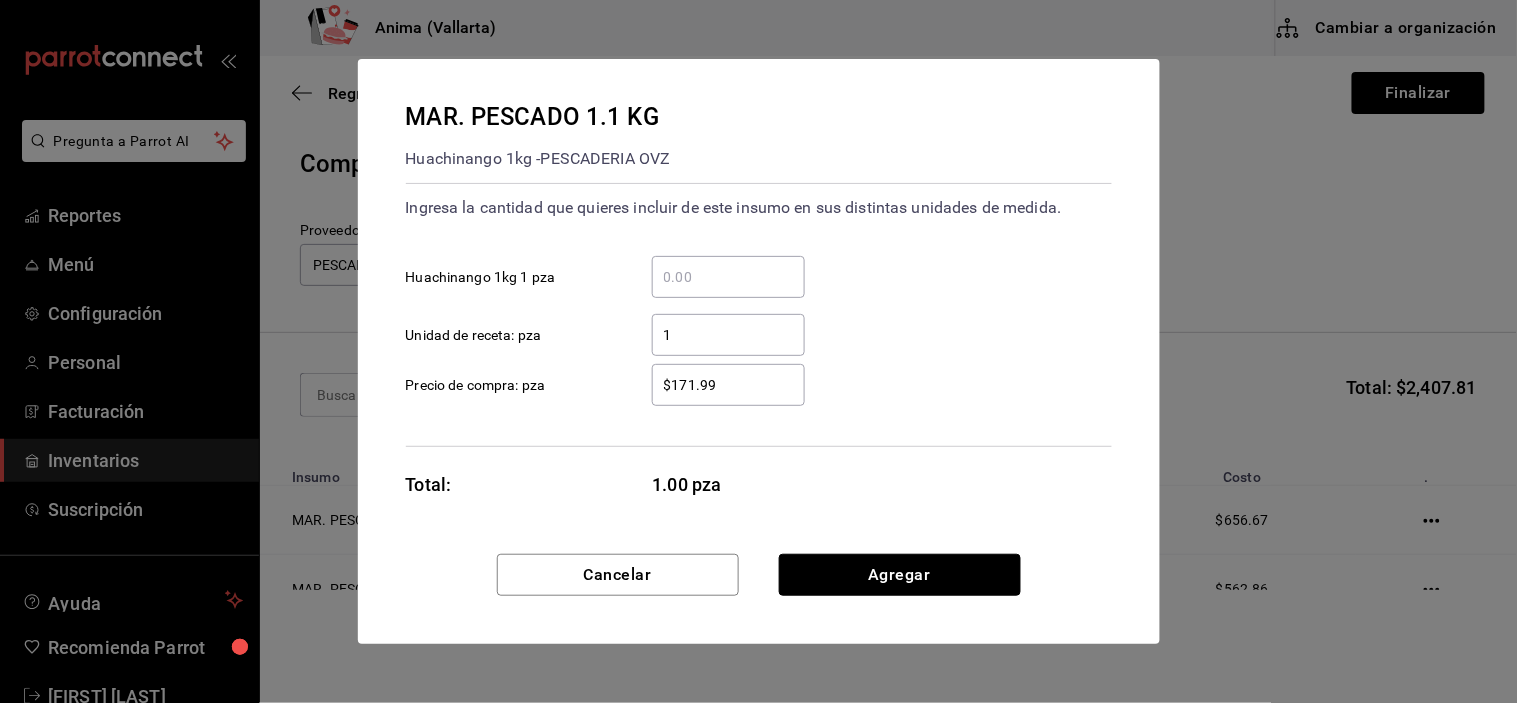 click on "Agregar" at bounding box center (900, 575) 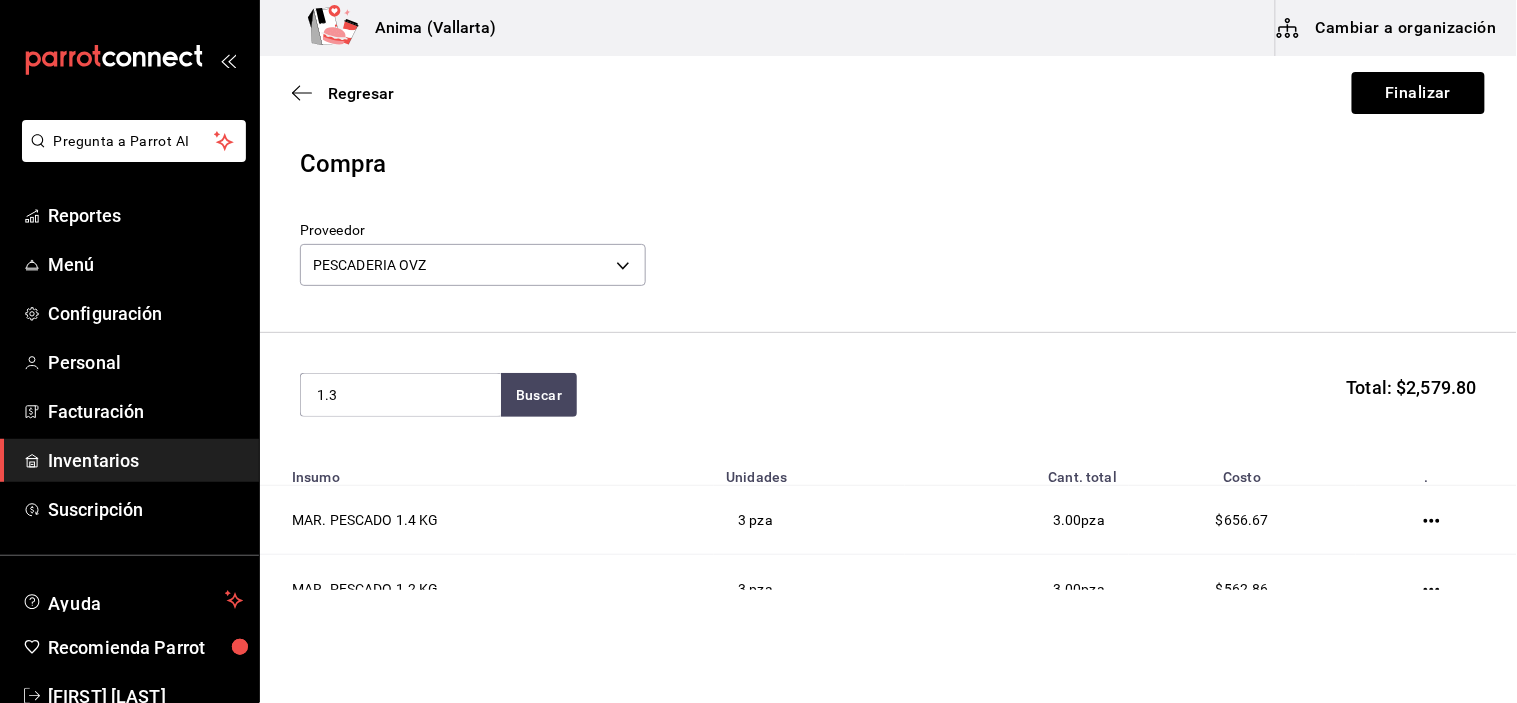 type on "1.3" 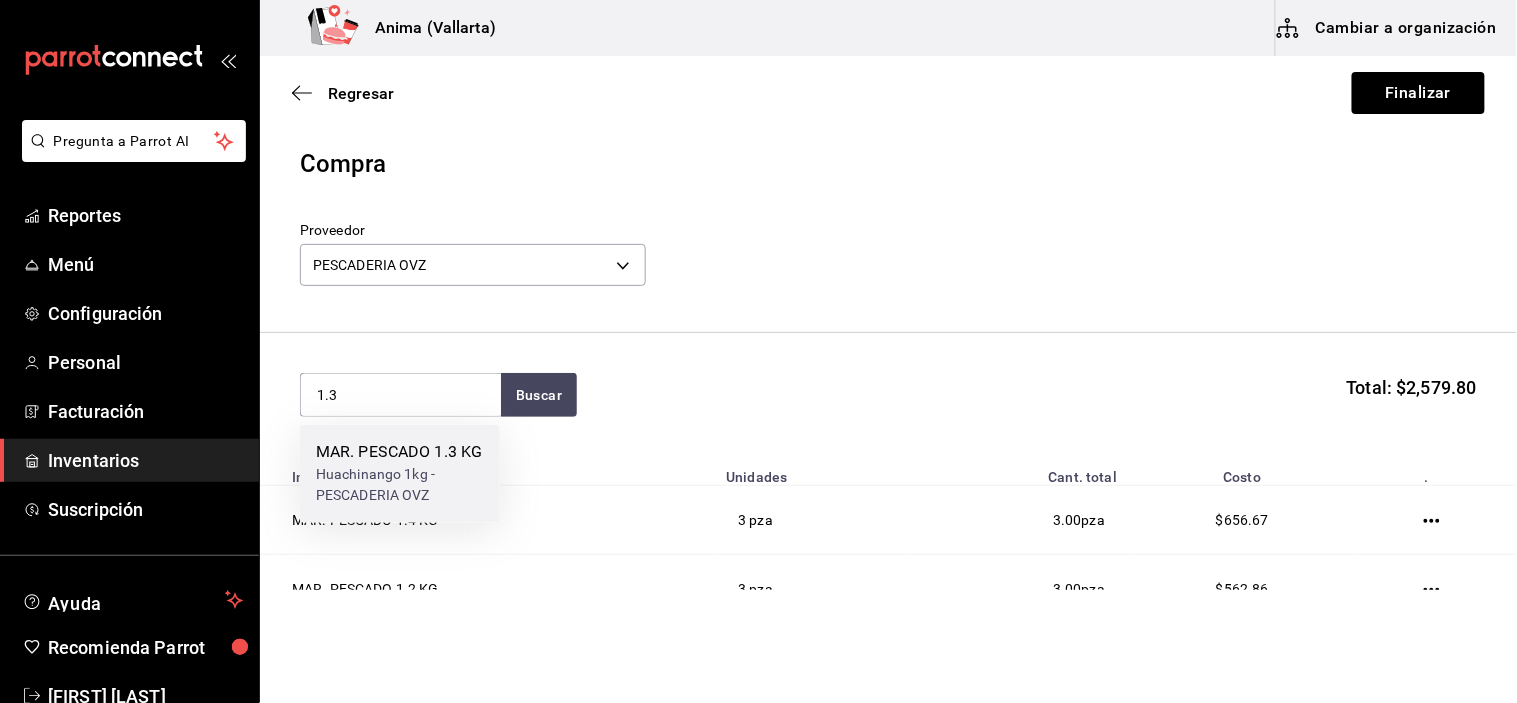 click on "Huachinango 1kg - PESCADERIA OVZ" at bounding box center (400, 486) 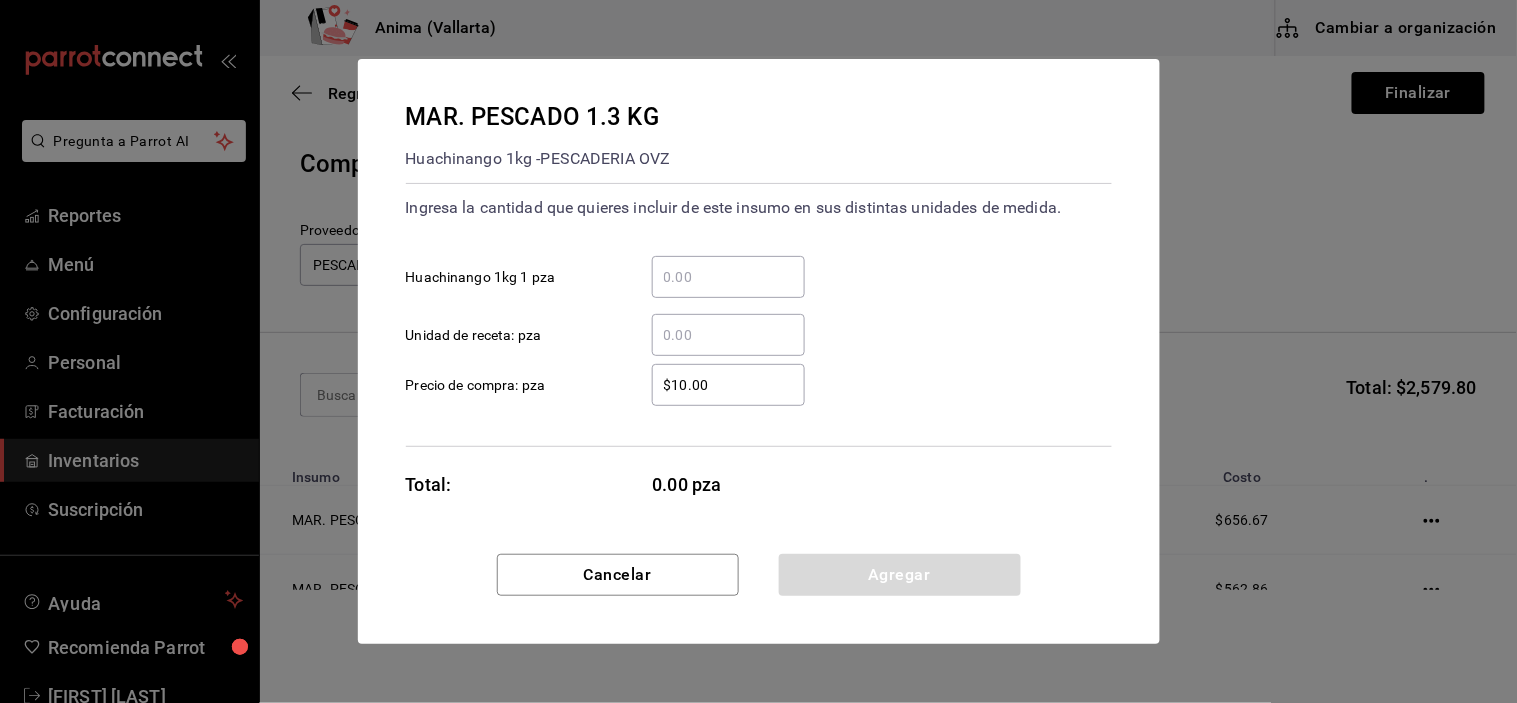 click on "​ Unidad de receta: pza" at bounding box center (728, 335) 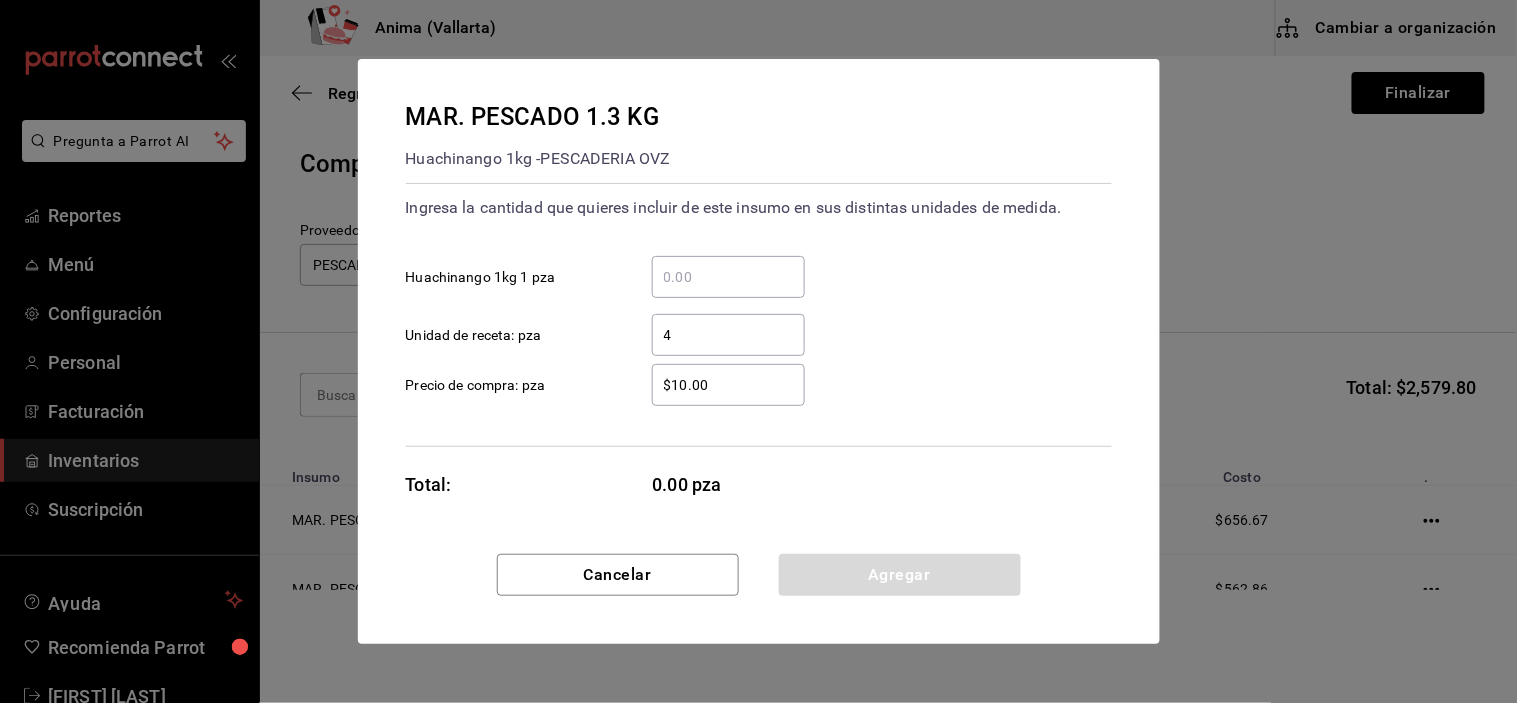 type on "4" 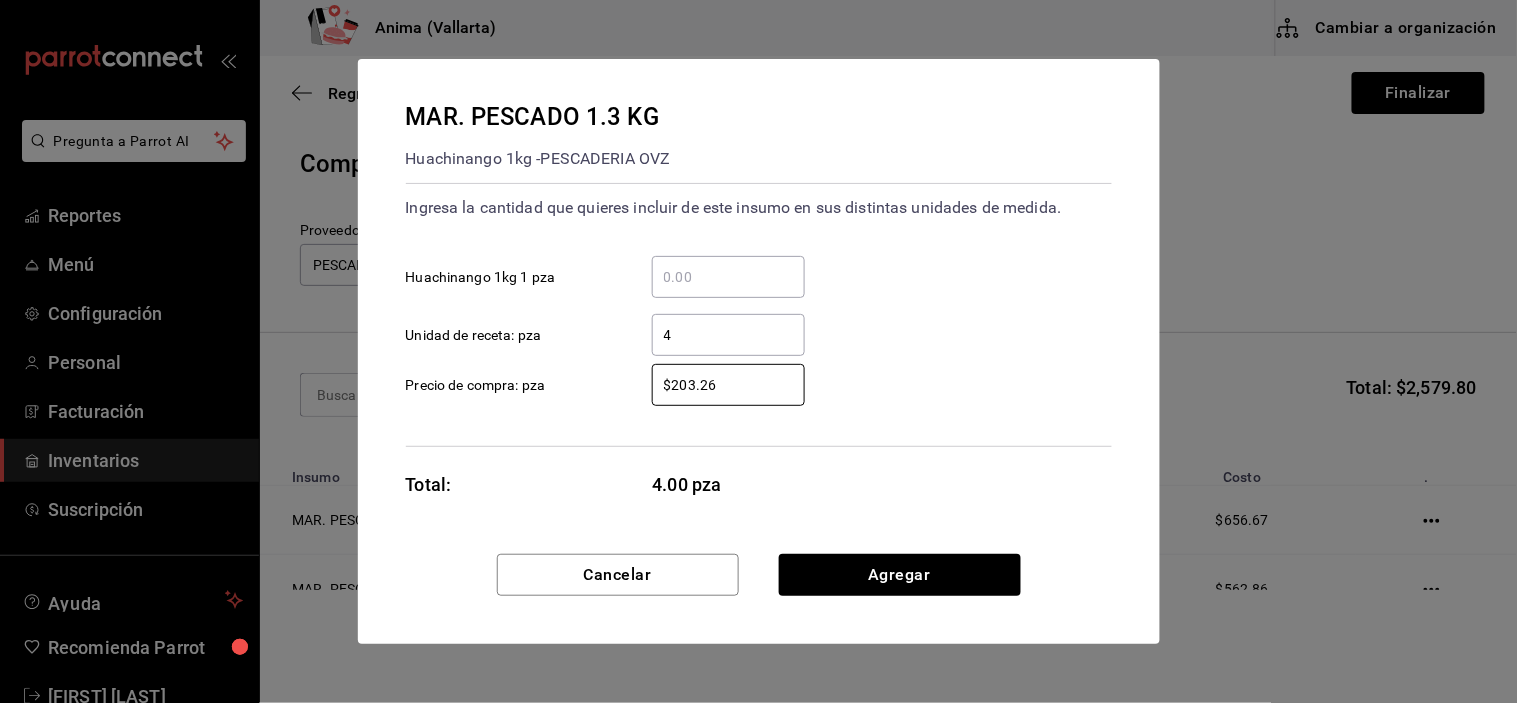 type on "$203.26" 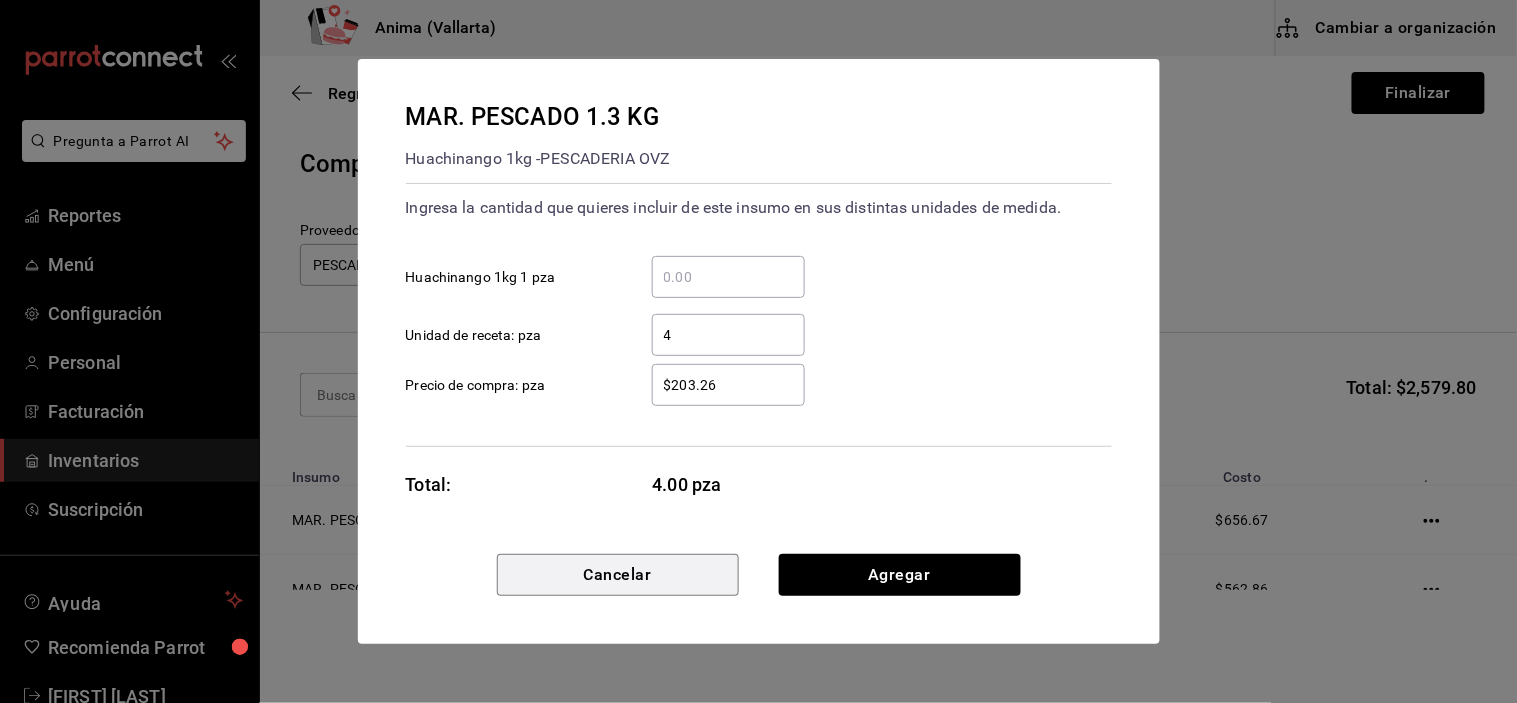 type 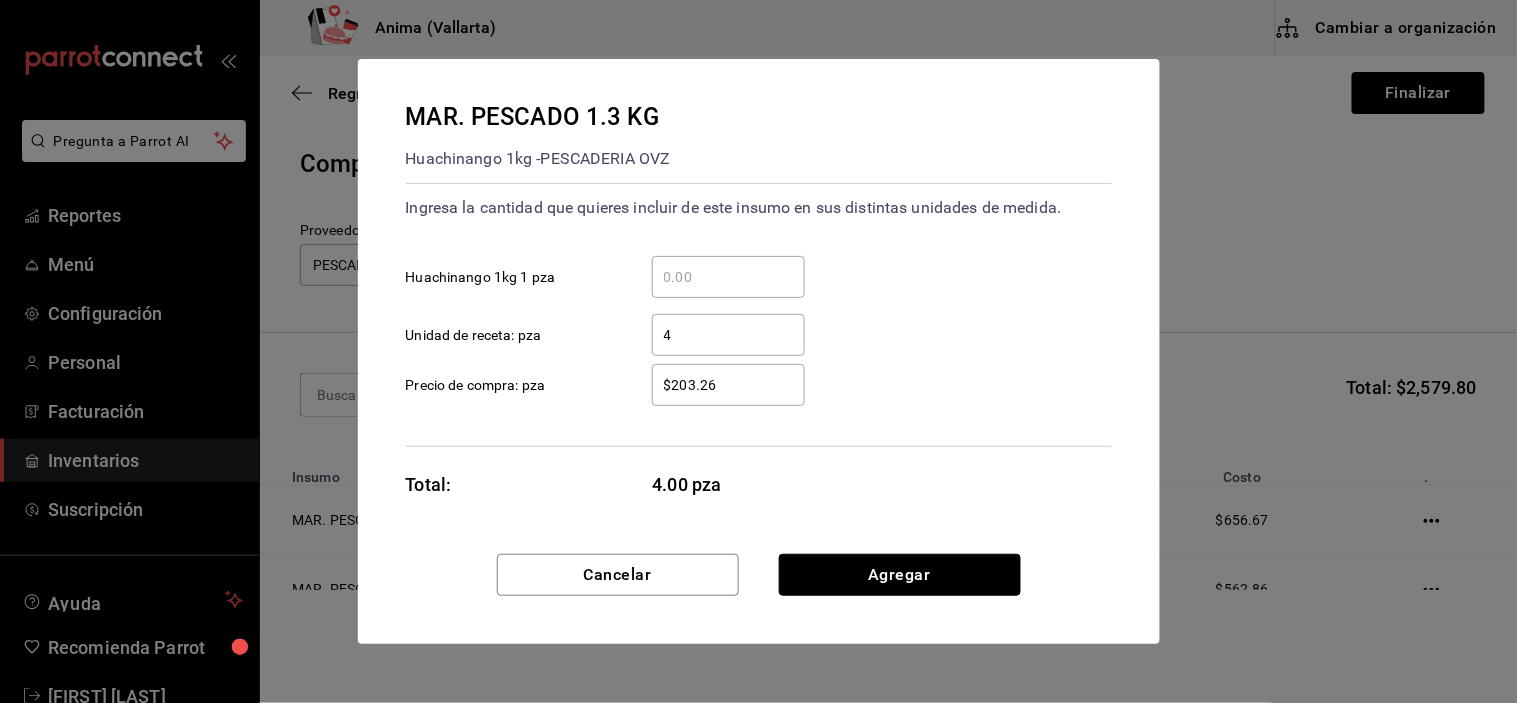 click on "Agregar" at bounding box center (900, 575) 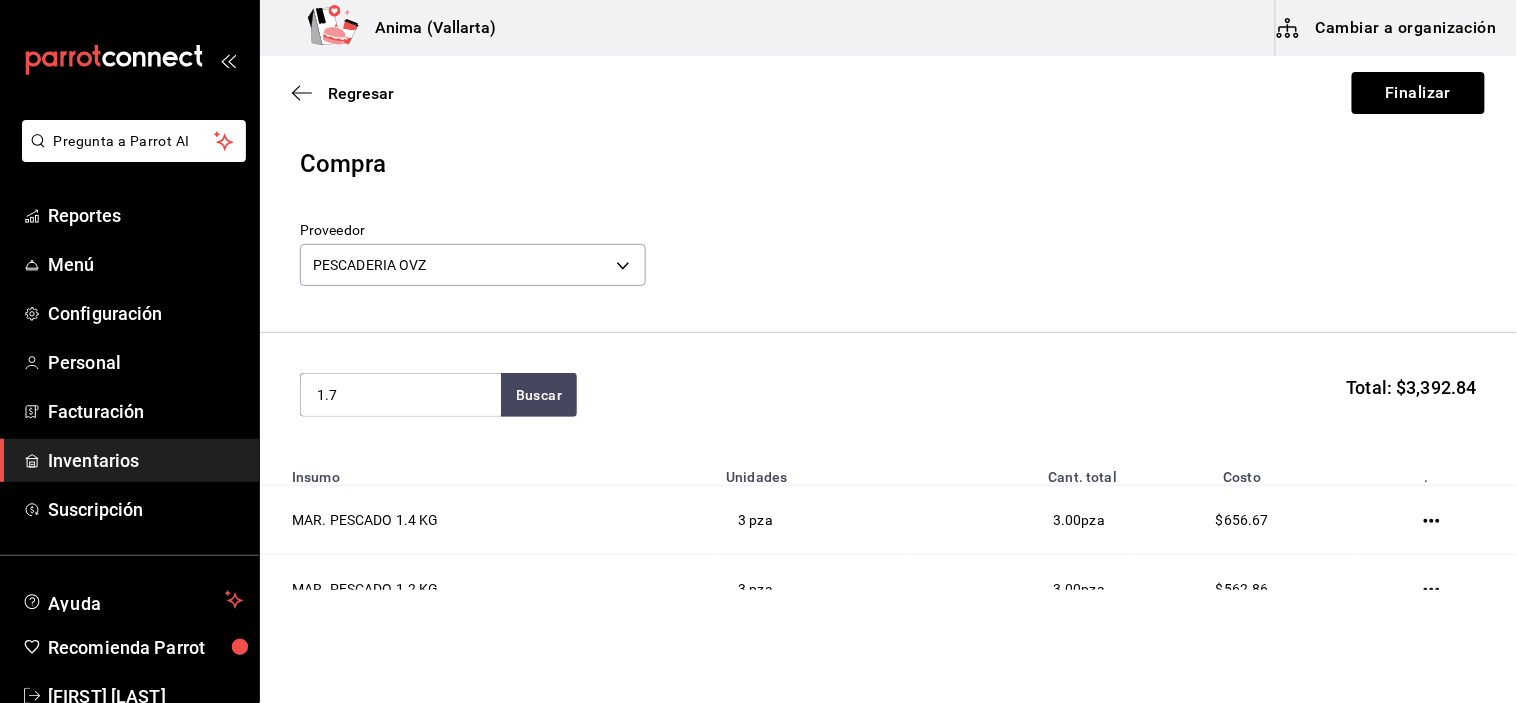 type on "1.7" 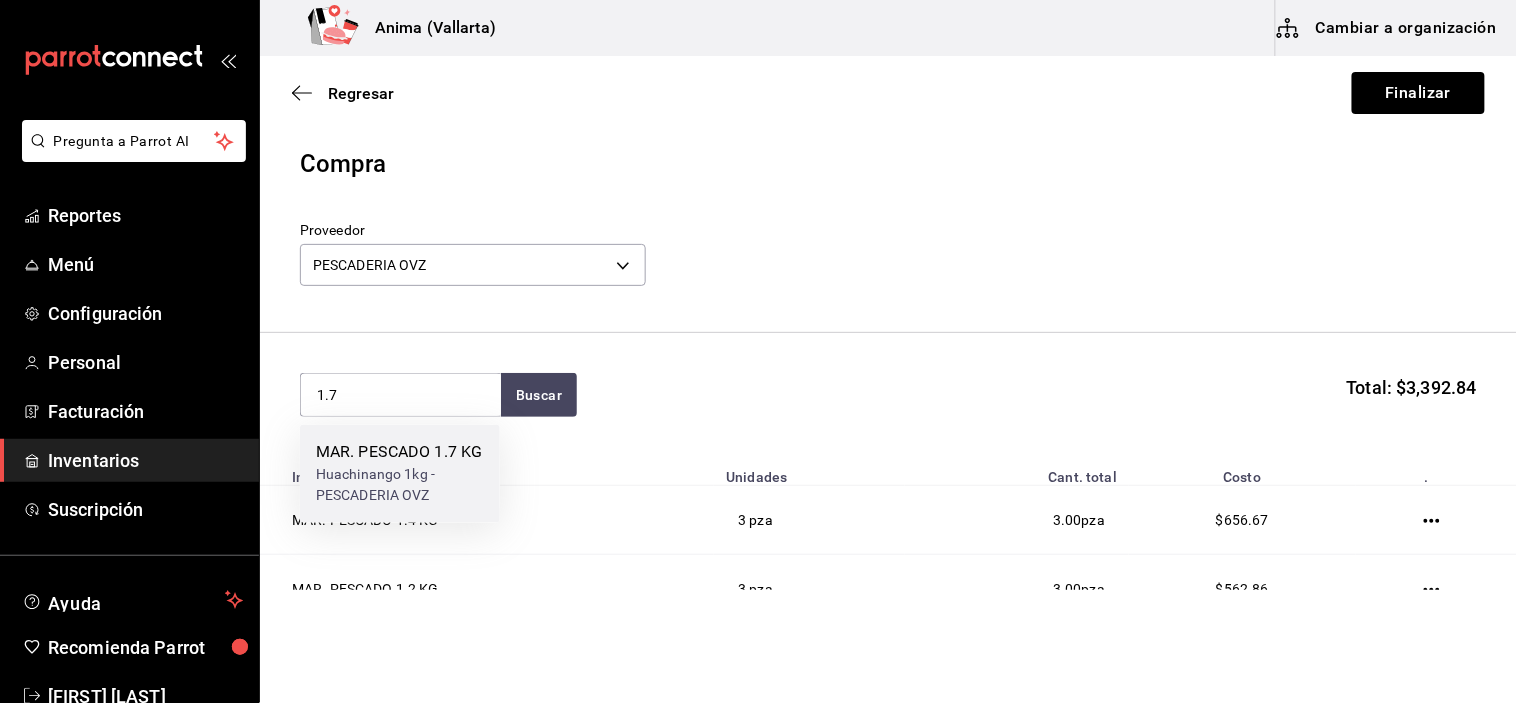 click on "Huachinango 1kg - PESCADERIA OVZ" at bounding box center (400, 486) 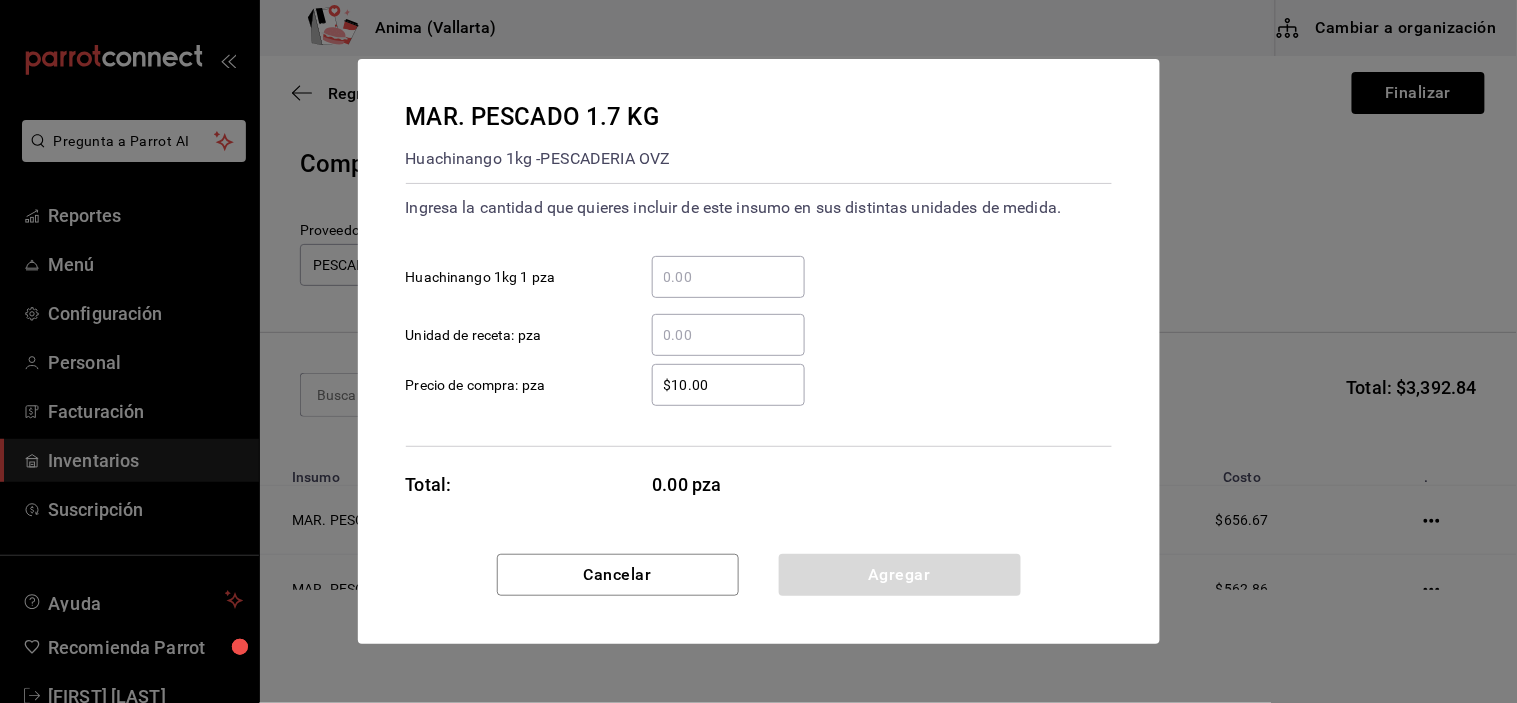 click on "​" at bounding box center (728, 335) 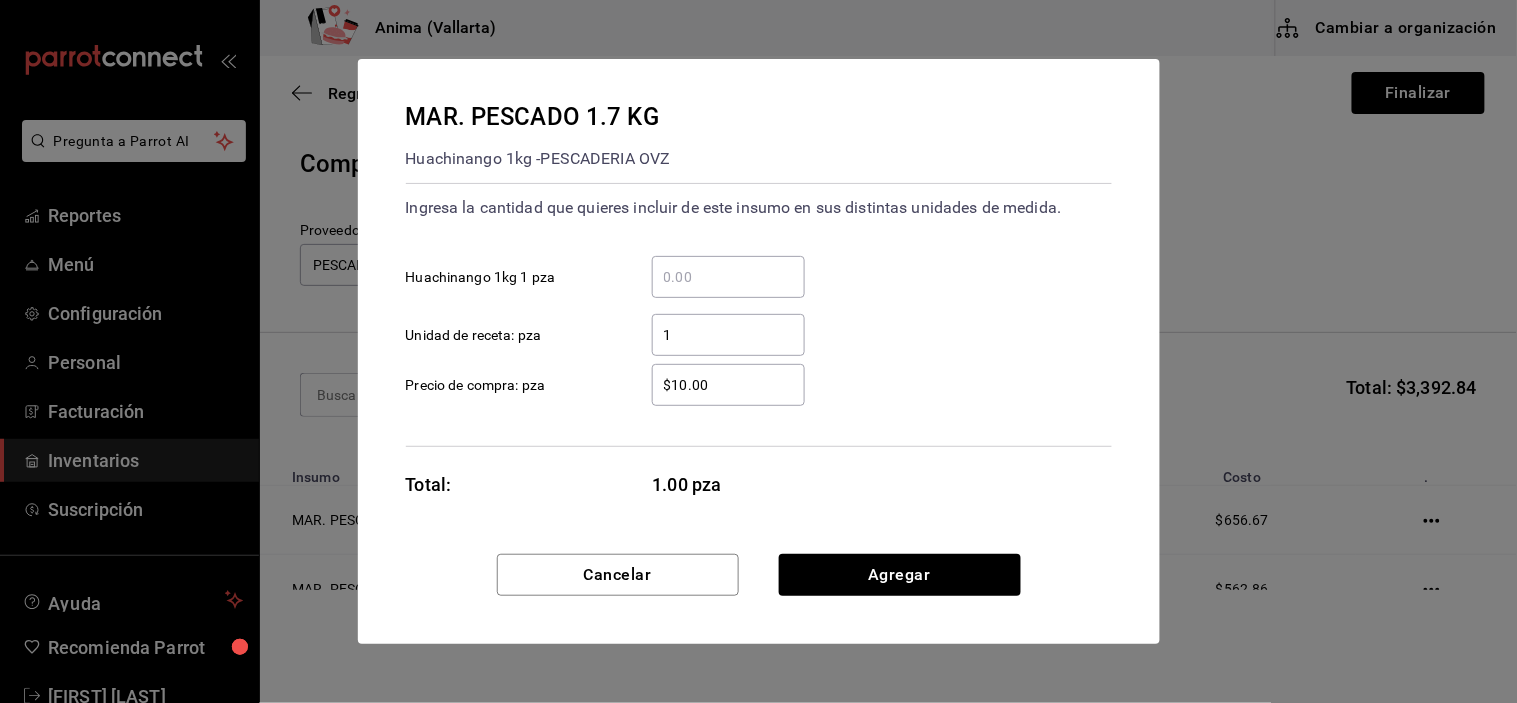 type on "1" 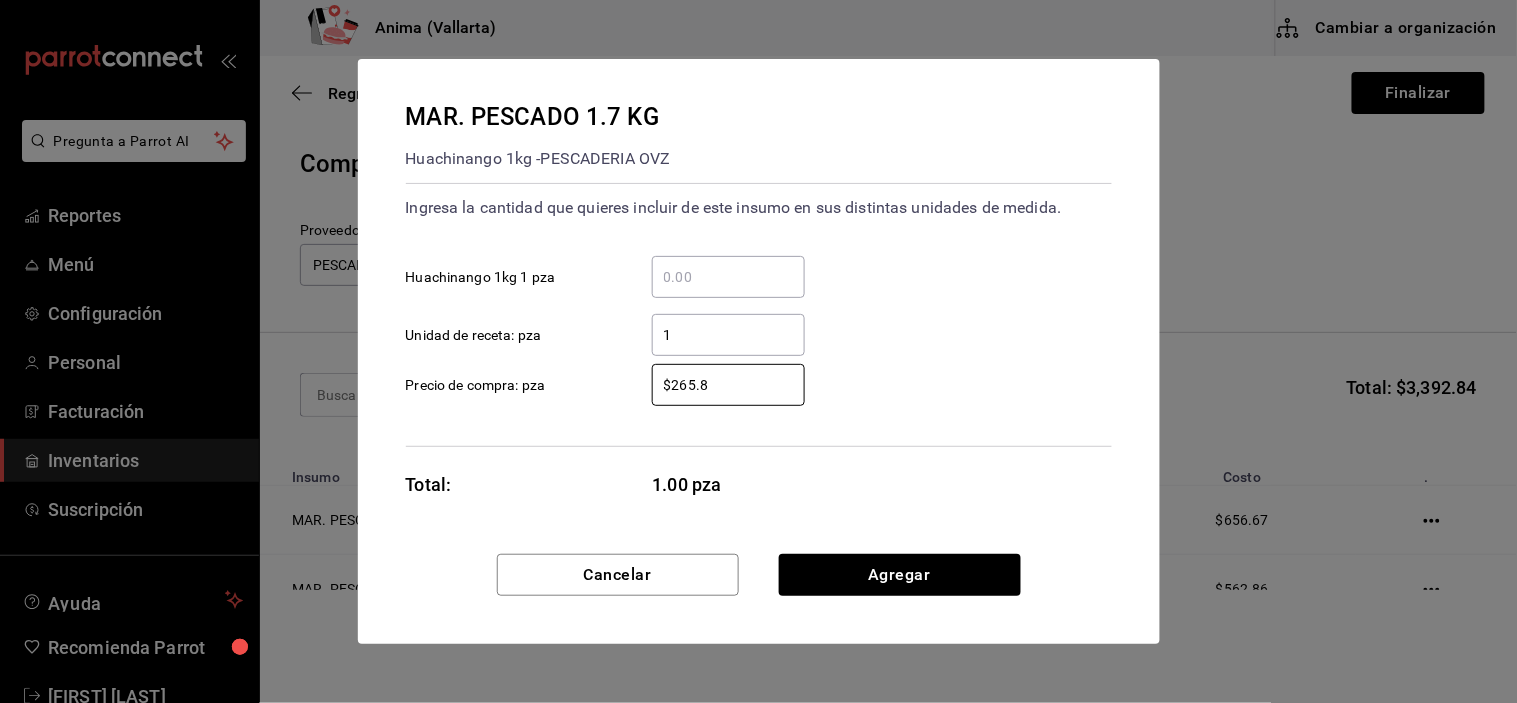 type on "$265.8" 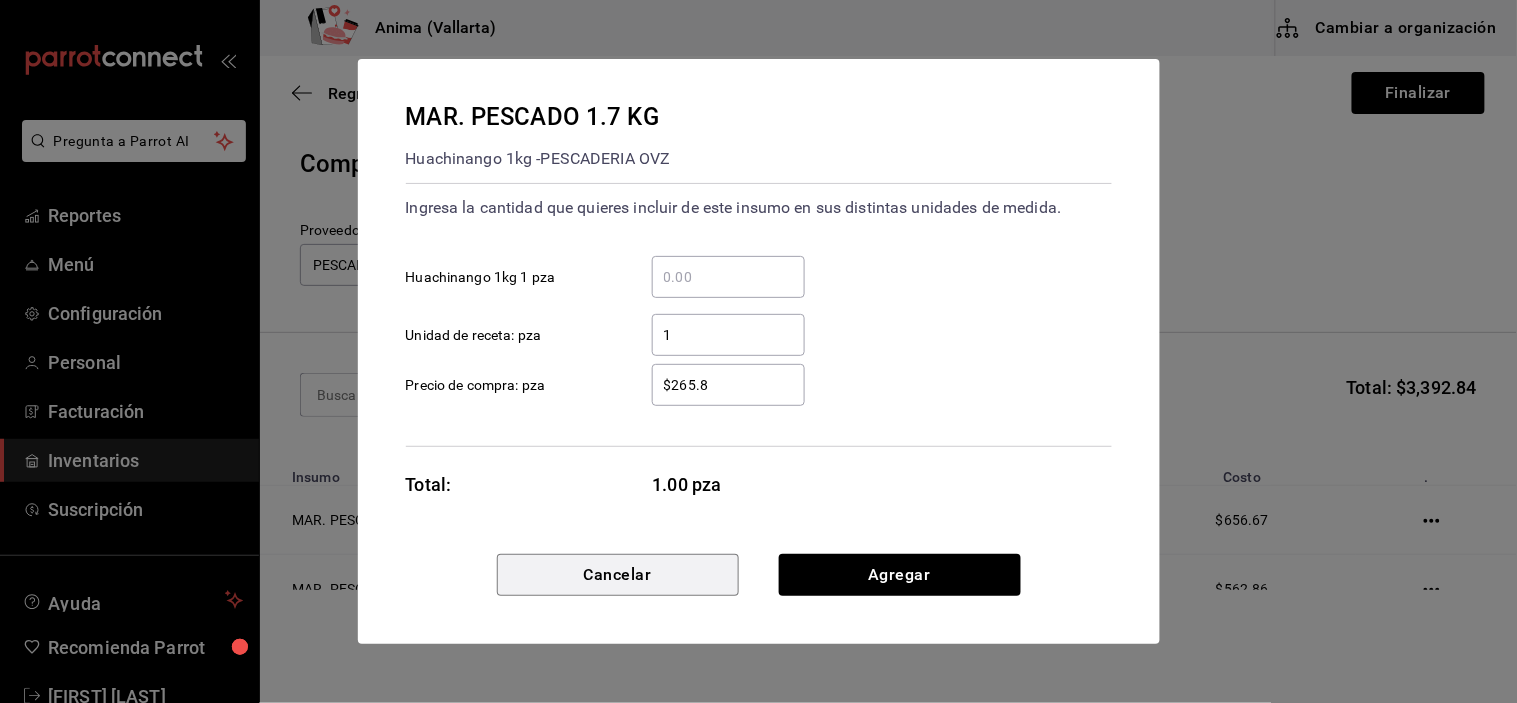 type 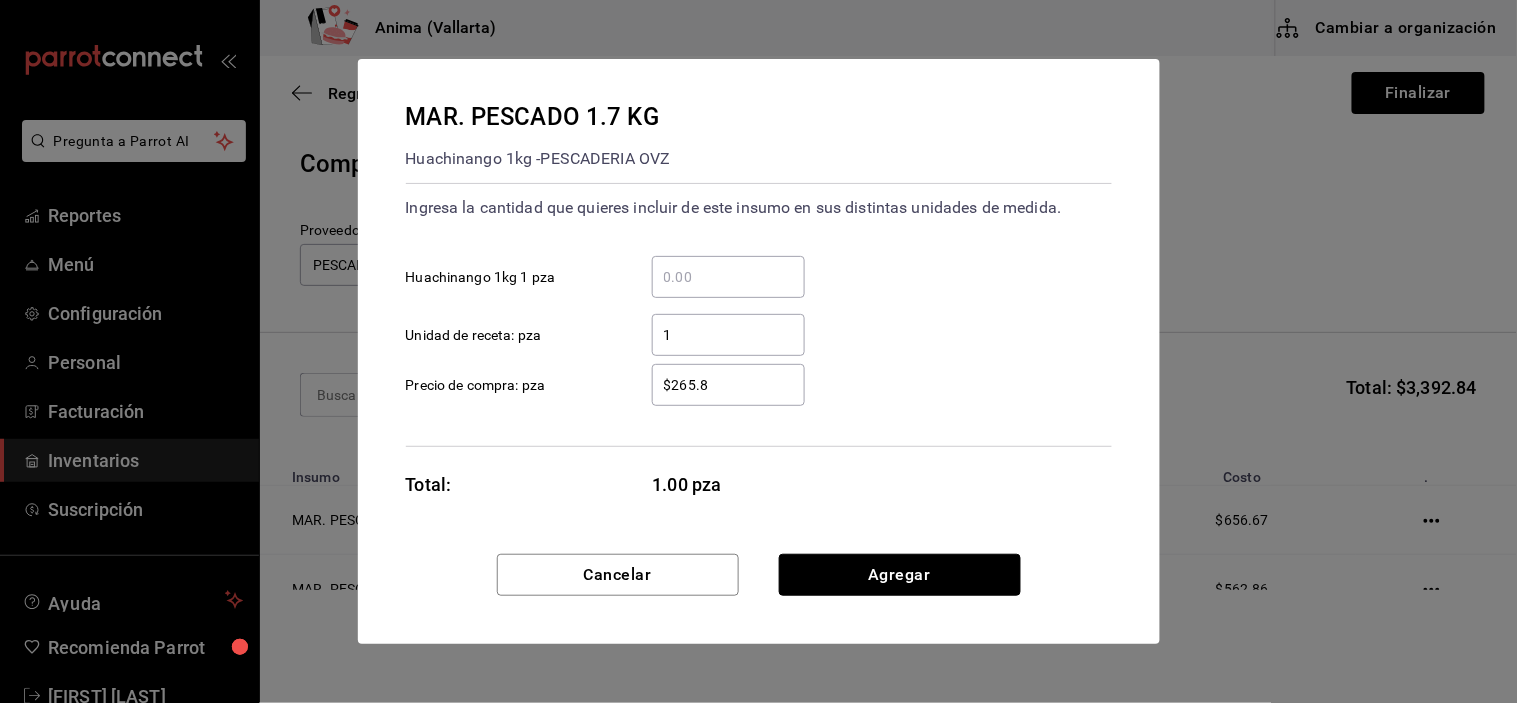 click on "Agregar" at bounding box center (900, 575) 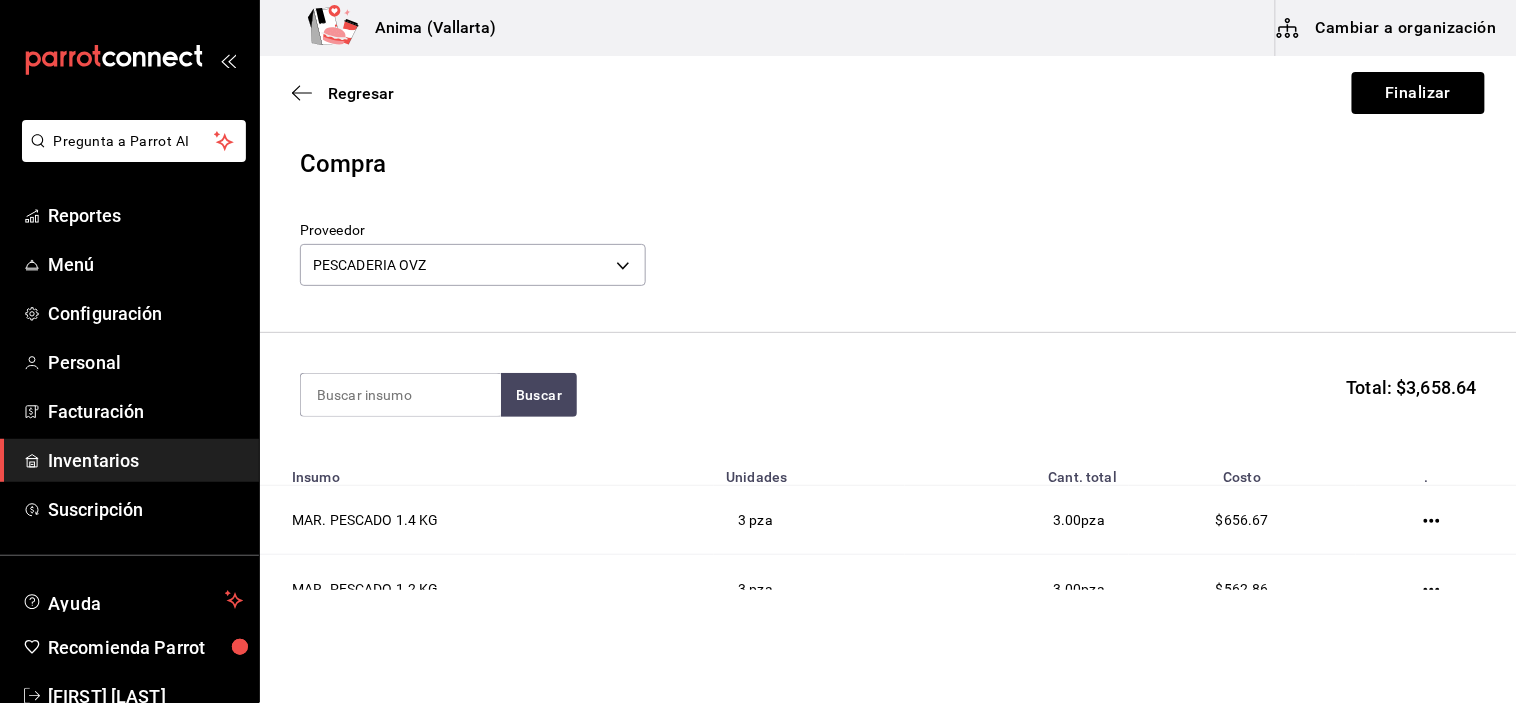 type on "." 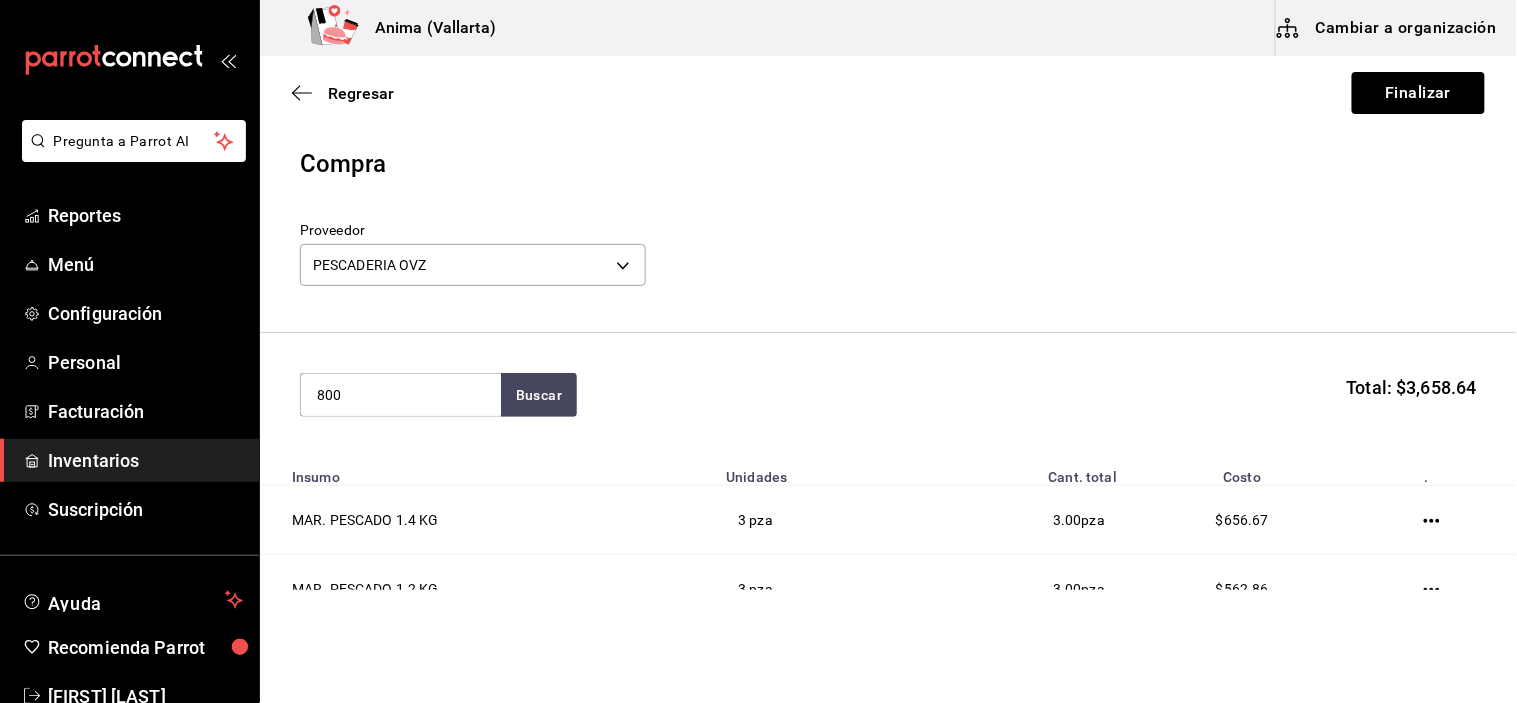 type on "800" 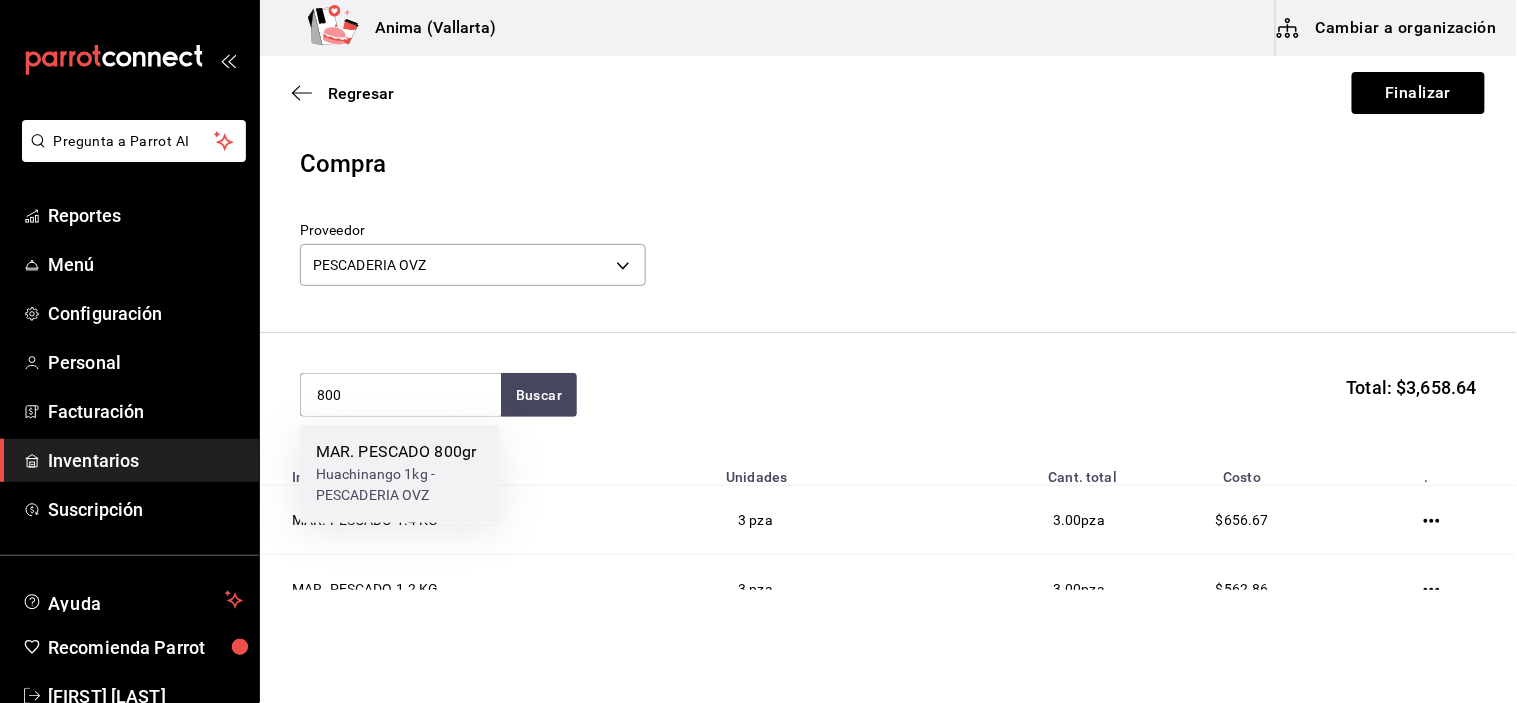 click on "MAR. PESCADO 800gr" at bounding box center [400, 453] 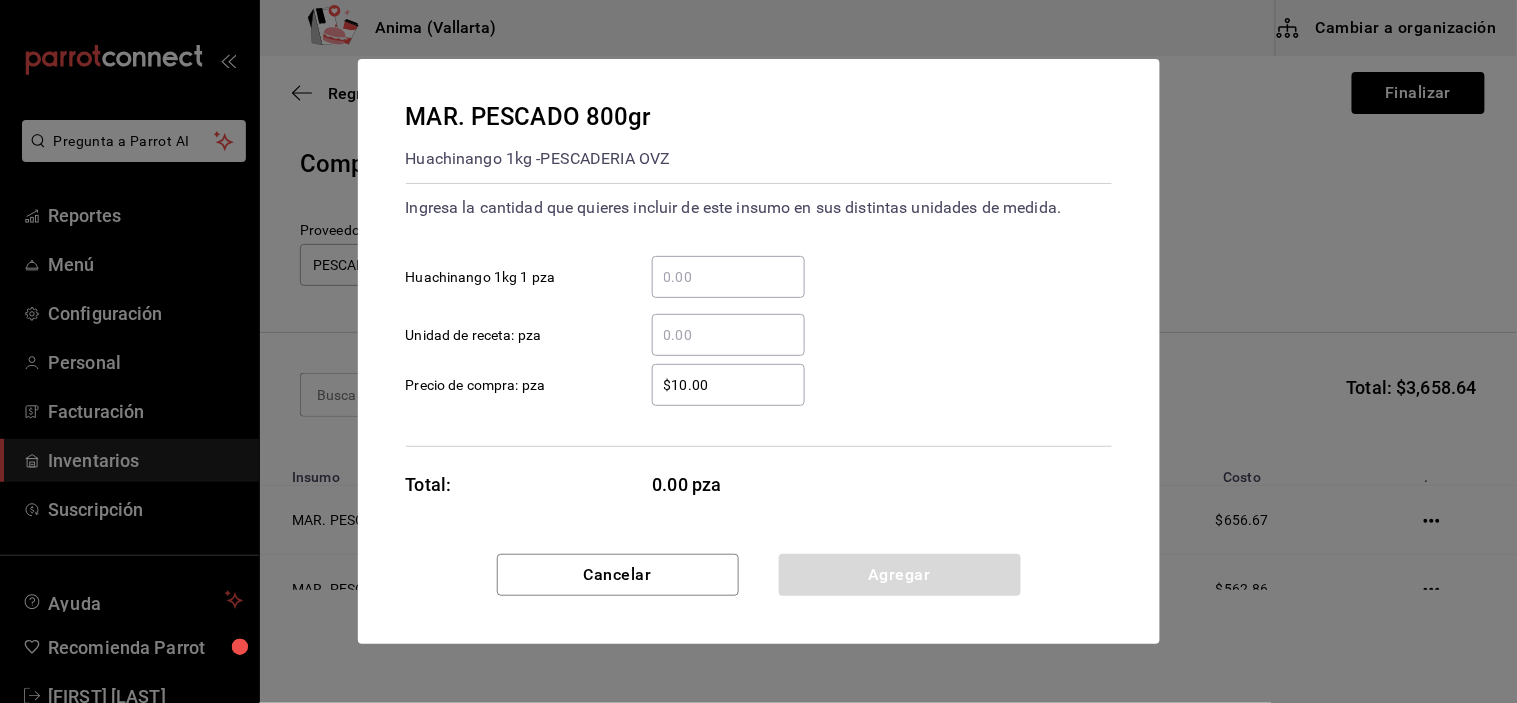 click on "​ Huachinango 1kg 1 pza" at bounding box center (728, 277) 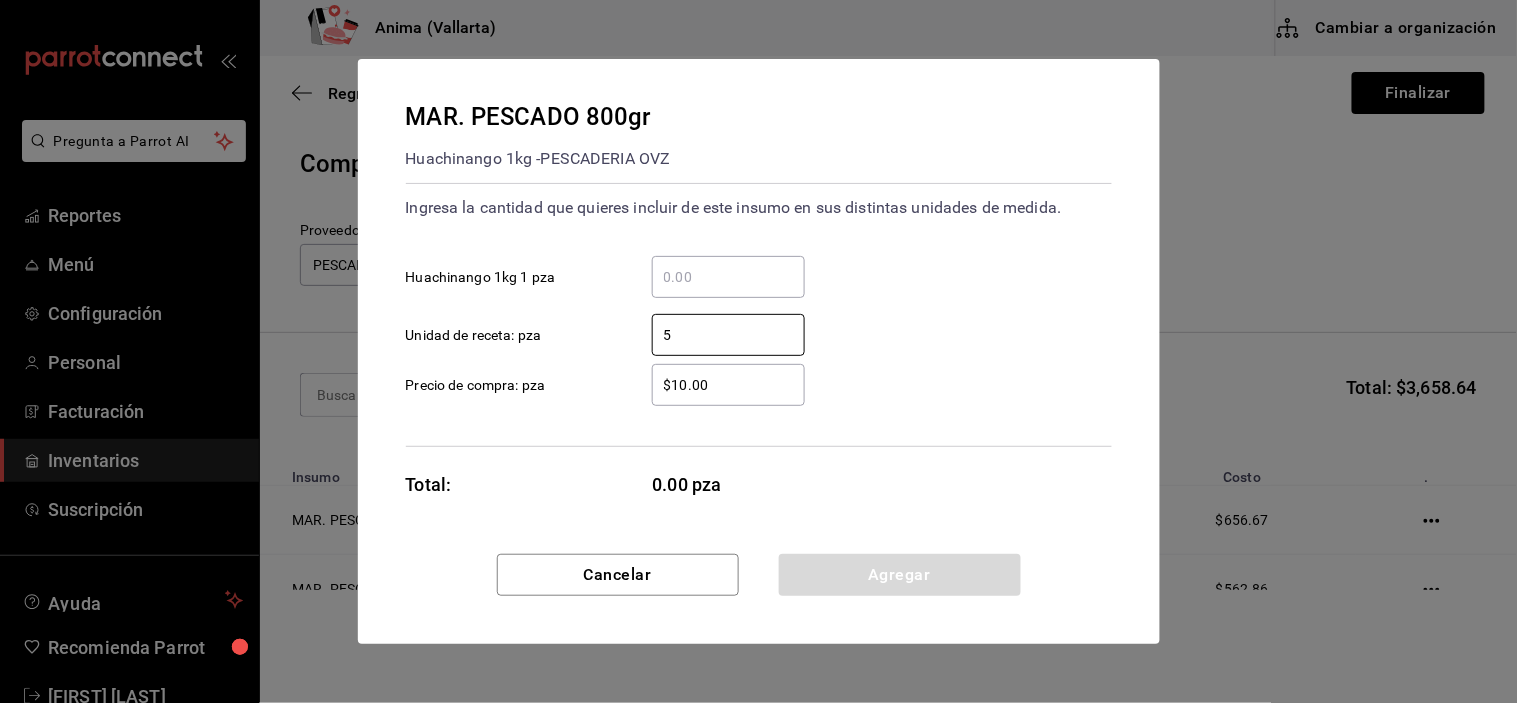 type on "5" 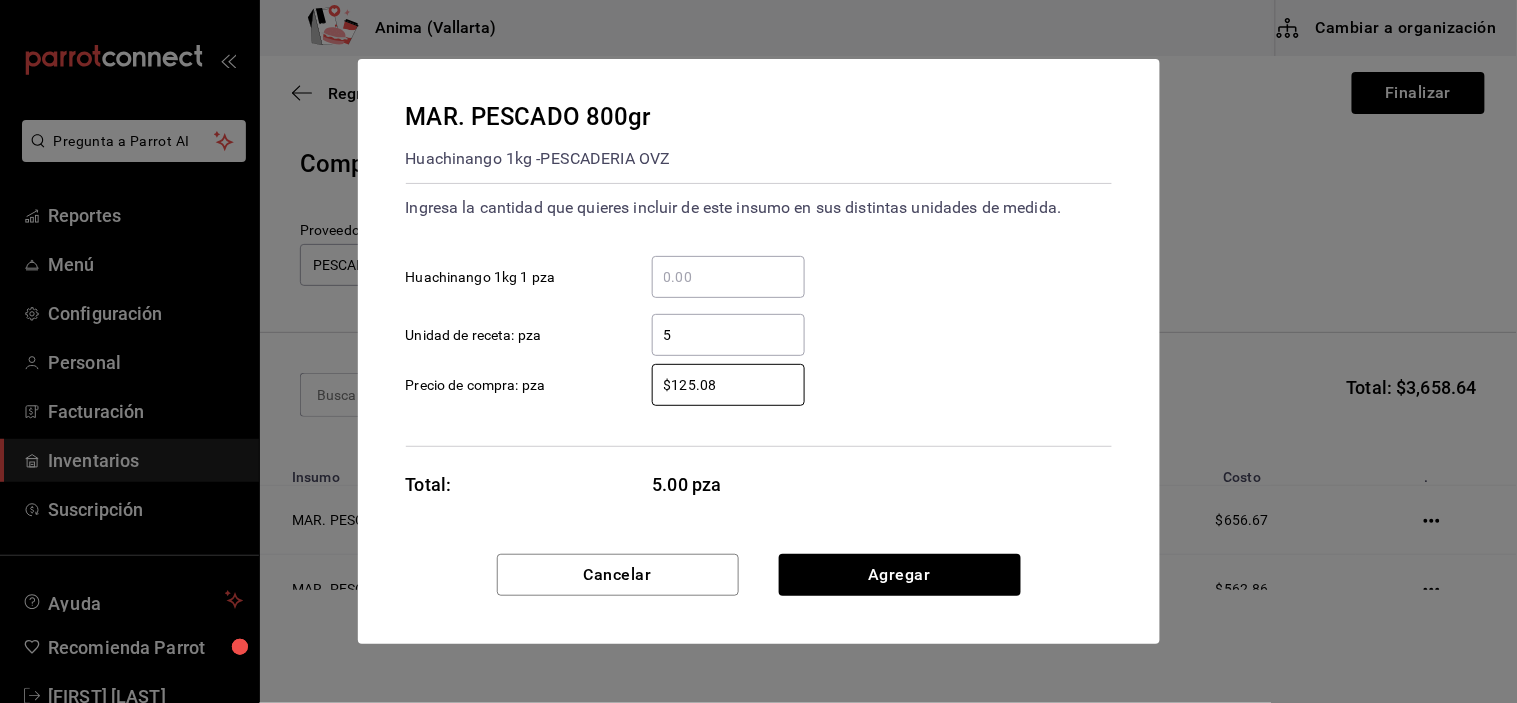 type on "$125.08" 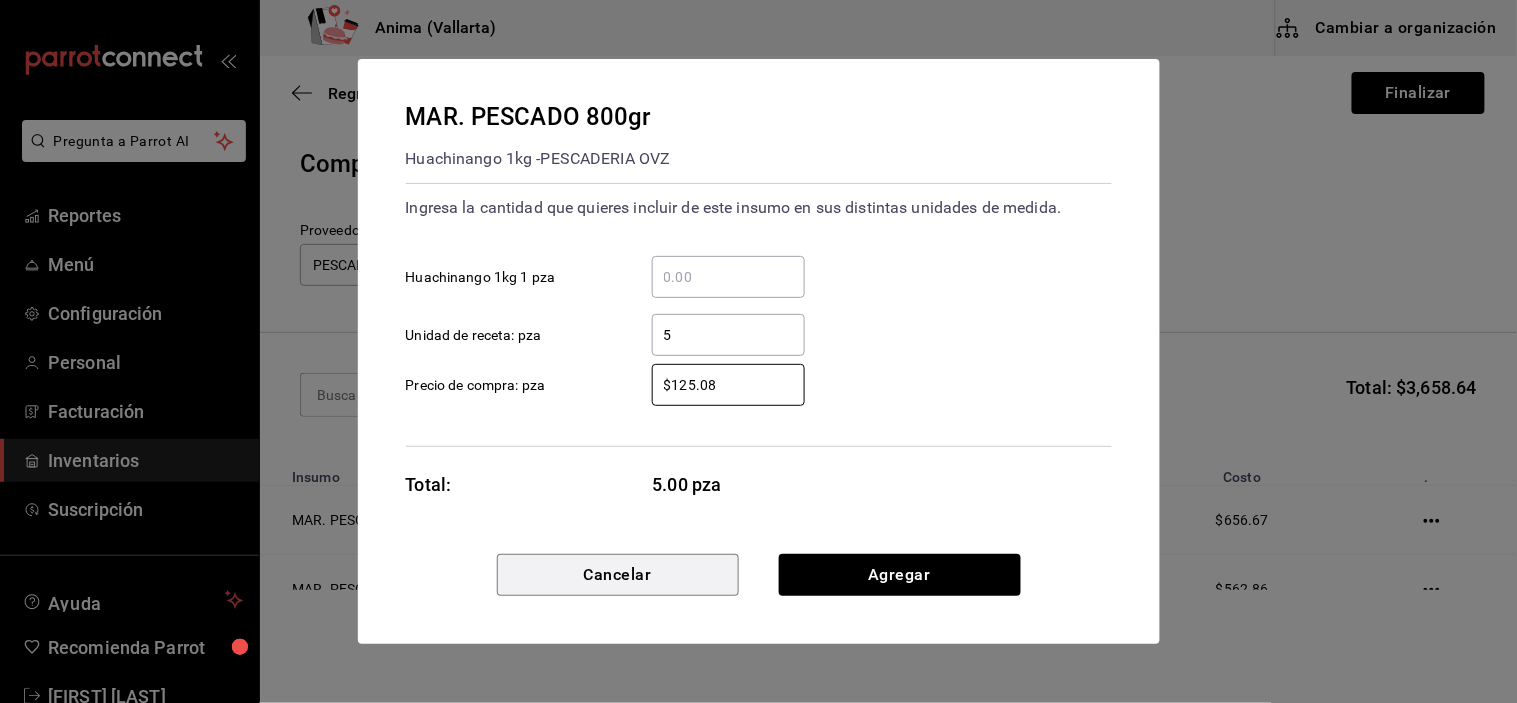 type 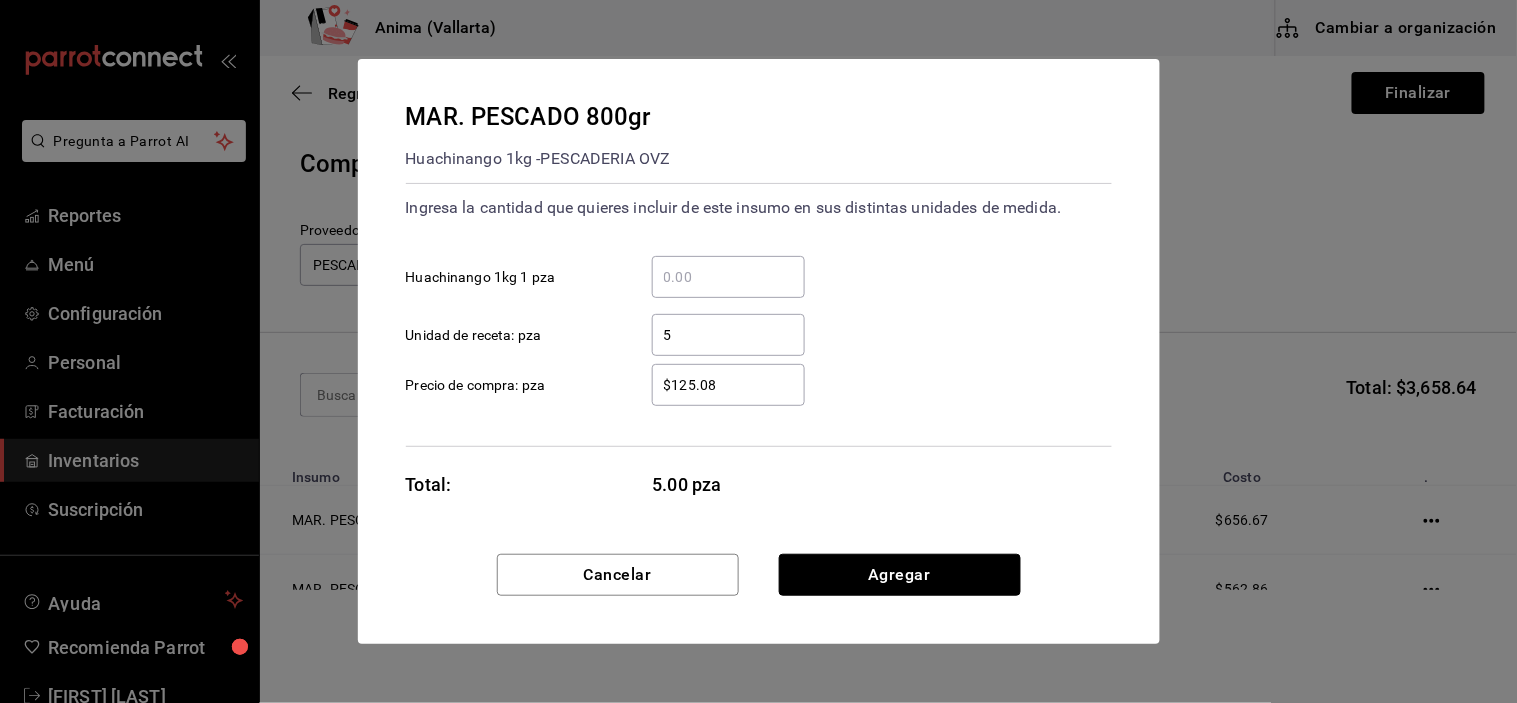 click on "Agregar" at bounding box center (900, 575) 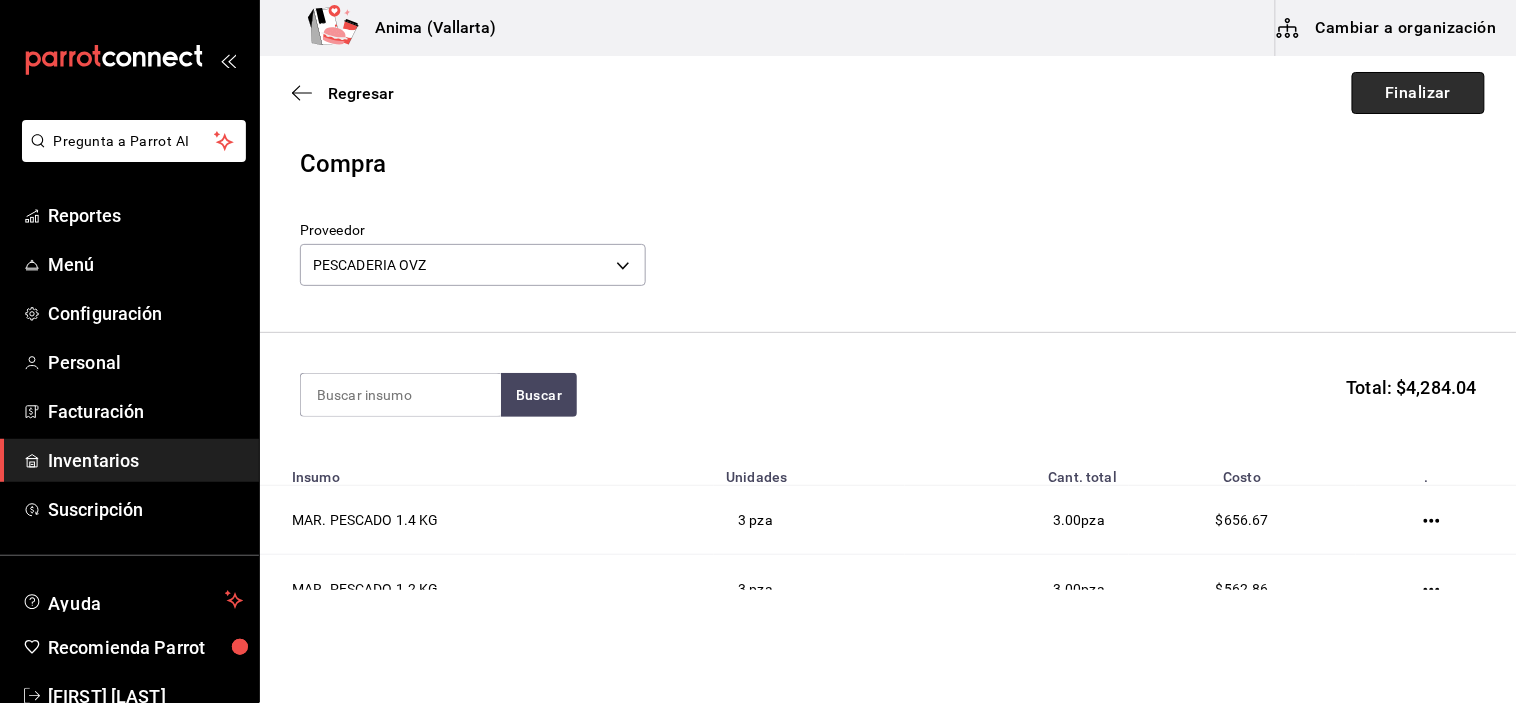 click on "Finalizar" at bounding box center (1418, 93) 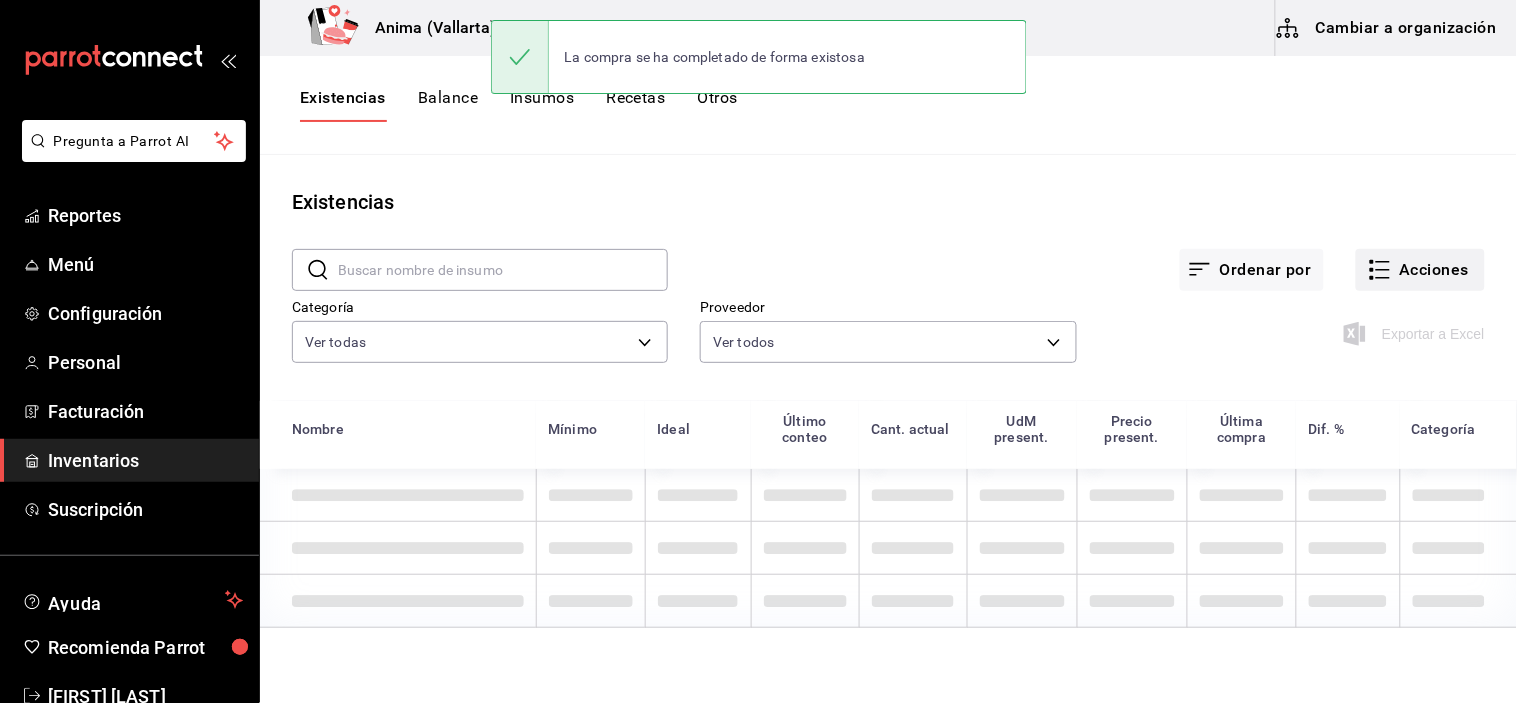 click on "Acciones" at bounding box center [1420, 270] 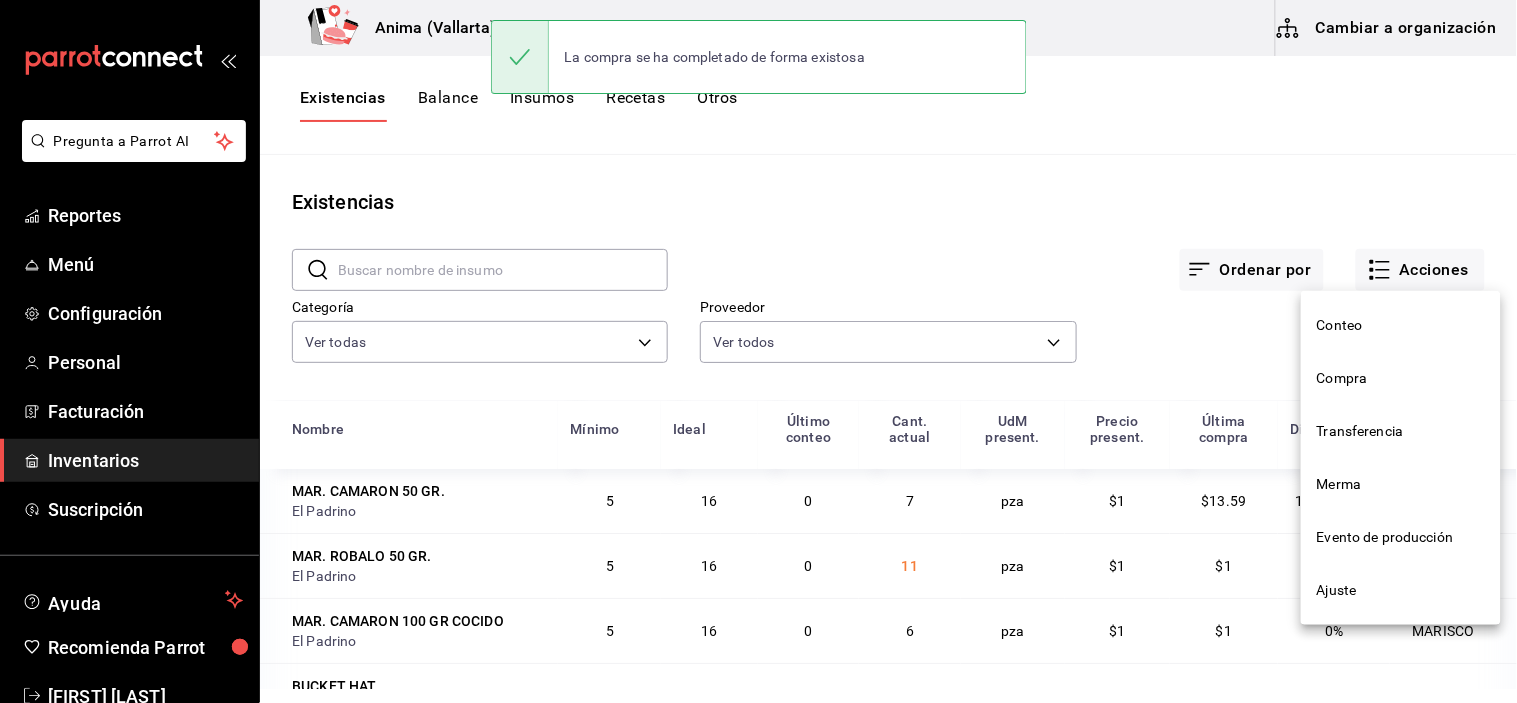 click on "Compra" at bounding box center (1401, 378) 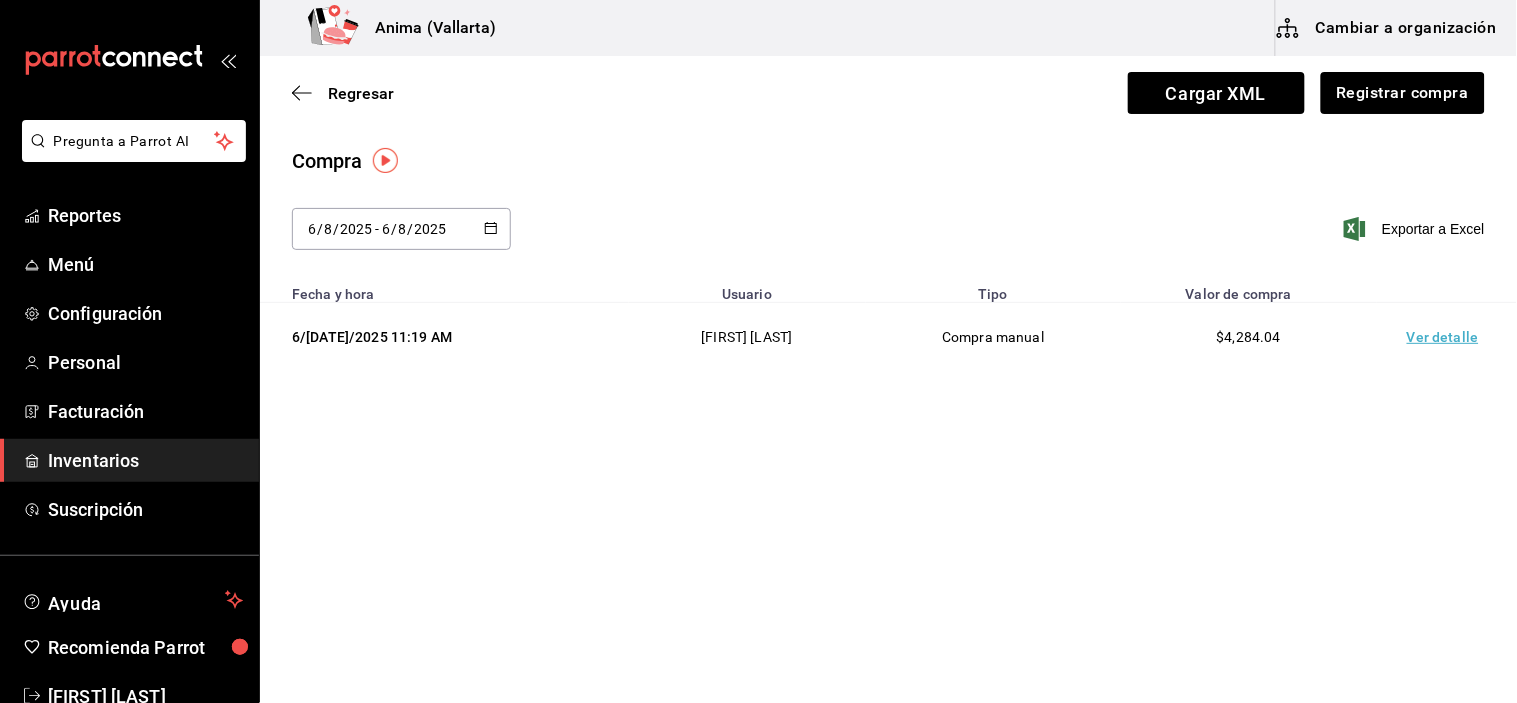 click on "Ver detalle" at bounding box center [1447, 337] 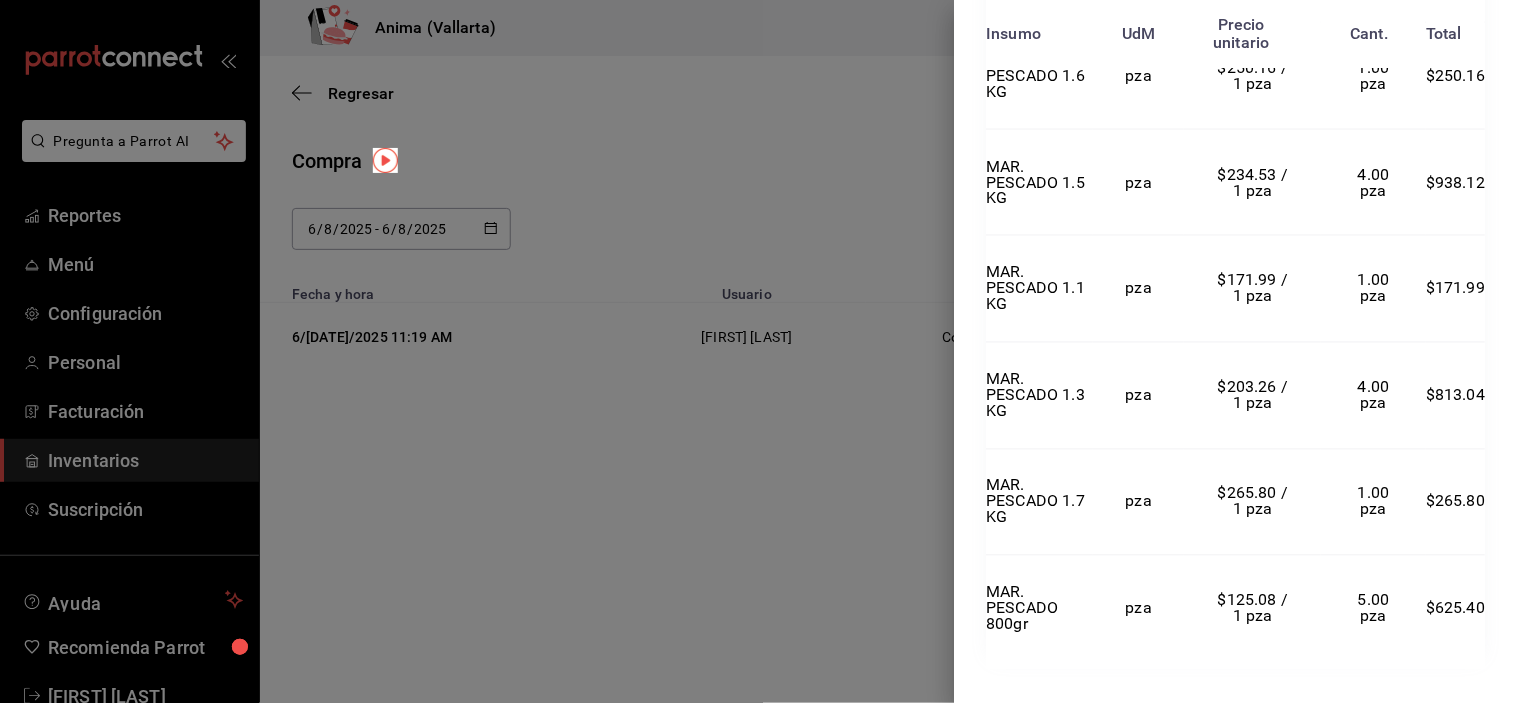 scroll, scrollTop: 805, scrollLeft: 0, axis: vertical 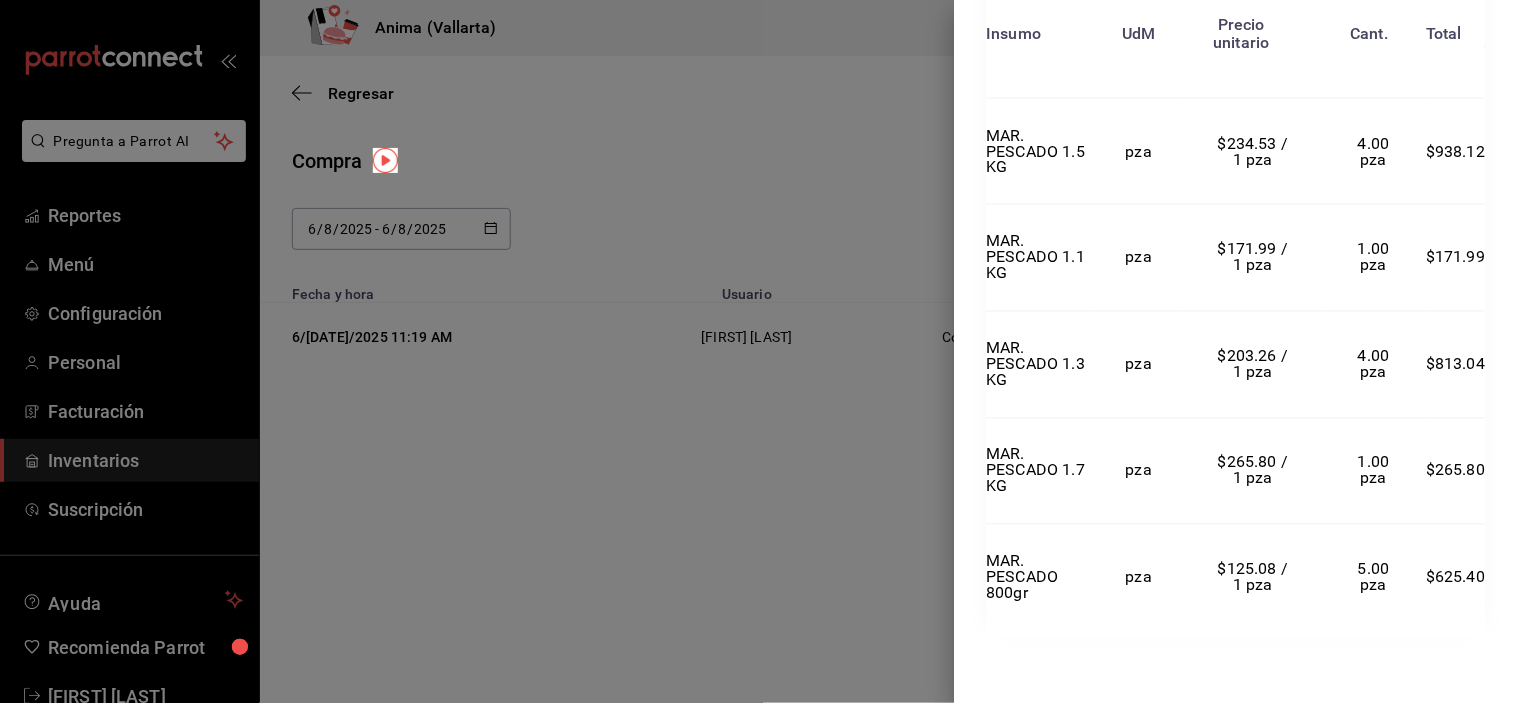 click at bounding box center [758, 351] 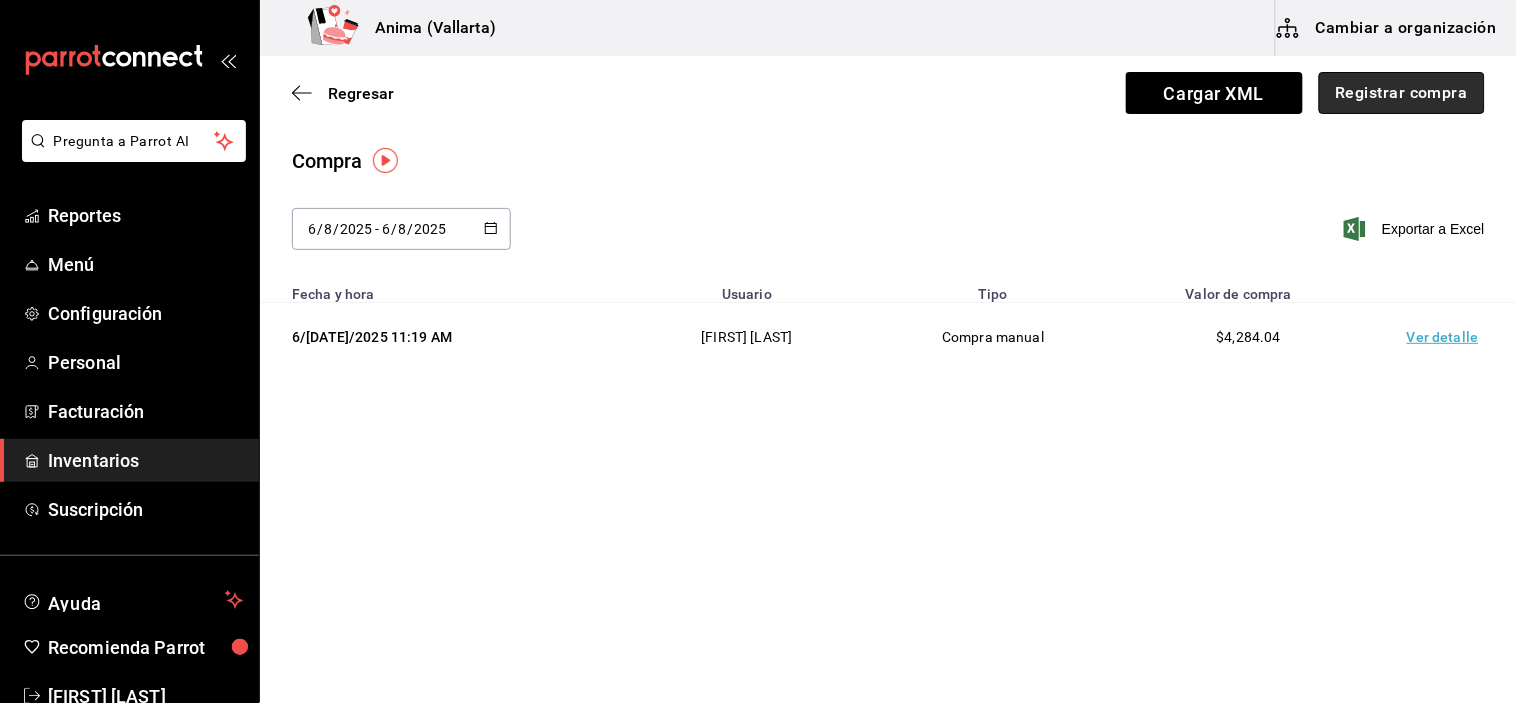 click on "Registrar compra" at bounding box center [1402, 93] 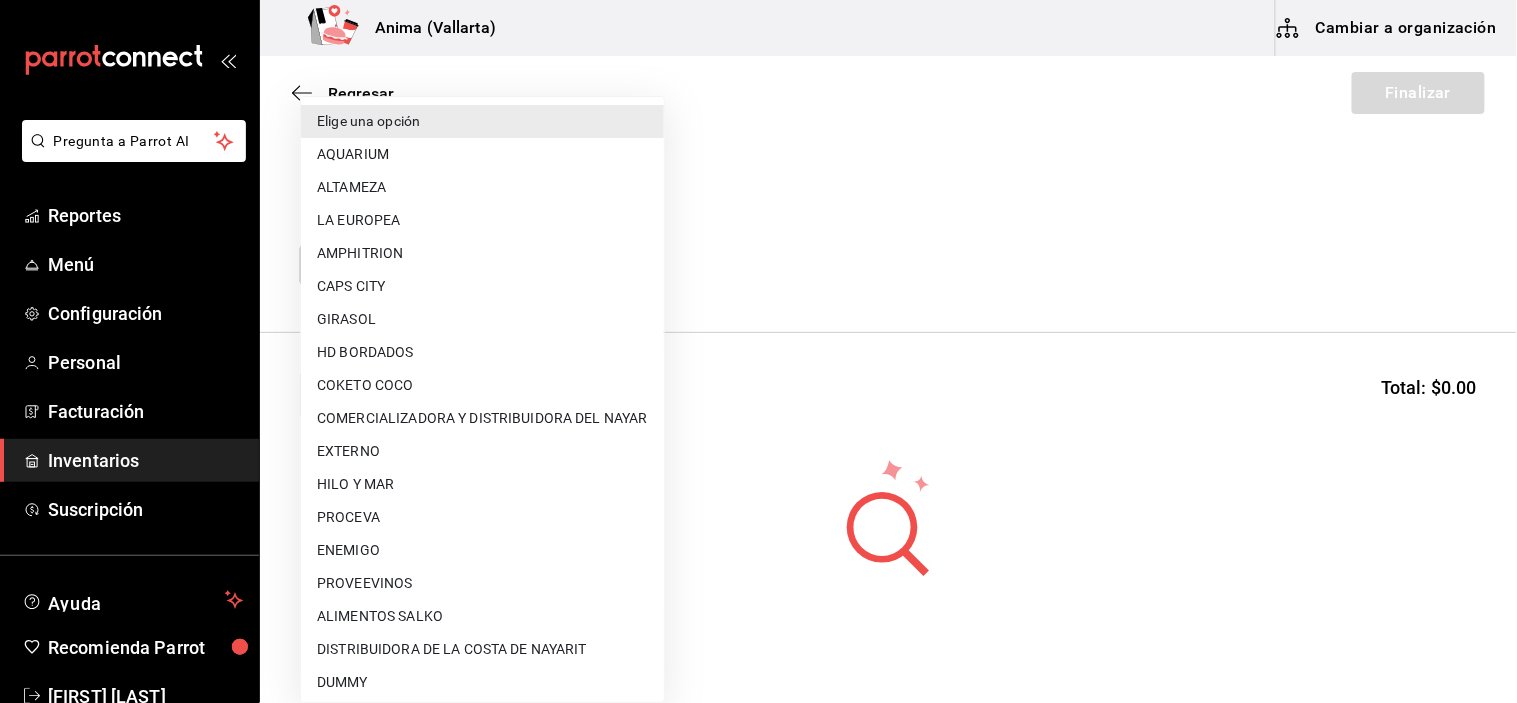 click on "Pregunta a Parrot AI Reportes   Menú   Configuración   Personal   Facturación   Inventarios   Suscripción   Ayuda Recomienda Parrot   [FIRST] [LAST]   Sugerir nueva función   Anima ([CITY]) Cambiar a organización Regresar Finalizar Compra Proveedor Elige una opción default Buscar Total: $0.00 No hay insumos a mostrar. Busca un insumo para agregarlo a la lista GANA 1 MES GRATIS EN TU SUSCRIPCIÓN AQUÍ ¿Recuerdas cómo empezó tu restaurante?
Hoy puedes ayudar a un colega a tener el mismo cambio que tú viviste.
Recomienda Parrot directamente desde tu Portal Administrador.
Es fácil y rápido.
🎁 Por cada restaurante que se una, ganas 1 mes gratis. Ver video tutorial Ir a video Pregunta a Parrot AI Reportes   Menú   Configuración   Personal   Facturación   Inventarios   Suscripción   Ayuda Recomienda Parrot   [FIRST] [LAST]   Sugerir nueva función   Editar Eliminar Visitar centro de ayuda ([PHONE]) [EMAIL] Visitar centro de ayuda ([PHONE]) Elige una opción DUMMY" at bounding box center (758, 295) 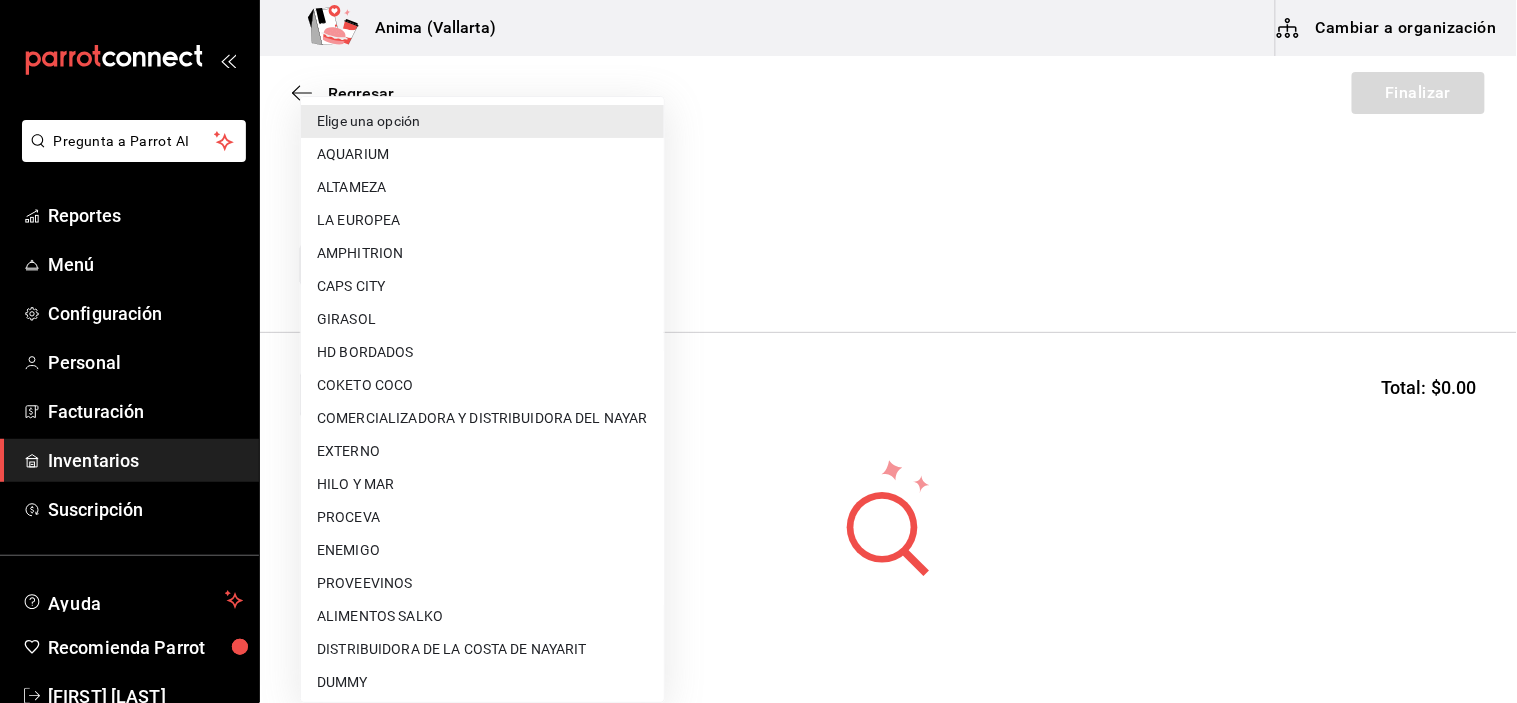 scroll, scrollTop: 366, scrollLeft: 0, axis: vertical 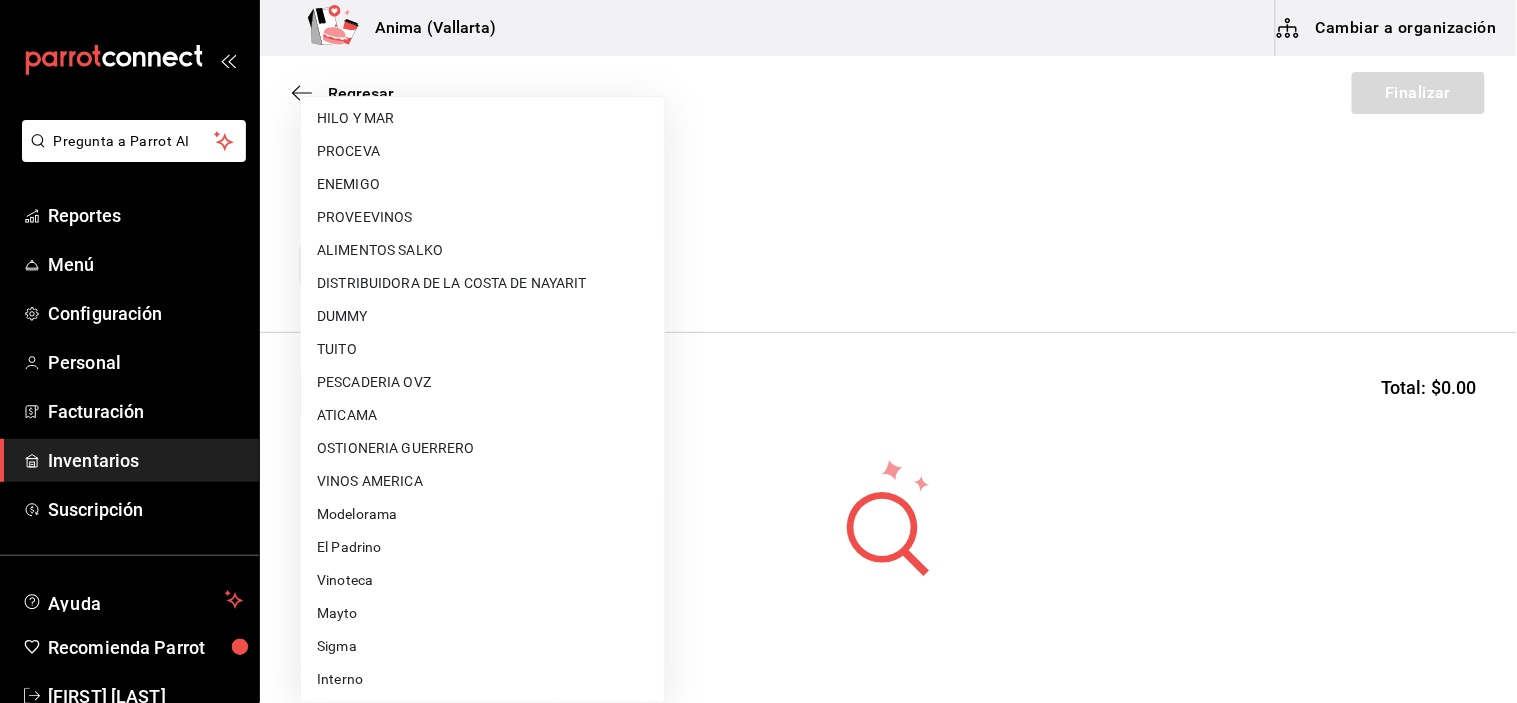 click on "PESCADERIA OVZ" at bounding box center (482, 382) 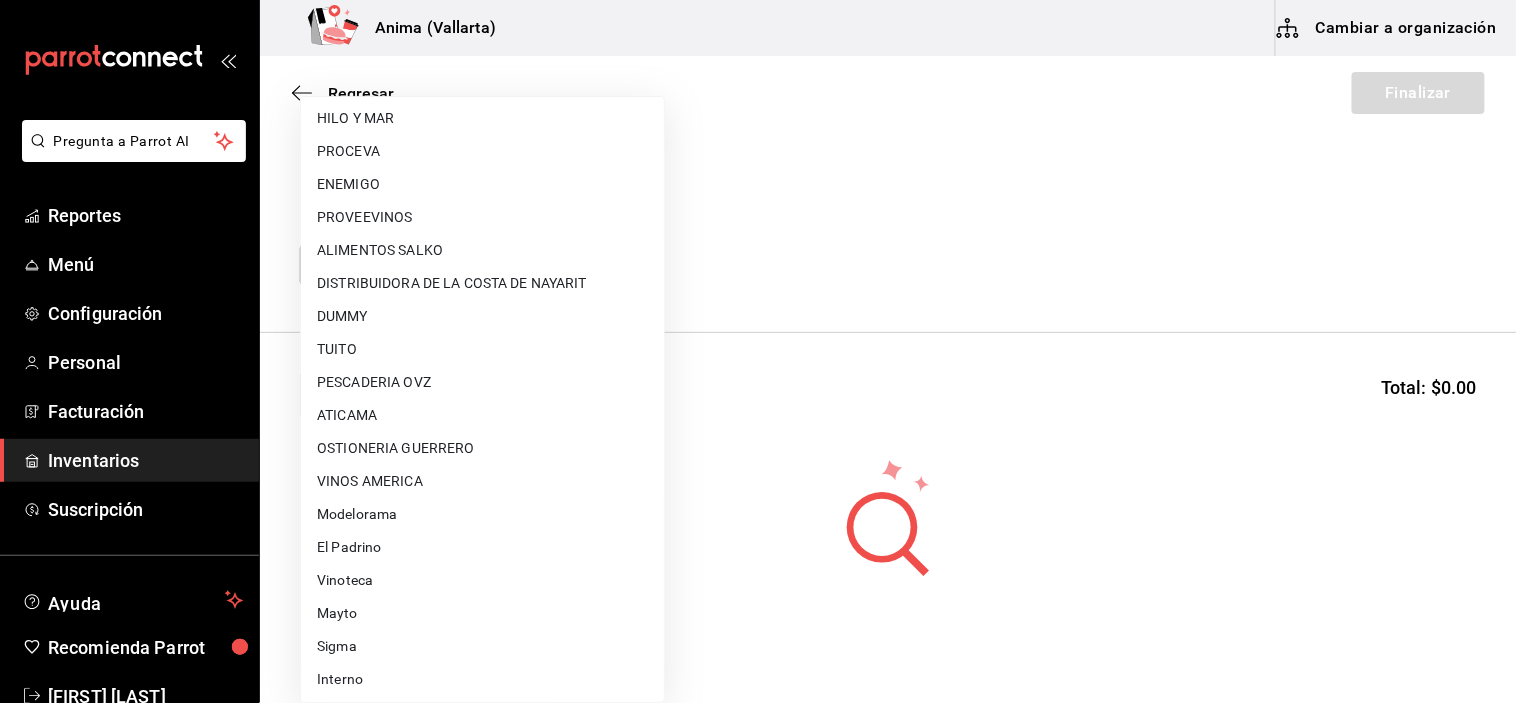 type on "7837a1d6-243c-4c8a-b58d-e969f91a32eb" 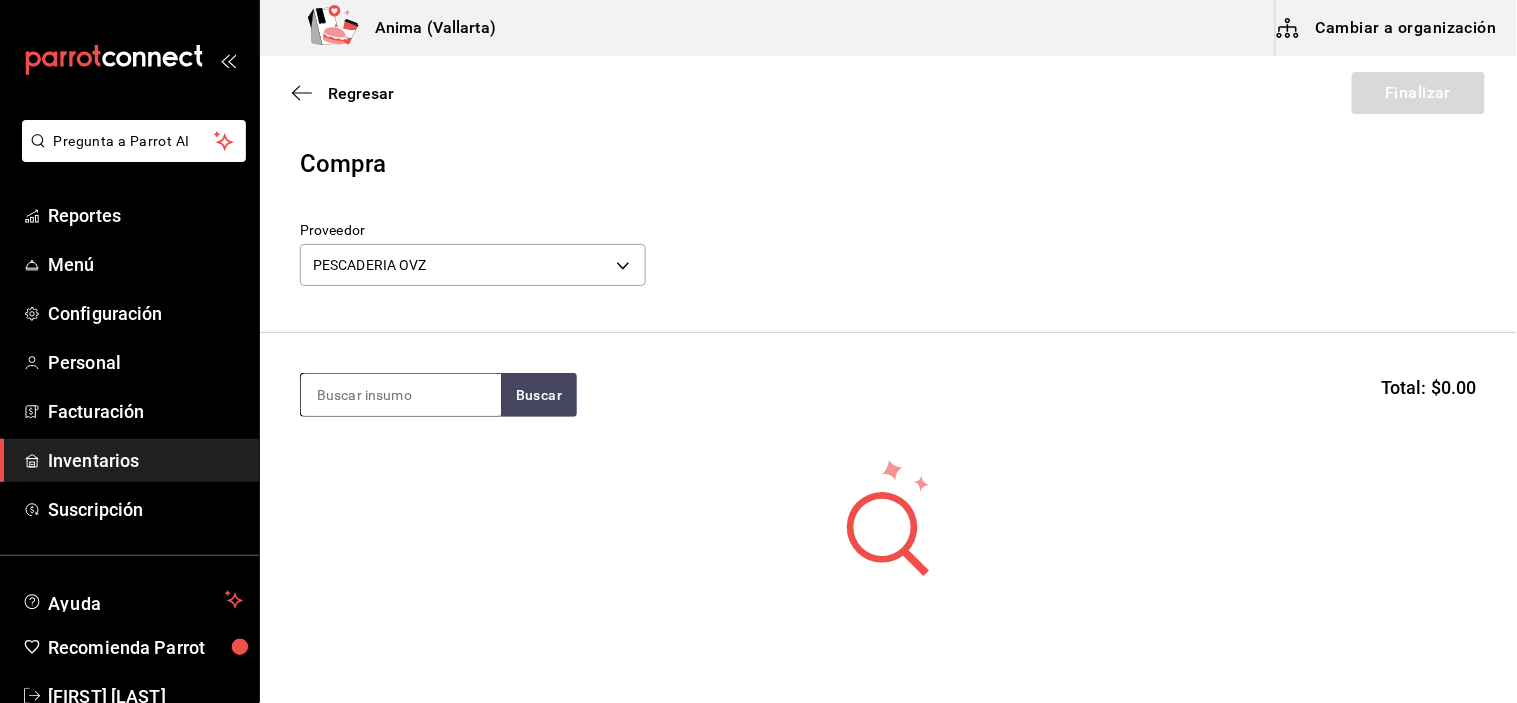 click at bounding box center (401, 395) 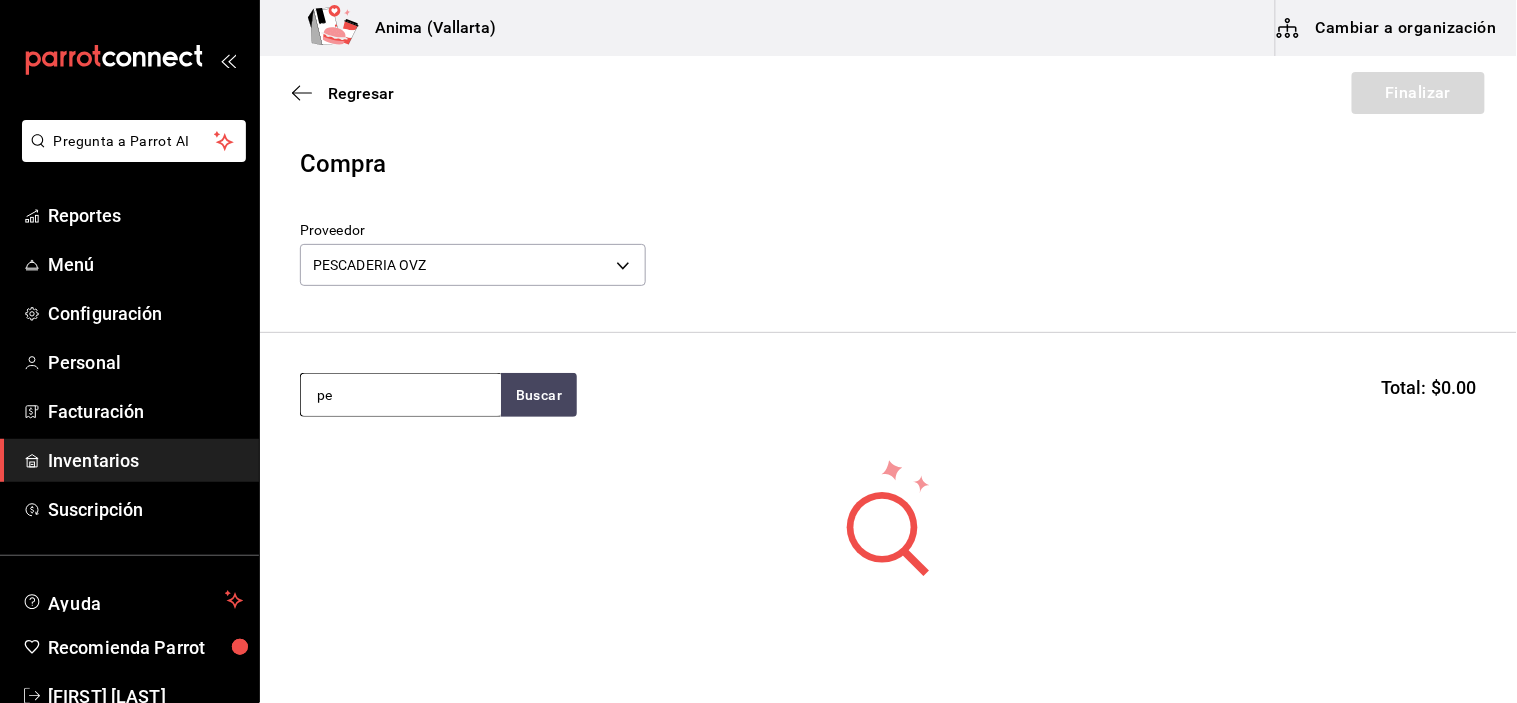 type on "p" 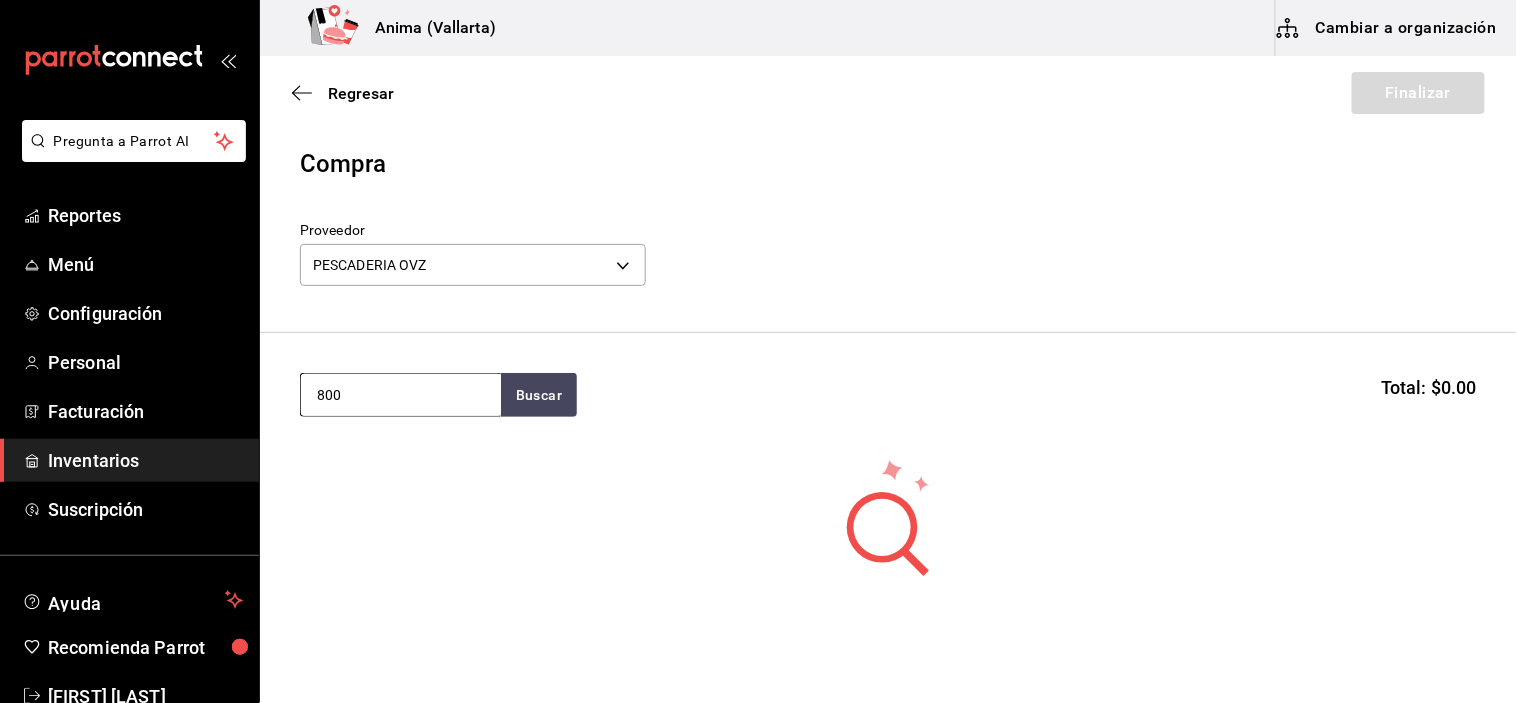 type on "800" 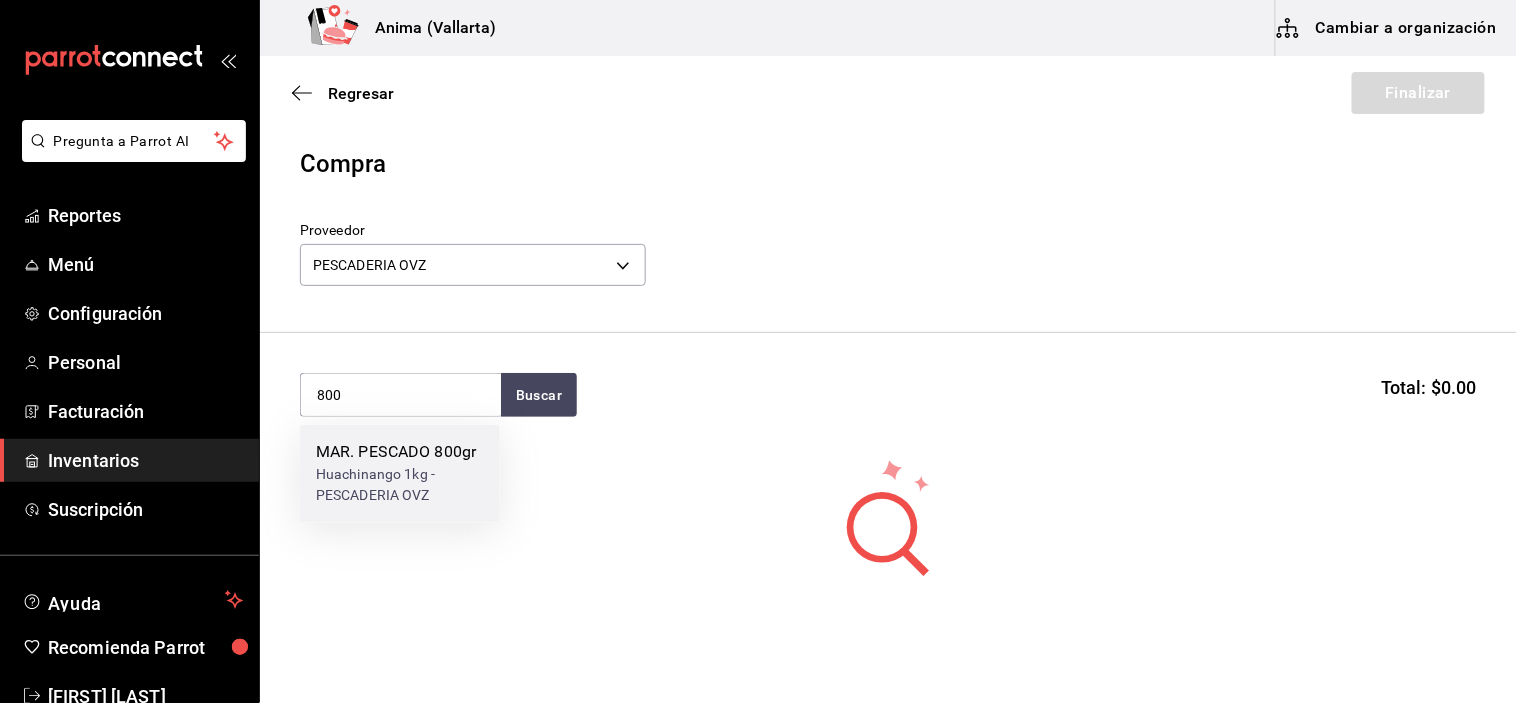 click on "Huachinango 1kg - PESCADERIA OVZ" at bounding box center (400, 486) 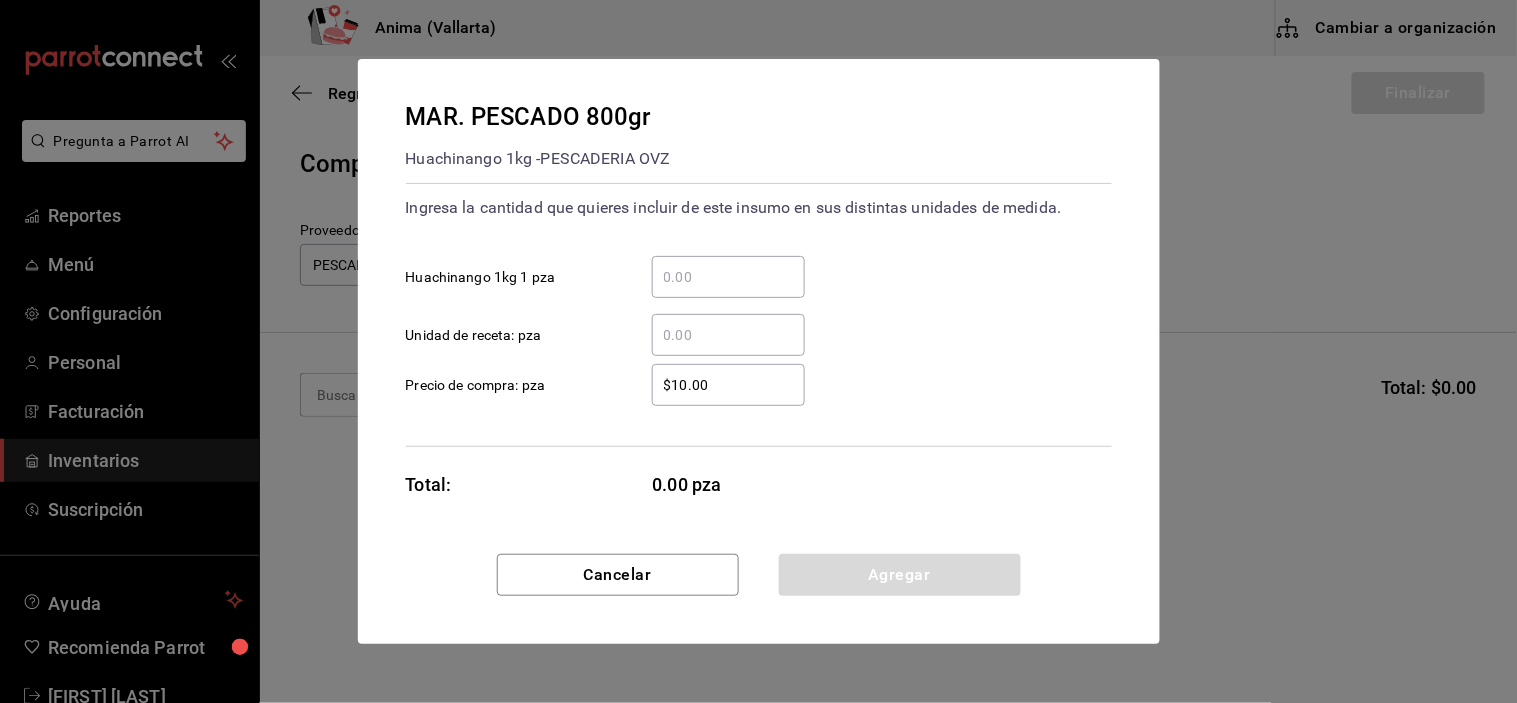 click on "​ Unidad de receta: pza" at bounding box center [728, 335] 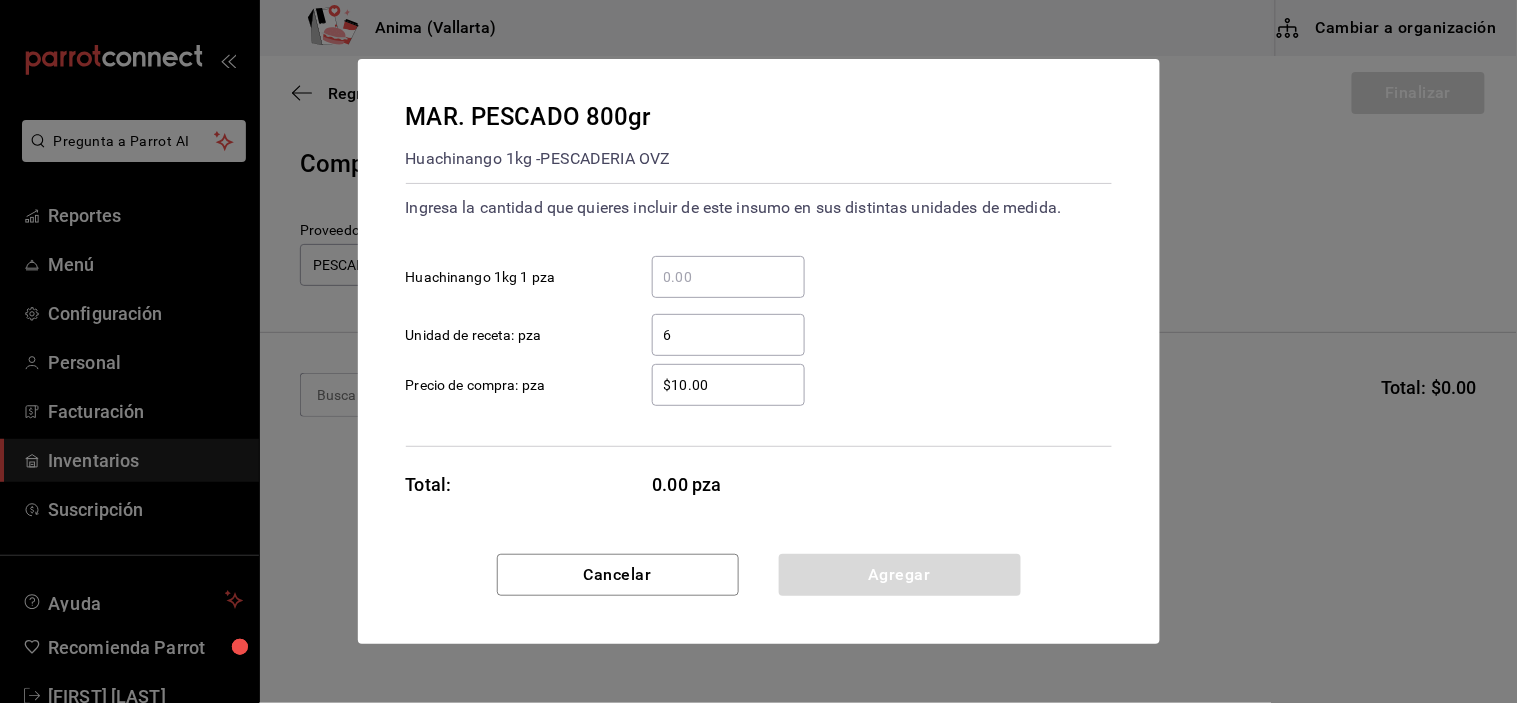 type on "6" 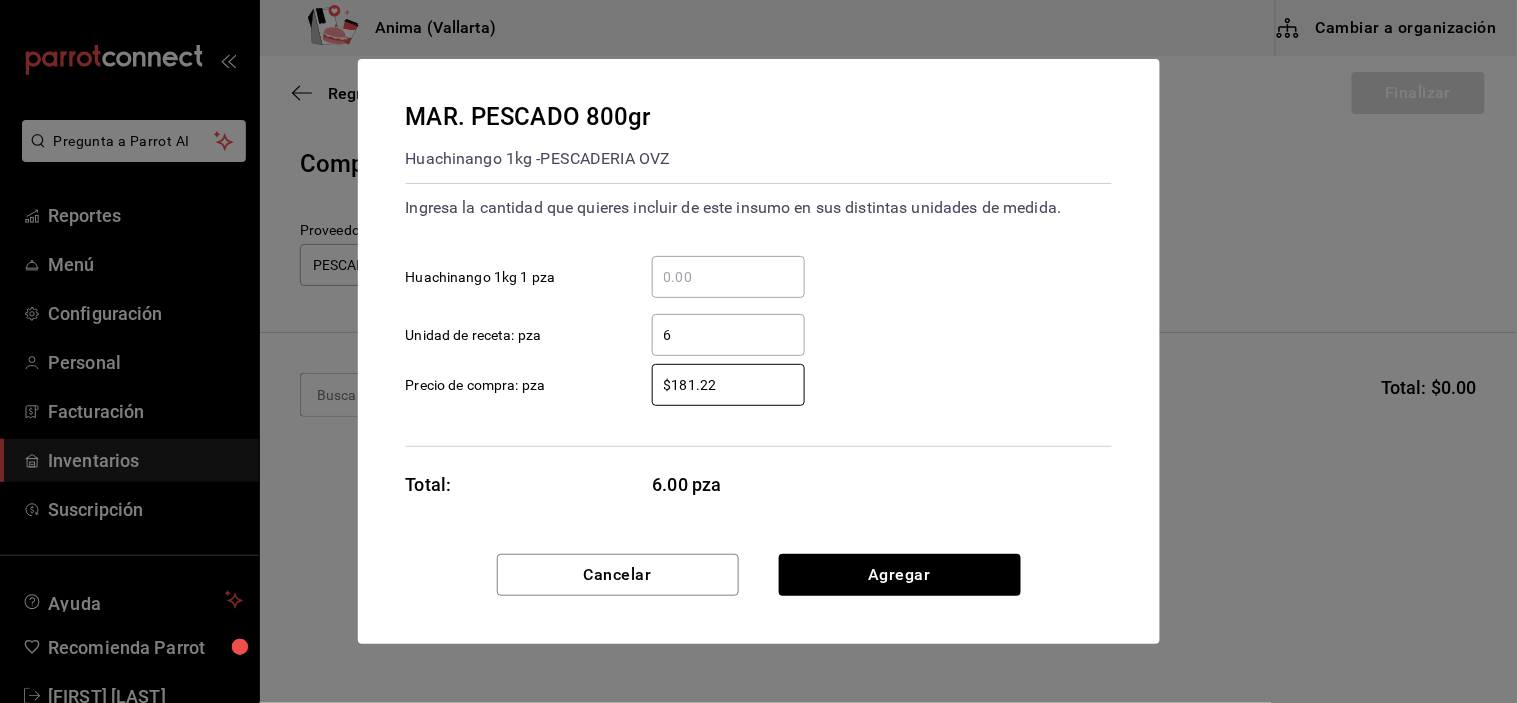 type on "$181.22" 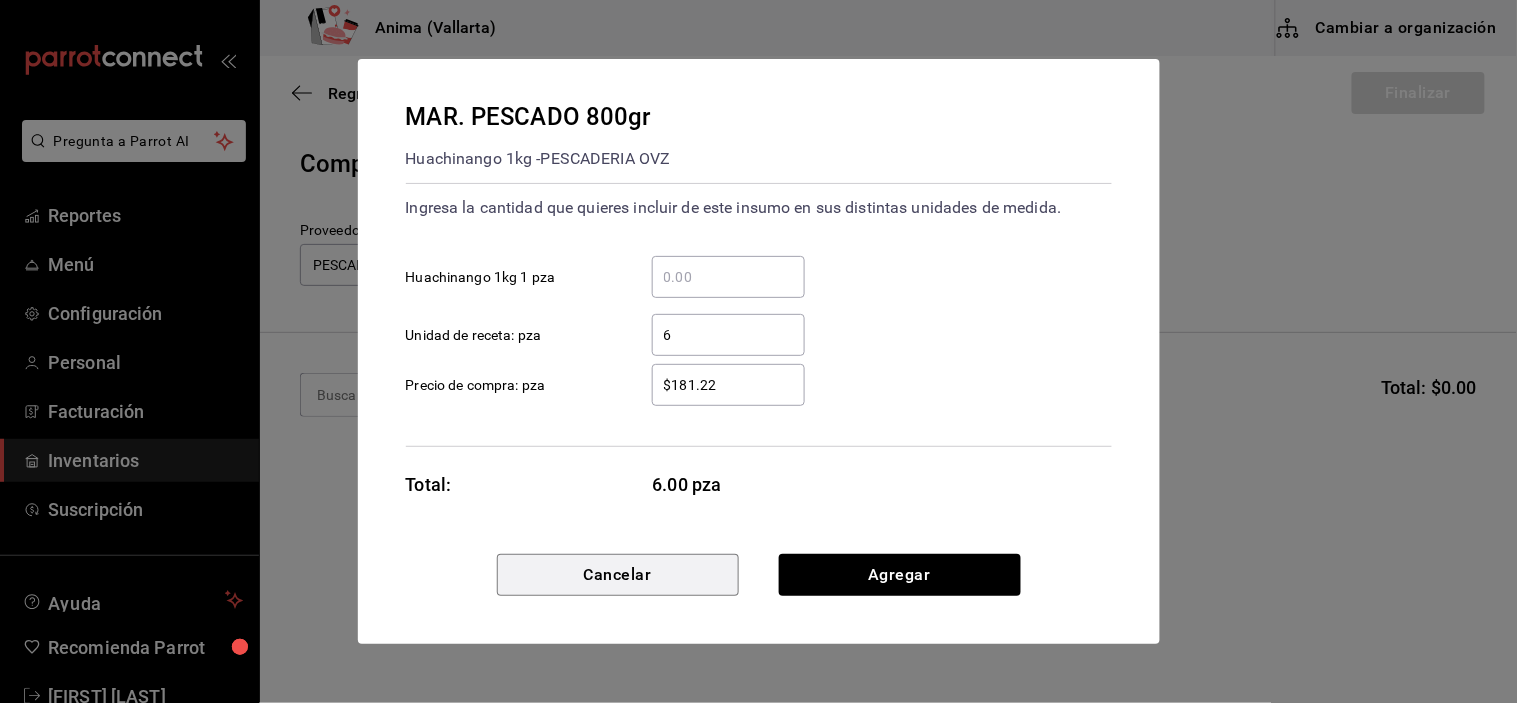 type 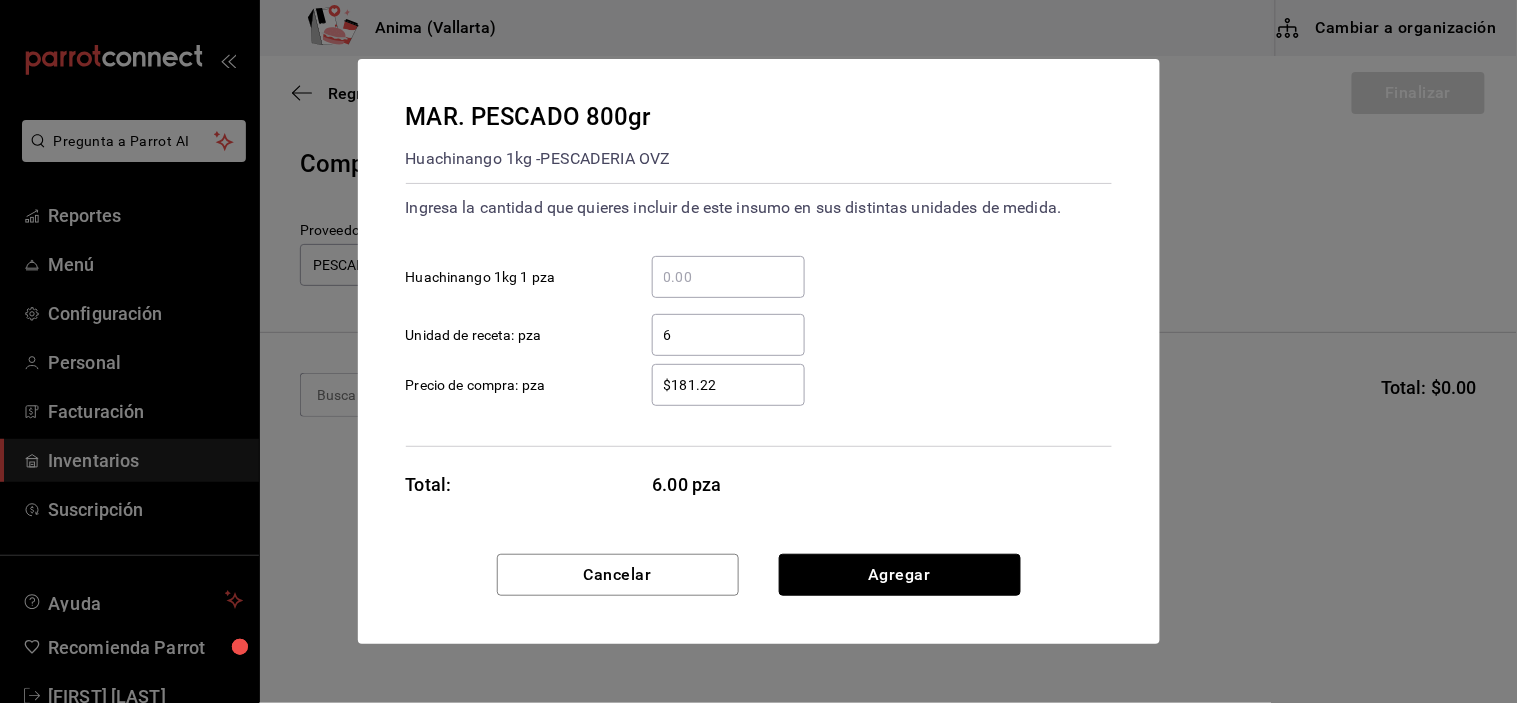 click on "Agregar" at bounding box center [900, 575] 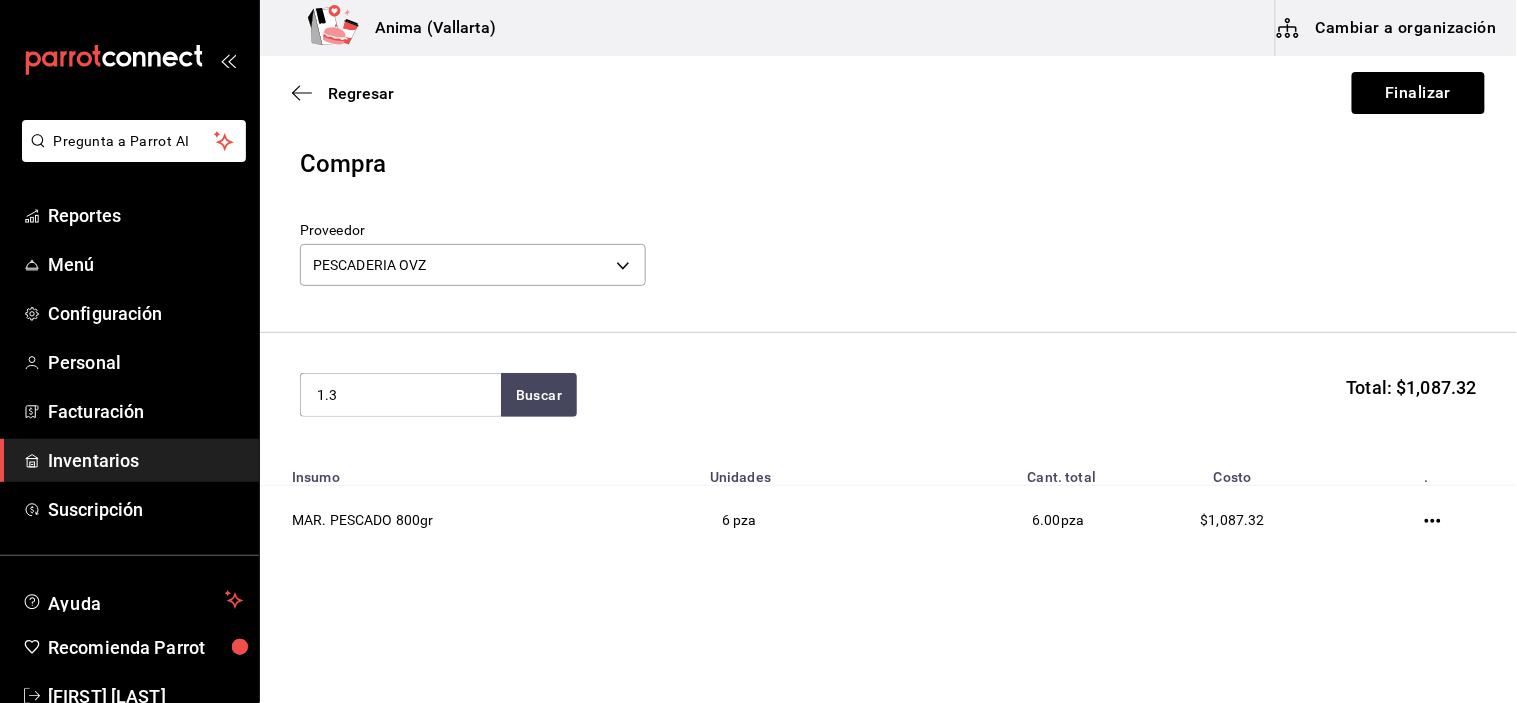 type on "1.3" 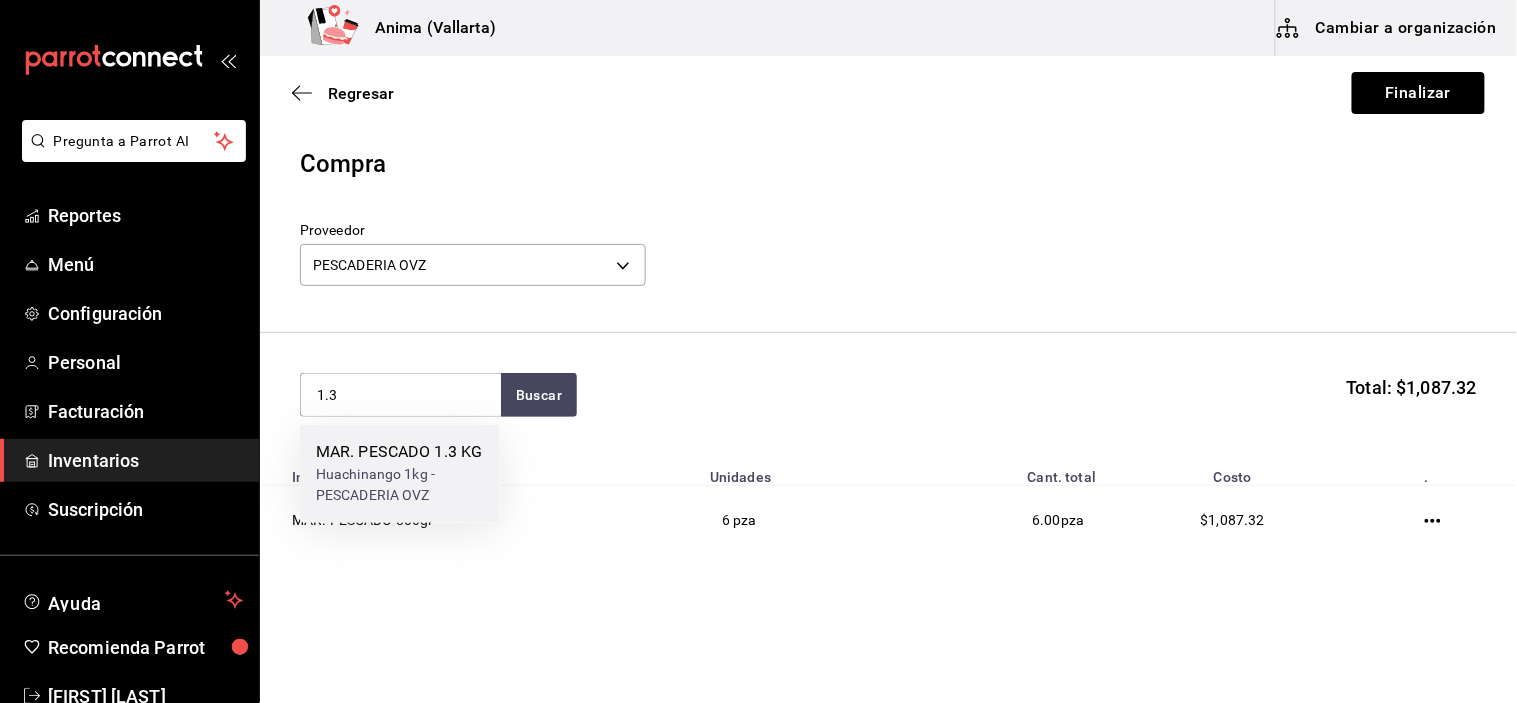 click on "Huachinango 1kg - PESCADERIA OVZ" at bounding box center [400, 486] 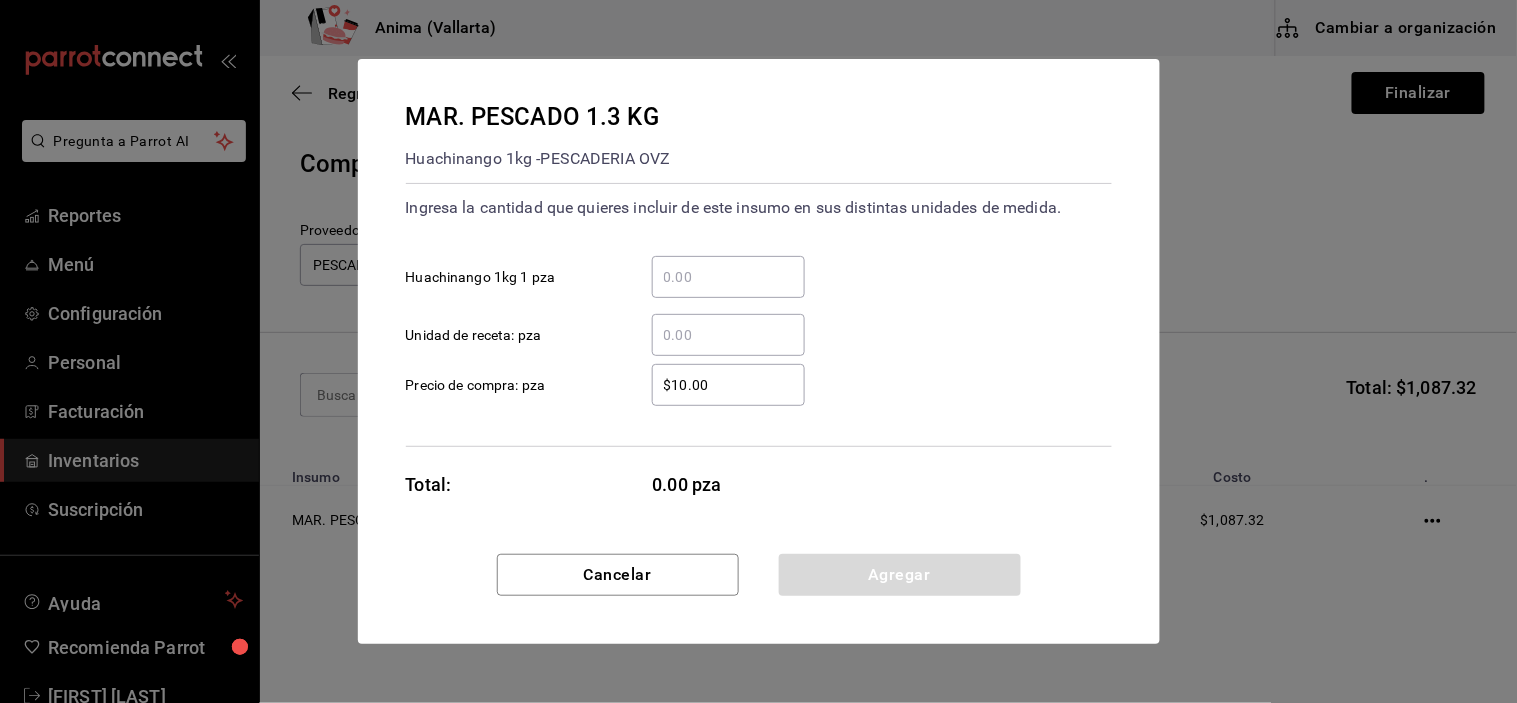 click on "​ Unidad de receta: pza" at bounding box center (728, 335) 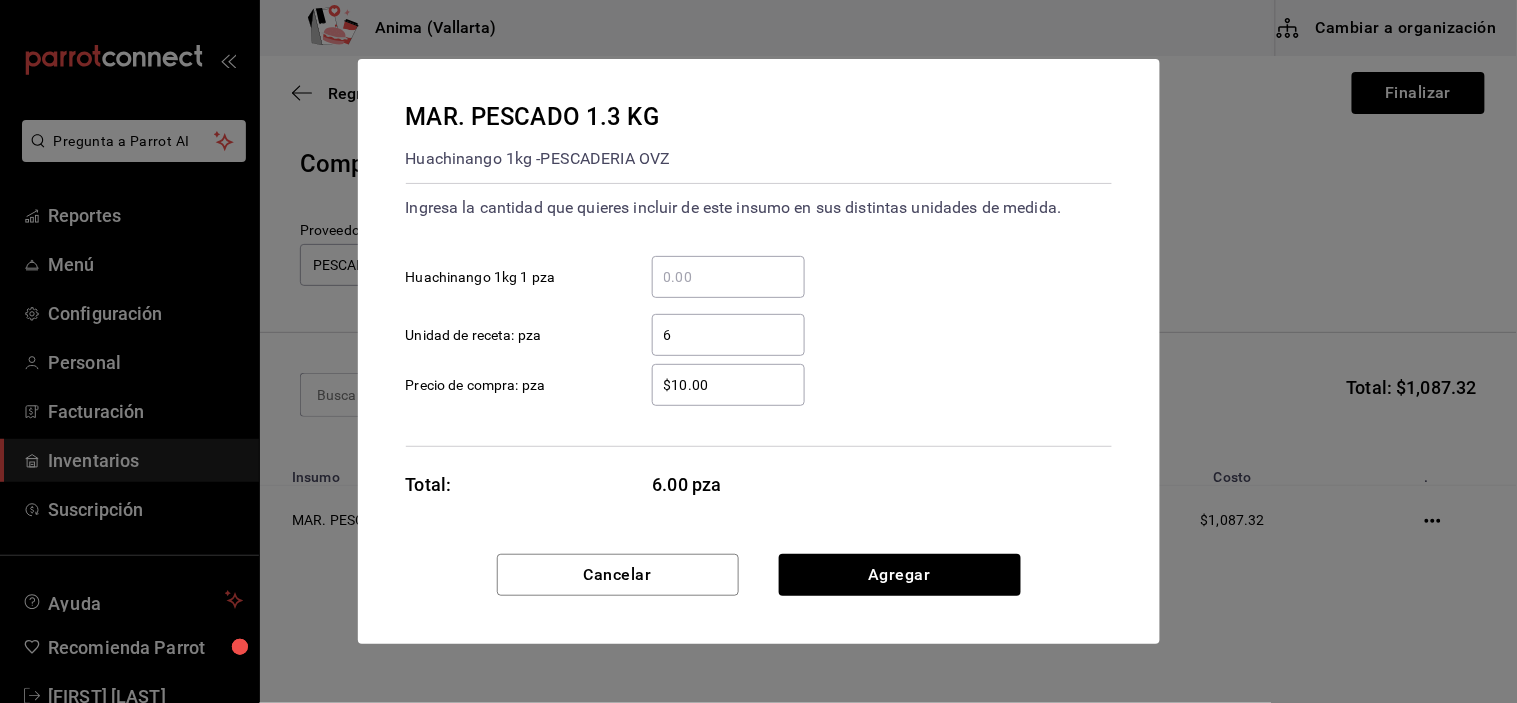 type on "6" 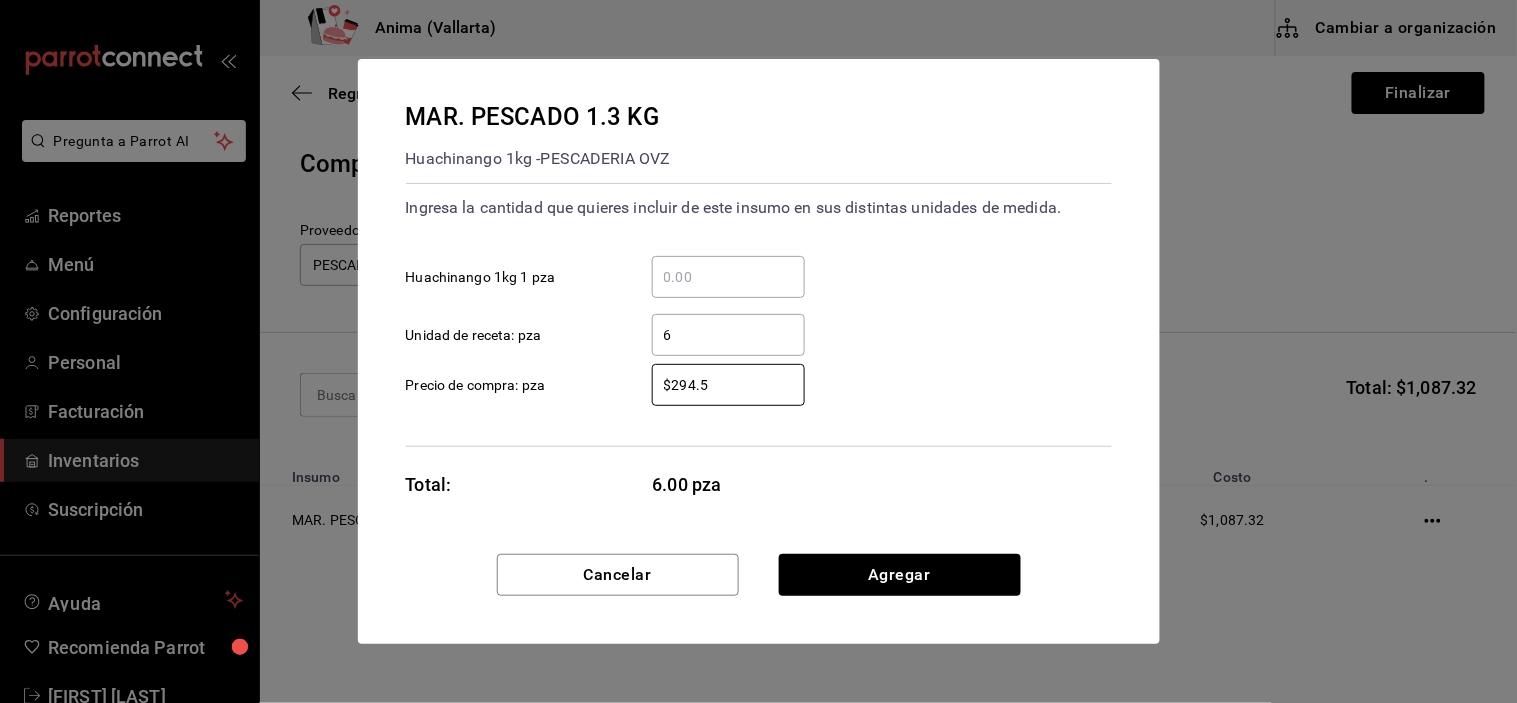 type on "$294.5" 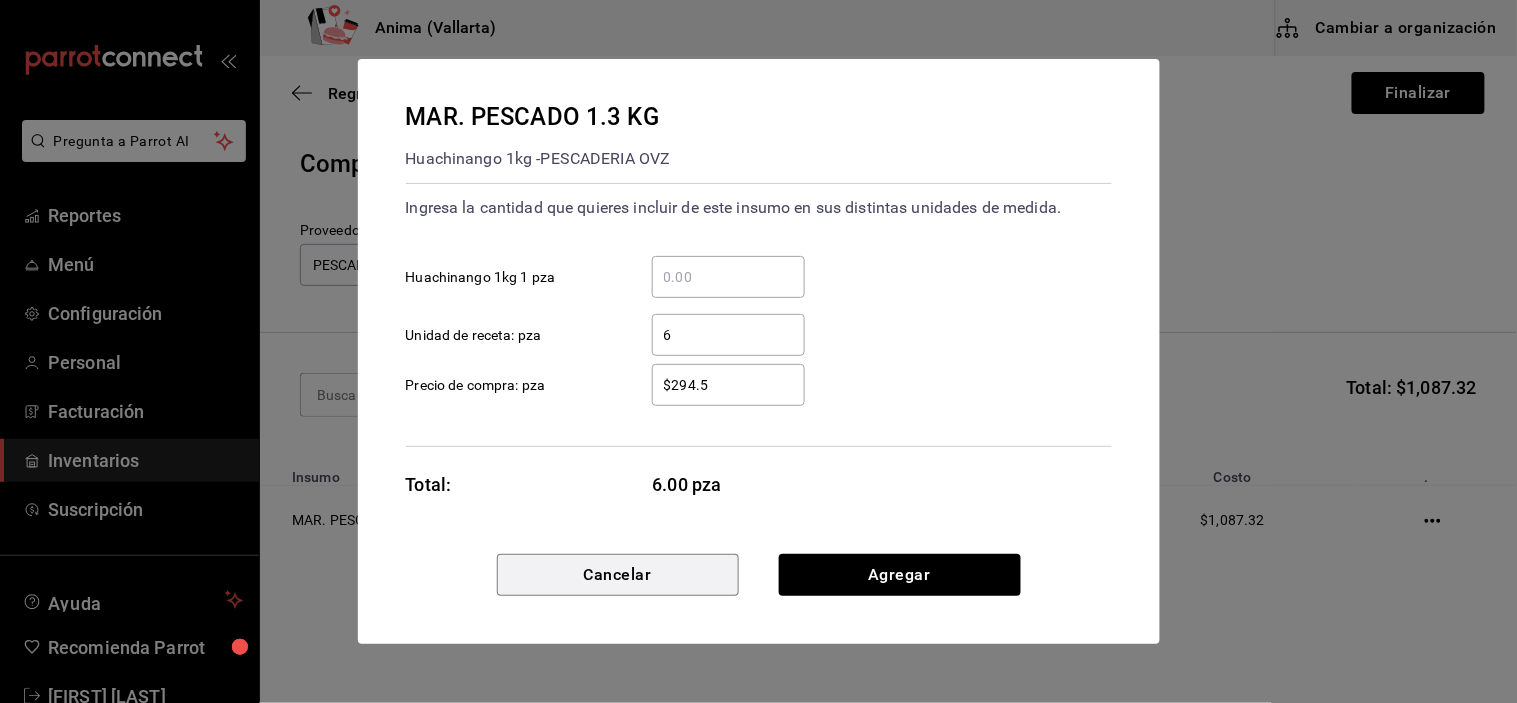 type 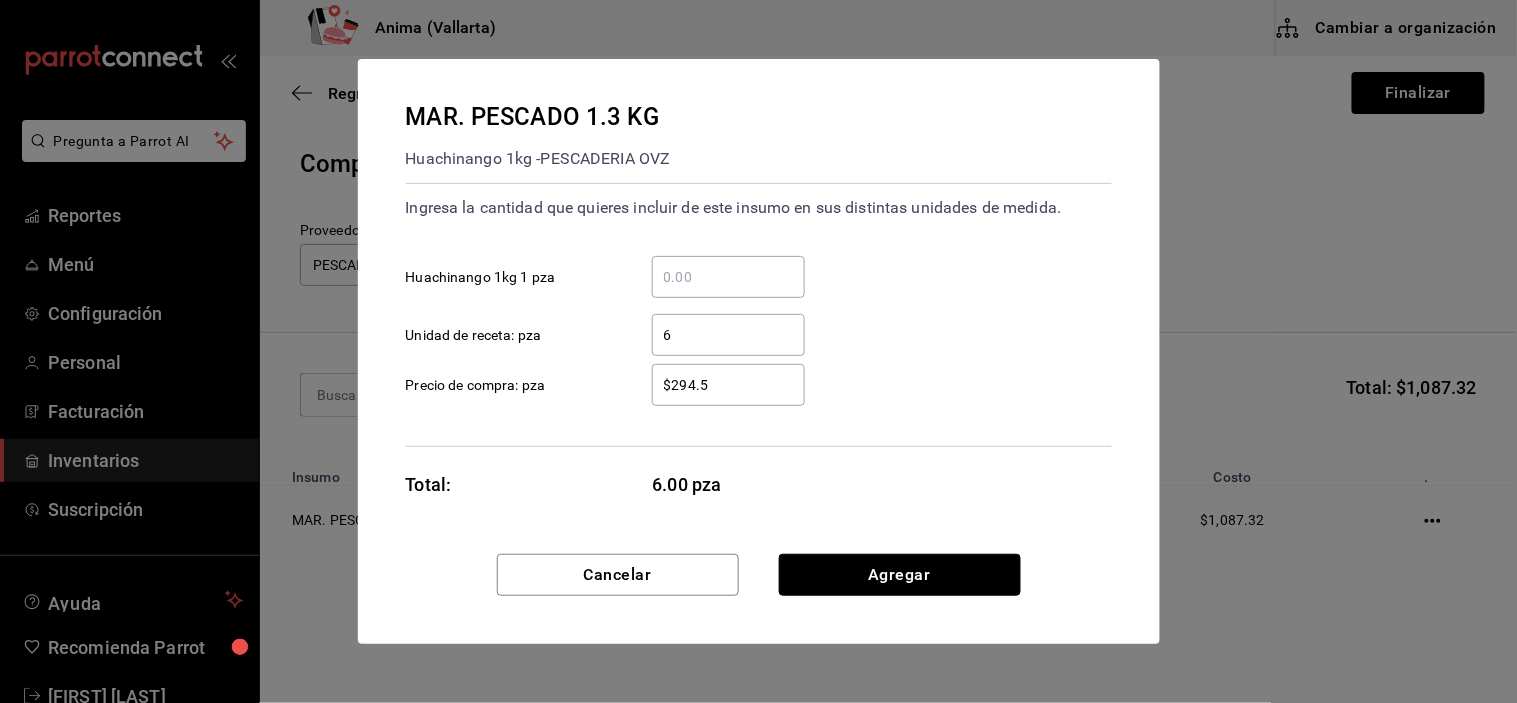 click on "Agregar" at bounding box center [900, 575] 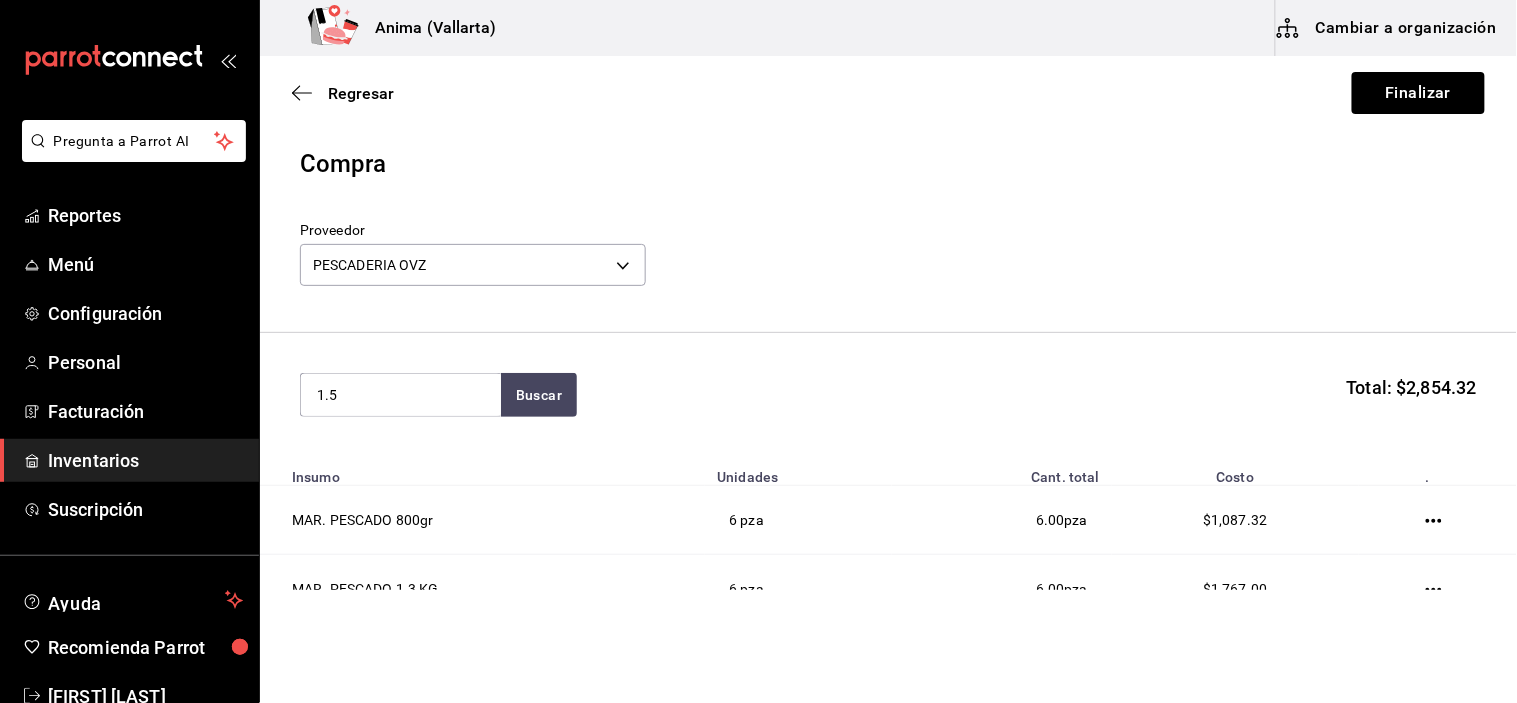 type on "1.5" 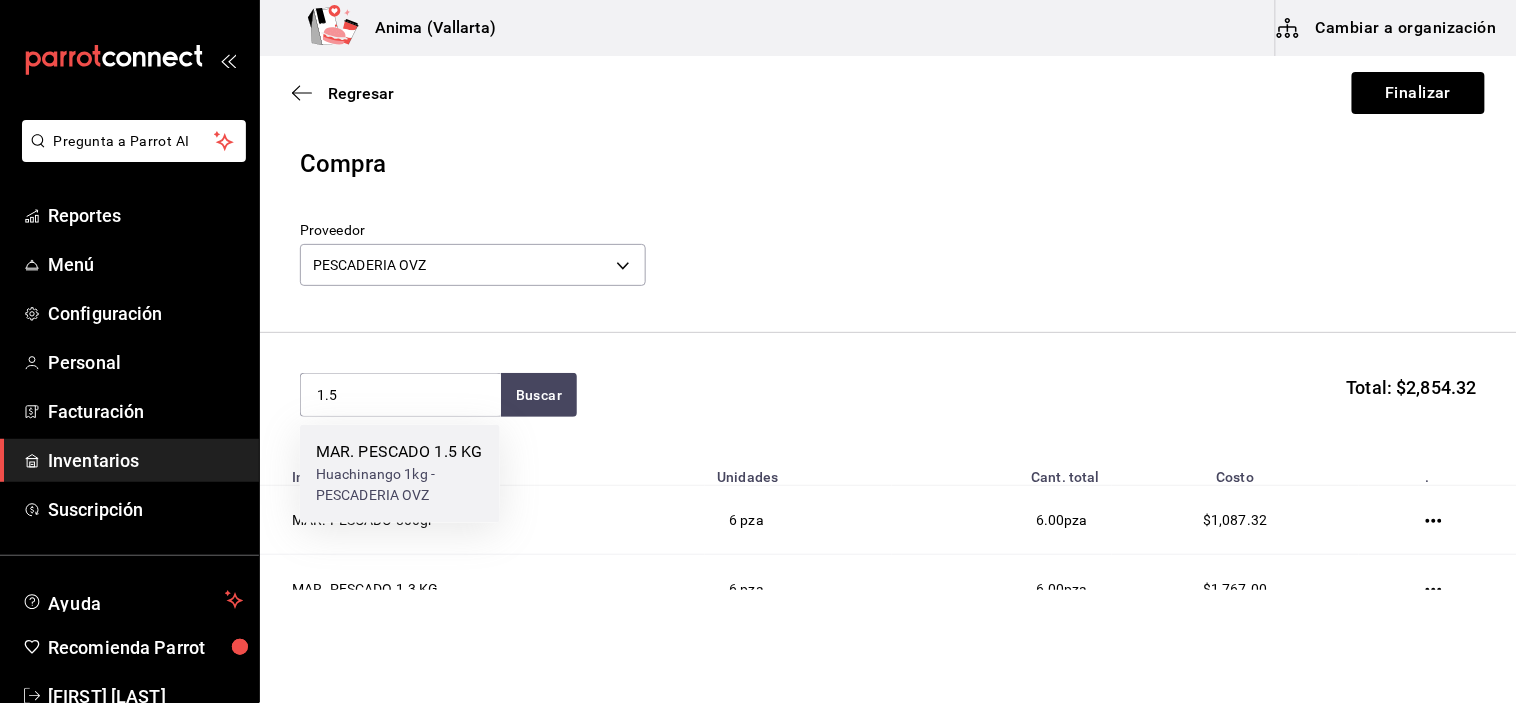 click on "MAR. PESCADO 1.5 KG" at bounding box center (400, 453) 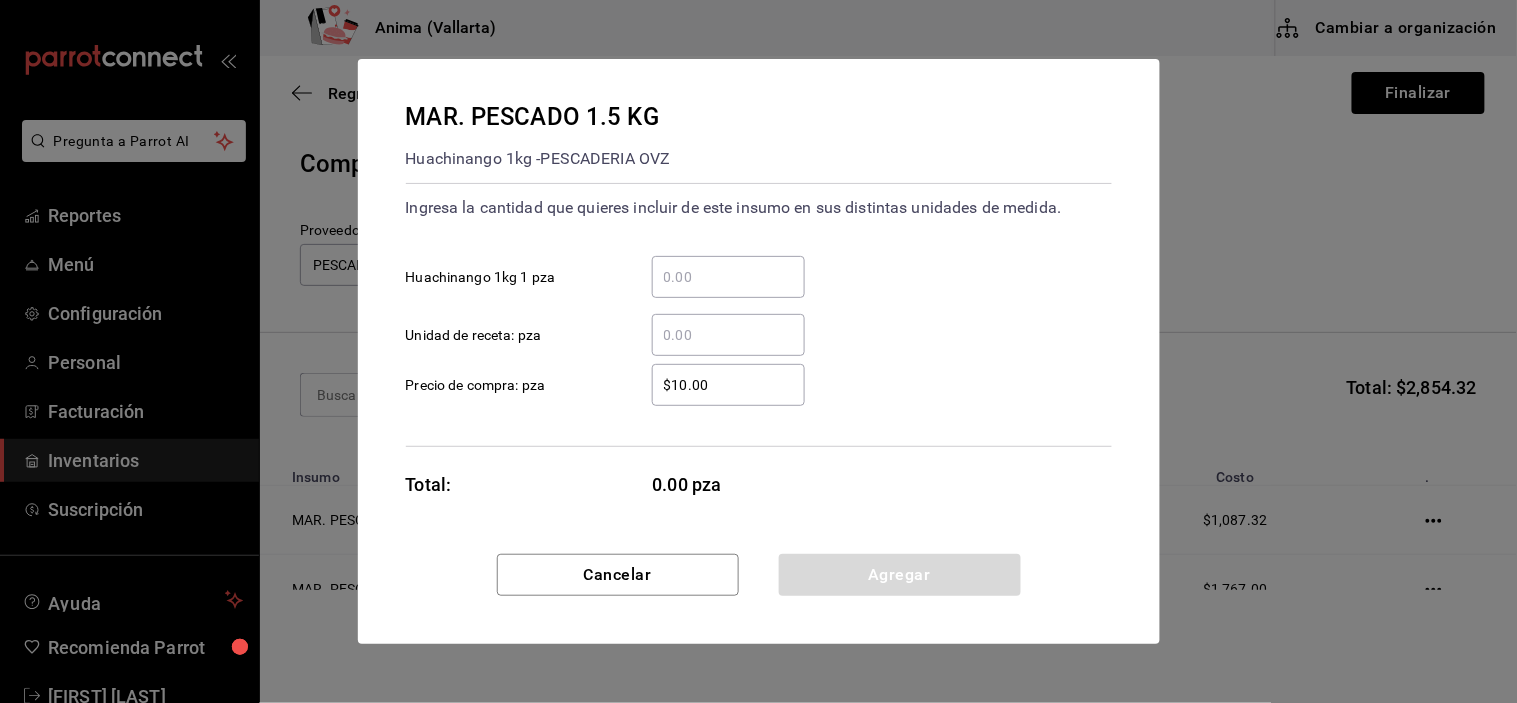 click on "​ Unidad de receta: pza" at bounding box center [728, 335] 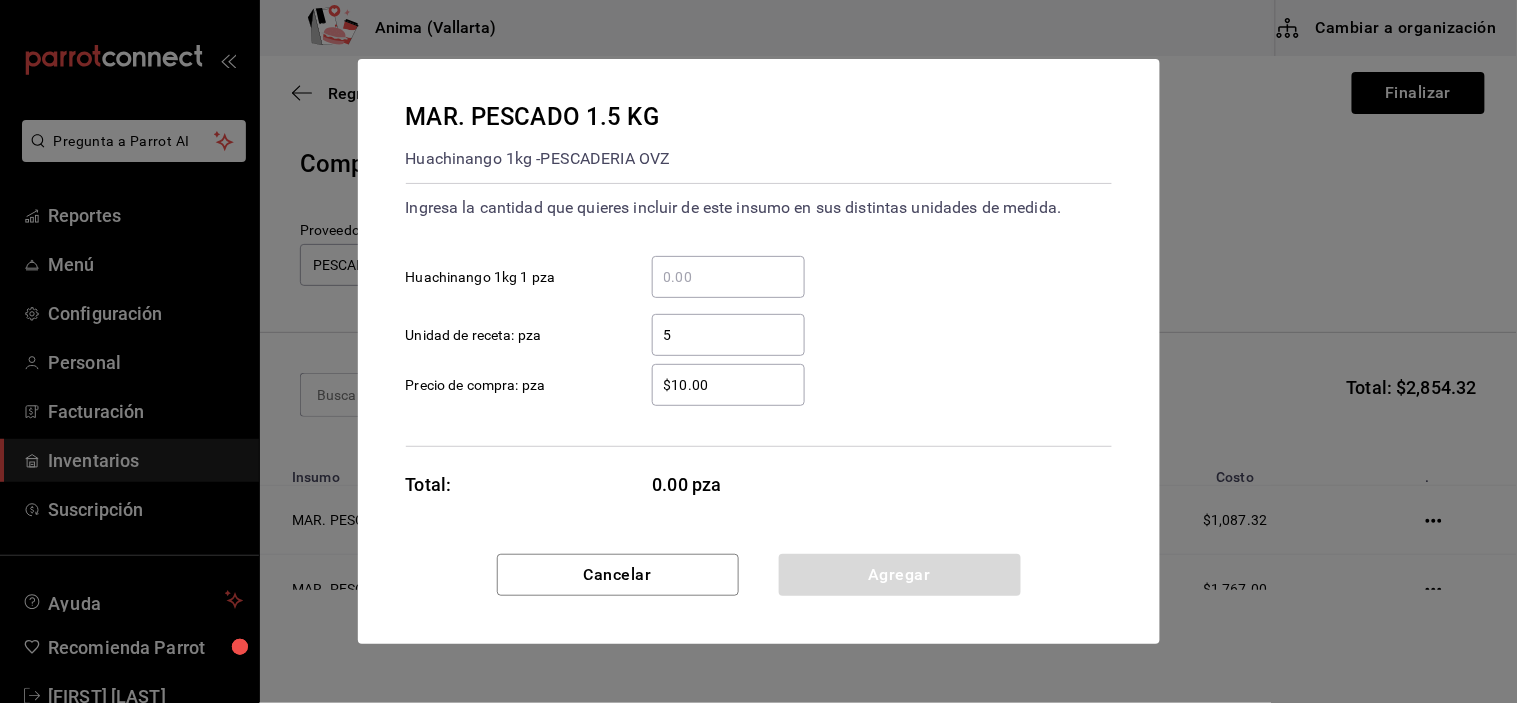 type on "5" 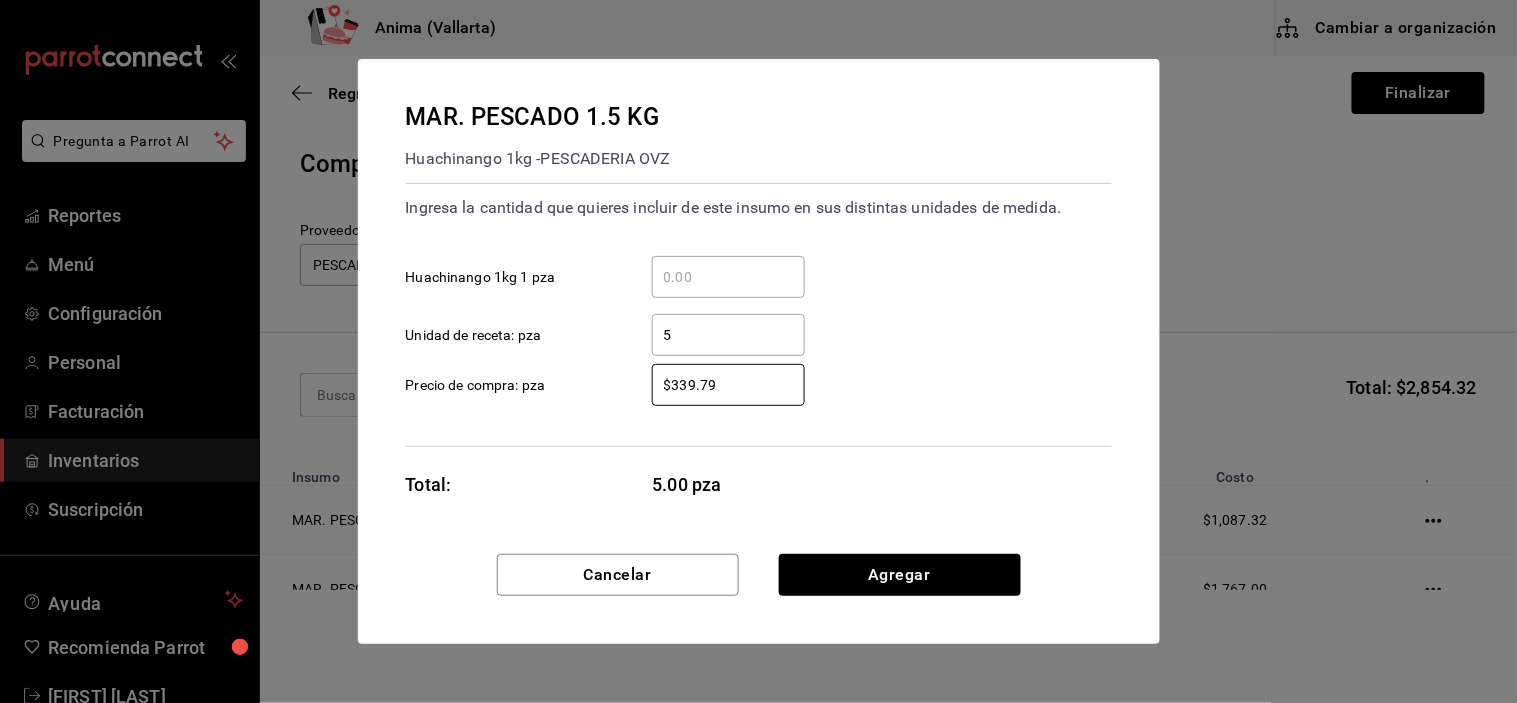 type on "$339.79" 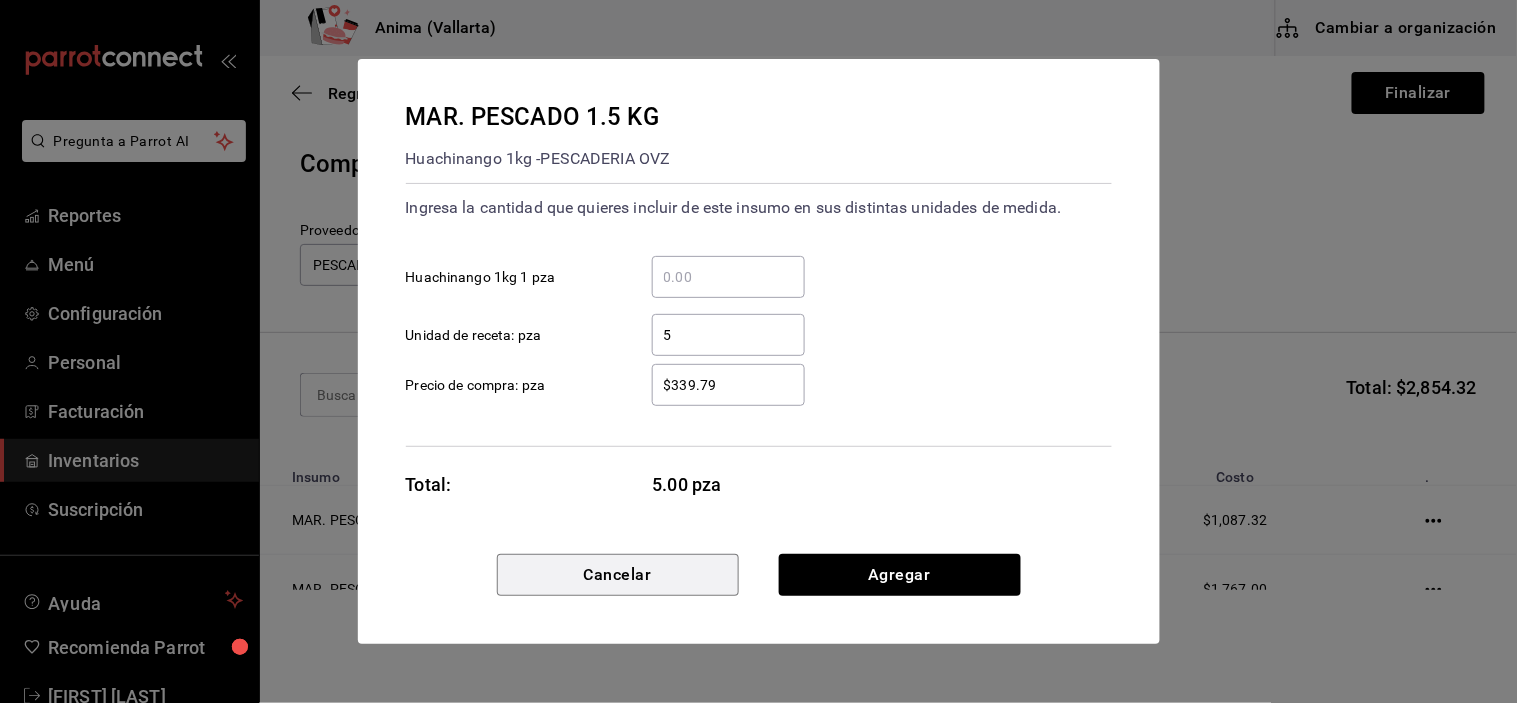 type 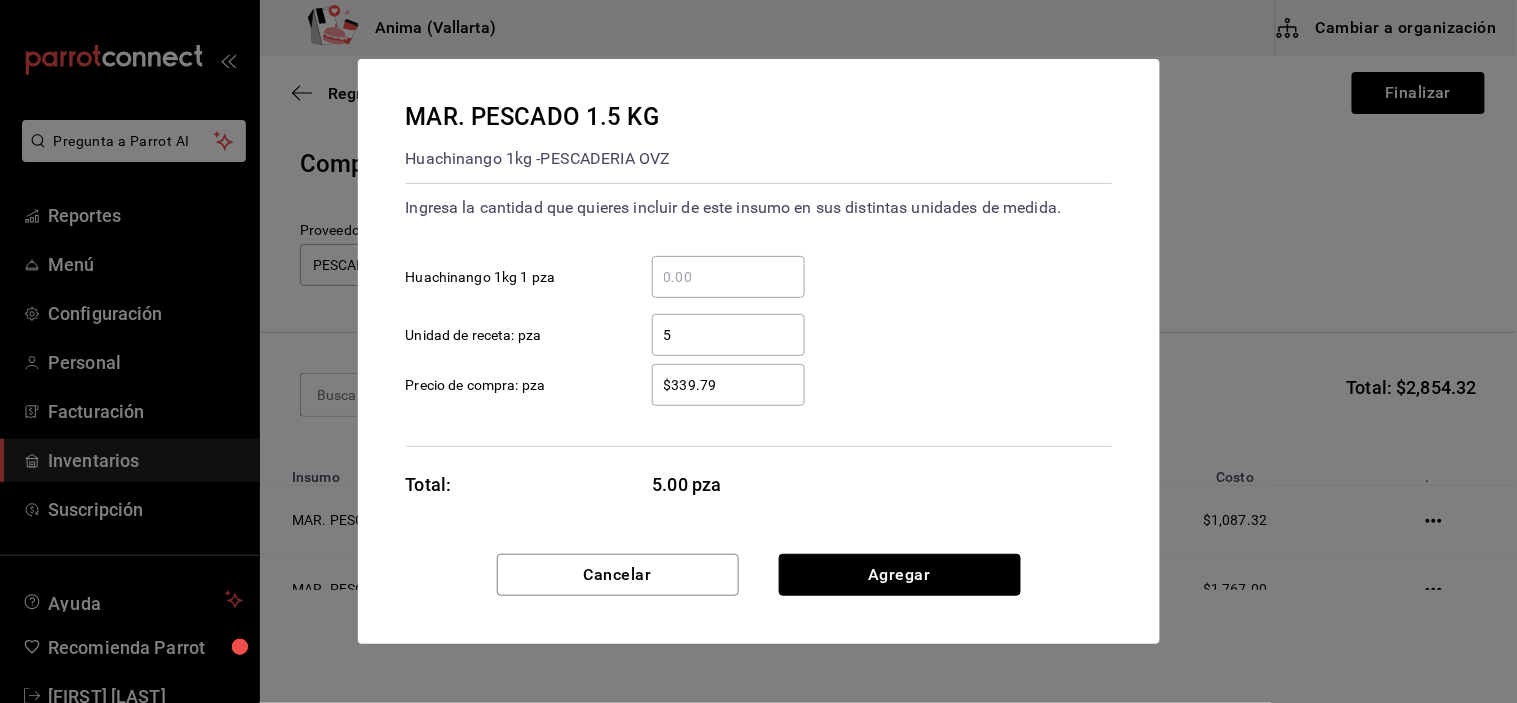 click on "Agregar" at bounding box center (900, 575) 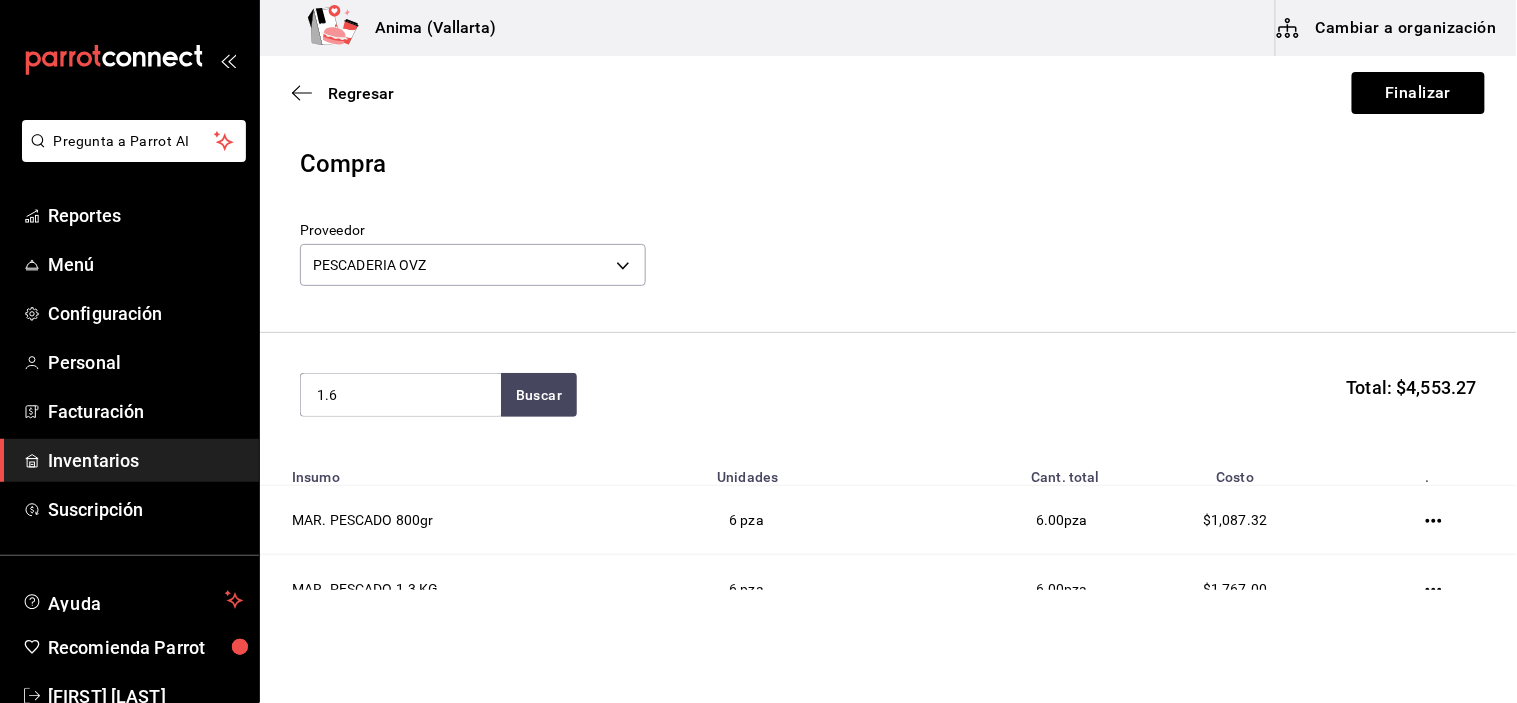 type on "1.6" 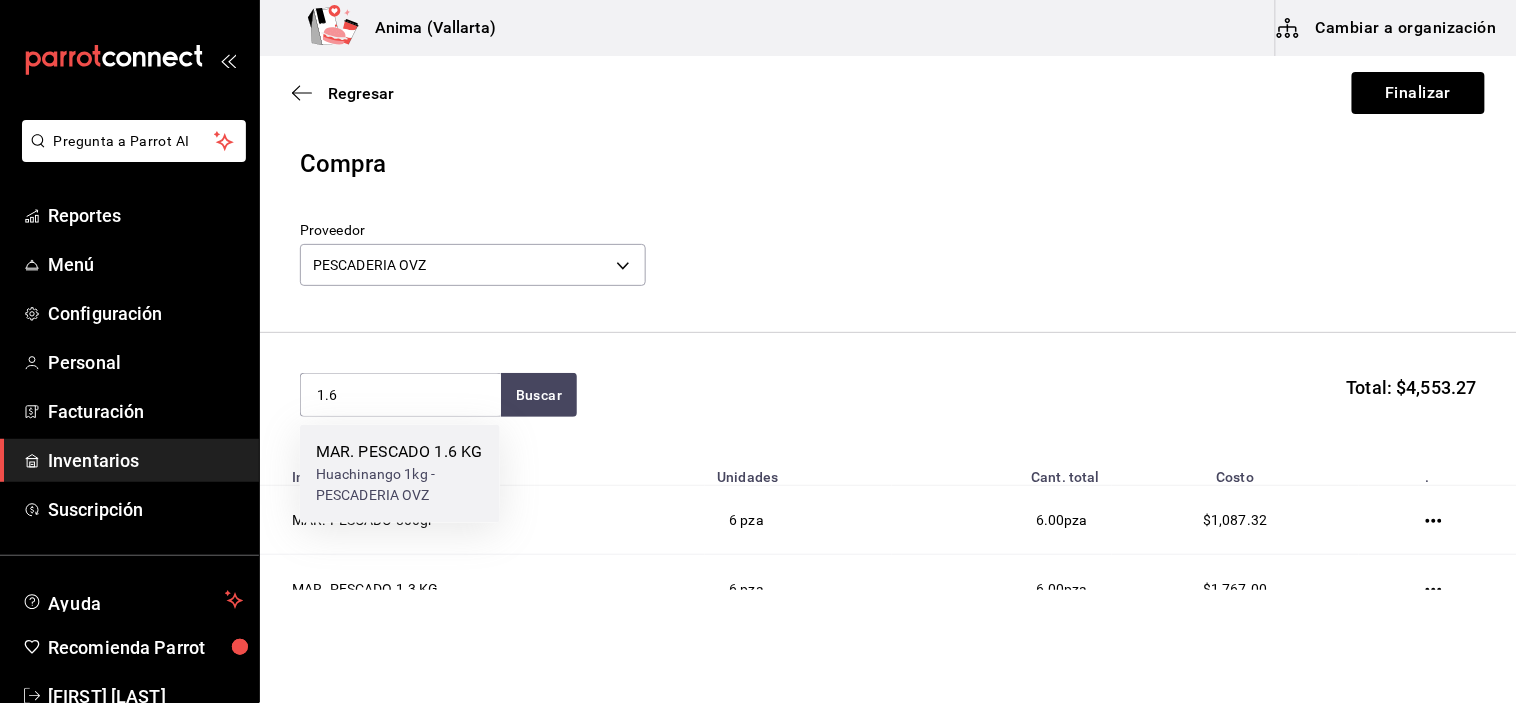 click on "MAR. PESCADO 1.6 KG" at bounding box center [400, 453] 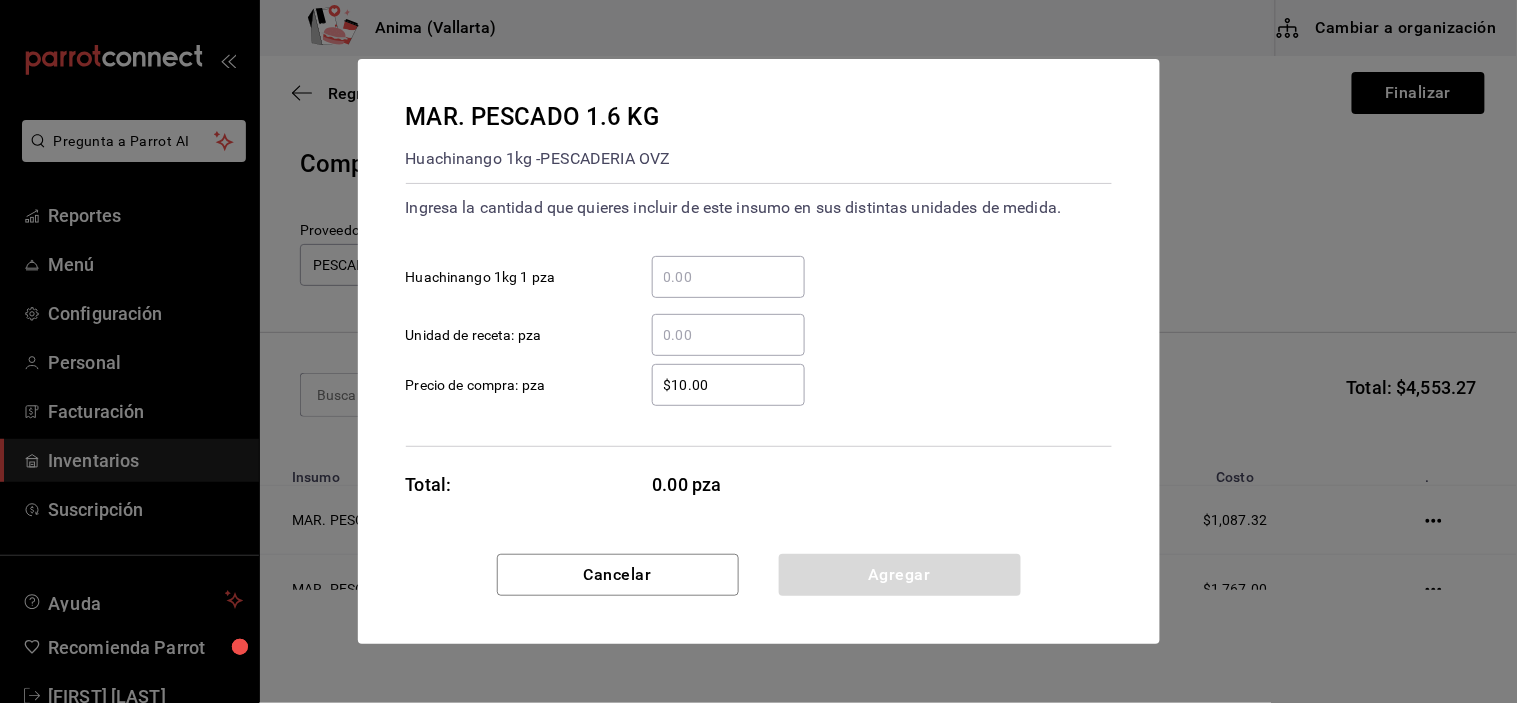 click on "​ Unidad de receta: pza" at bounding box center (728, 335) 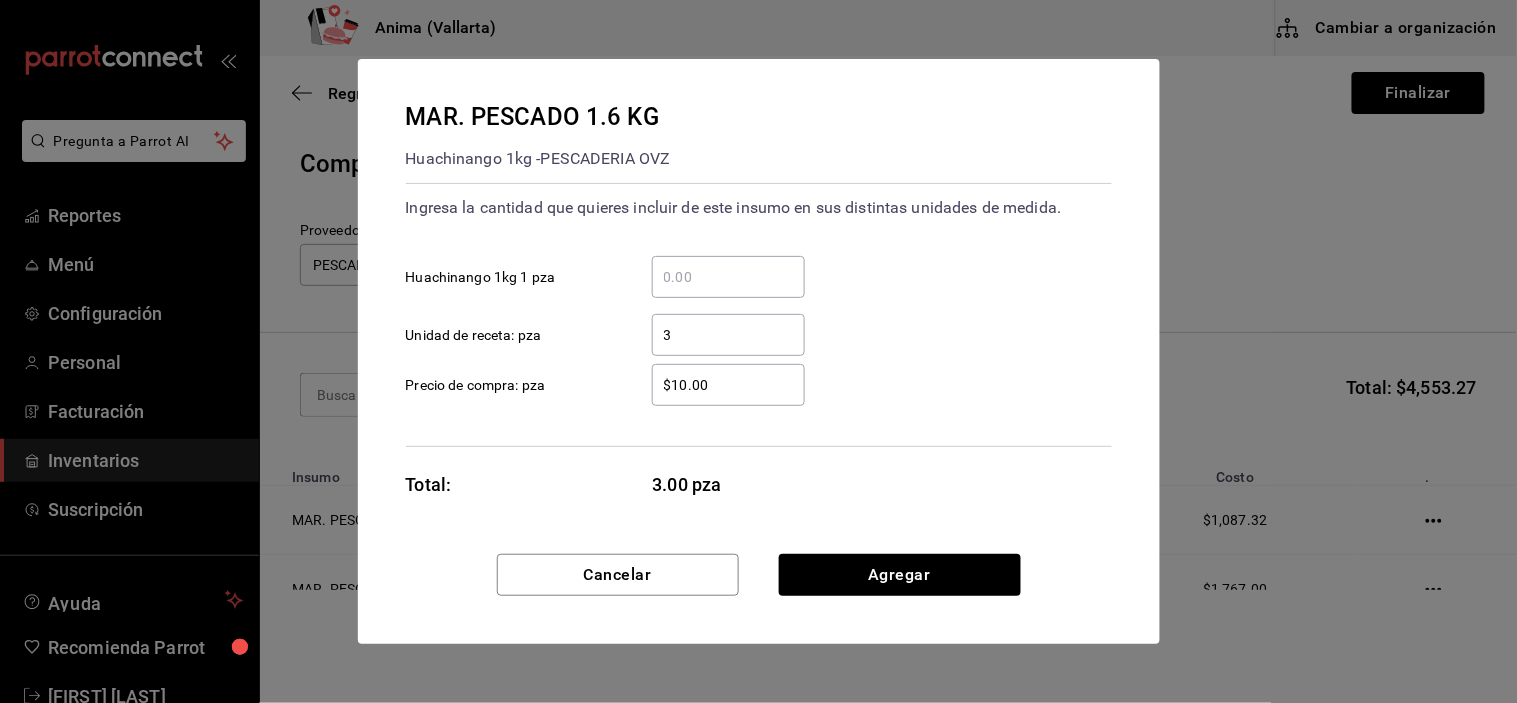 type on "3" 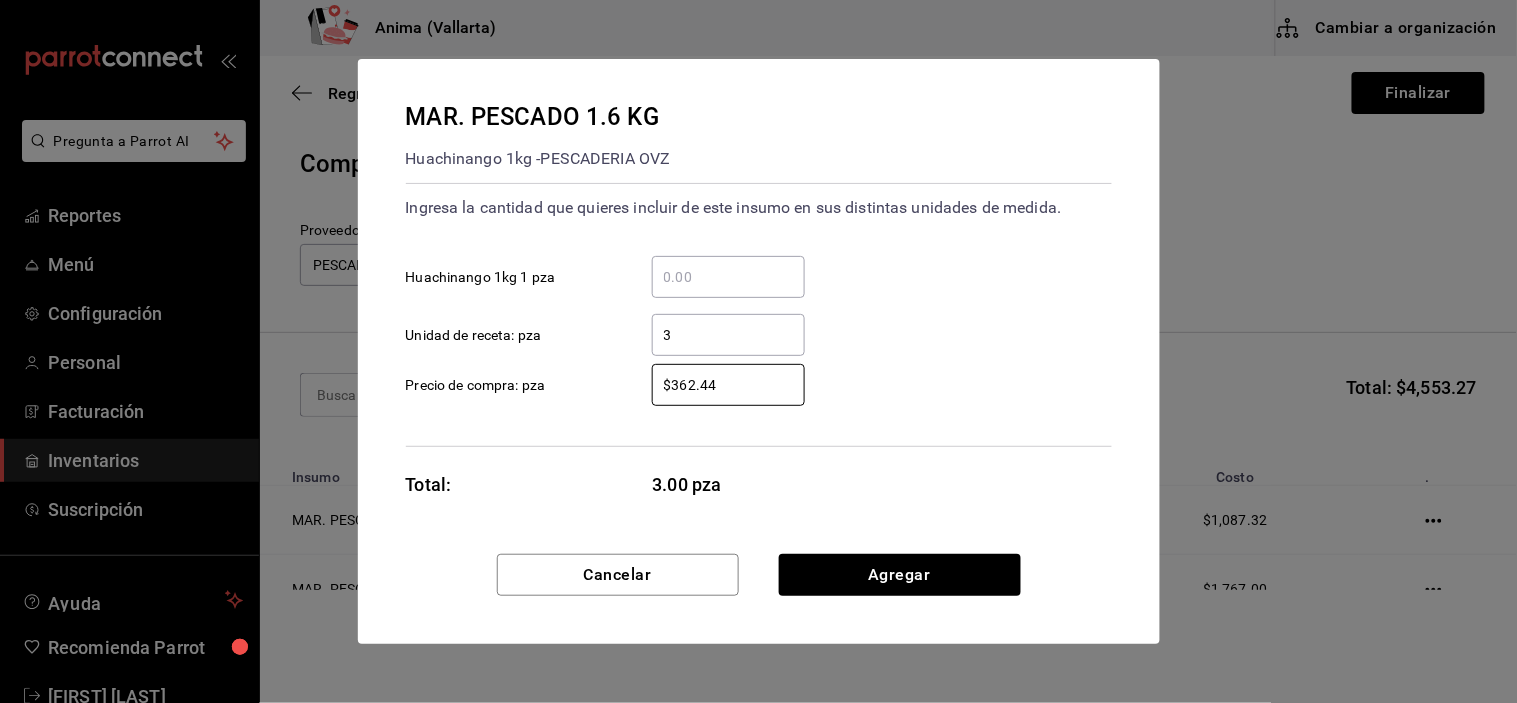 type on "$362.44" 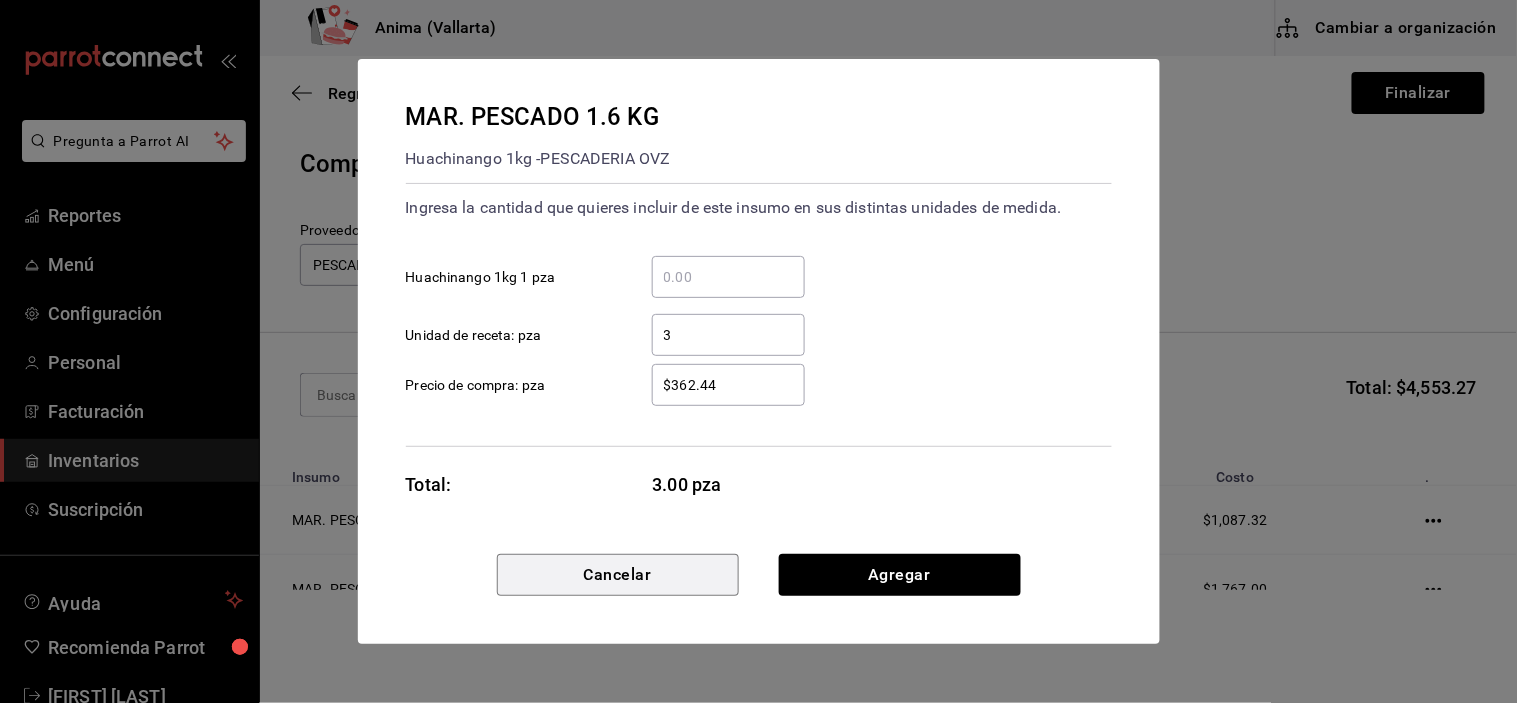 type 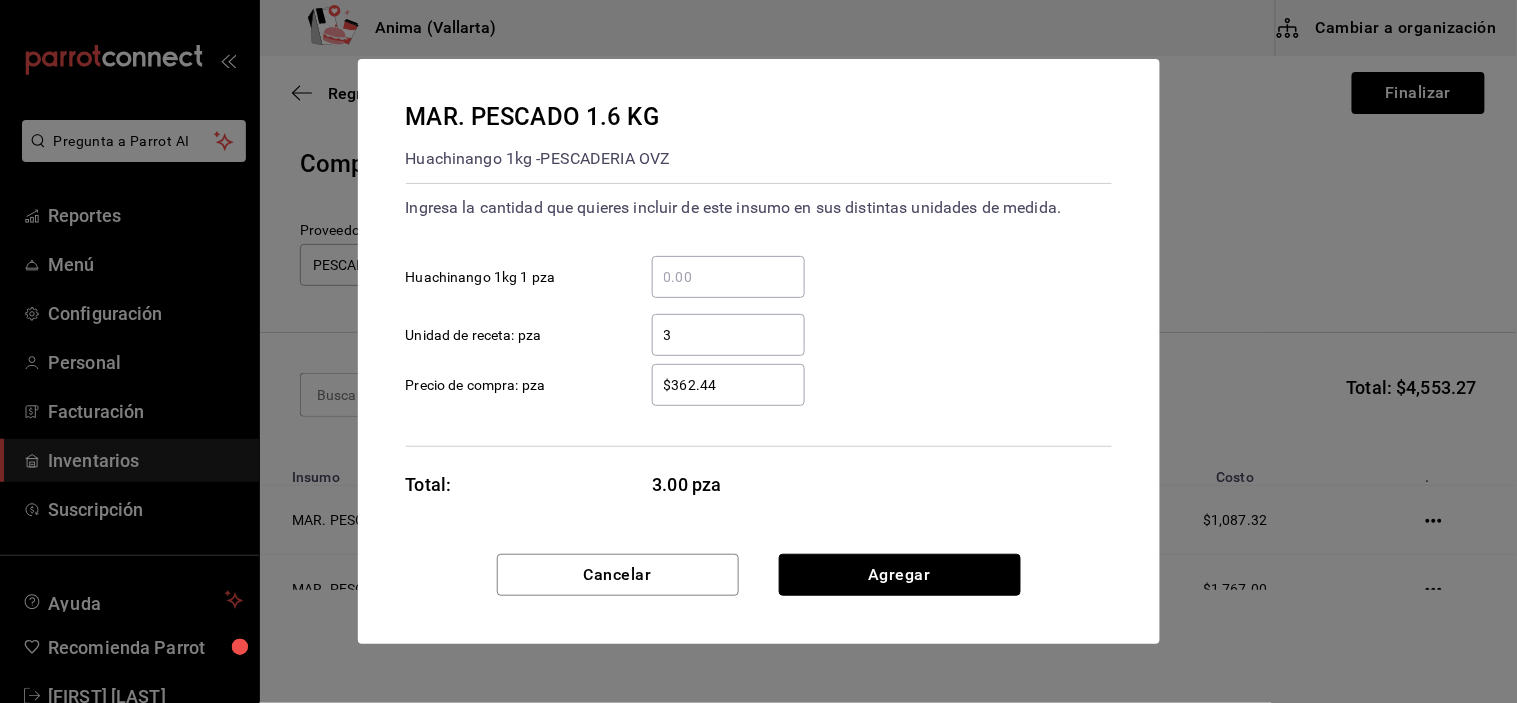 click on "Agregar" at bounding box center [900, 575] 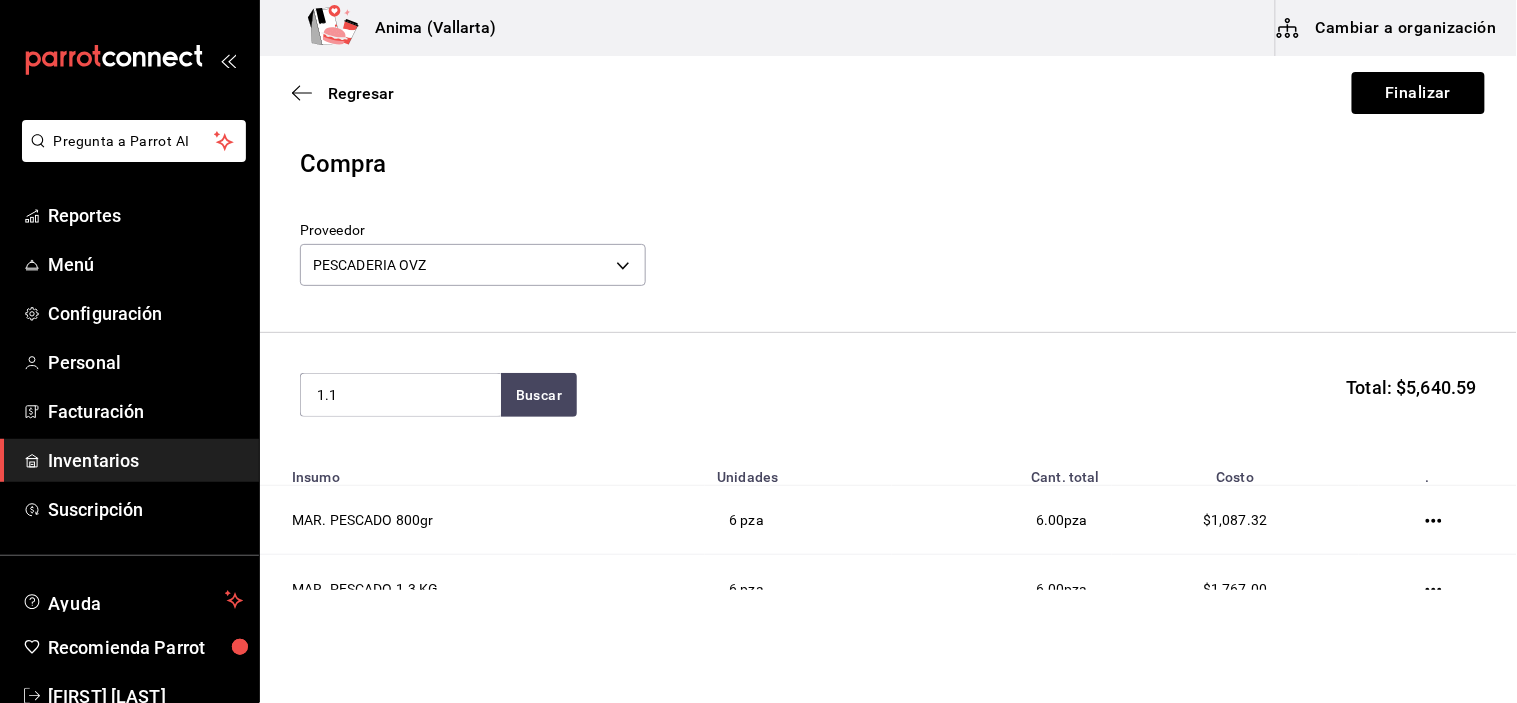 type on "1.1" 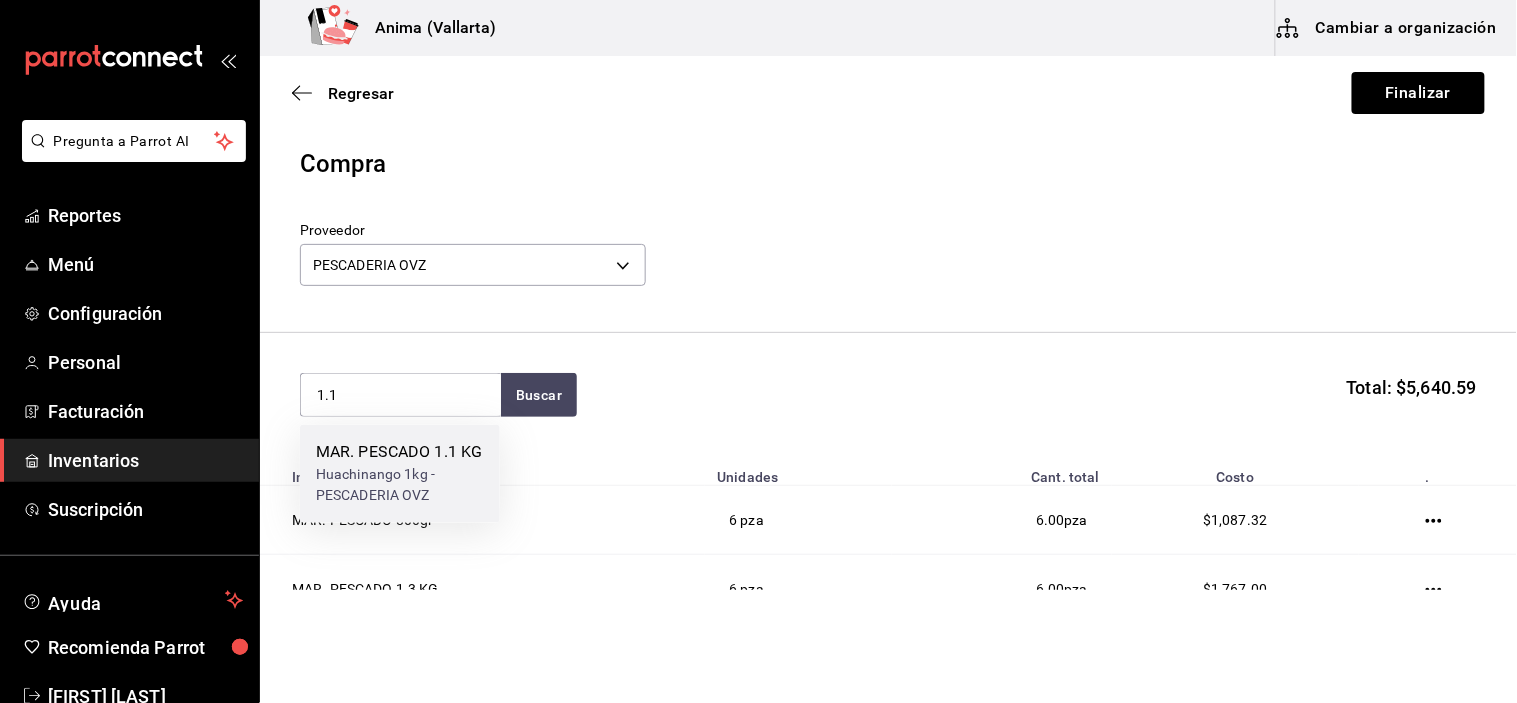 click on "MAR. PESCADO 1.1 KG" at bounding box center (400, 453) 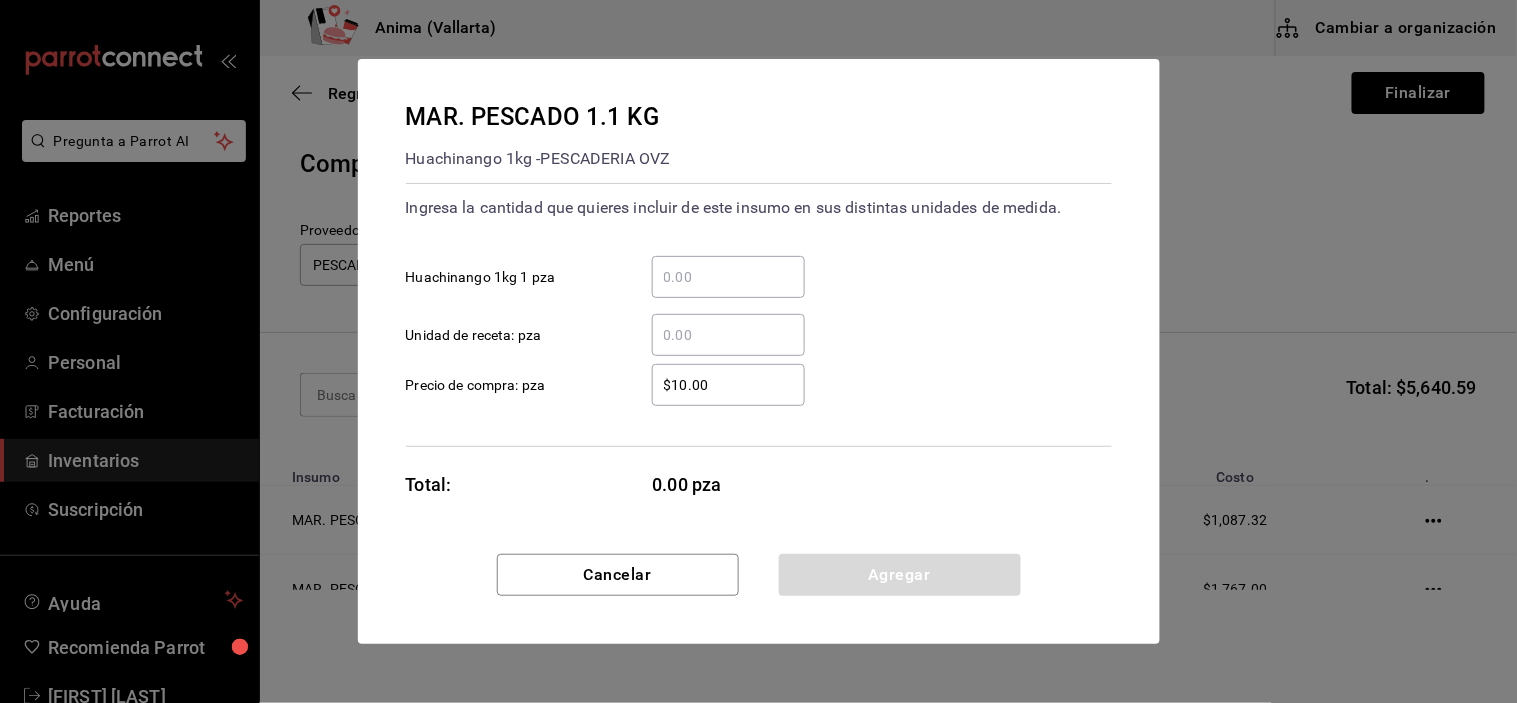 click on "​ Unidad de receta: pza" at bounding box center (728, 335) 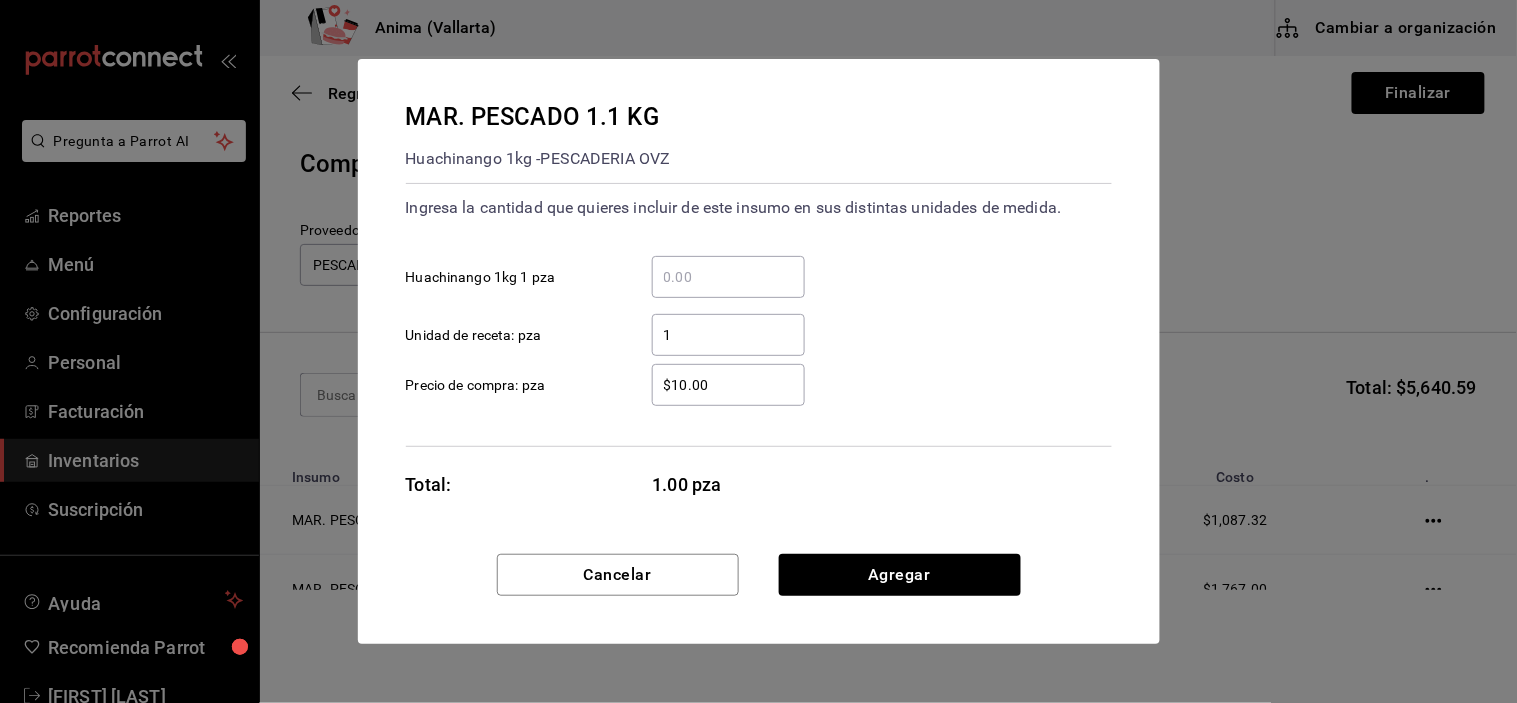 type on "1" 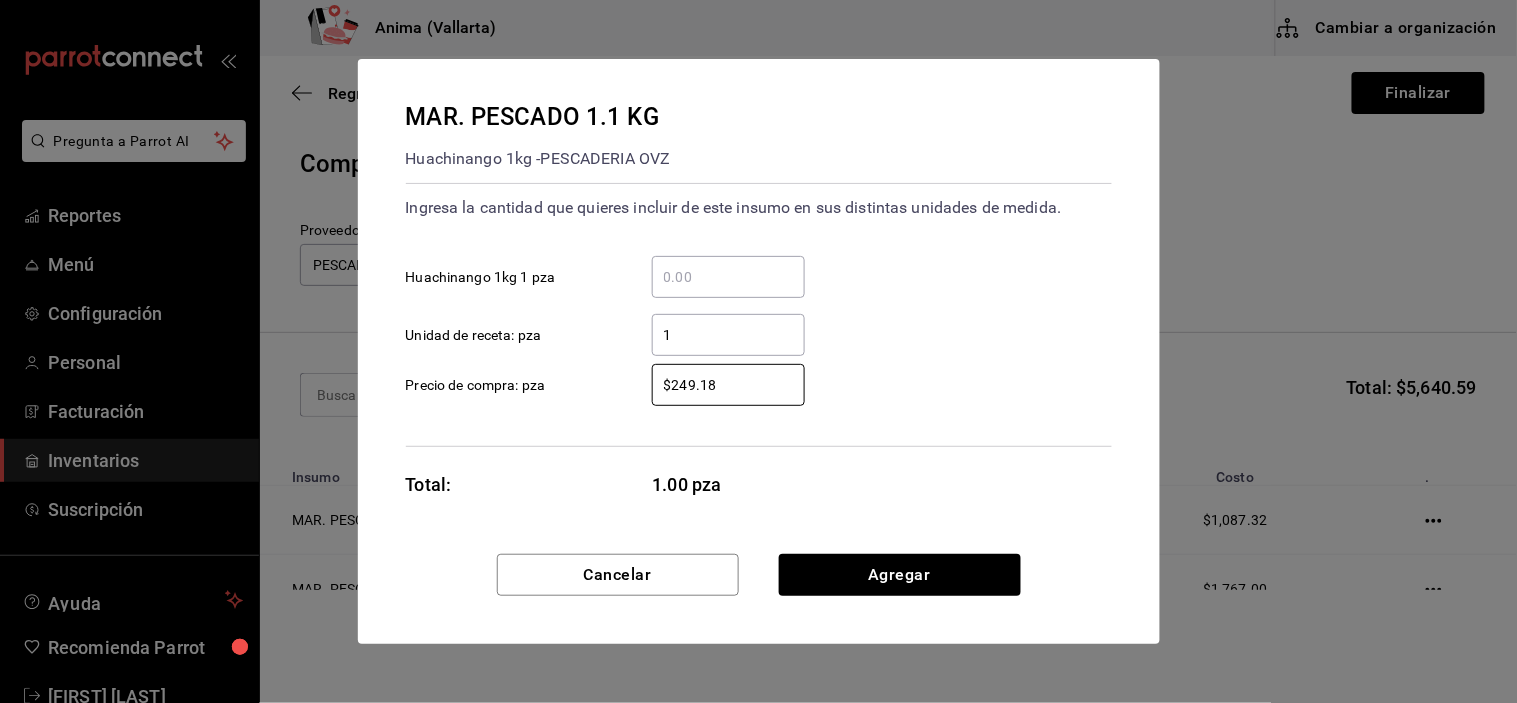 type on "$249.18" 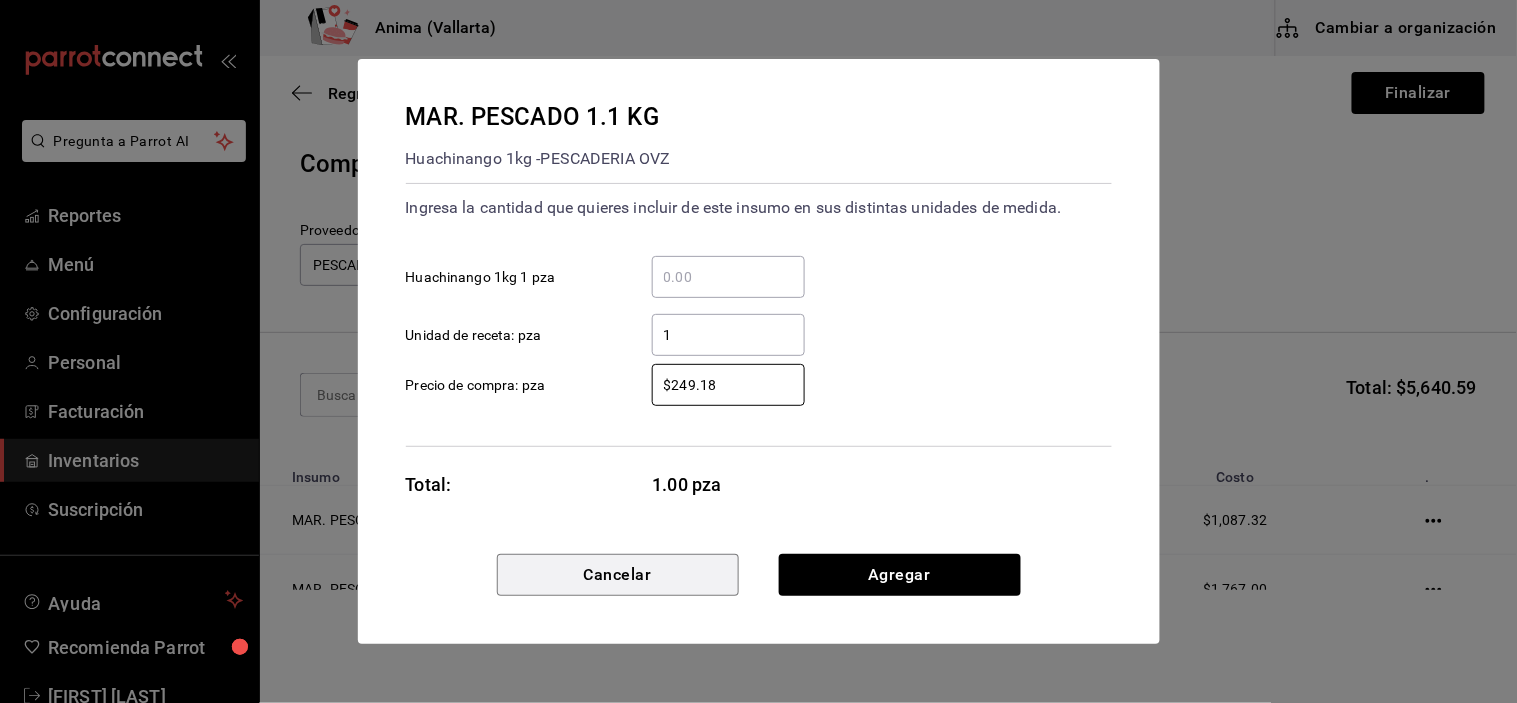 type 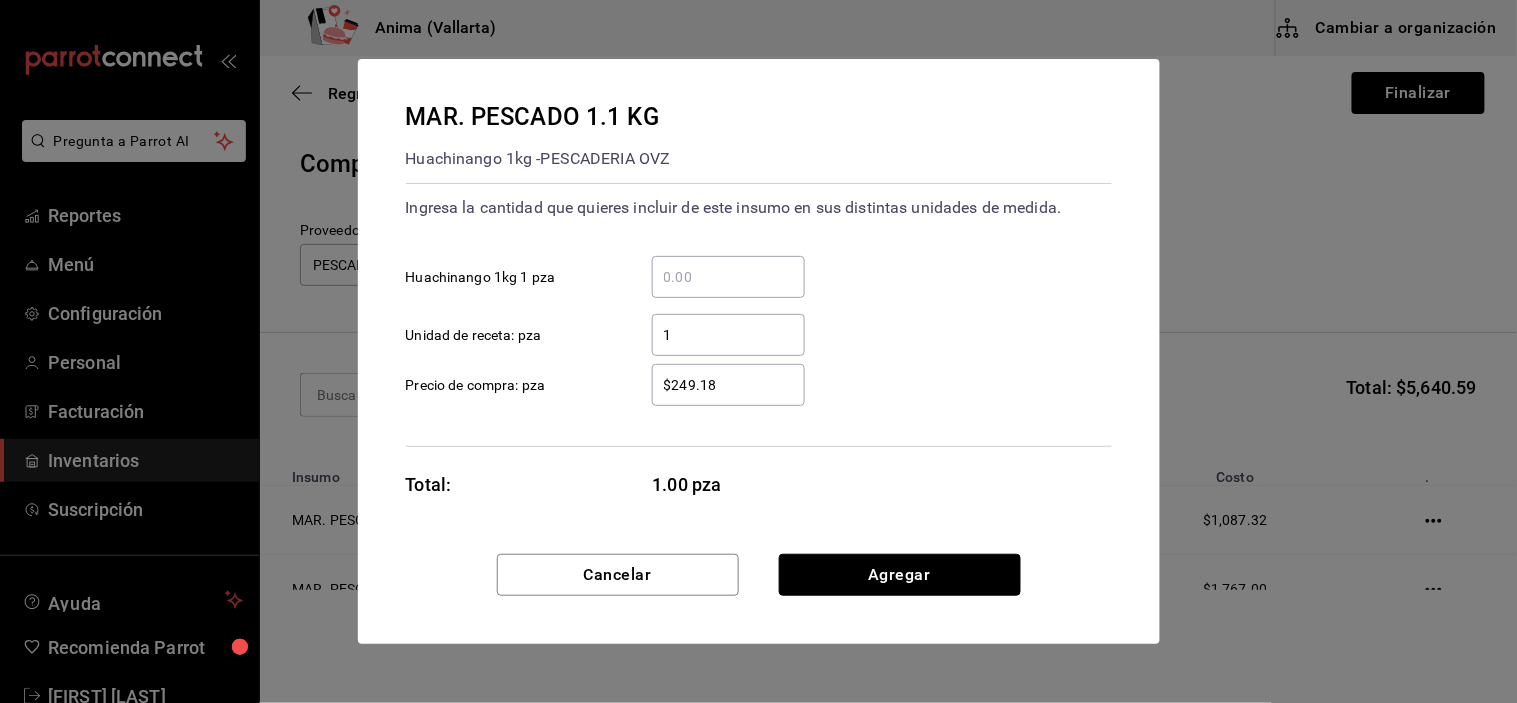 click on "Agregar" at bounding box center [900, 575] 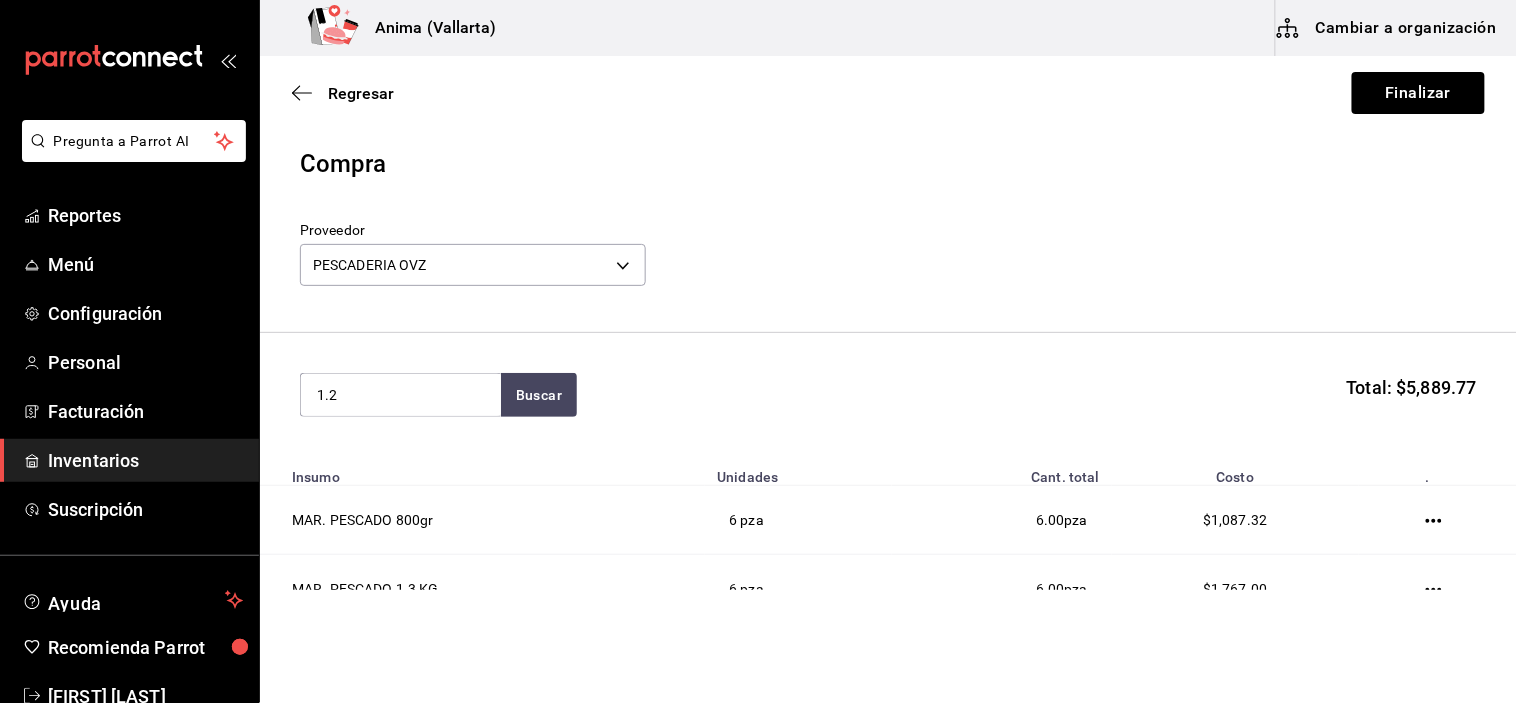 type on "1.2" 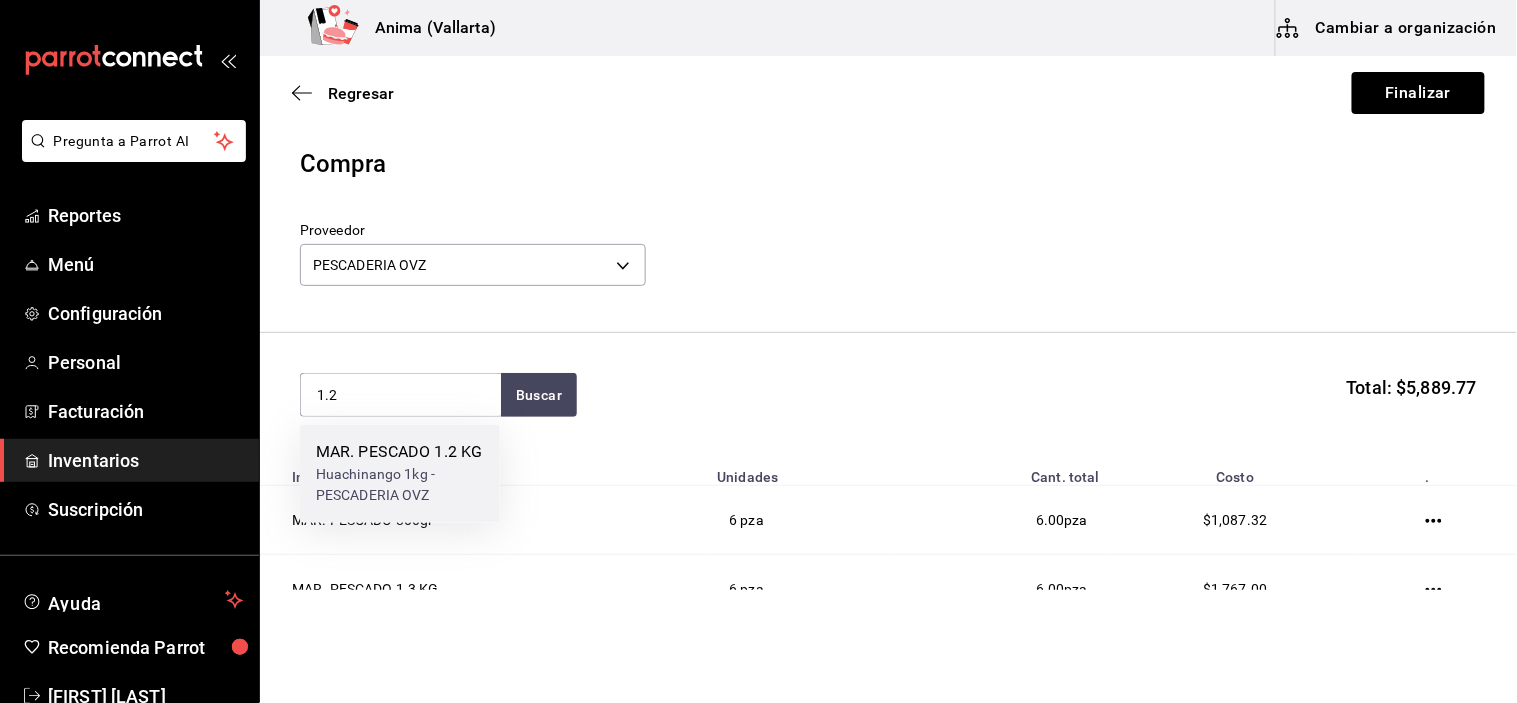click on "Huachinango 1kg - PESCADERIA OVZ" at bounding box center [400, 486] 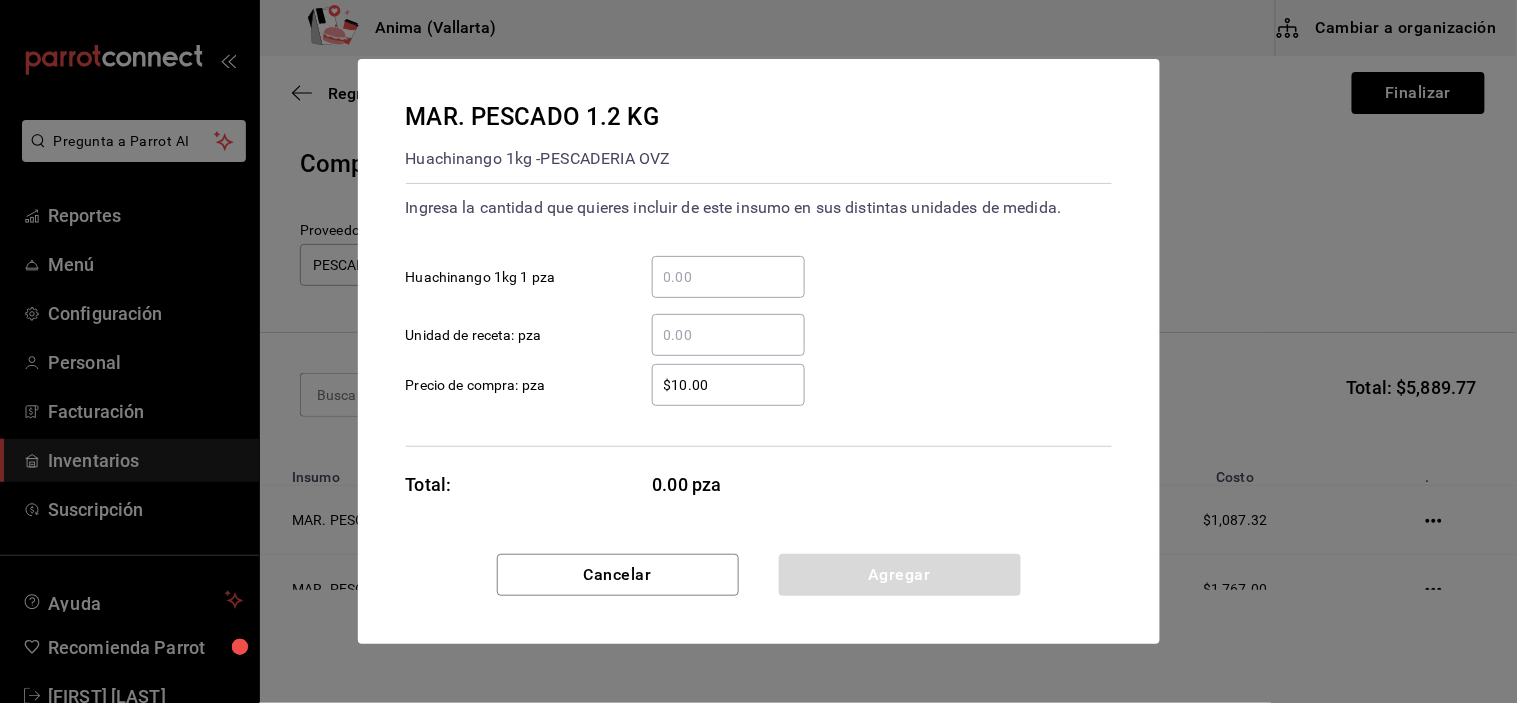 click on "​ Unidad de receta: pza" at bounding box center (728, 335) 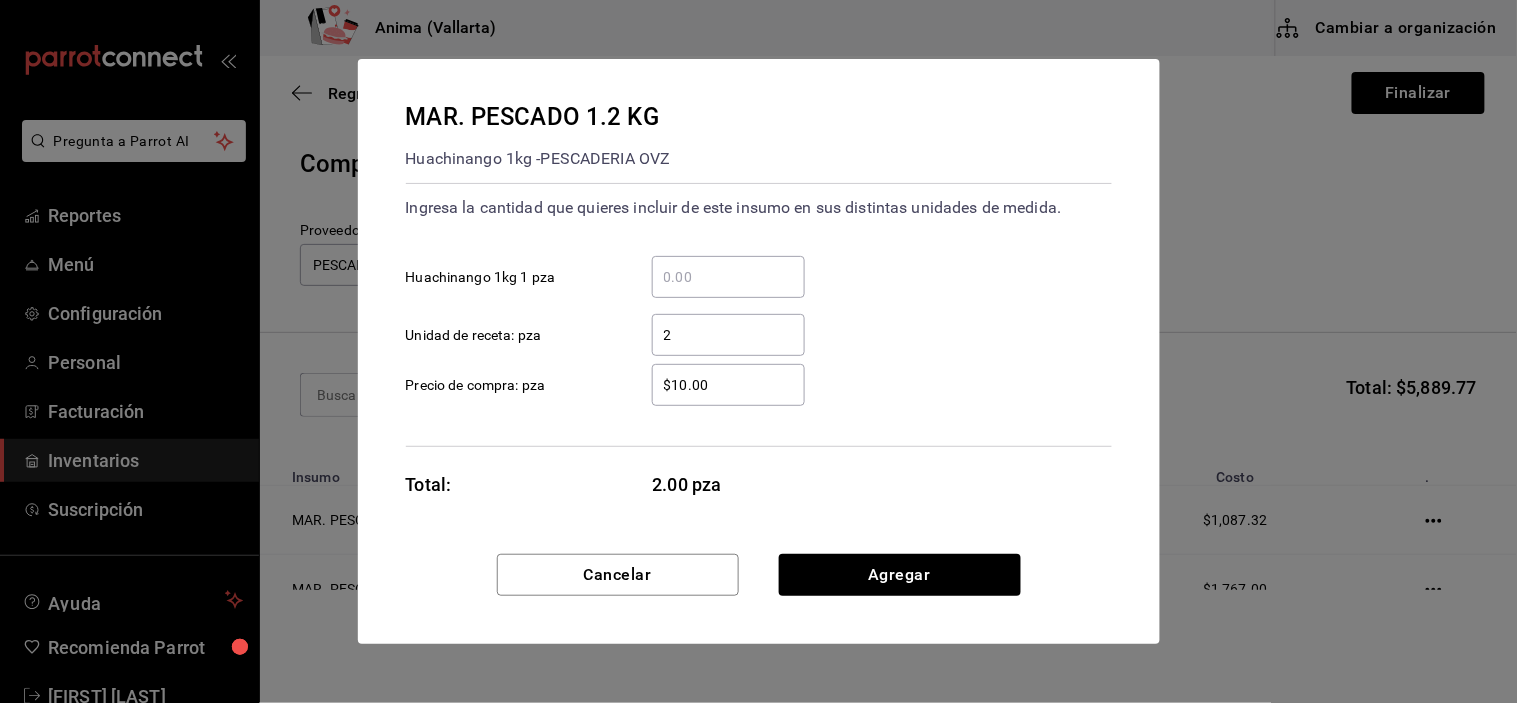 type on "2" 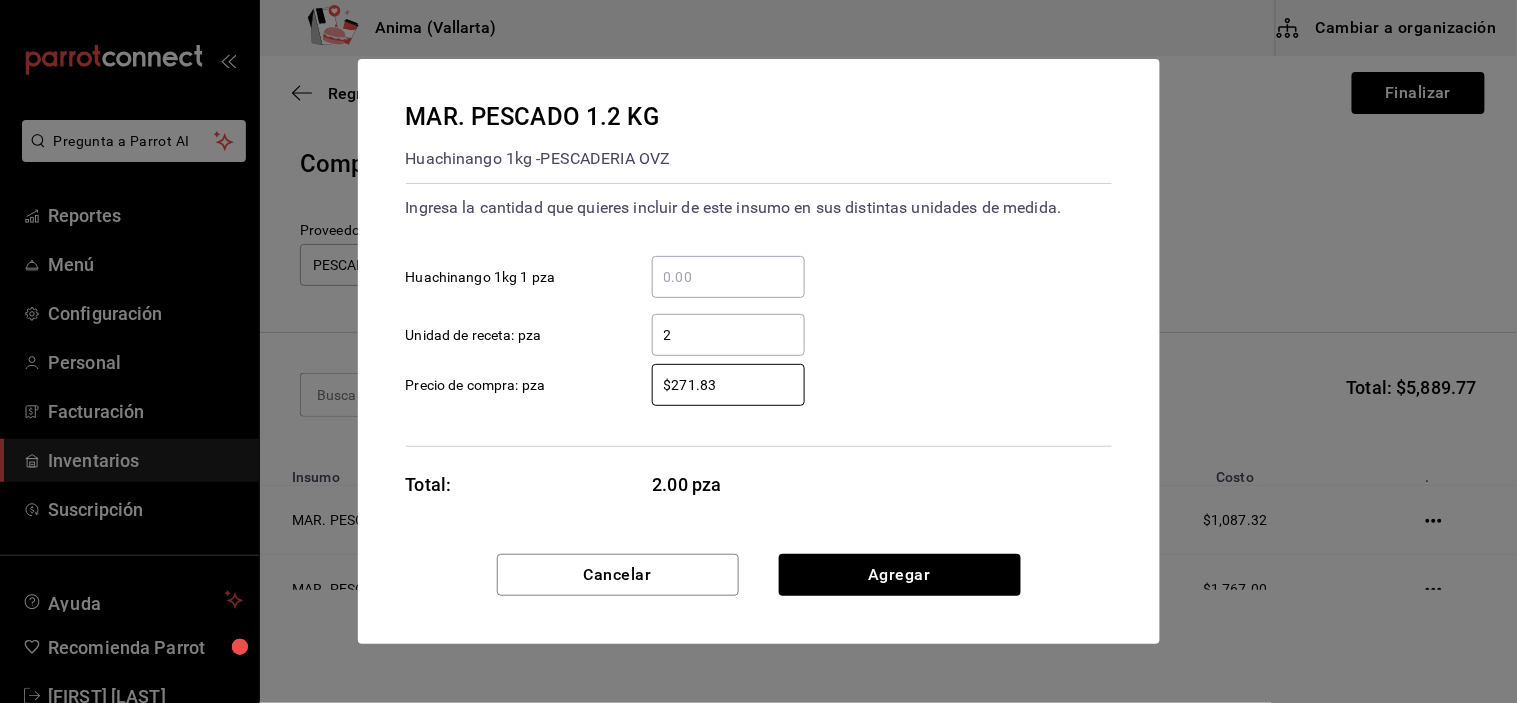 type on "$271.83" 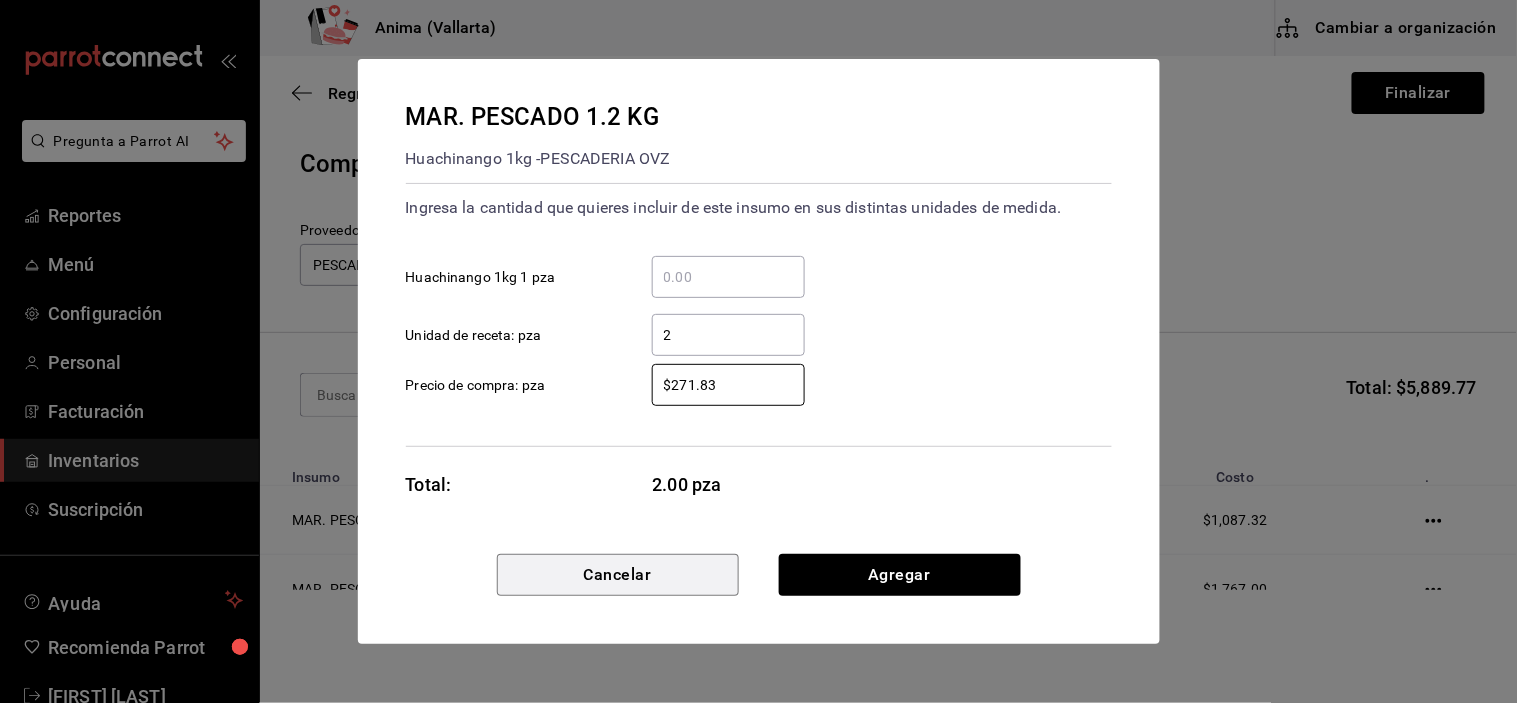 type 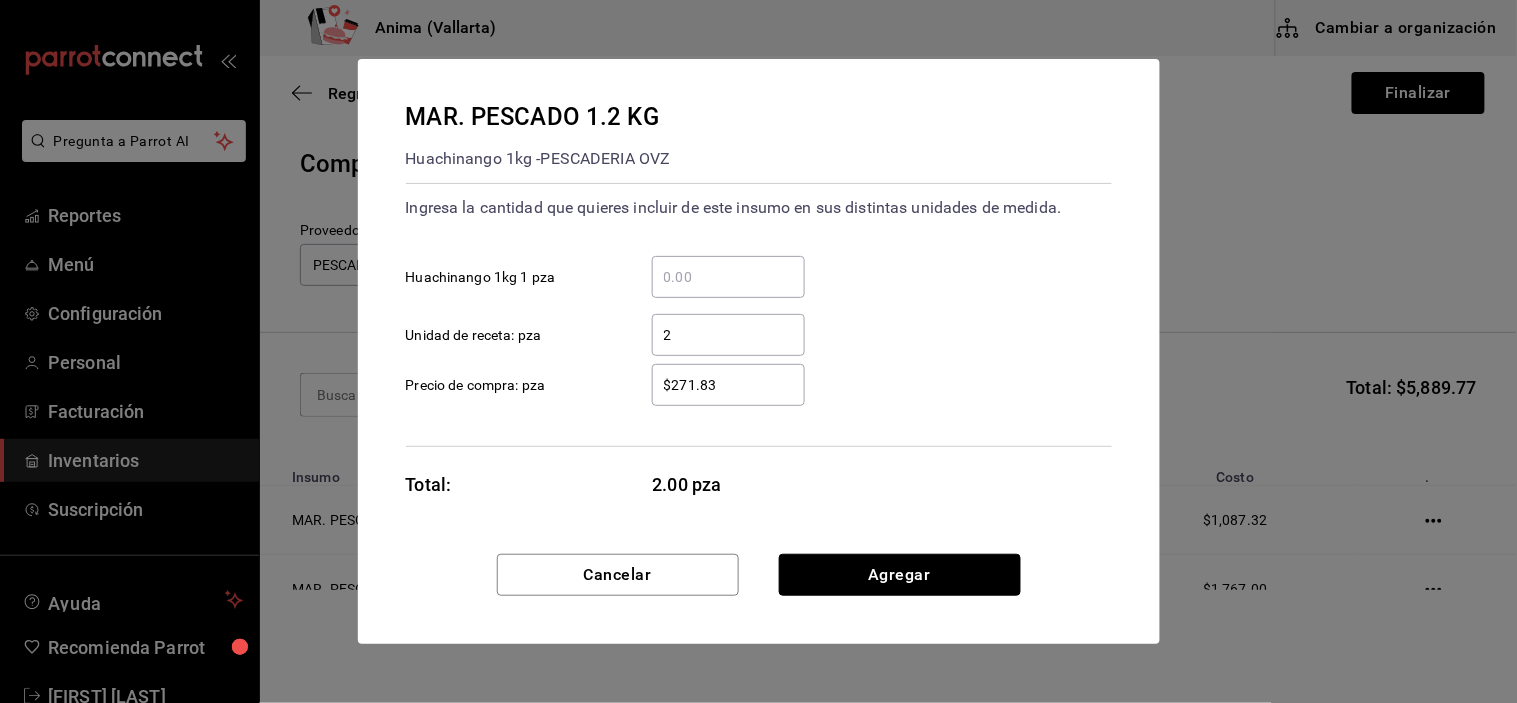click on "Agregar" at bounding box center [900, 575] 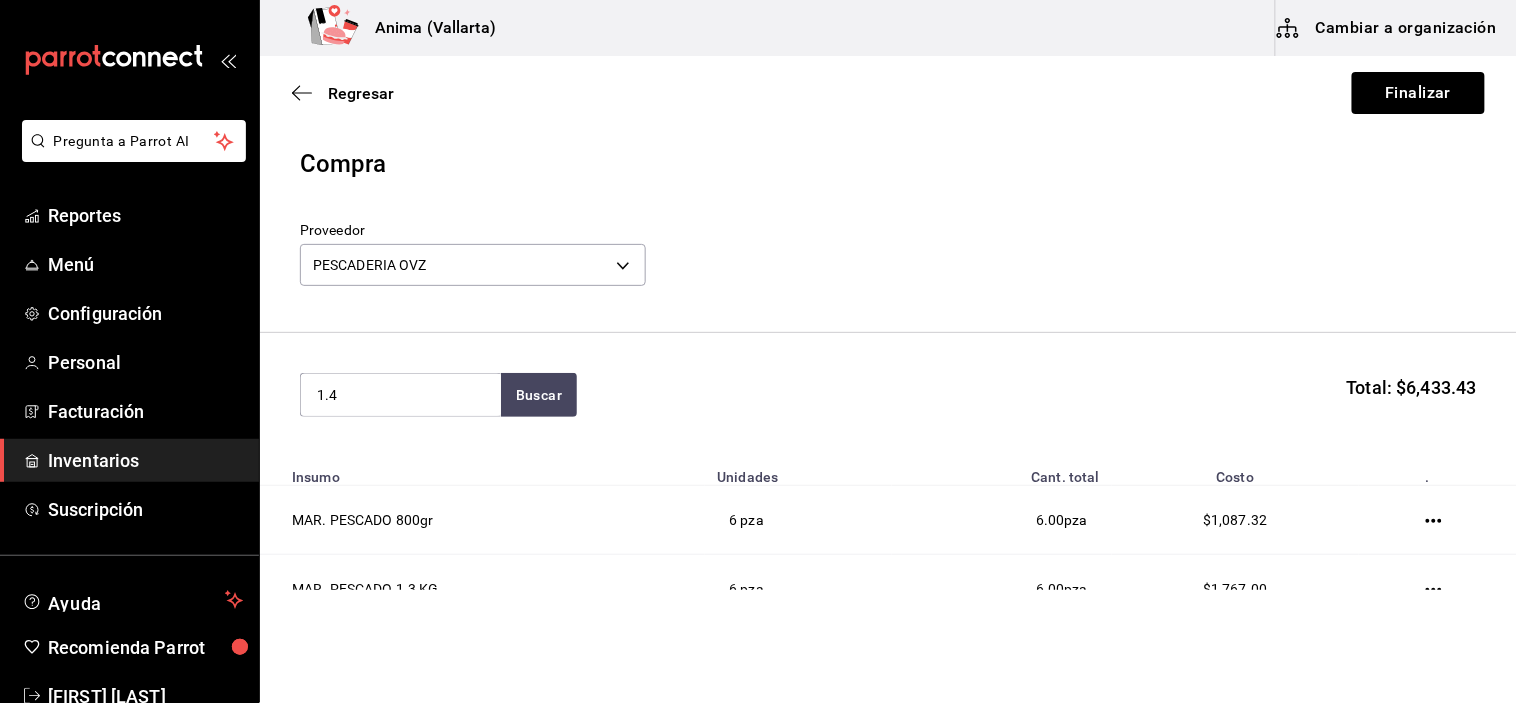 type on "1.4" 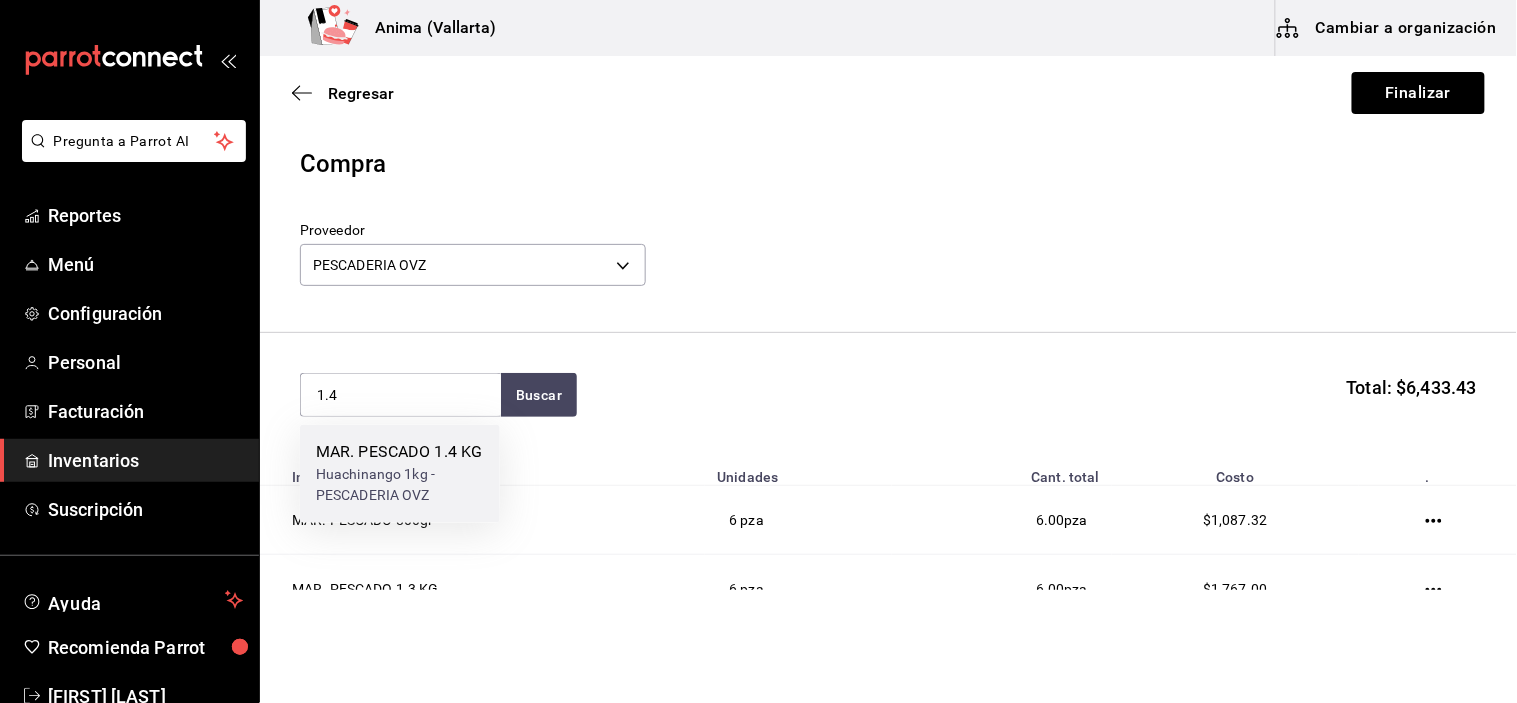 click on "MAR.PESCADO 1.4 KG Huachinango 1kg - PESCADERIA OVZ" at bounding box center [400, 474] 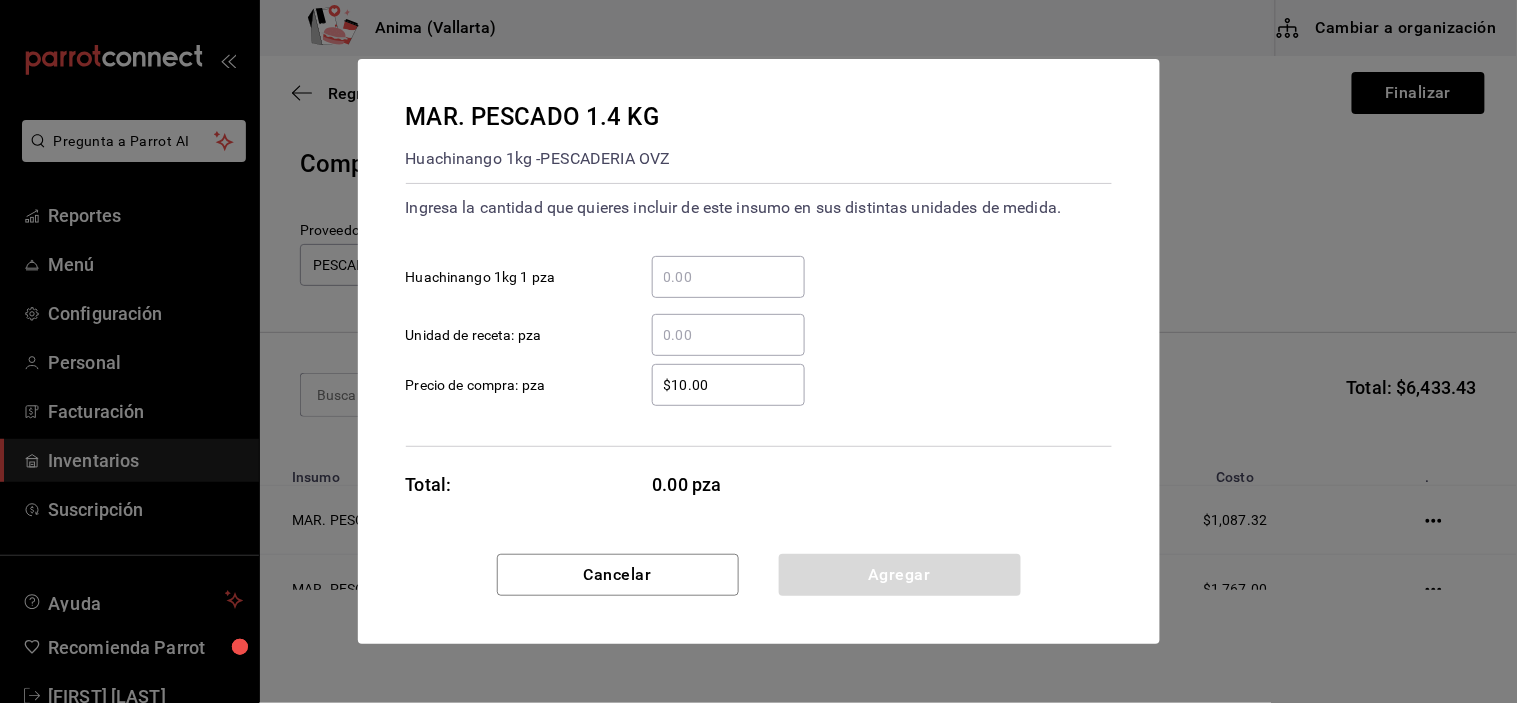click on "​ Unidad de receta: pza" at bounding box center [728, 335] 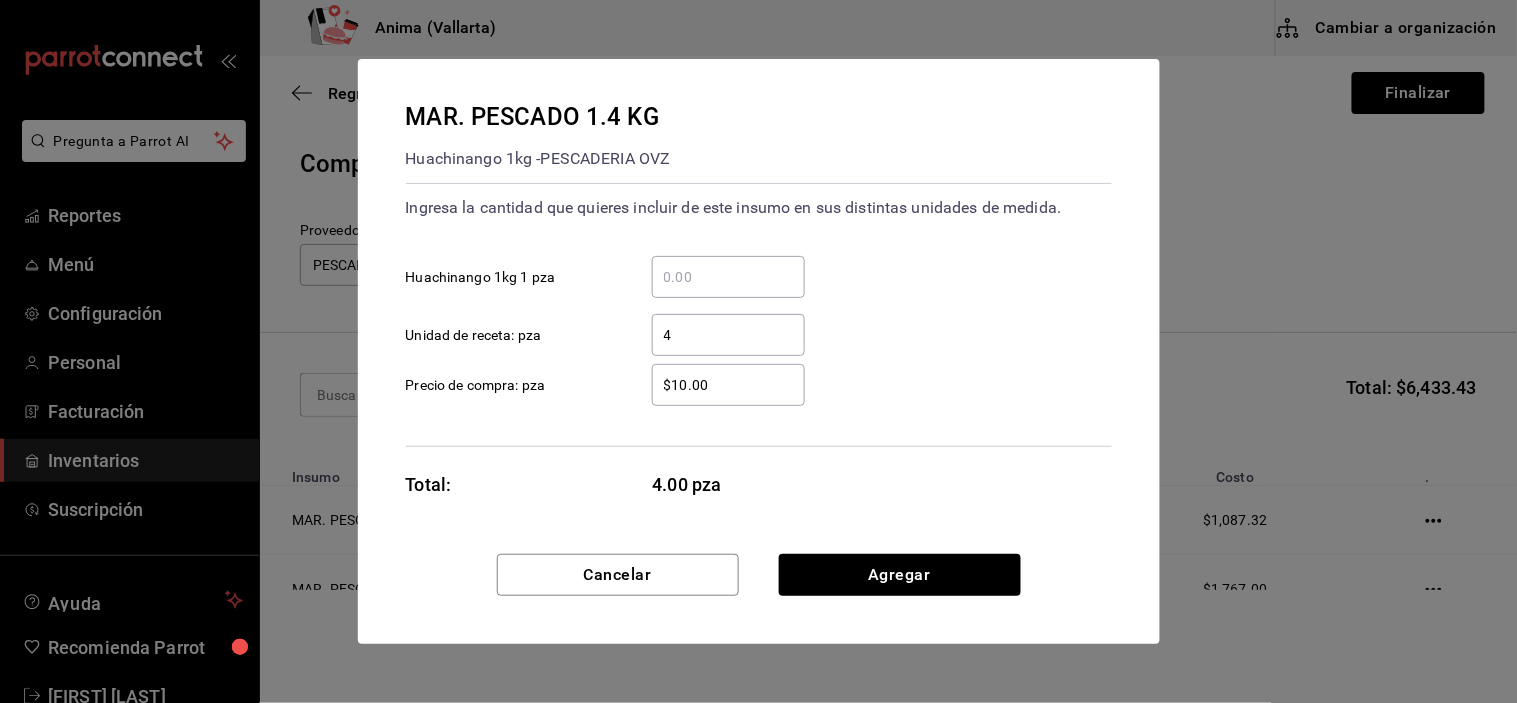 type on "4" 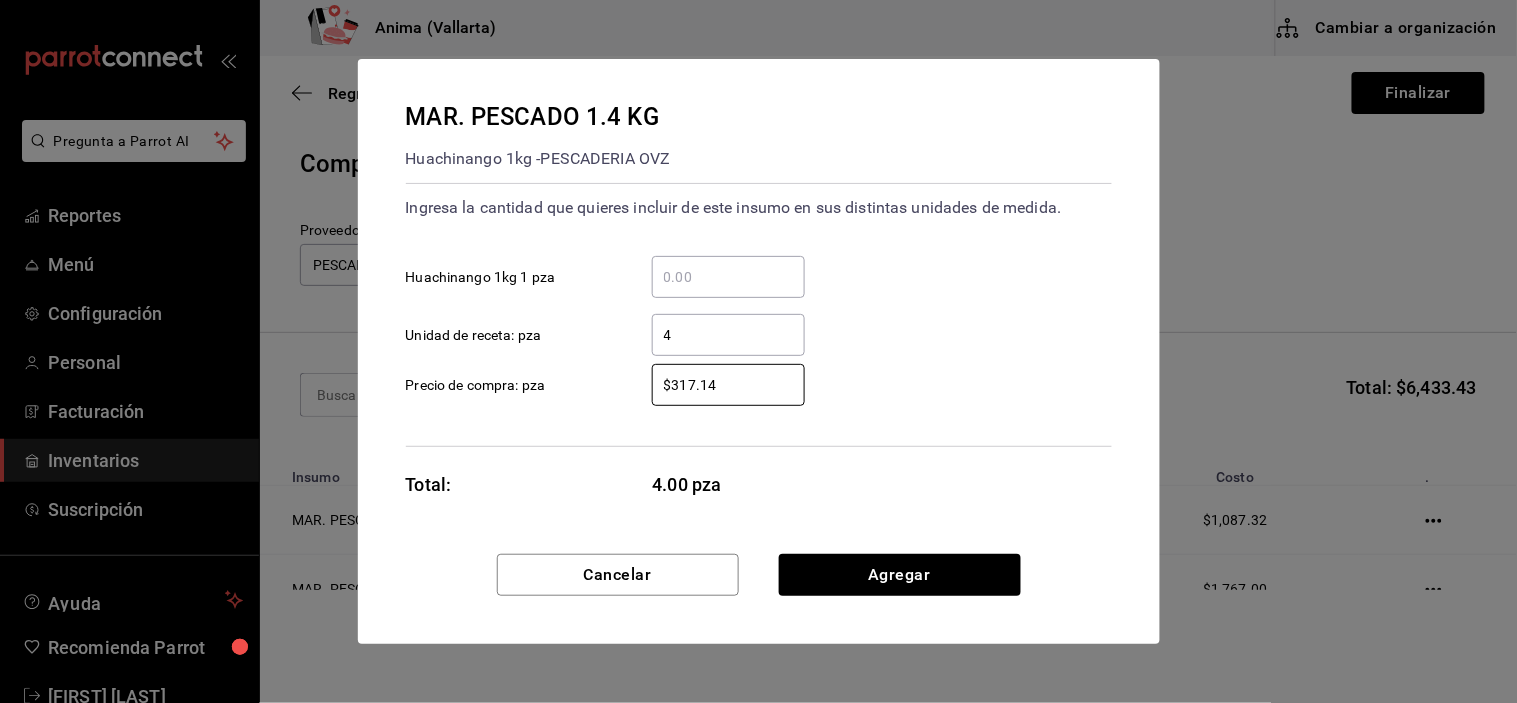 type on "$317.14" 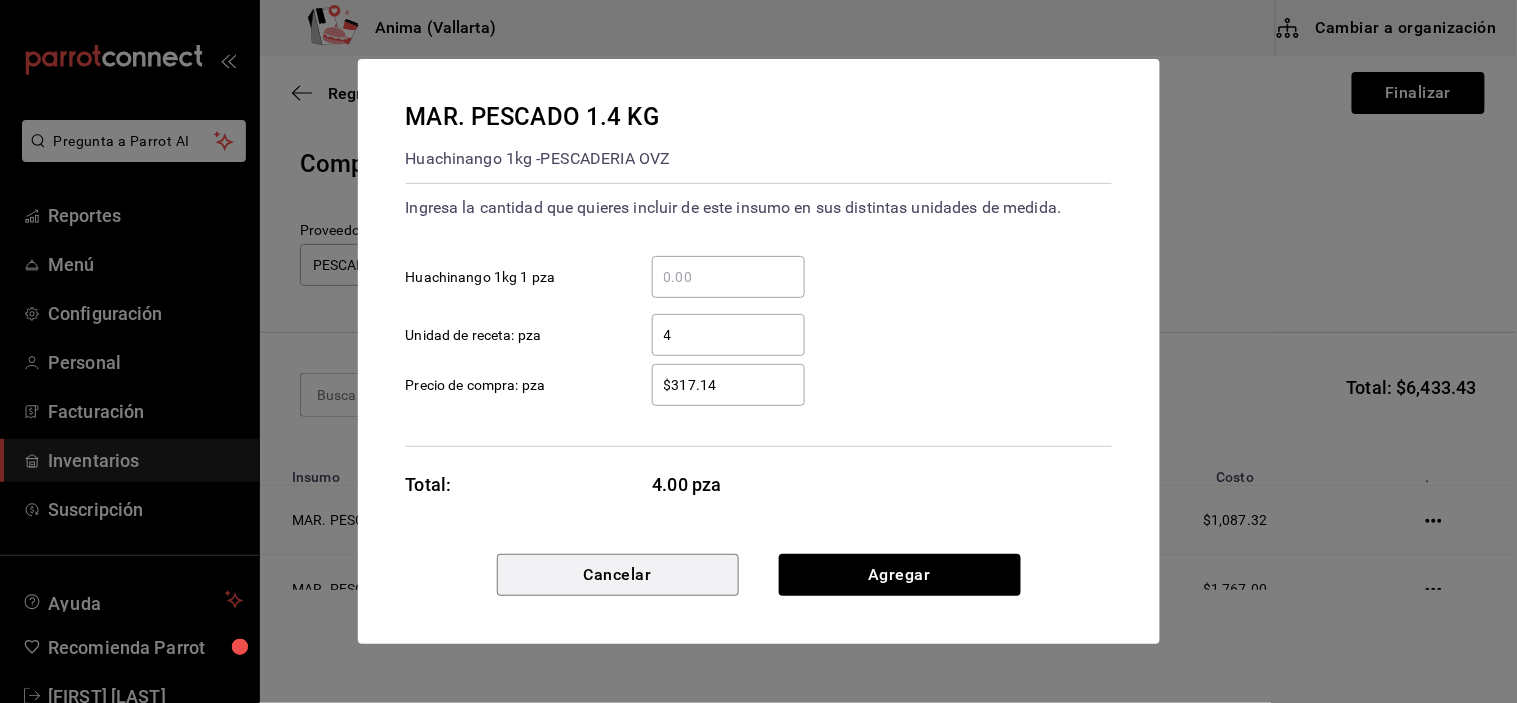 type 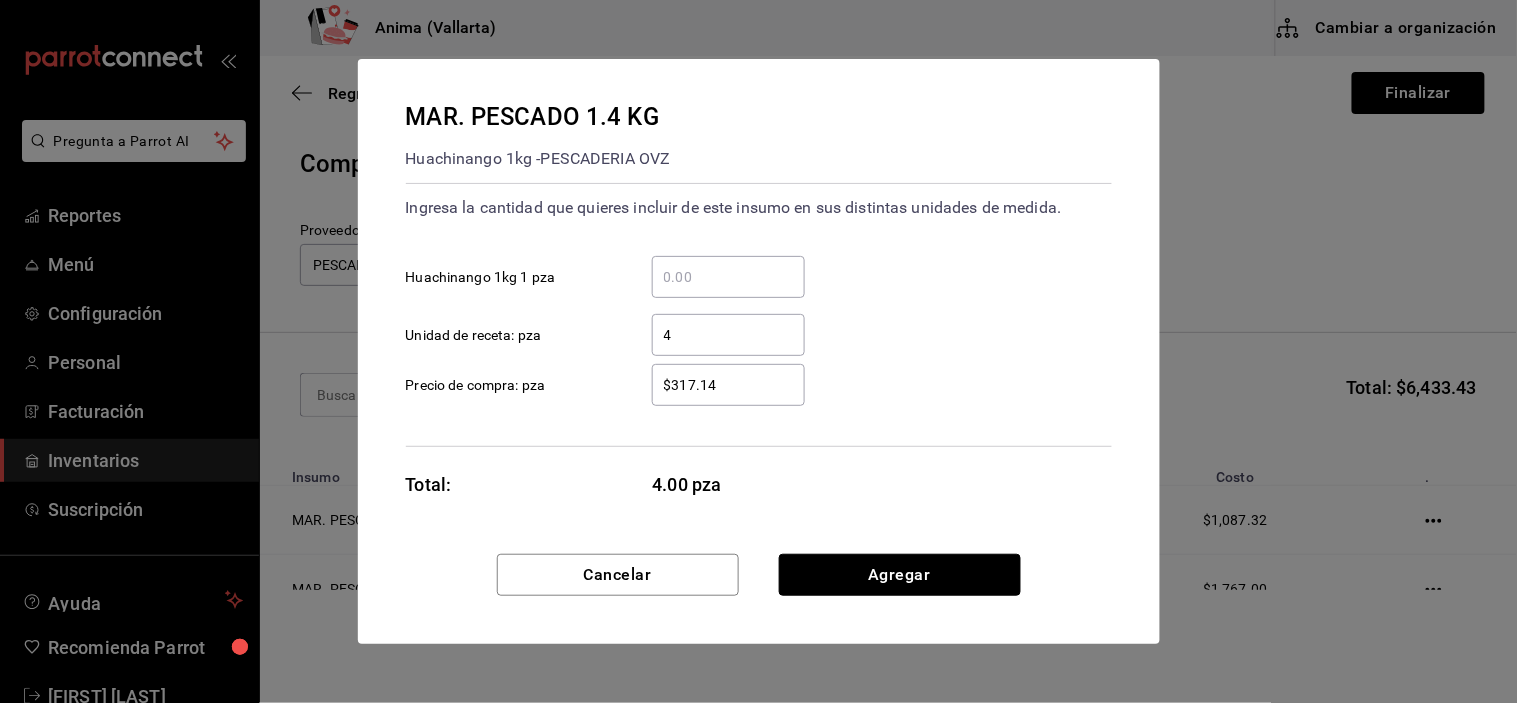 click on "Agregar" at bounding box center (900, 575) 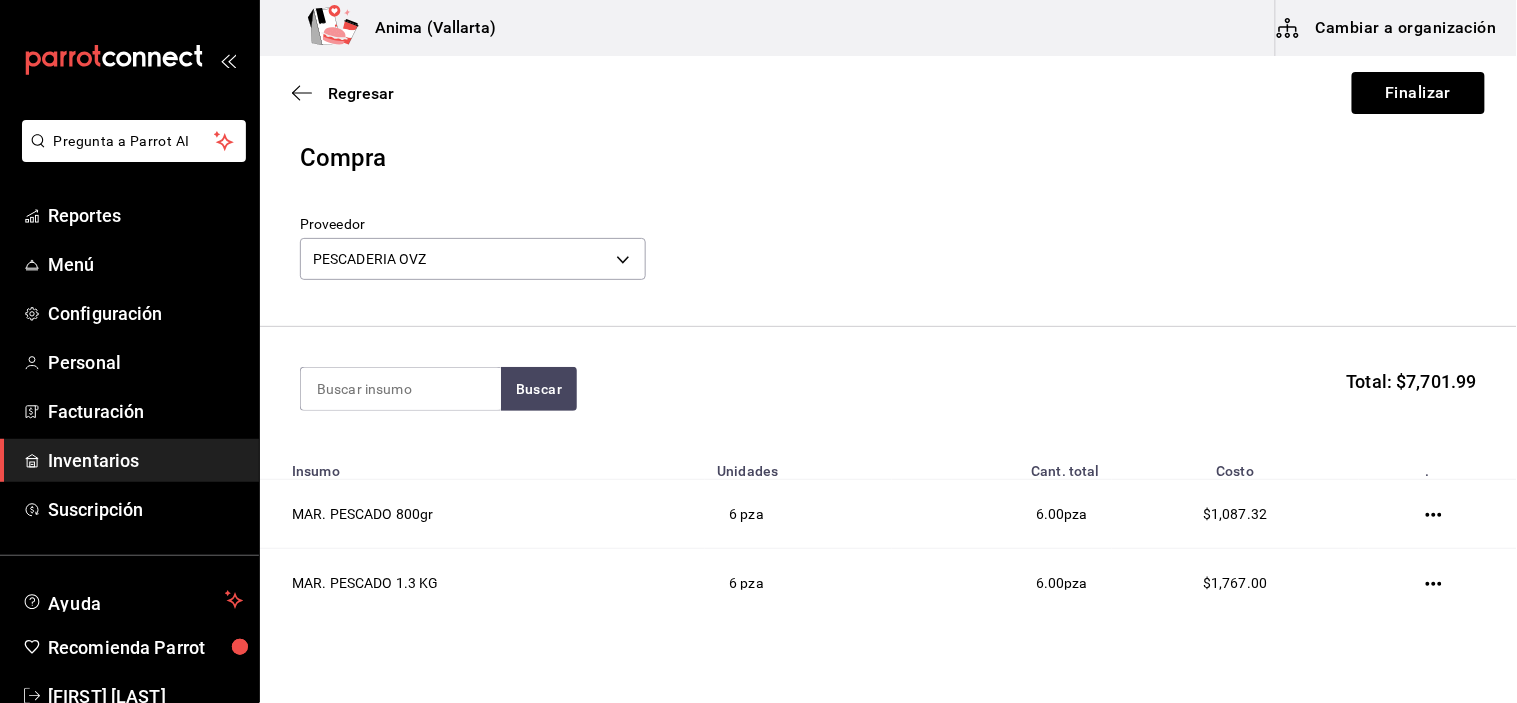 scroll, scrollTop: 2, scrollLeft: 0, axis: vertical 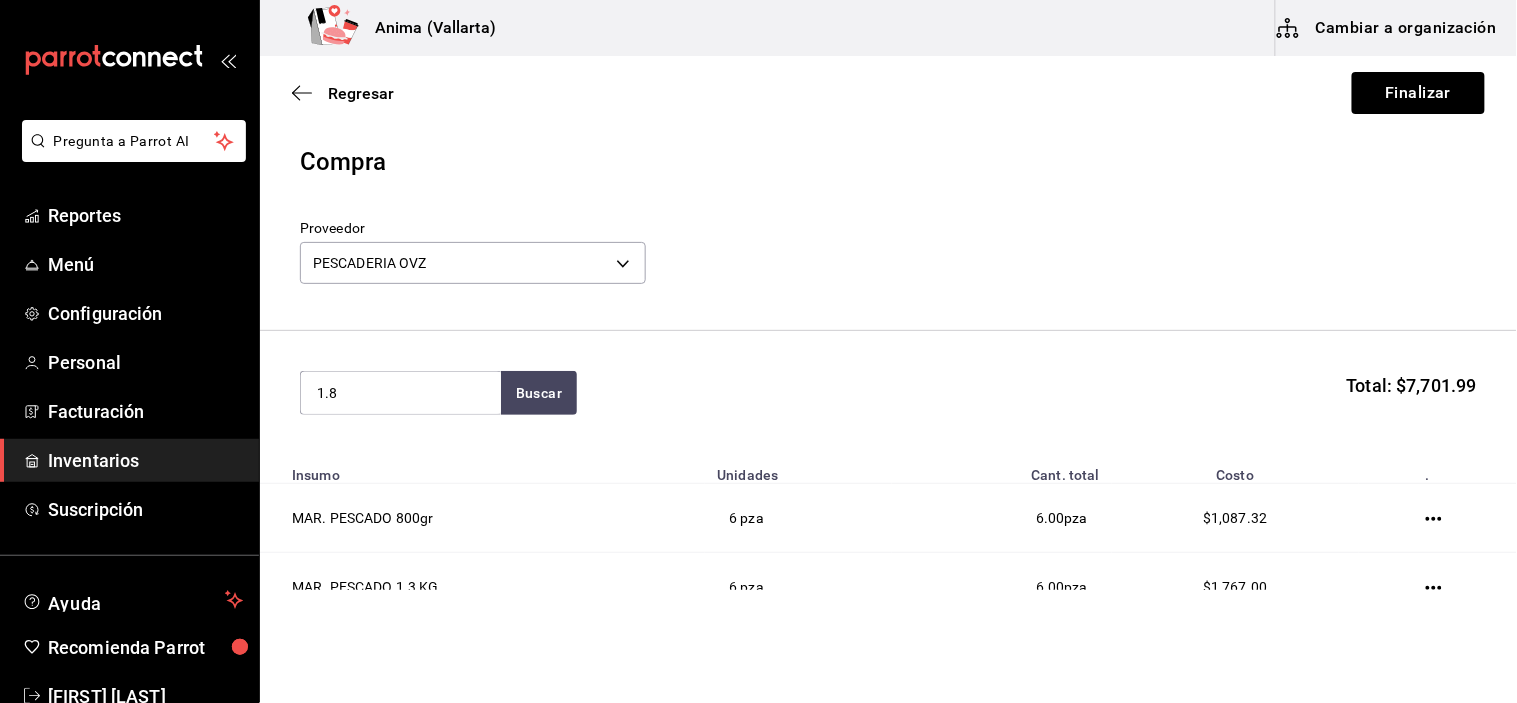 type on "1.8" 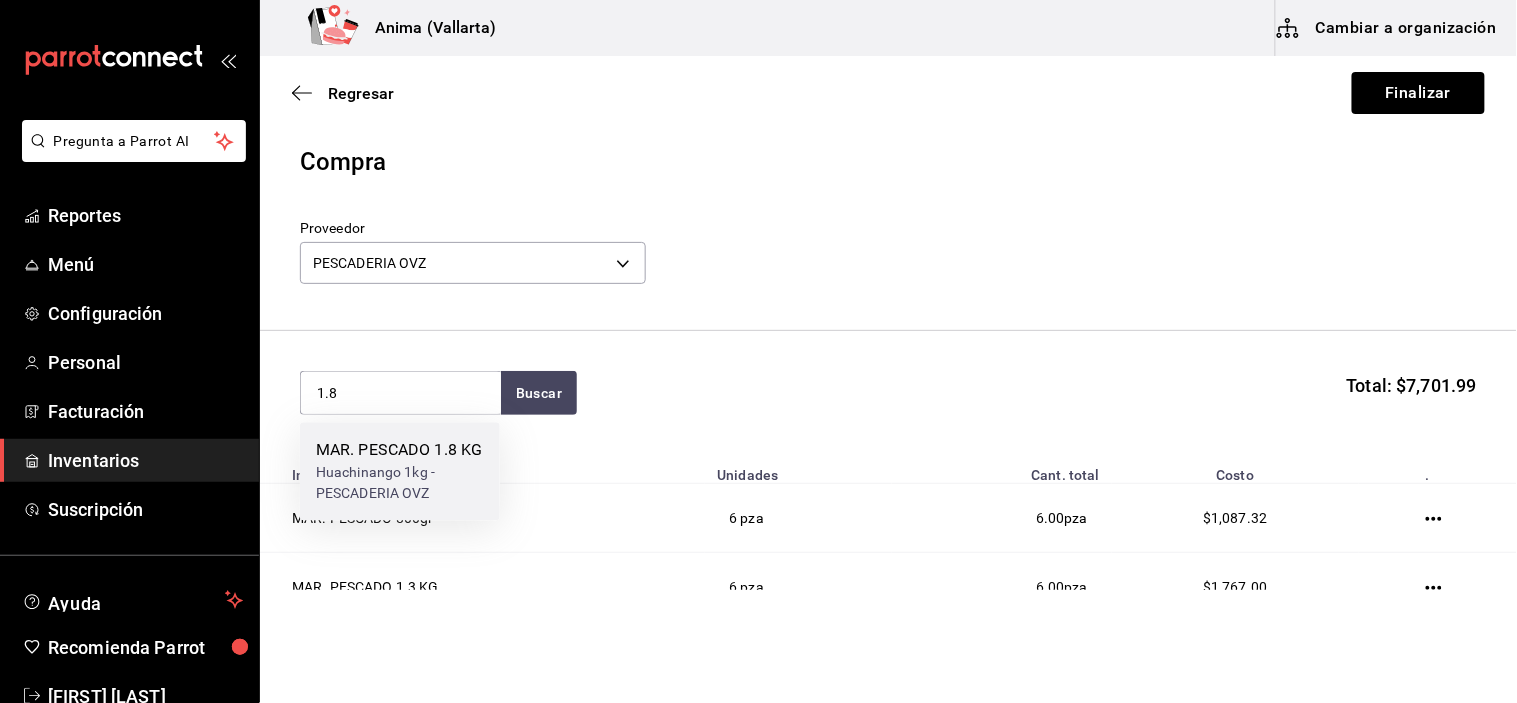 click on "Huachinango 1kg - PESCADERIA OVZ" at bounding box center [400, 483] 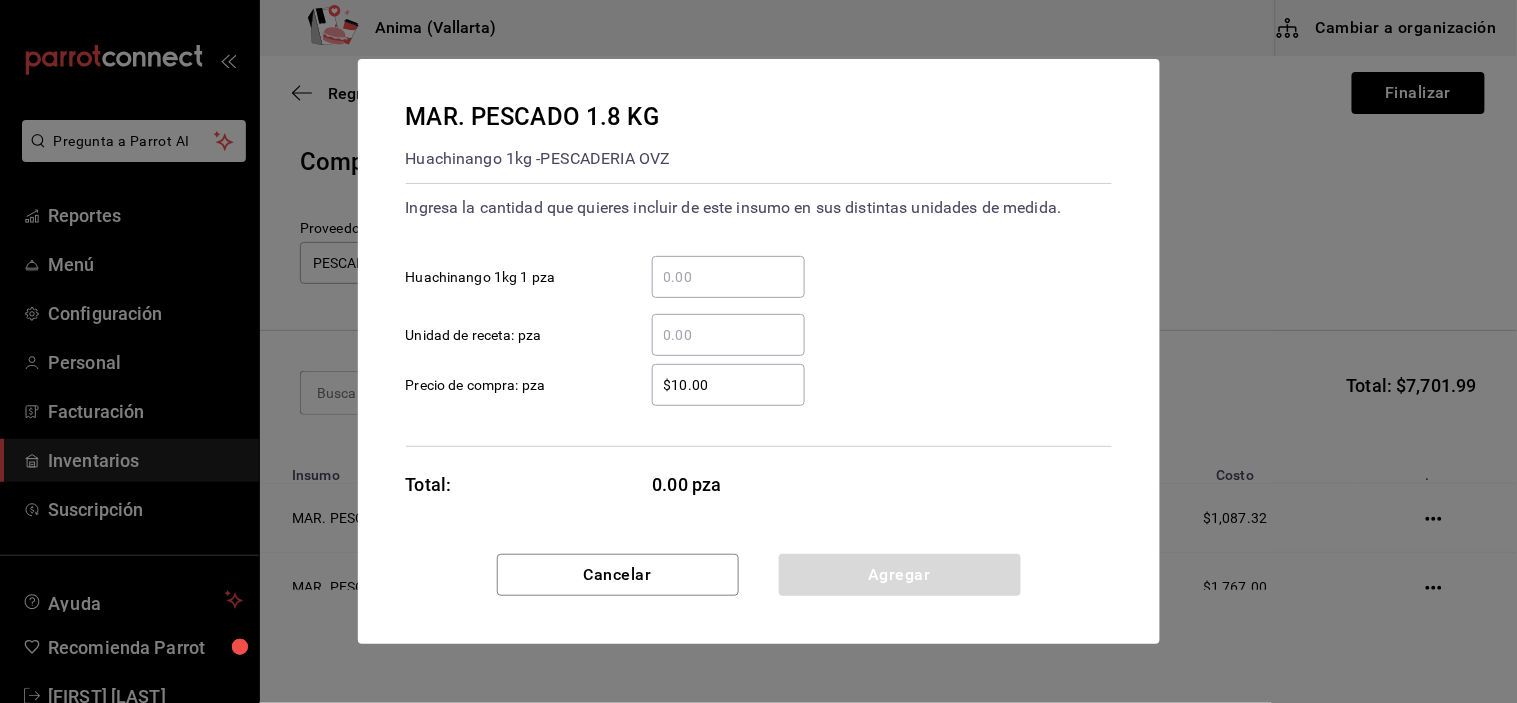 click on "​ Unidad de receta: pza" at bounding box center (728, 335) 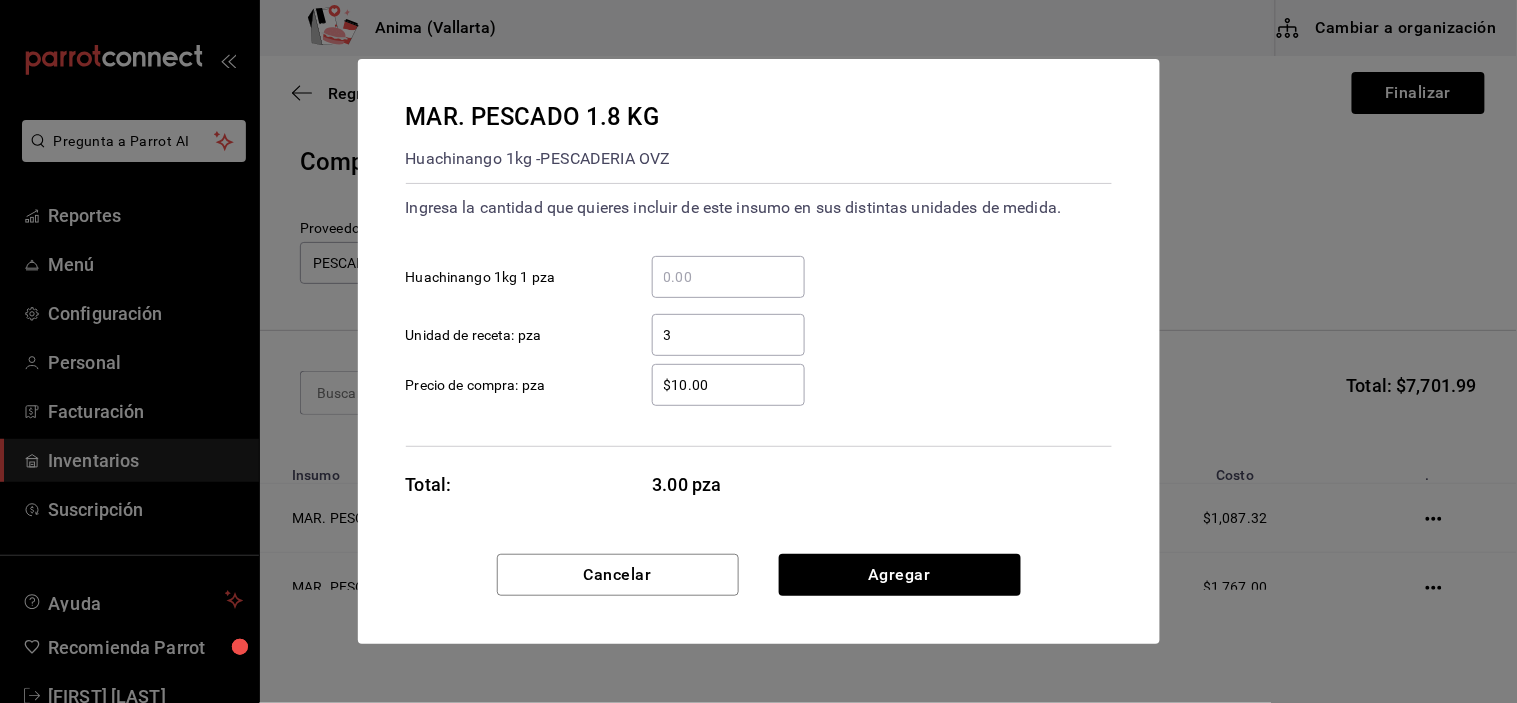 type on "3" 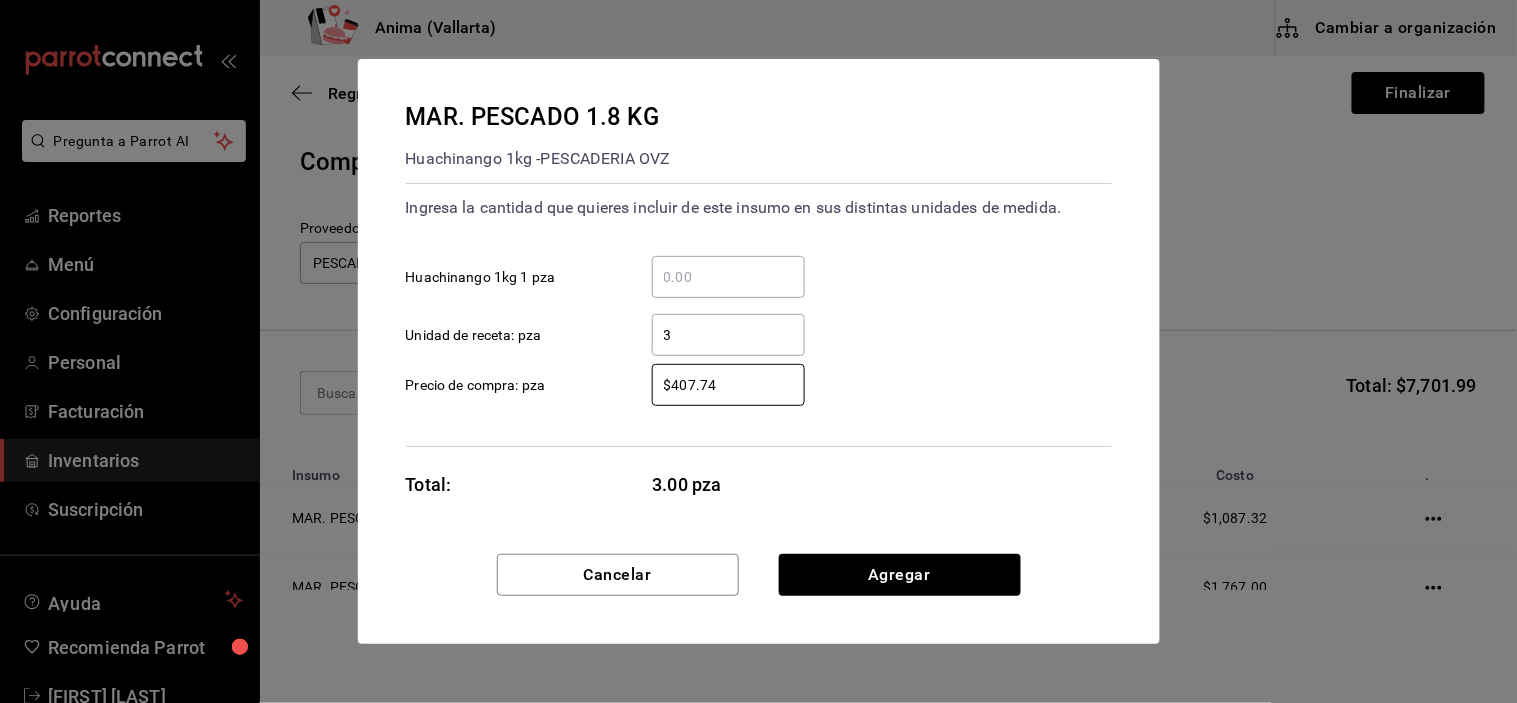 type on "$407.74" 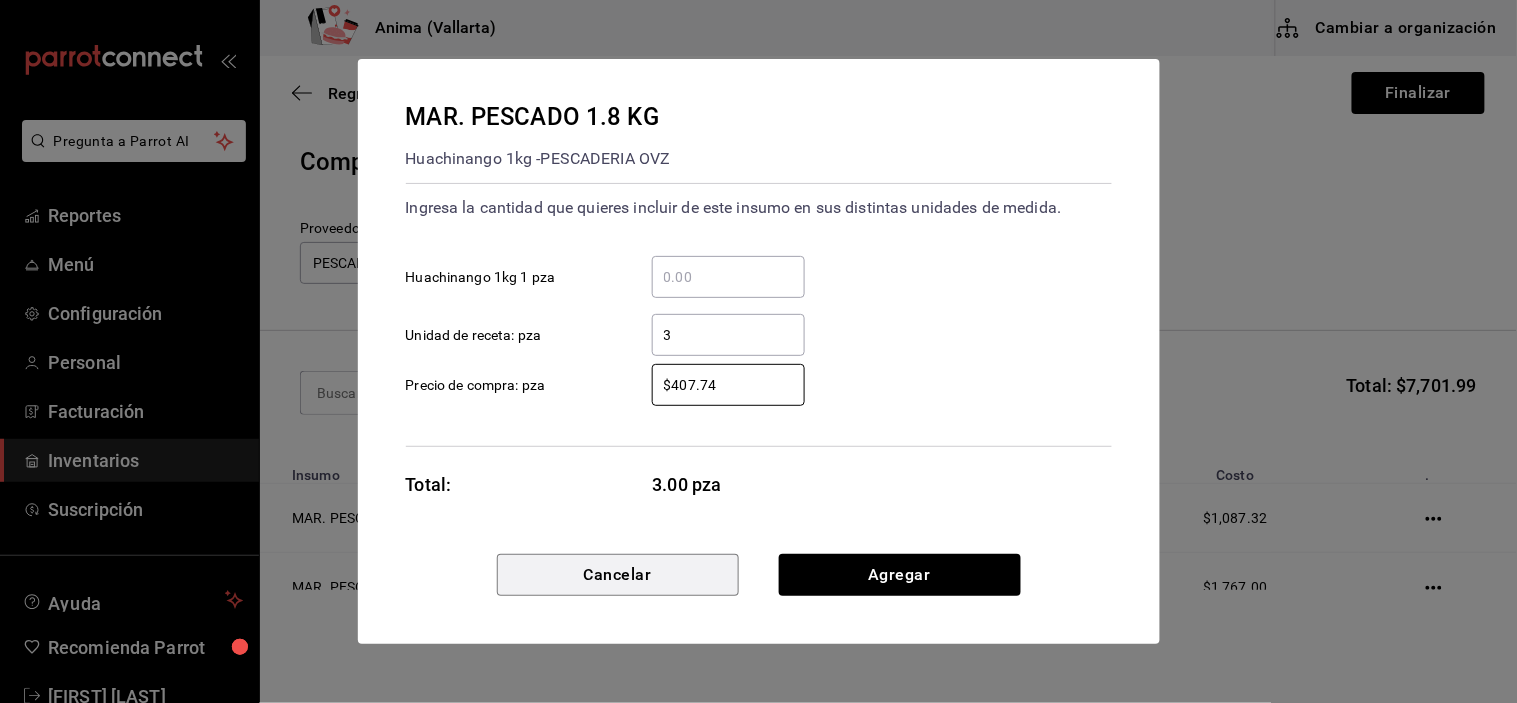 type 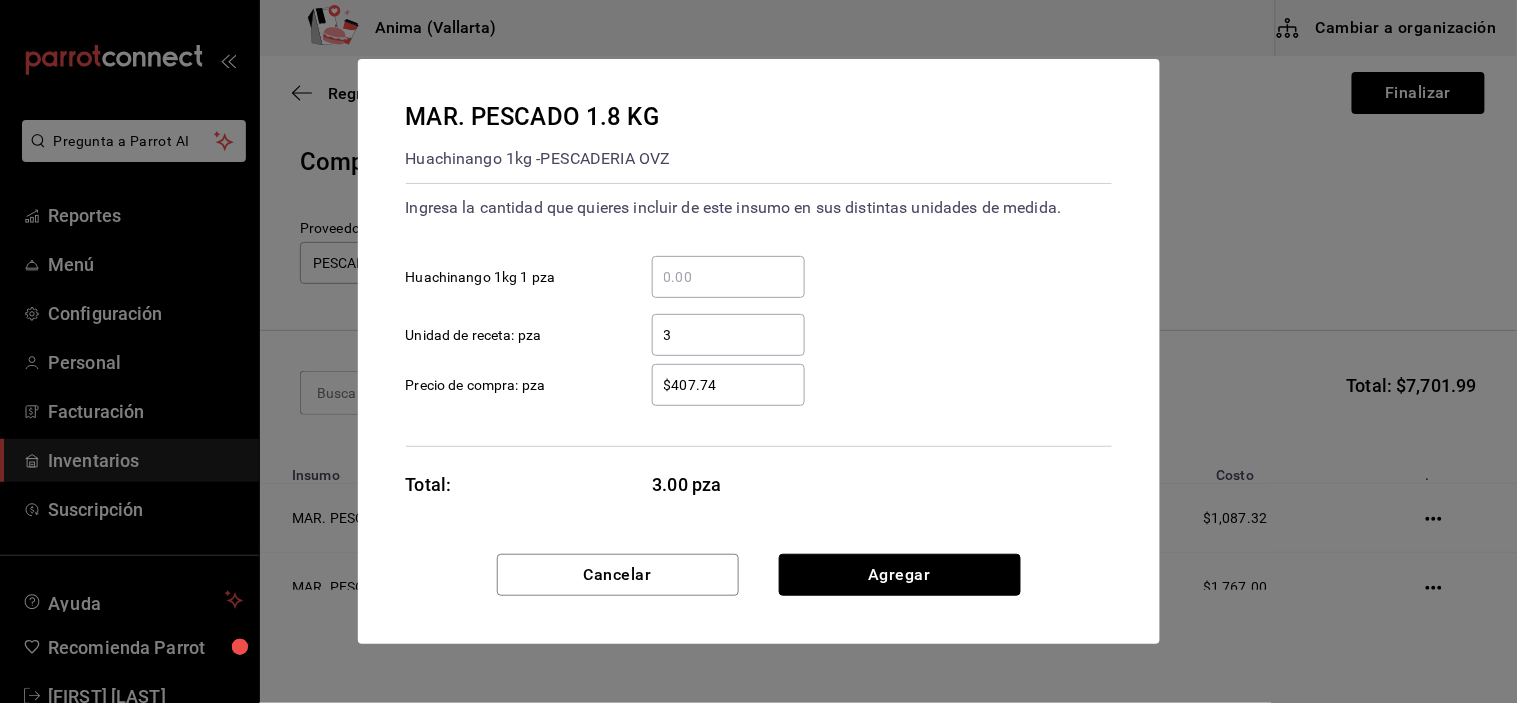 click on "Agregar" at bounding box center [900, 575] 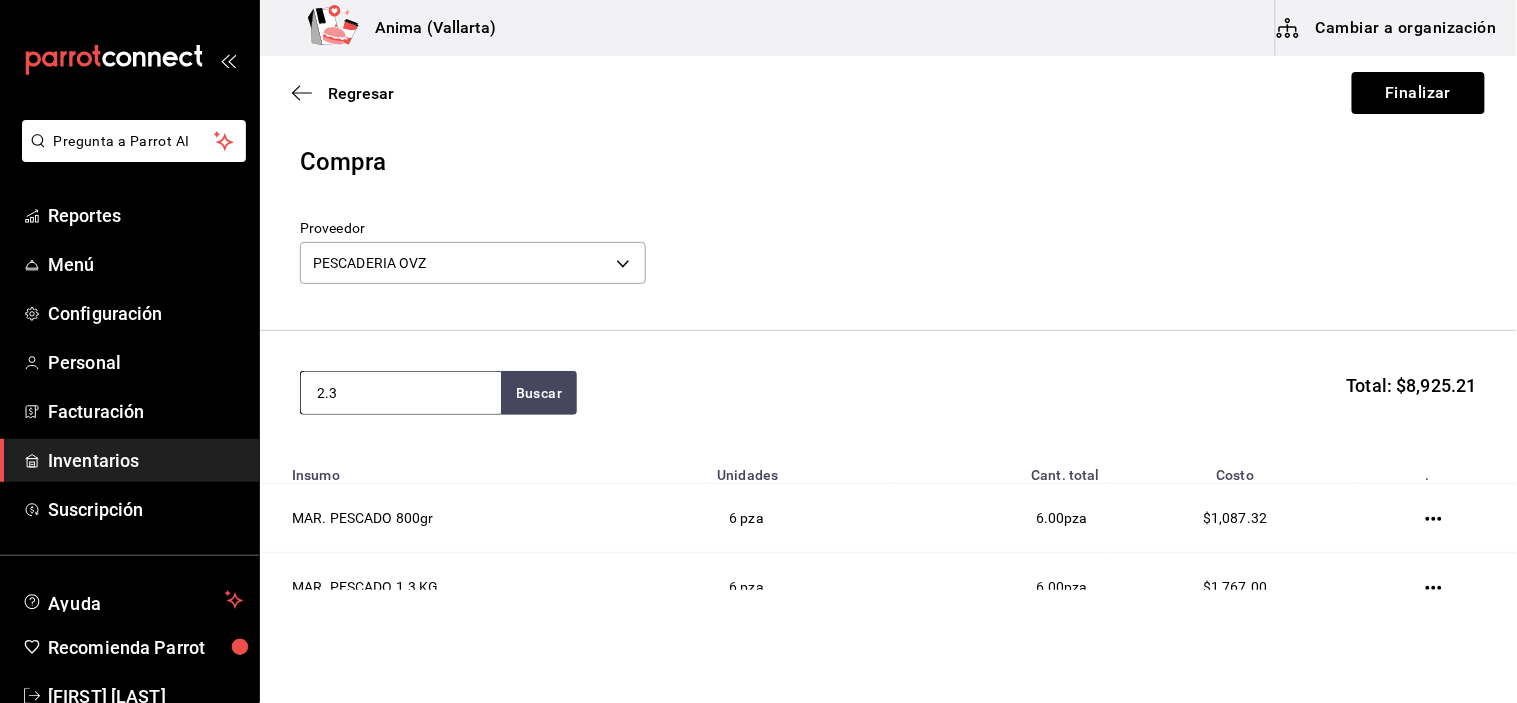 type on "2.3" 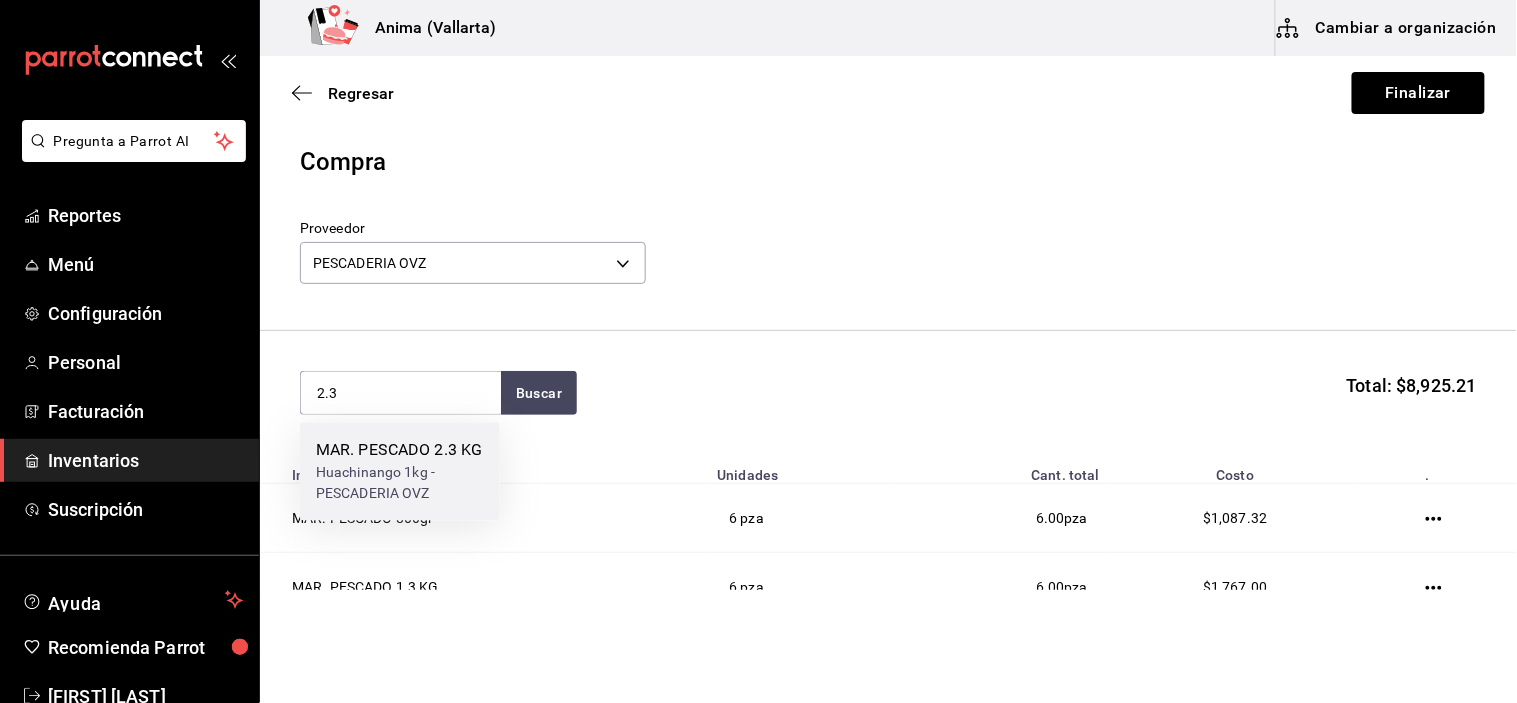 click on "Huachinango 1kg - PESCADERIA OVZ" at bounding box center [400, 483] 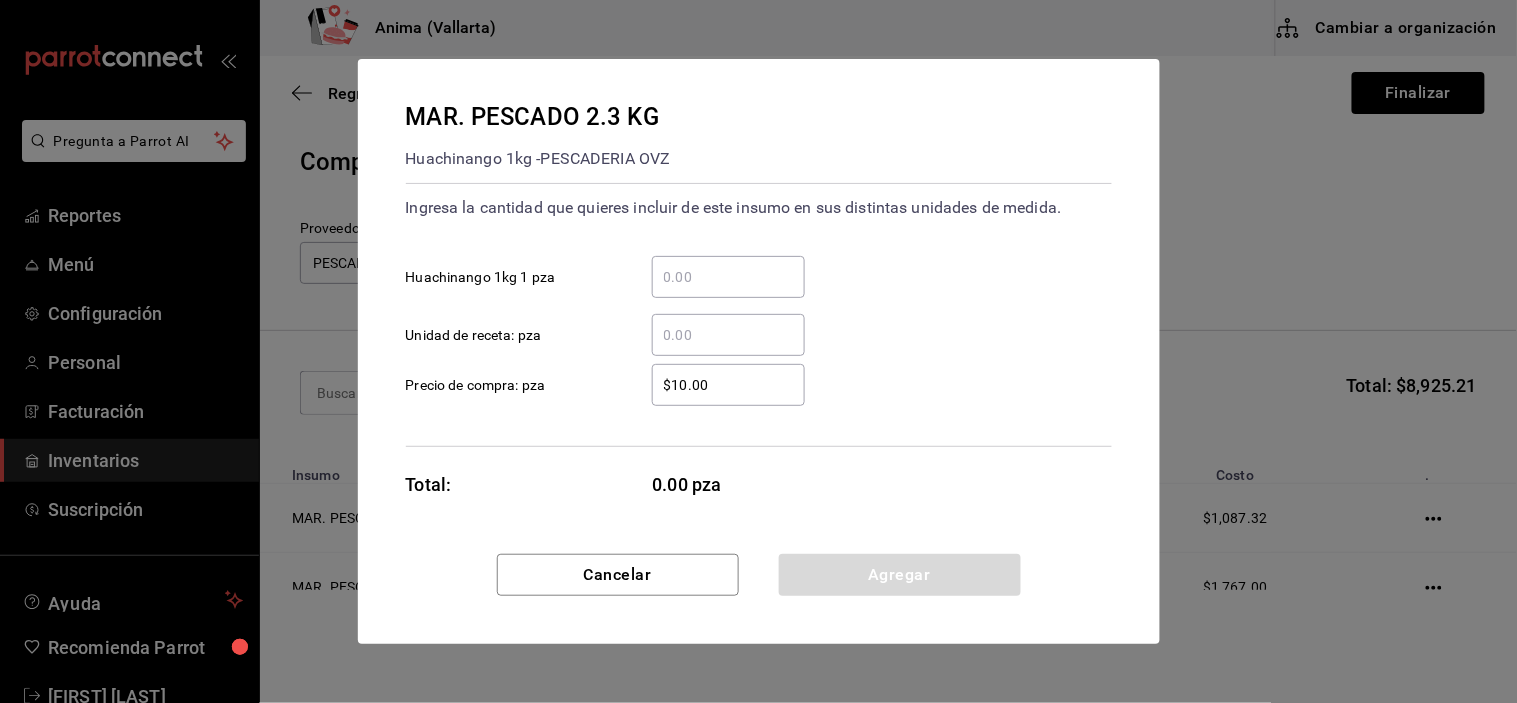 click on "​" at bounding box center [728, 335] 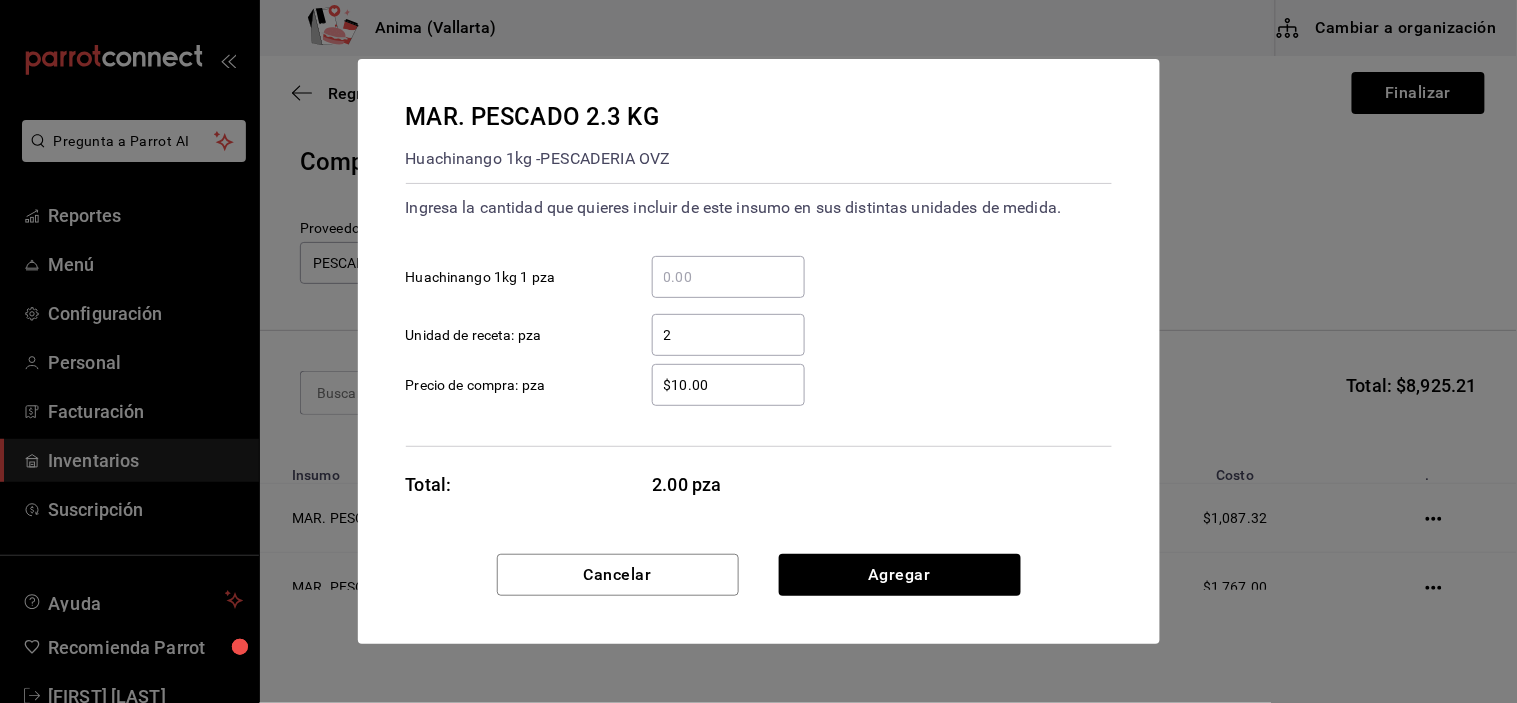 type on "2" 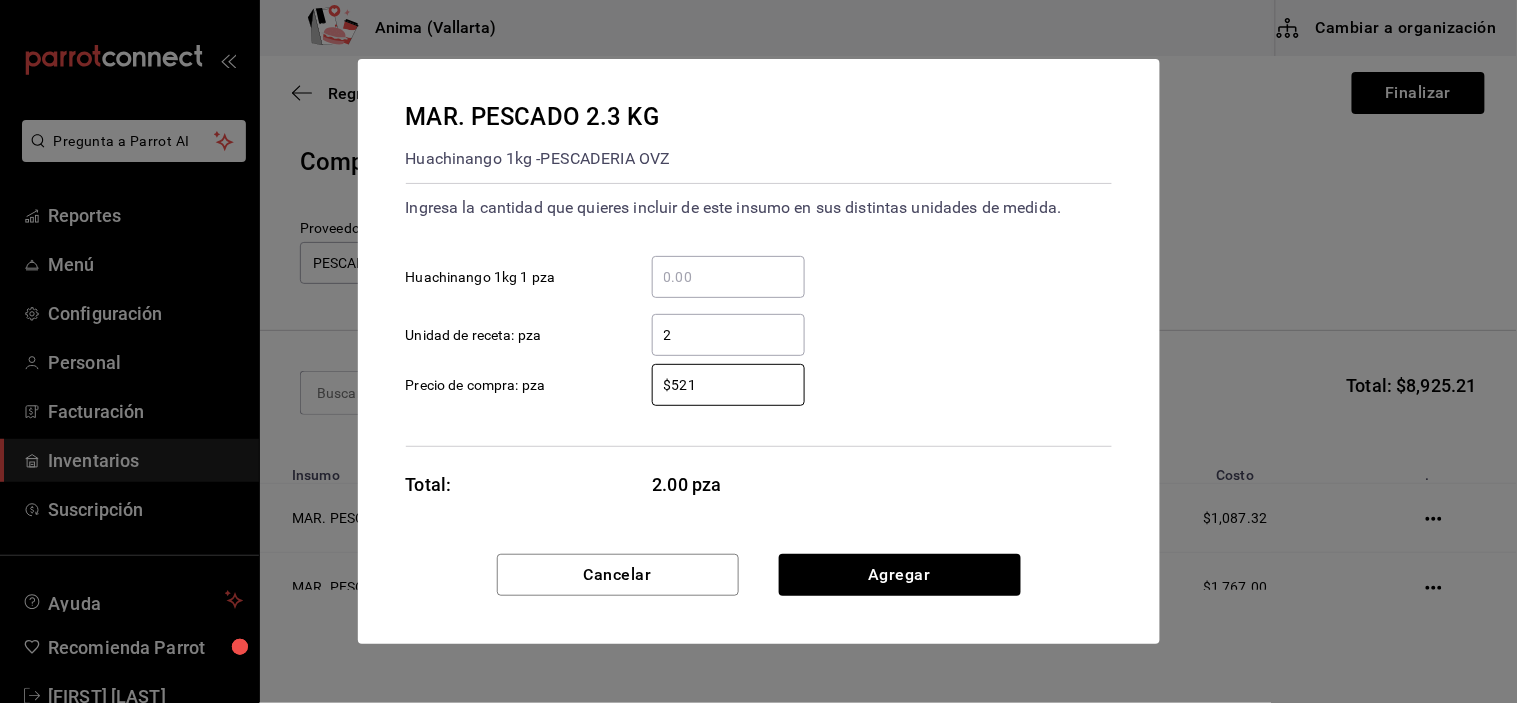 type on "$521" 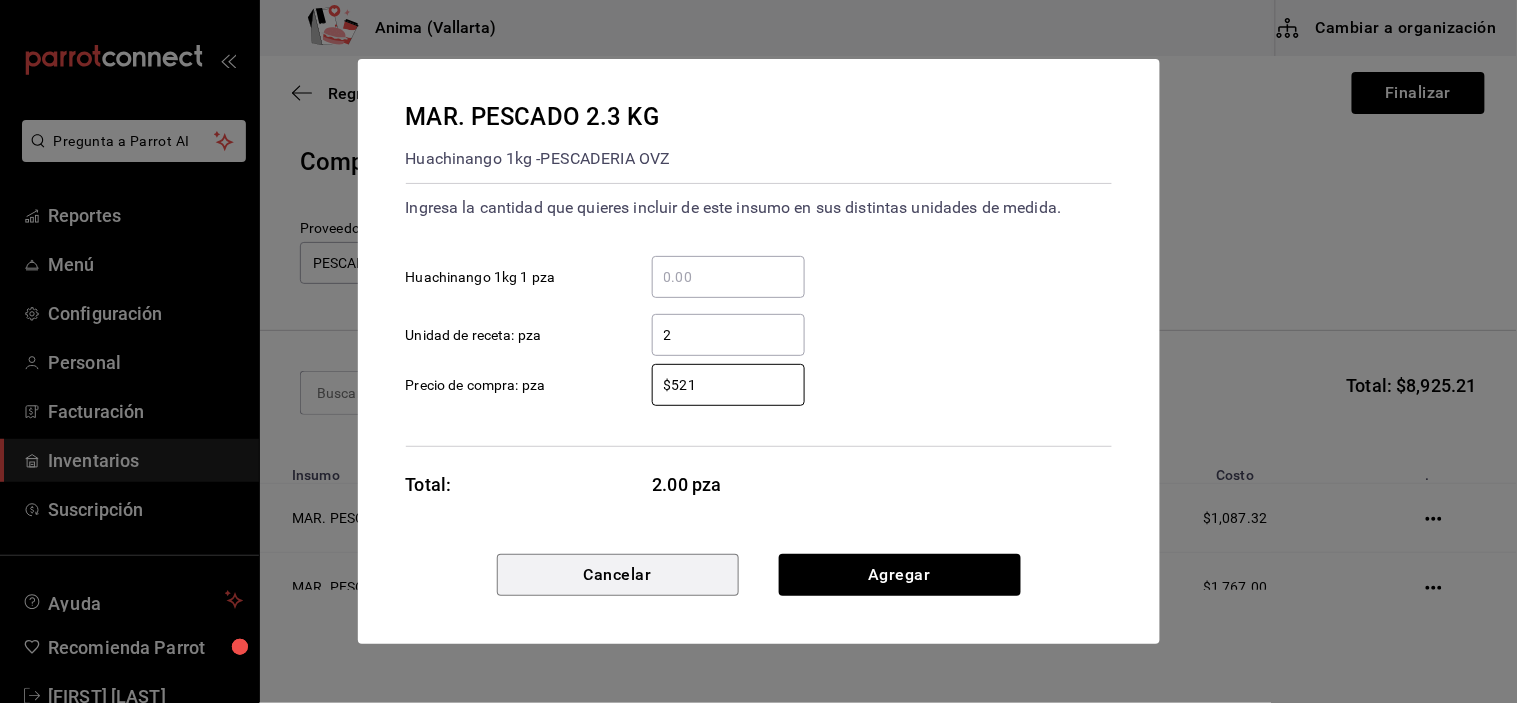 type 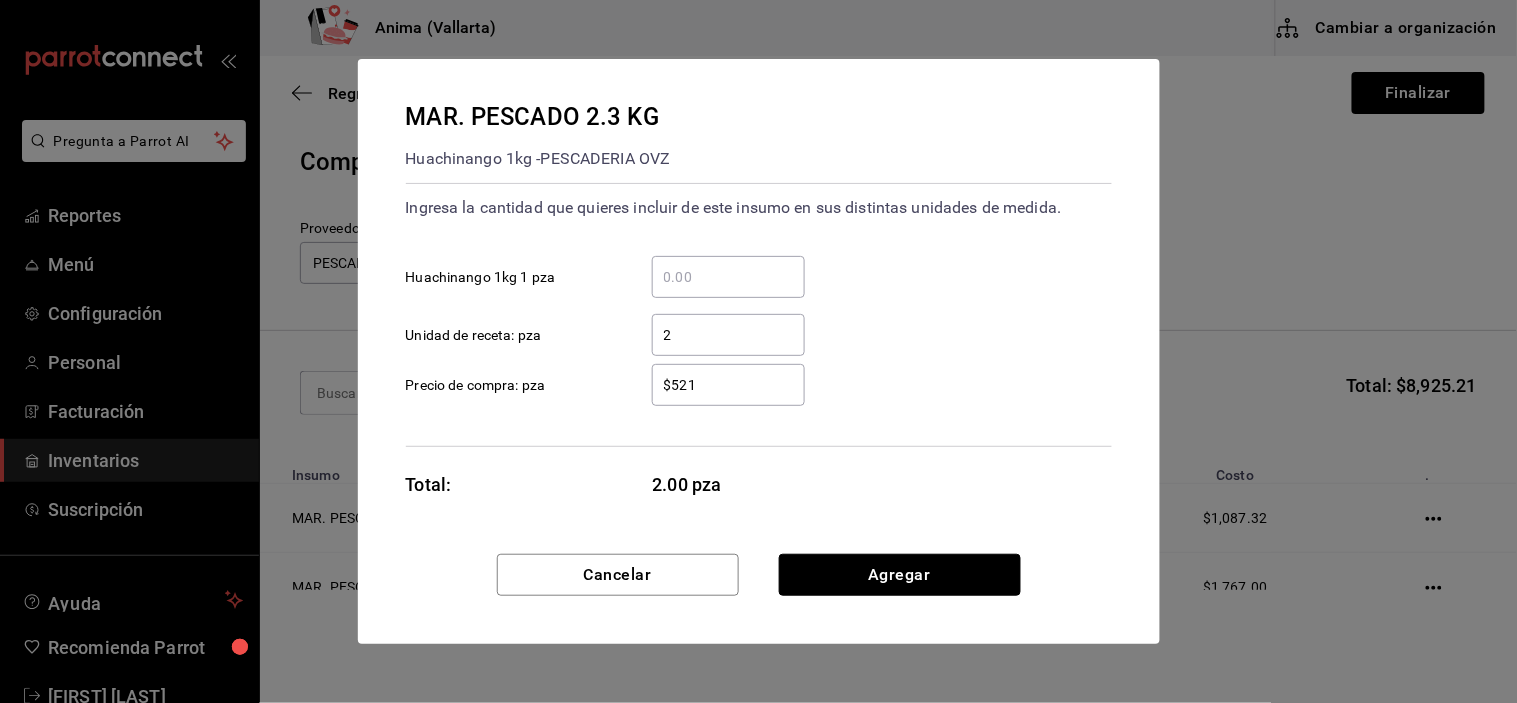 click on "Agregar" at bounding box center (900, 575) 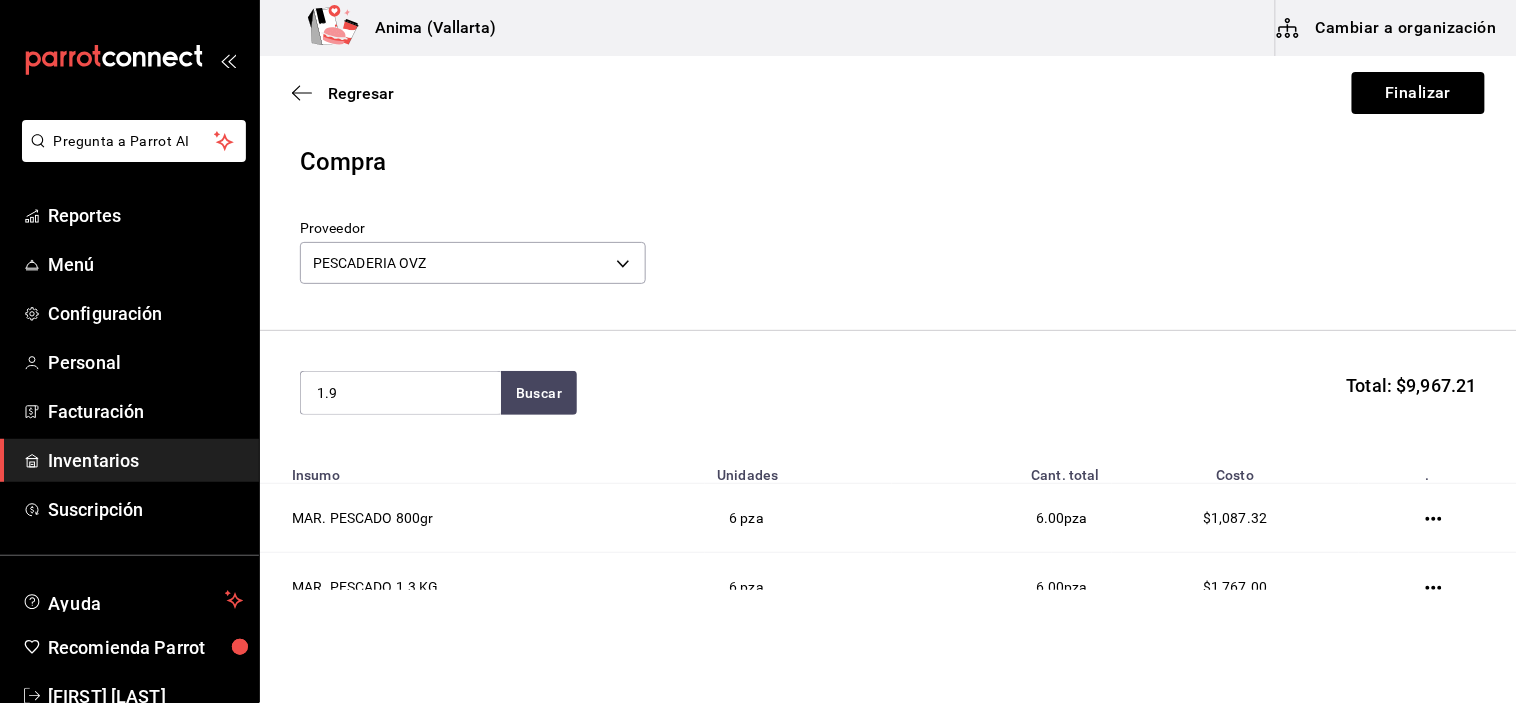 type on "1.9" 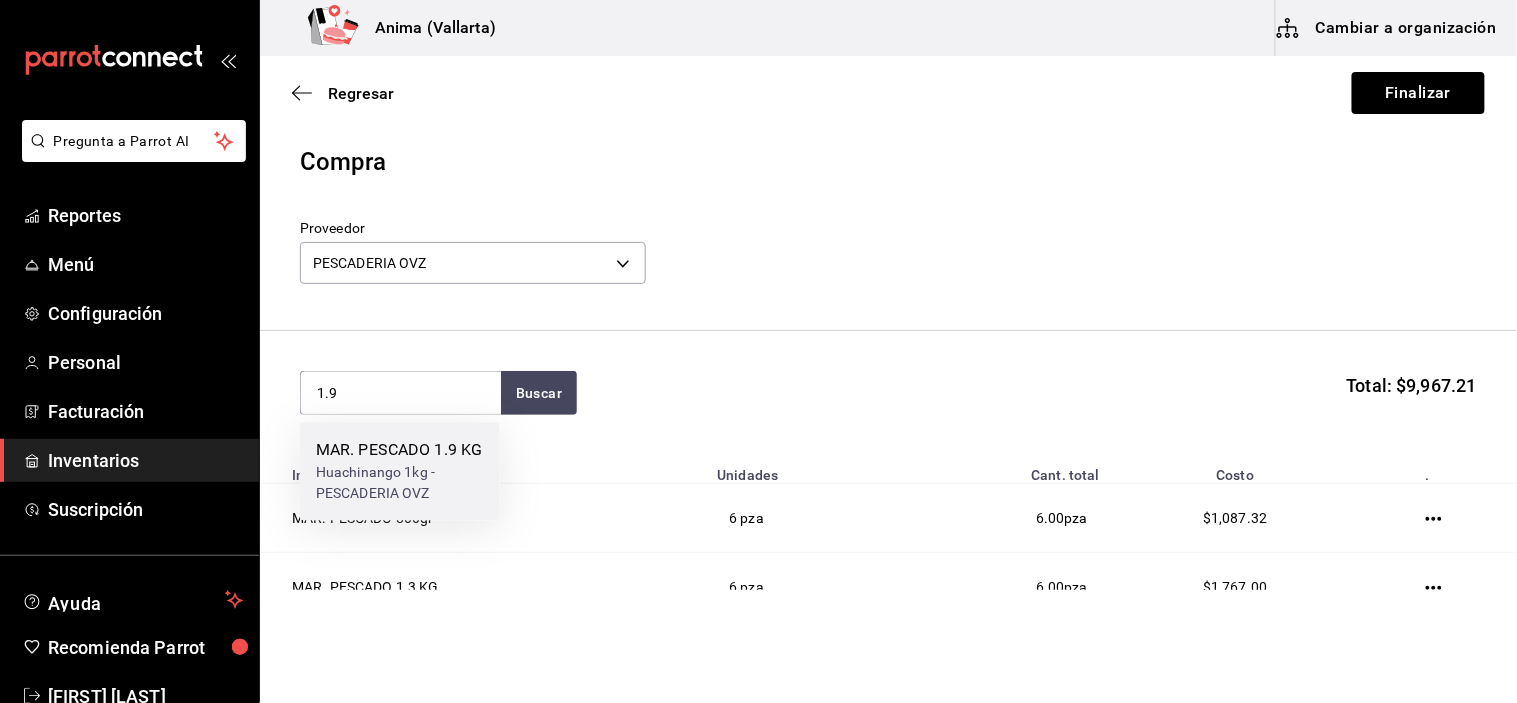 click on "Huachinango 1kg - PESCADERIA OVZ" at bounding box center (400, 483) 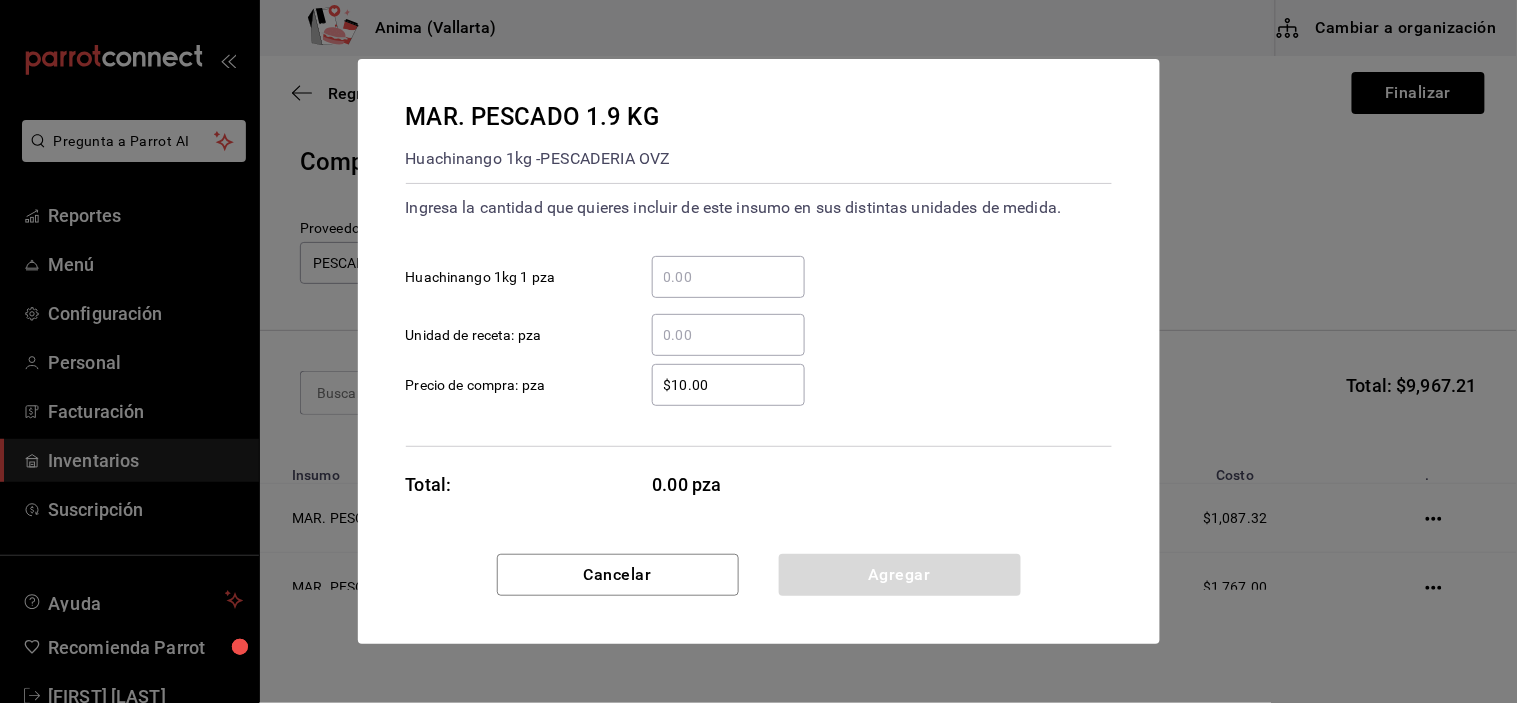 click on "​" at bounding box center [728, 335] 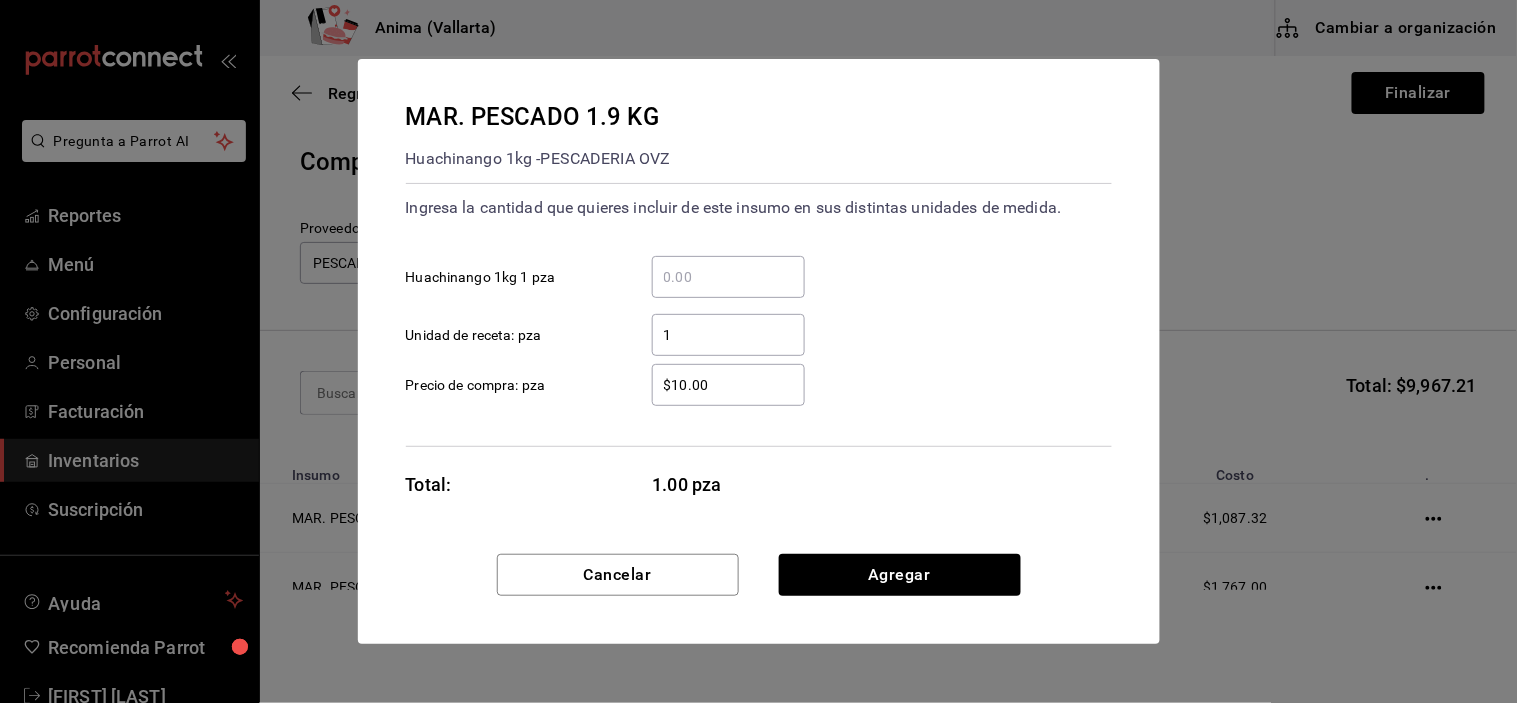 type on "1" 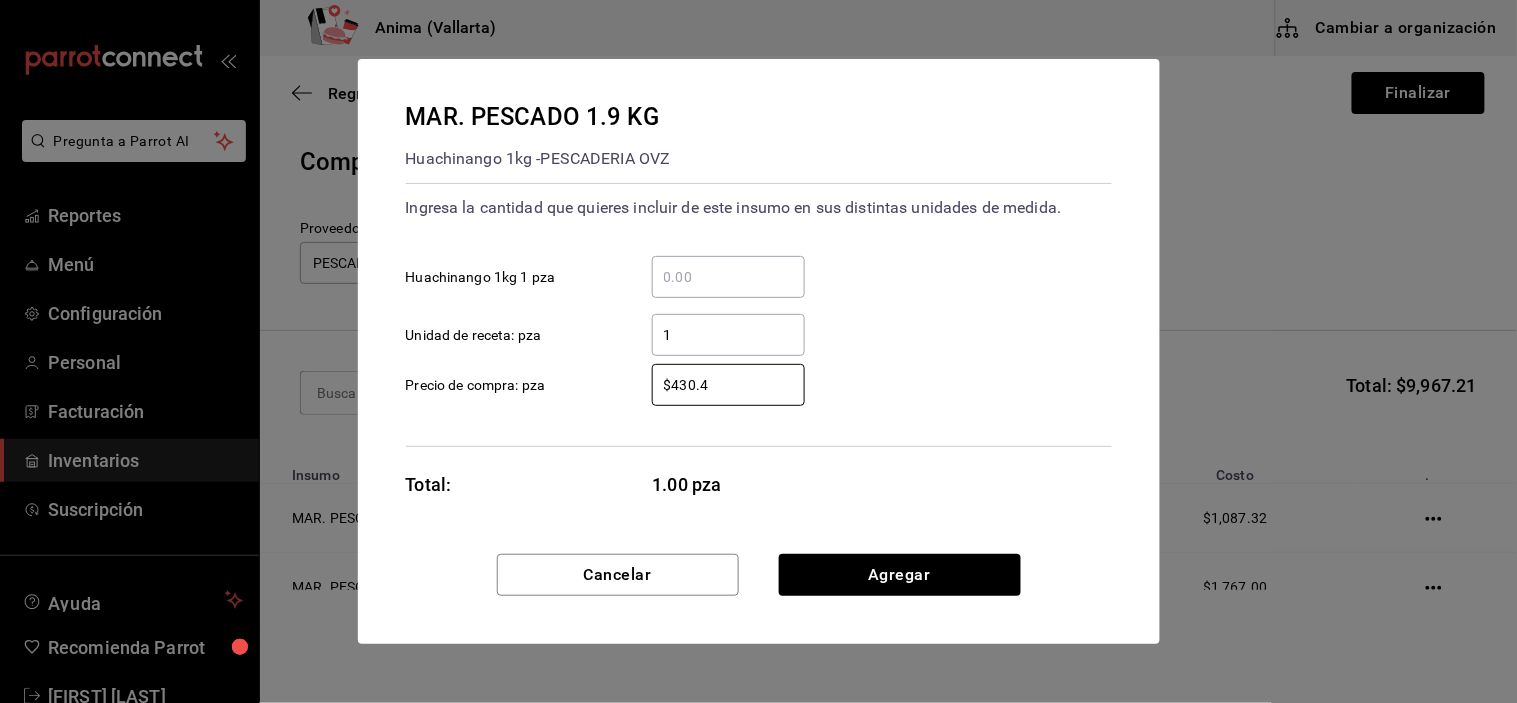 type on "$430.4" 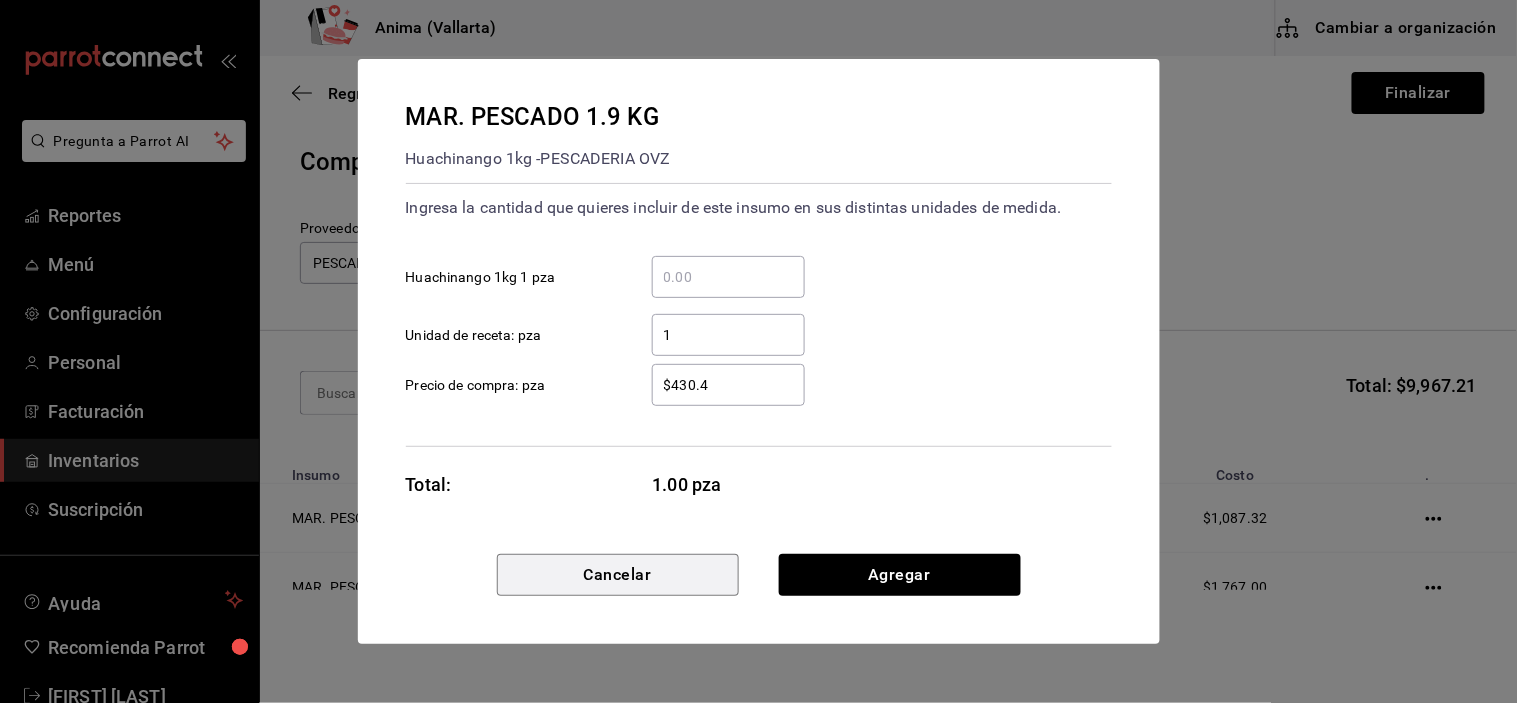 type 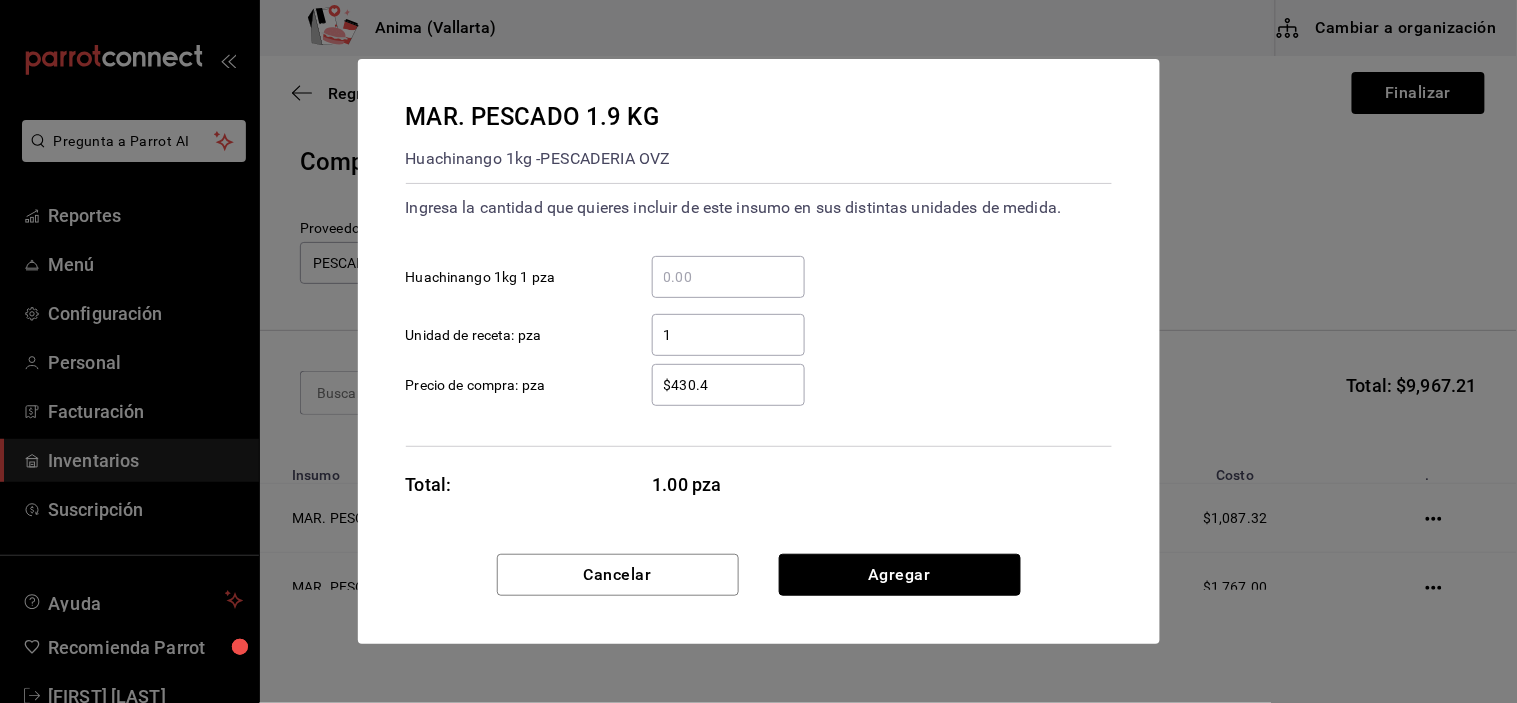 type 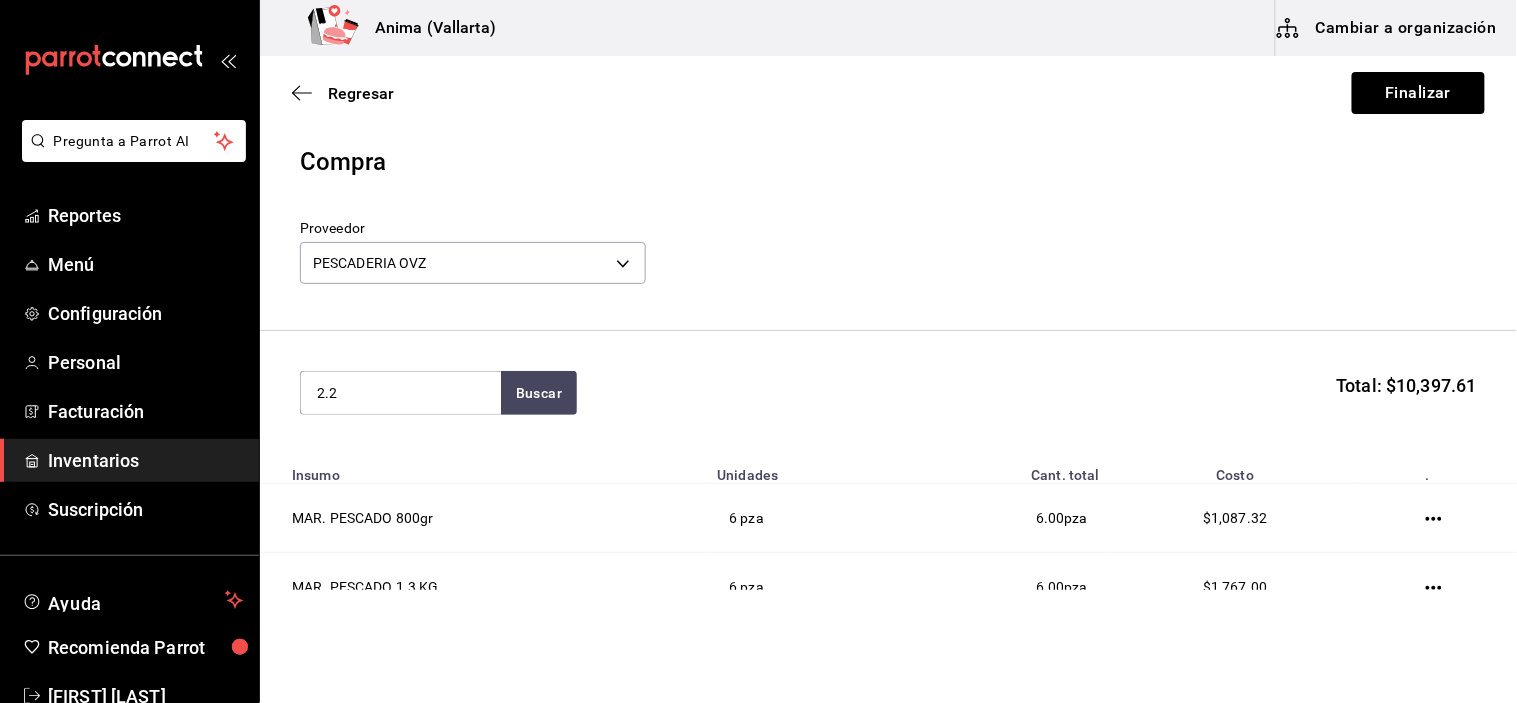 type on "2.2" 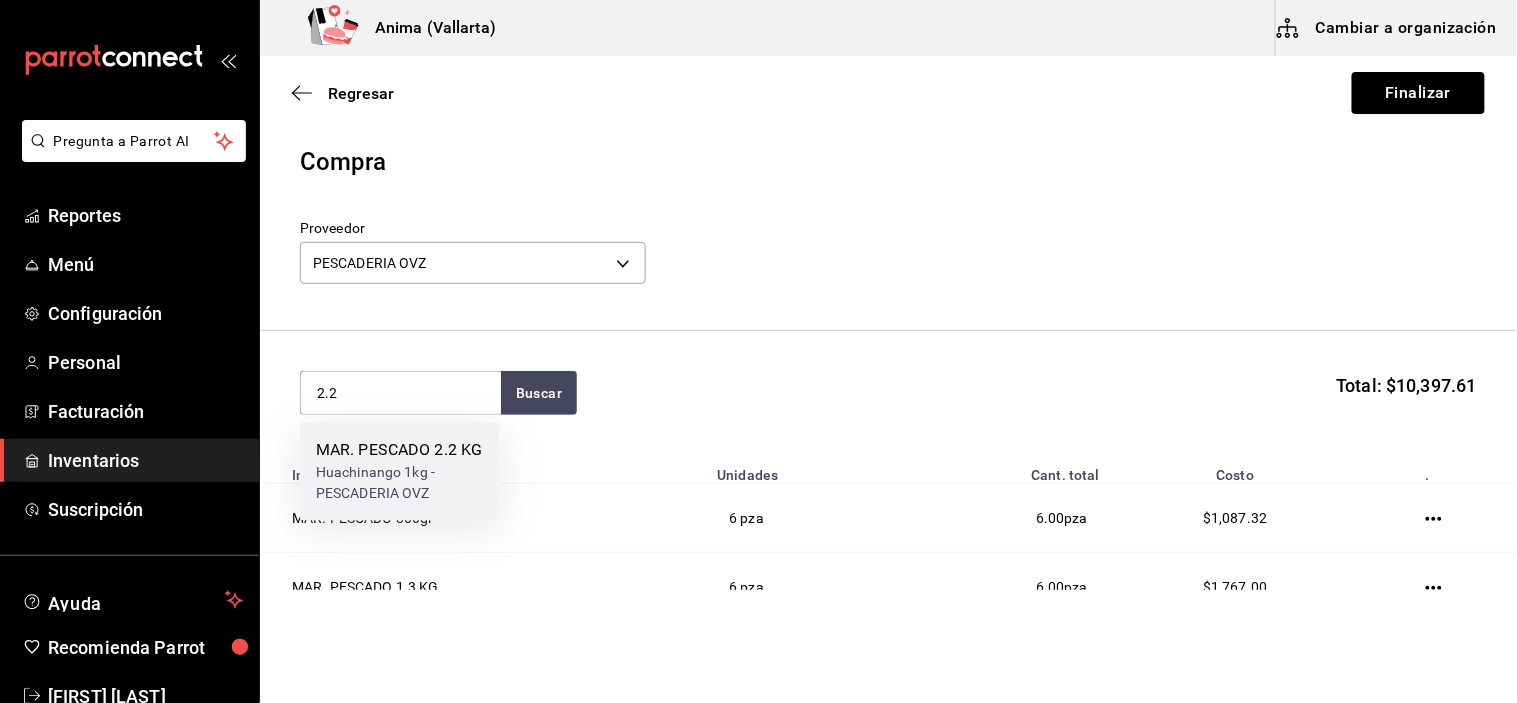 click on "Huachinango 1kg - PESCADERIA OVZ" at bounding box center (400, 483) 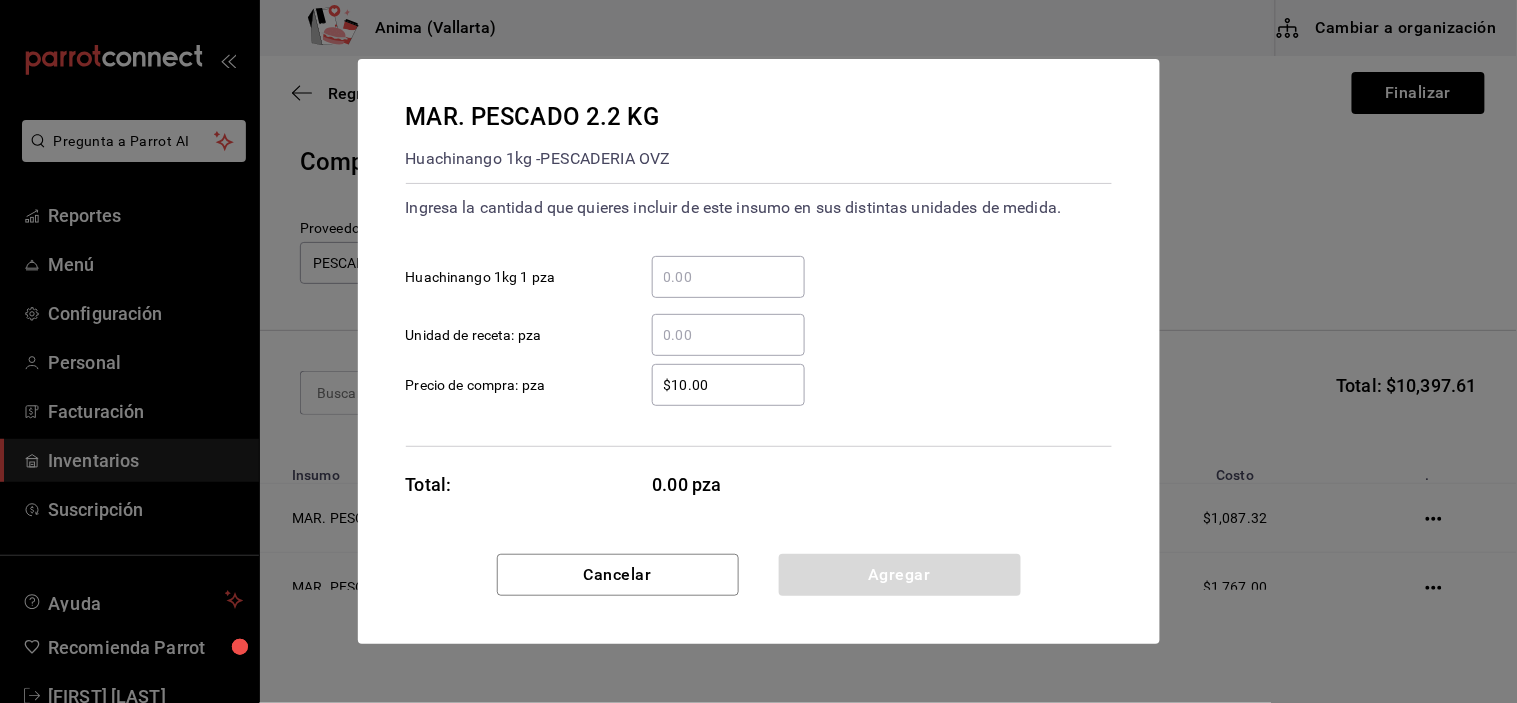 click on "​" at bounding box center [728, 335] 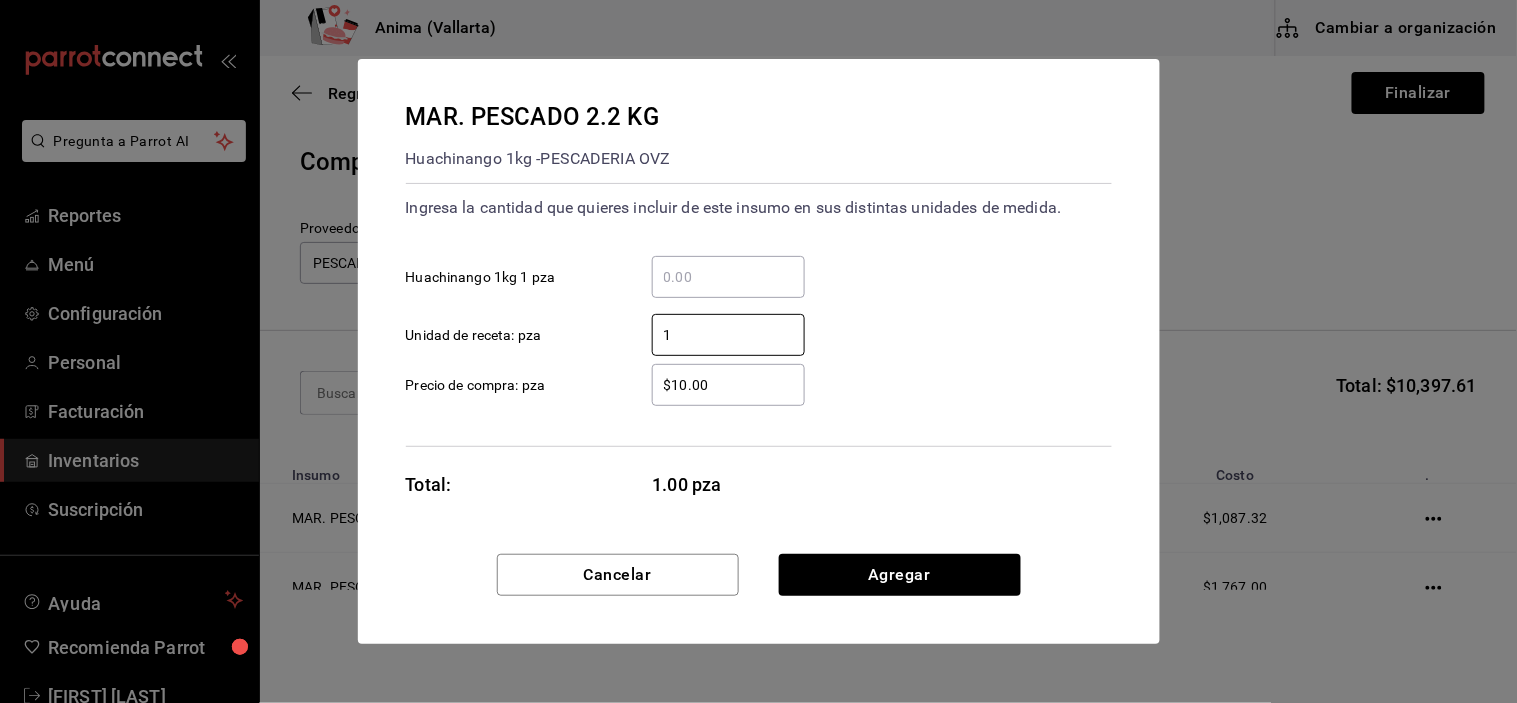 type on "1" 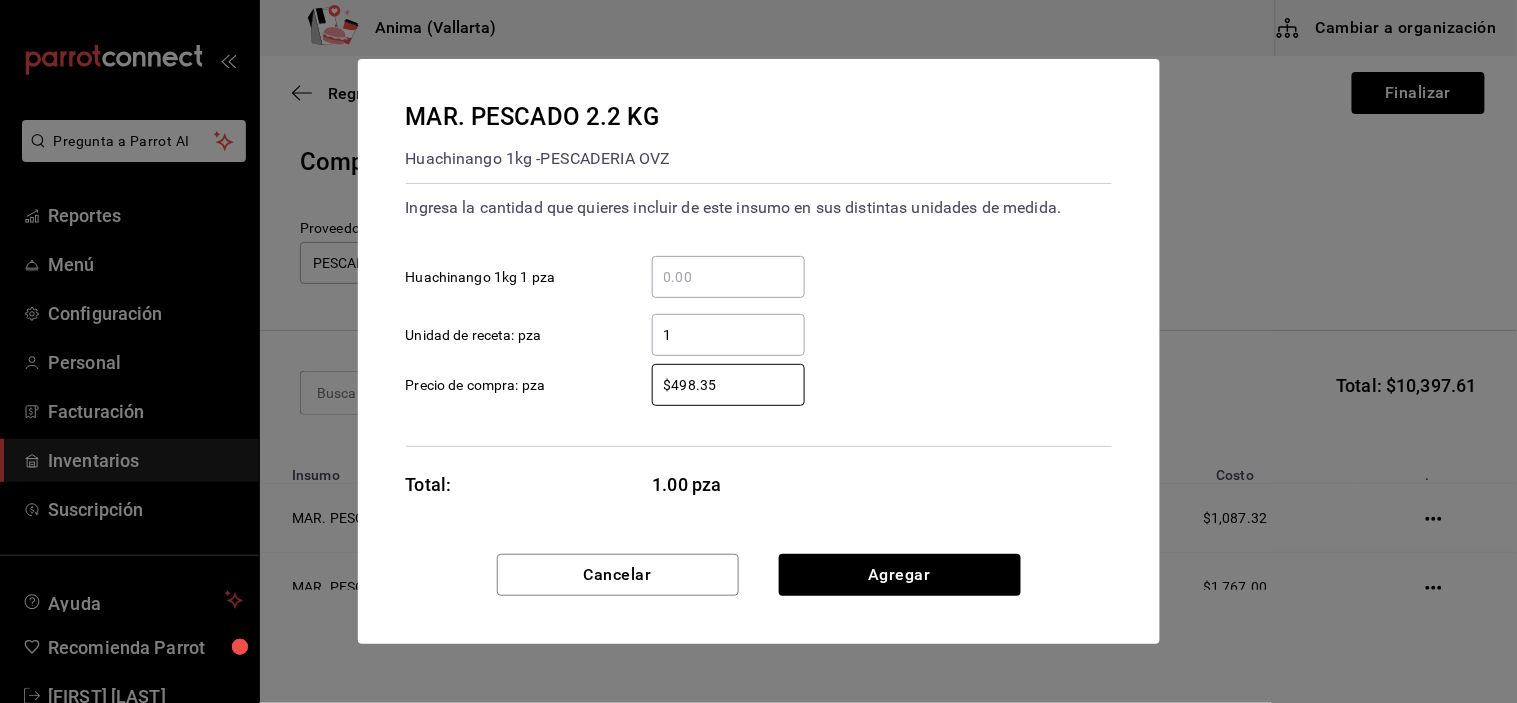 type on "$498.35" 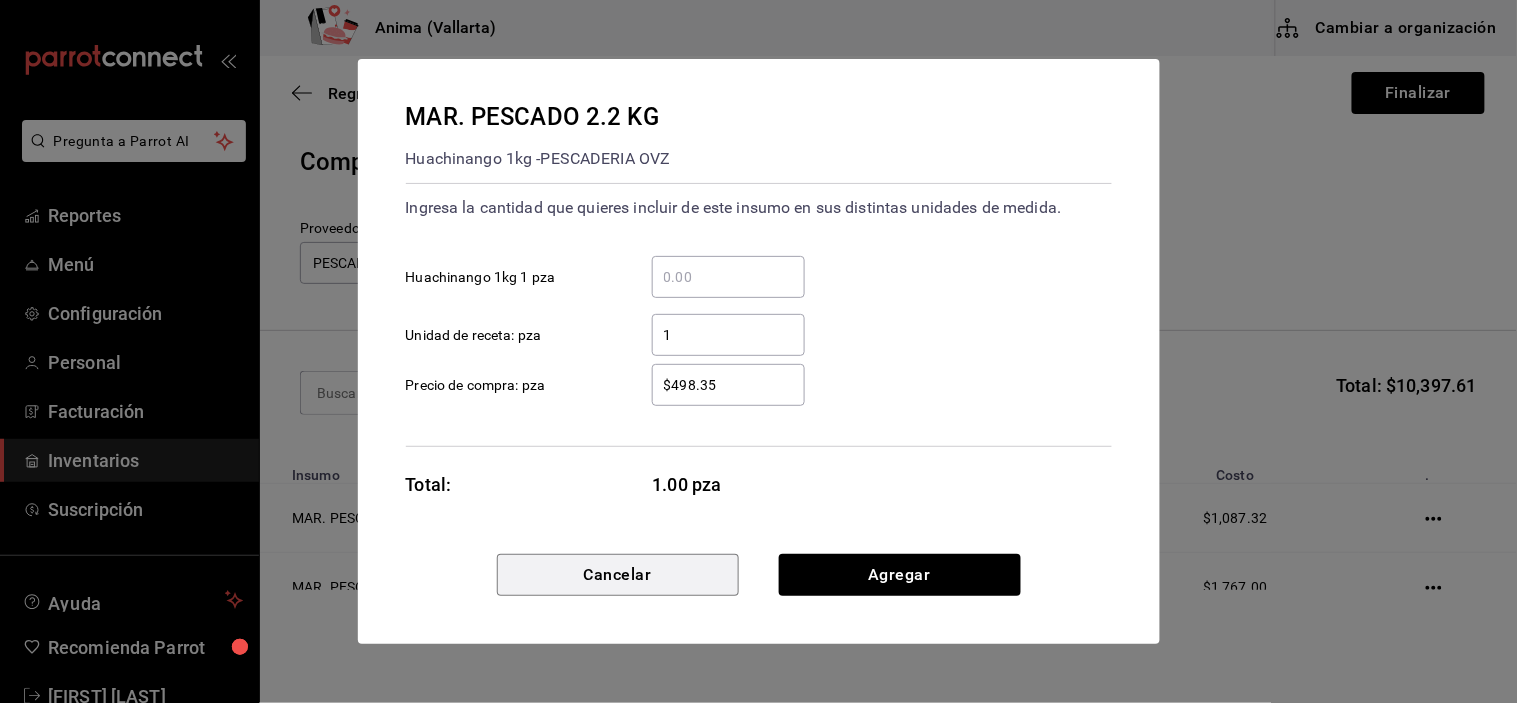 type 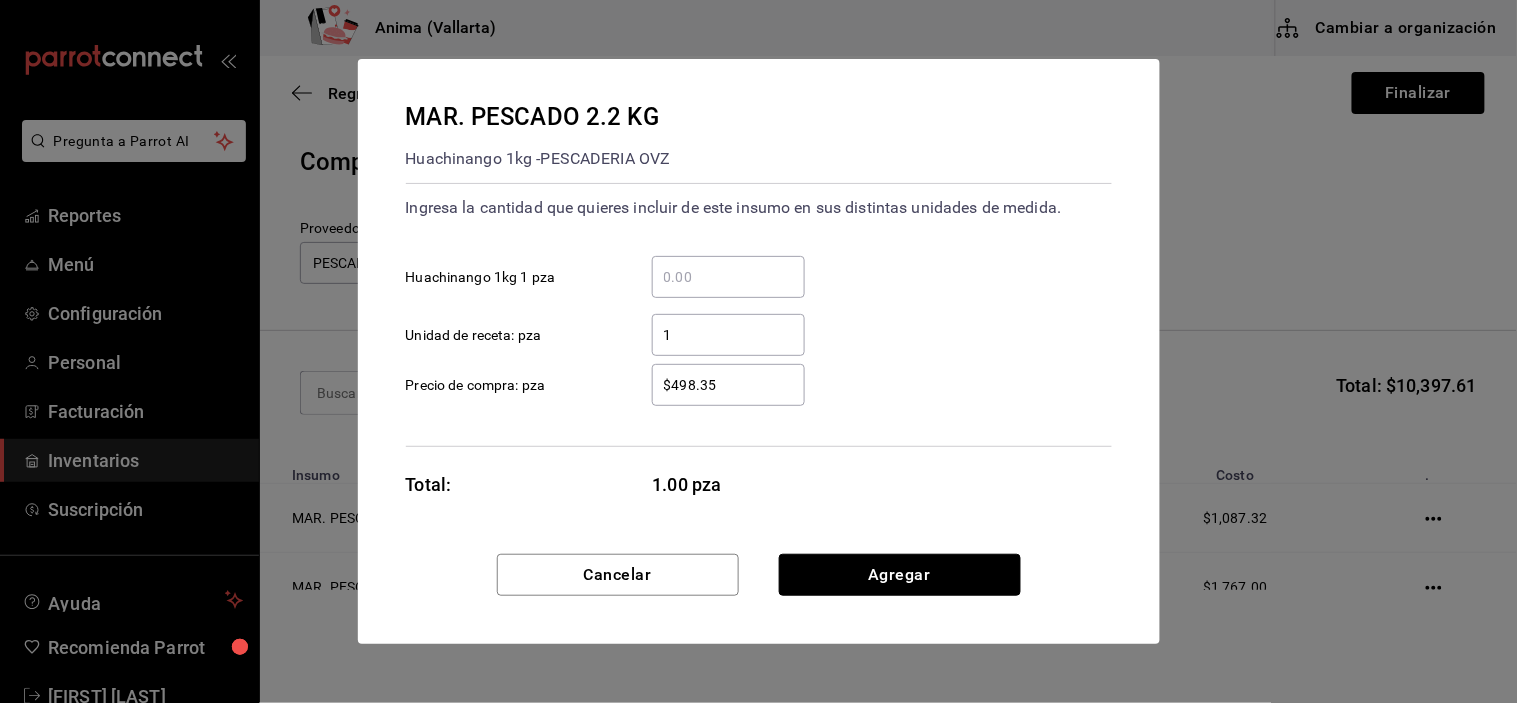 click on "Agregar" at bounding box center [900, 575] 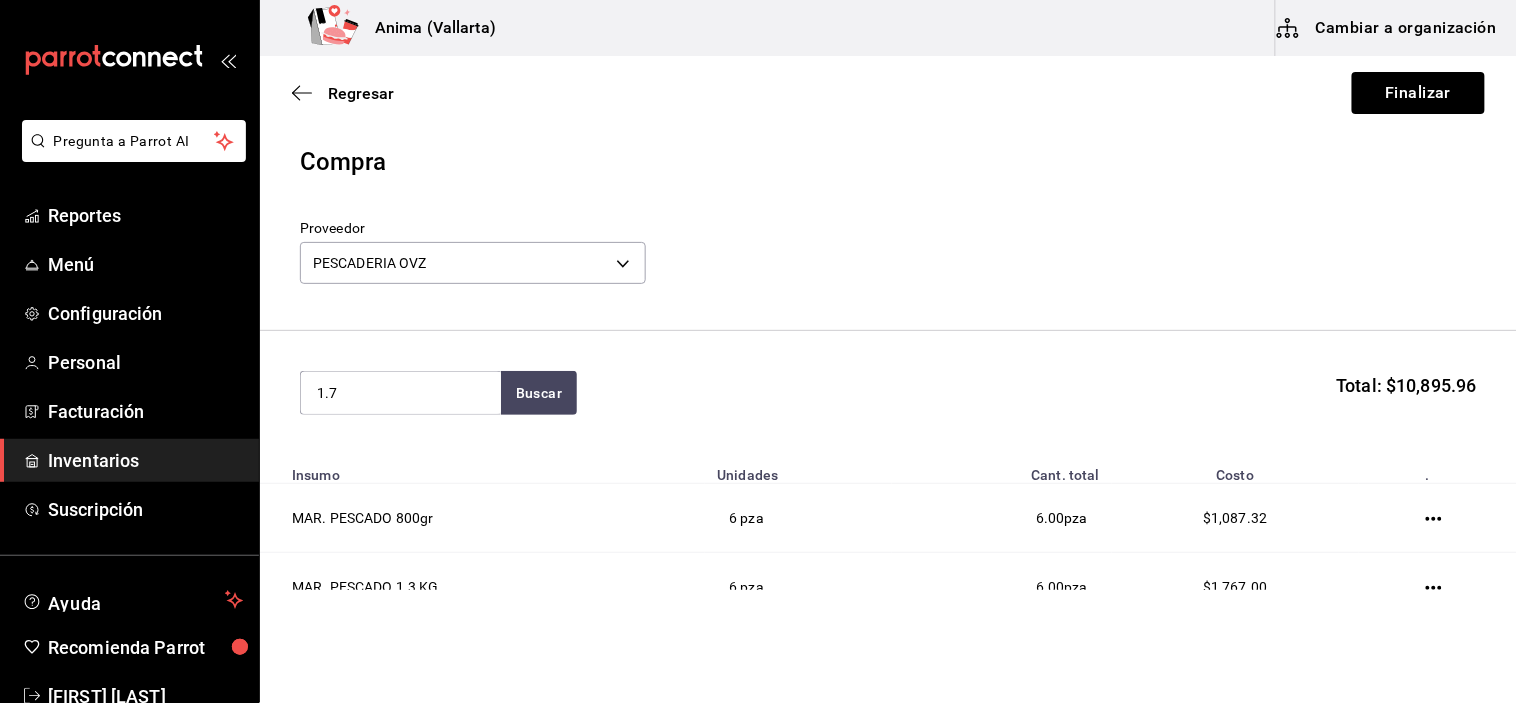 type on "1.7" 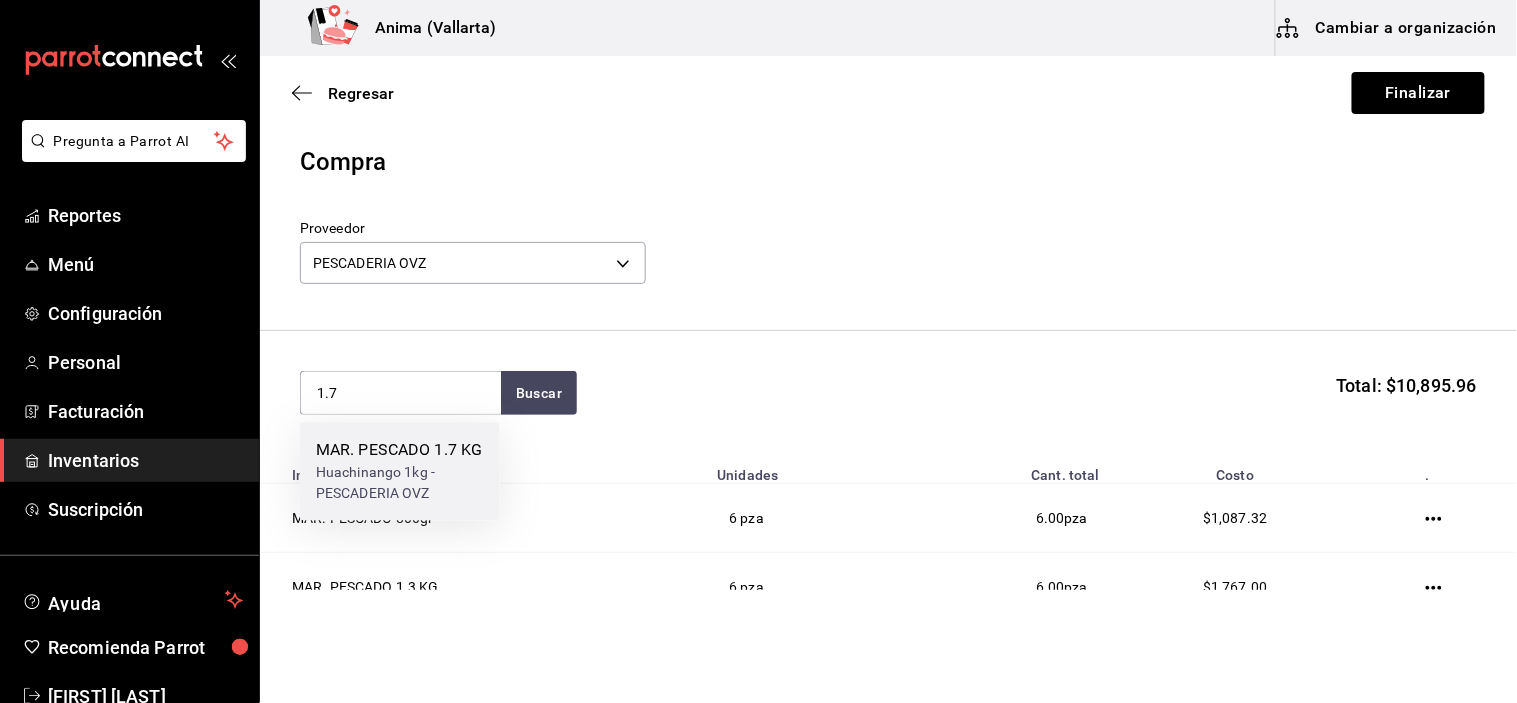 click on "MAR. PESCADO 1.7 KG" at bounding box center [400, 450] 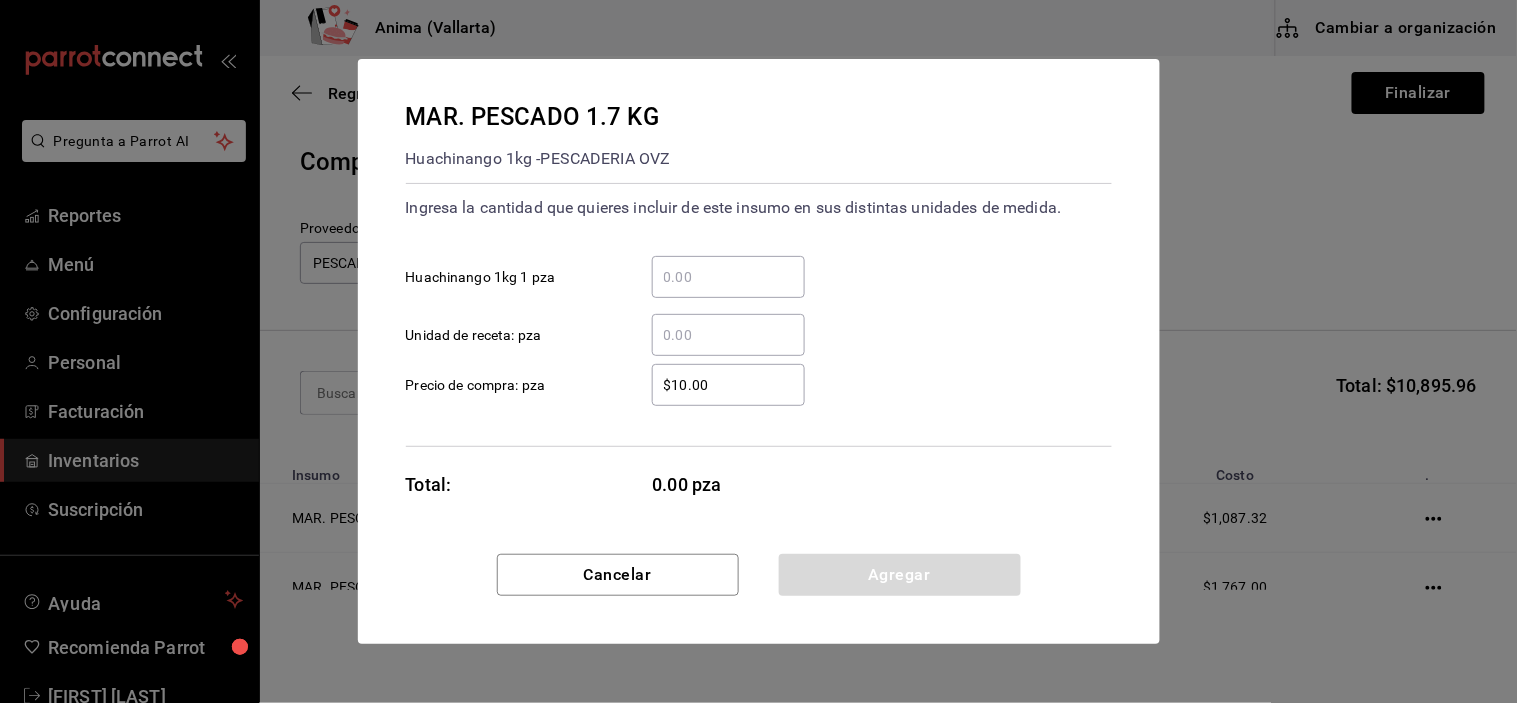click on "​" at bounding box center [728, 335] 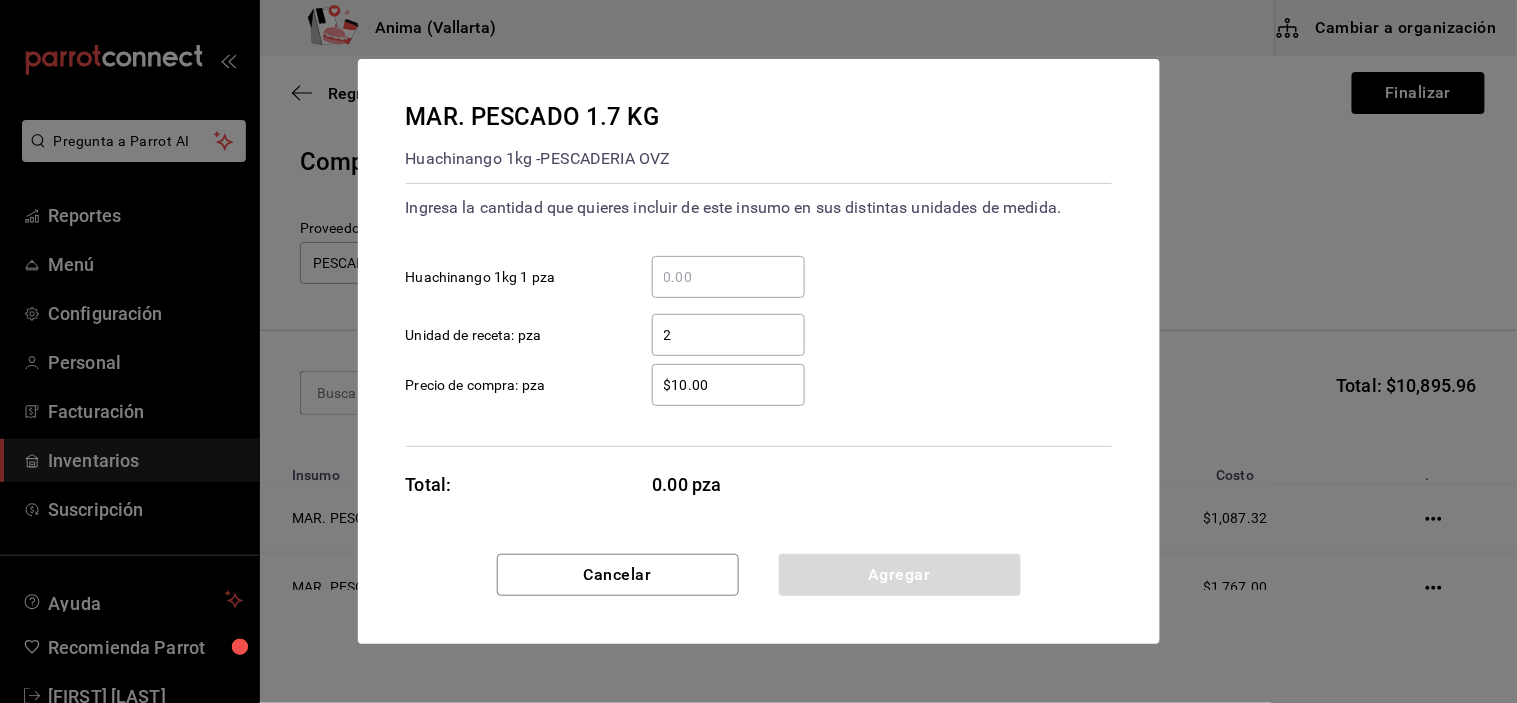 type on "2" 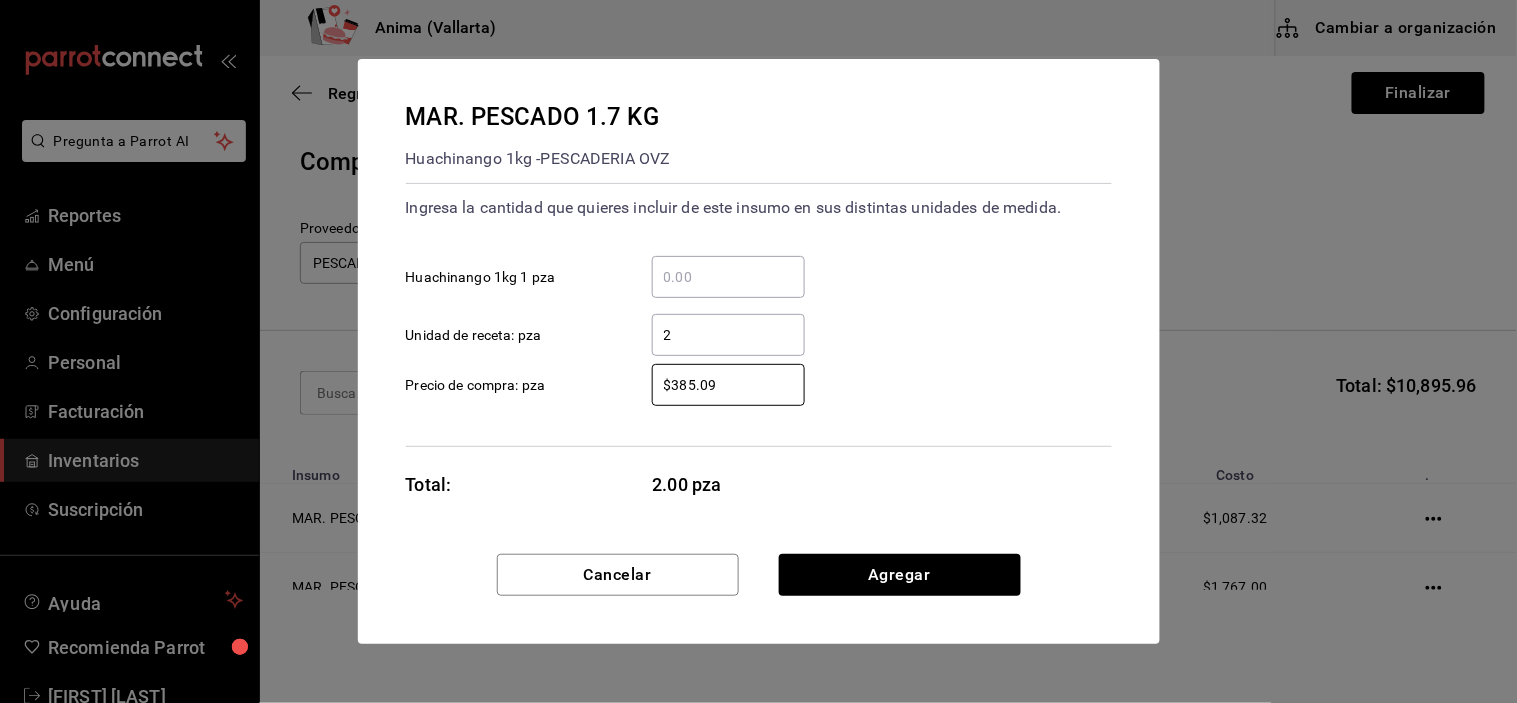 type on "$385.09" 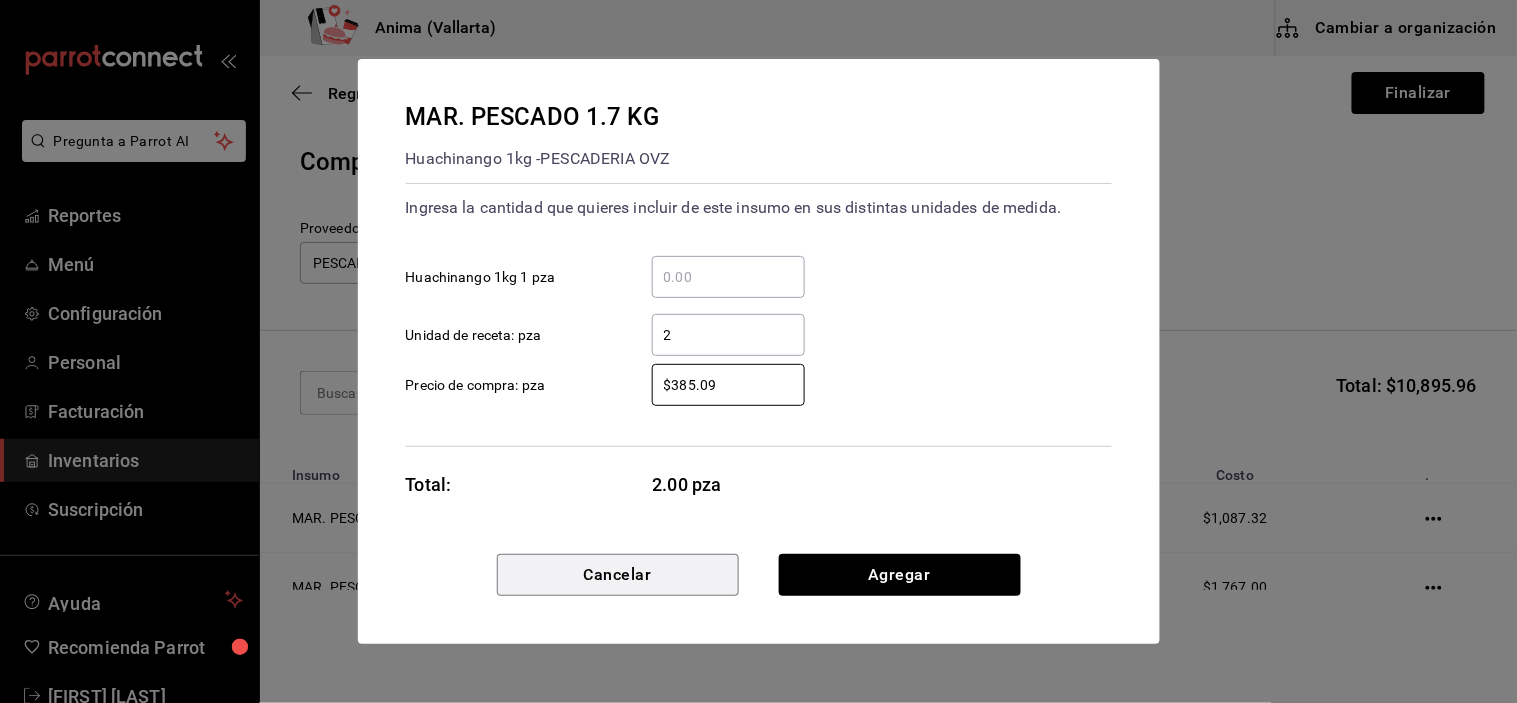 type 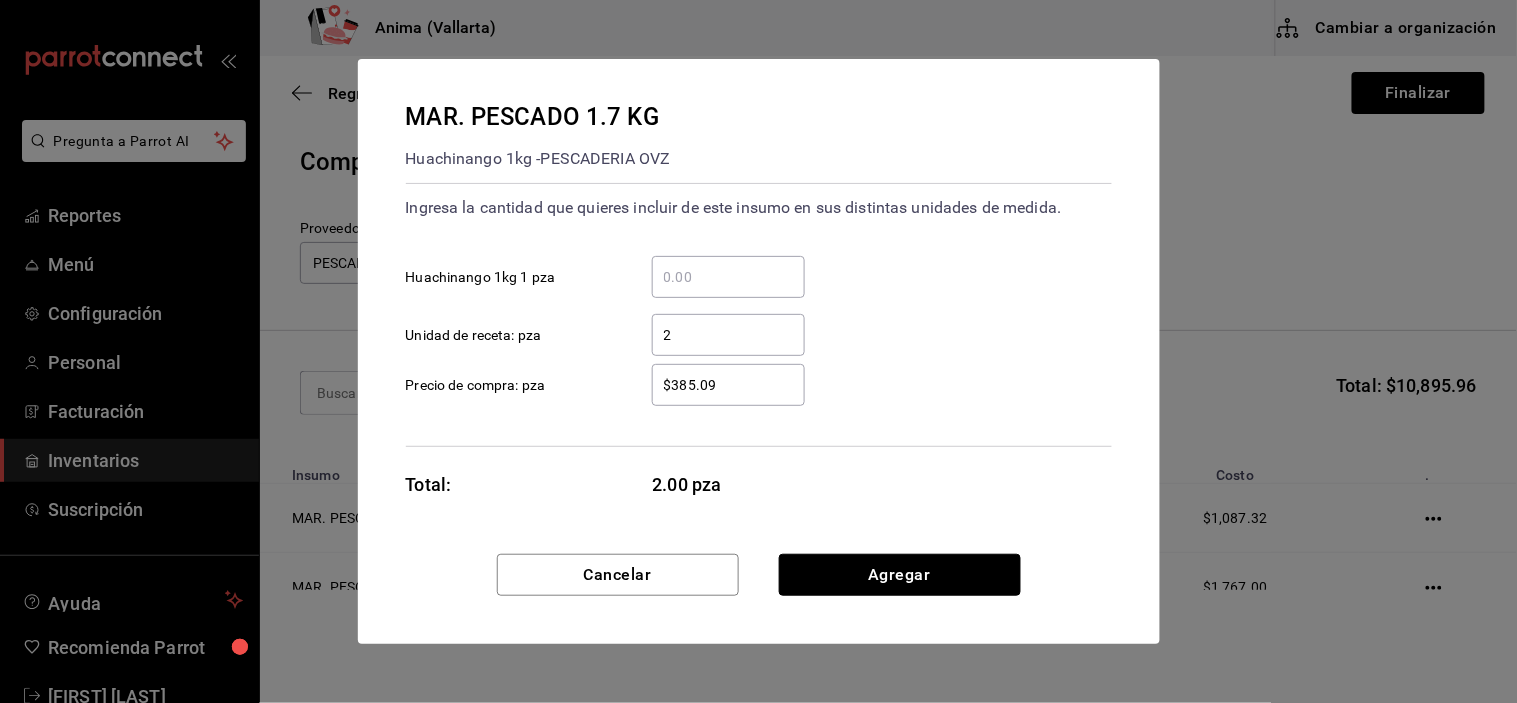 click on "Agregar" at bounding box center (900, 575) 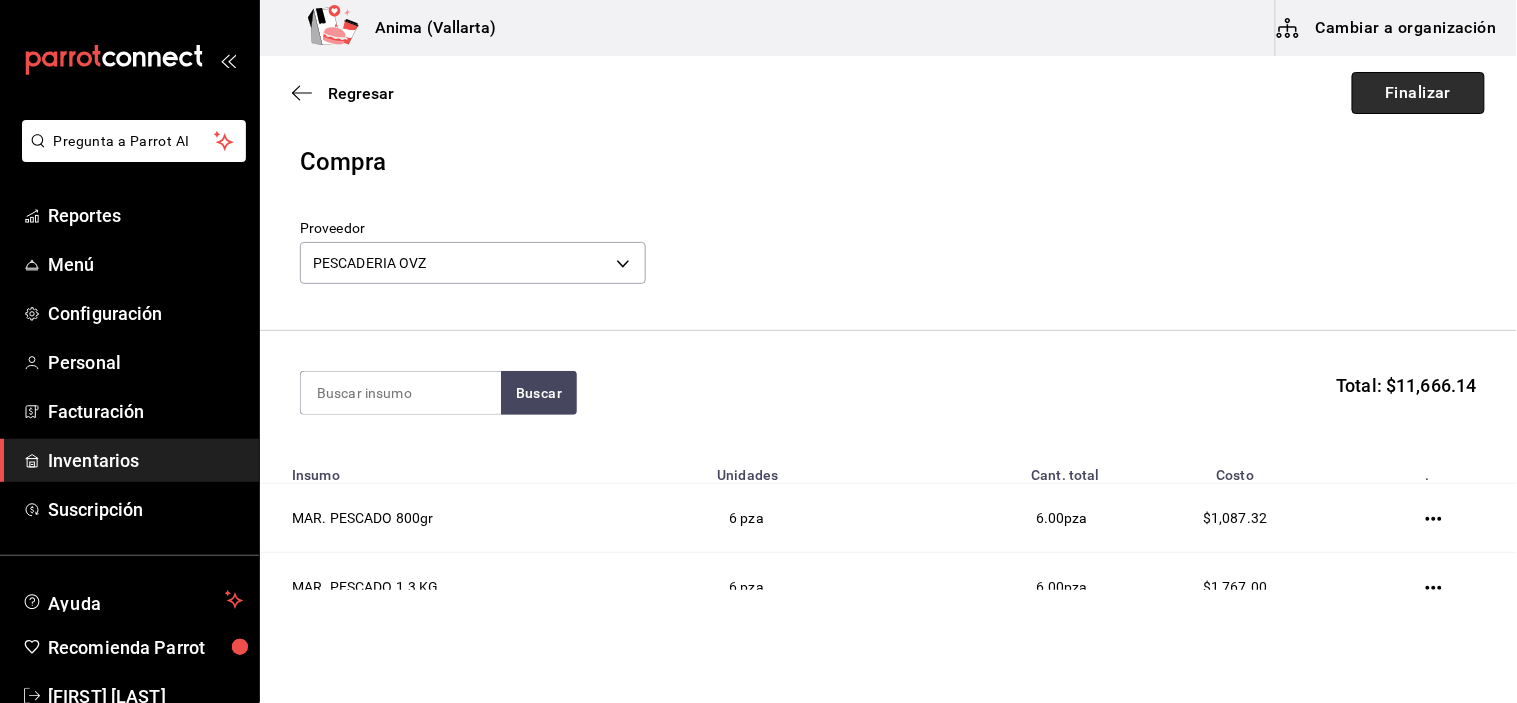 click on "Finalizar" at bounding box center (1418, 93) 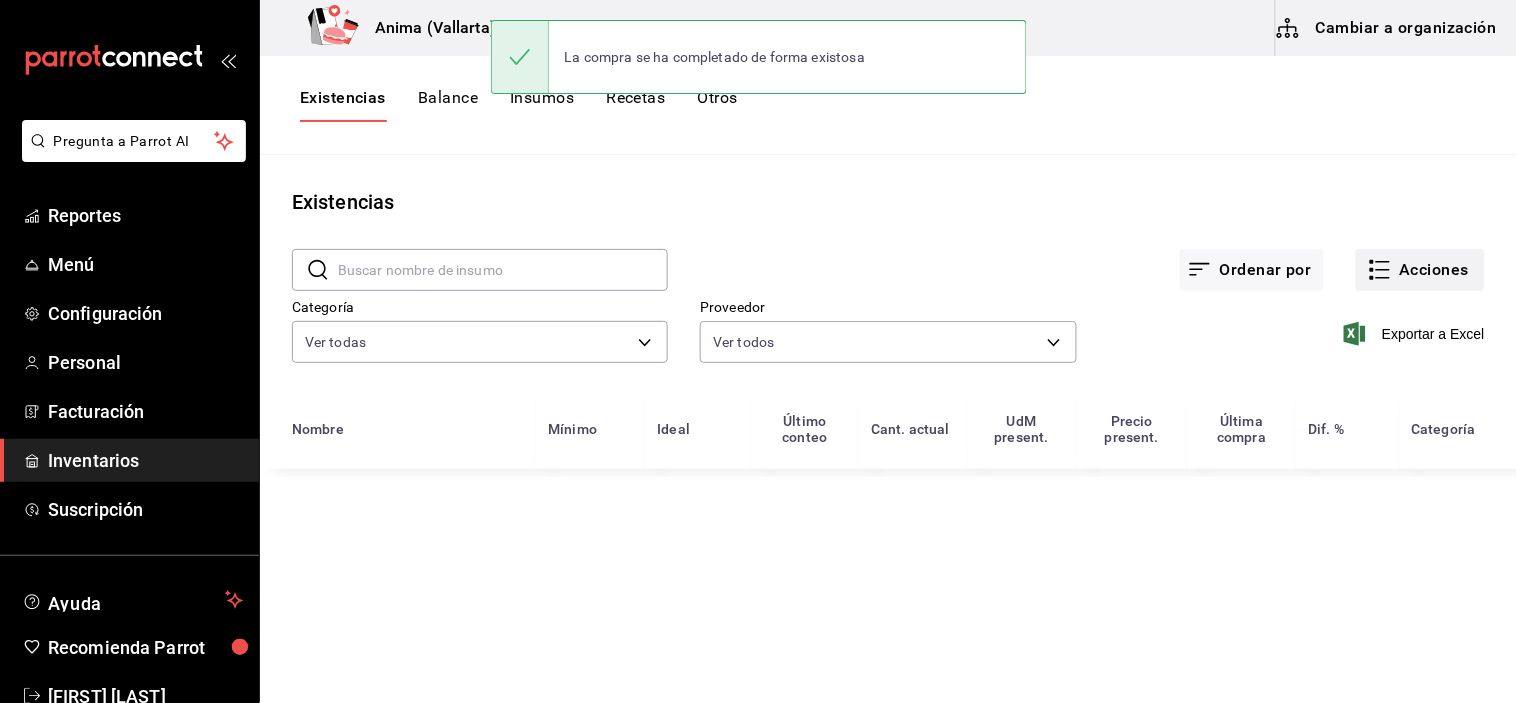 click on "Acciones" at bounding box center [1420, 270] 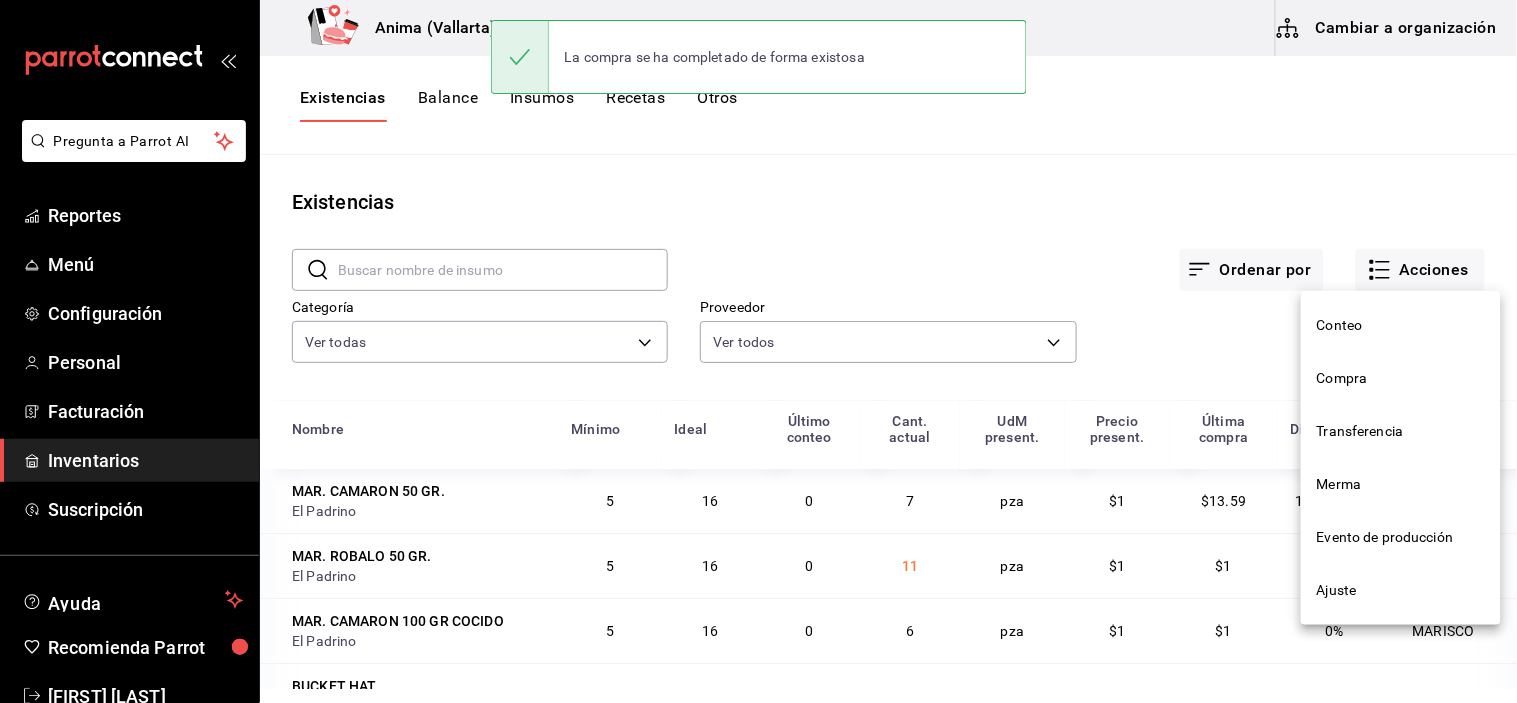 click on "Compra" at bounding box center [1401, 378] 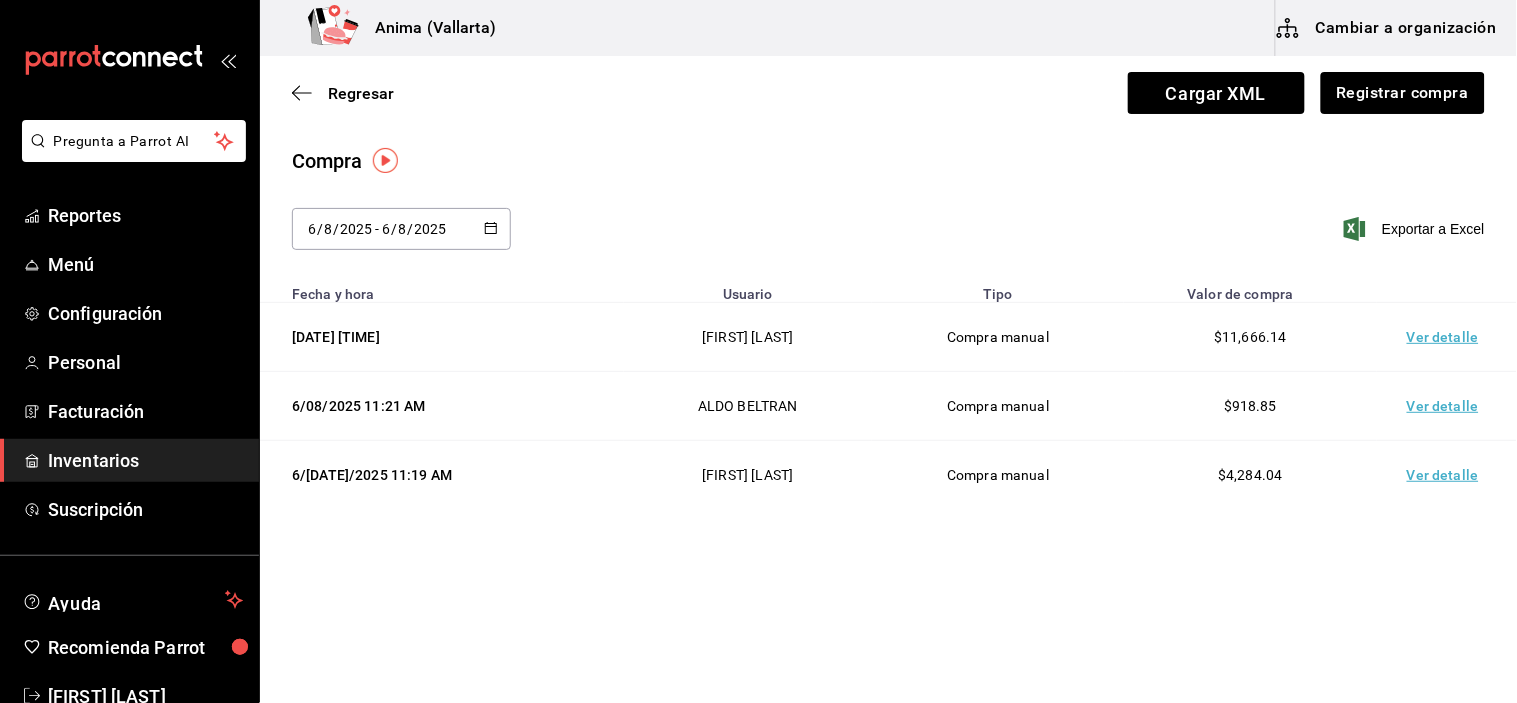 click on "Ver detalle" at bounding box center (1447, 337) 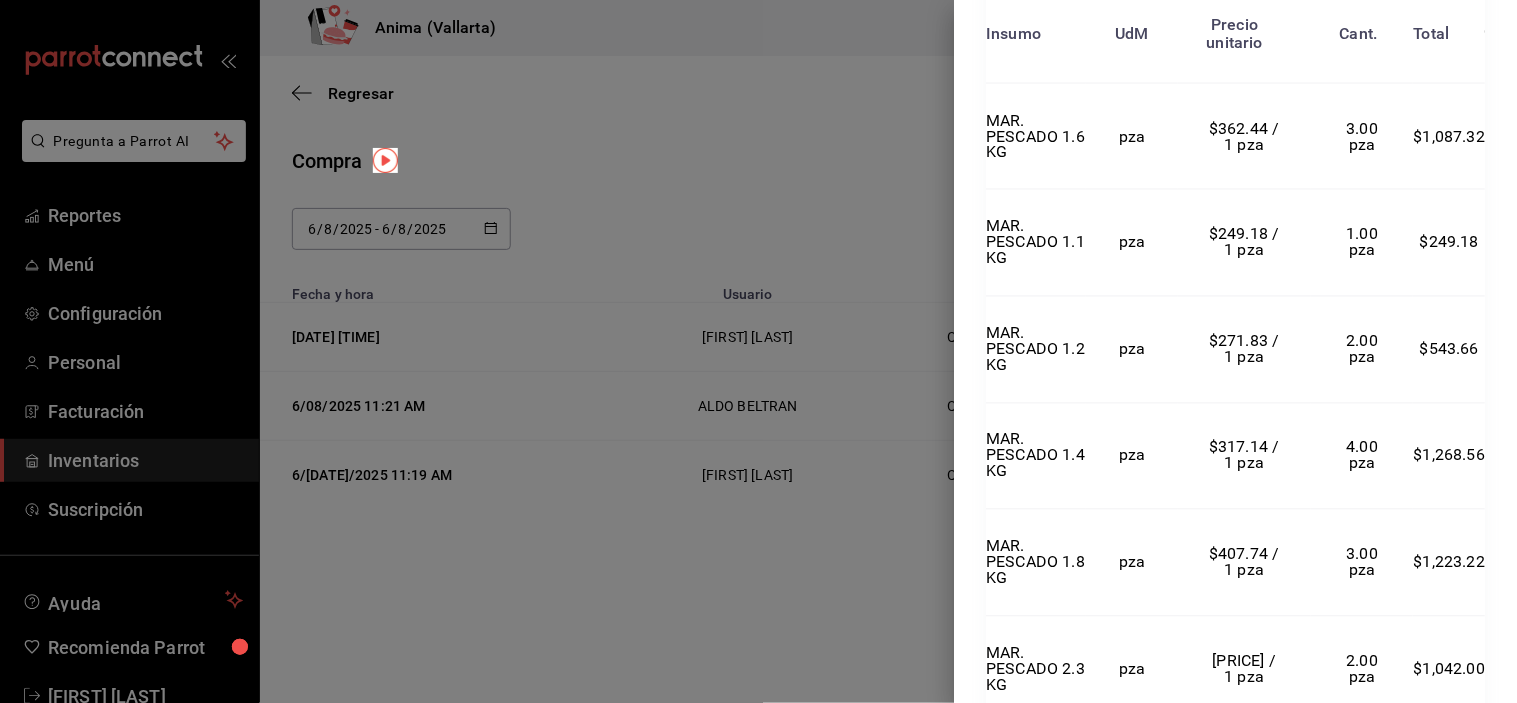 scroll, scrollTop: 826, scrollLeft: 0, axis: vertical 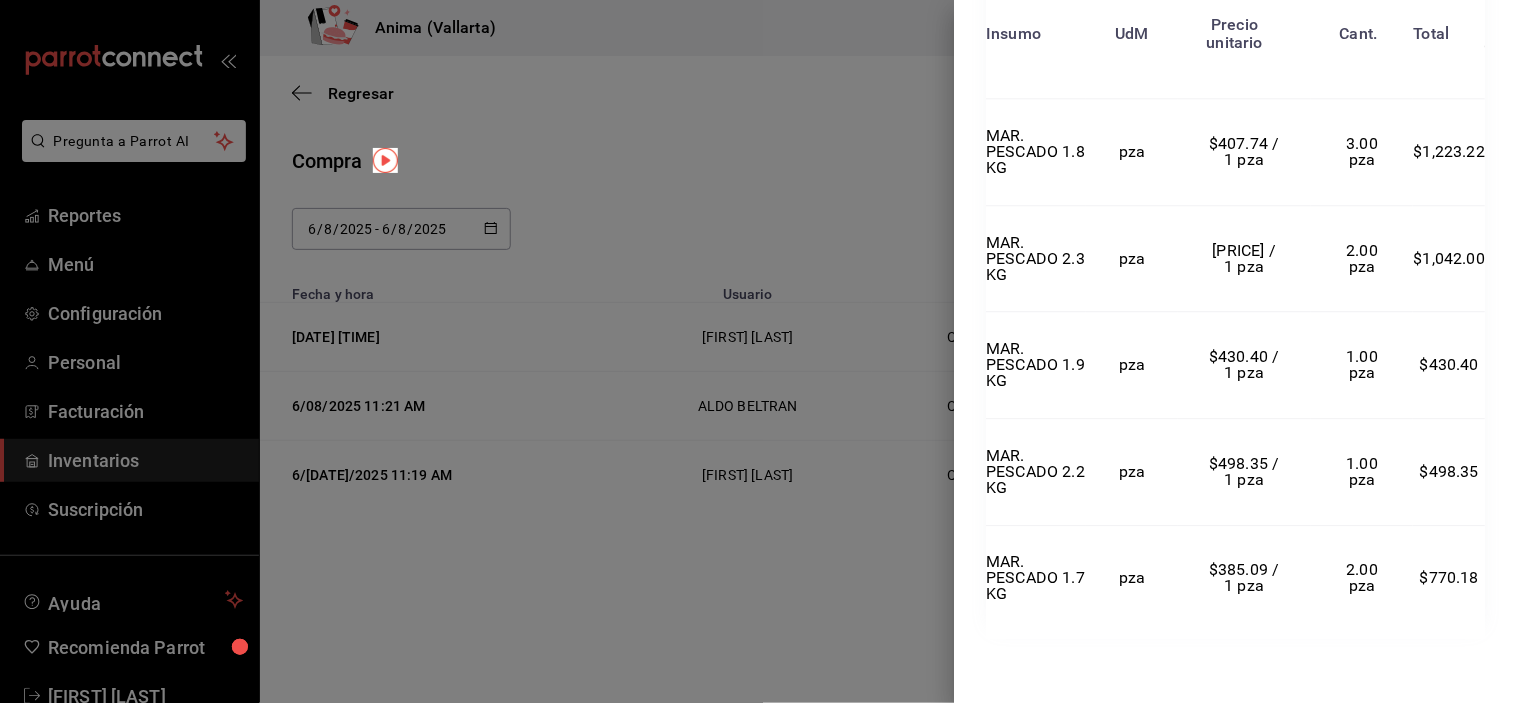 click at bounding box center (758, 351) 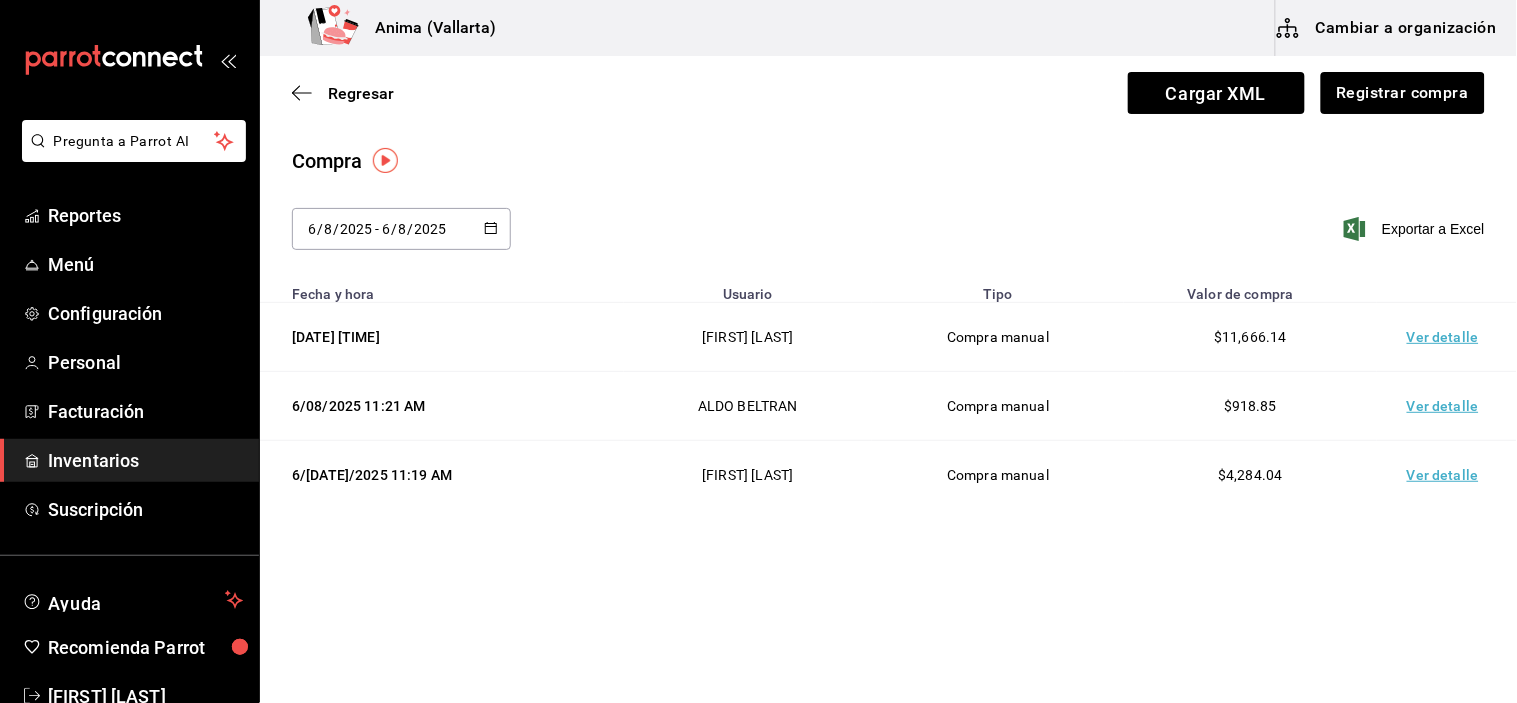 click on "Inventarios" at bounding box center (145, 460) 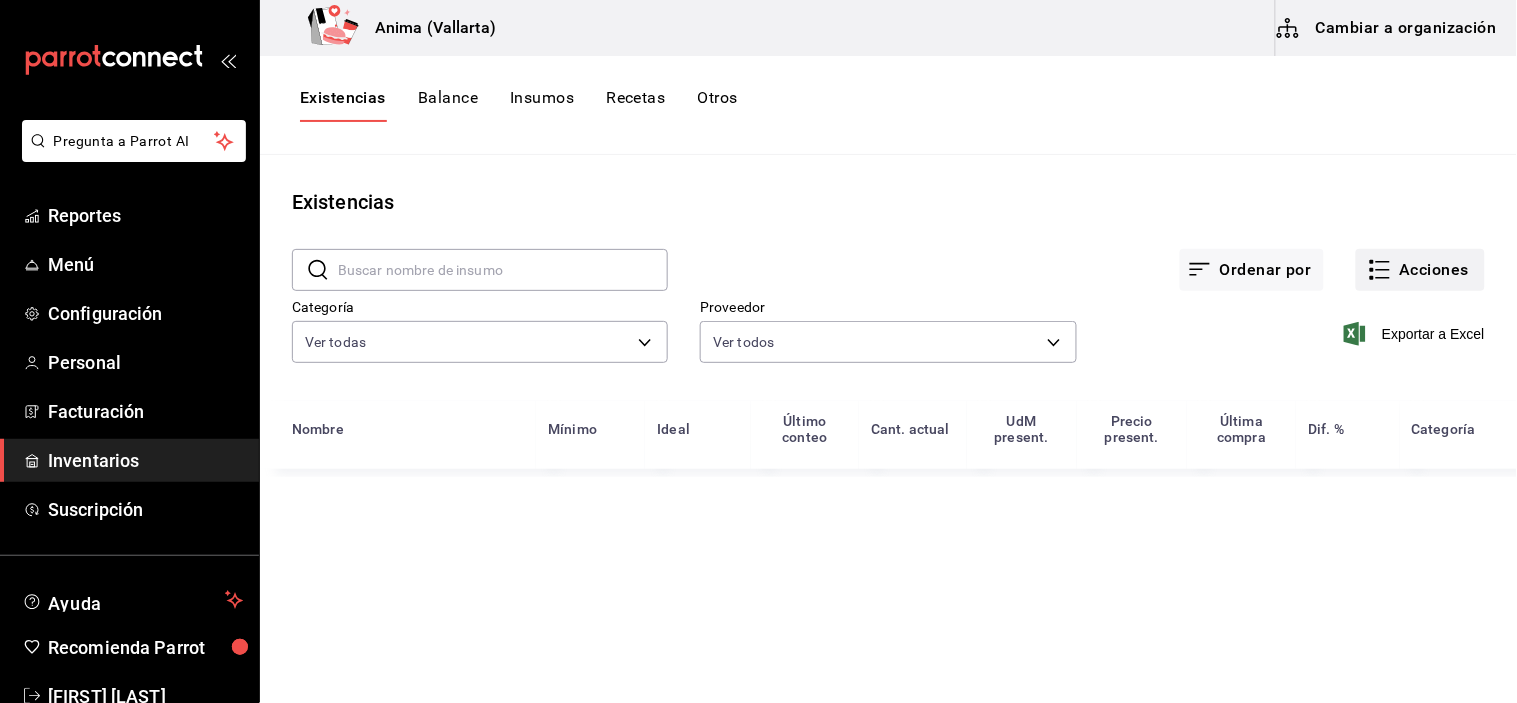 click on "Acciones" at bounding box center [1420, 270] 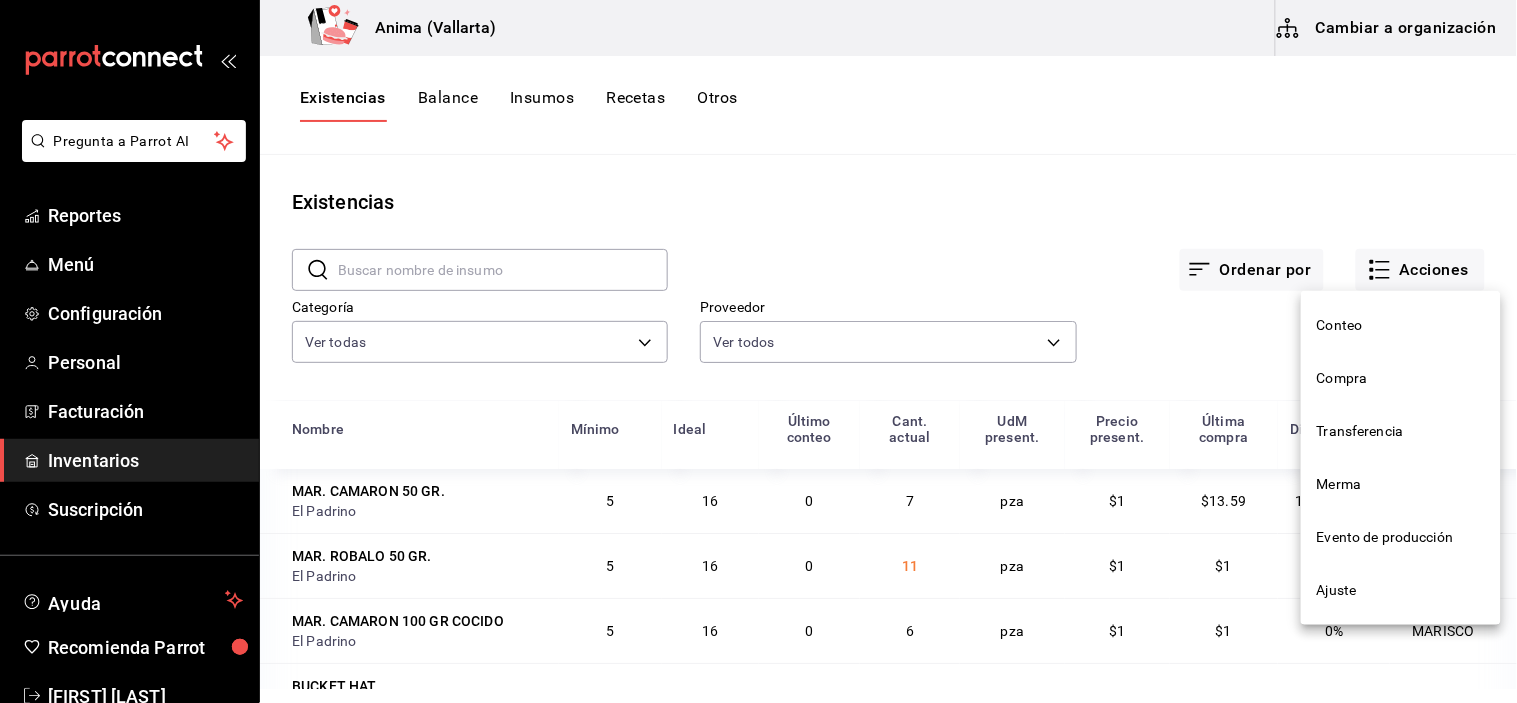 click at bounding box center [758, 351] 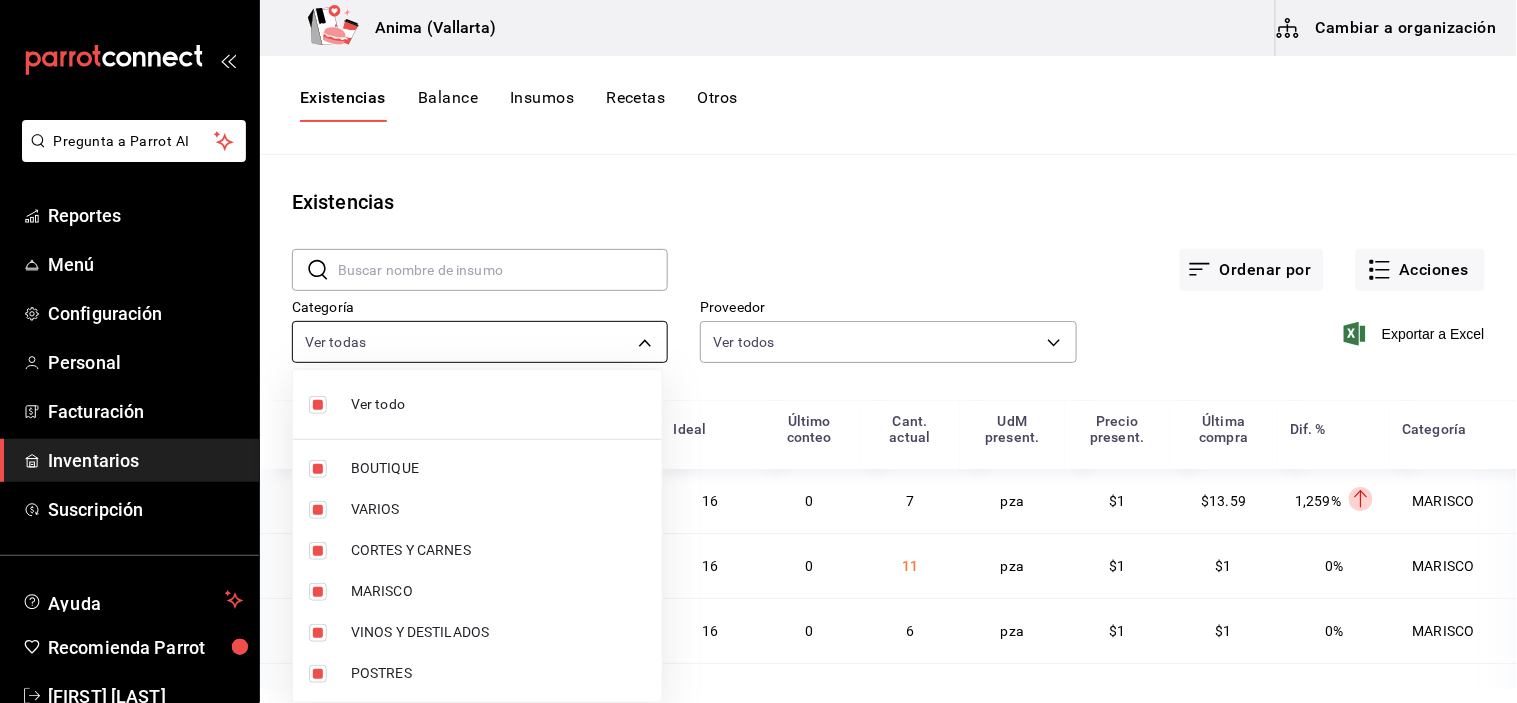 click on "Pregunta a Parrot AI Reportes Menú Configuración Personal Facturación Inventarios Suscripción Ayuda Recomienda Parrot Vanessa Robles Sugerir nueva función Anima (Vallarta) Cambiar a organización Existencias Balance Insumos Recetas Otros Existencias ​ ​ Ordenar por Acciones Categoría Ver todas ab029dbf-d427-4930-b558-544141c45d9e,3e36a201-3bef-4cb4-ba27-0938f4d1ed88,25ca08b6-c196-4e5f-8d33-b1c280b398e0,e4a6aad4-6442-4f1c-ab70-50dba9de60d7,f7720a51-38d1-4969-9ecb-6897f7b80c7b,ee768ace-0f36-400d-9e33-34313d33ef75 Proveedor Ver todos Exportar a Excel Nombre Mínimo Ideal Último conteo Cant. actual UdM present. Precio present. Última compra Dif. % Categoría MAR. CAMARON 50 GR. El Padrino 5 16 0 7 pza [PRICE] [PRICE] 1,259% Layer 1 MARISCO MAR. ROBALO 50 GR. El Padrino 5 16 0 11 pza [PRICE] [PRICE] 0% MARISCO MAR. CAMARON 100 GRCOCIDO El Padrino 5 16 0 6 pza [PRICE] [PRICE] 0% MARISCO BUCKET HAT HILO Y MAR 5 9 0 10 pza [PRICE] 0% BOUTIQUE SHORT HILO Y MAR 5 9 0 9 pza [PRICE] 0% BOUTIQUE PANTALON HILO Y MAR 5 9" at bounding box center [758, 344] 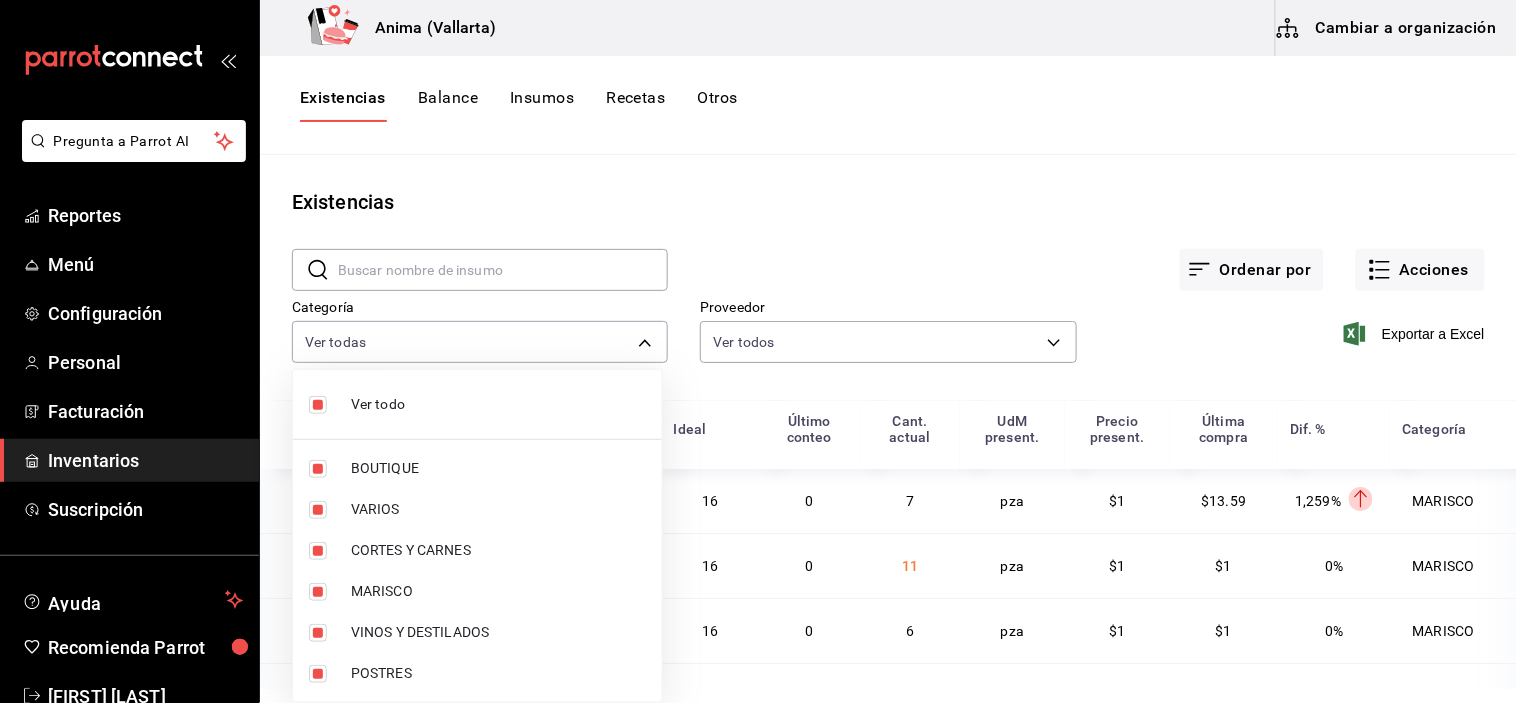 click on "Ver todo" at bounding box center [498, 404] 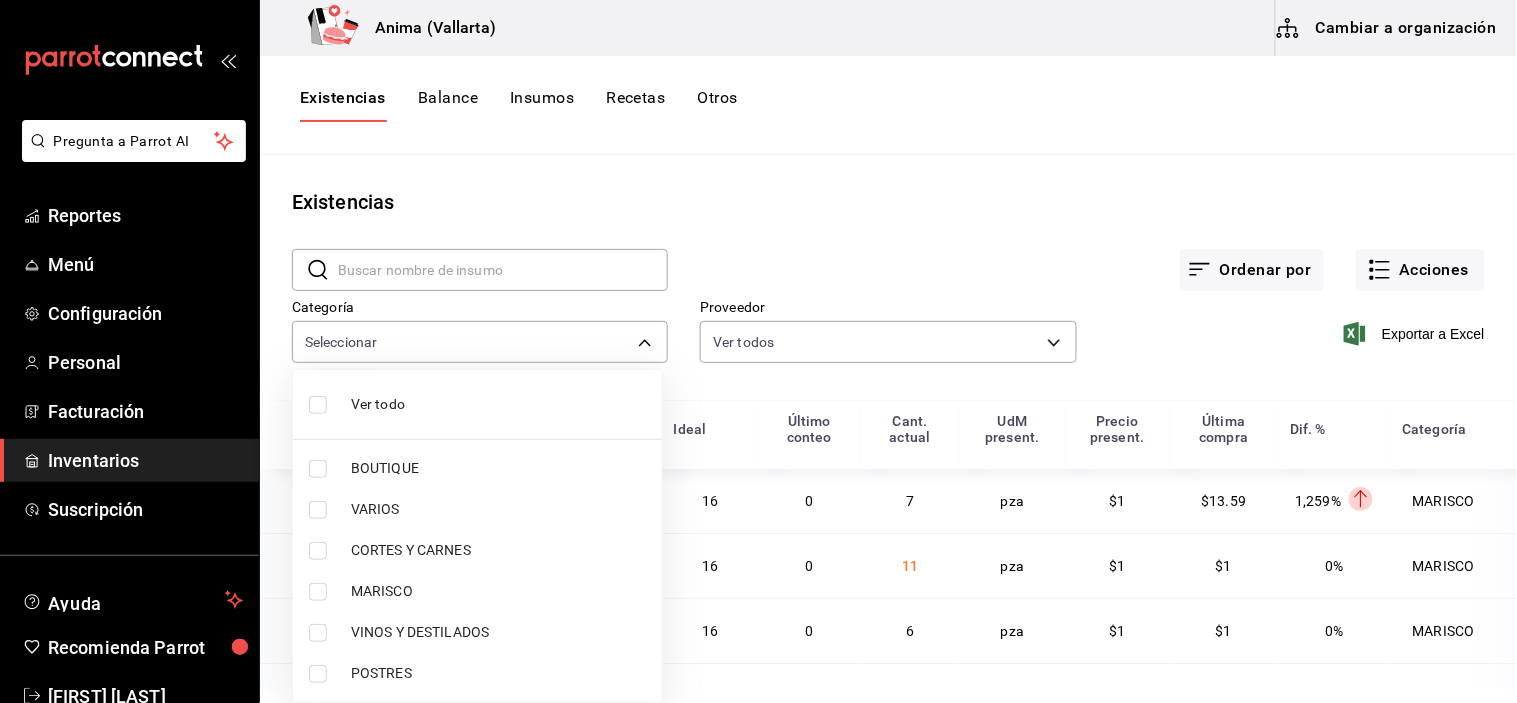 click on "CORTES Y CARNES" at bounding box center [498, 550] 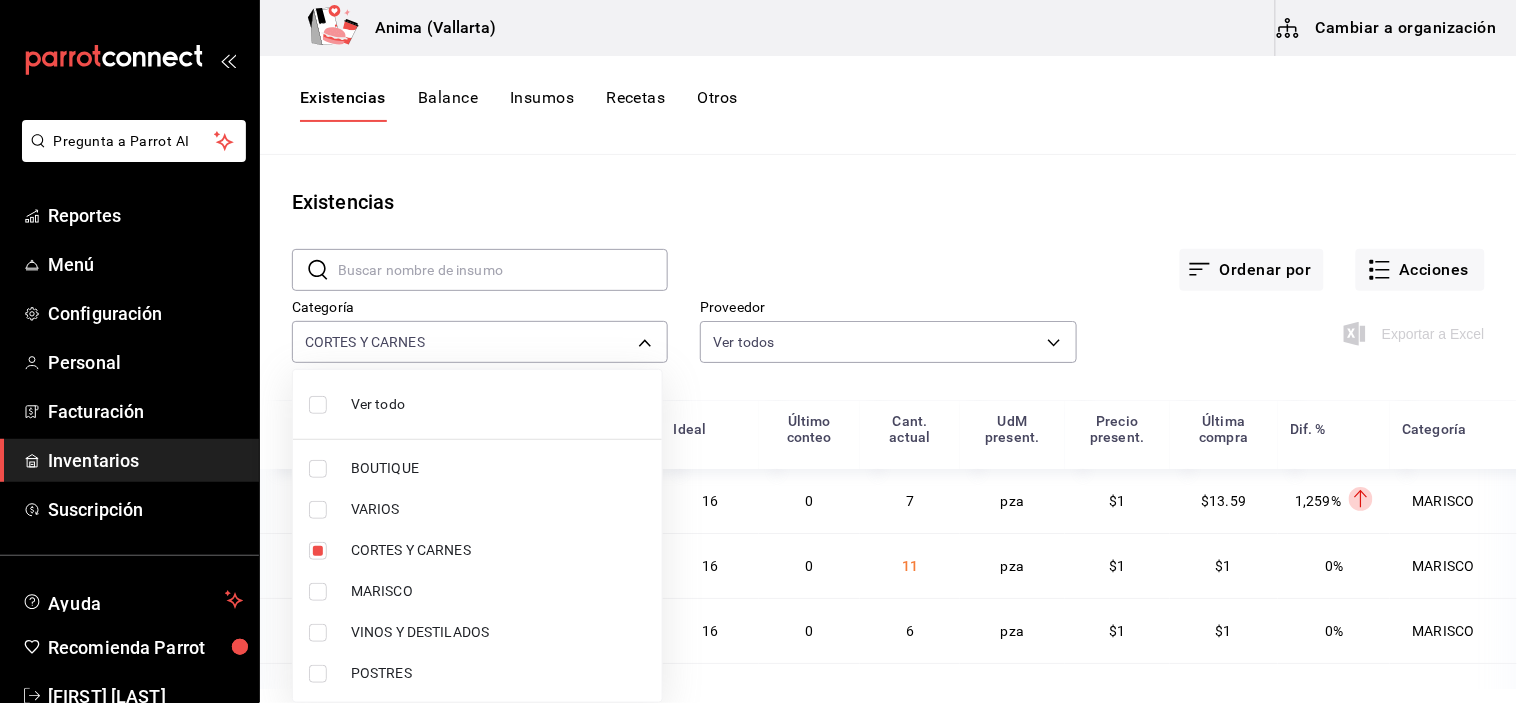 click on "MARISCO" at bounding box center [477, 591] 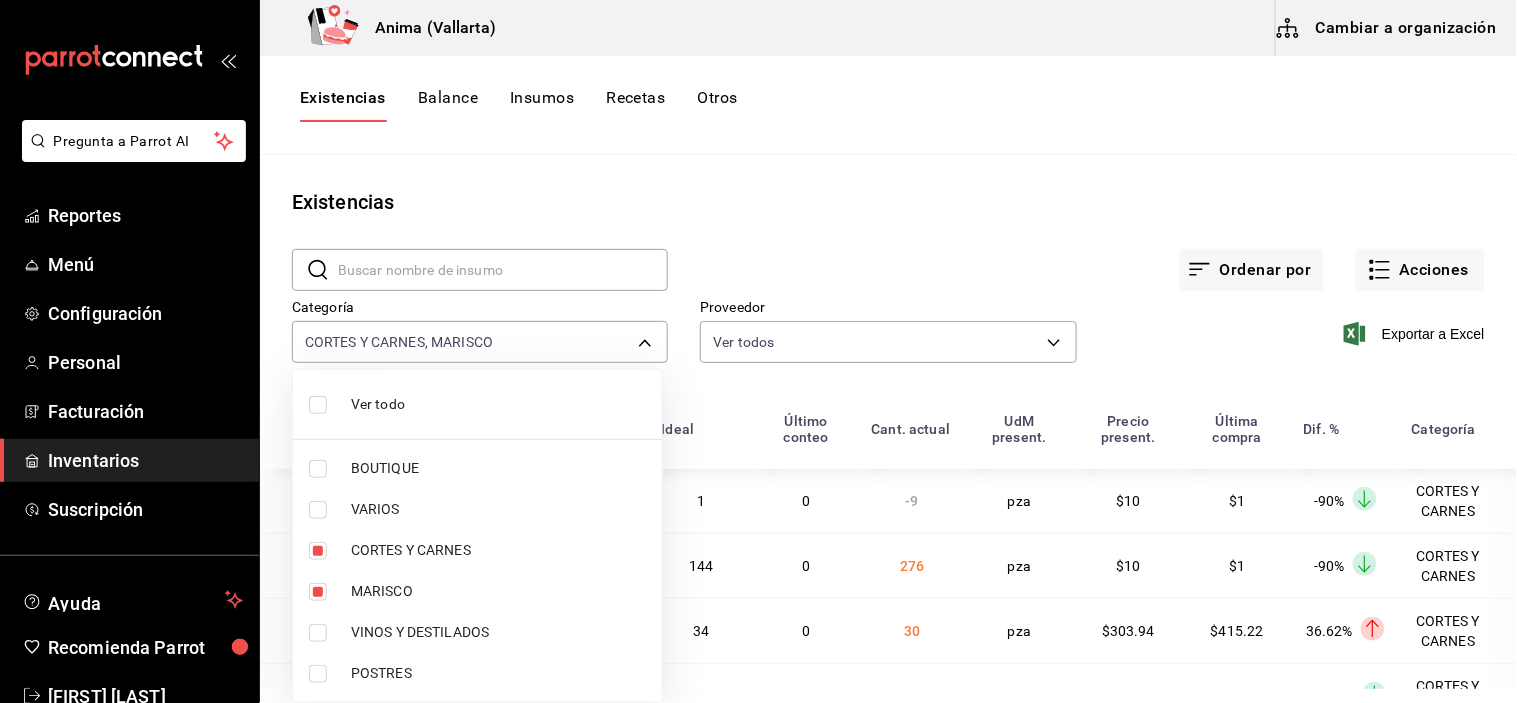 click on "POSTRES" at bounding box center (498, 673) 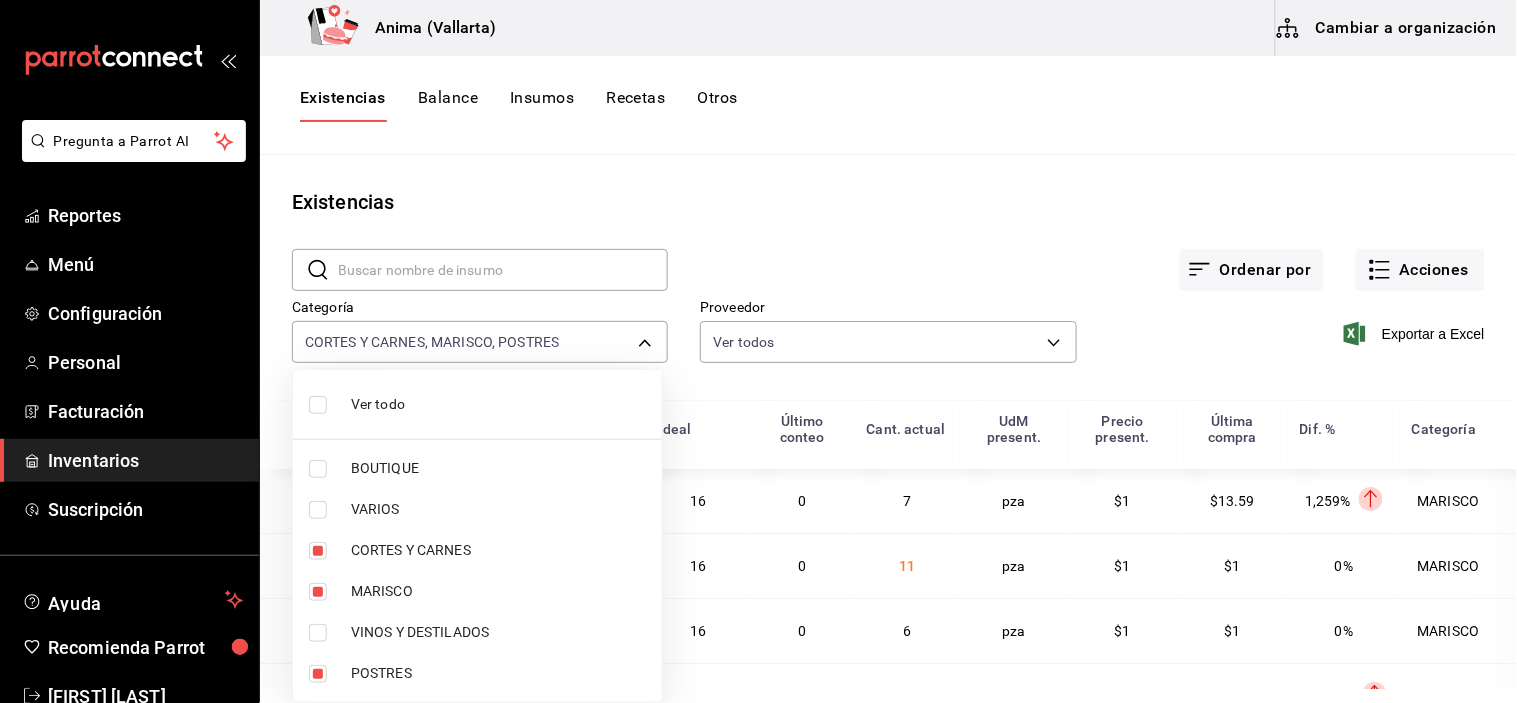 type on "25ca08b6-c196-4e5f-8d33-b1c280b398e0,e4a6aad4-6442-4f1c-ab70-50dba9de60d7,ee768ace-0f36-400d-9e33-34313d33ef75" 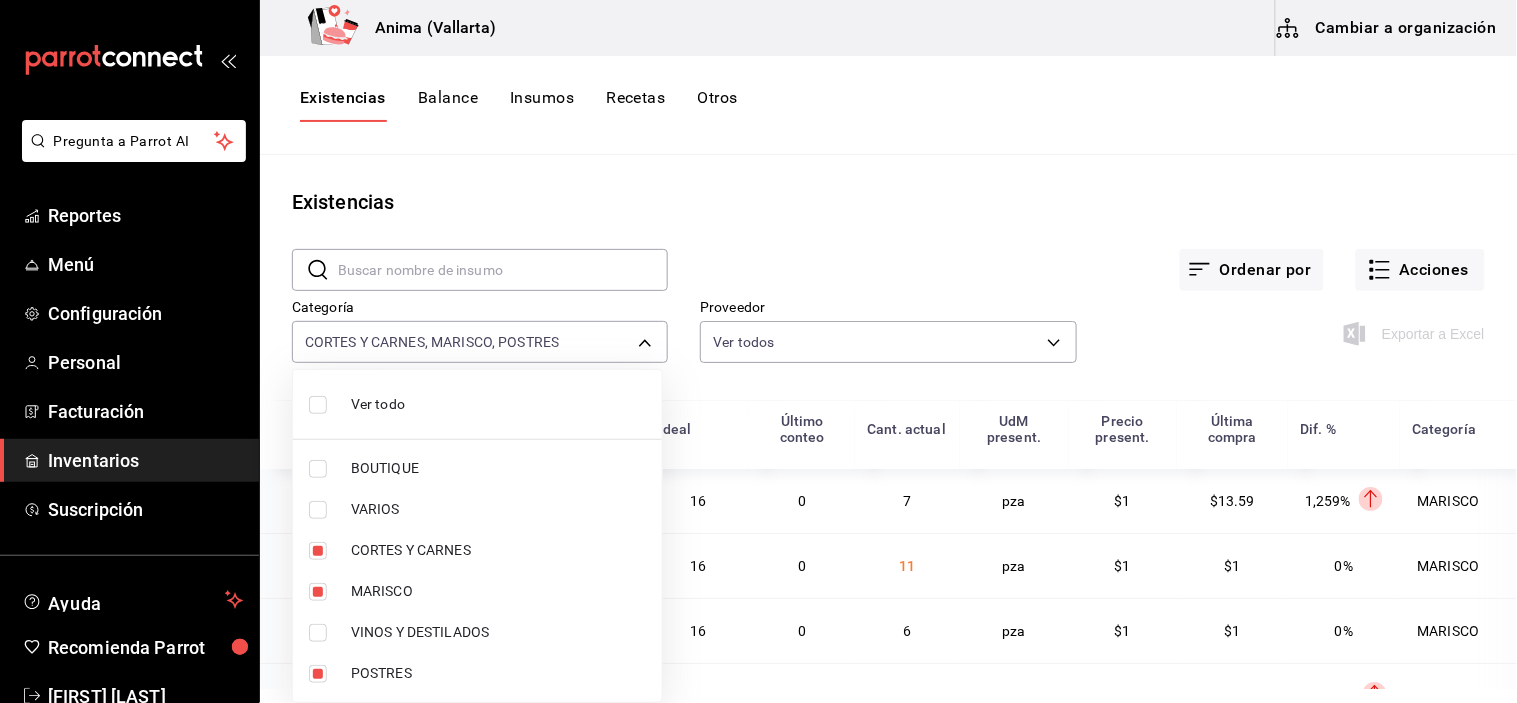 click at bounding box center [758, 351] 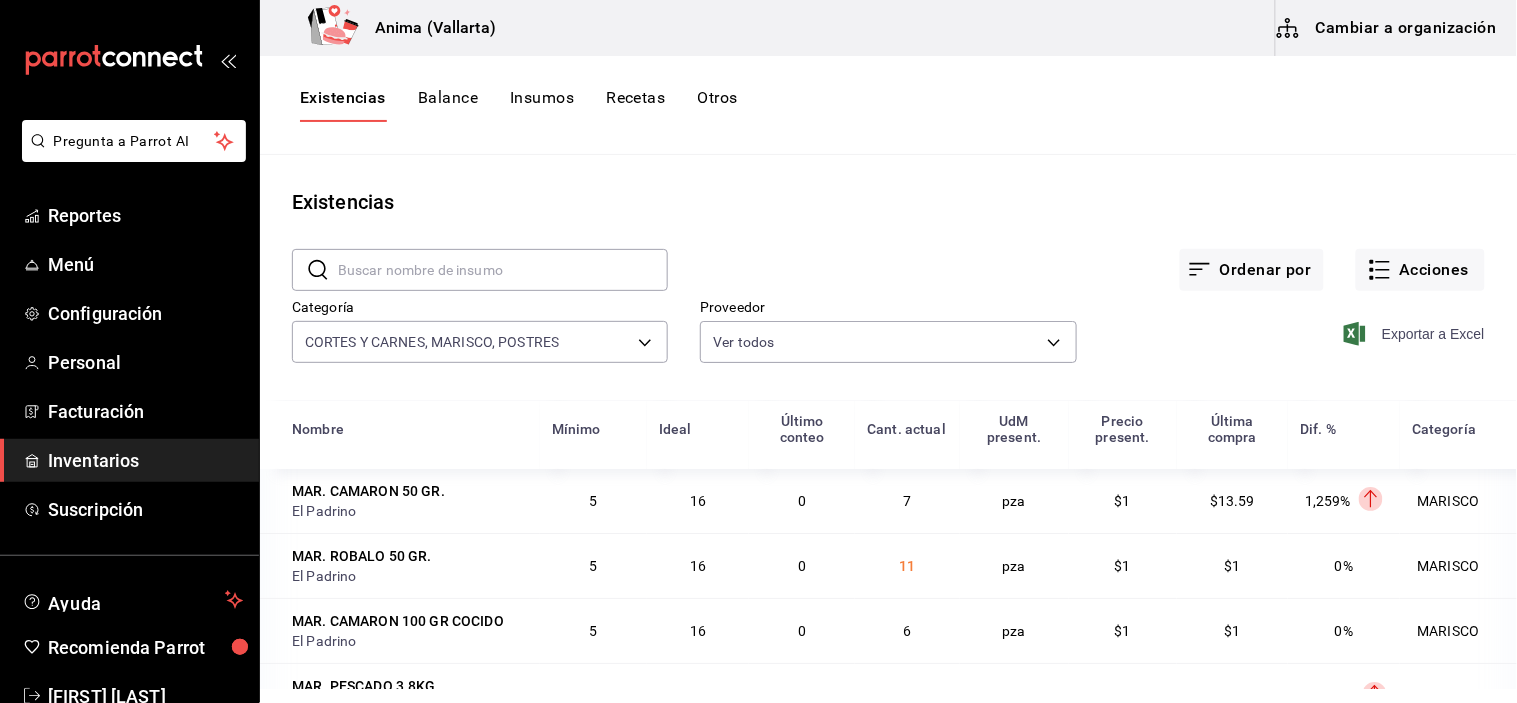 click on "Exportar a Excel" at bounding box center (1416, 334) 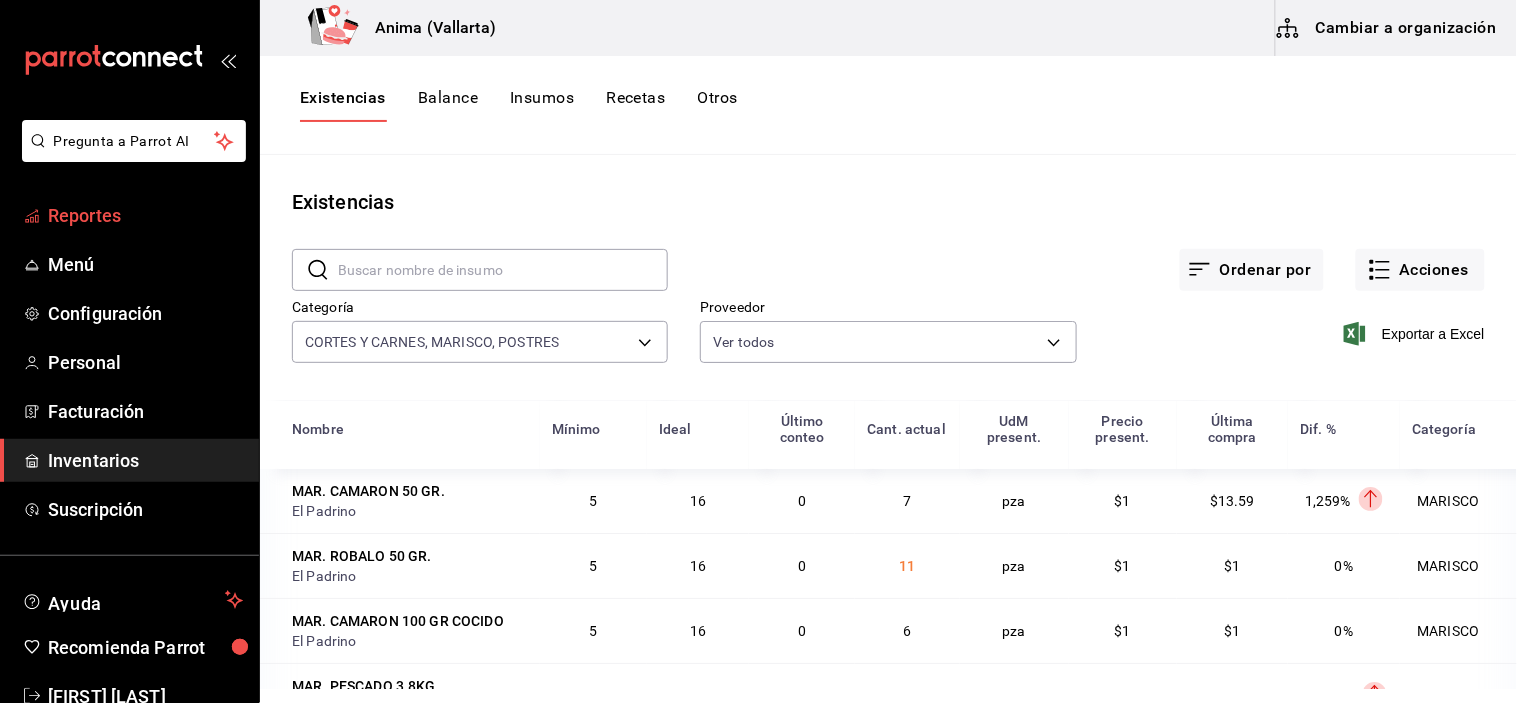 click on "Reportes" at bounding box center (145, 215) 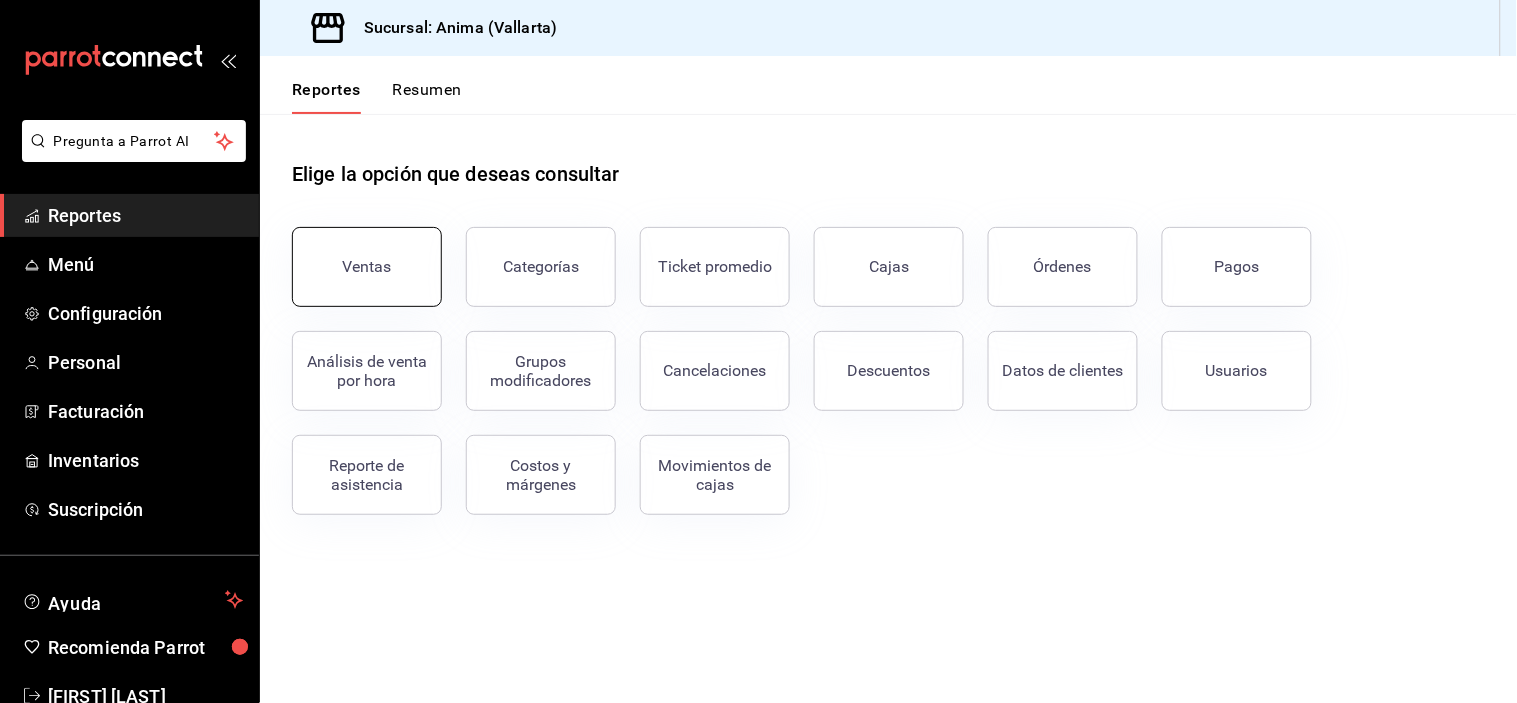 click on "Ventas" at bounding box center (367, 267) 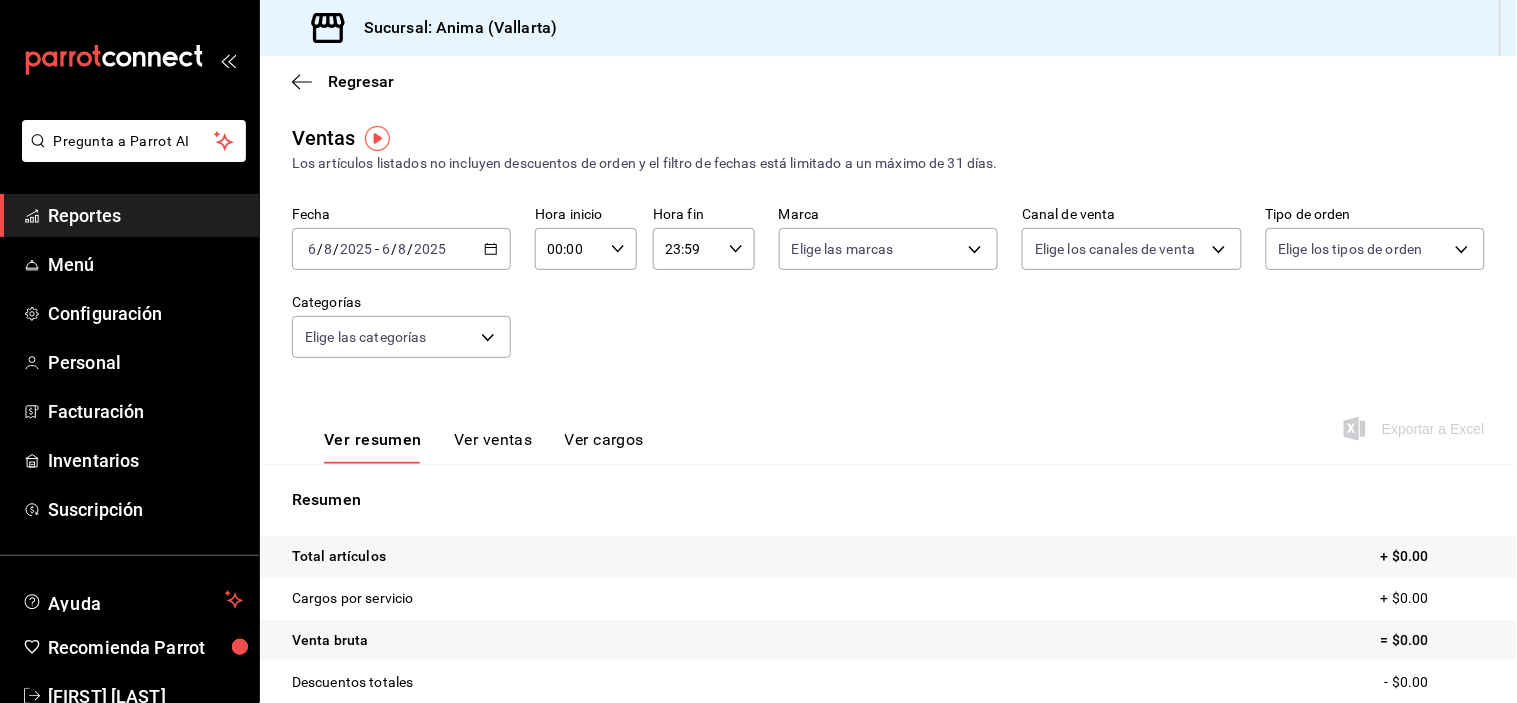 click on "Reportes" at bounding box center [145, 215] 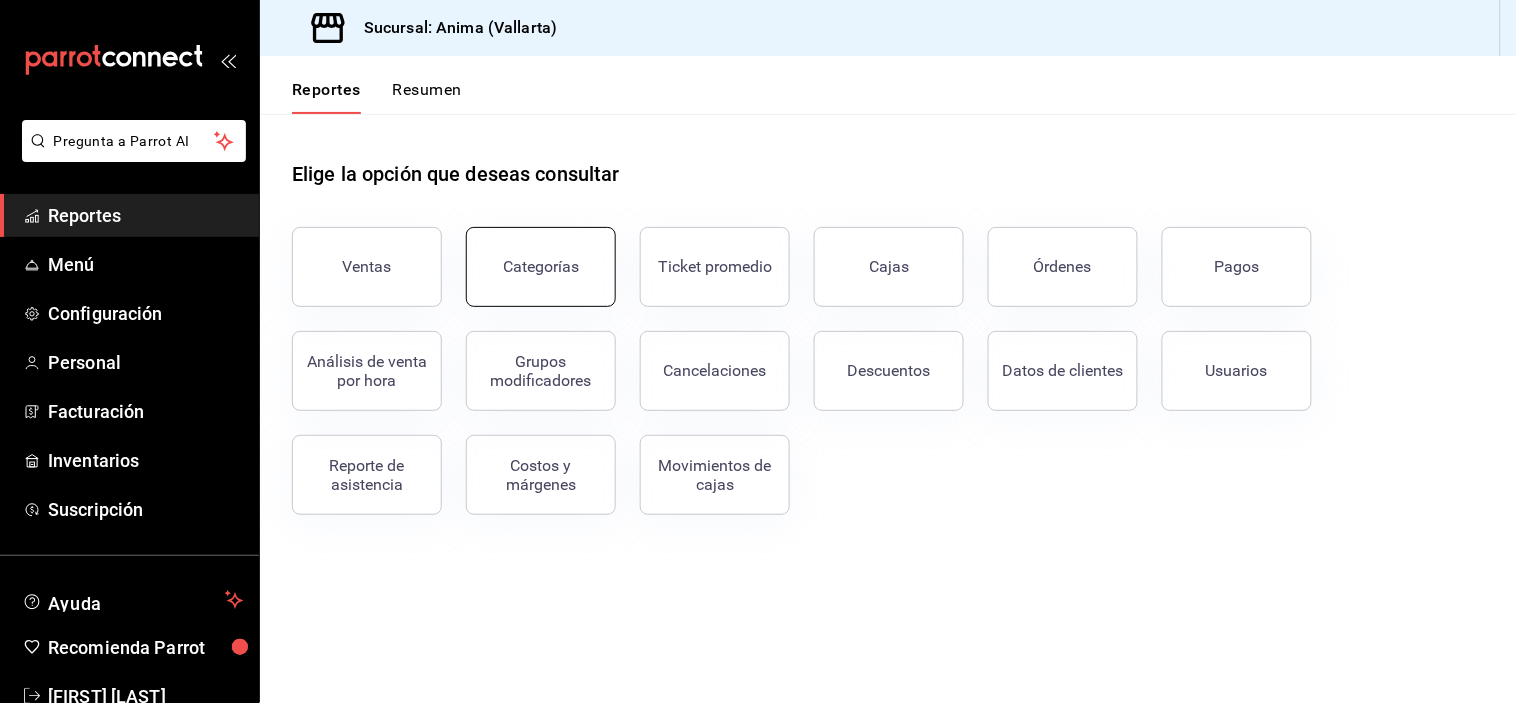 click on "Categorías" at bounding box center [541, 267] 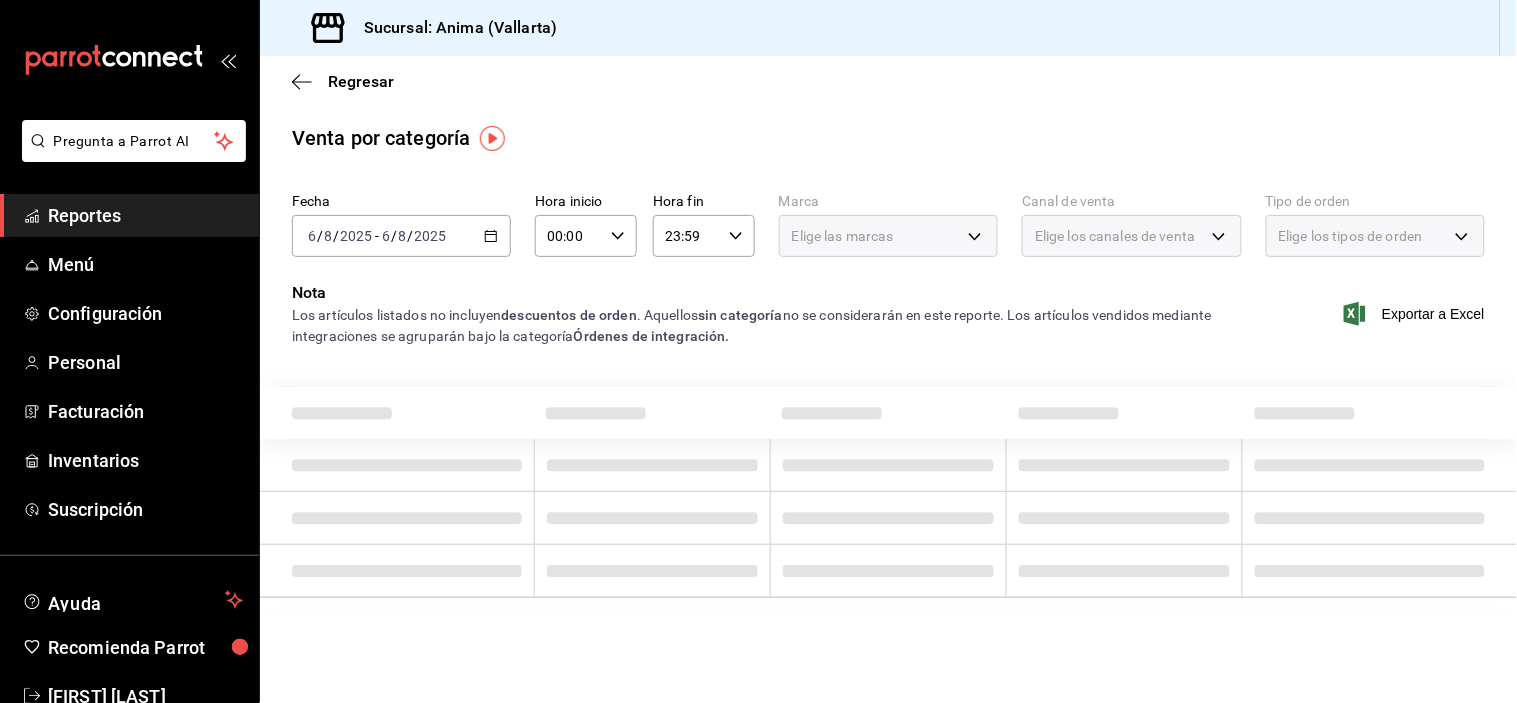 click on "2025-08-06 6 / 8 / 2025 - 2025-08-06 6 / 8 / 2025" at bounding box center (401, 236) 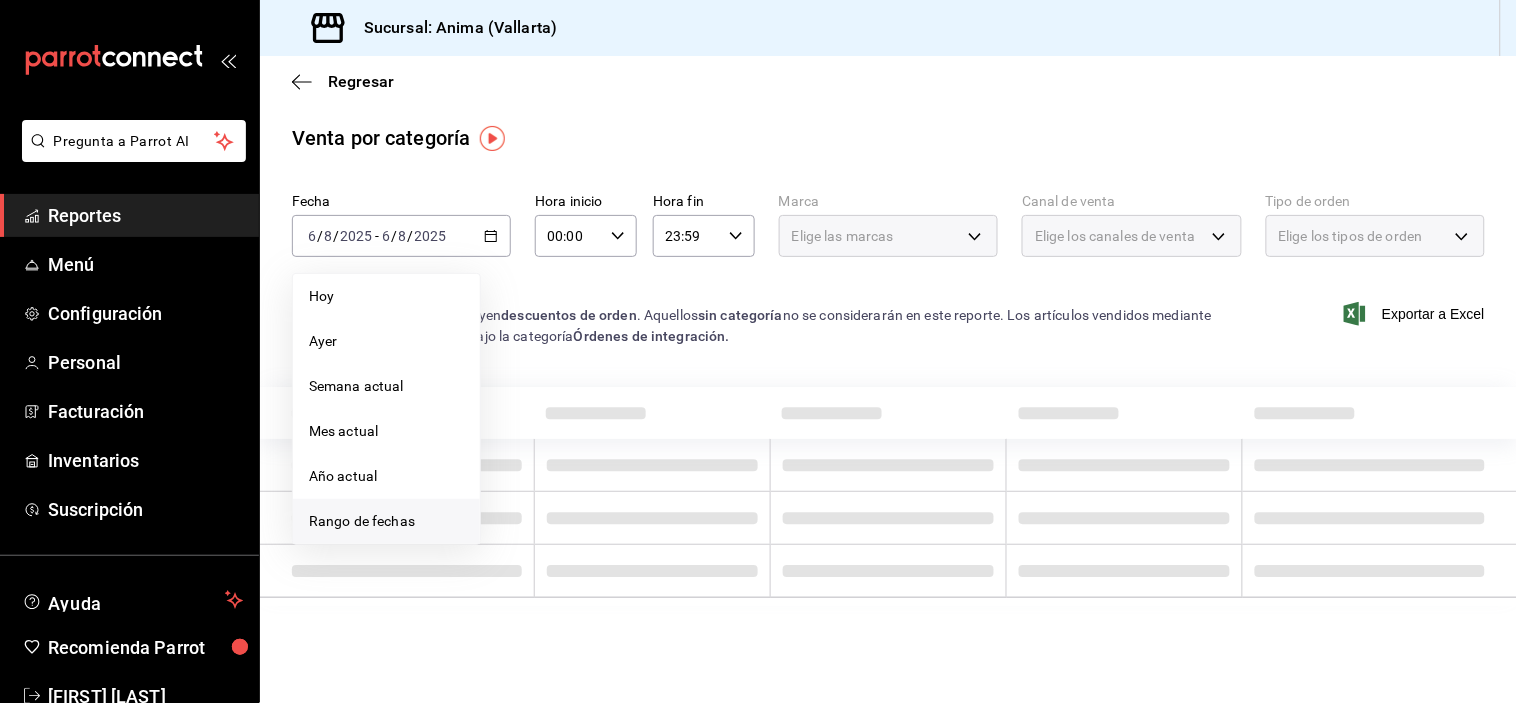 click on "Rango de fechas" at bounding box center [386, 521] 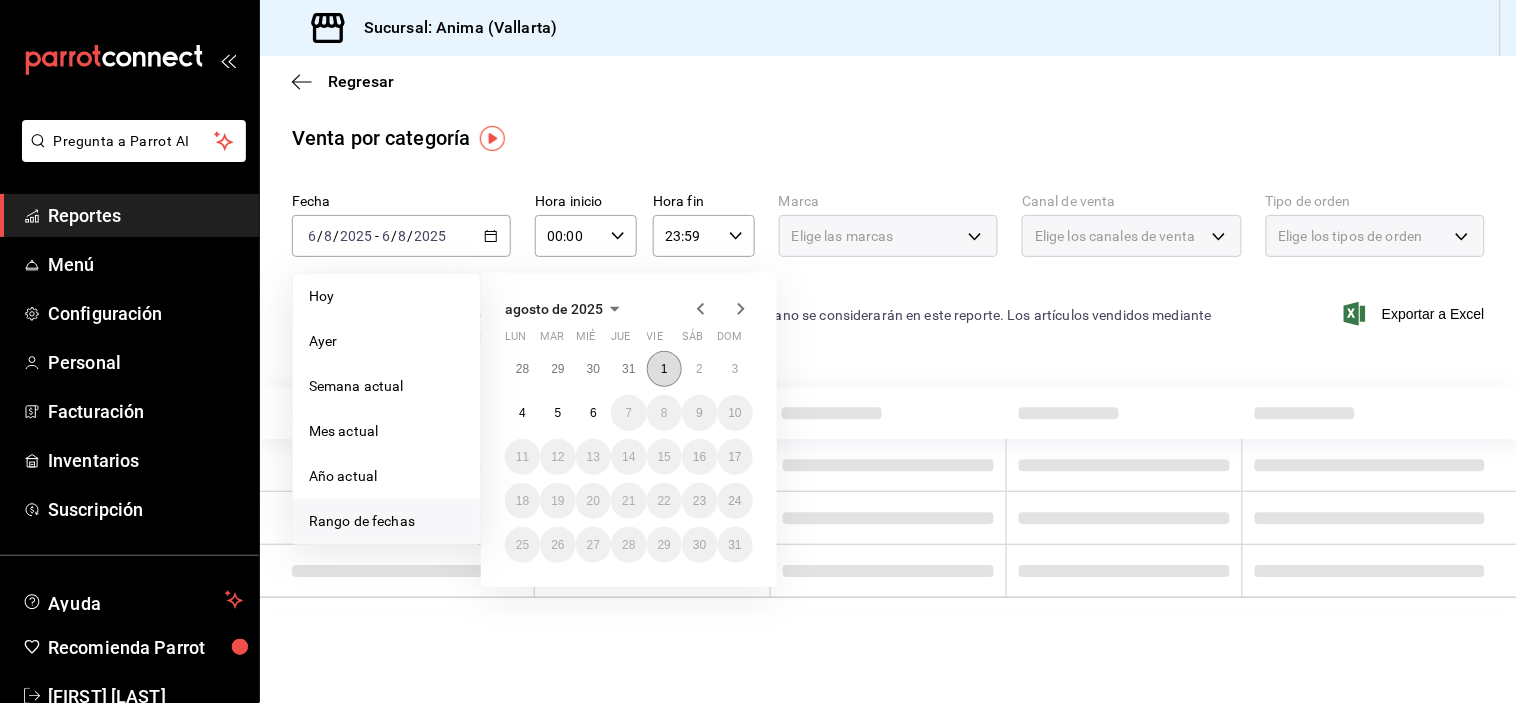 click on "1" at bounding box center [664, 369] 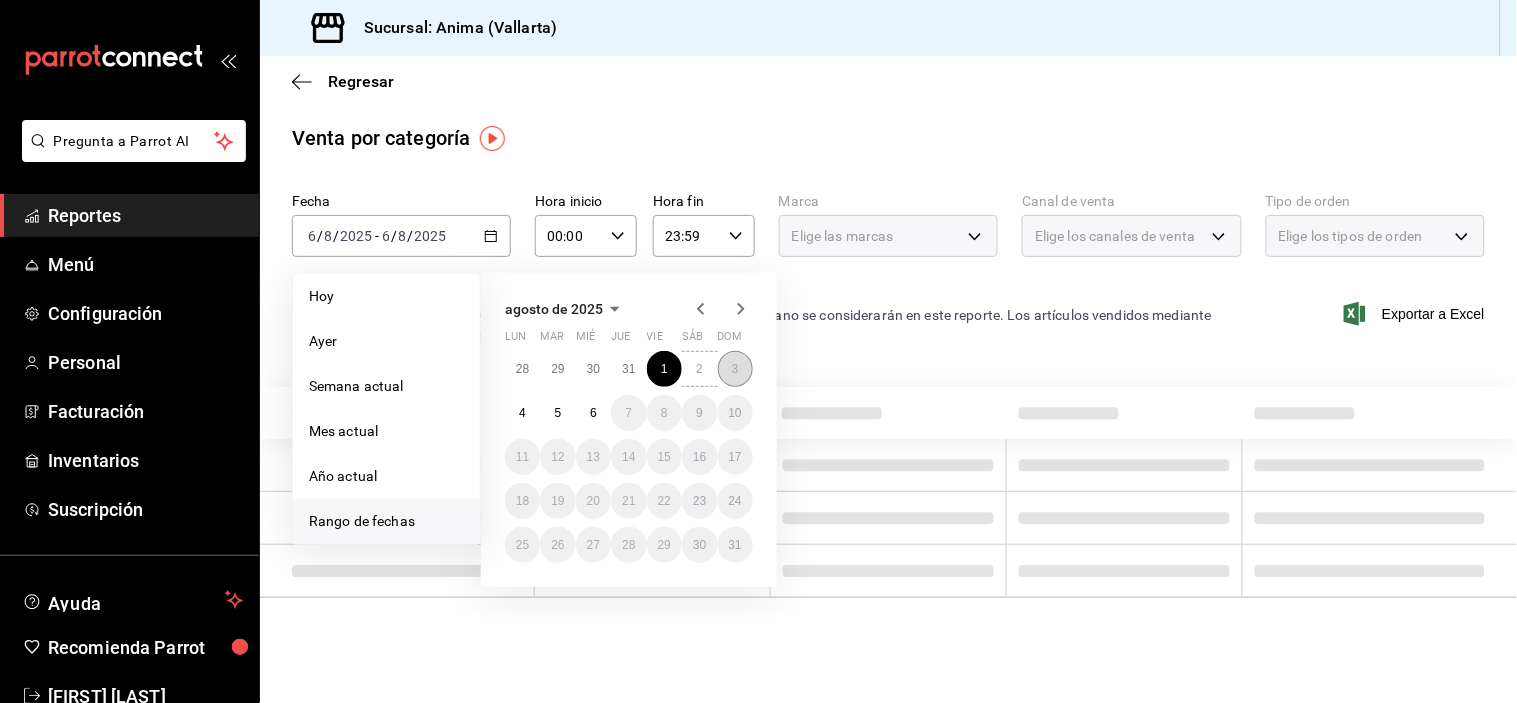 click on "3" at bounding box center (735, 369) 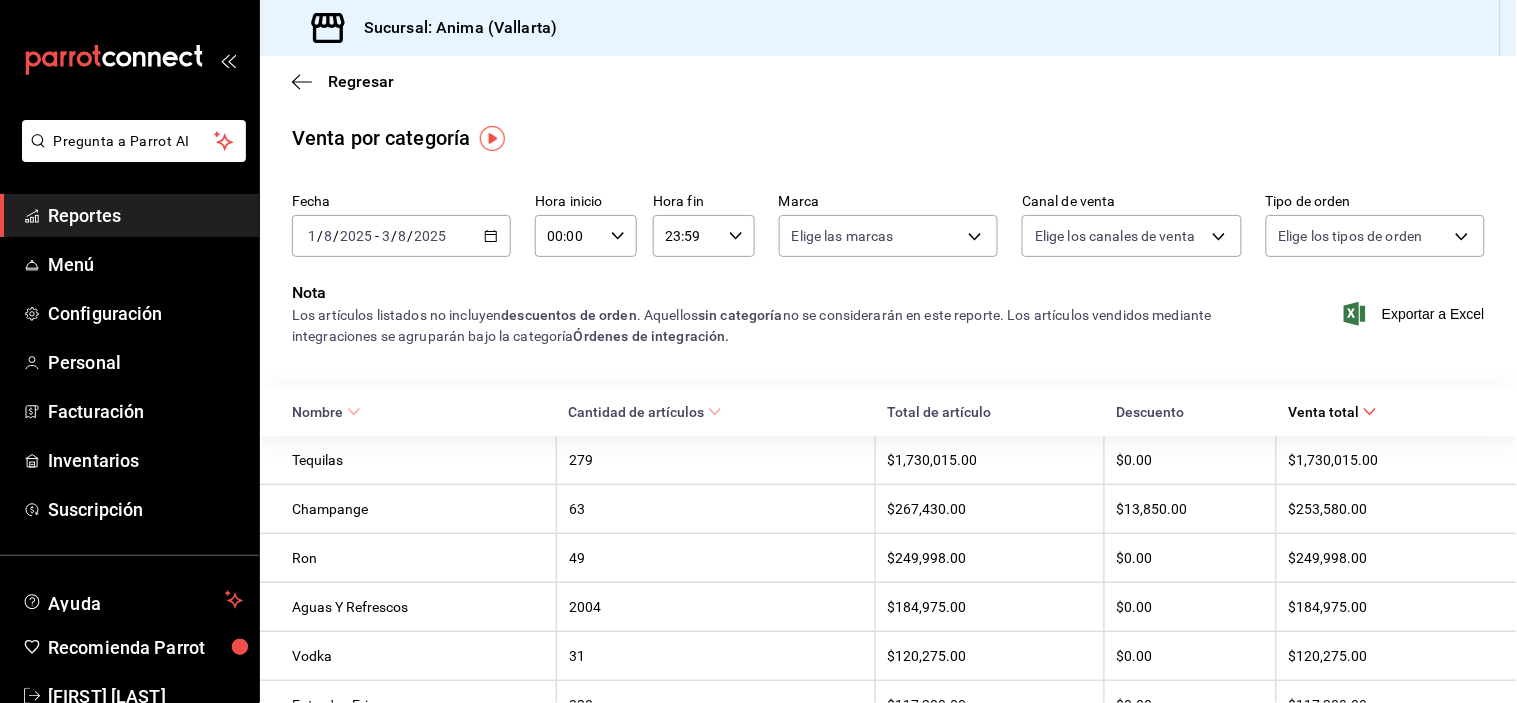scroll, scrollTop: 603, scrollLeft: 0, axis: vertical 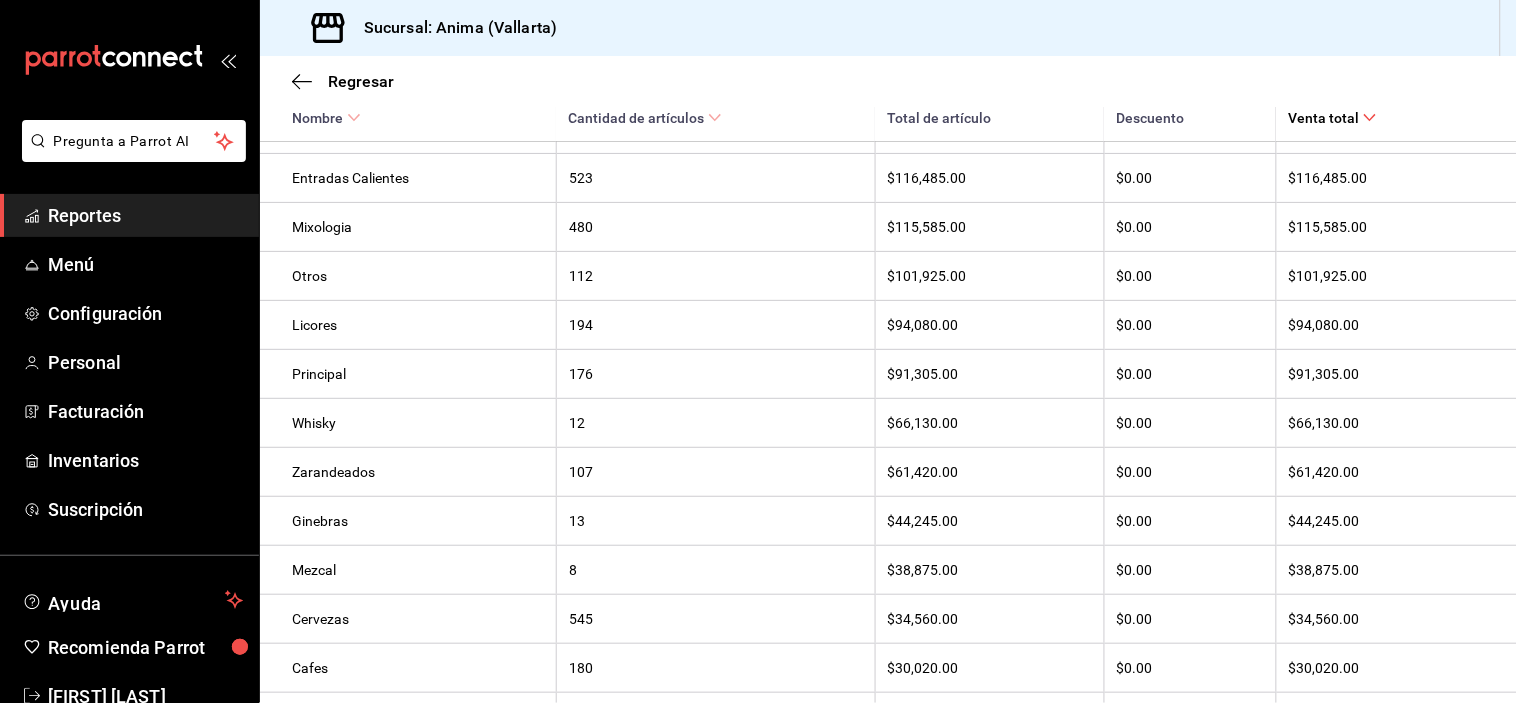 click on "Reportes" at bounding box center (145, 215) 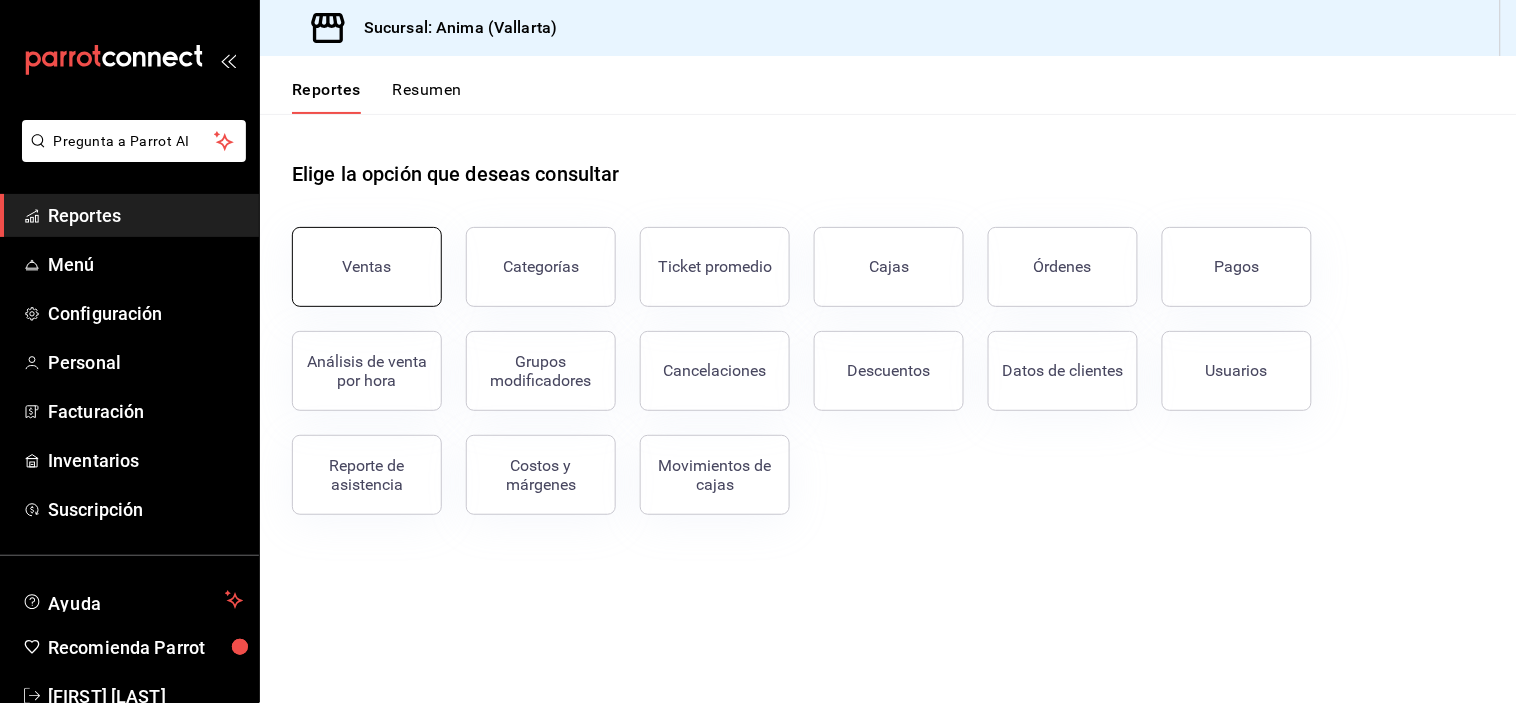 click on "Ventas" at bounding box center (367, 266) 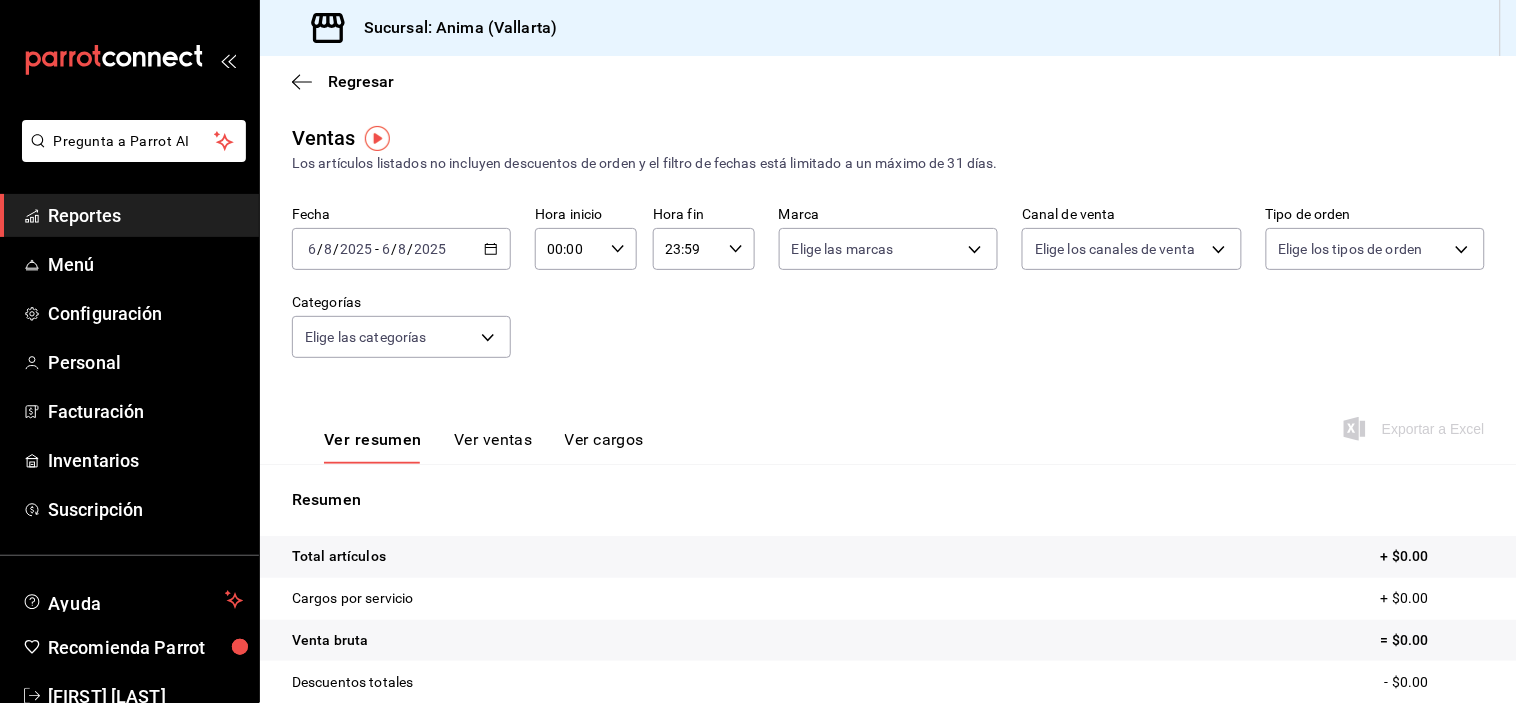 click on "Ver ventas" at bounding box center [493, 447] 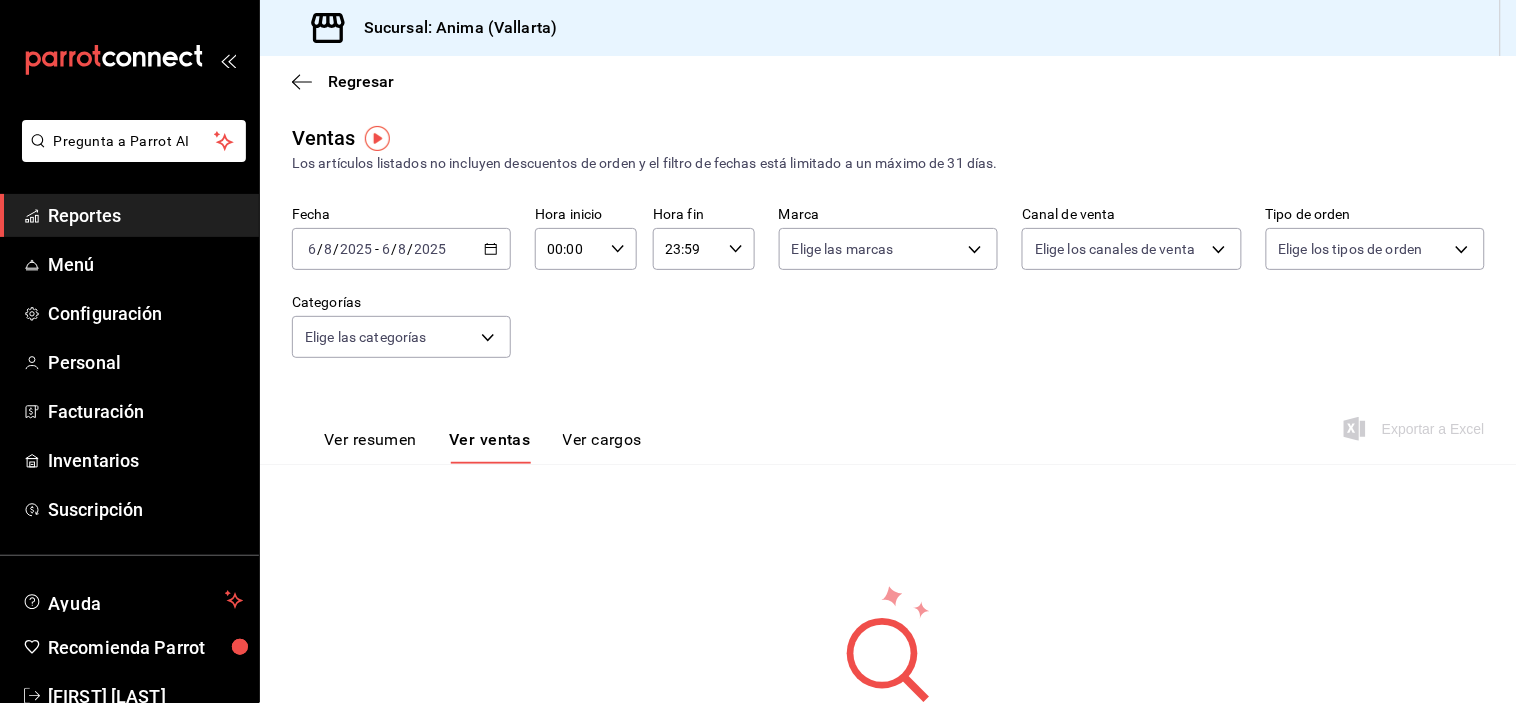 click on "Fecha 2025-08-06 6 / 8 / 2025 - 2025-08-06 6 / 8 / 2025" at bounding box center (401, 238) 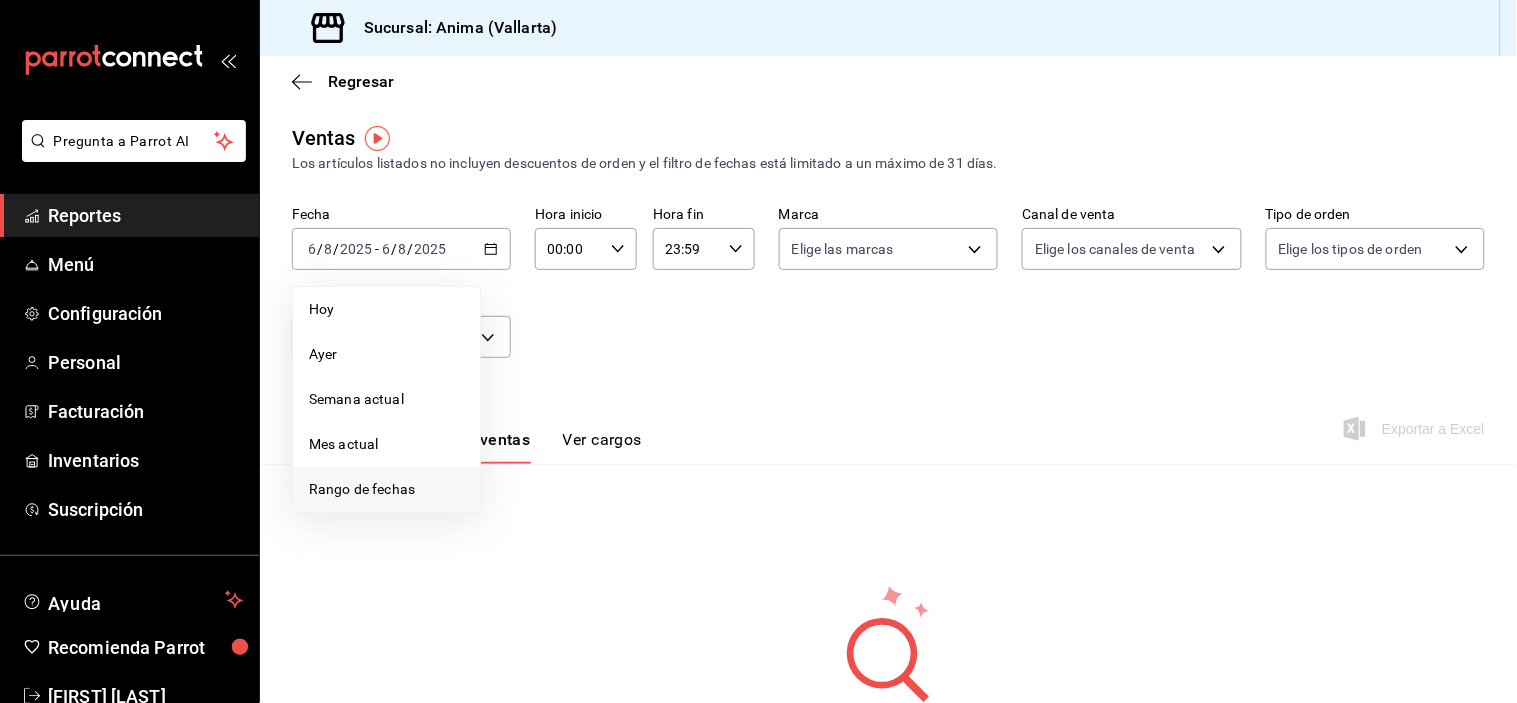 click on "Rango de fechas" at bounding box center (386, 489) 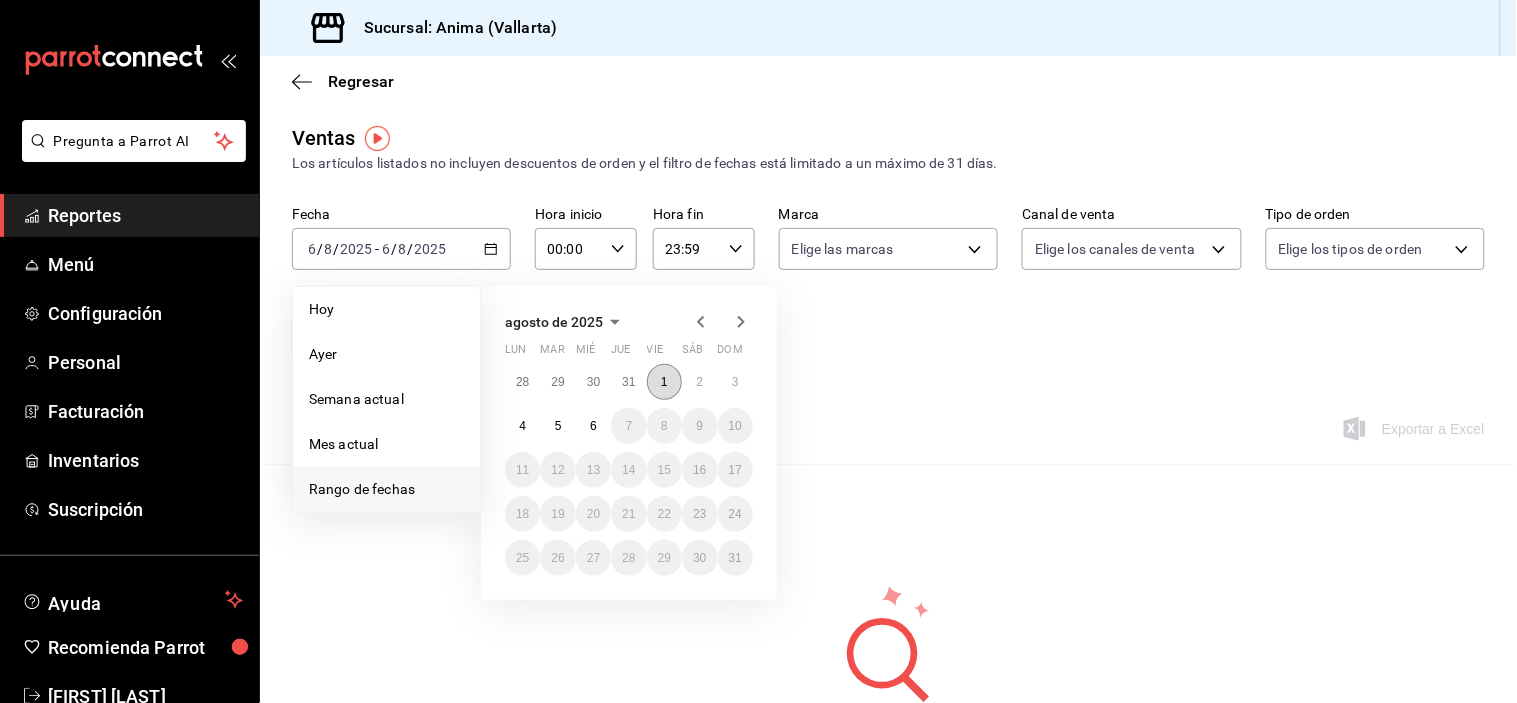 click on "1" at bounding box center (664, 382) 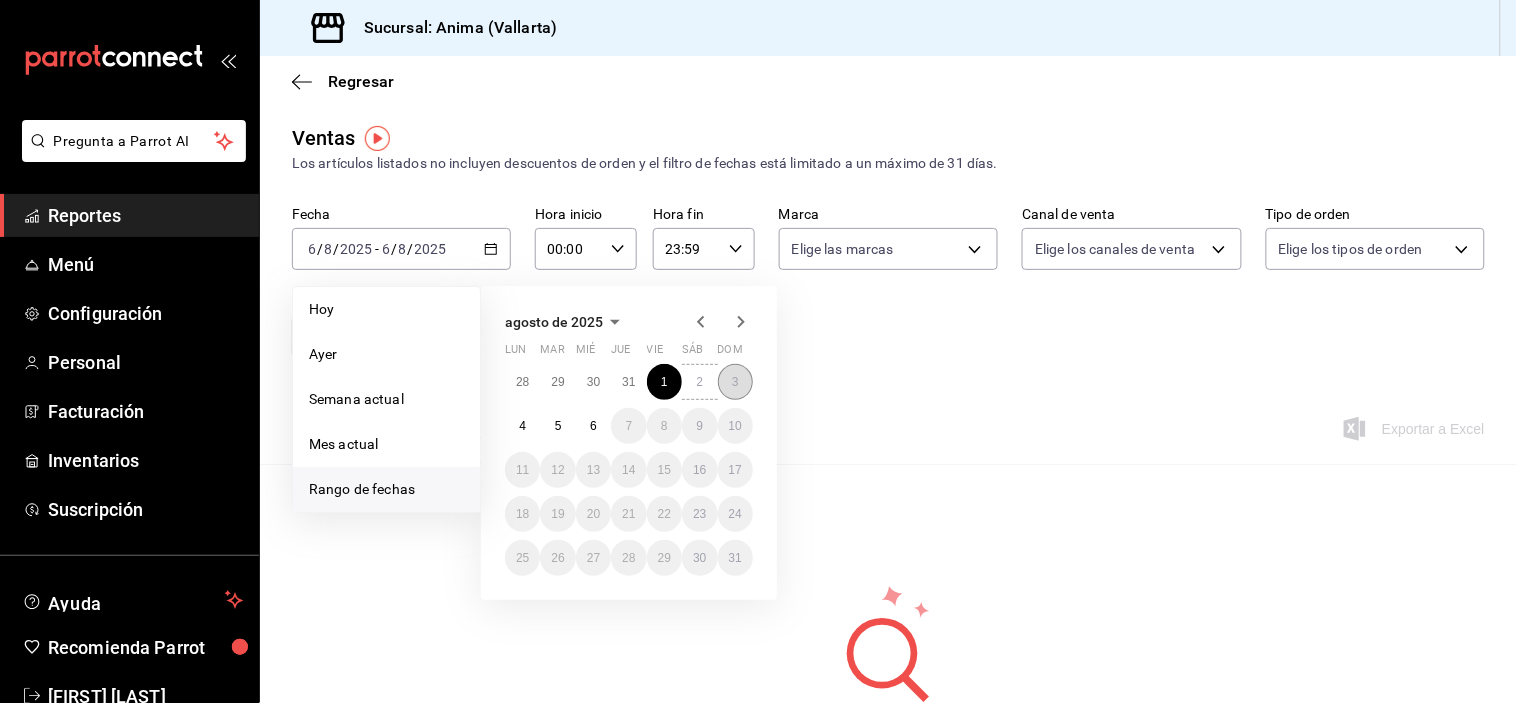 click on "3" at bounding box center [735, 382] 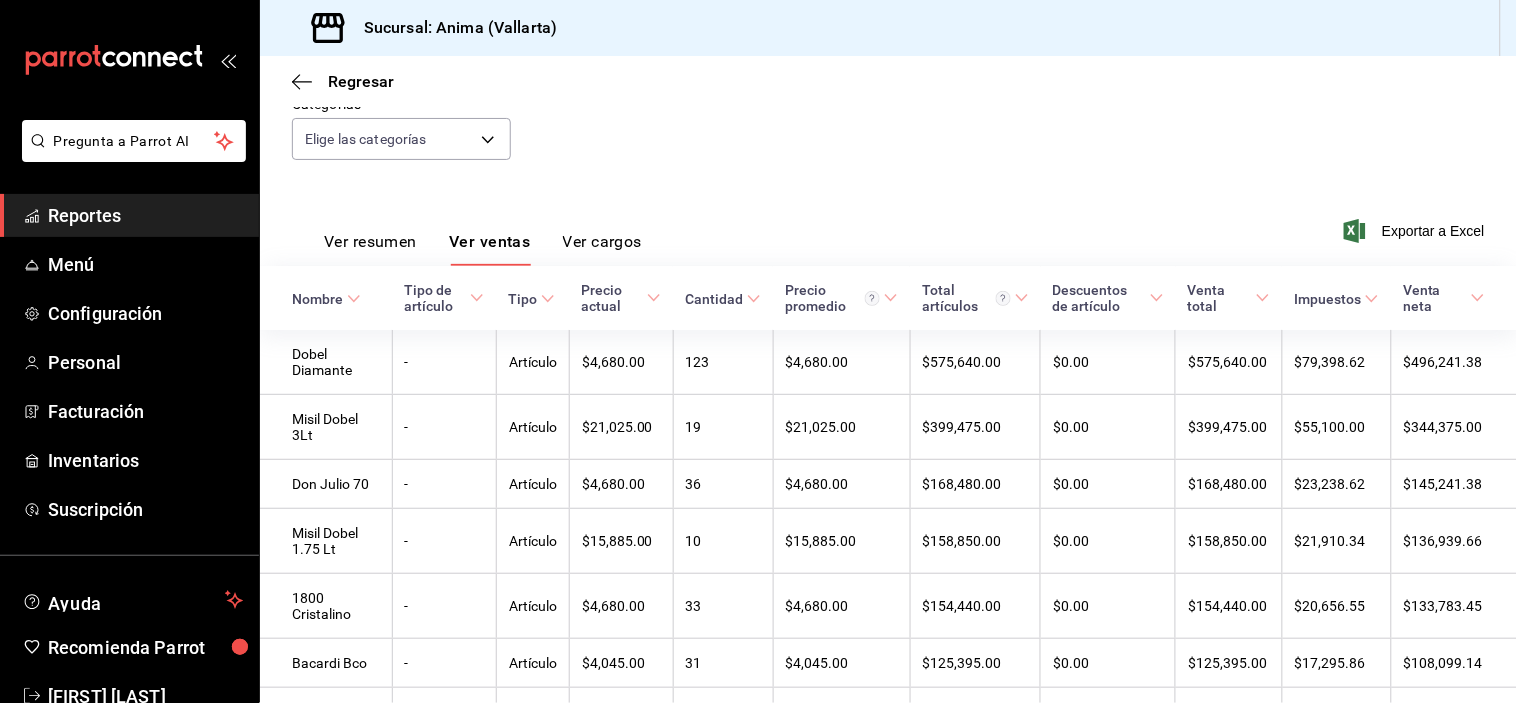 scroll, scrollTop: 183, scrollLeft: 0, axis: vertical 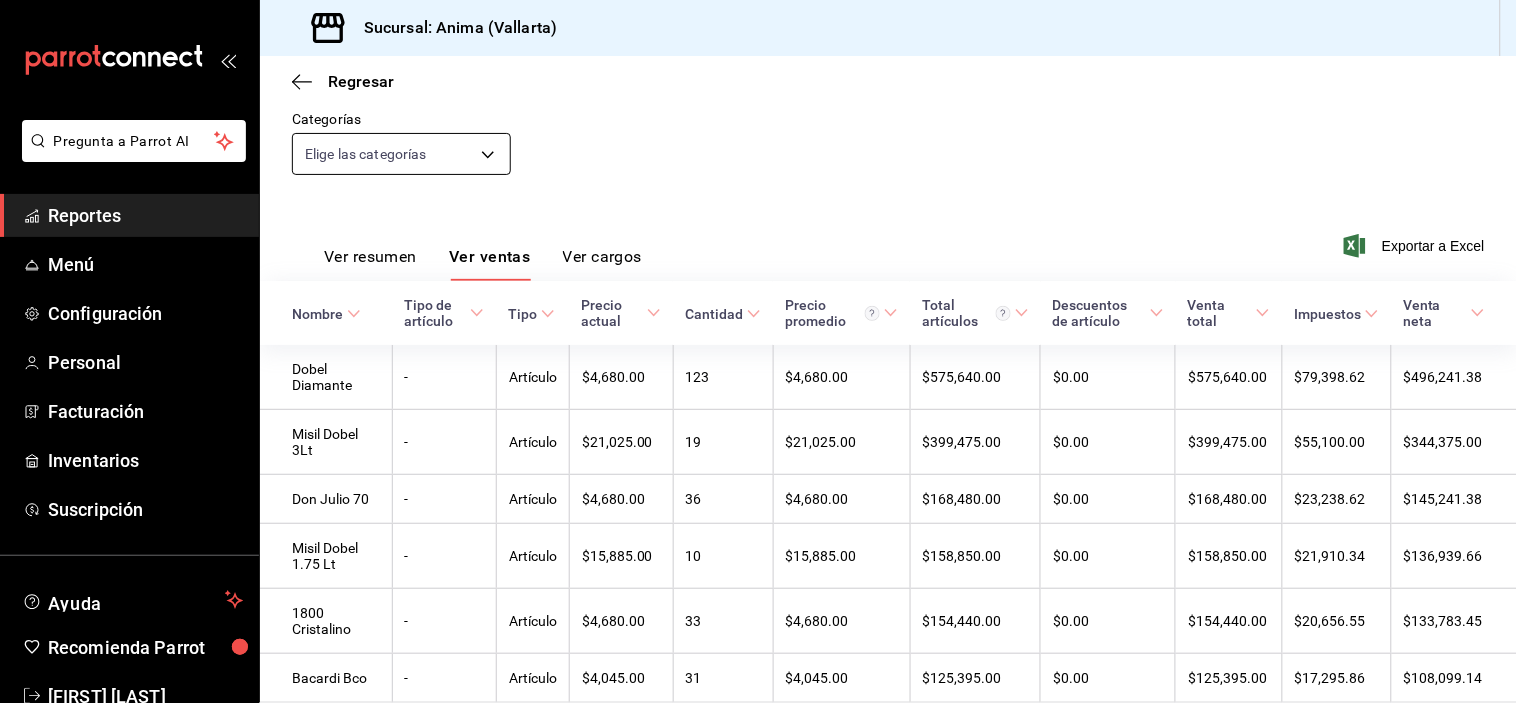 click on "Pregunta a Parrot AI Reportes Menú Configuración Personal Facturación Inventarios Suscripción Ayuda Recomienda Parrot Vanessa Robles Sugerir nueva función Sucursal: Anima (Vallarta) Regresar Ventas Los artículos listados no incluyen descuentos de orden y el filtro de fechas está limitado a un máximo de 31 días. Fecha 2025-[MONTH]-[DAY] [DAY] / [MONTH] / 2025 - 2025-[MONTH]-[DAY] [DAY] / [MONTH] / 2025 Hora inicio 00:00 Hora inicio Hora fin 23:59 Hora fin Marca Elige las marcas Canal de venta Elige los canales de venta Tipo de orden Elige los tipos de orden Categorías Elige las categorías Ver resumen Ver ventas Ver cargos Exportar a Excel Nombre Tipo de artículo Tipo Precio actual Cantidad Precio promedio   Total artículos   Descuentos de artículo Venta total Impuestos Venta neta Dobel Diamante - Artículo [PRICE] 123 [PRICE] [PRICE] [PRICE] [PRICE] [PRICE] Misil Dobel 3Lt - Artículo [PRICE] 19 [PRICE] [PRICE] [PRICE] [PRICE] [PRICE] Don Julio 70 - Artículo -" at bounding box center (758, 351) 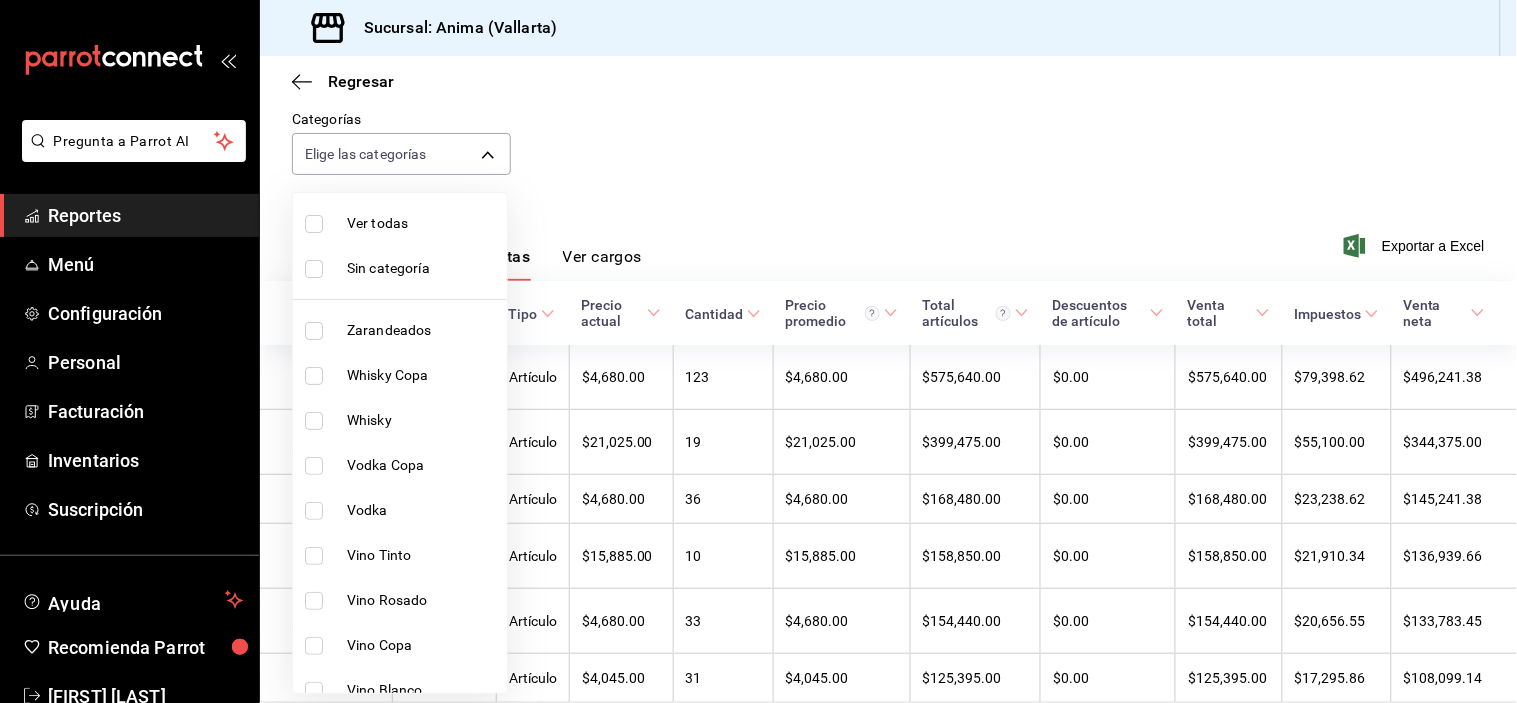 click on "Zarandeados" at bounding box center (400, 330) 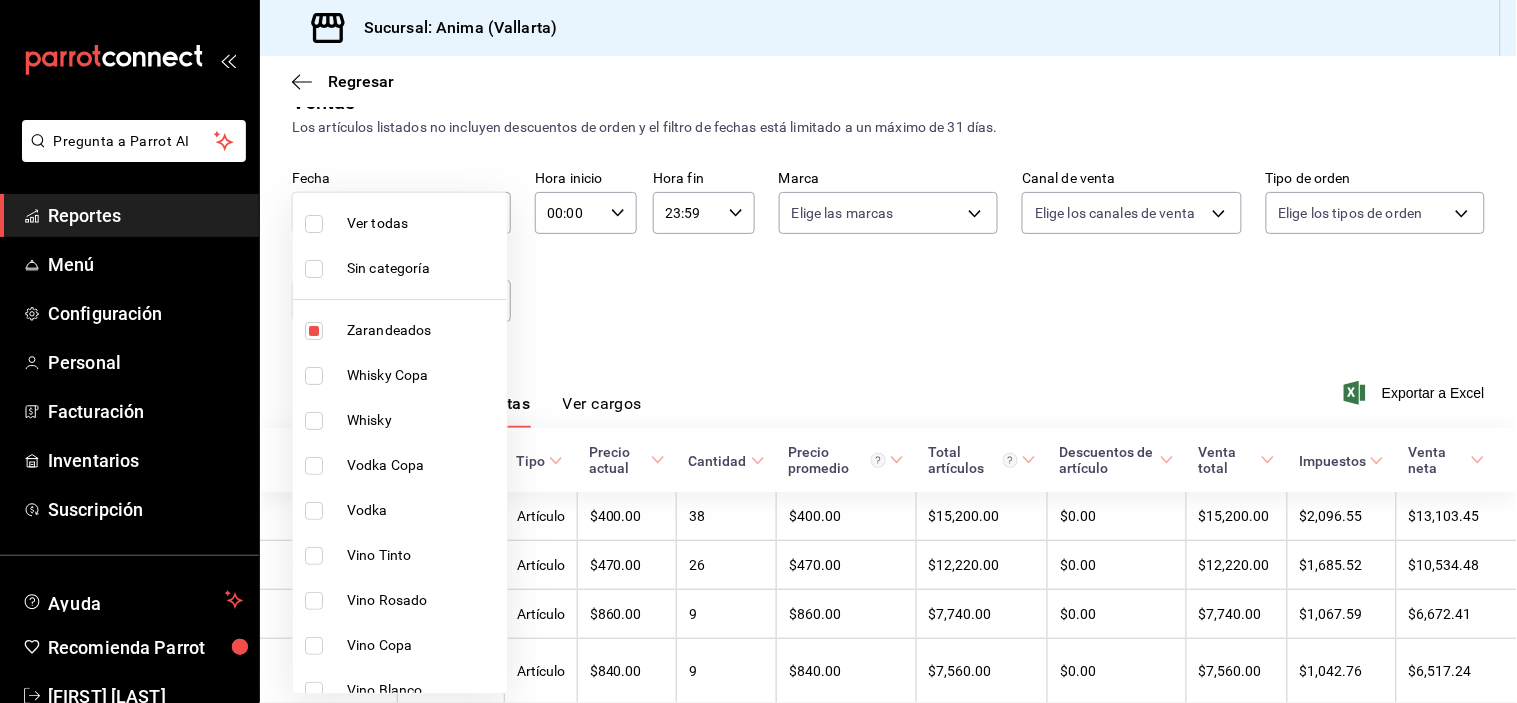 scroll, scrollTop: 183, scrollLeft: 0, axis: vertical 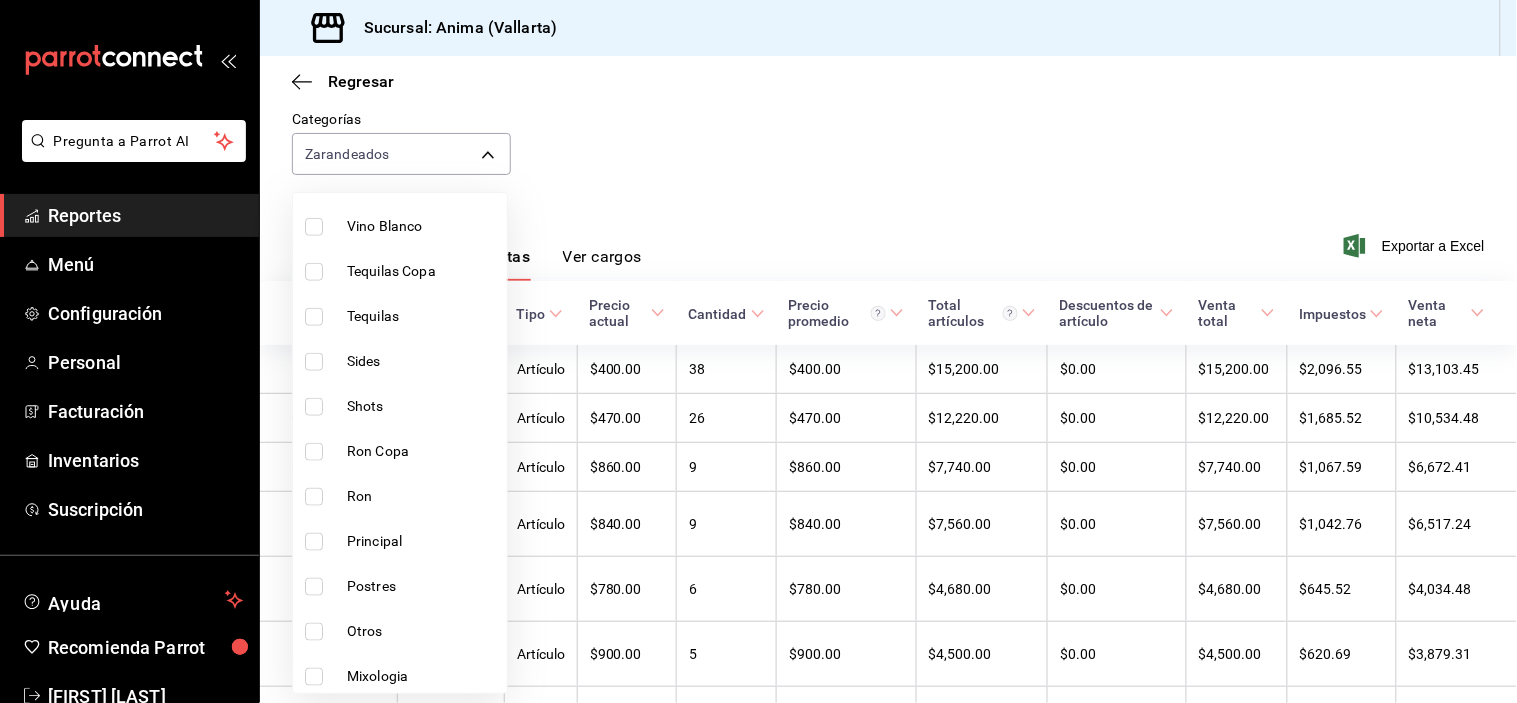 click on "Sides" at bounding box center [423, 361] 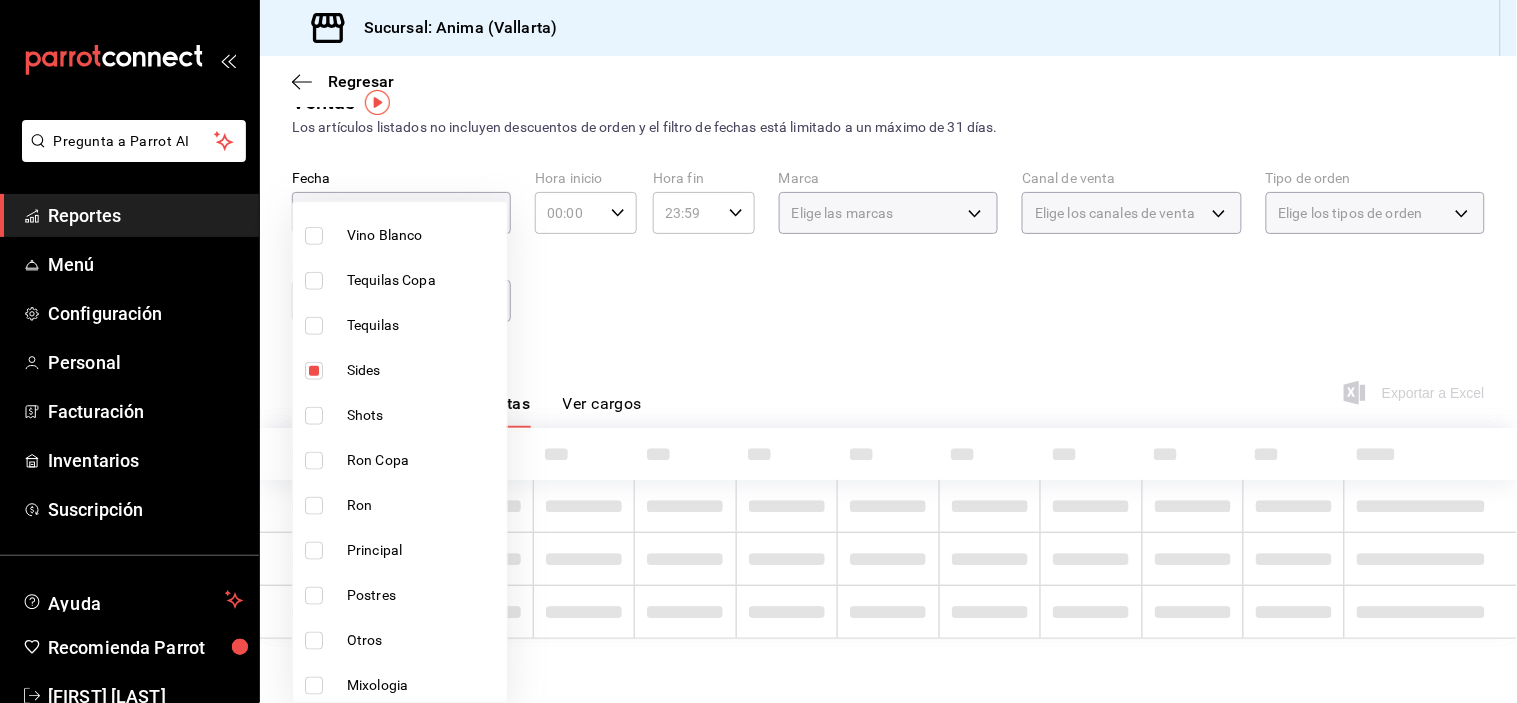 scroll, scrollTop: 183, scrollLeft: 0, axis: vertical 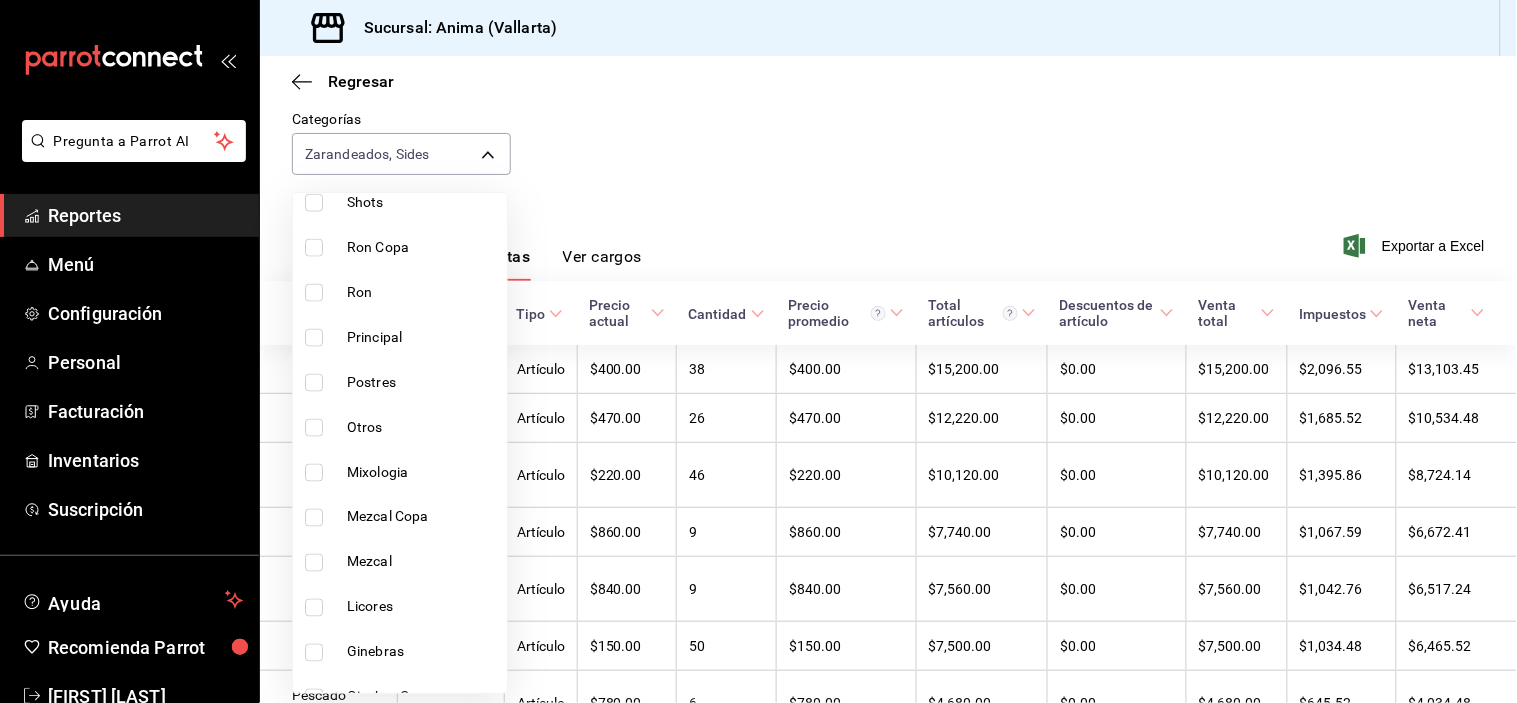 click on "Principal" at bounding box center [423, 337] 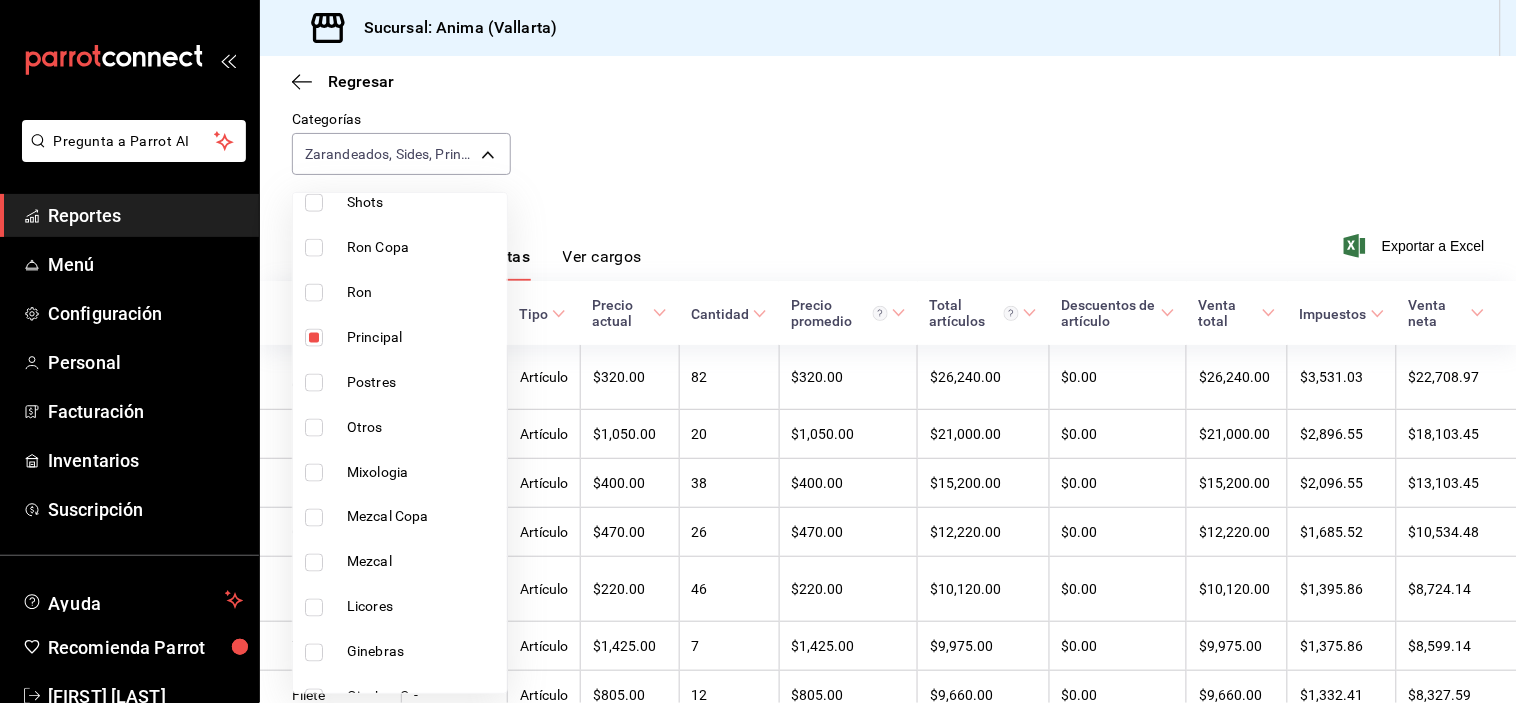 click on "Postres" at bounding box center (423, 382) 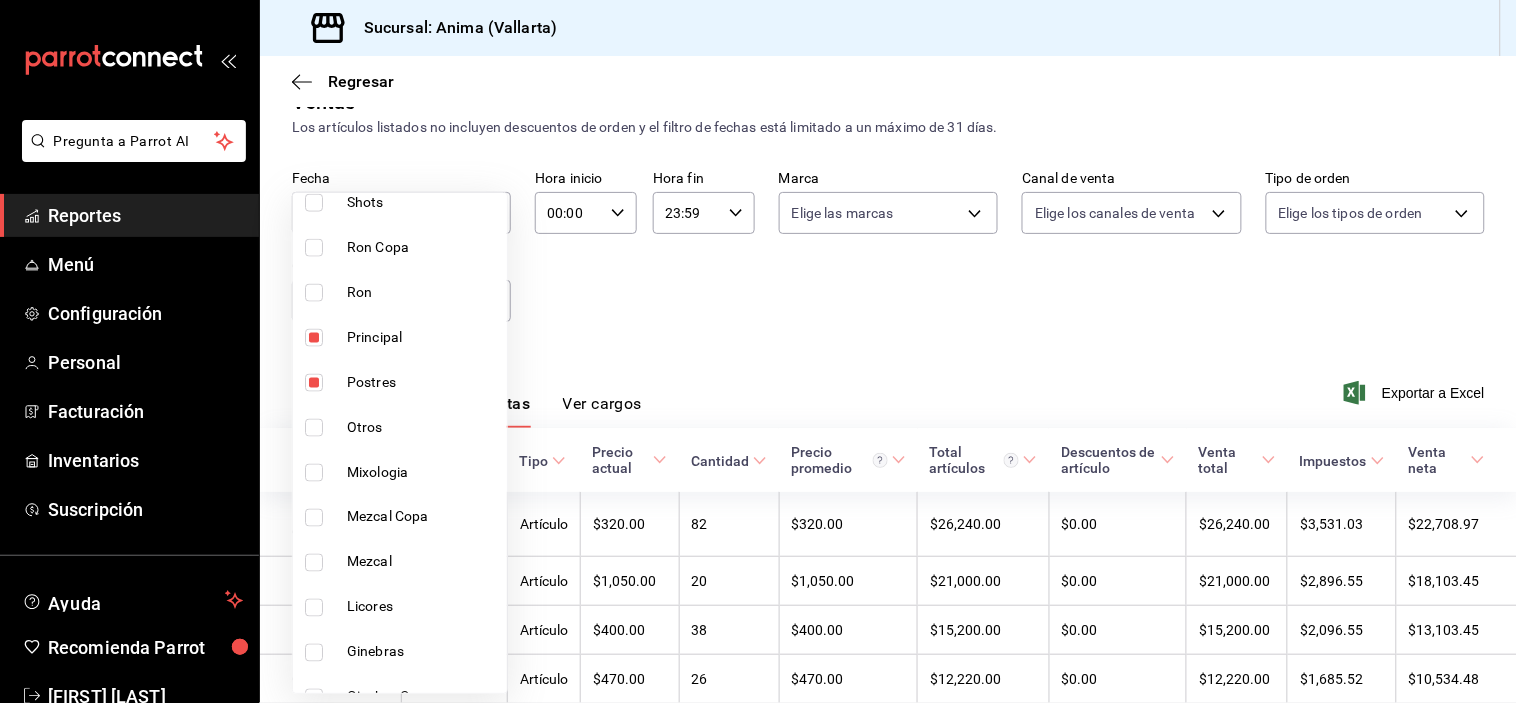 scroll, scrollTop: 183, scrollLeft: 0, axis: vertical 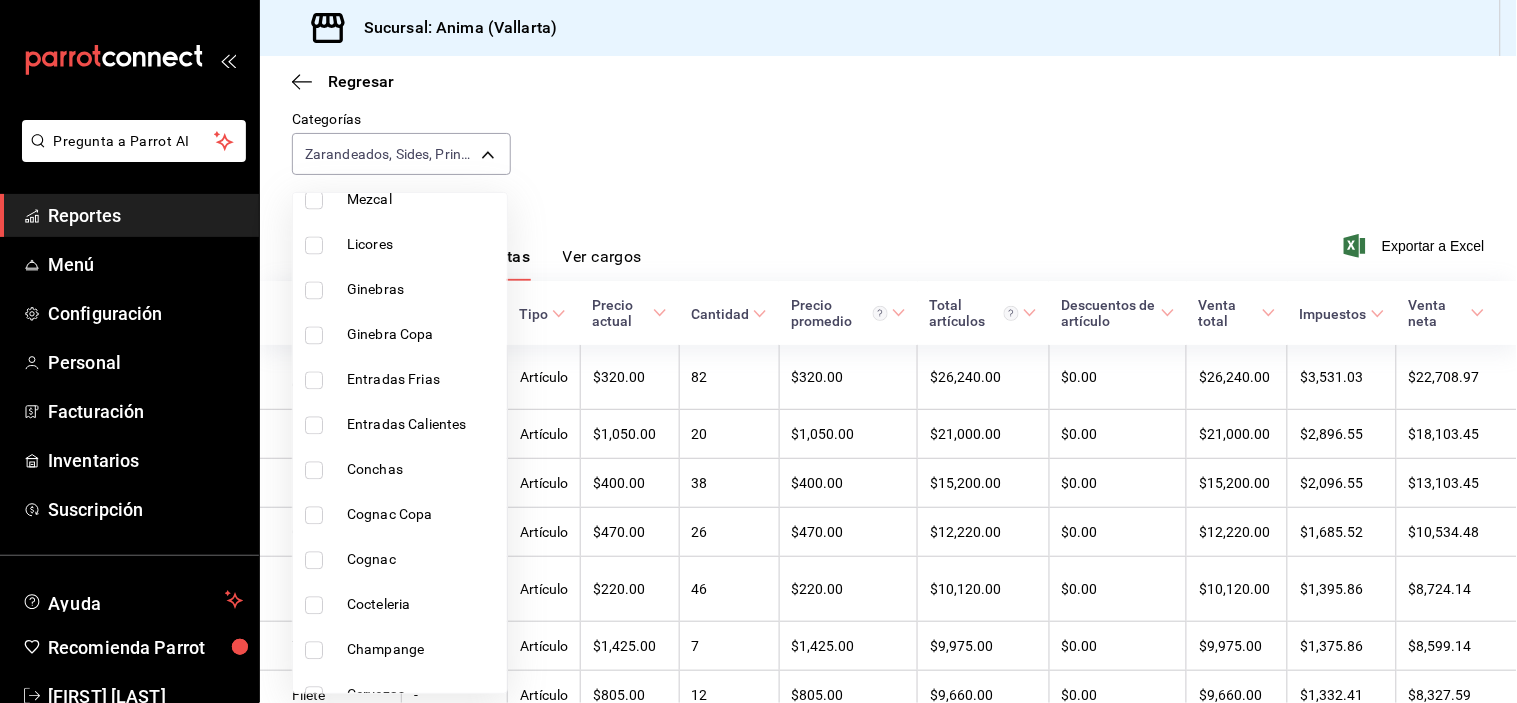 drag, startPoint x: 394, startPoint y: 371, endPoint x: 394, endPoint y: 400, distance: 29 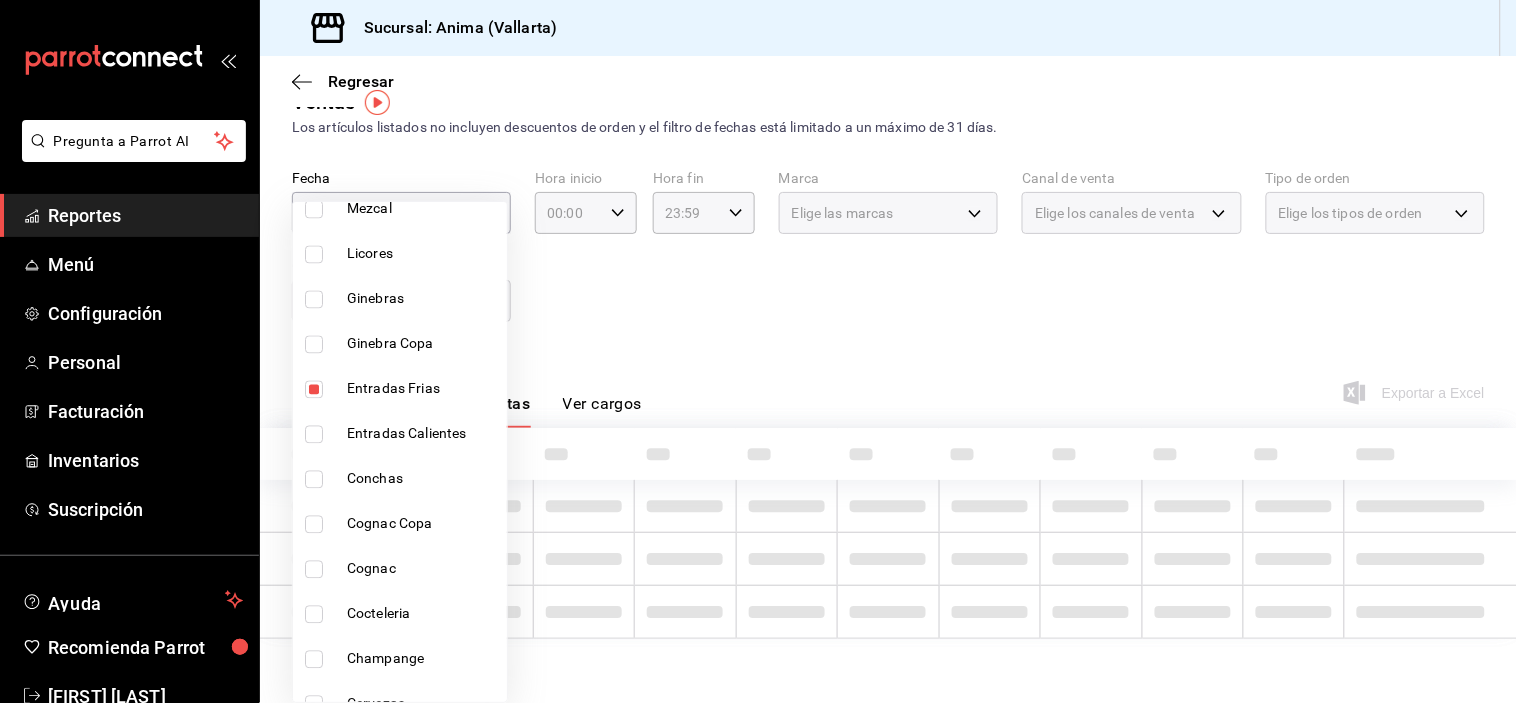 click on "Entradas  Calientes" at bounding box center [423, 434] 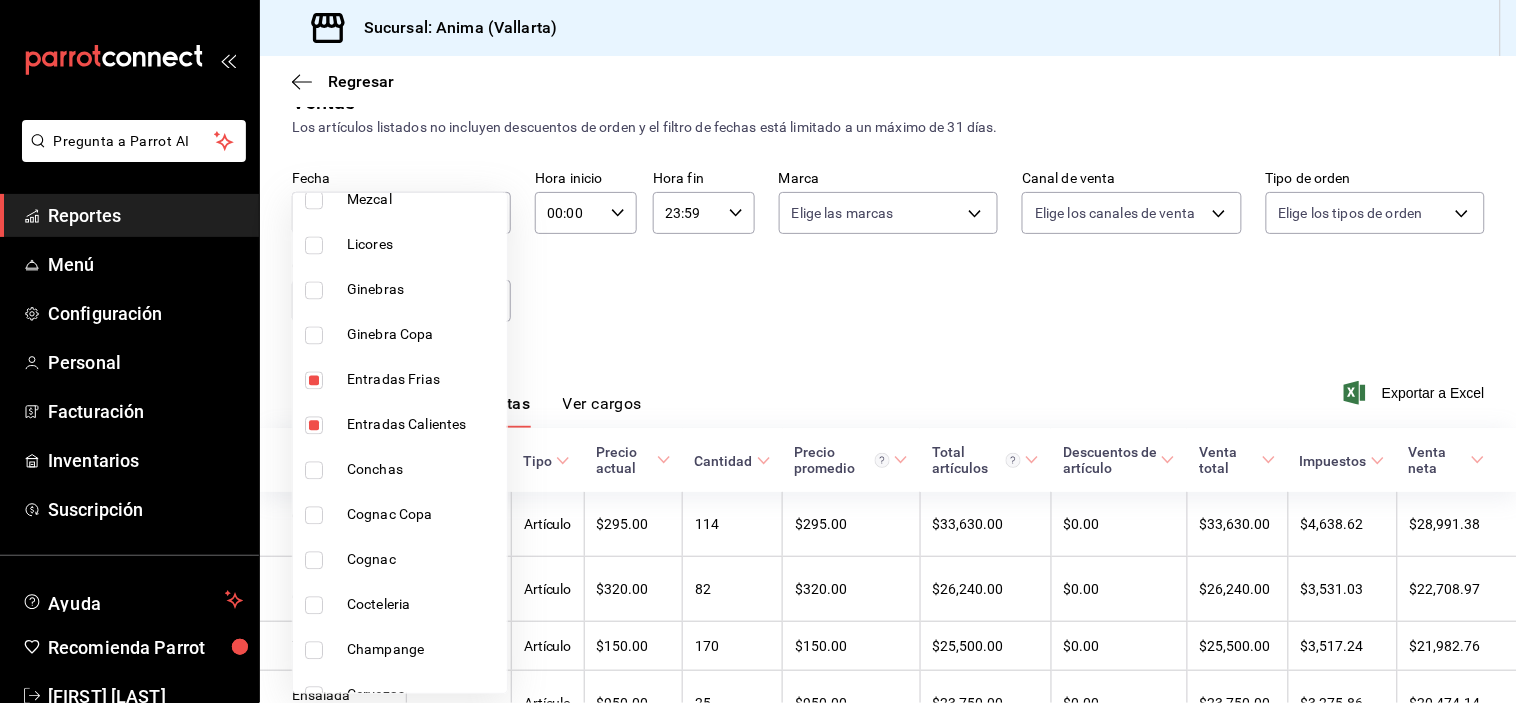 scroll, scrollTop: 183, scrollLeft: 0, axis: vertical 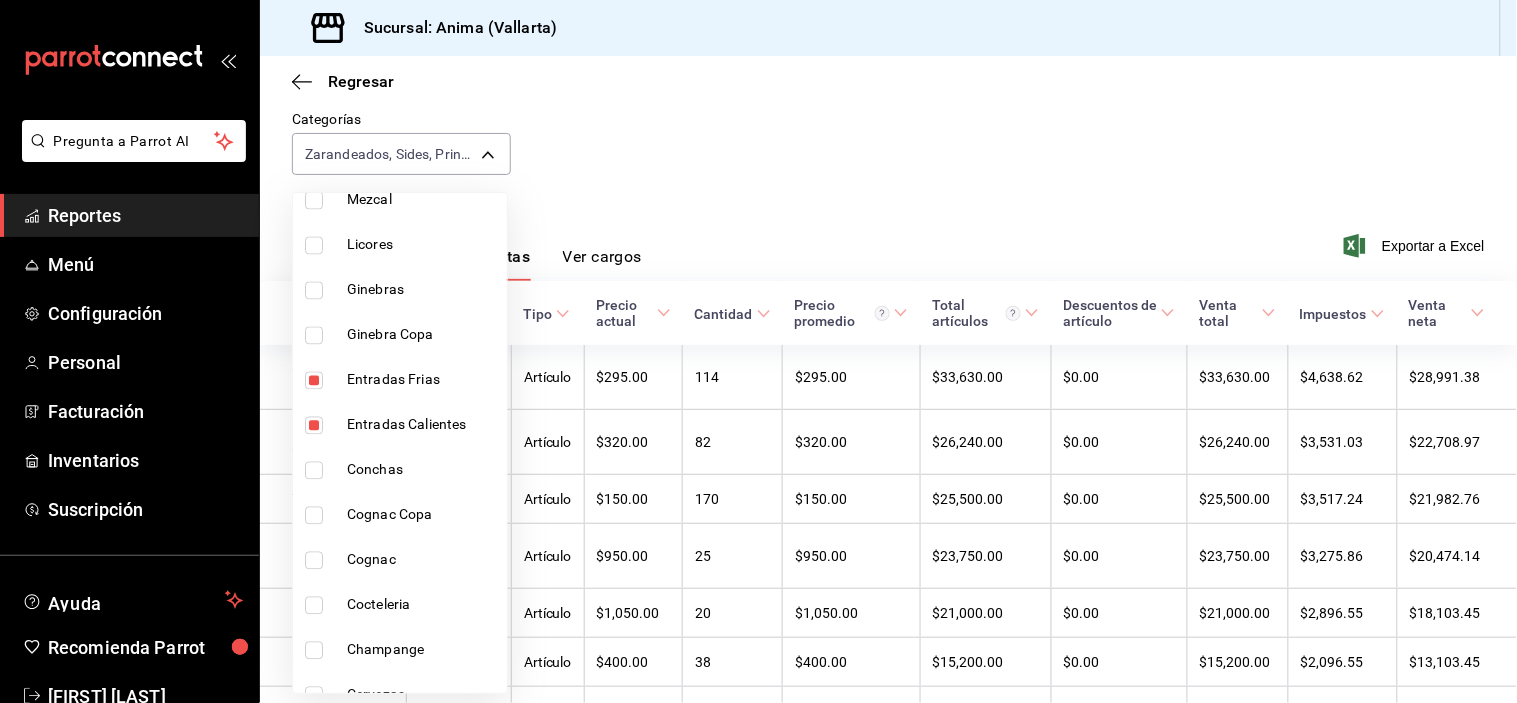 click on "Conchas" at bounding box center (423, 470) 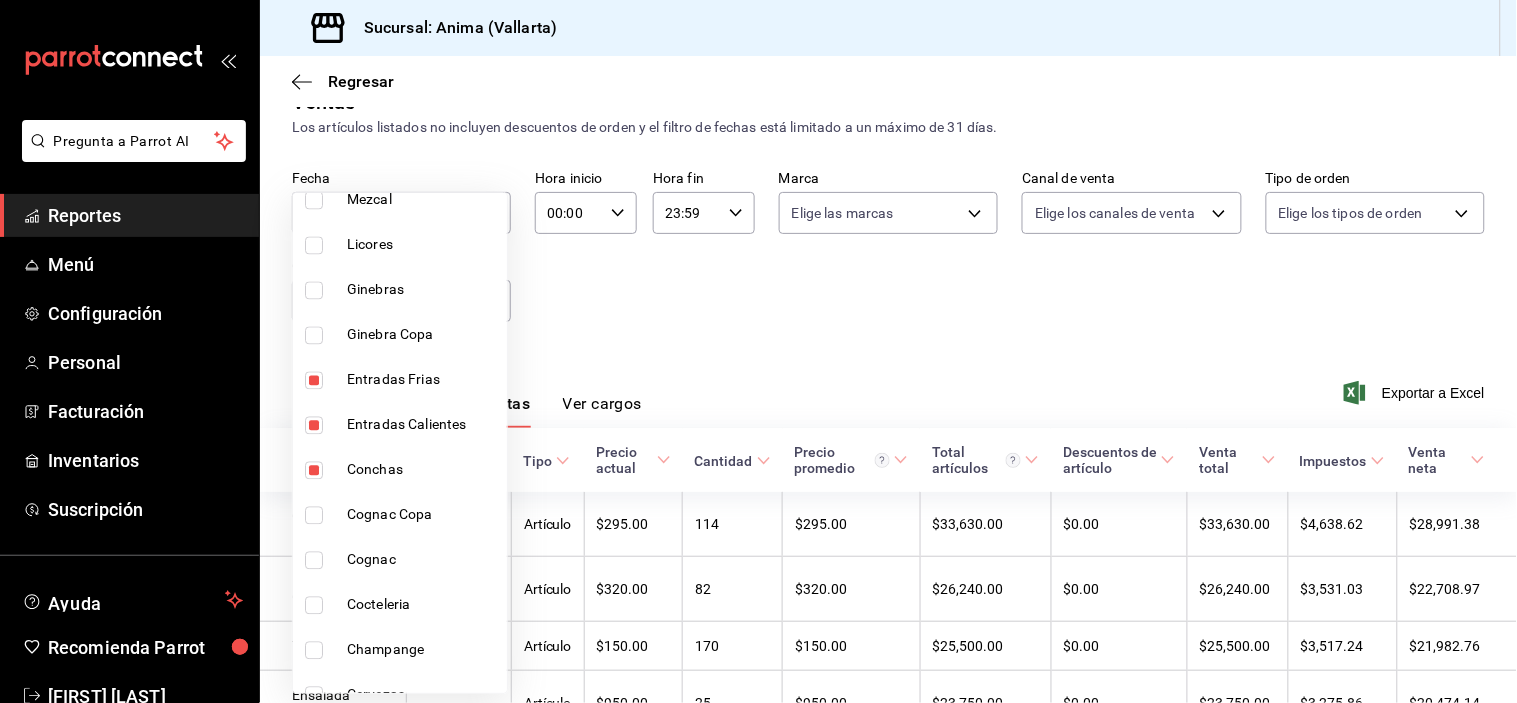 scroll, scrollTop: 183, scrollLeft: 0, axis: vertical 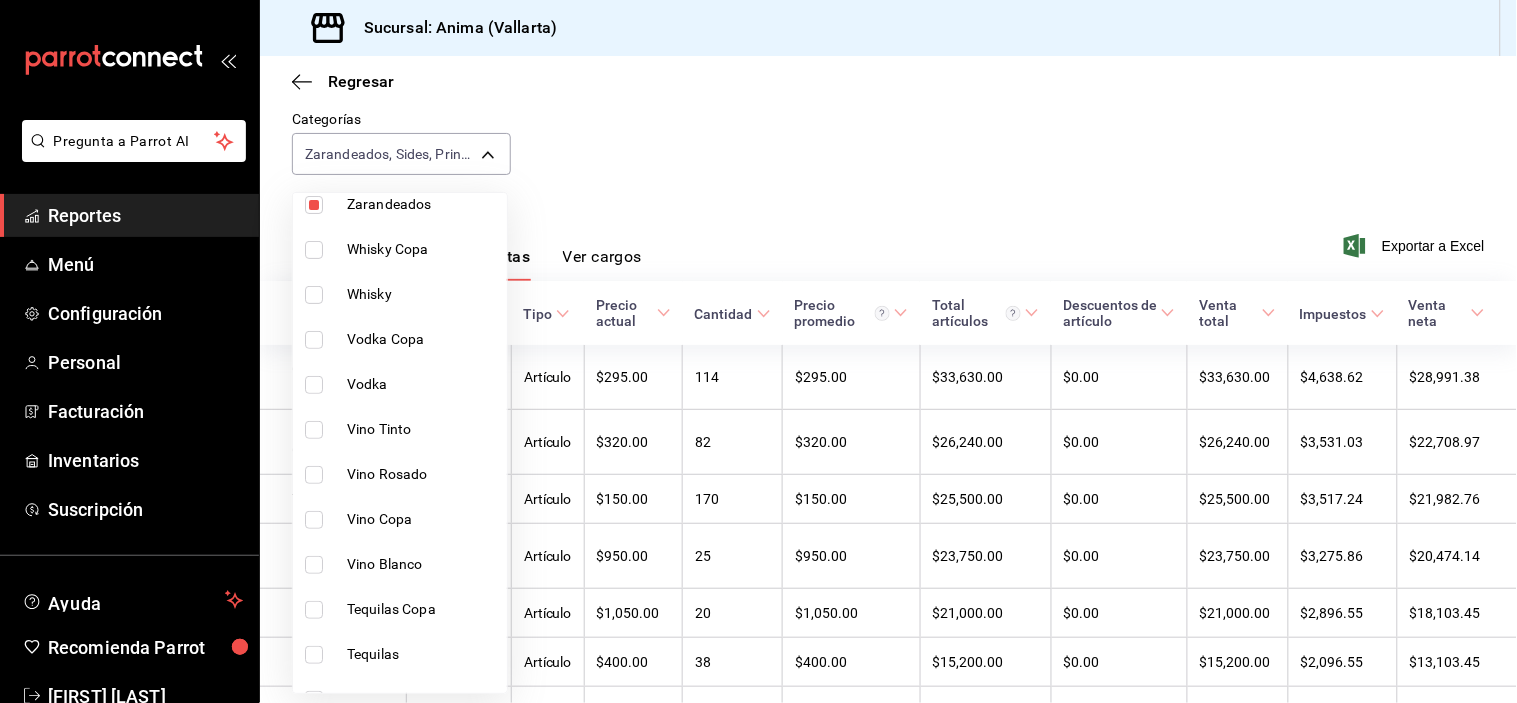 click at bounding box center [758, 351] 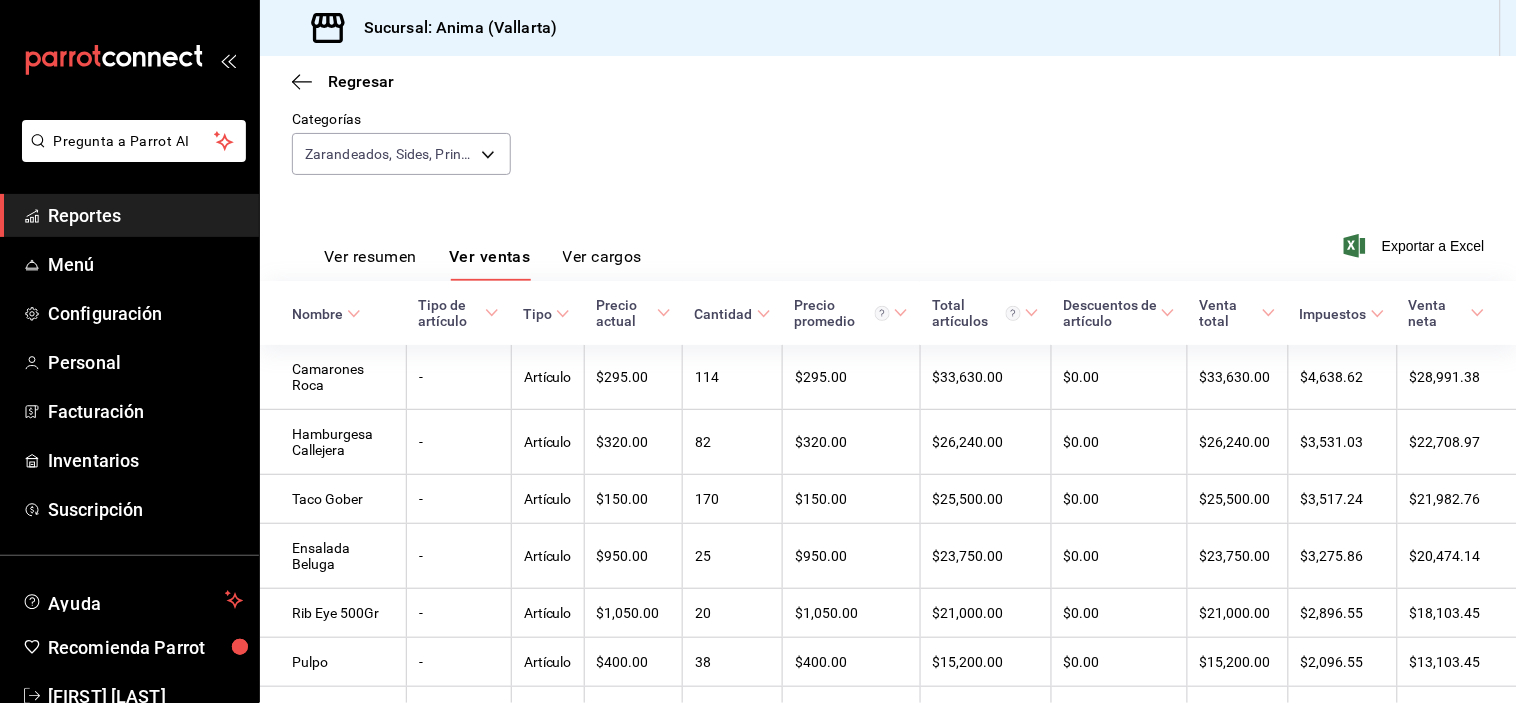 click on "Cantidad" at bounding box center [733, 314] 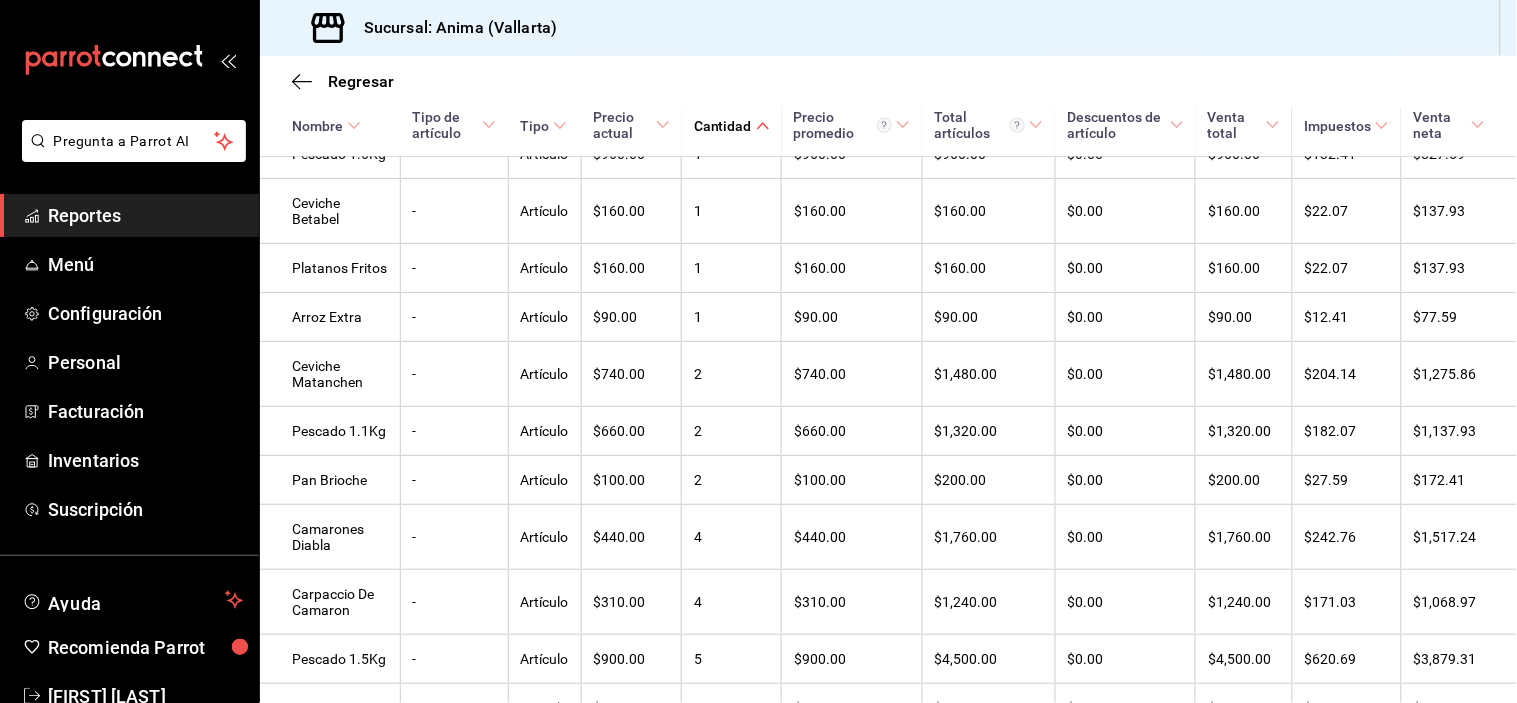 scroll, scrollTop: 623, scrollLeft: 0, axis: vertical 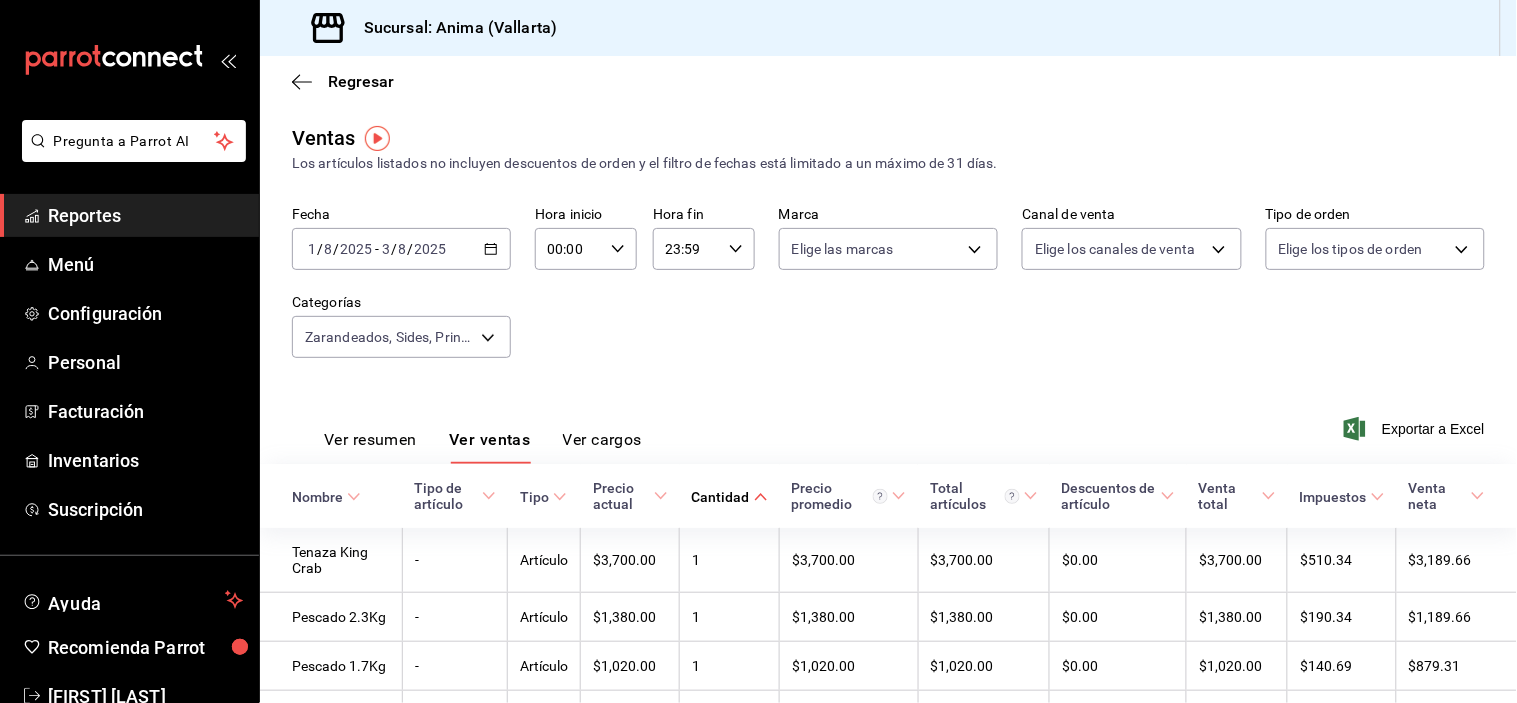 click on "Reportes" at bounding box center [145, 215] 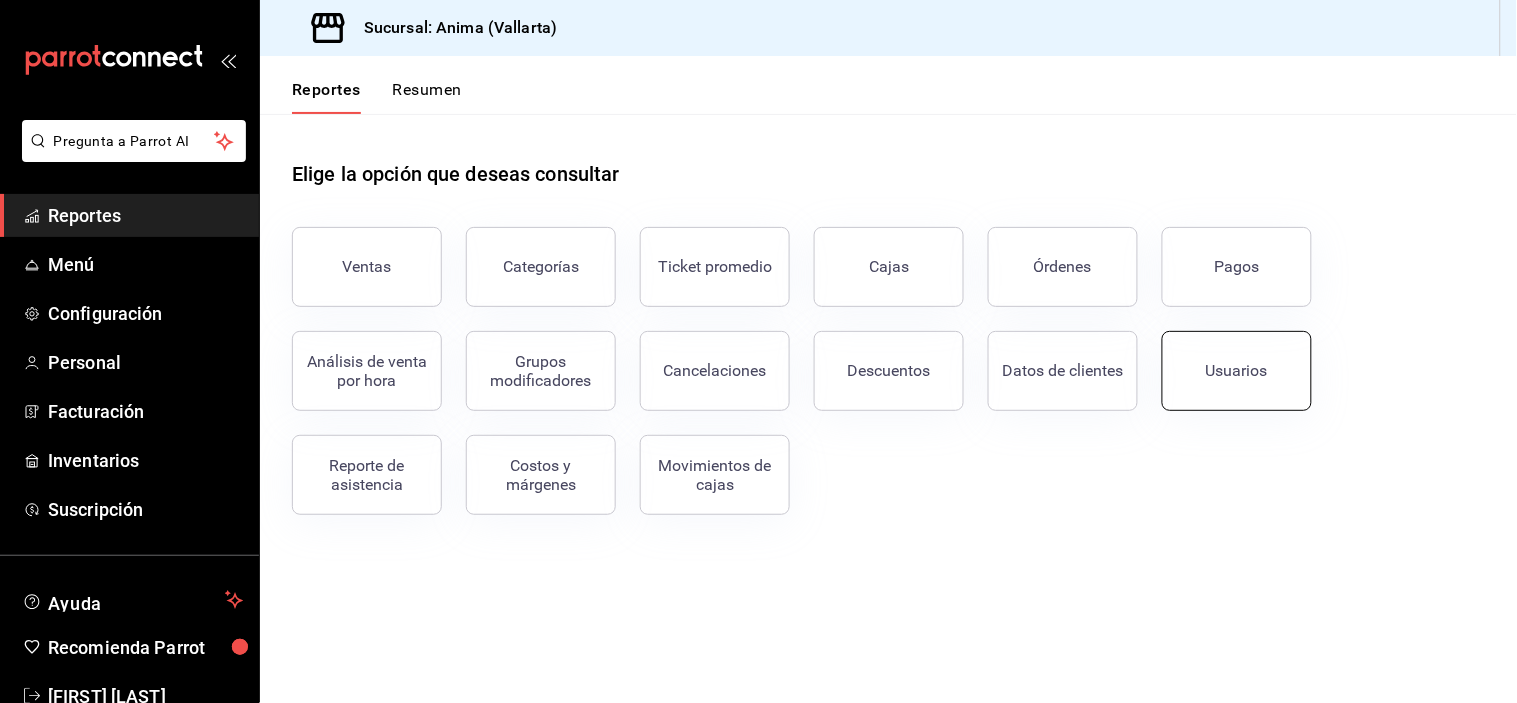 click on "Usuarios" at bounding box center [1237, 371] 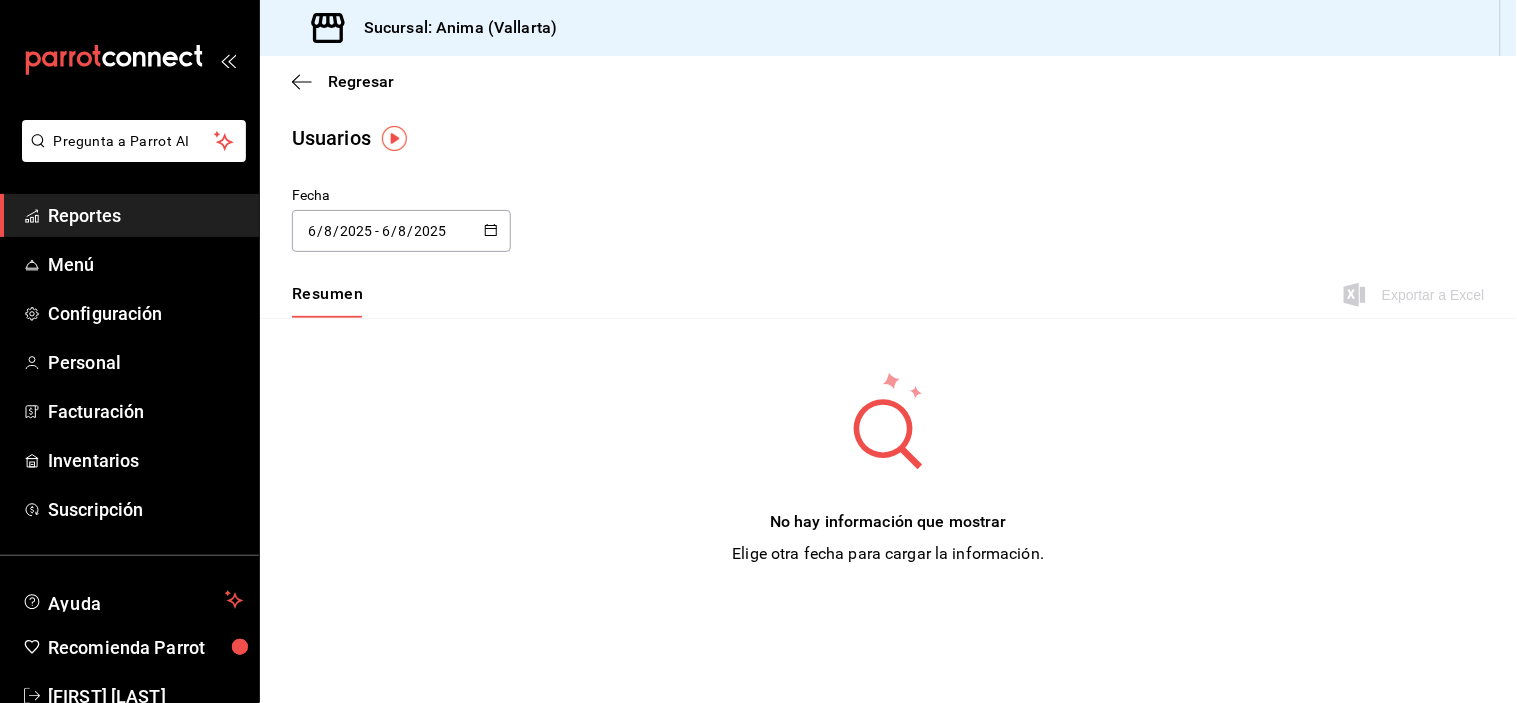 click on "2025-08-06 6 / 8 / 2025 - 2025-08-06 6 / 8 / 2025" at bounding box center (401, 231) 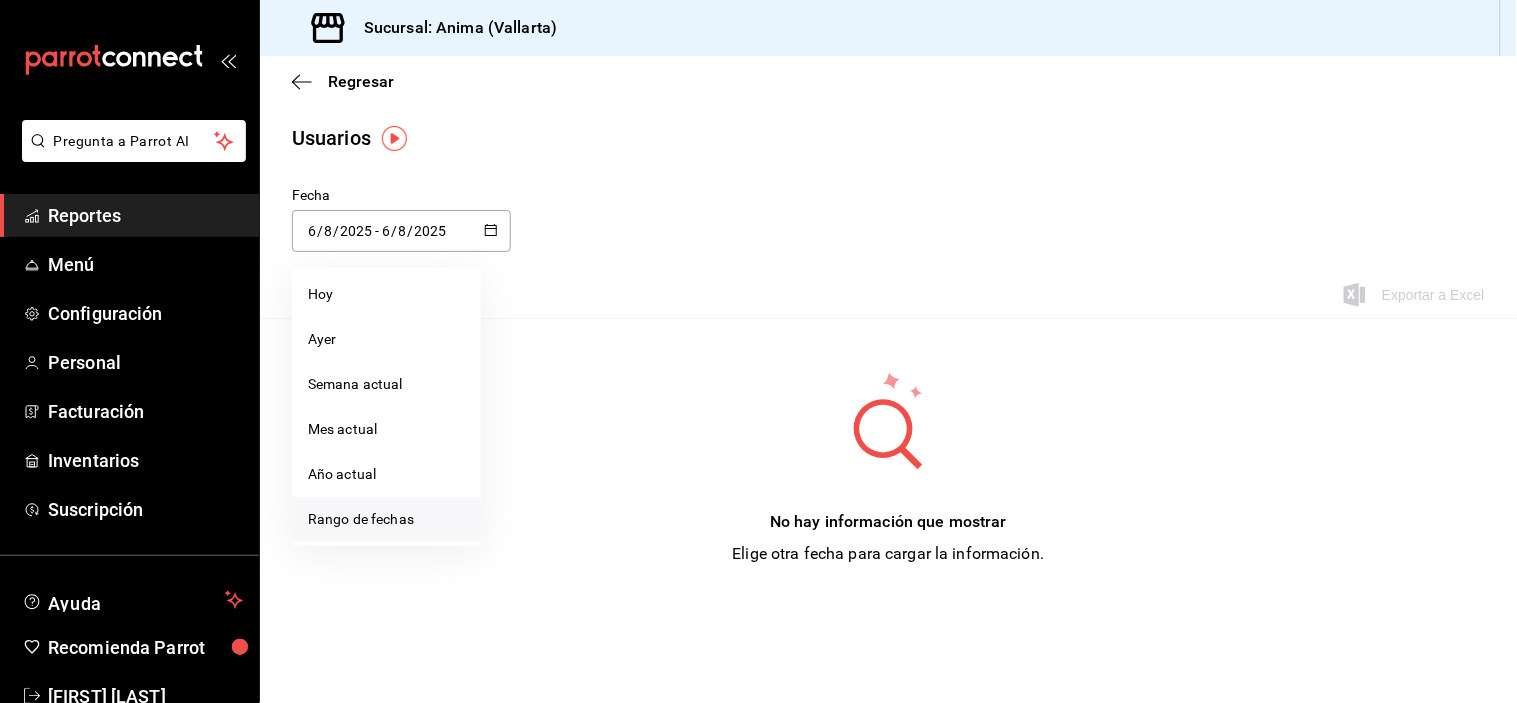 click on "Rango de fechas" at bounding box center [386, 519] 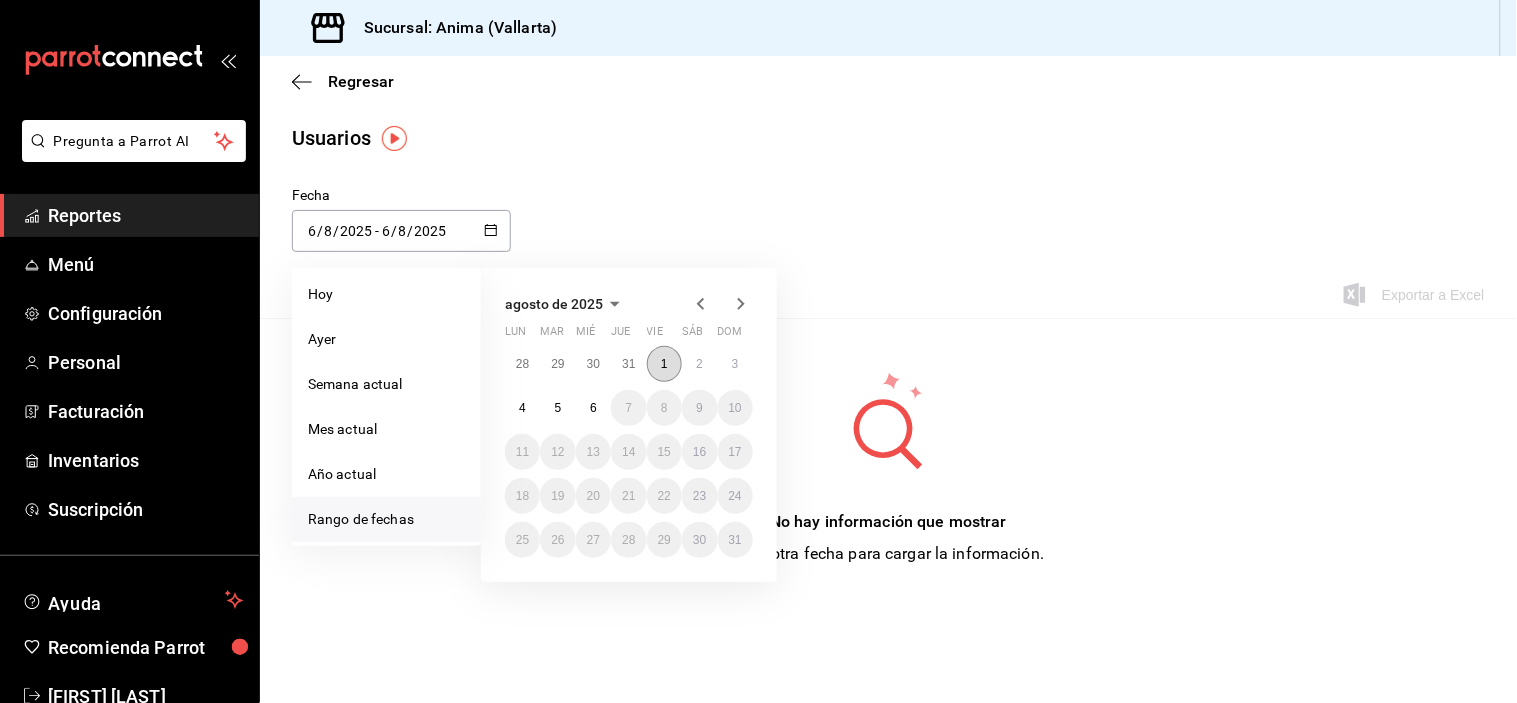click on "1" at bounding box center (664, 364) 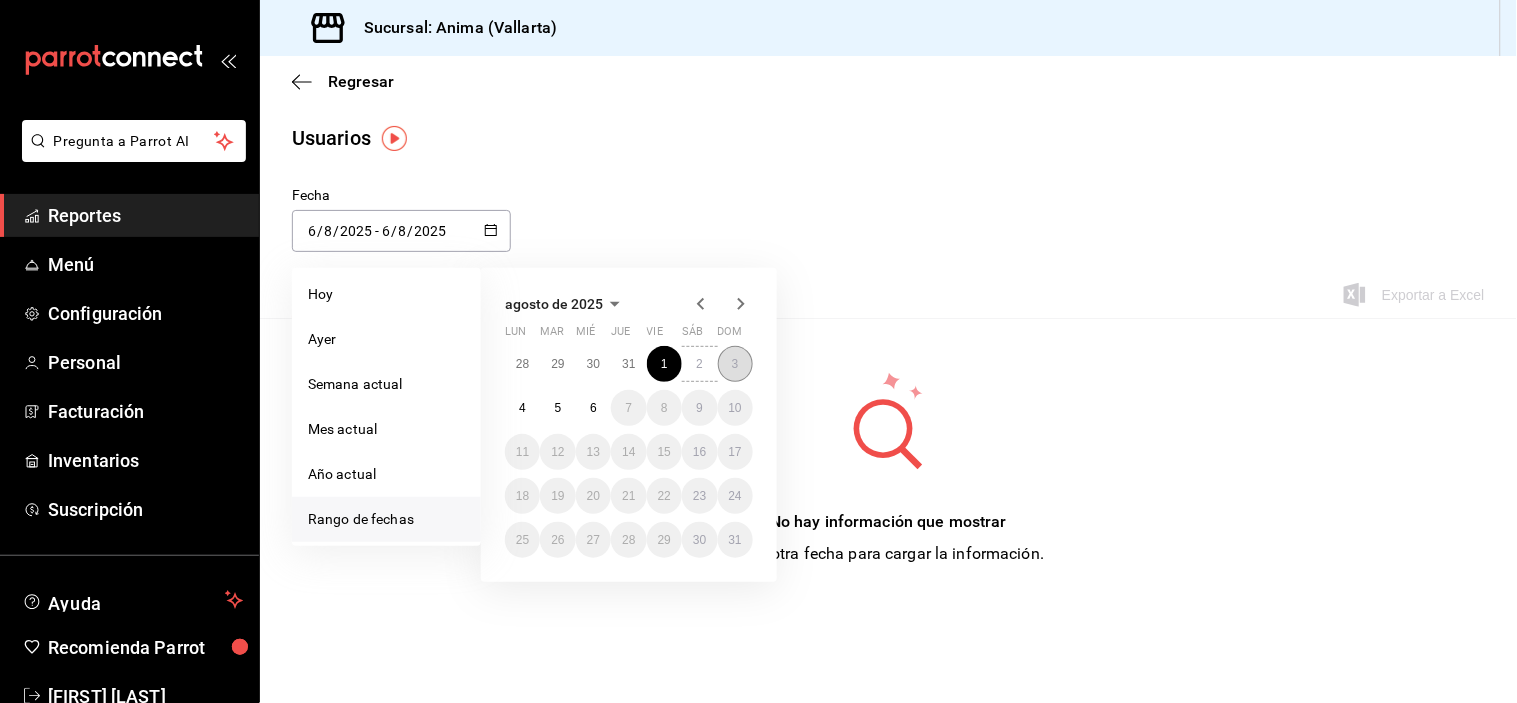 click on "3" at bounding box center [735, 364] 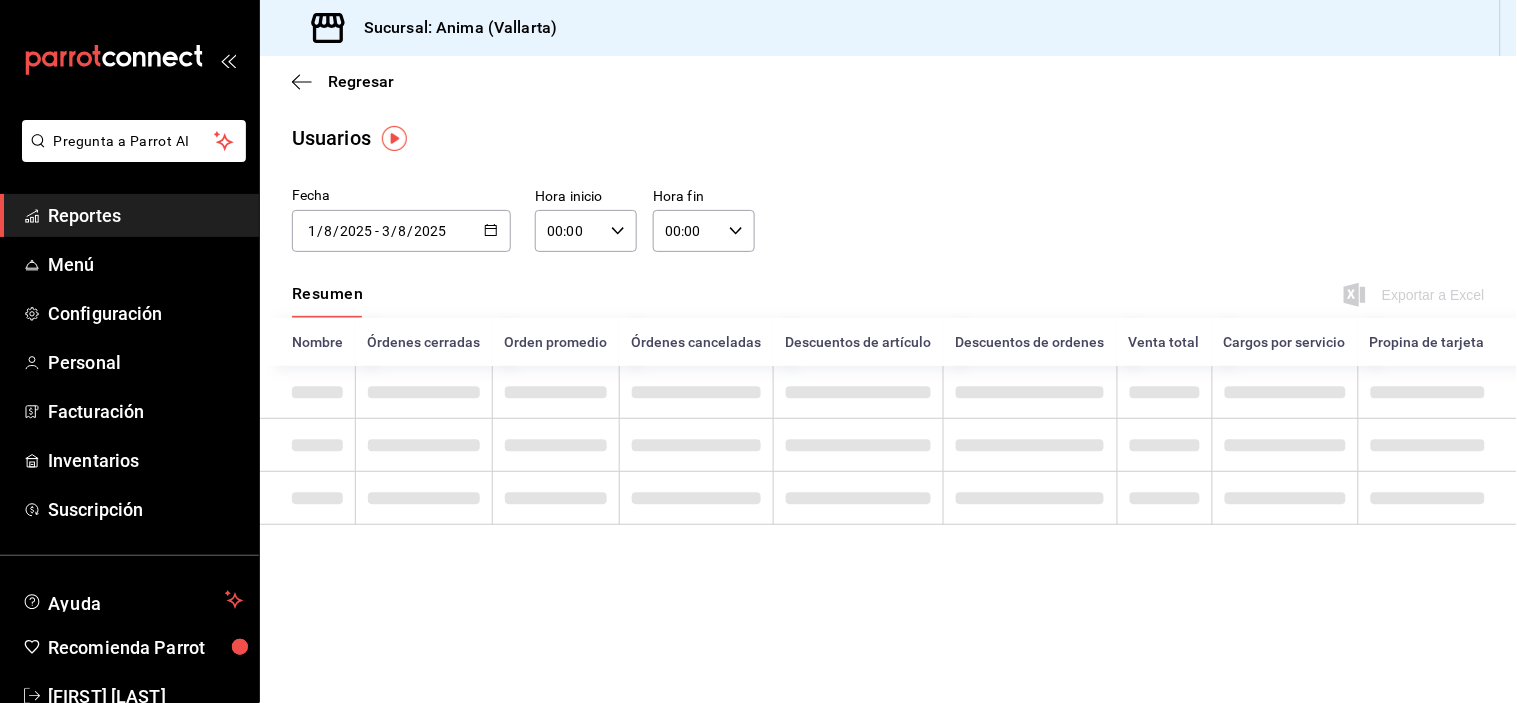 click on "00:00" at bounding box center [569, 231] 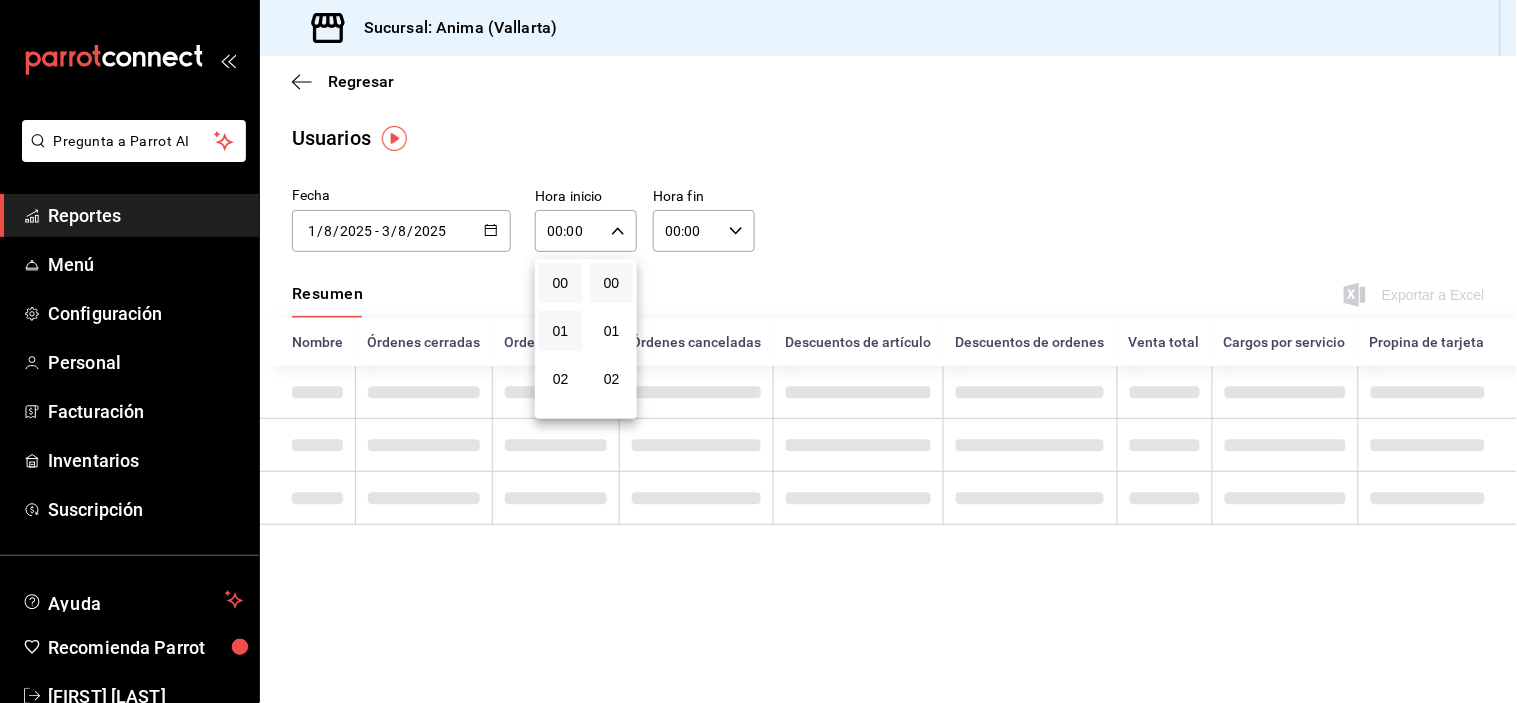 click on "01" at bounding box center [560, 331] 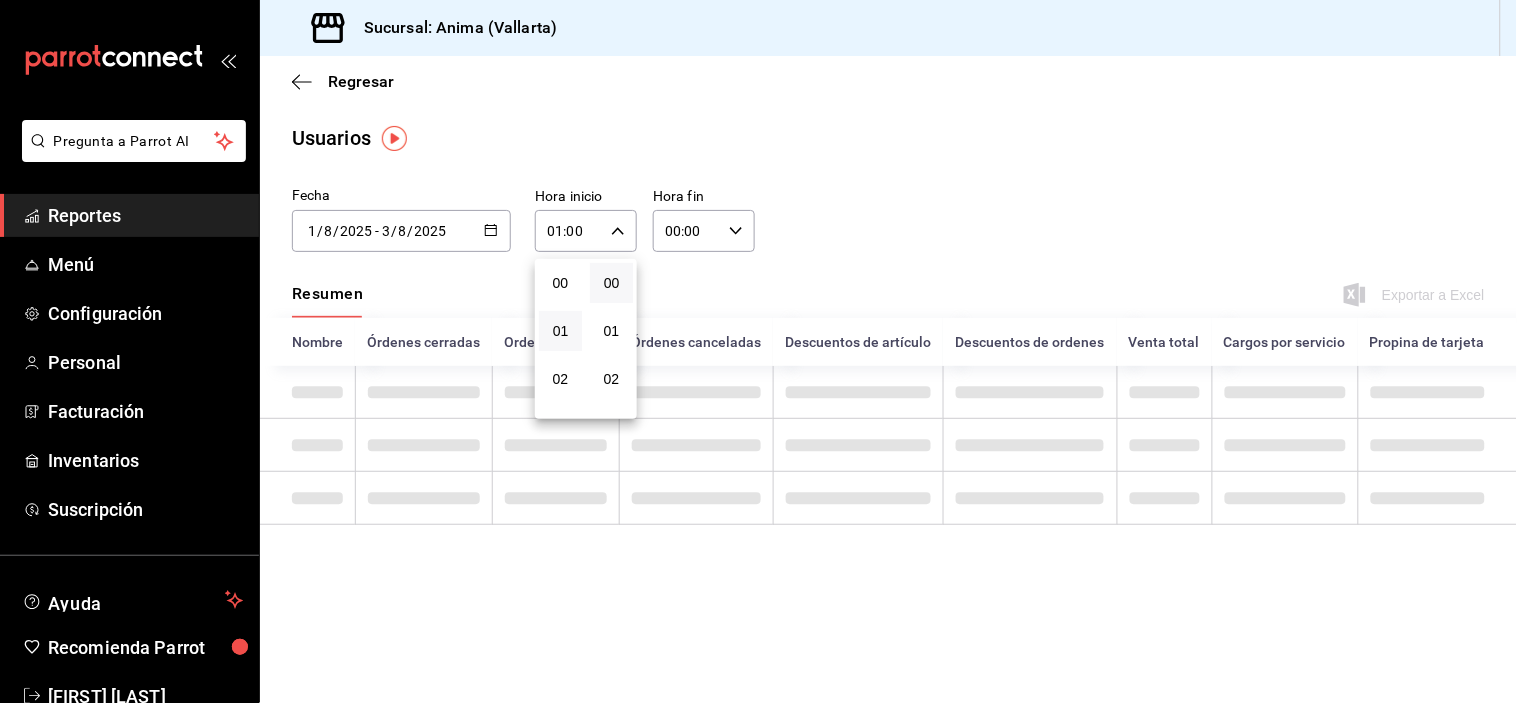 type 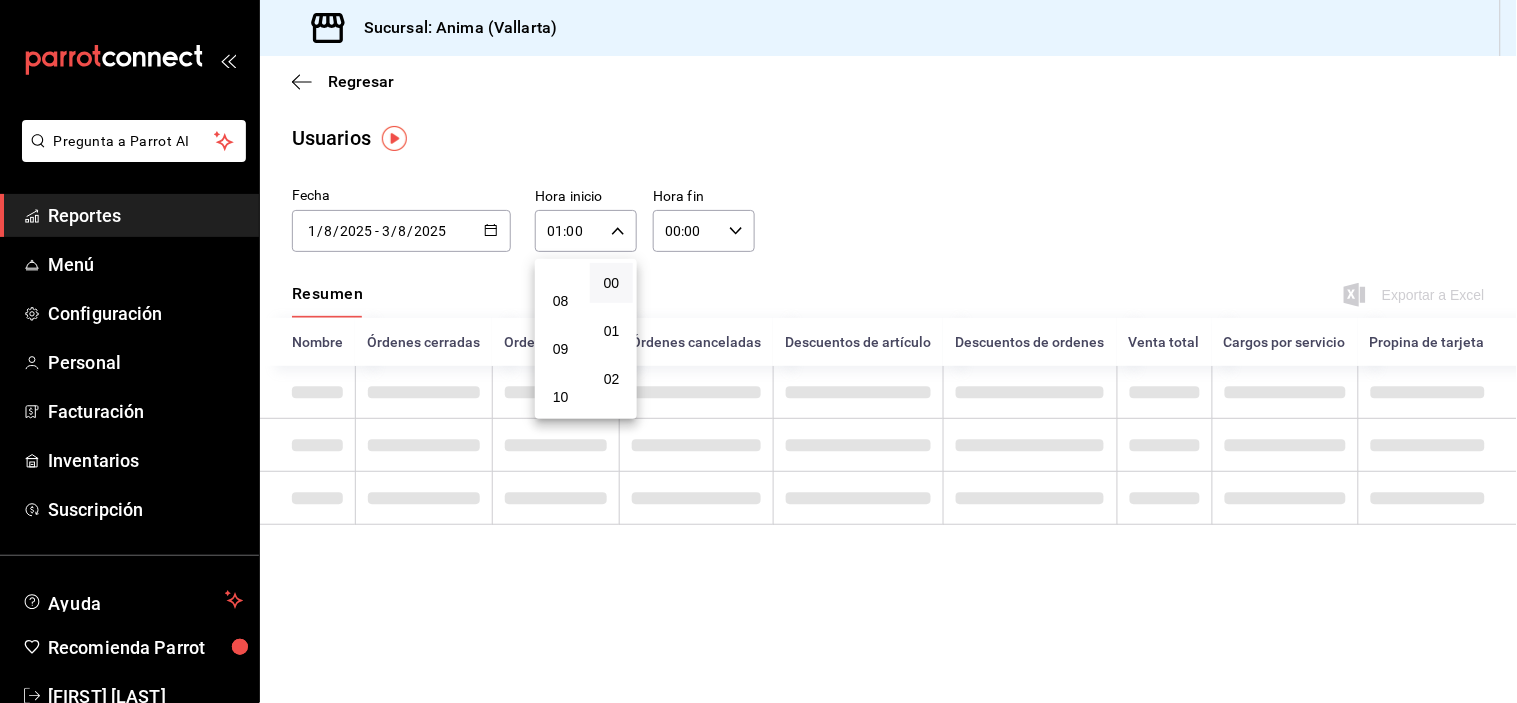 scroll, scrollTop: 311, scrollLeft: 0, axis: vertical 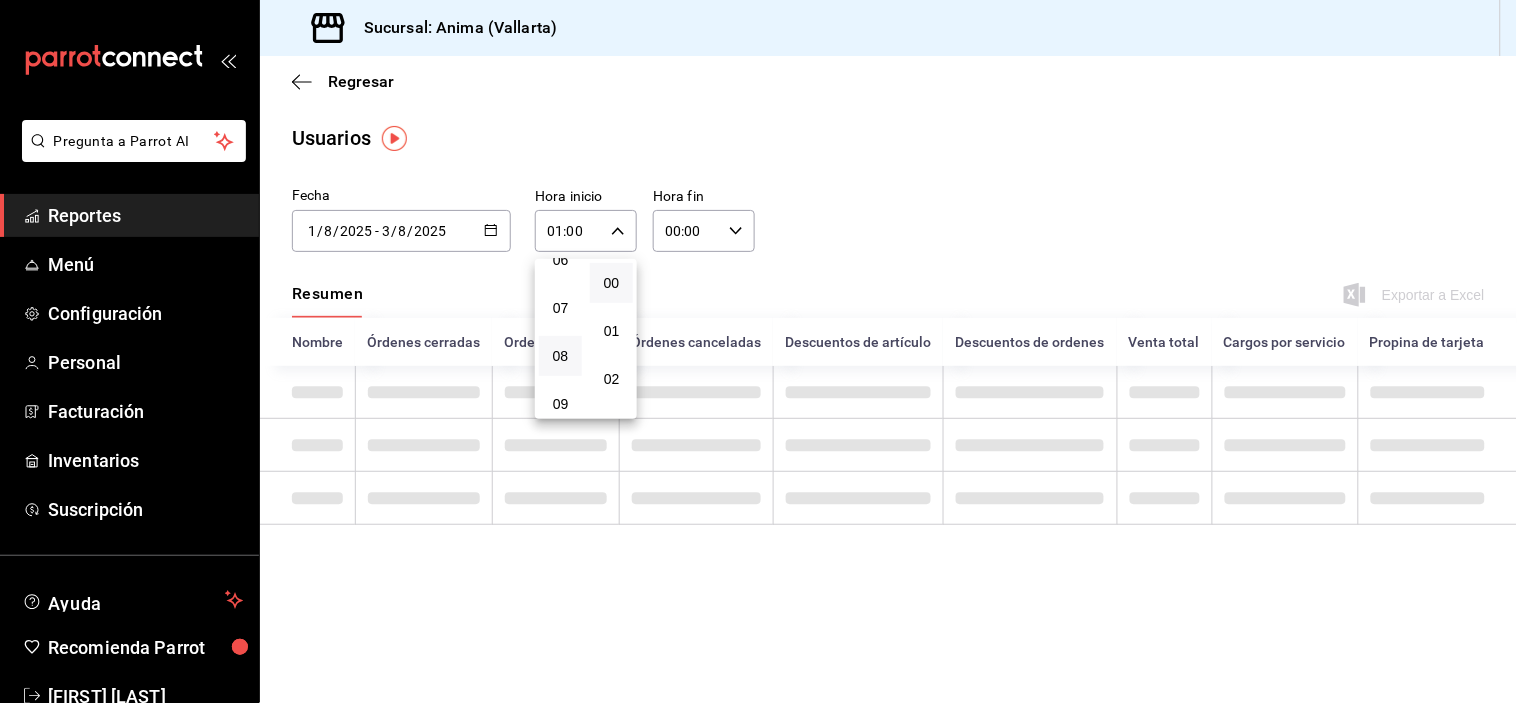click on "08" at bounding box center [560, 356] 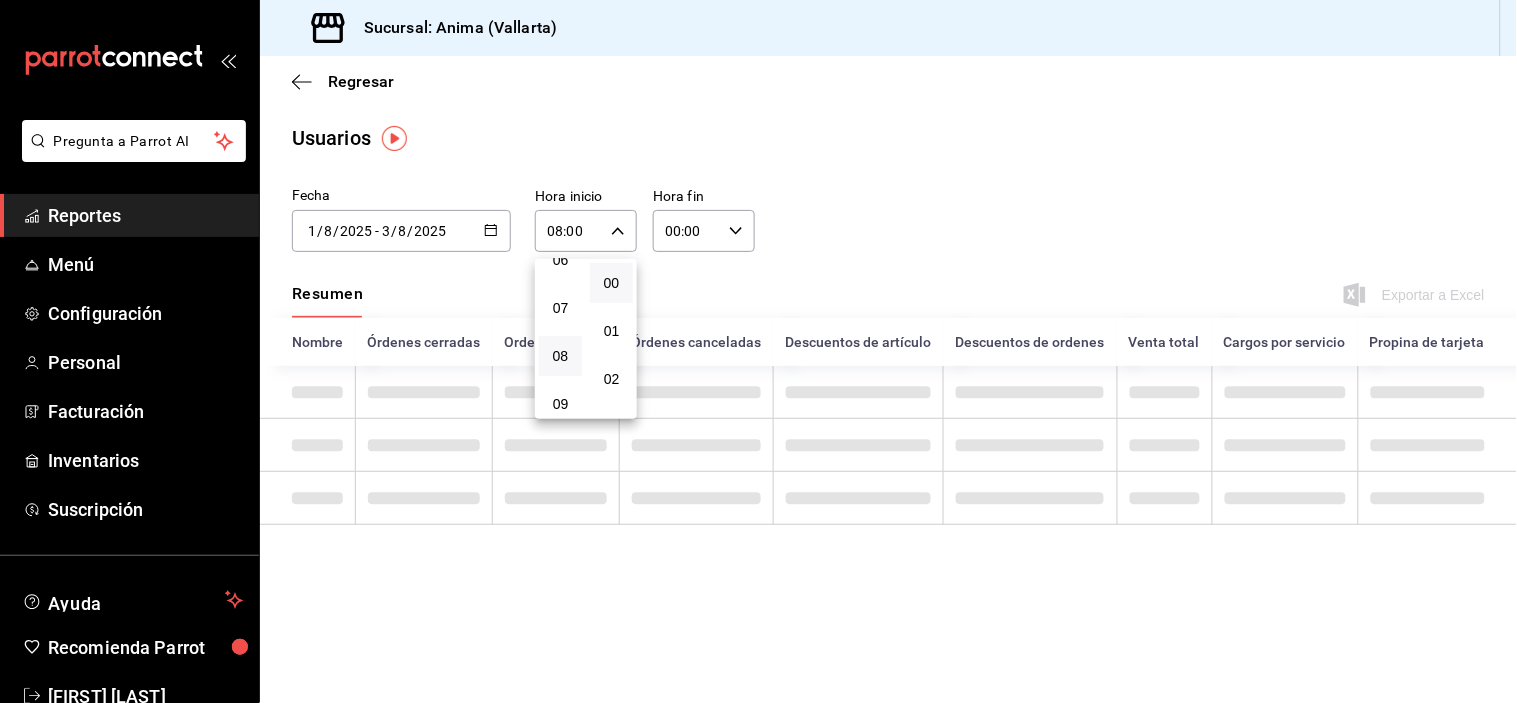 click at bounding box center [758, 351] 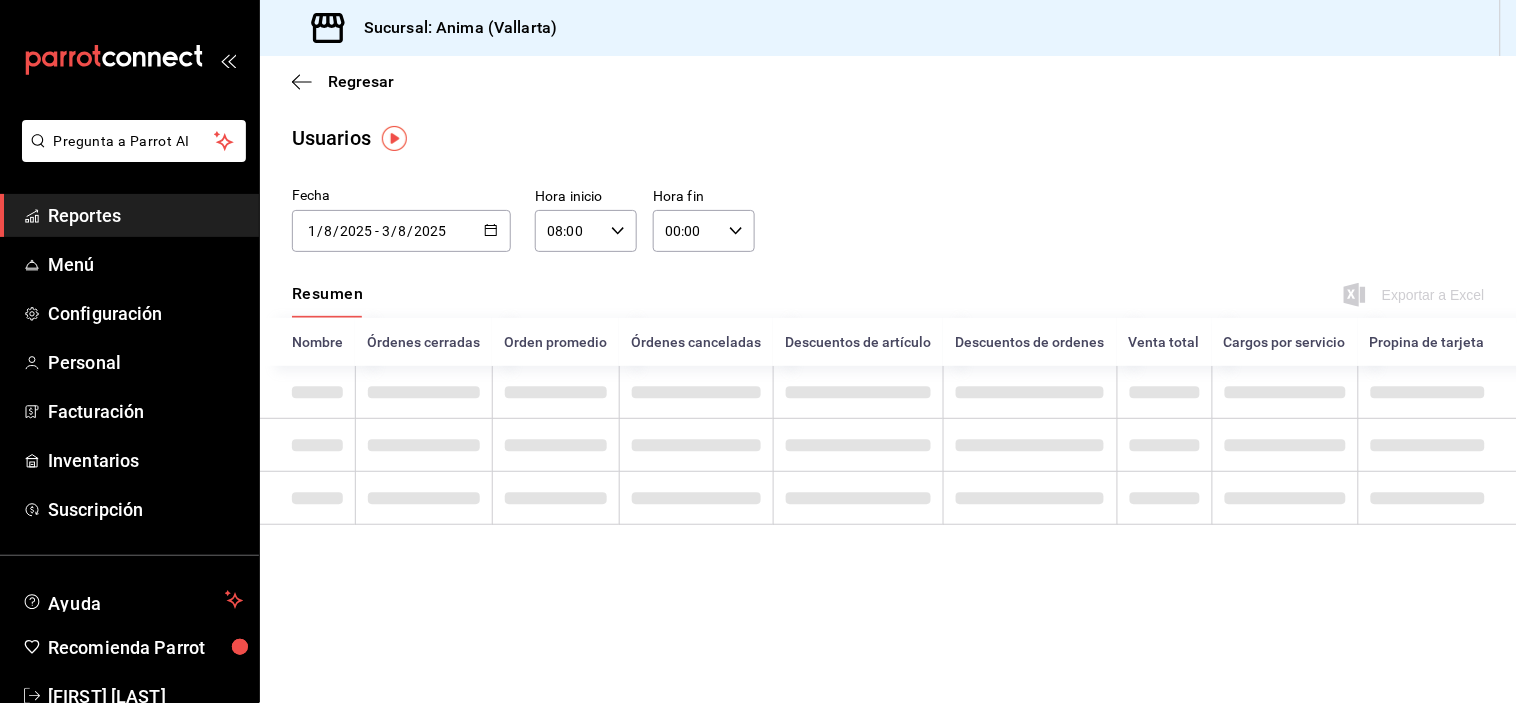 click on "00:00" at bounding box center [687, 231] 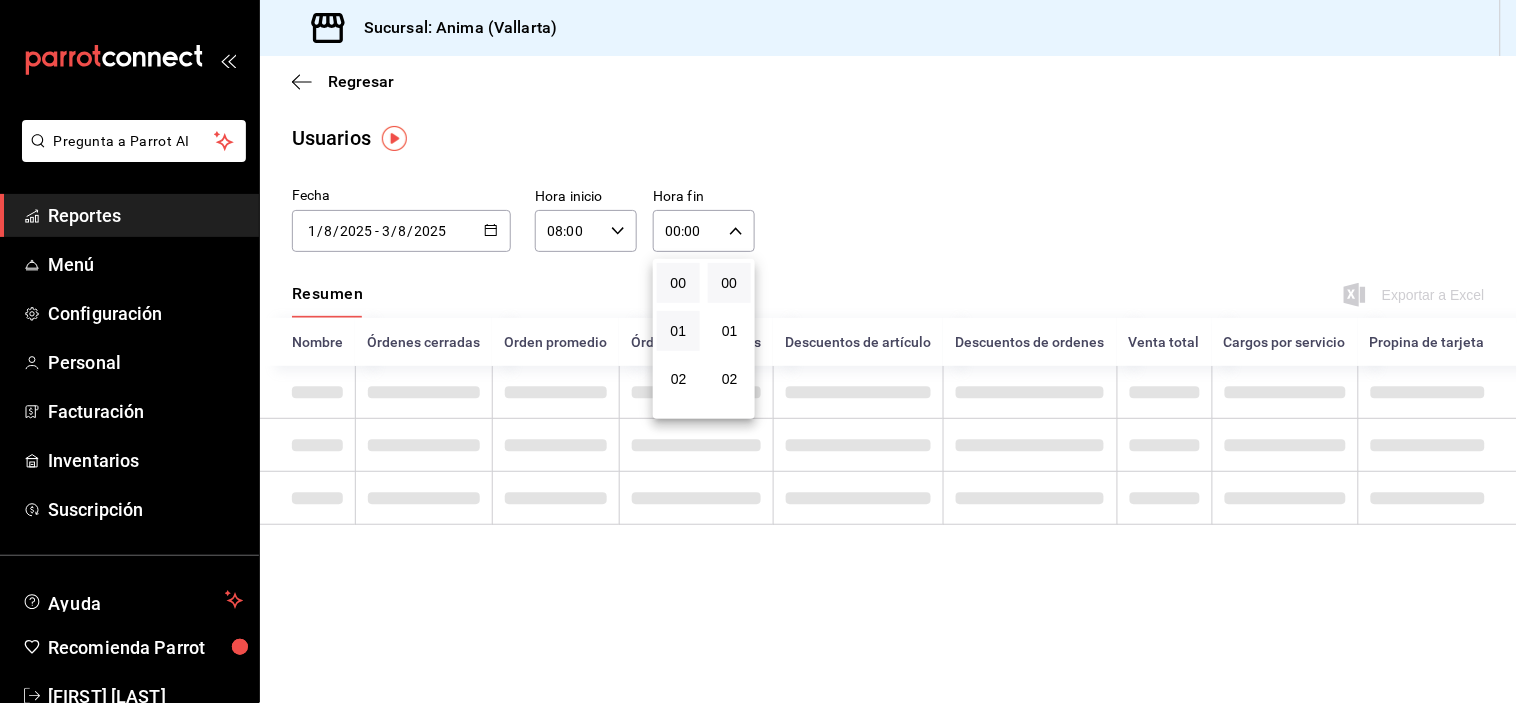click on "01" at bounding box center (678, 331) 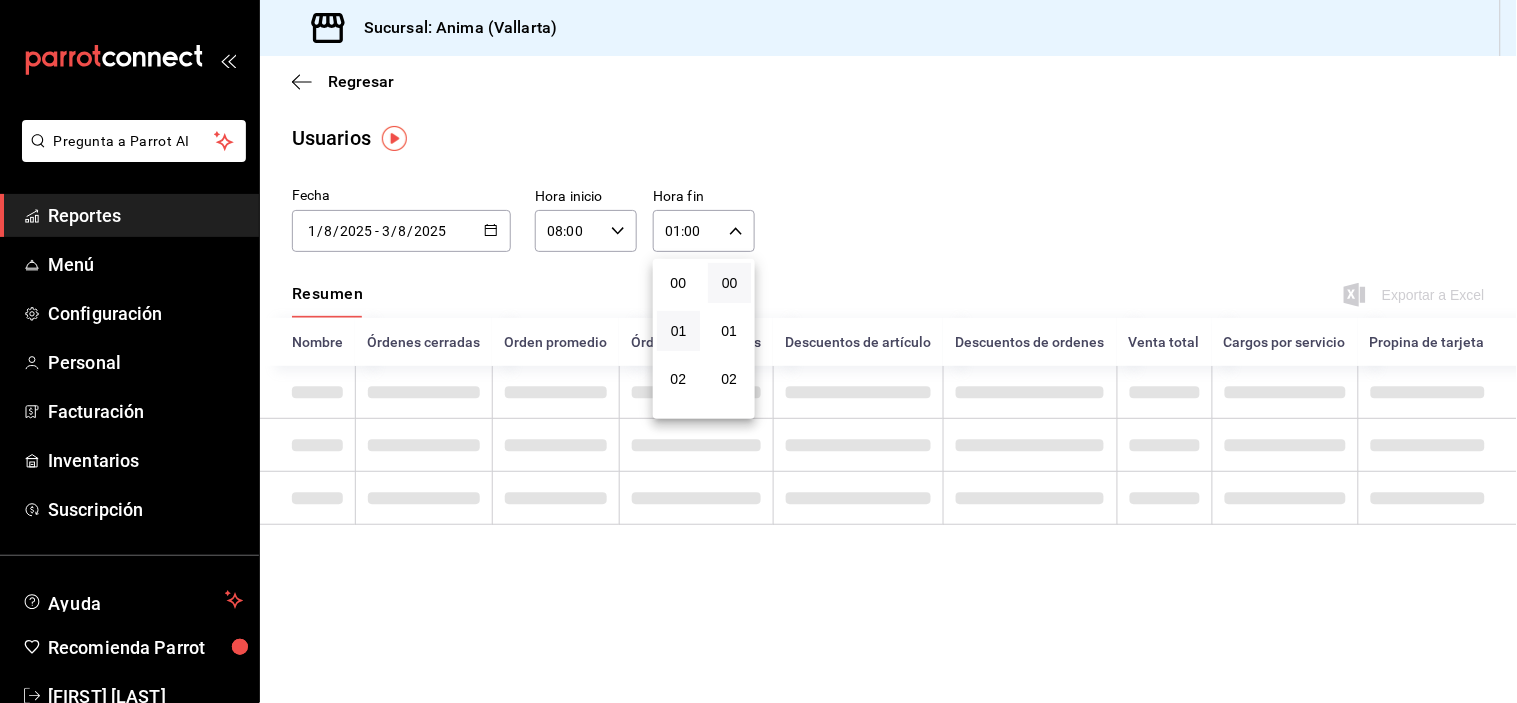 type 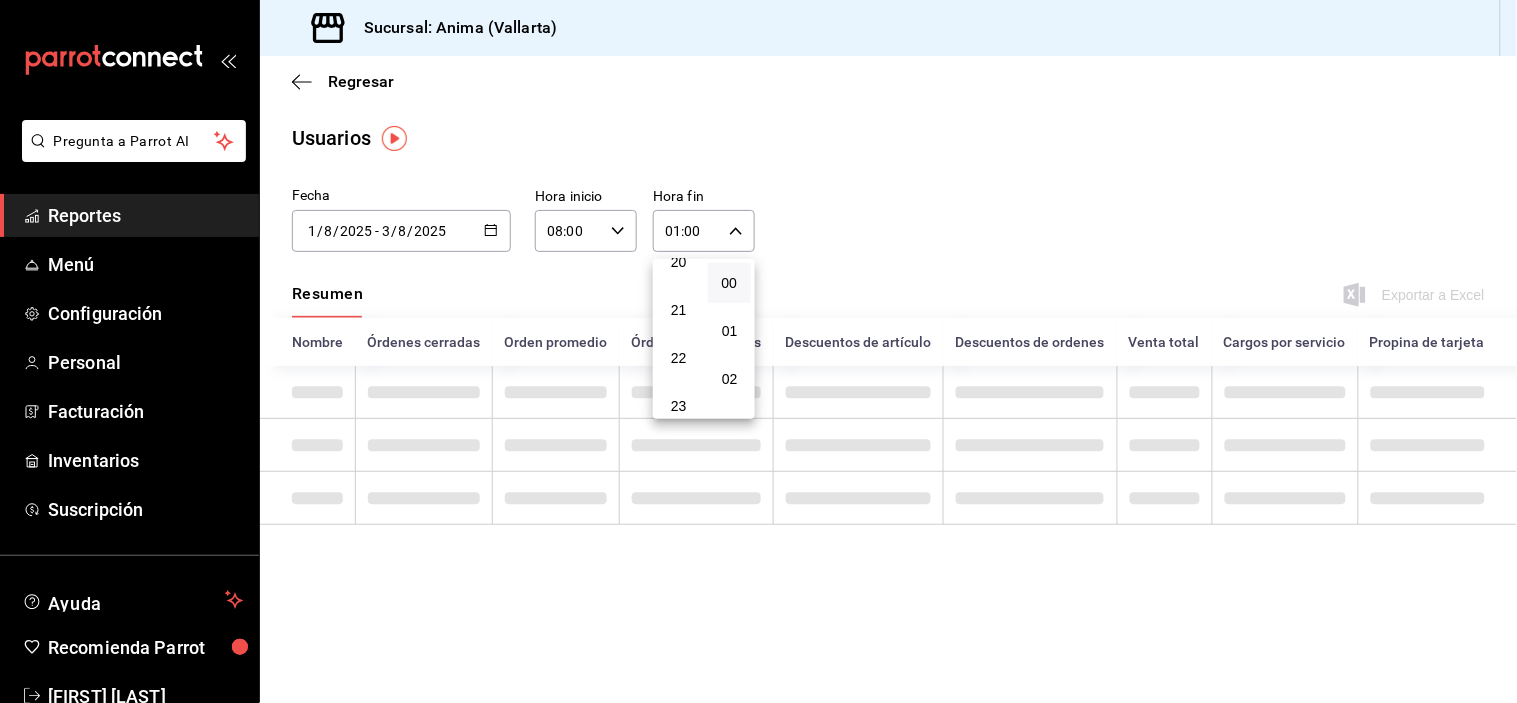 scroll, scrollTop: 981, scrollLeft: 0, axis: vertical 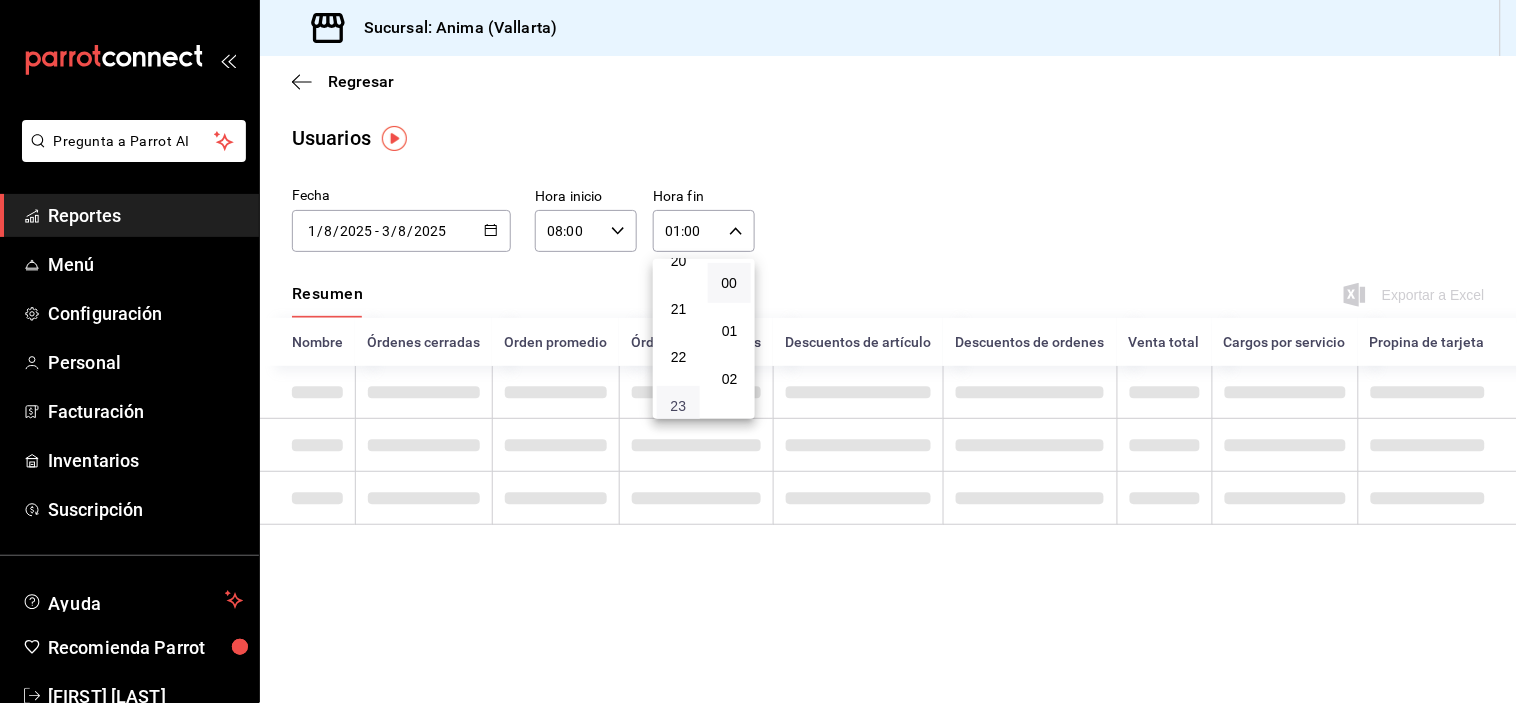 click on "23" at bounding box center (678, 406) 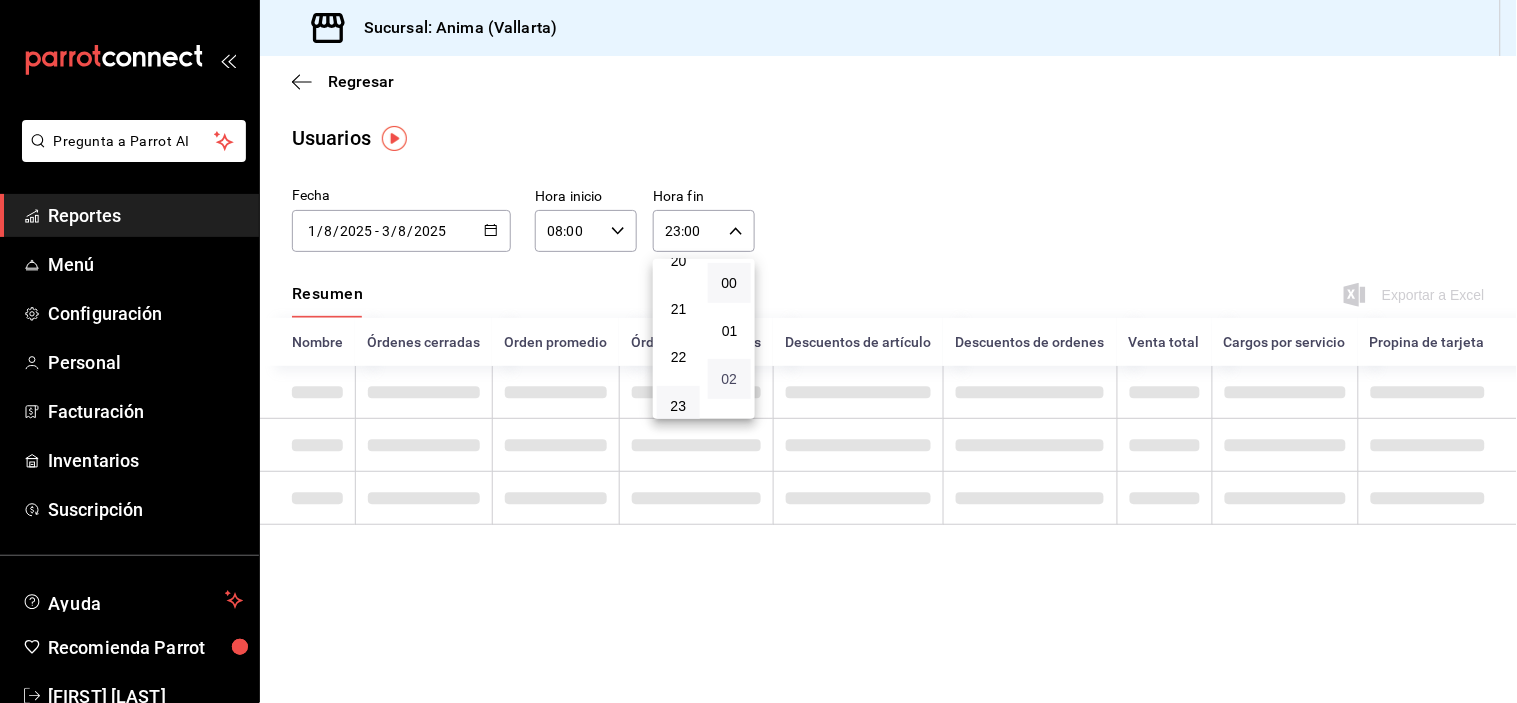 click on "02" at bounding box center [729, 379] 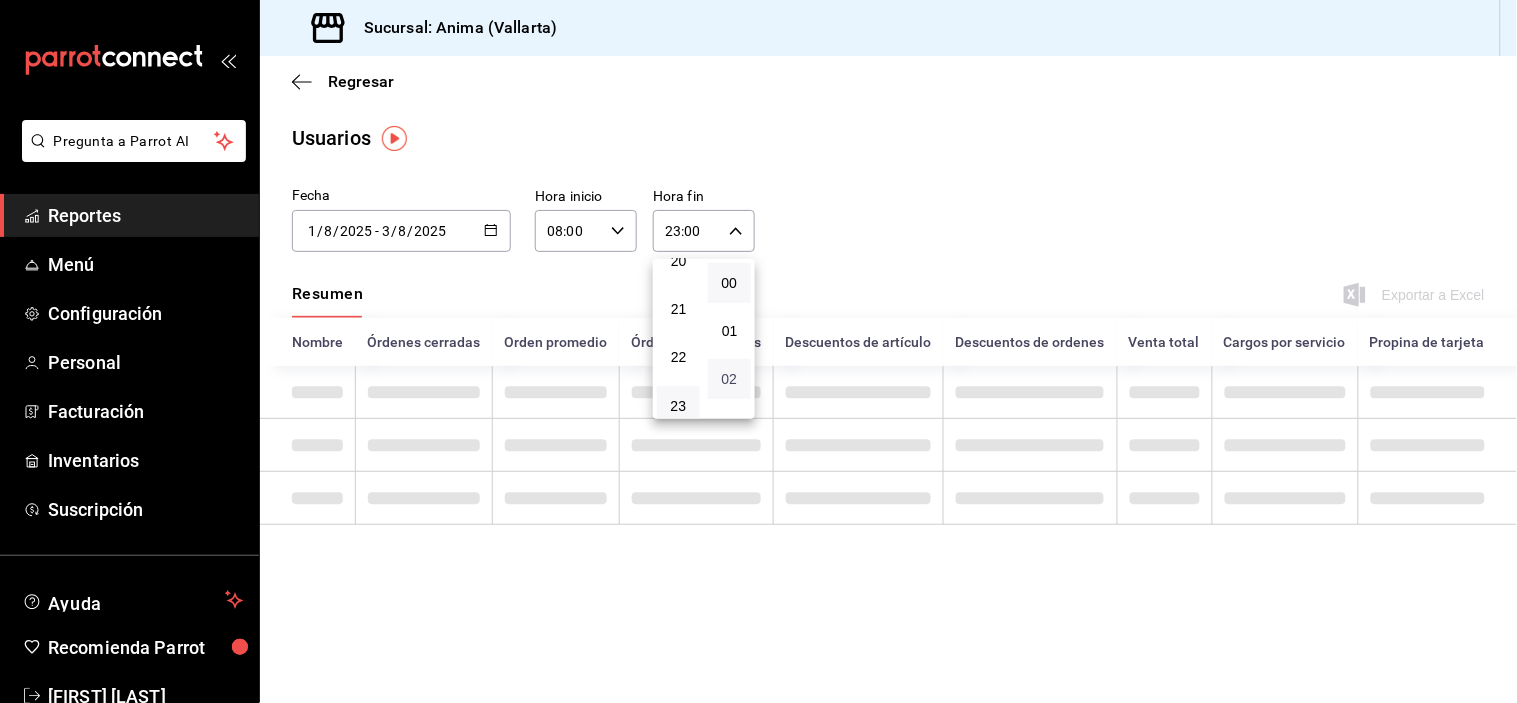 type on "23:02" 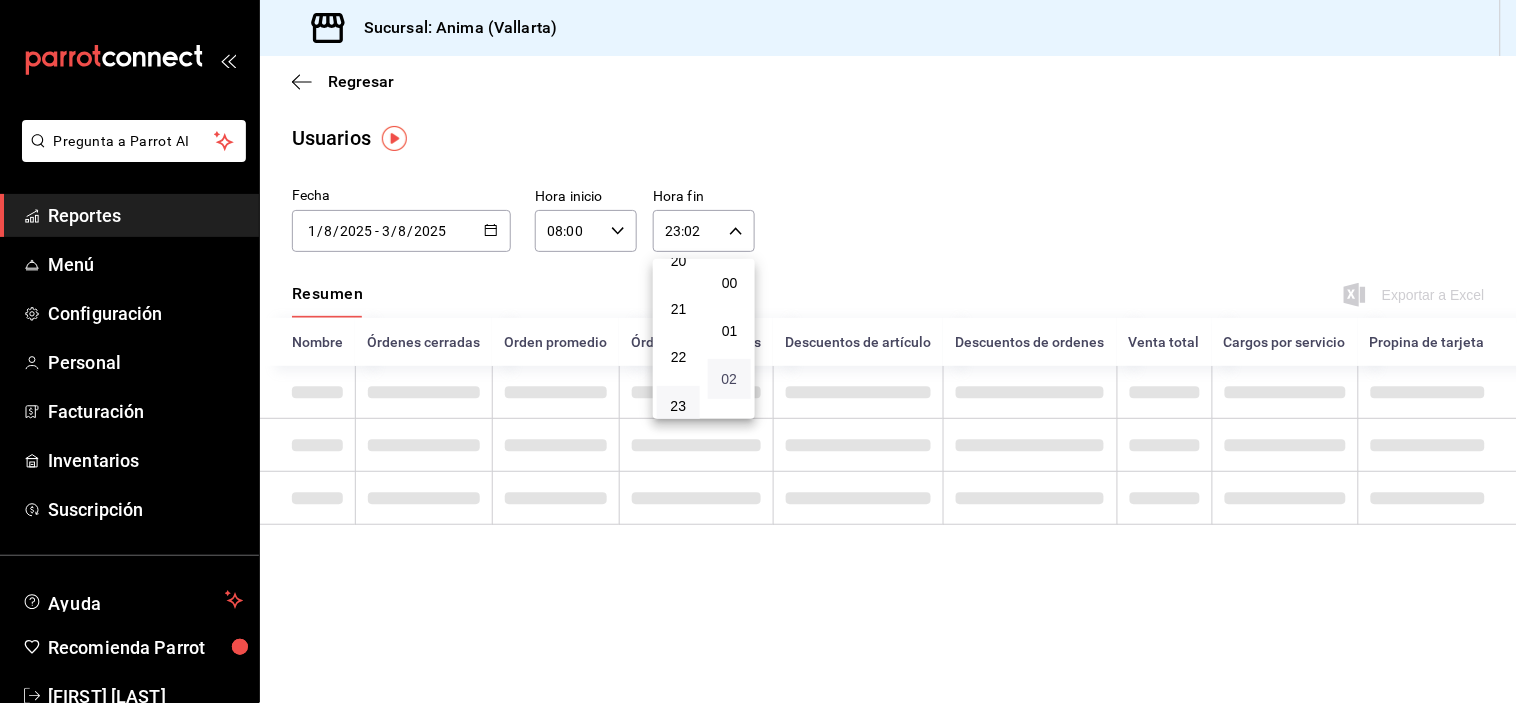 type 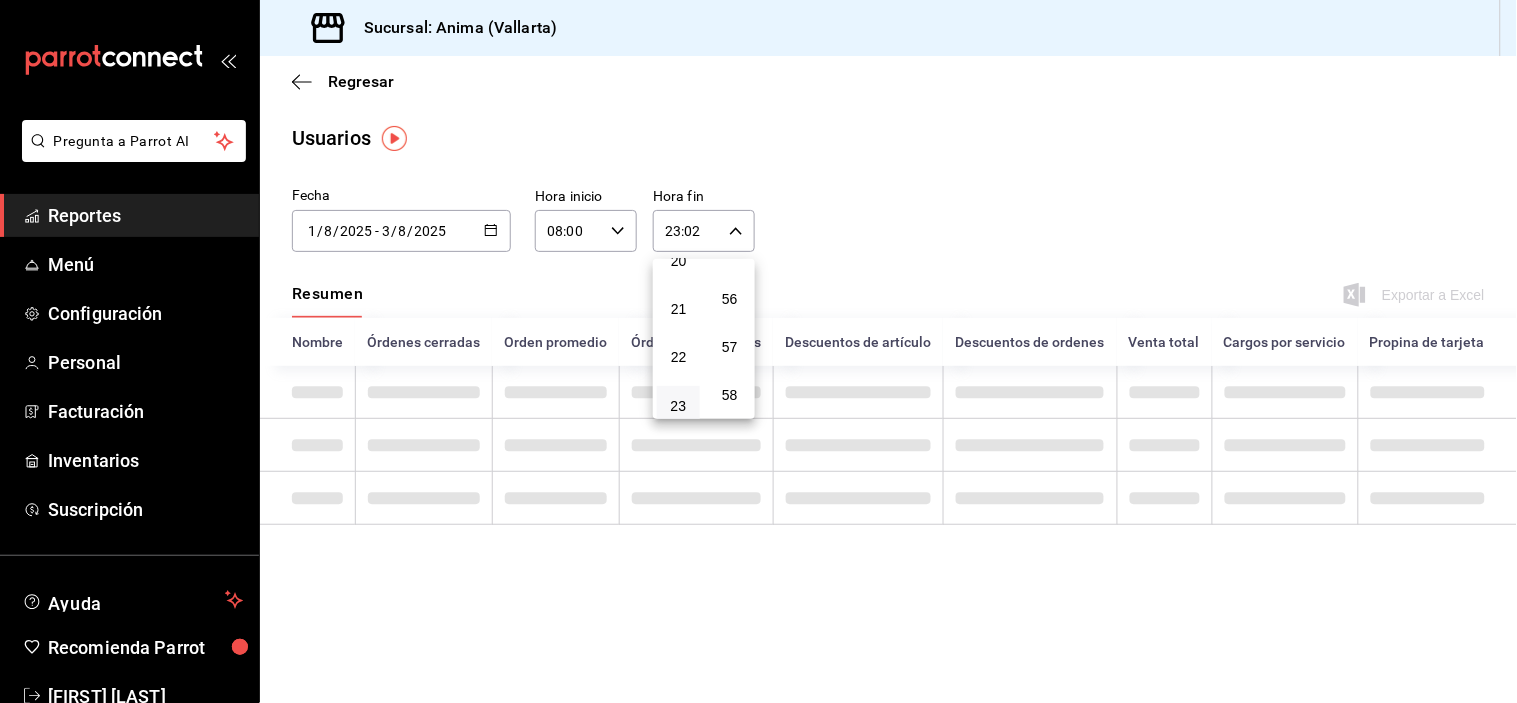 scroll, scrollTop: 2692, scrollLeft: 0, axis: vertical 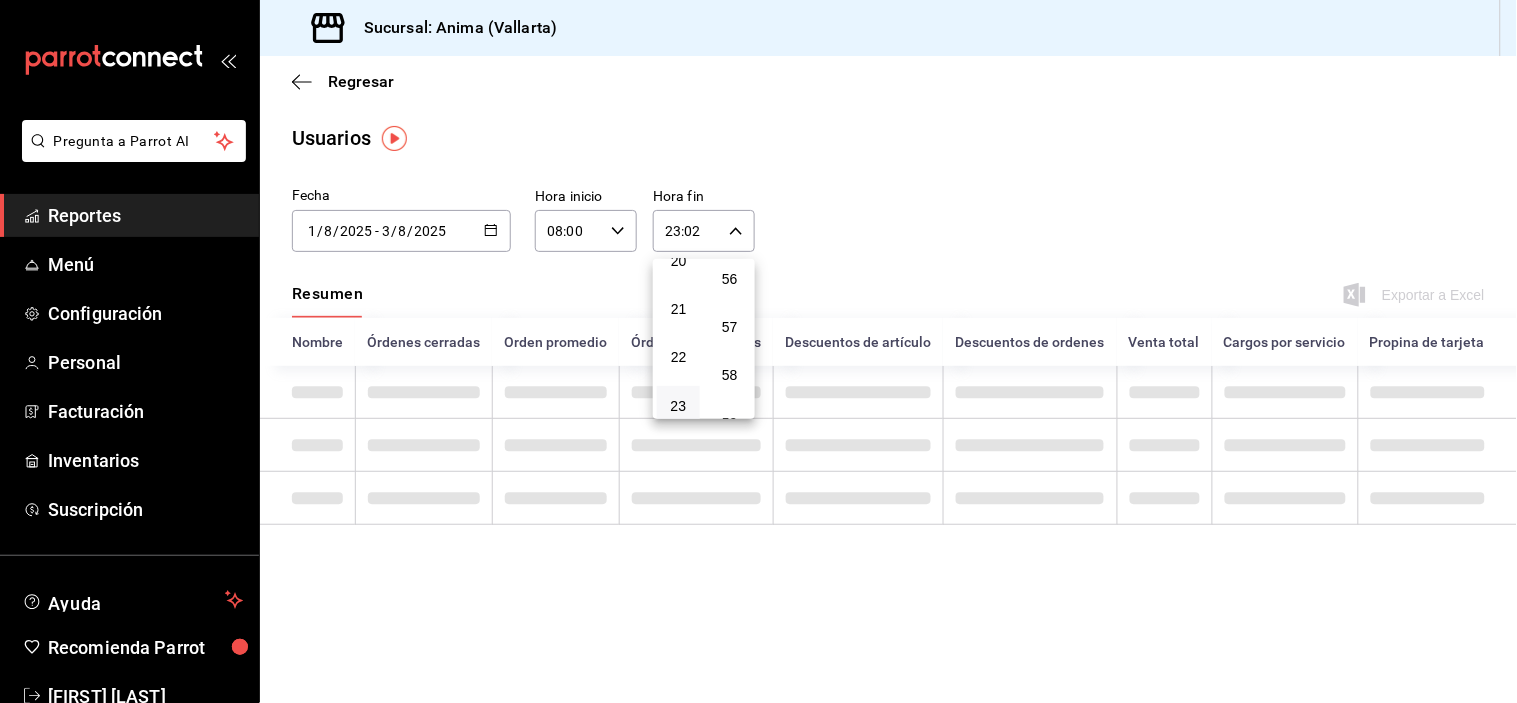 click on "59" at bounding box center [729, 423] 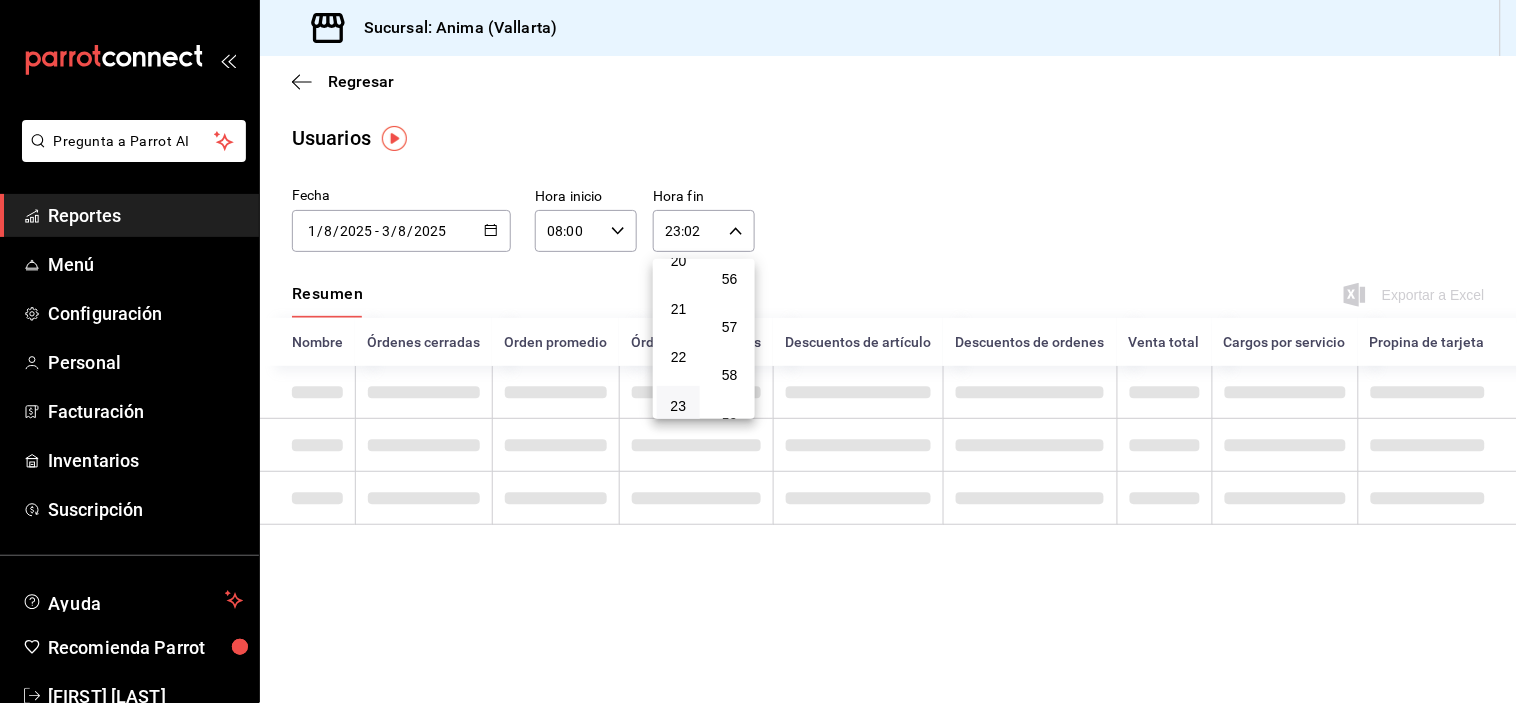 type on "23:59" 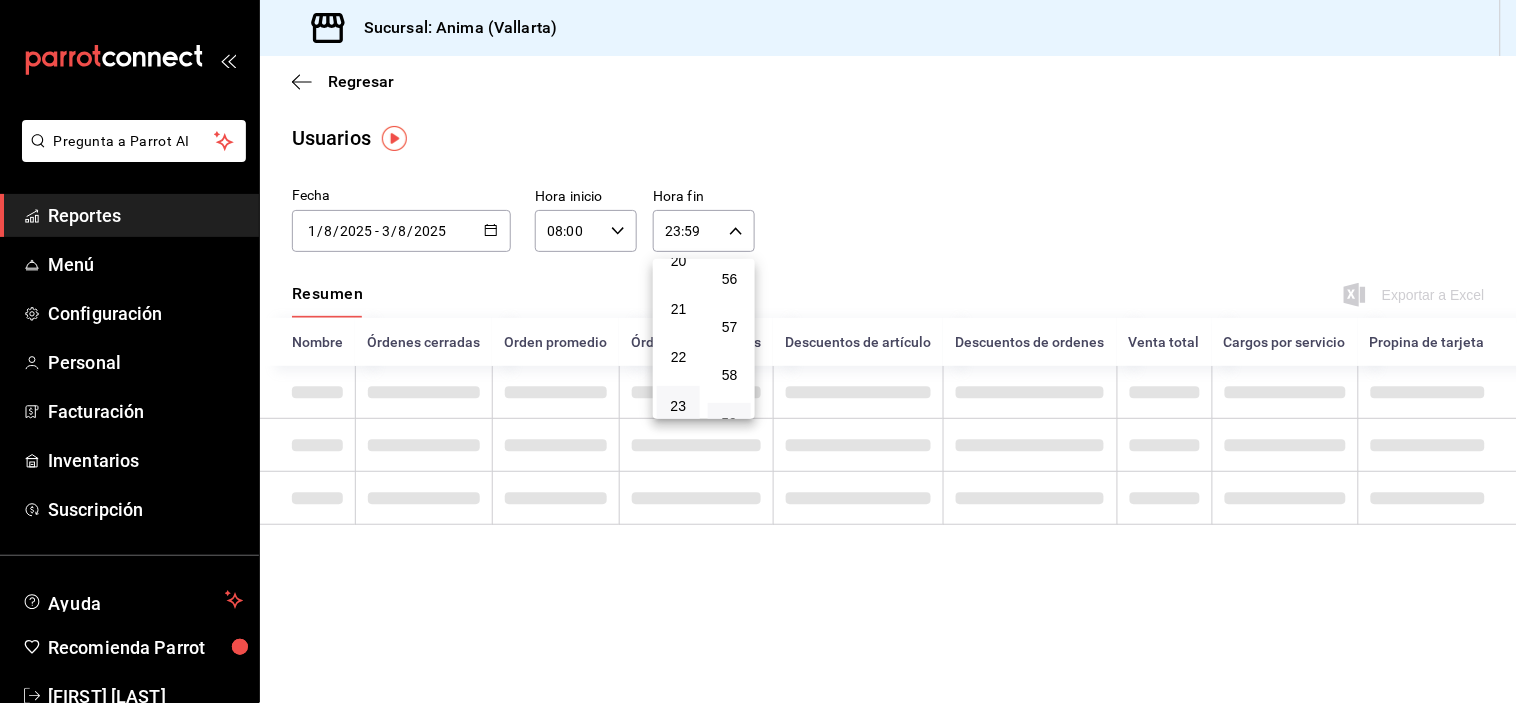 click at bounding box center [758, 351] 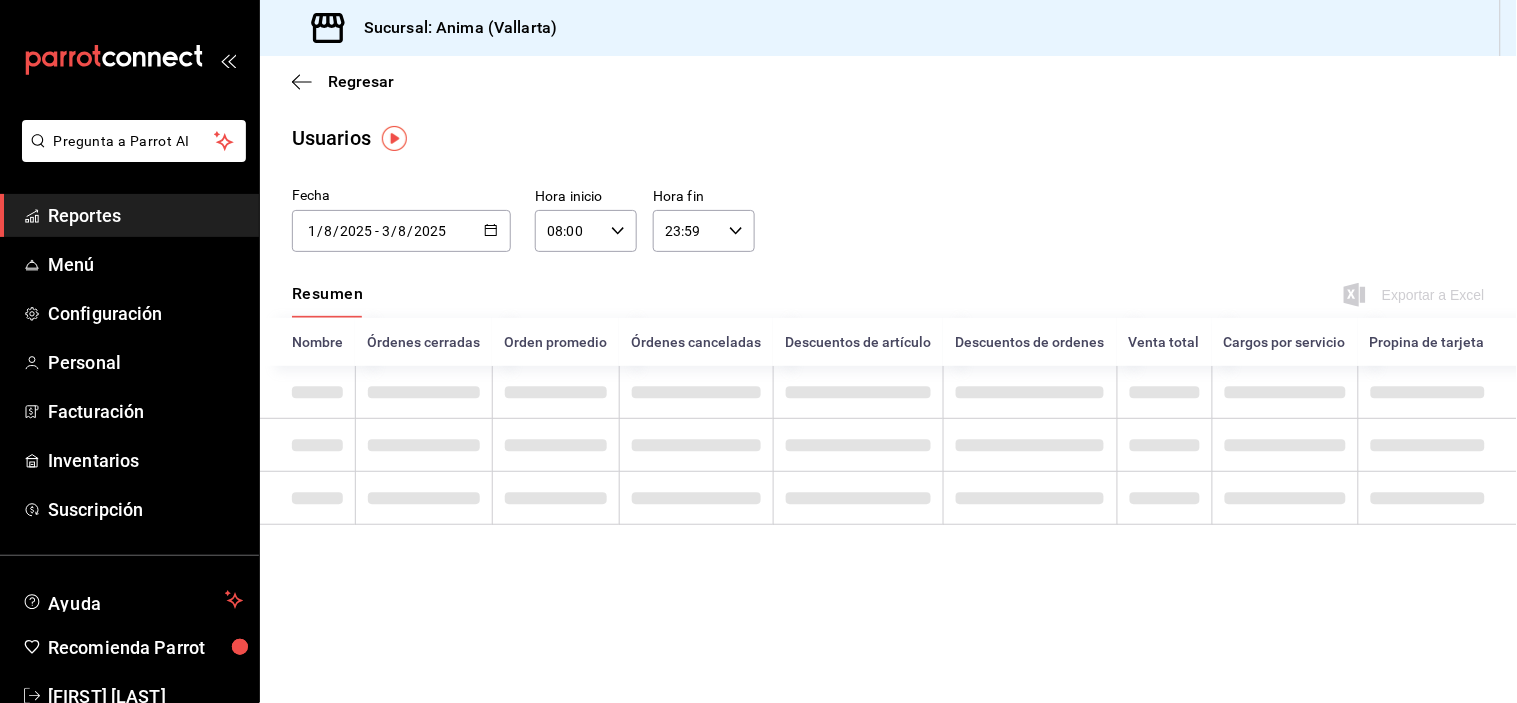 click on "Fecha 2025-[MONTH]-[DAY] [DAY] / [MONTH] / 2025 - 2025-[MONTH]-[DAY] [DAY] / [MONTH] / 2025 [MONTH] de 2025 lun mar mié jue vie sáb dom 28 29 30 31 1 2 3 4 5 6 7 8 9 10 11 12 13 14 15 16 17 18 19 20 21 22 23 24 25 26 27 28 29 30 31 Hora inicio 08:00 Hora inicio Hora fin 23:59 Hora fin" at bounding box center [888, 230] 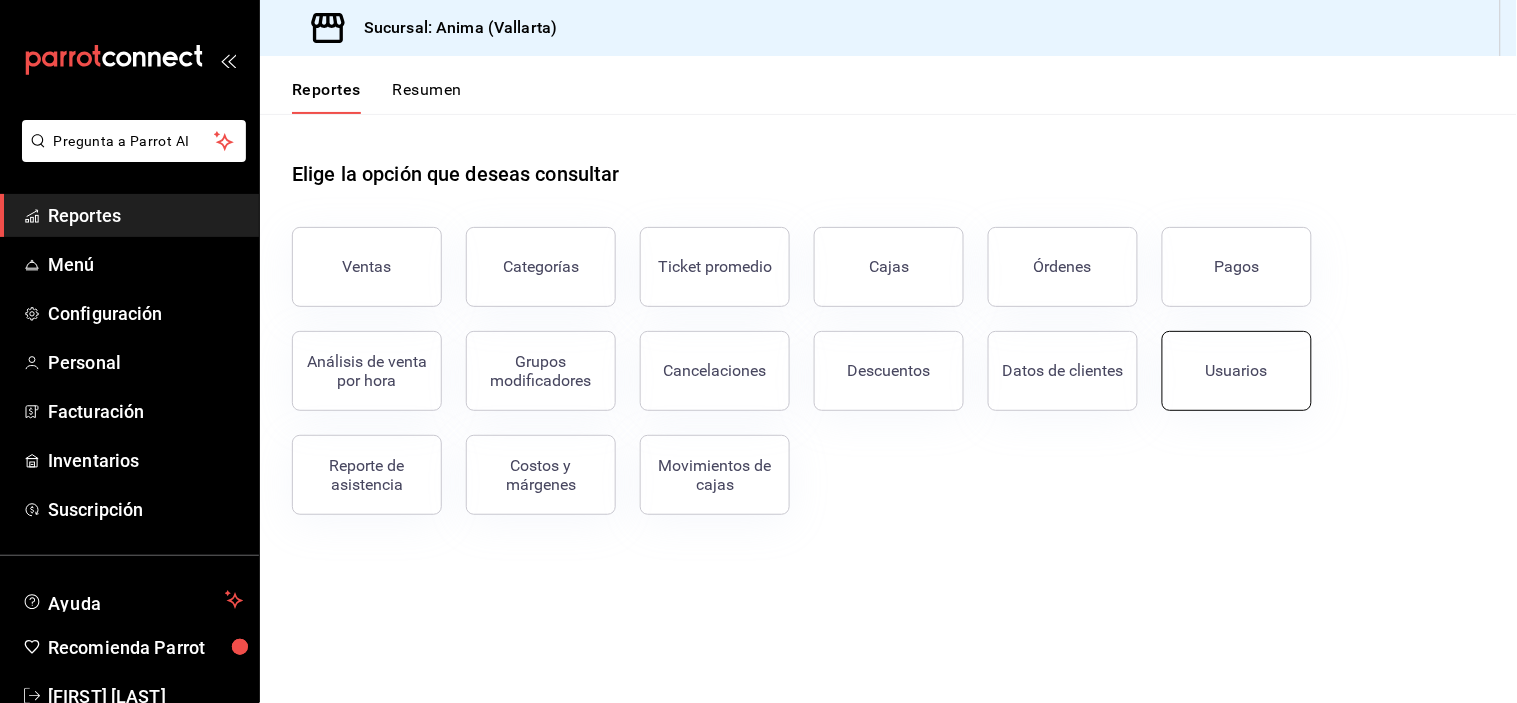 click on "Usuarios" at bounding box center [1237, 371] 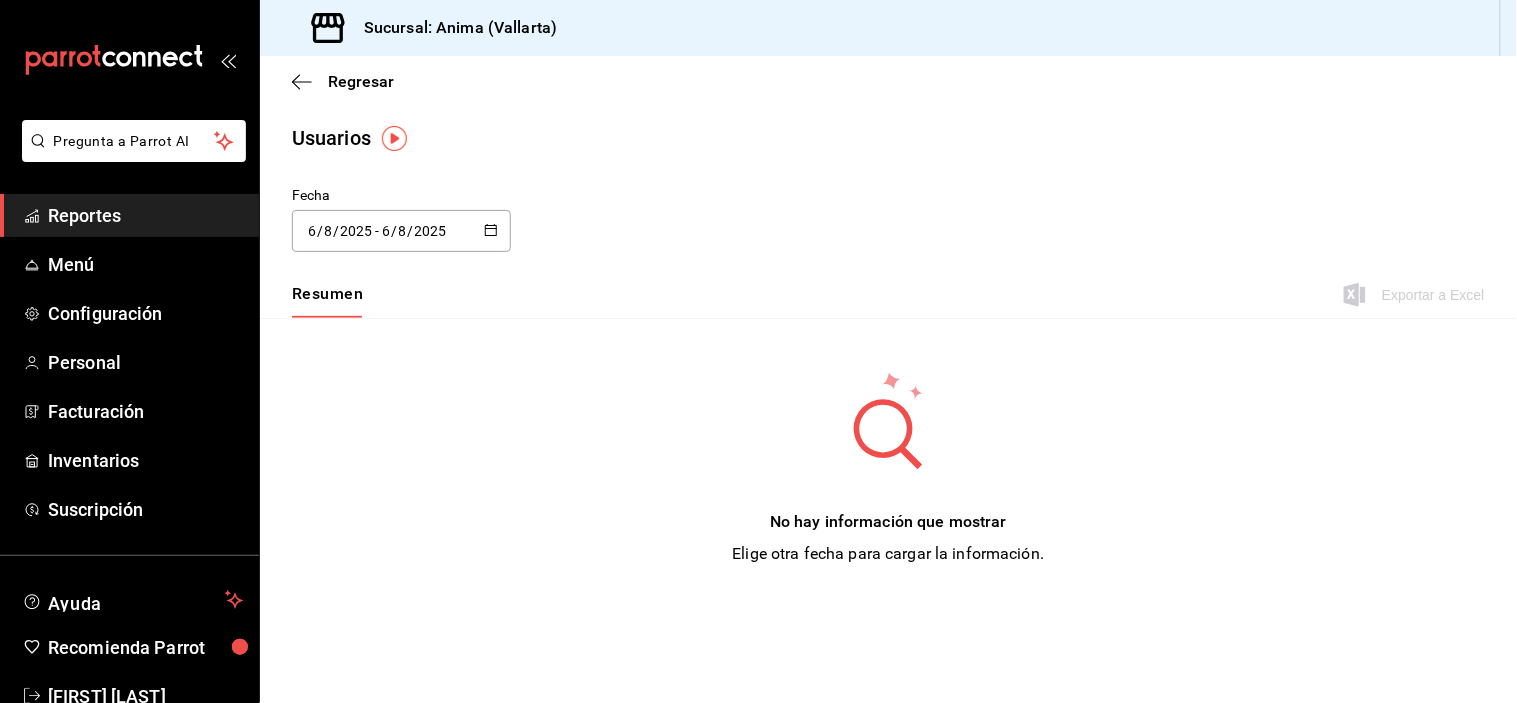 click on "2025-08-06 6 / 8 / 2025 - 2025-08-06 6 / 8 / 2025" at bounding box center [401, 231] 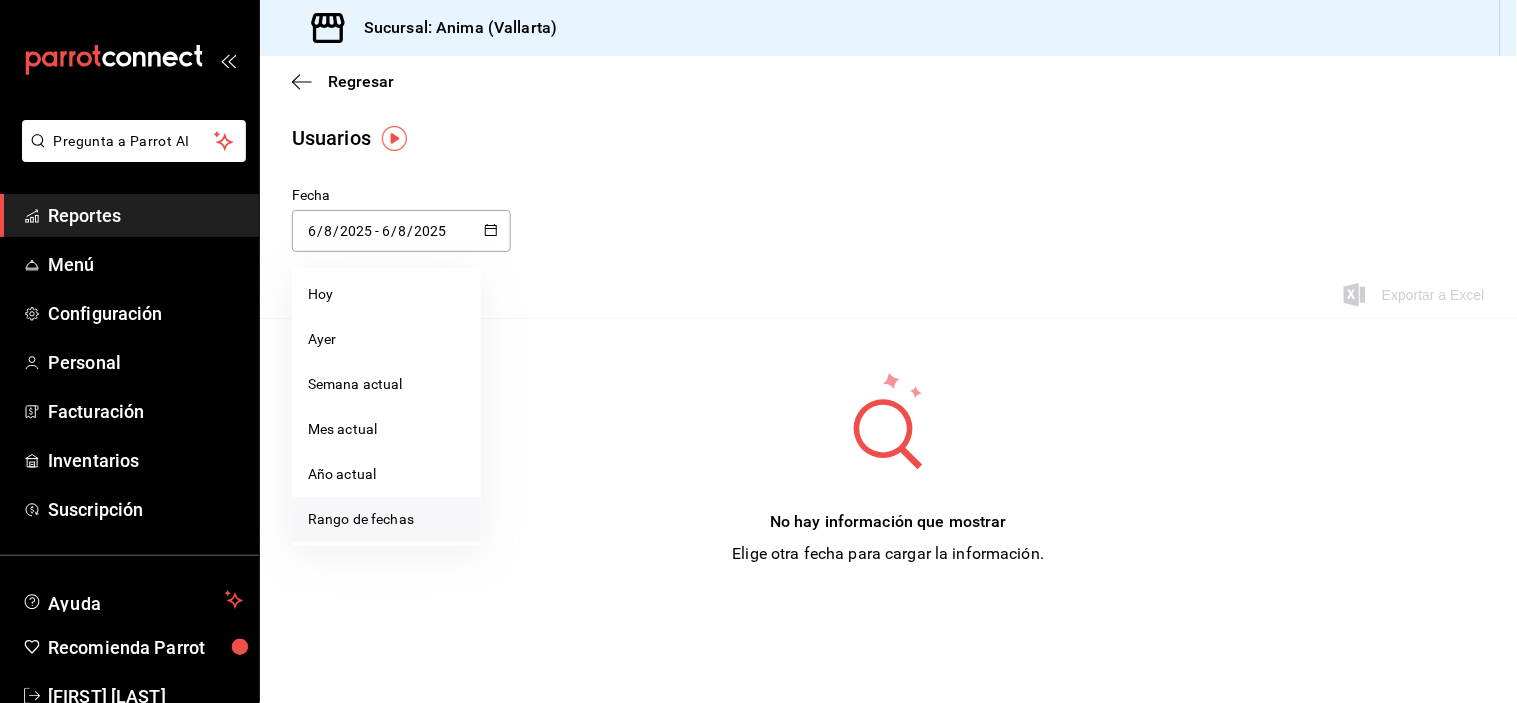 click on "Rango de fechas" at bounding box center (386, 519) 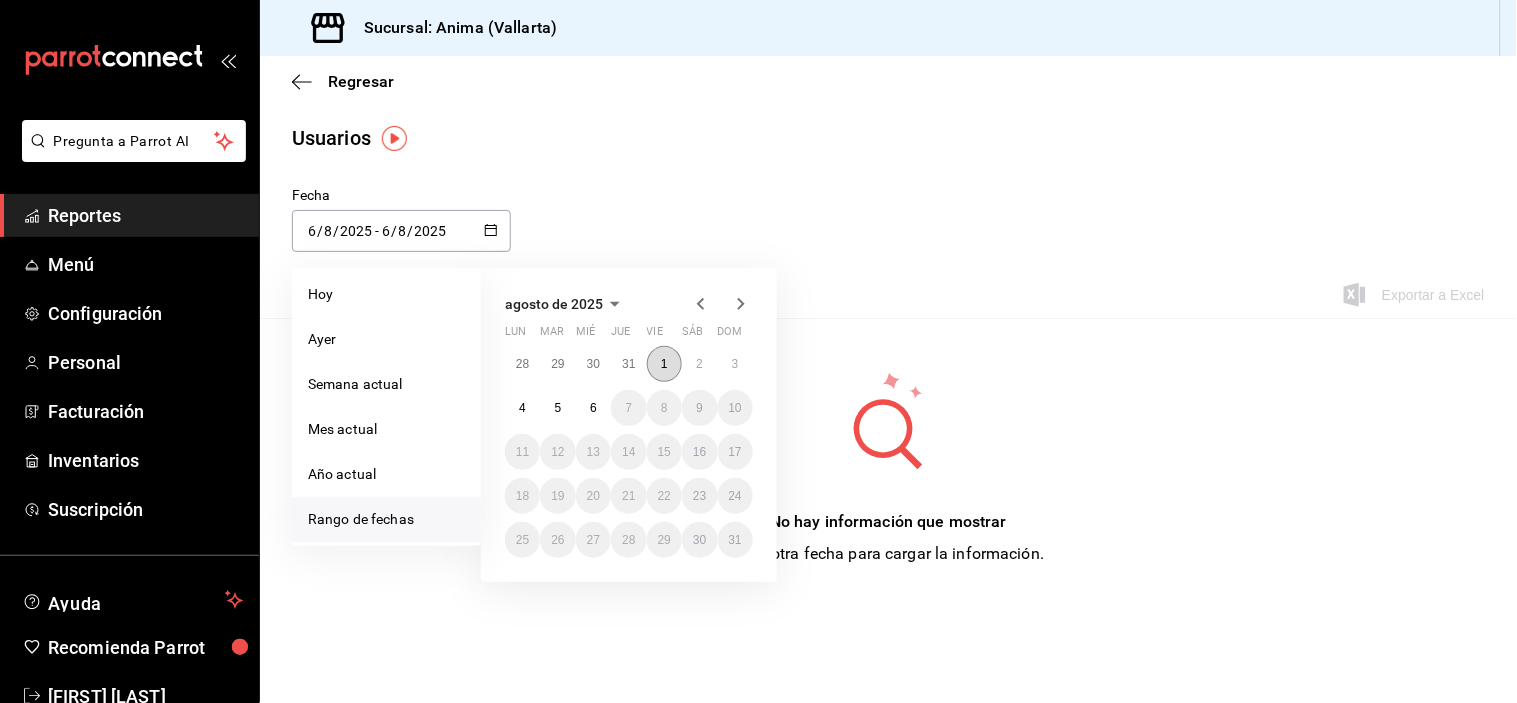 click on "1" at bounding box center (664, 364) 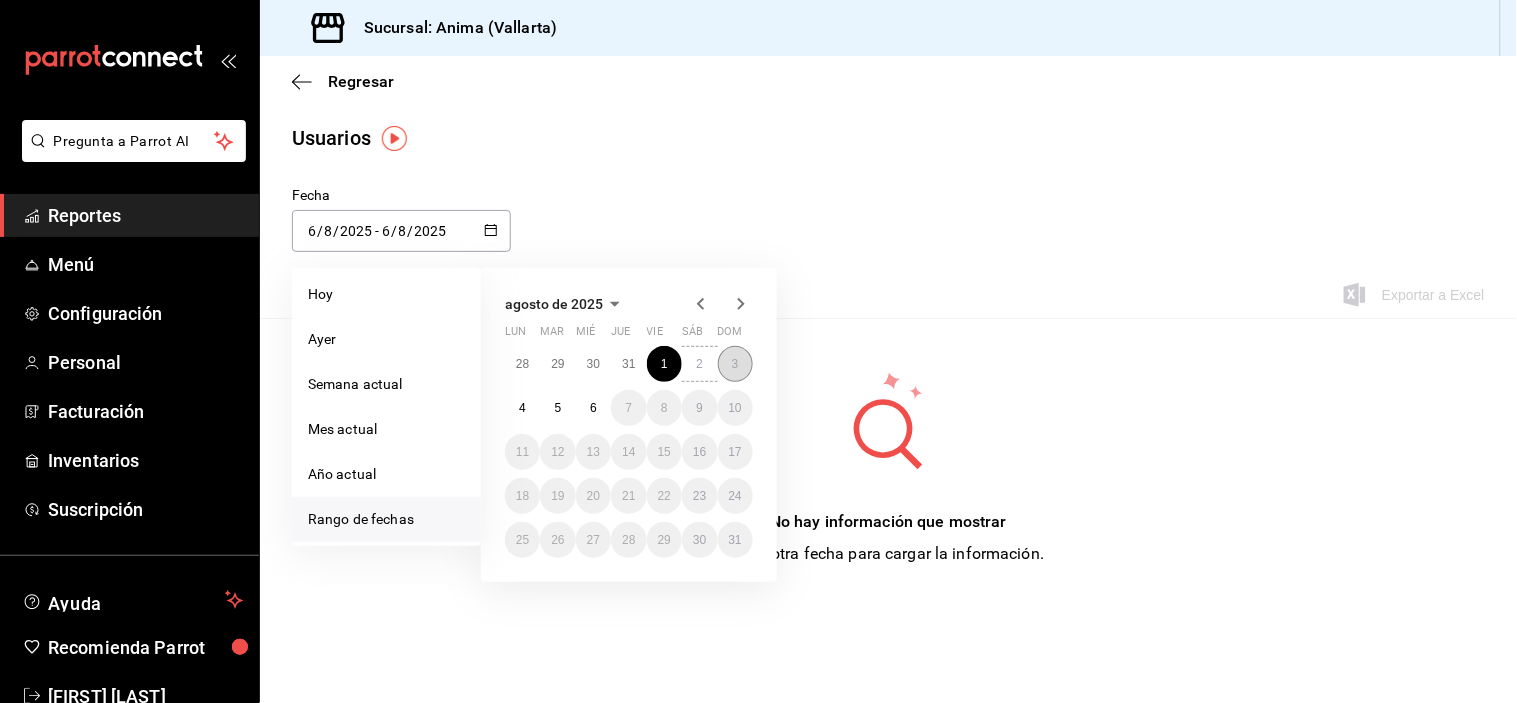 click on "3" at bounding box center [735, 364] 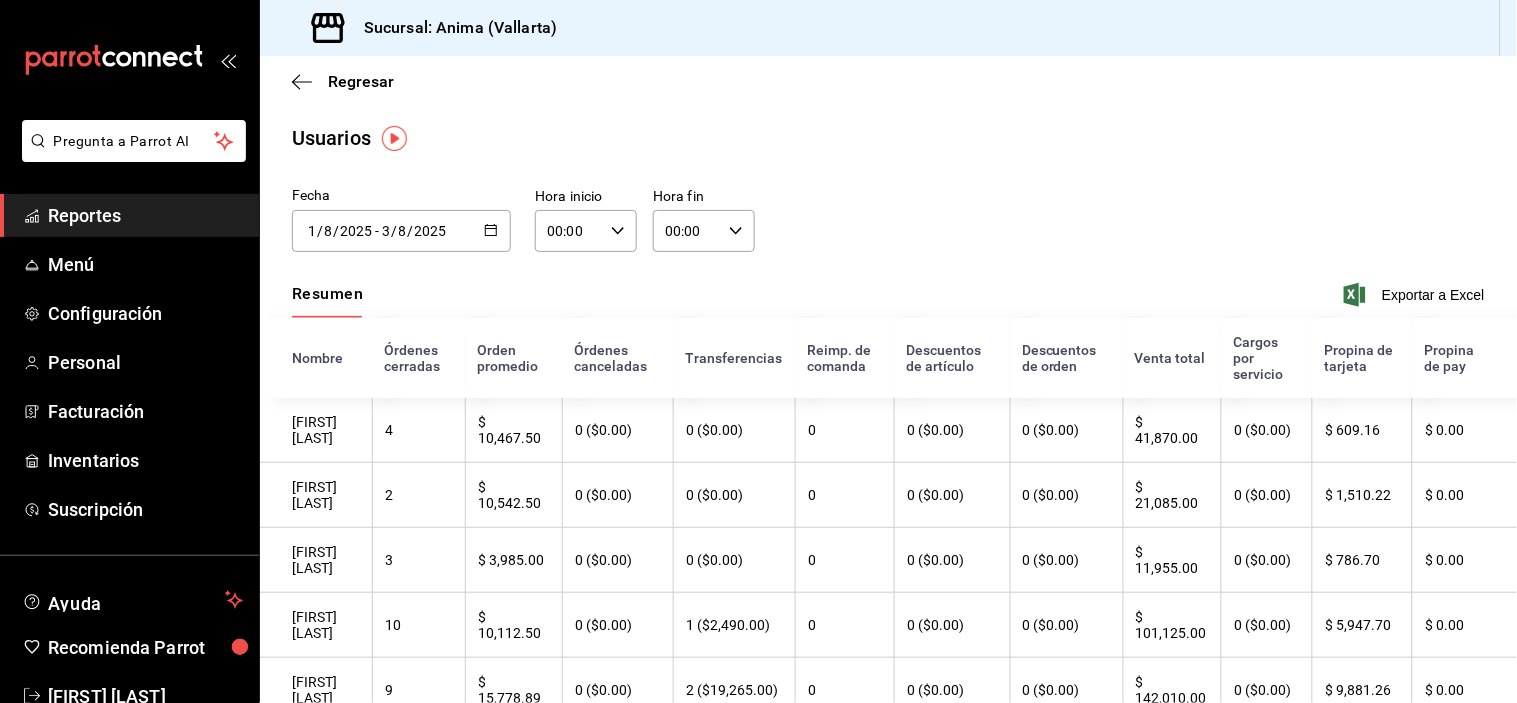 click on "00:00" at bounding box center [569, 231] 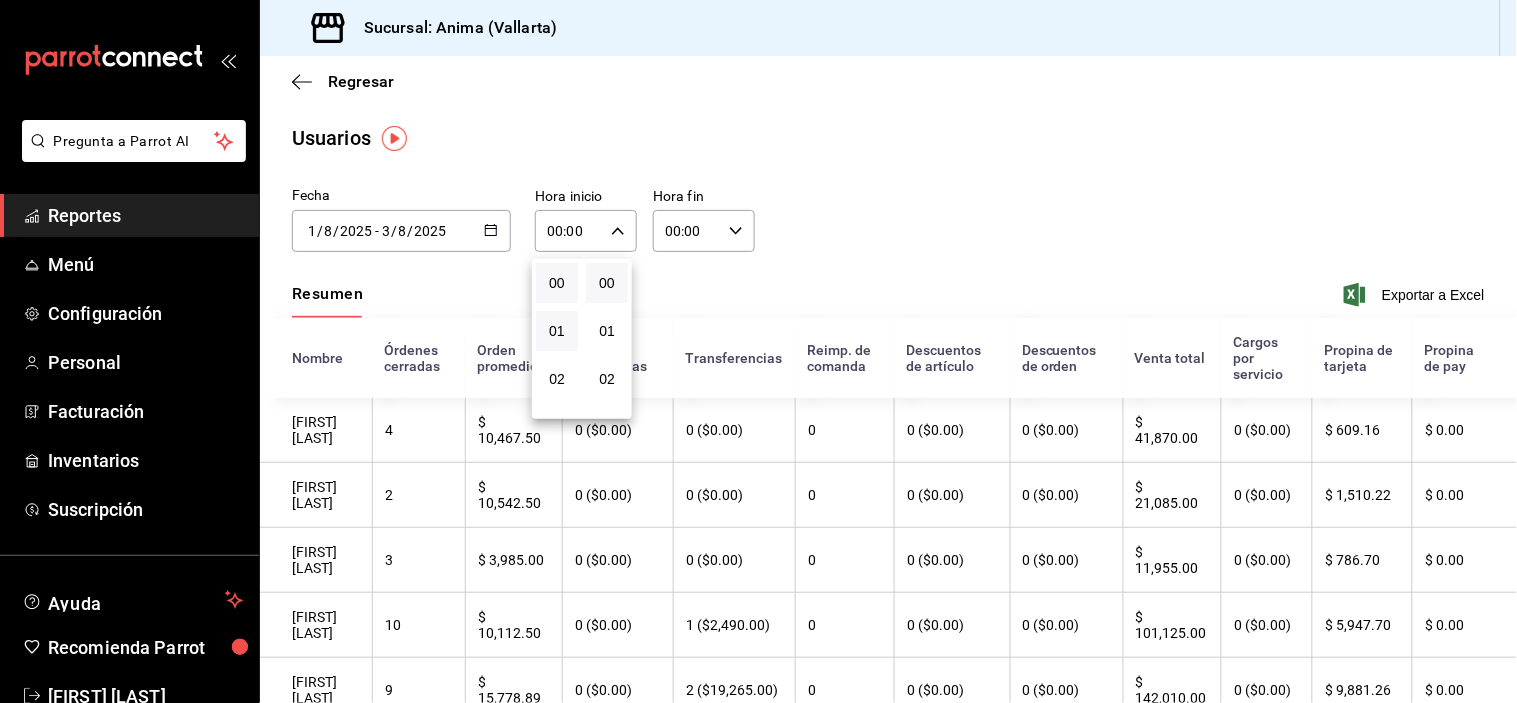 click on "01" at bounding box center [557, 331] 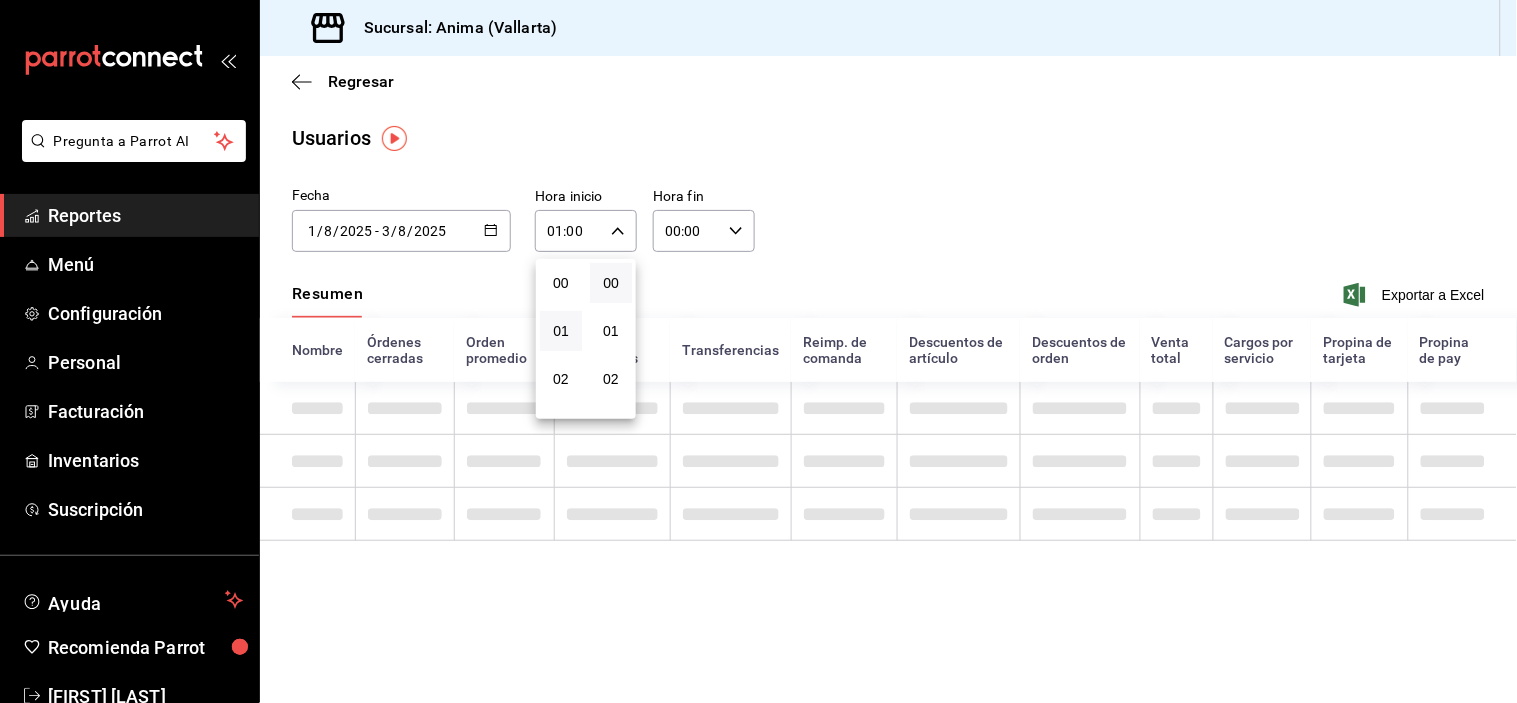 type 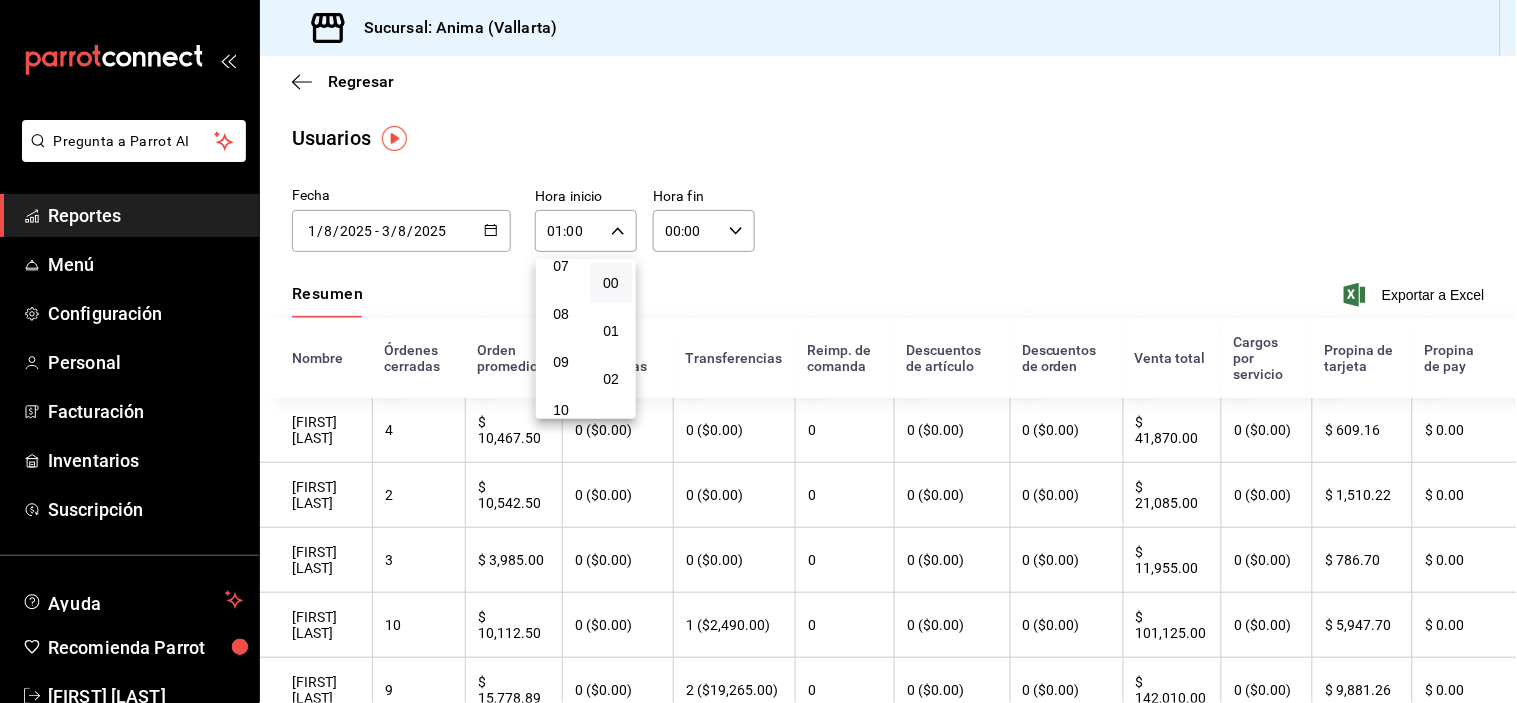 scroll, scrollTop: 355, scrollLeft: 0, axis: vertical 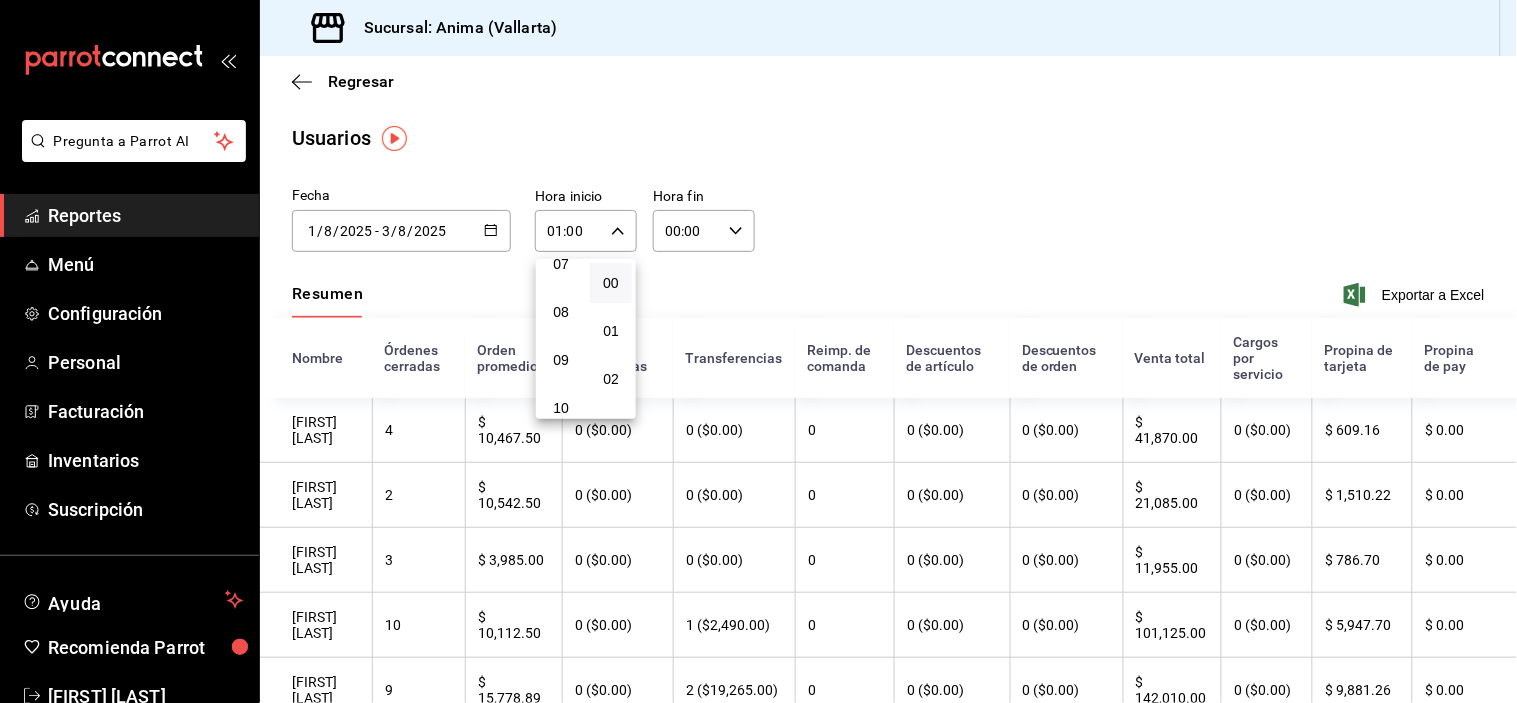 click on "08" at bounding box center (561, 312) 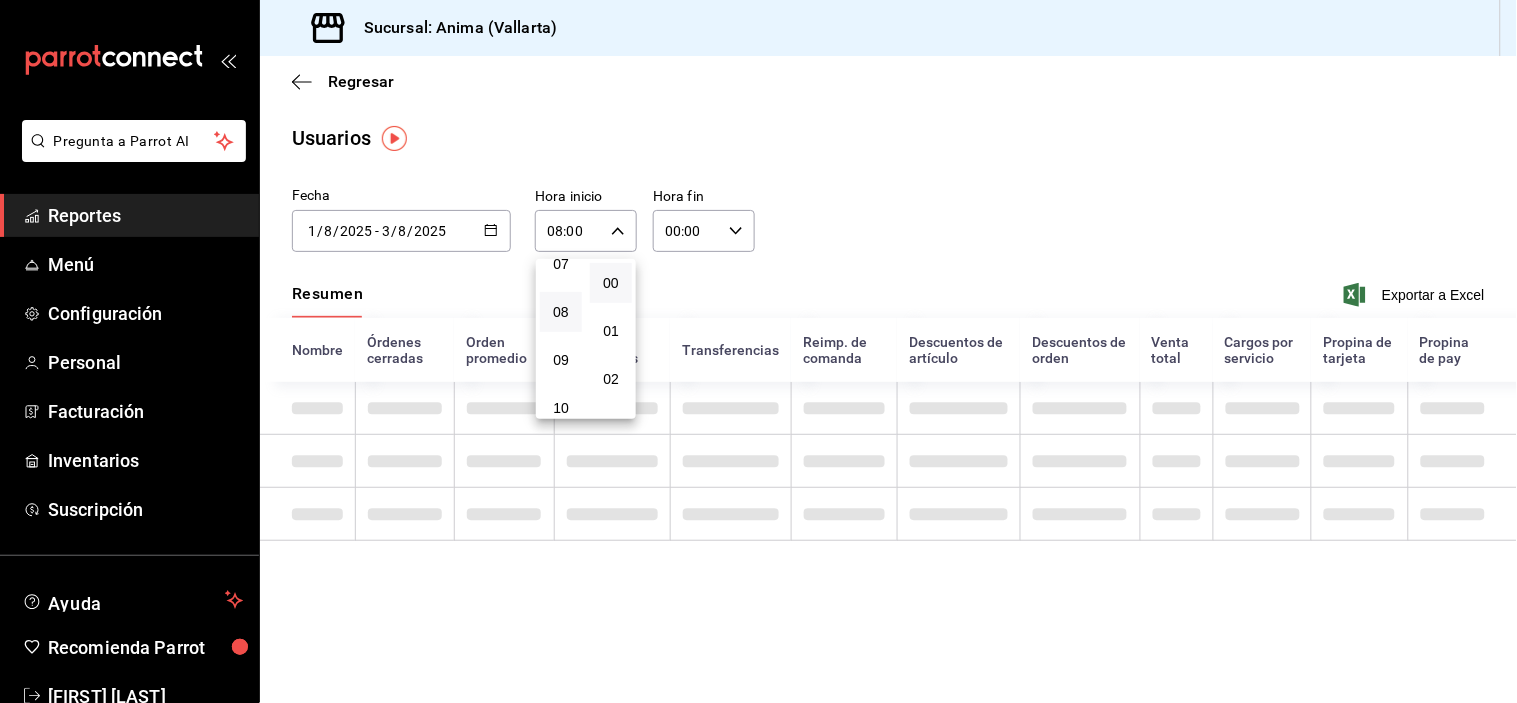 click at bounding box center (758, 351) 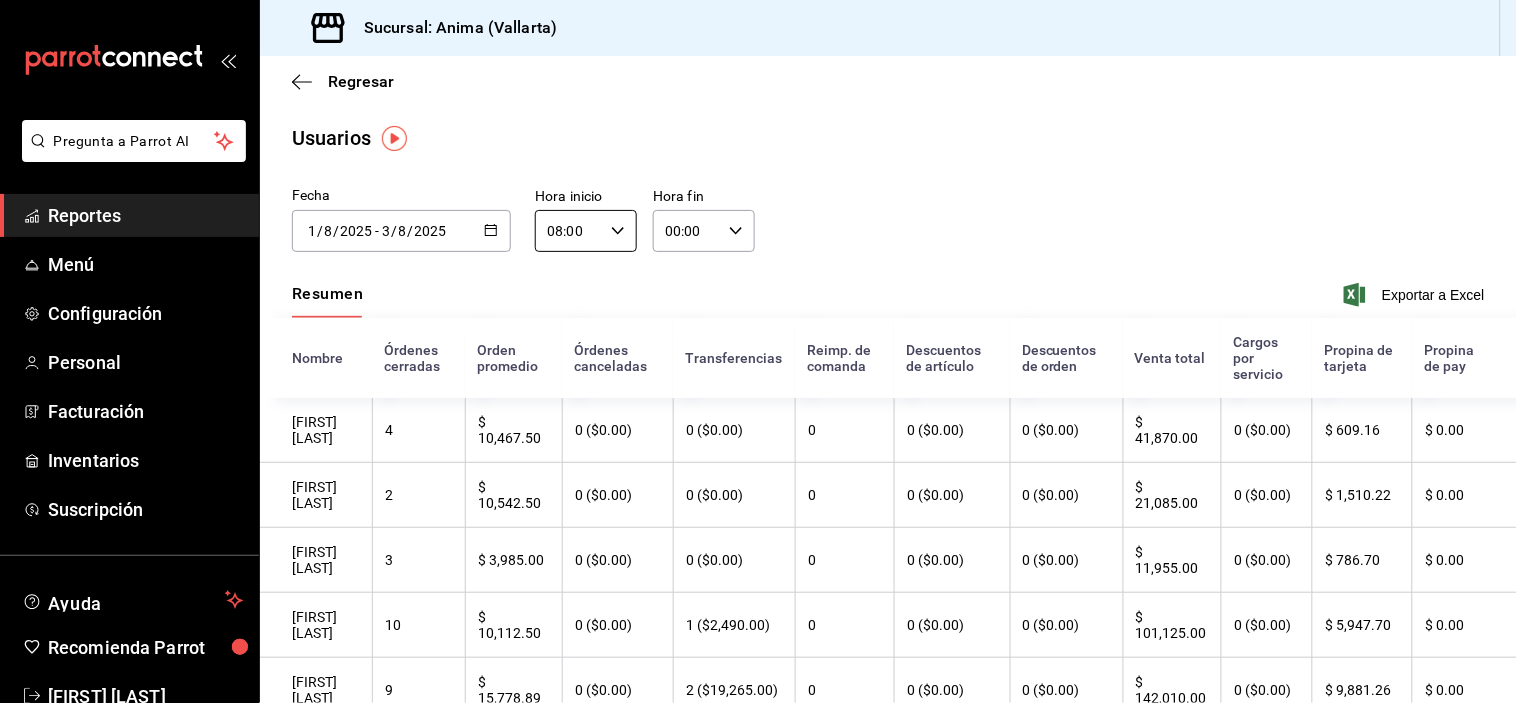 click on "00:00" at bounding box center [687, 231] 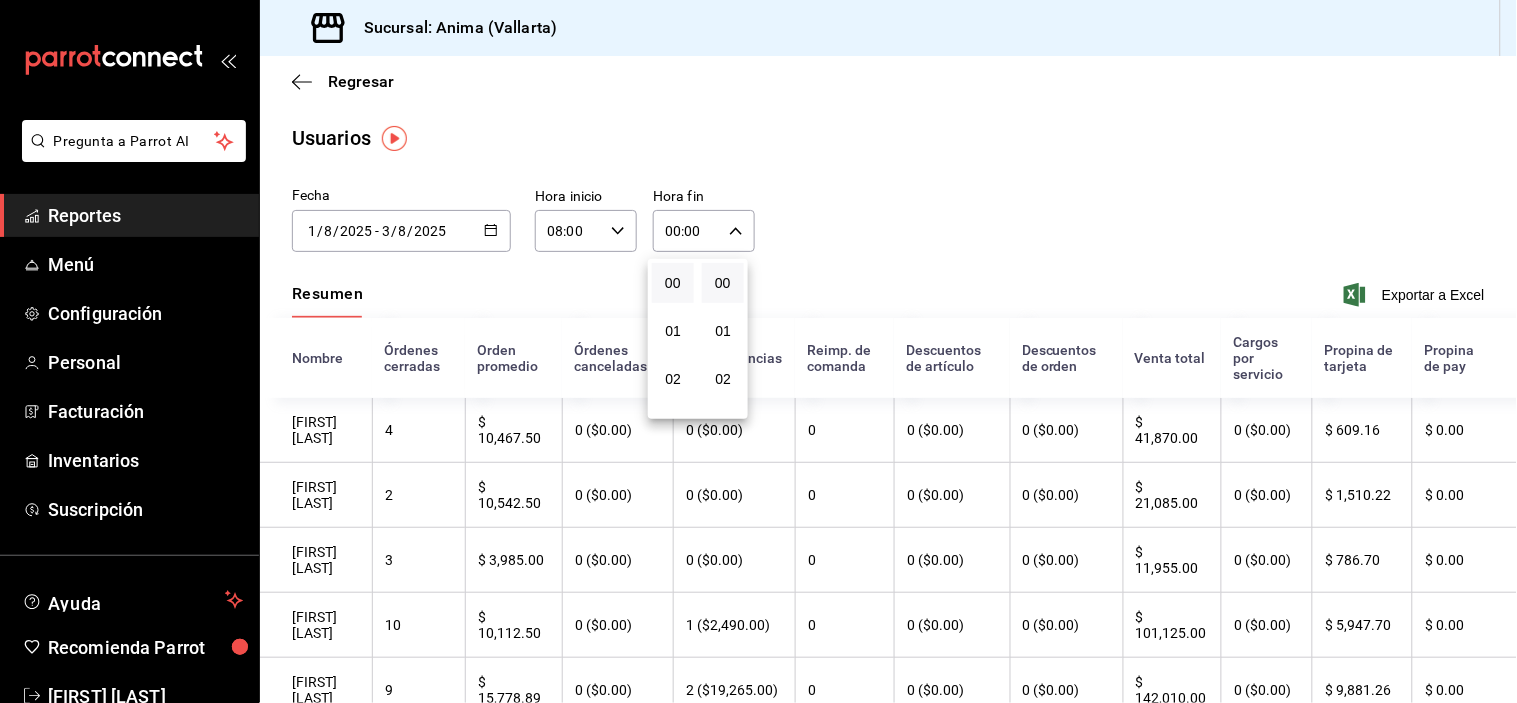 click on "00" at bounding box center [673, 283] 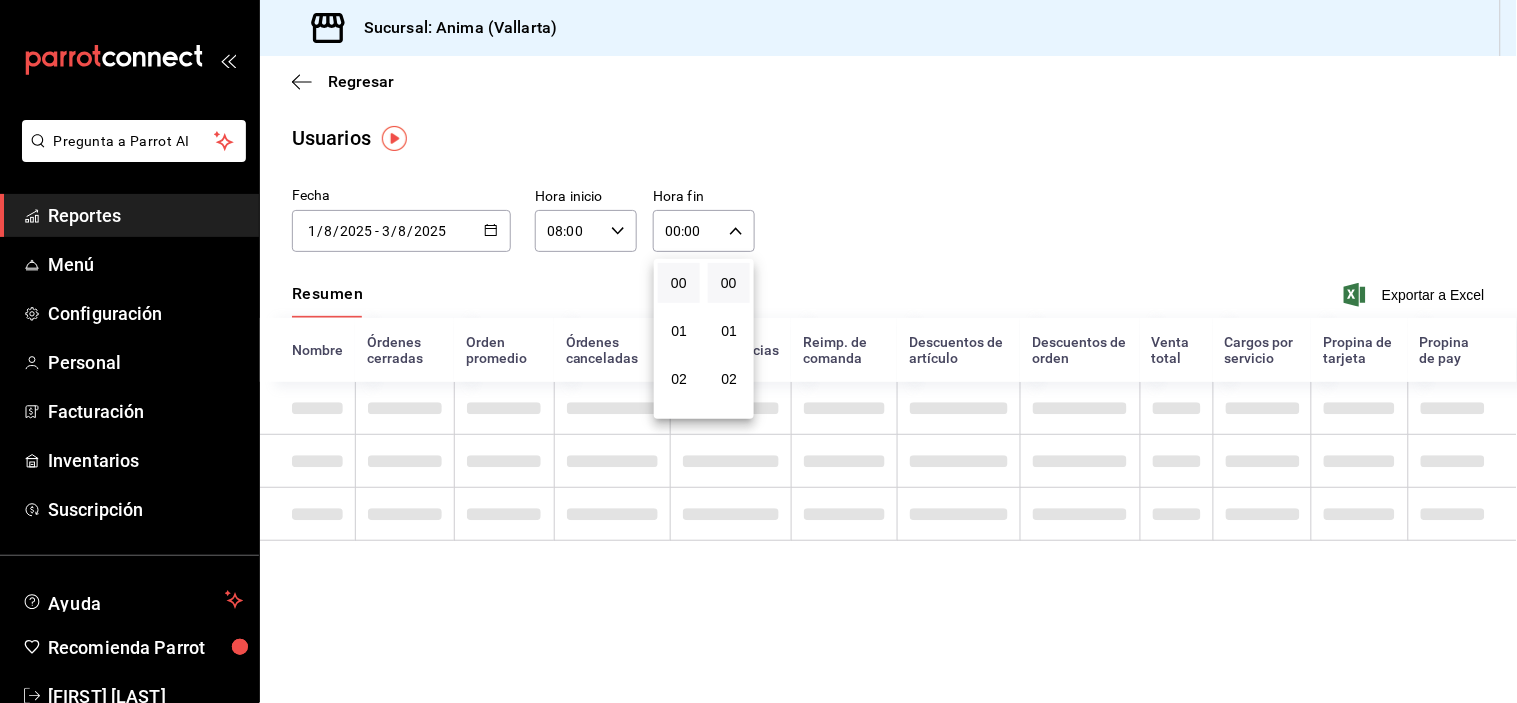 type 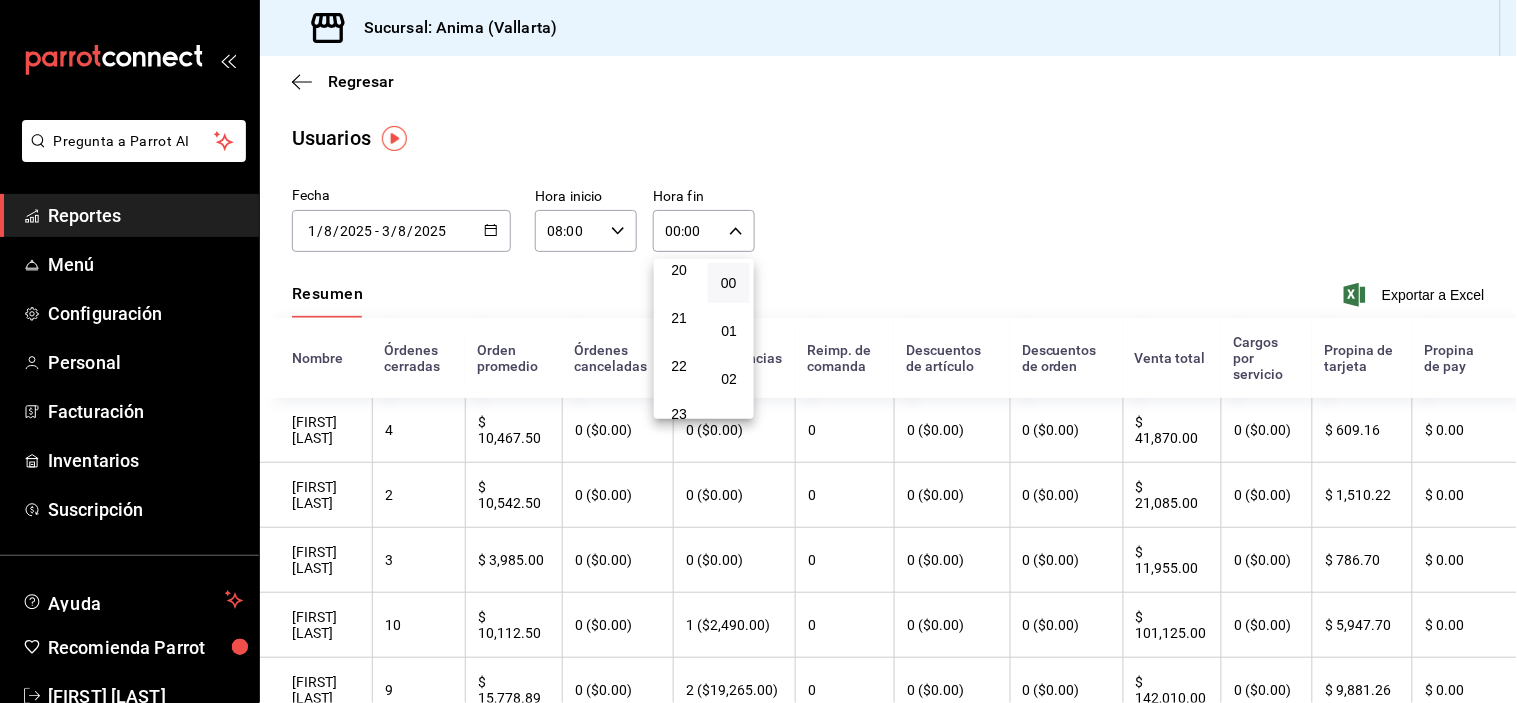 scroll, scrollTop: 981, scrollLeft: 0, axis: vertical 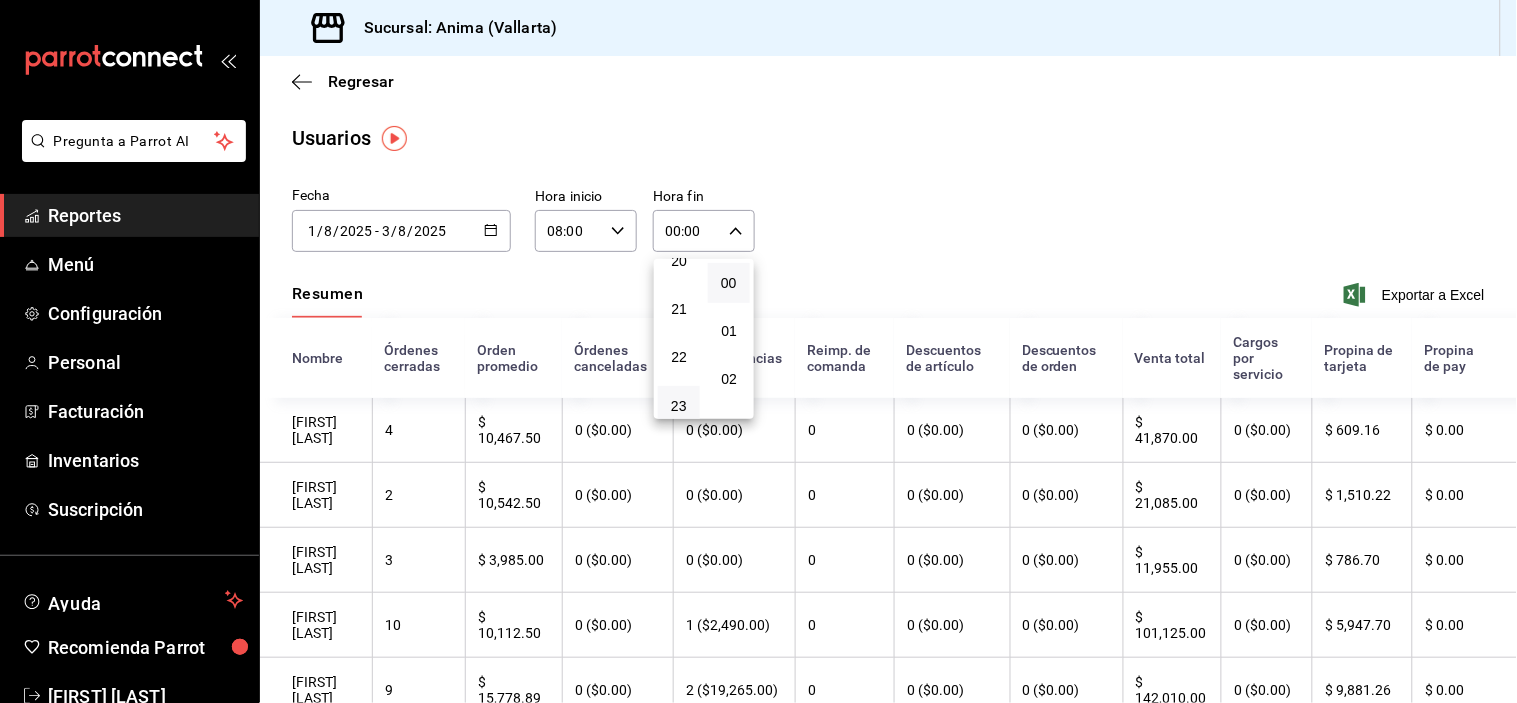 click on "23" at bounding box center (679, 406) 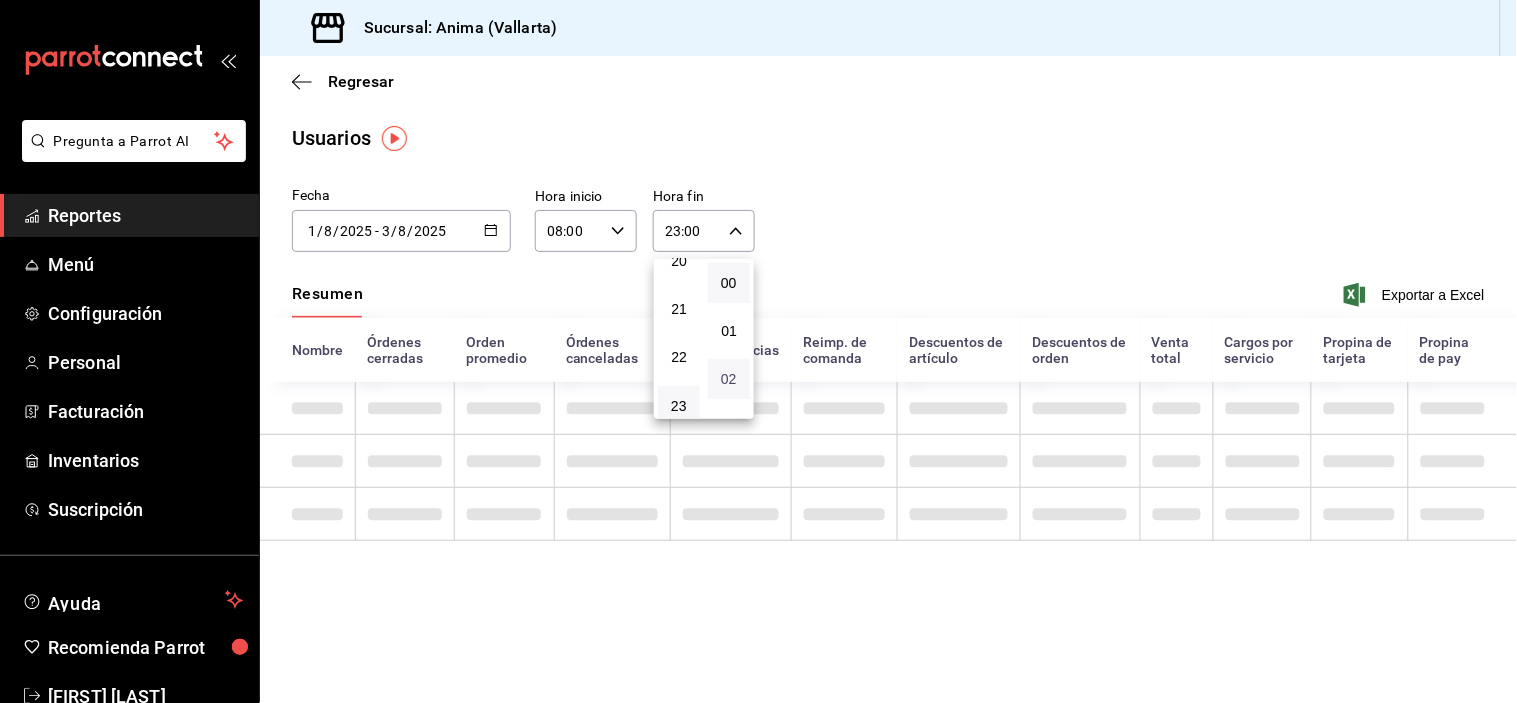 click on "02" at bounding box center [729, 379] 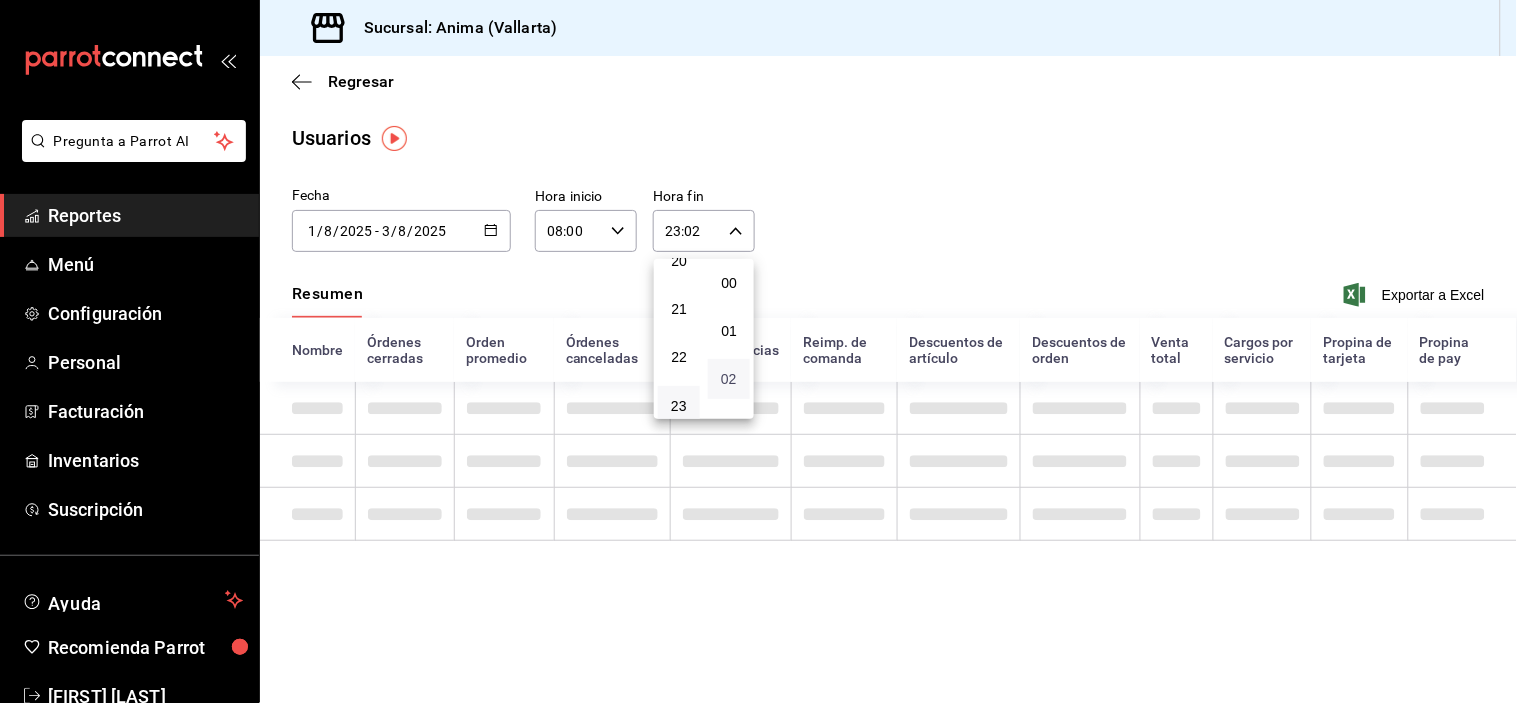 type 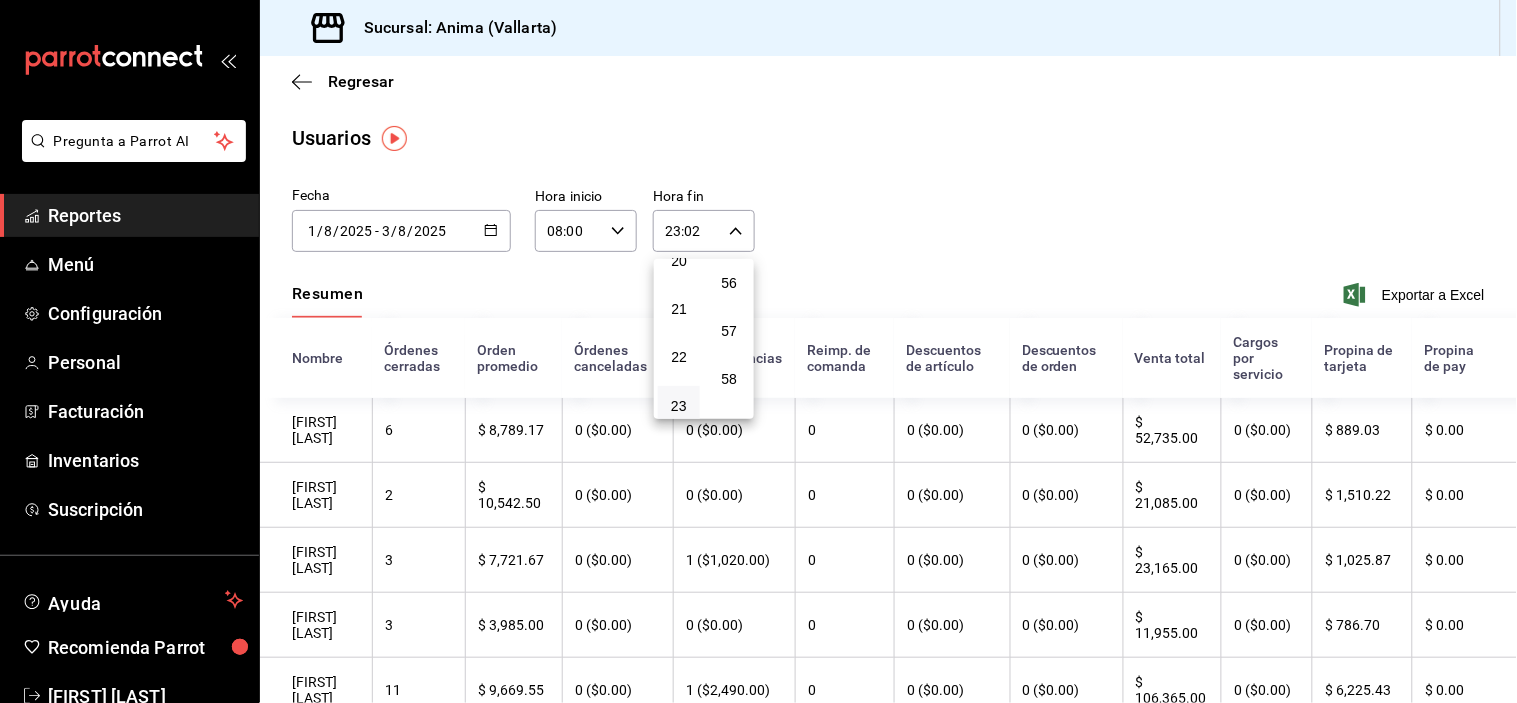 scroll, scrollTop: 2692, scrollLeft: 0, axis: vertical 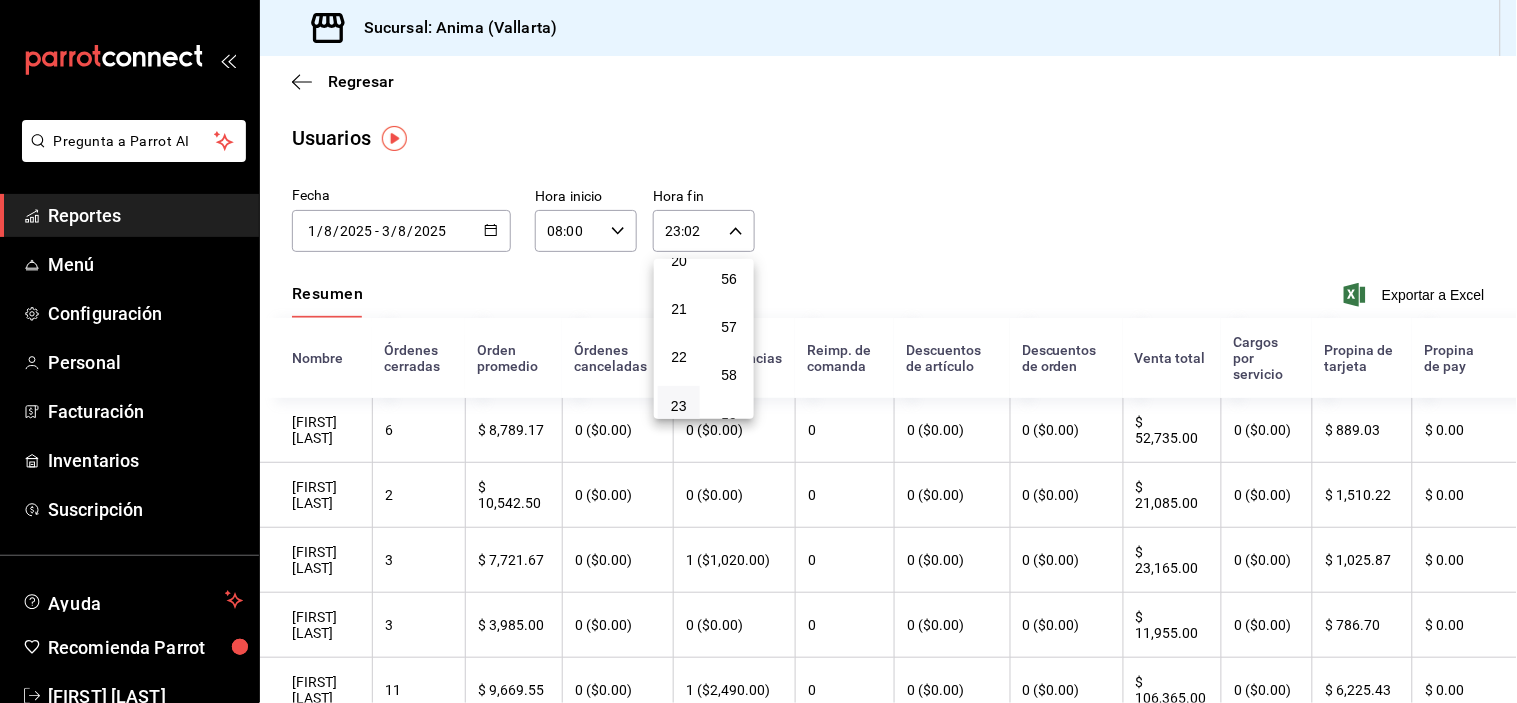click on "59" at bounding box center [729, 423] 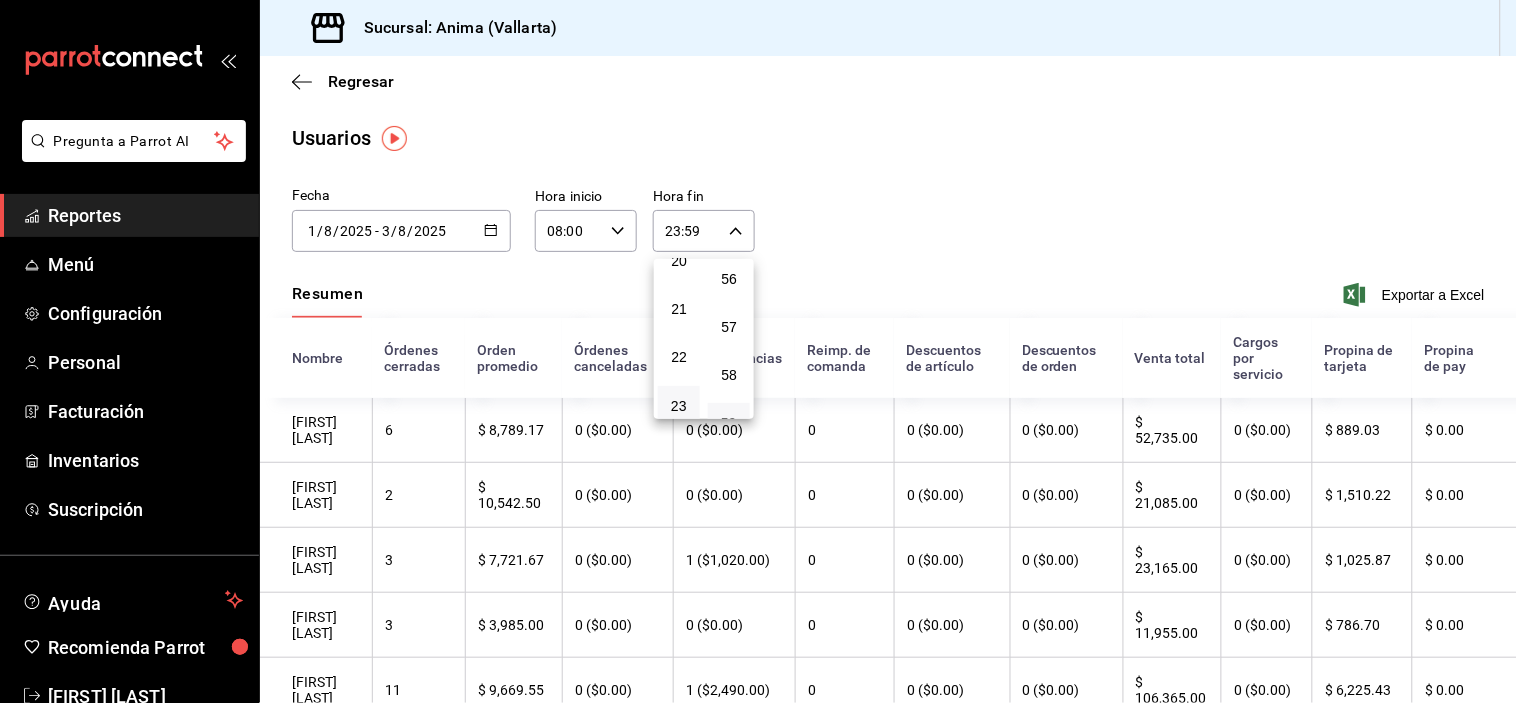 click at bounding box center [758, 351] 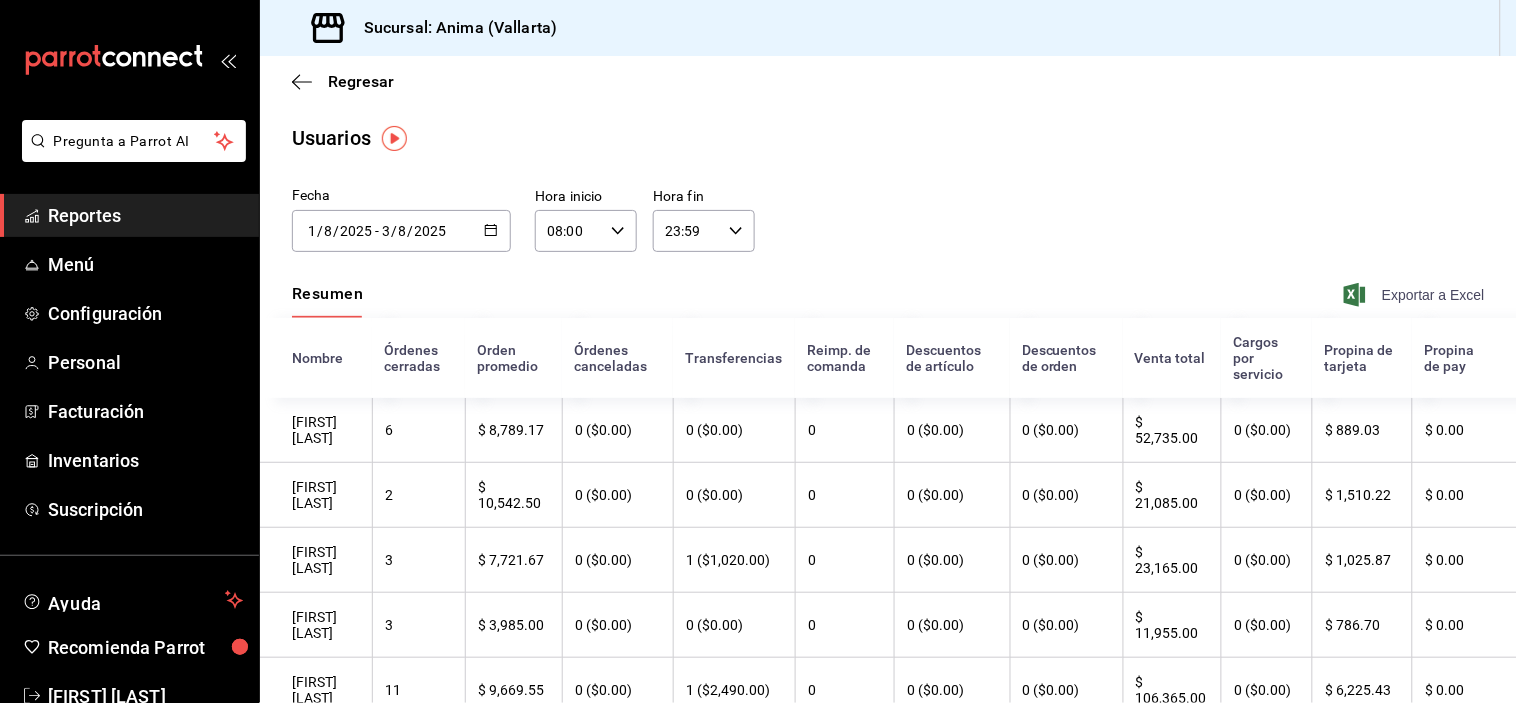 click on "Exportar a Excel" at bounding box center [1416, 295] 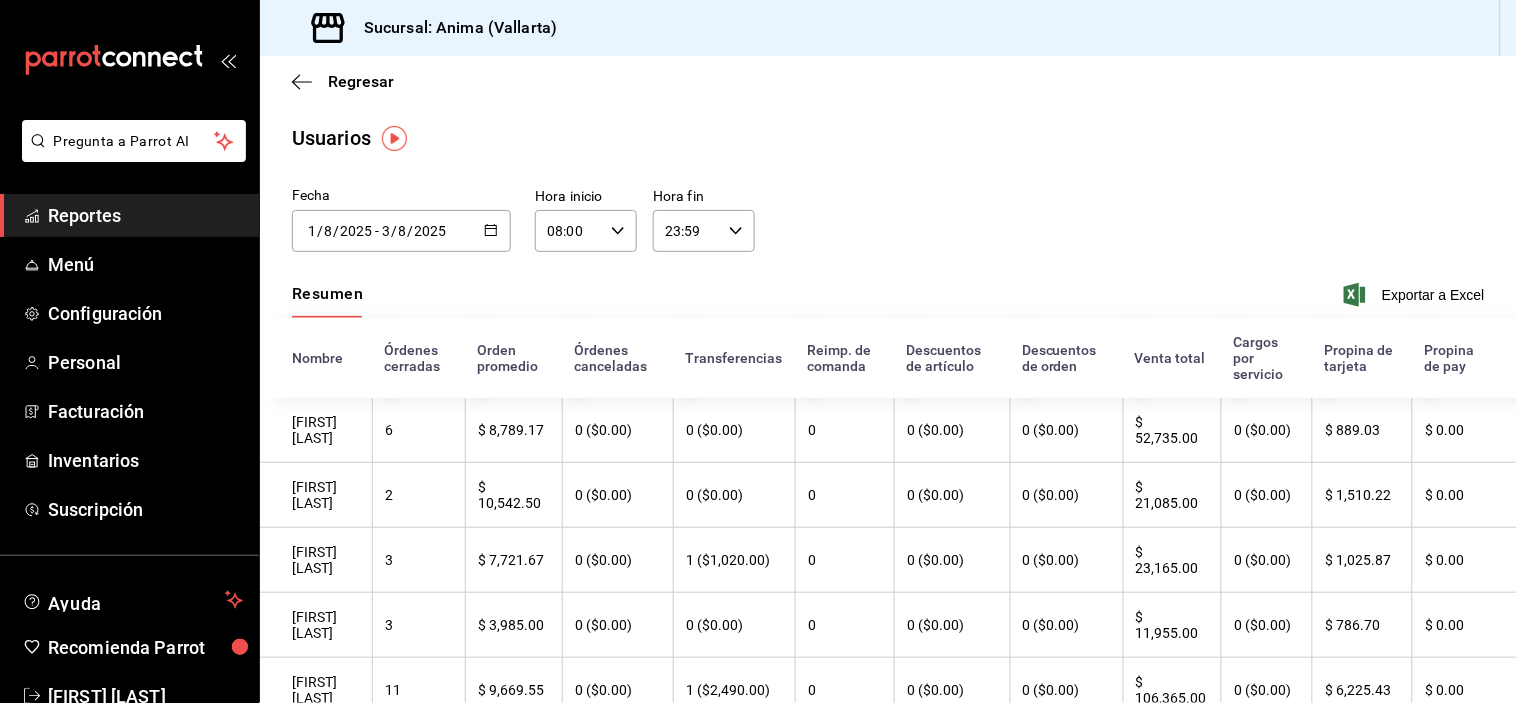click on "2025-08-01 1 / 8 / 2025 - 2025-08-03 3 / 8 / 2025" at bounding box center [401, 231] 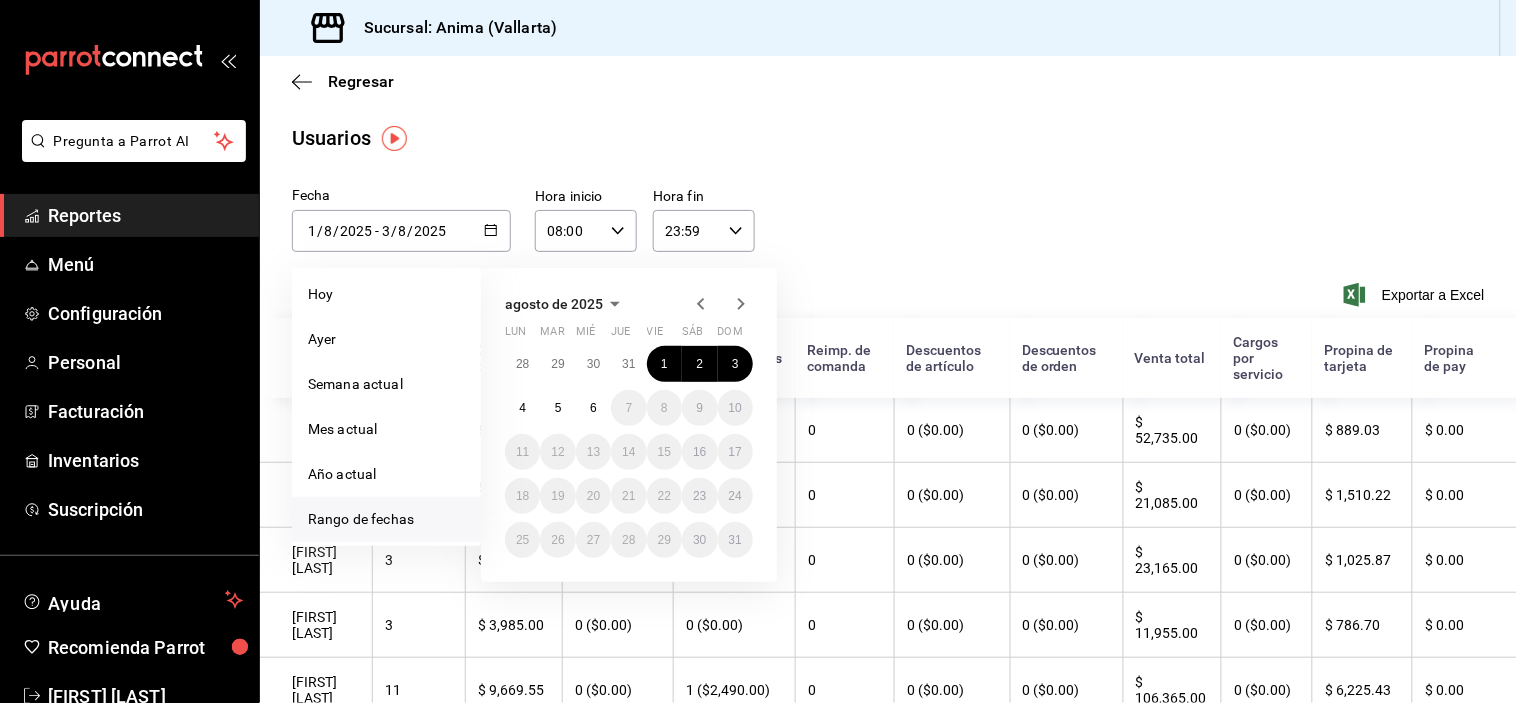 click on "2025" at bounding box center (431, 231) 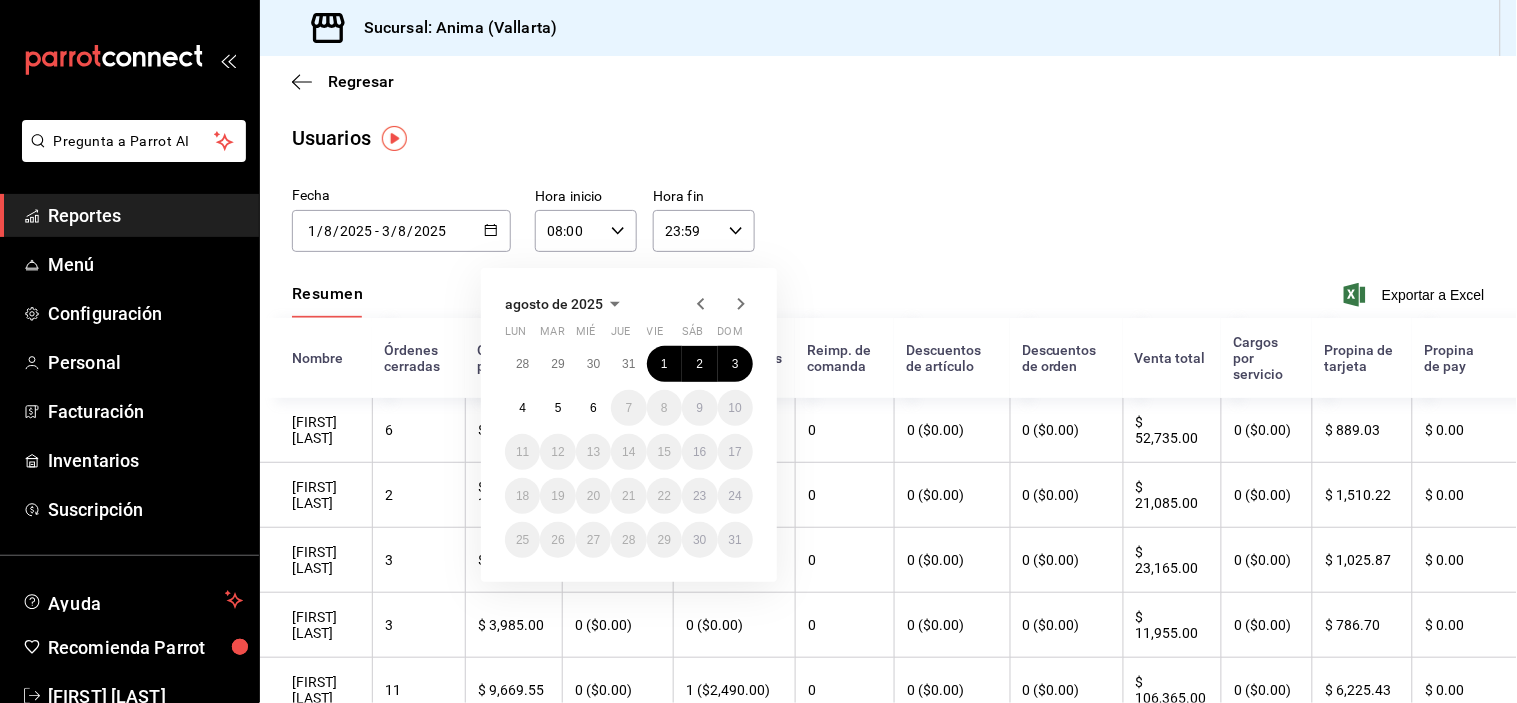 click on "2025-08-01 1 / 8 / 2025 - 2025-08-03 3 / 8 / 2025" at bounding box center [401, 231] 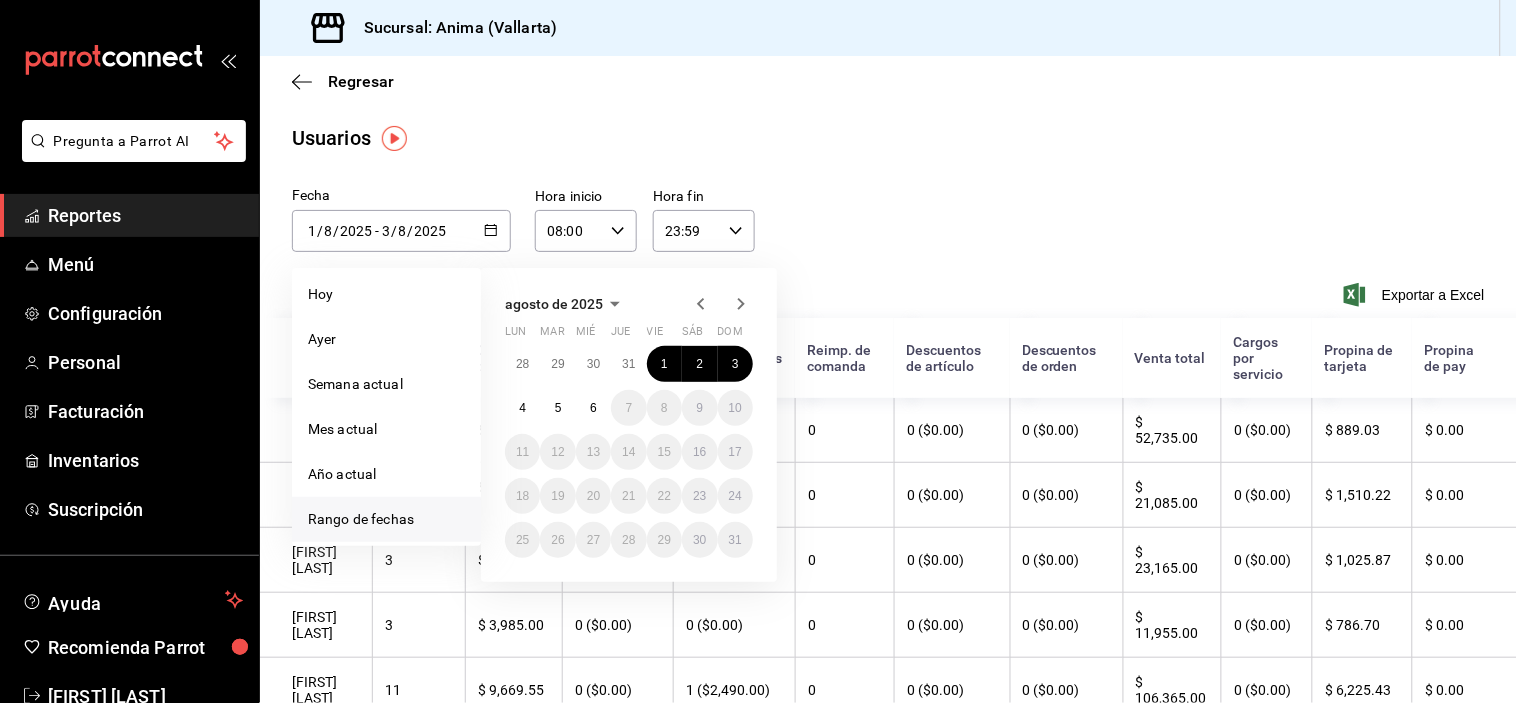 click 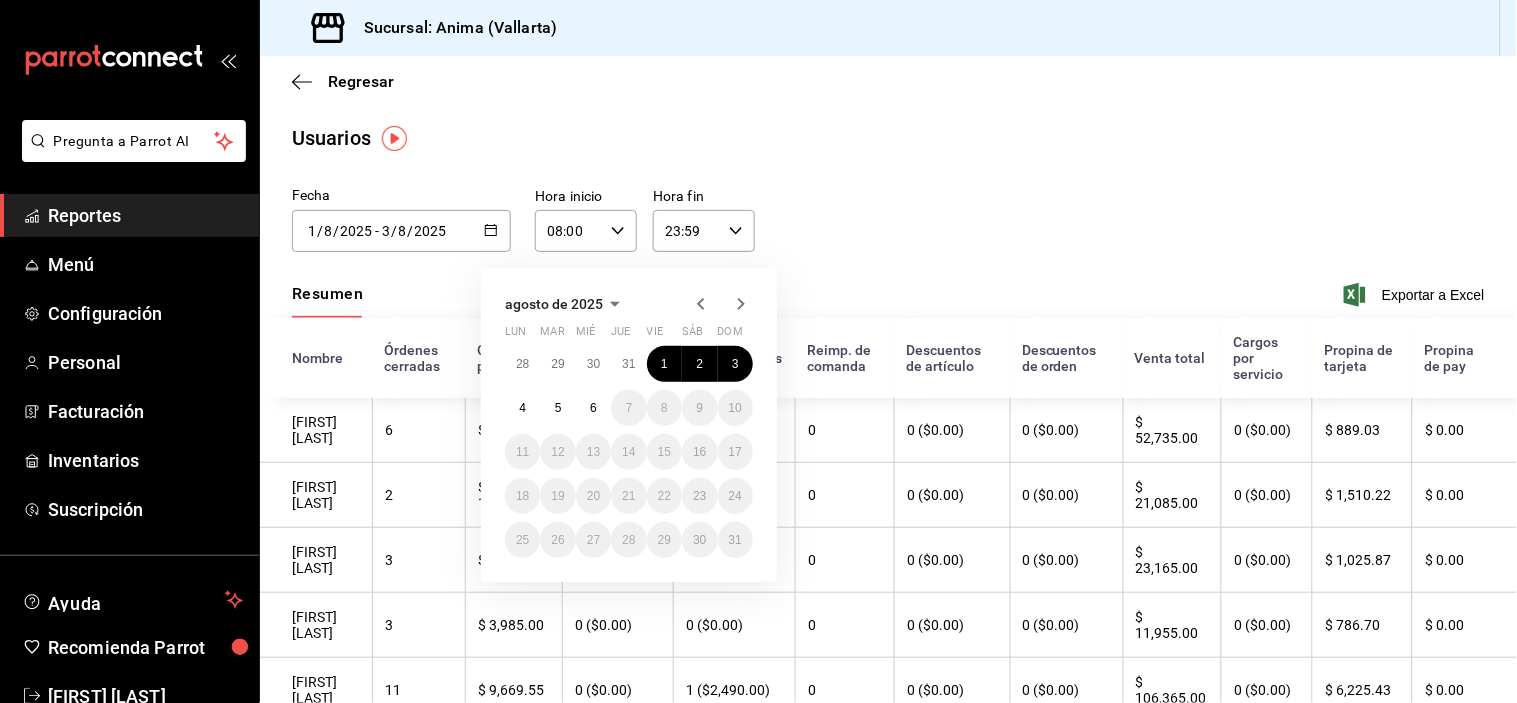 click 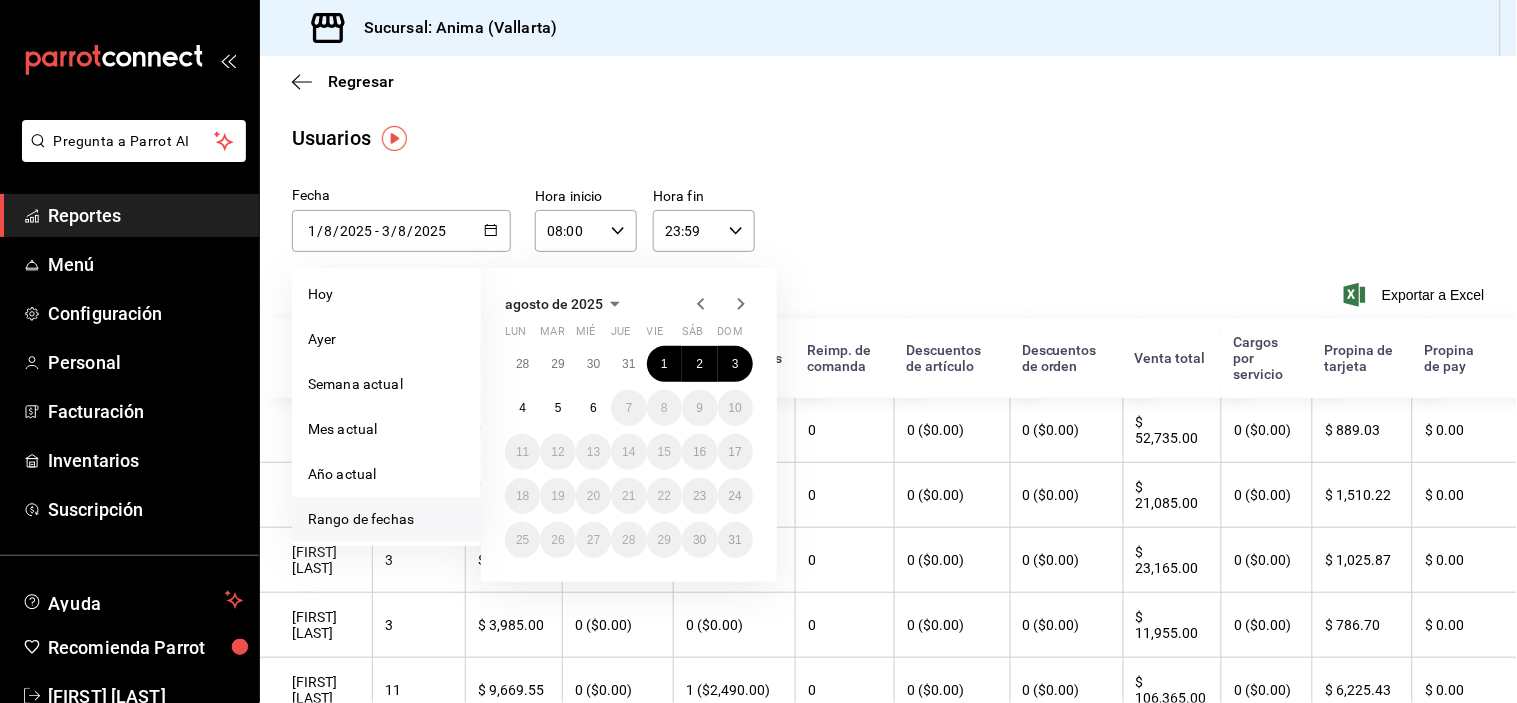 click 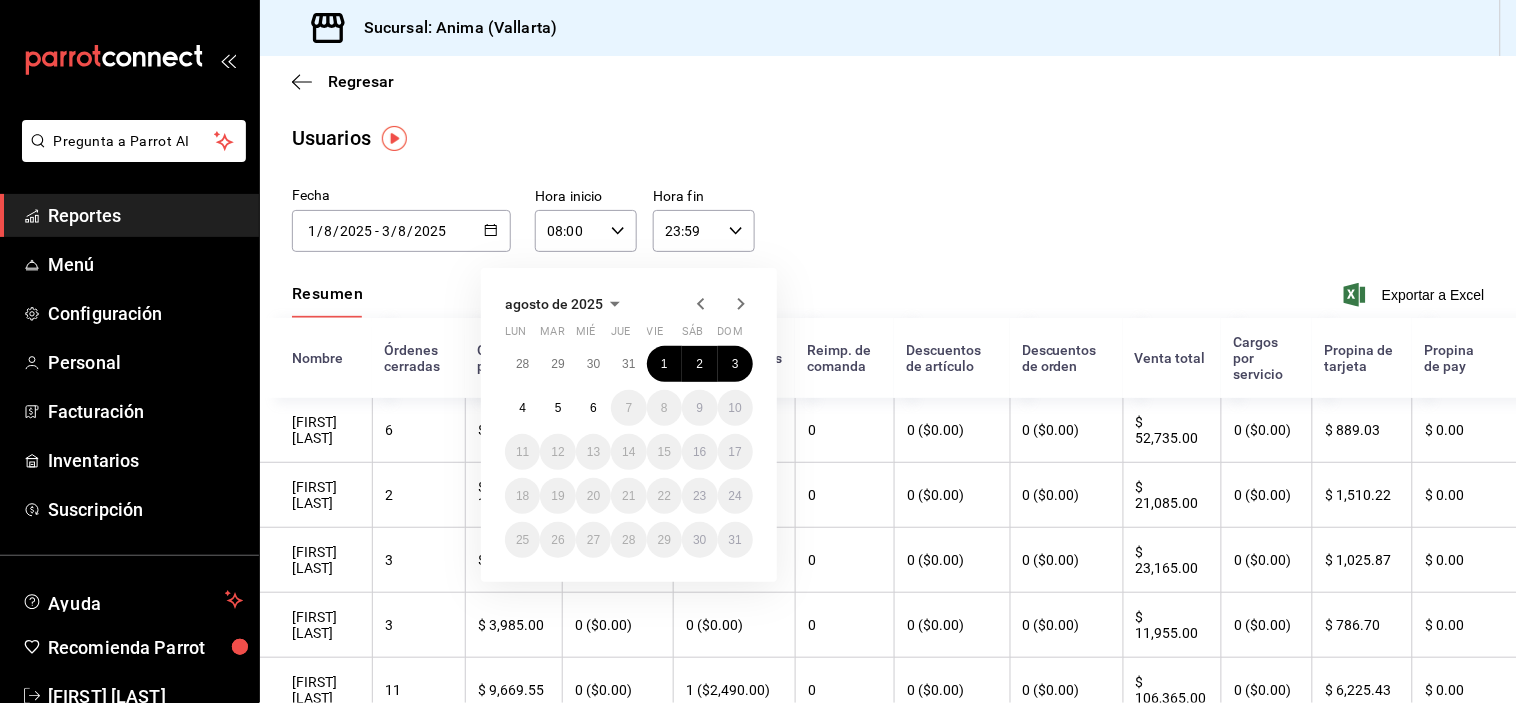 click 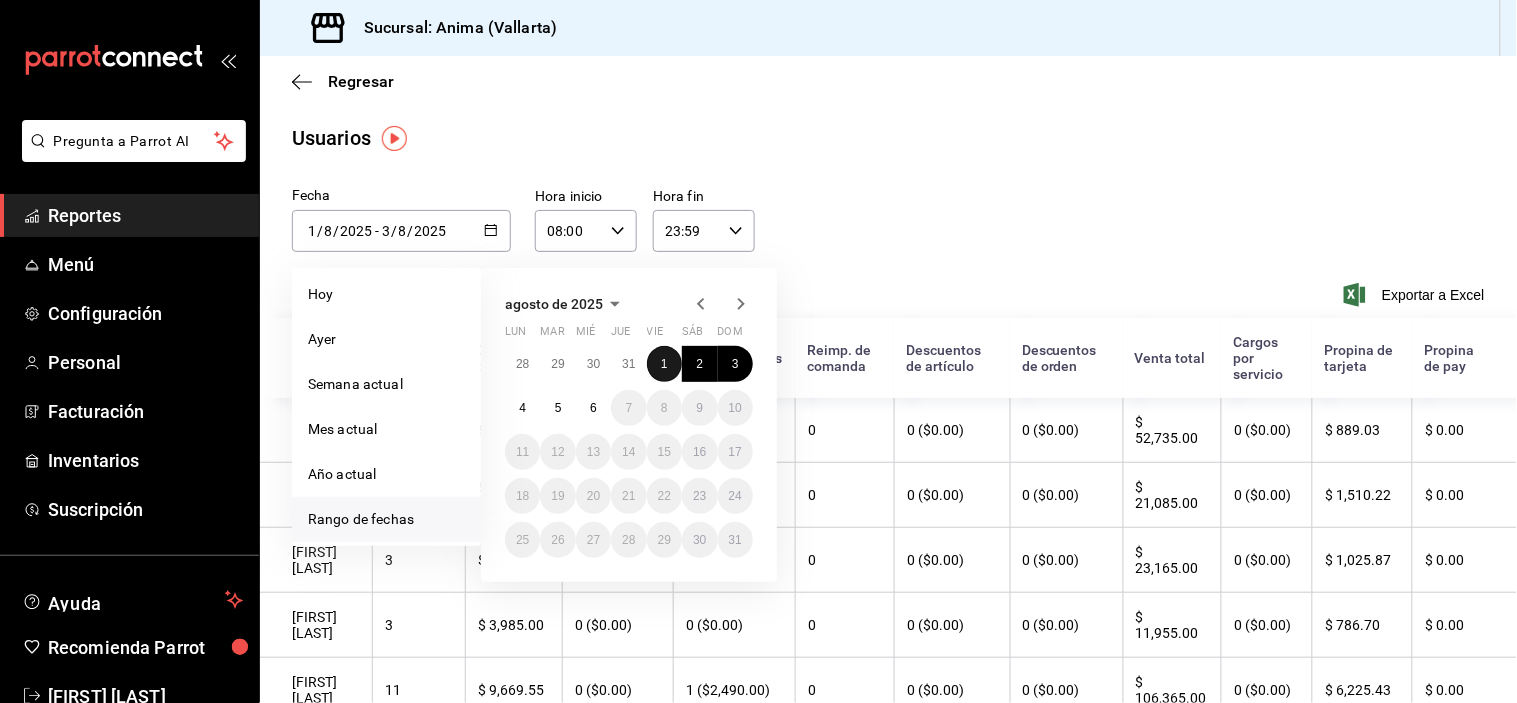 click on "1" at bounding box center [664, 364] 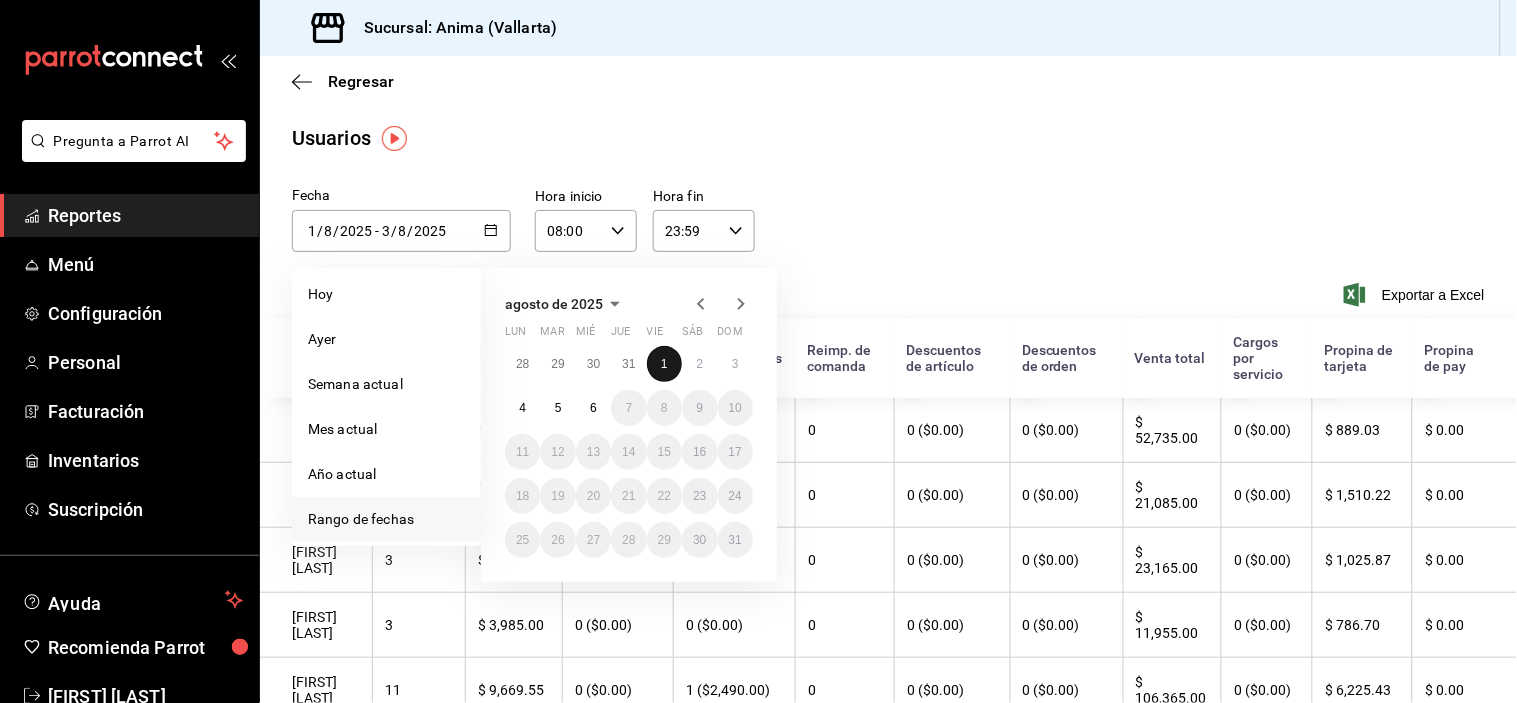 click on "1" at bounding box center [664, 364] 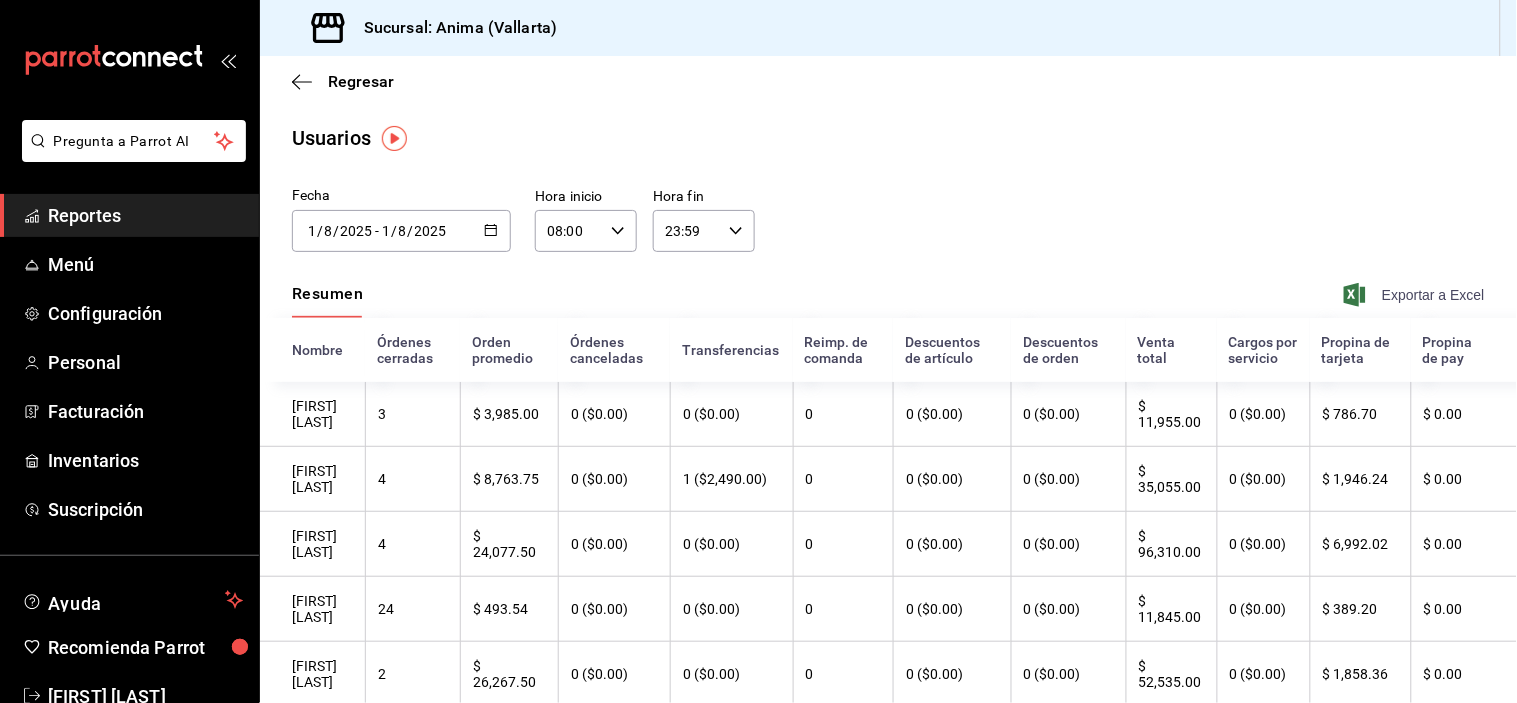 click on "Exportar a Excel" at bounding box center [1416, 295] 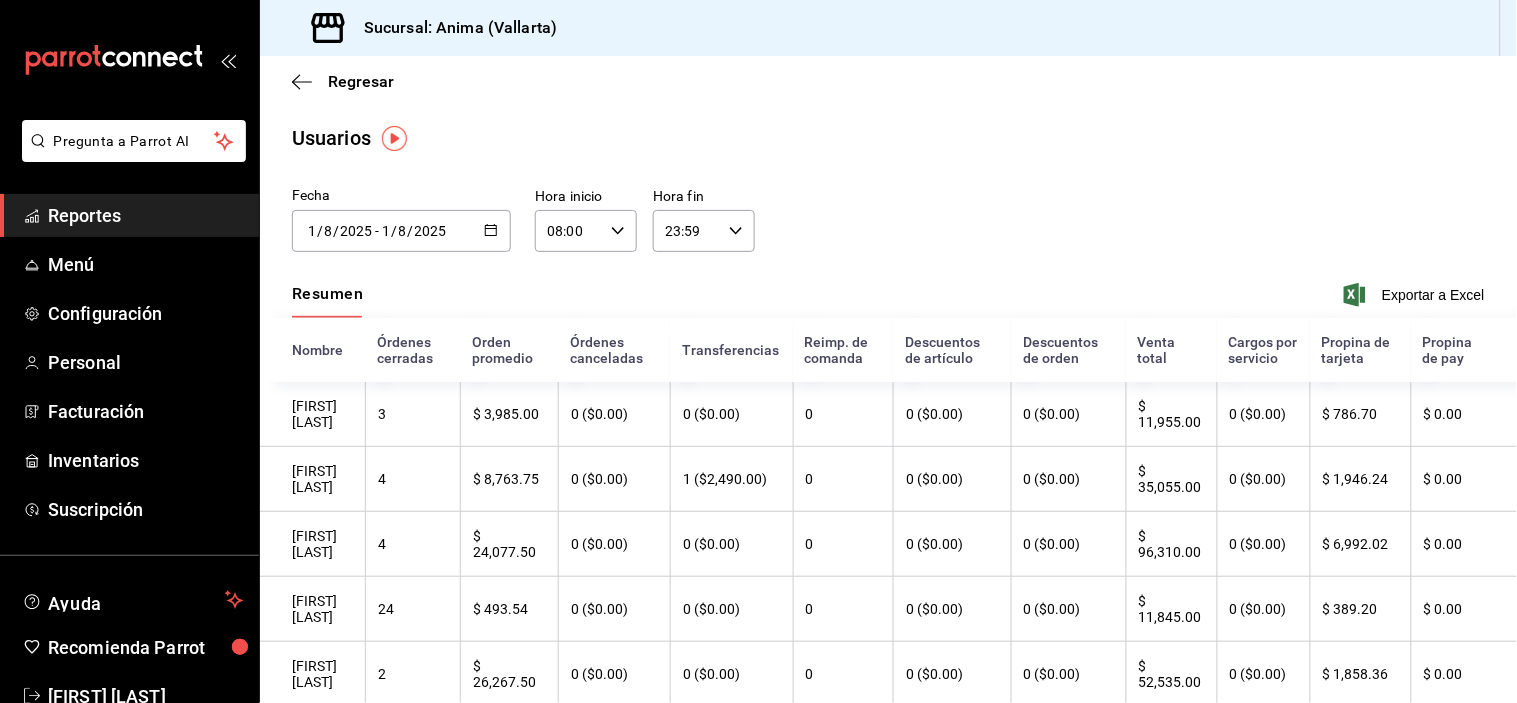 click on "2025" at bounding box center (431, 231) 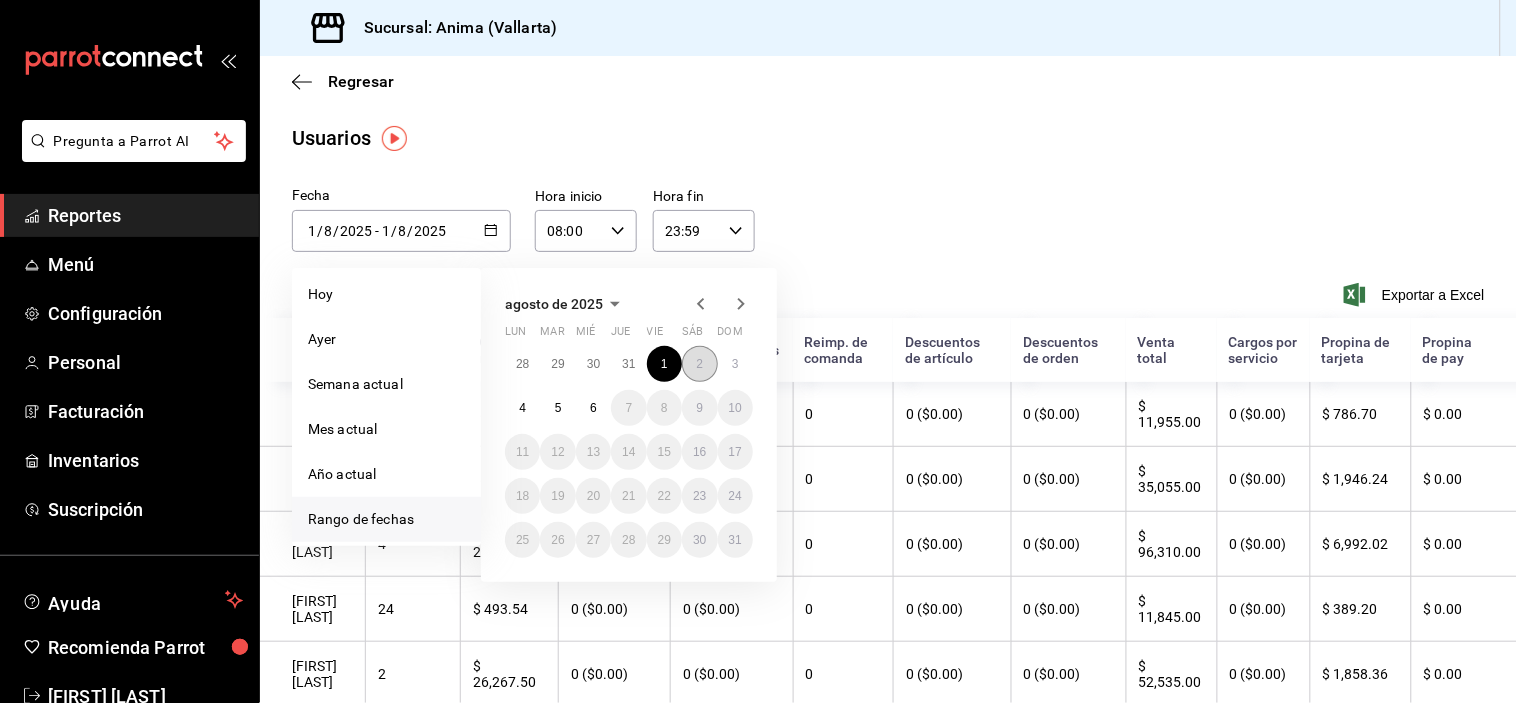 click on "2" at bounding box center (699, 364) 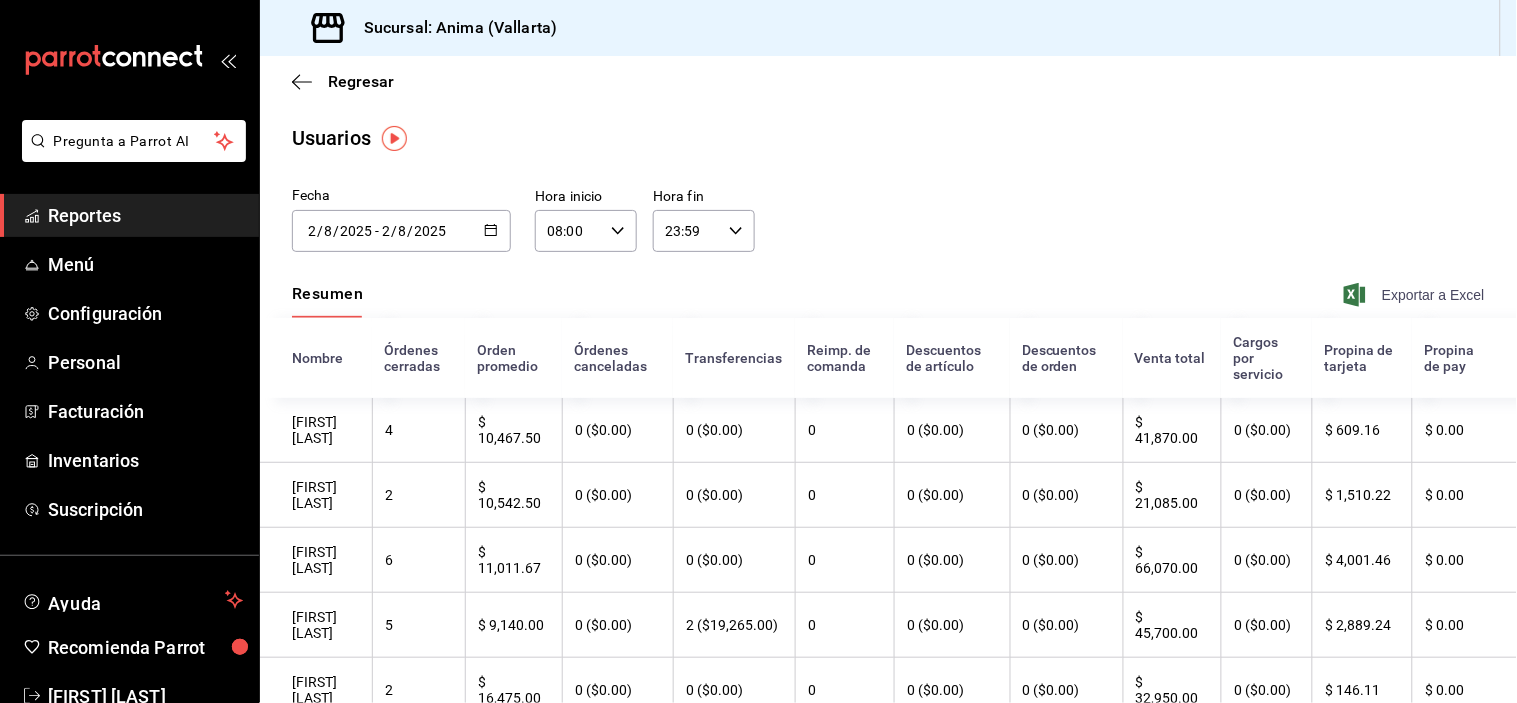 click on "Exportar a Excel" at bounding box center [1416, 295] 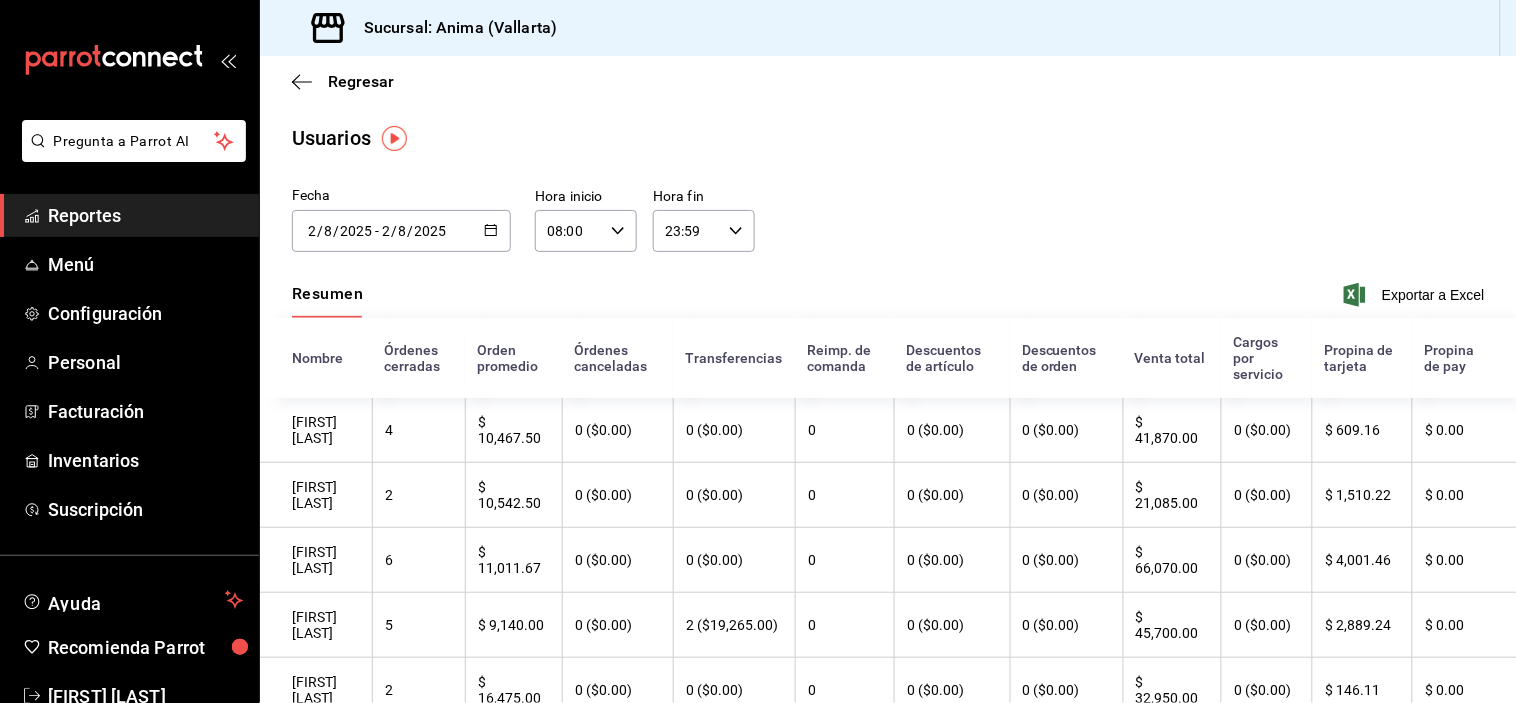 click on "Fecha 2025-[DATE] [DATE] / 8 / 2025 - 2025-[DATE] [DATE] / 8 / 2025 [DATE] de 2025 lun mar mié jue vie sáb dom 28 29 30 31 1 2 3 4 5 6 7 8 9 10 11 12 13 14 15 16 17 18 19 20 21 22 23 24 25 26 27 28 29 30 31 Hora inicio 08:00 Hora inicio Hora fin 23:59 Hora fin" at bounding box center (888, 230) 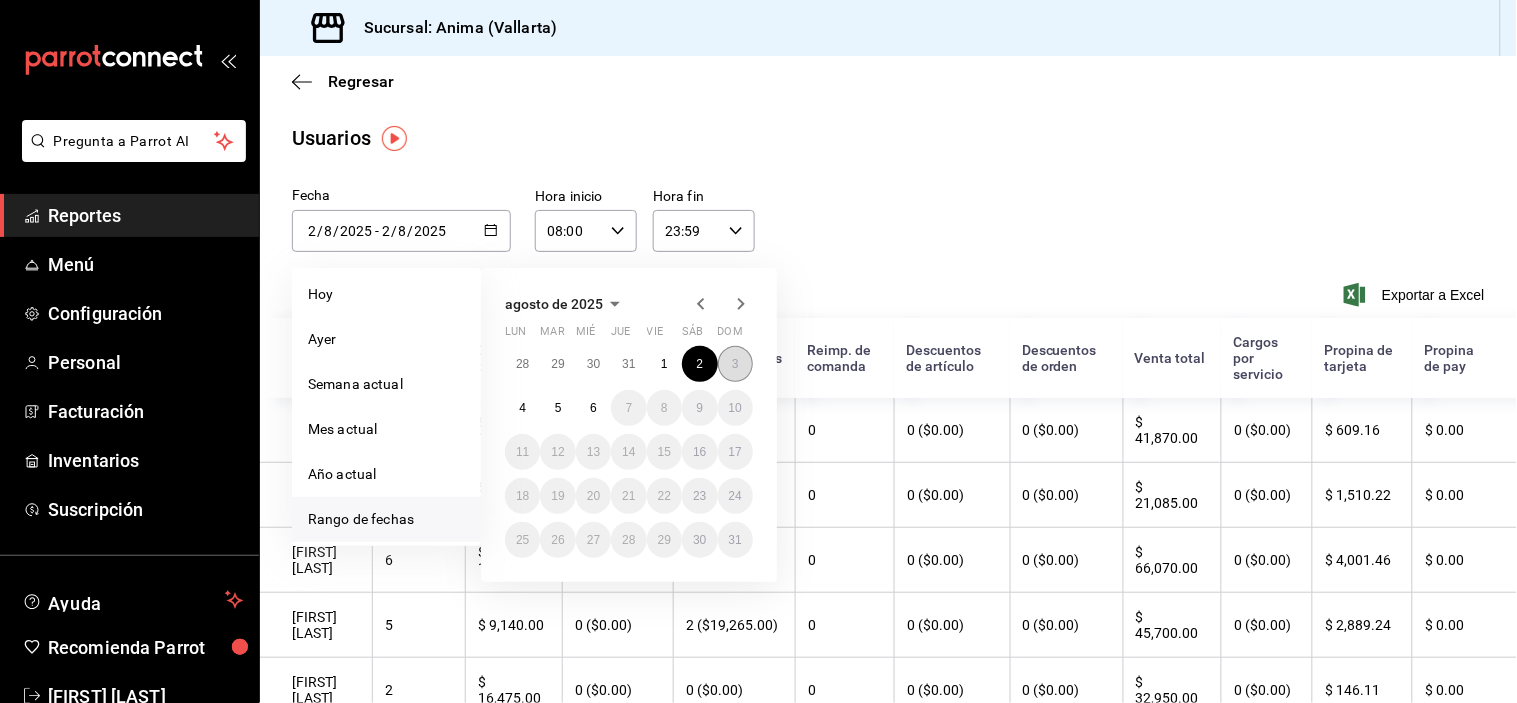 click on "3" at bounding box center [735, 364] 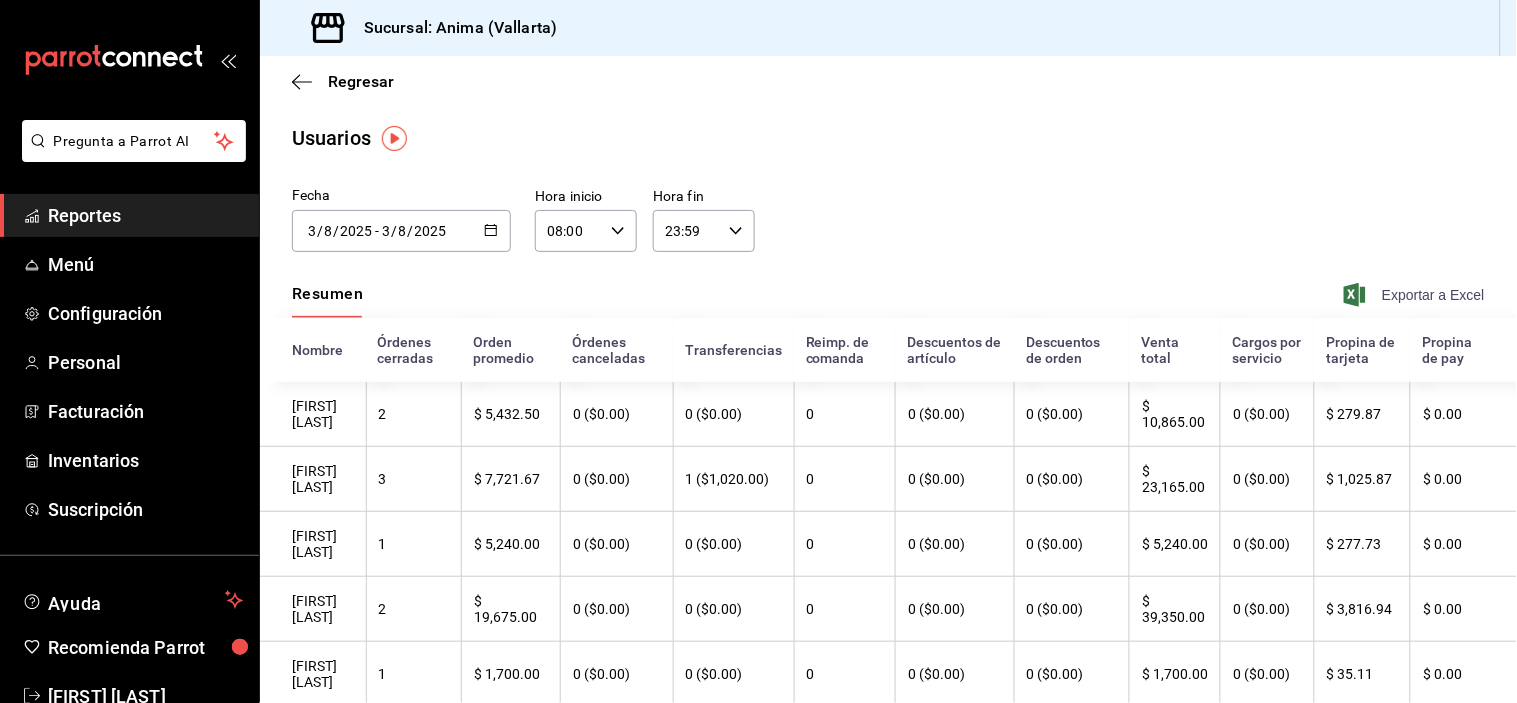 click on "Exportar a Excel" at bounding box center [1416, 295] 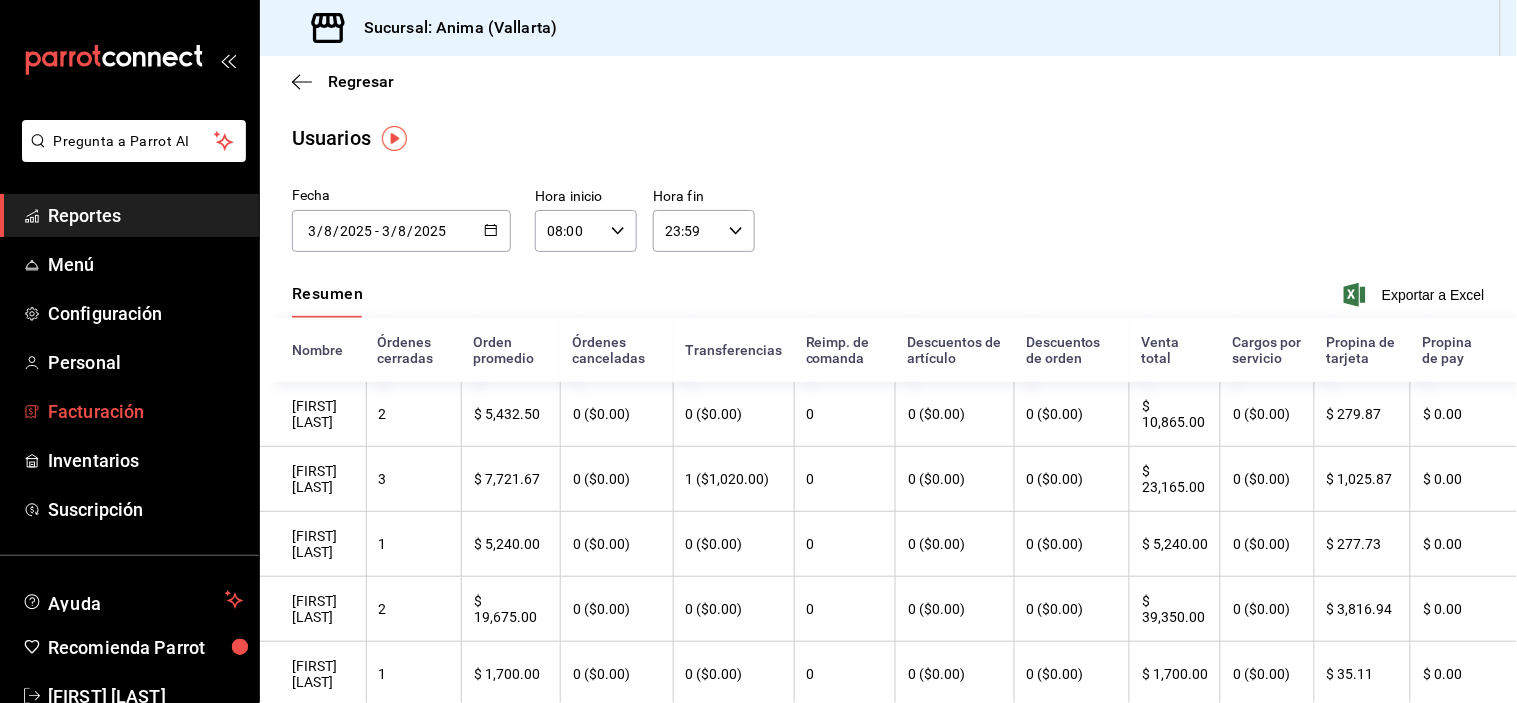click on "Facturación" at bounding box center [145, 411] 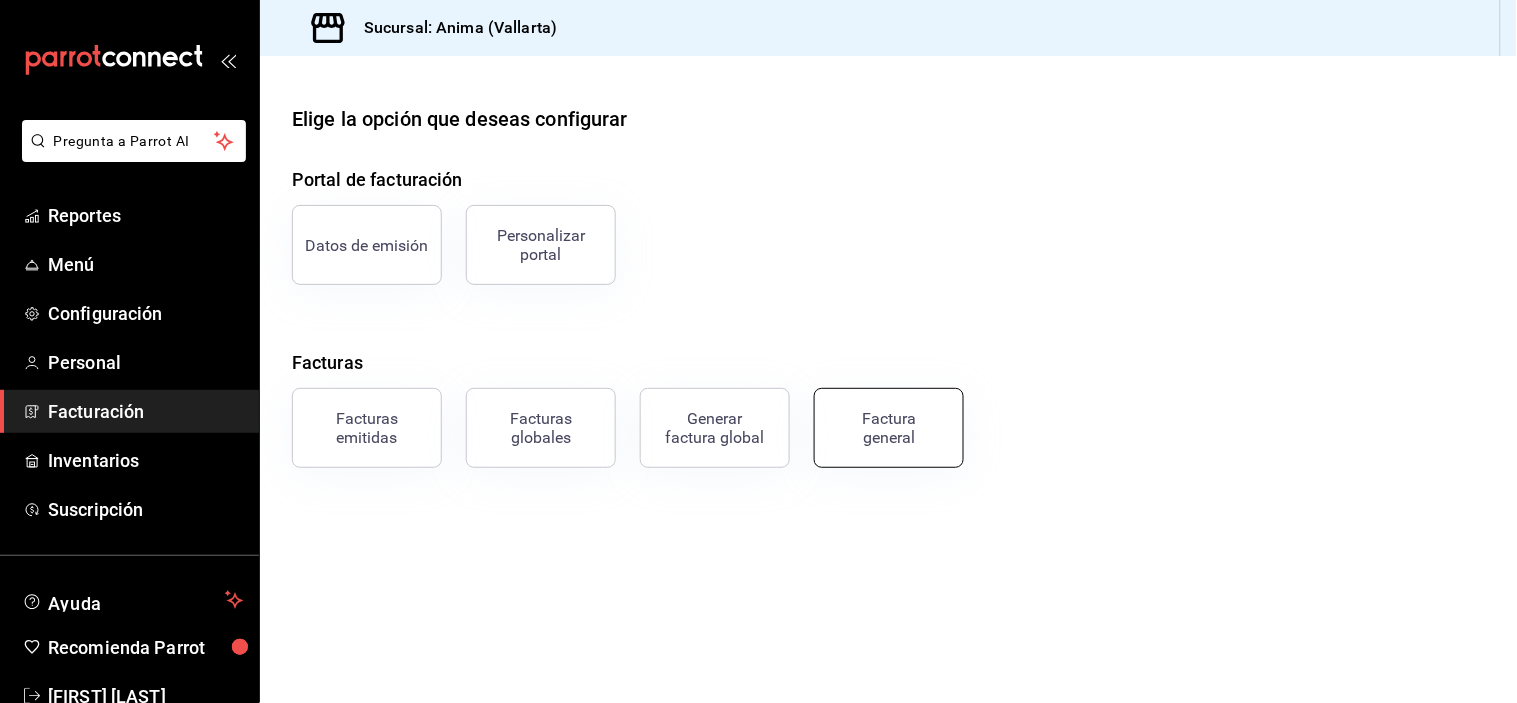 click on "Factura general" at bounding box center [889, 428] 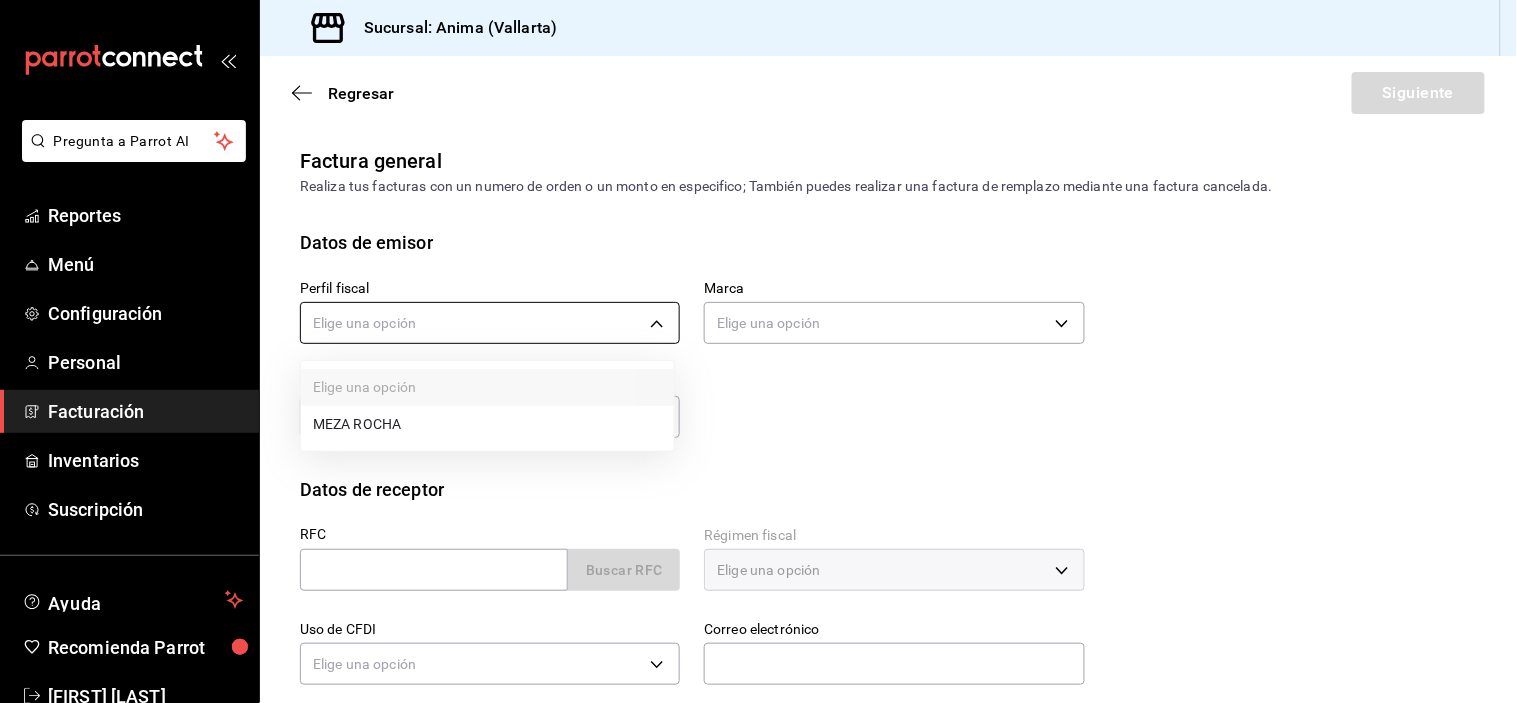 click on "Pregunta a Parrot AI Reportes   Menú   Configuración   Personal   Facturación   Inventarios   Suscripción   Ayuda Recomienda Parrot   [FIRST] [LAST]   Sugerir nueva función   Sucursal: Anima ([CITY]) Regresar Siguiente Factura general Realiza tus facturas con un numero de orden o un monto en especifico; También puedes realizar una factura de remplazo mediante una factura cancelada. Datos de emisor Perfil fiscal Elige una opción Marca Elige una opción Tipo de comprobante Ingreso I Datos de receptor RFC Buscar RFC Régimen fiscal Elige una opción Uso de CFDI Elige una opción Correo electrónico Dirección Calle # exterior # interior Código postal [ZIP] Estado ​ Municipio ​ Colonia ​ GANA 1 MES GRATIS EN TU SUSCRIPCIÓN AQUÍ ¿Recuerdas cómo empezó tu restaurante?
Hoy puedes ayudar a un colega a tener el mismo cambio que tú viviste.
Recomienda Parrot directamente desde tu Portal Administrador.
Es fácil y rápido.
🎁 Por cada restaurante que se una, ganas 1 mes gratis. Pregunta a Parrot AI" at bounding box center (758, 351) 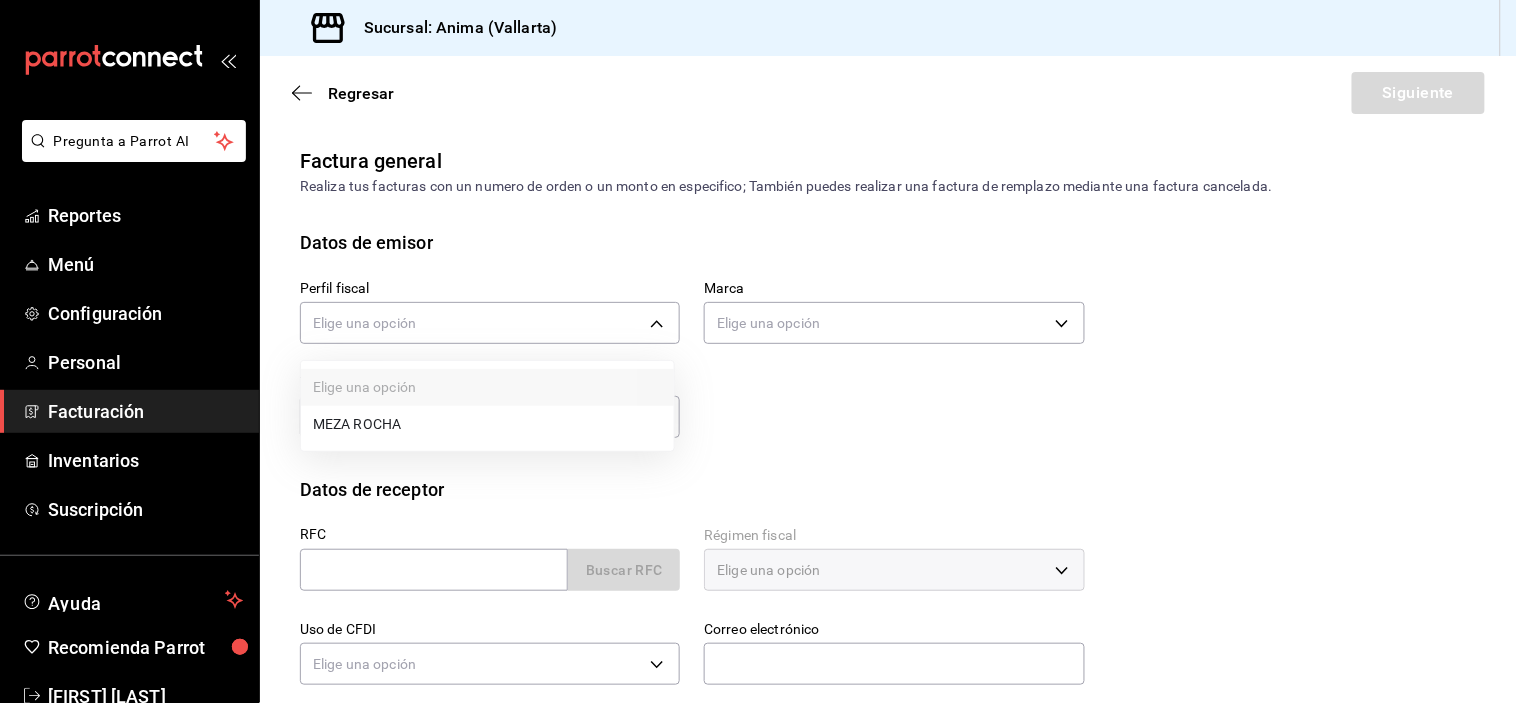 click on "MEZA ROCHA" at bounding box center [487, 424] 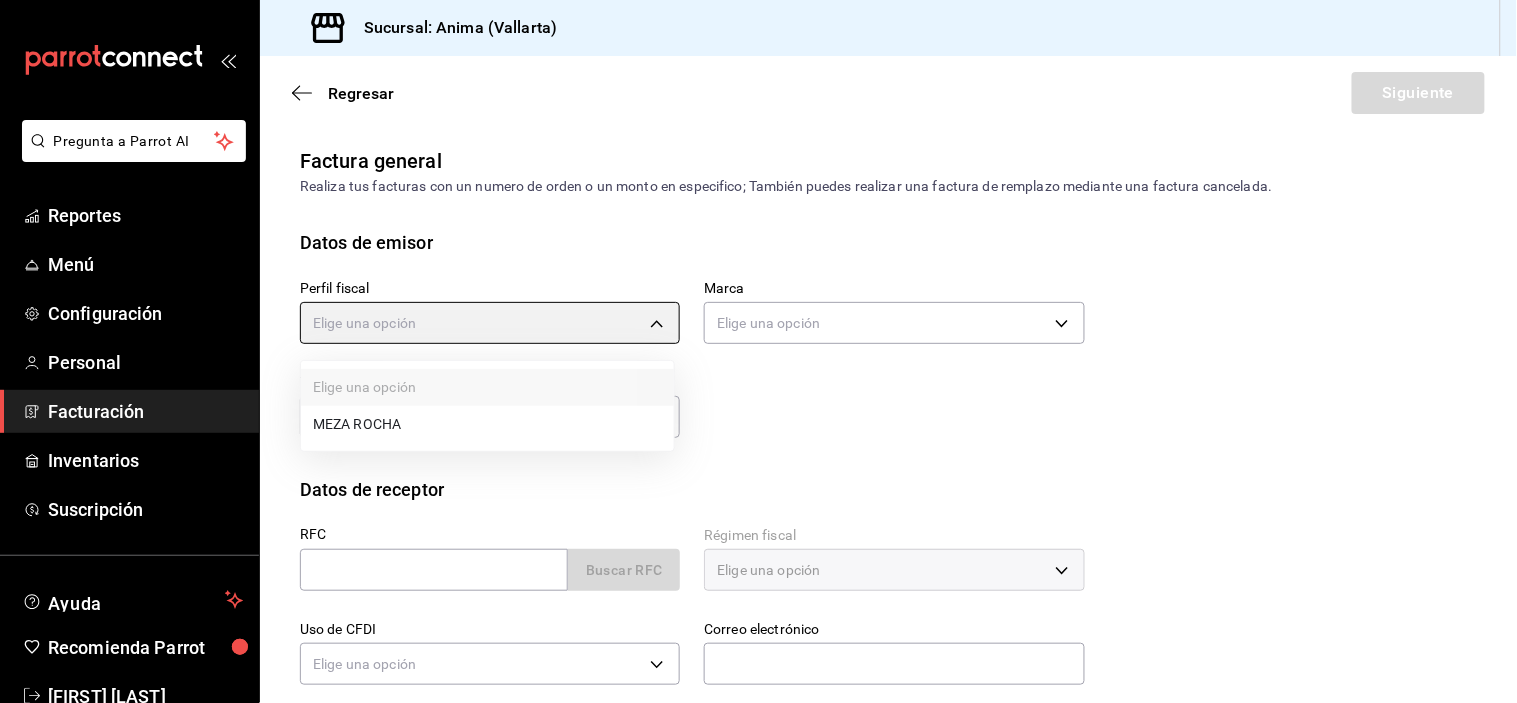 type on "9c1b1bcc-caec-48ff-bf3a-e0e0535c4ddc" 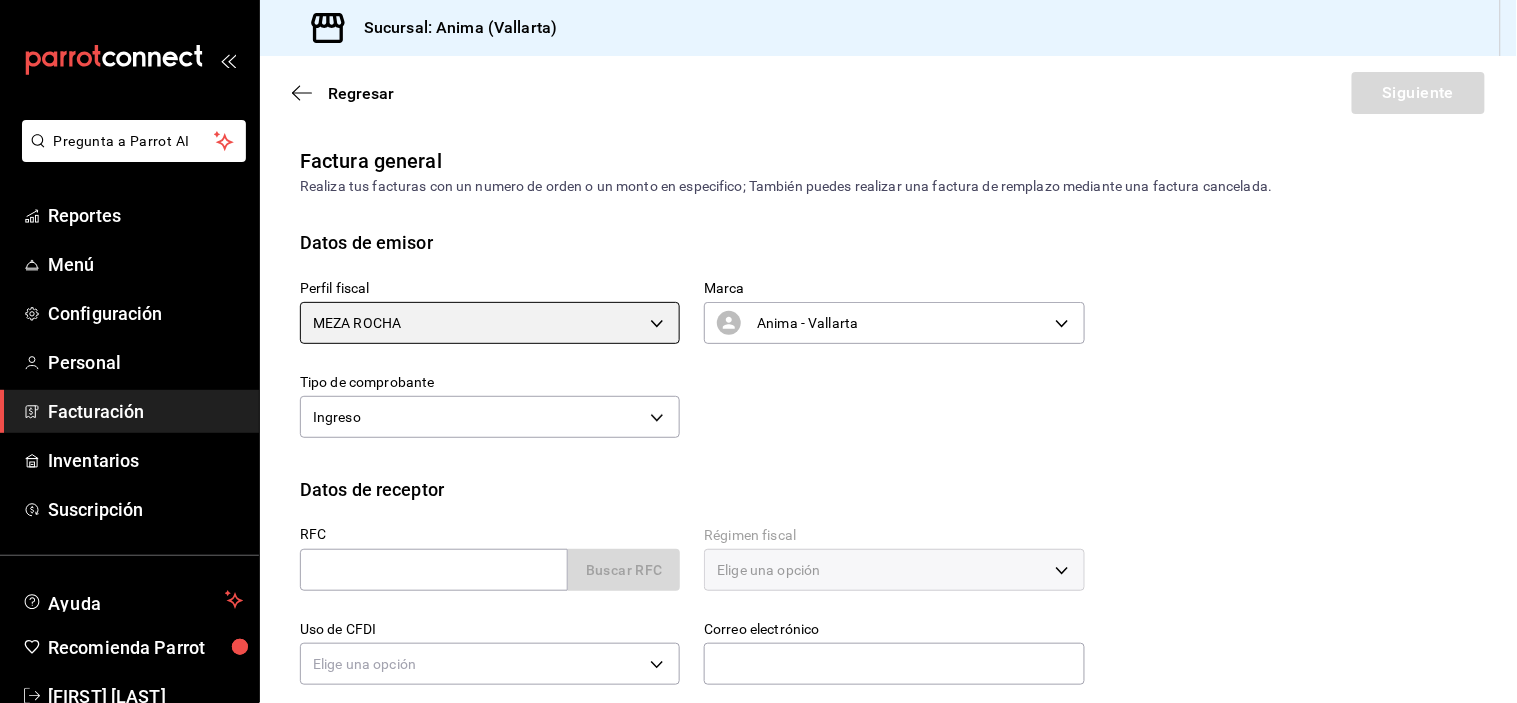 scroll, scrollTop: 168, scrollLeft: 0, axis: vertical 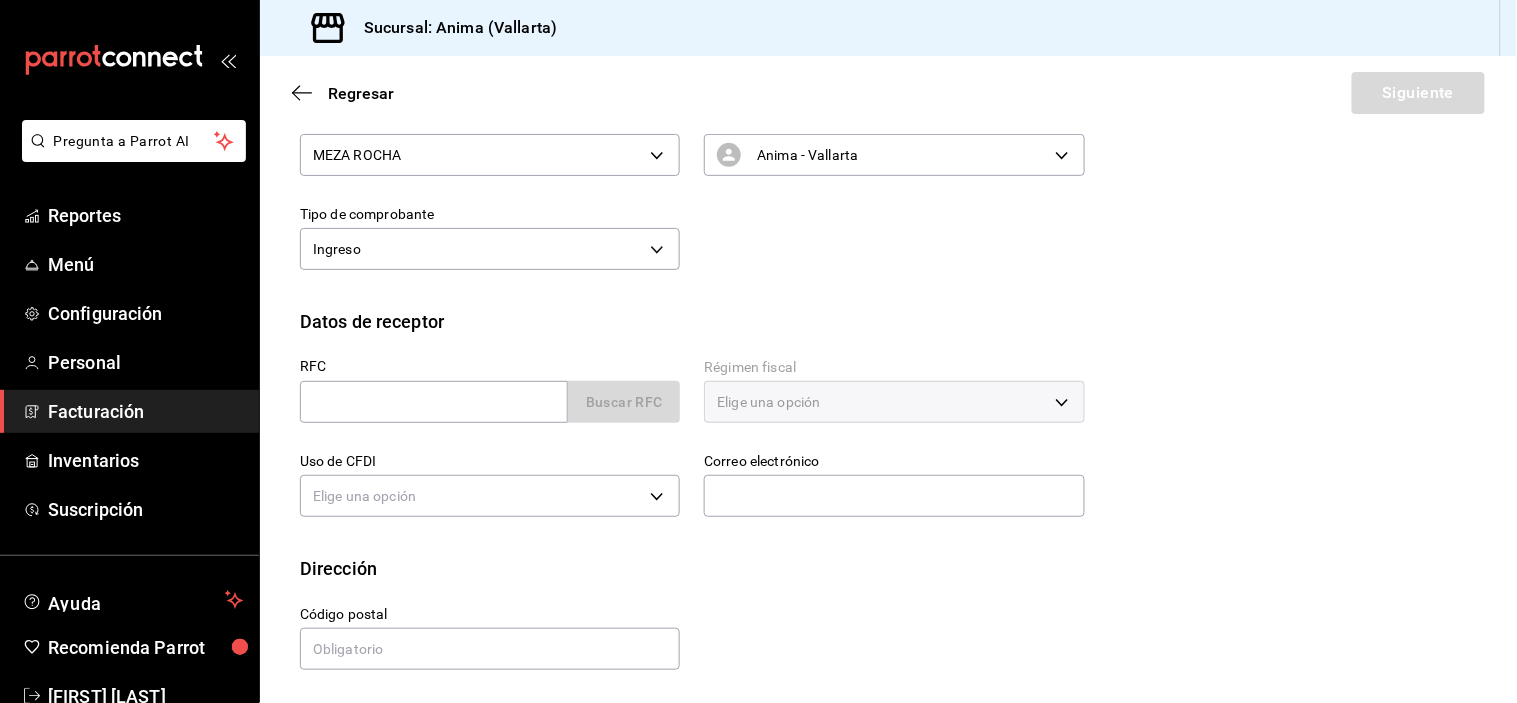 click on "Uso de CFDI Elige una opción" at bounding box center [478, 476] 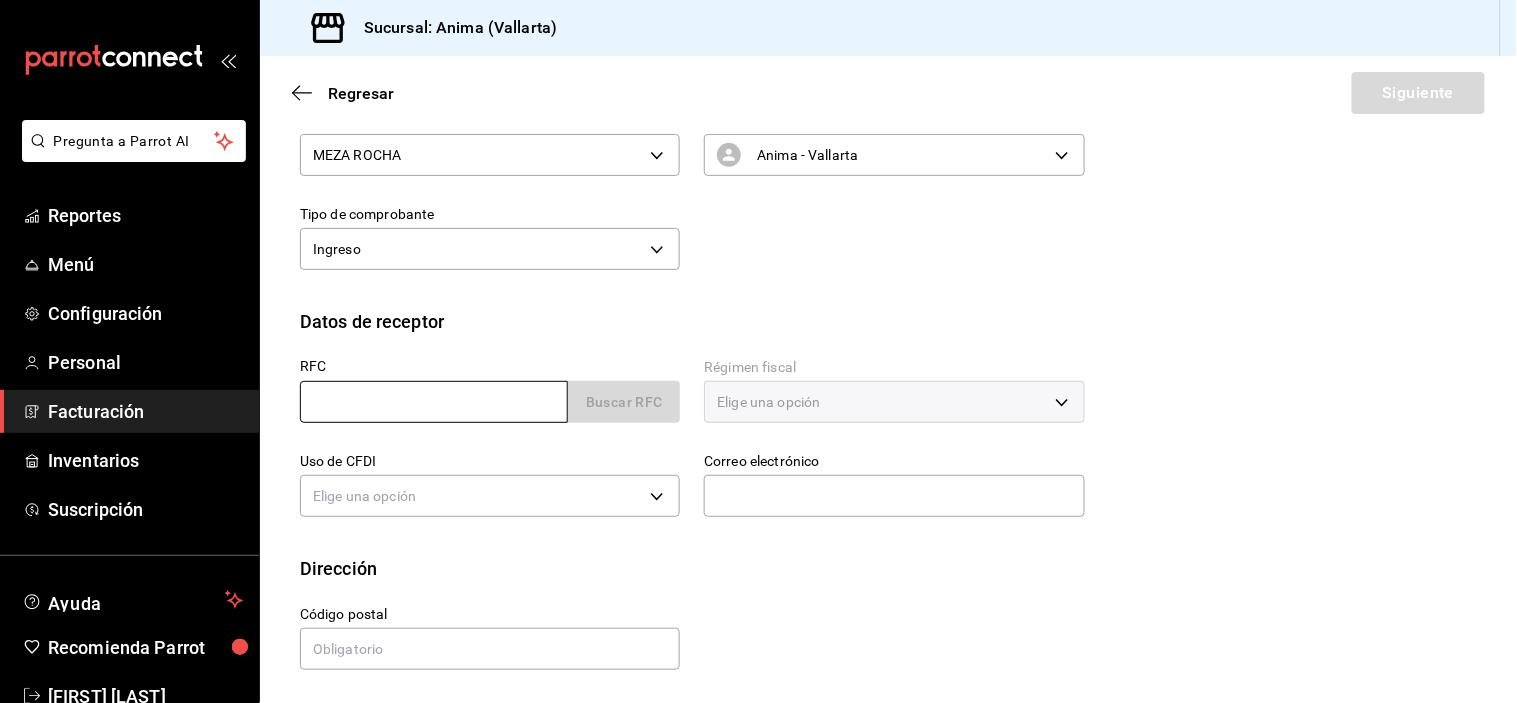 click at bounding box center [434, 402] 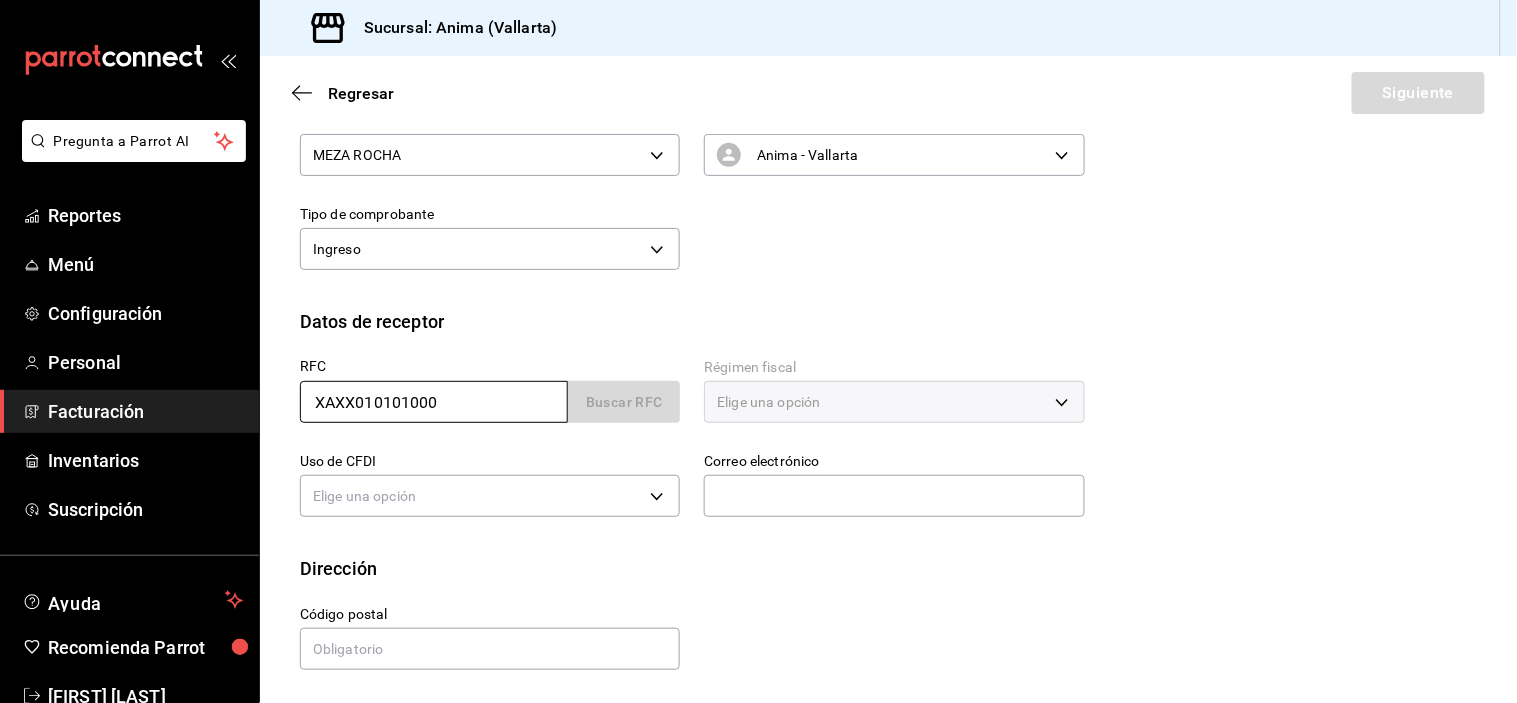 type on "48380" 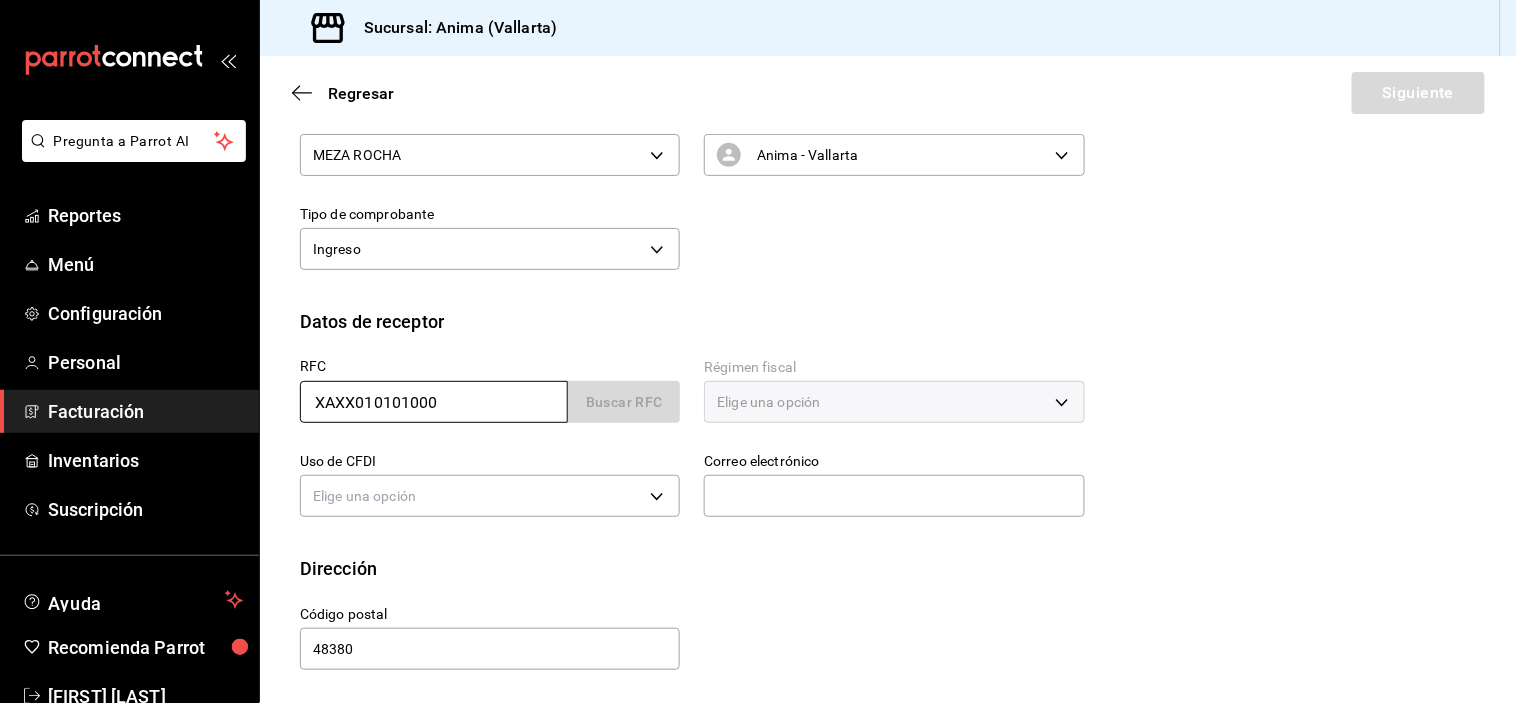 type on "616" 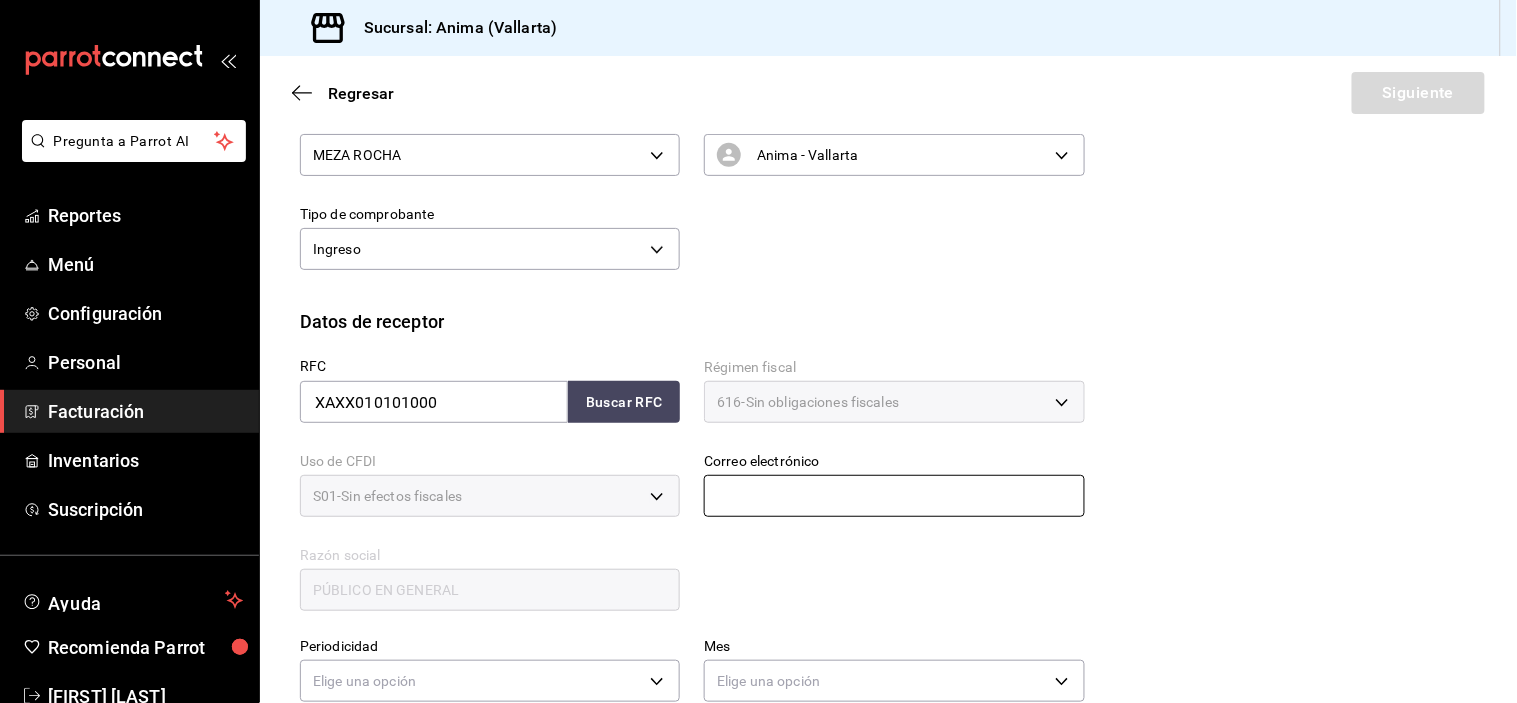 click at bounding box center (894, 496) 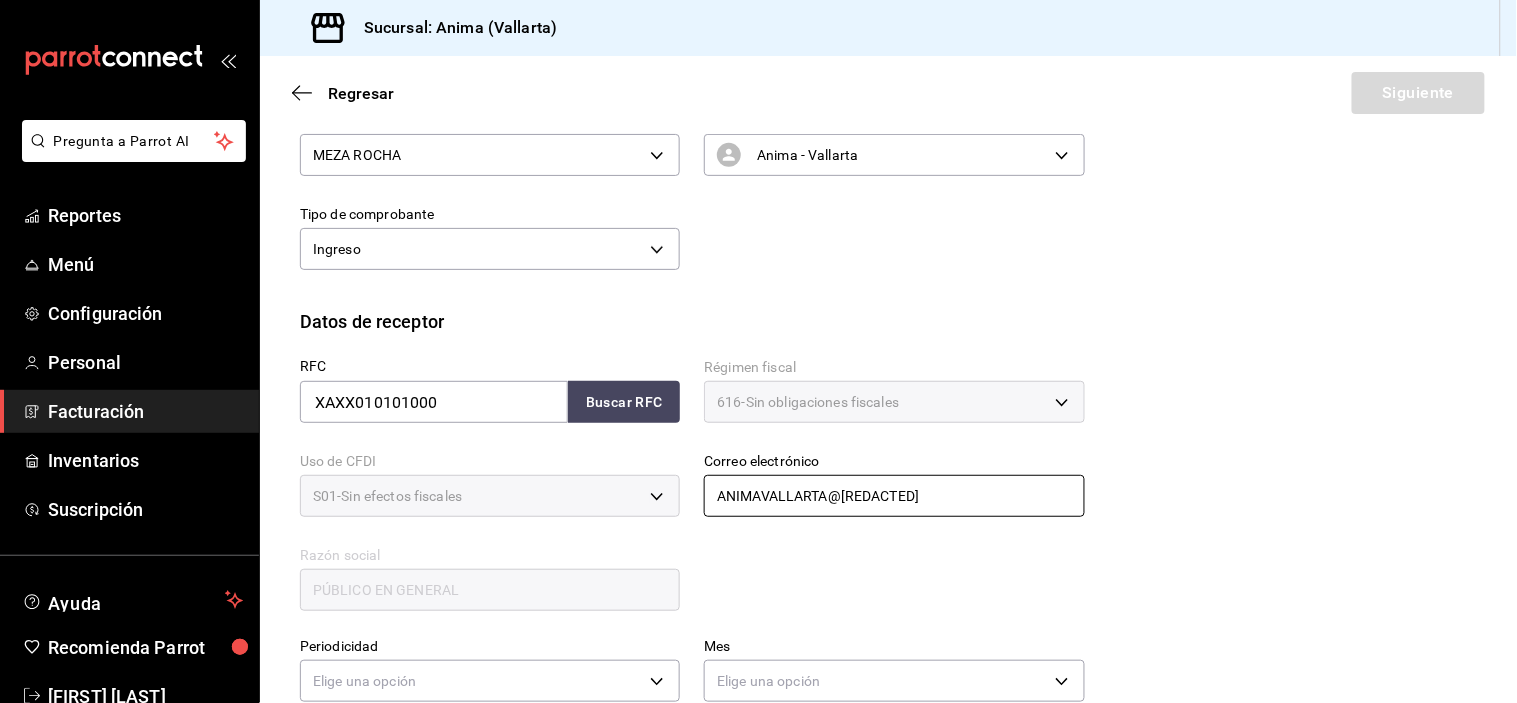 scroll, scrollTop: 447, scrollLeft: 0, axis: vertical 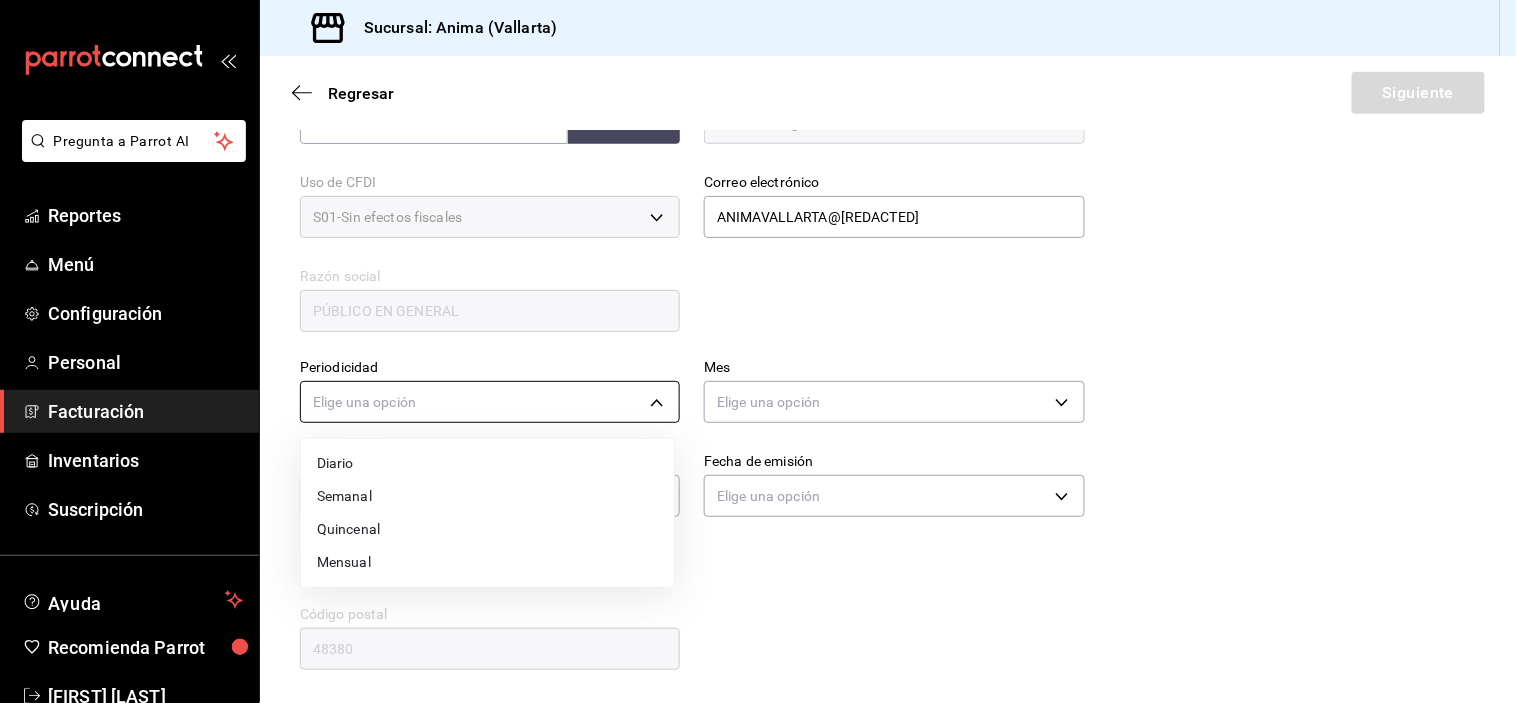 click on "Pregunta a Parrot AI Reportes   Menú   Configuración   Personal   Facturación   Inventarios   Suscripción   Ayuda Recomienda Parrot   [FIRST] [LAST]   Sugerir nueva función   Sucursal: Anima ([CITY]) Regresar Siguiente Factura general Realiza tus facturas con un numero de orden o un monto en especifico; También puedes realizar una factura de remplazo mediante una factura cancelada. Datos de emisor Perfil fiscal MEZA ROCHA 9c1b1bcc-caec-48ff-bf3a-e0e0535c4ddc Marca Anima - Vallarta a66376ae-ea22-4cd2-97e0-9ea16bf22336 Tipo de comprobante Ingreso I Datos de receptor RFC XAXX010101000 Buscar RFC Régimen fiscal 616  -  Sin obligaciones fiscales 616 Uso de CFDI S01  -  Sin efectos fiscales S01 Correo electrónico [EMAIL] generic Razón social PÚBLICO EN GENERAL Periodicidad Elige una opción Mes Elige una opción Año Elige una opción Fecha de emisión Elige una opción Dirección Calle # exterior # interior Código postal 48380 Estado ​ Municipio ​ Colonia ​ Reportes   Menú" at bounding box center [758, 351] 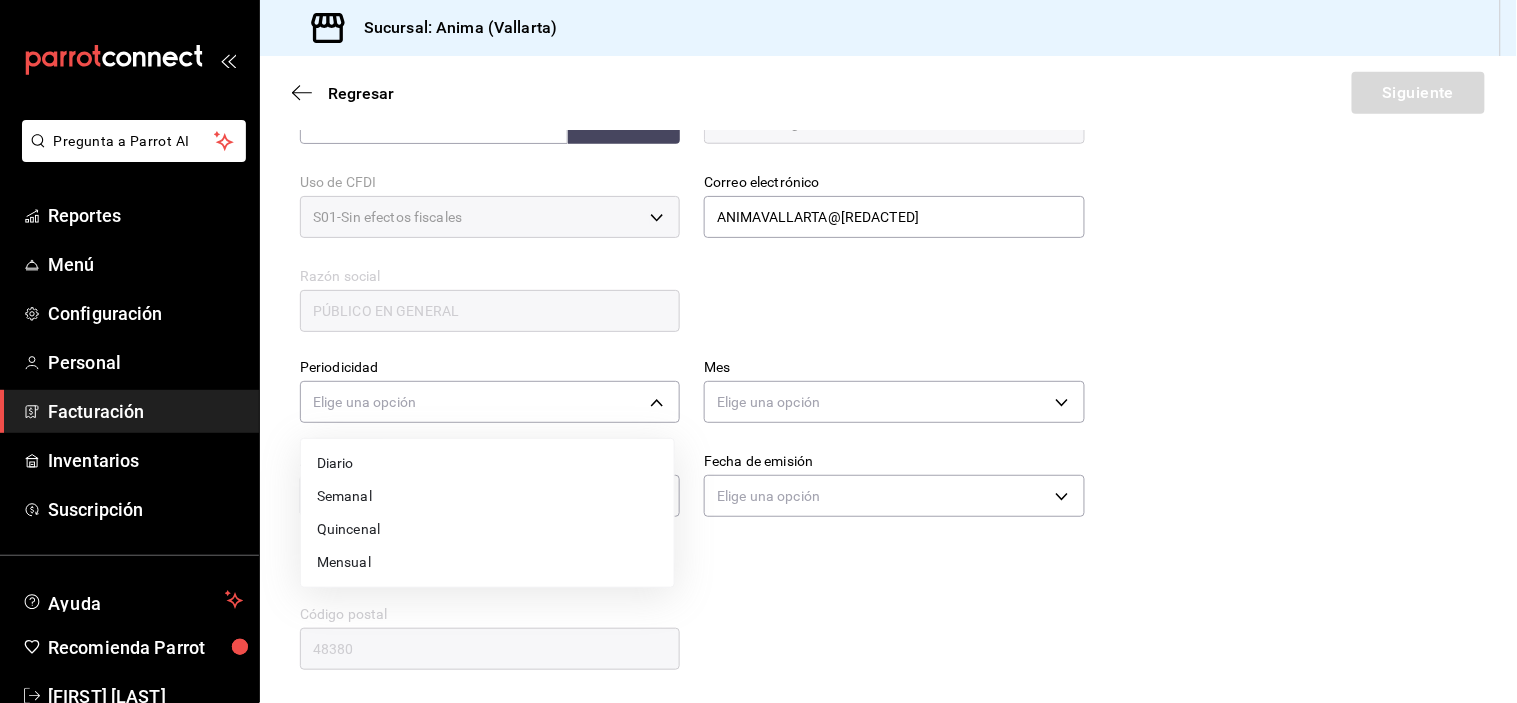 click on "Diario" at bounding box center [487, 463] 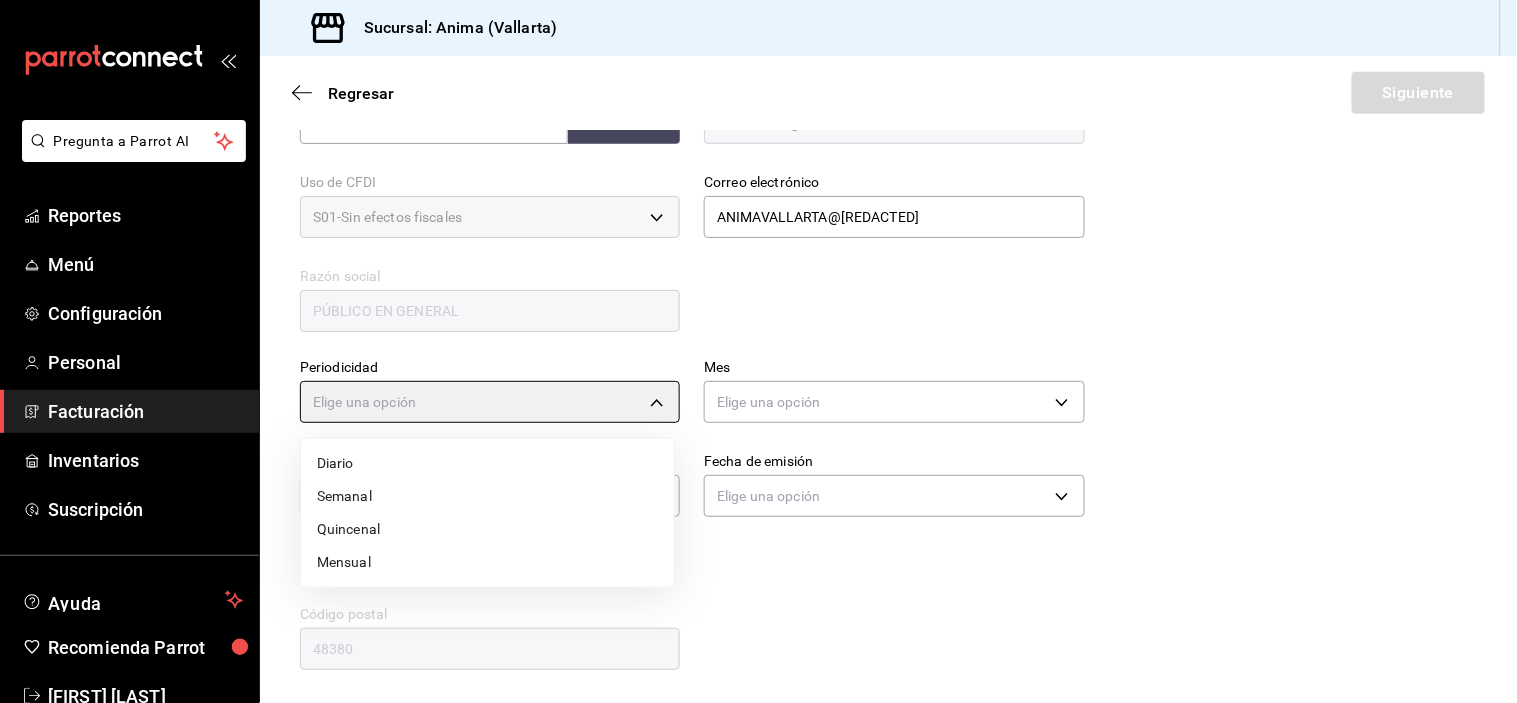 type on "DAILY" 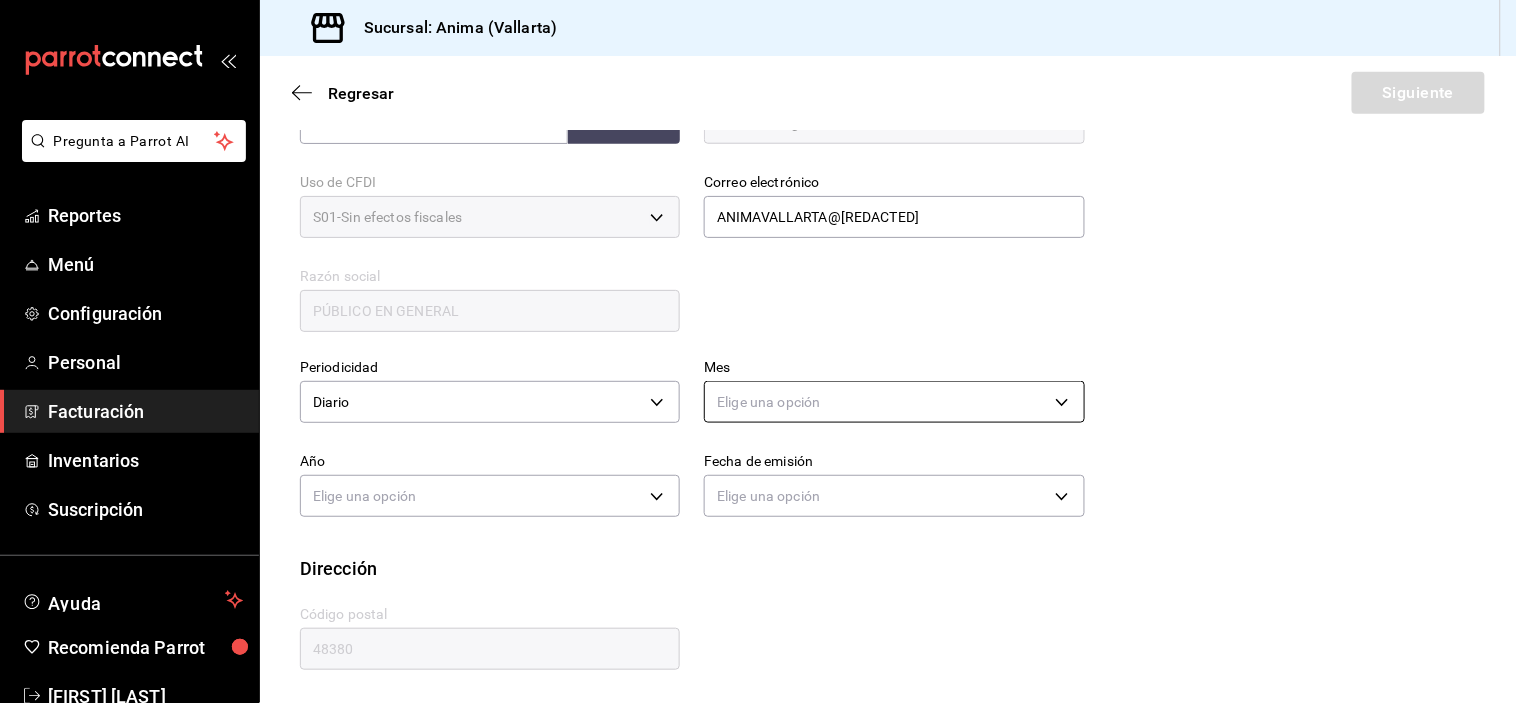 click on "Pregunta a Parrot AI Reportes   Menú   Configuración   Personal   Facturación   Inventarios   Suscripción   Ayuda Recomienda Parrot   Vanessa Robles   Sugerir nueva función   Sucursal: Anima (Vallarta) Regresar Siguiente Factura general Realiza tus facturas con un numero de orden o un monto en especifico; También puedes realizar una factura de remplazo mediante una factura cancelada. Datos de emisor Perfil fiscal MEZA ROCHA 9c1b1bcc-caec-48ff-bf3a-e0e0535c4ddc Marca Anima - Vallarta a66376ae-ea22-4cd2-97e0-9ea16bf22336 Tipo de comprobante Ingreso I Datos de receptor RFC XAXX010101000 Buscar RFC Régimen fiscal 616  -  Sin obligaciones fiscales 616 Uso de CFDI S01  -  Sin efectos fiscales S01 Correo electrónico ANIMAVALLARTA@GRUPOALME.COM generic Razón social PÚBLICO EN GENERAL Periodicidad Diario DAILY Mes Elige una opción Año Elige una opción Fecha de emisión Elige una opción Dirección Calle # exterior # interior Código postal 48380 Estado ​ Municipio ​ Colonia ​ Pregunta a Parrot AI" at bounding box center [758, 351] 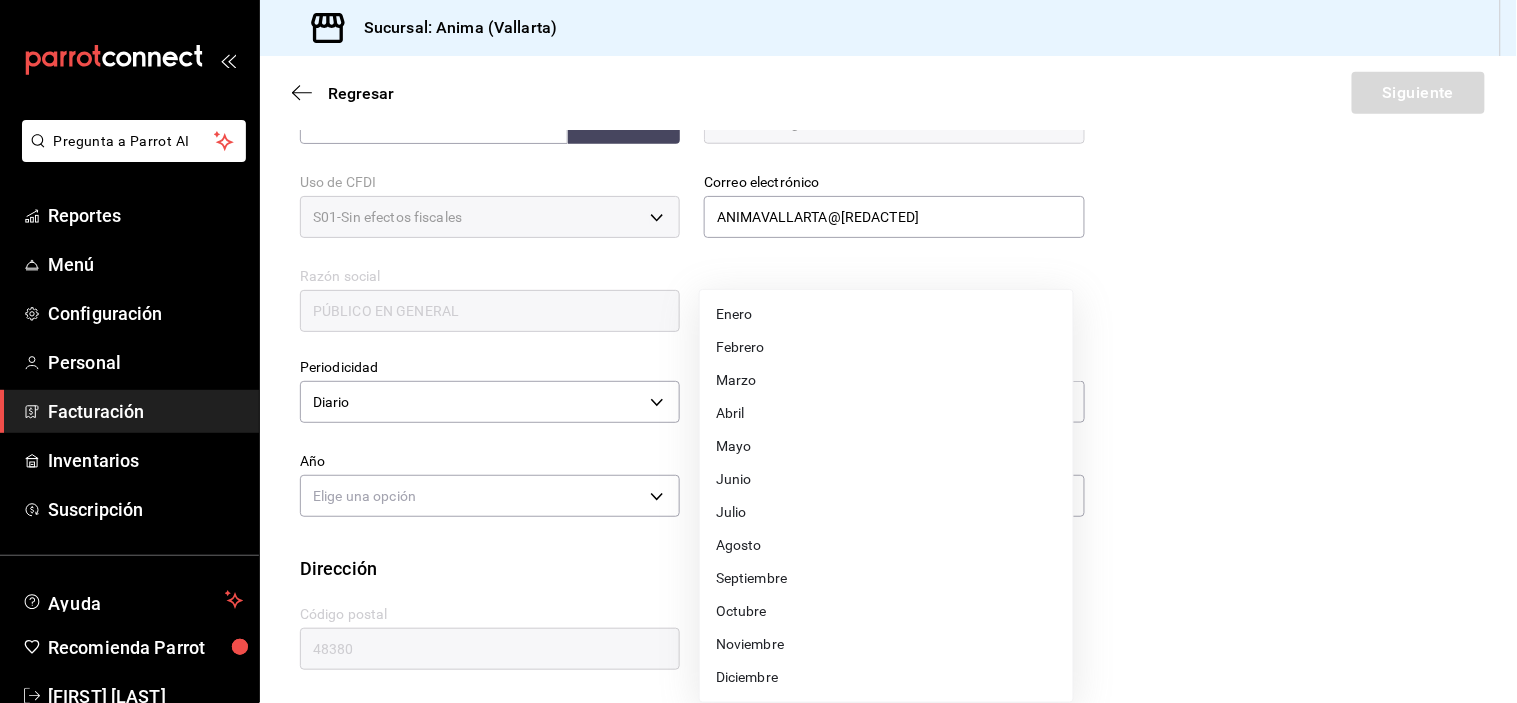 click on "Agosto" at bounding box center (886, 545) 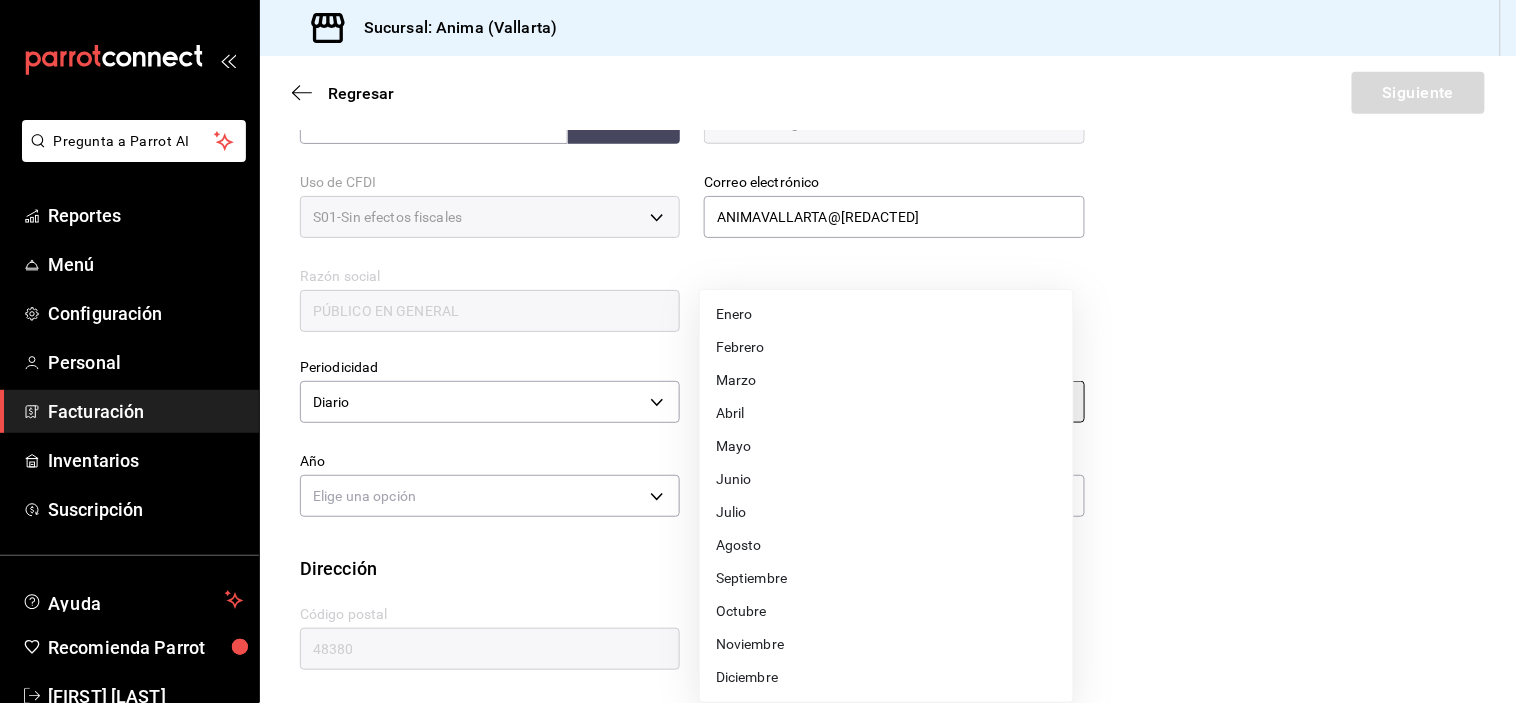 type on "8" 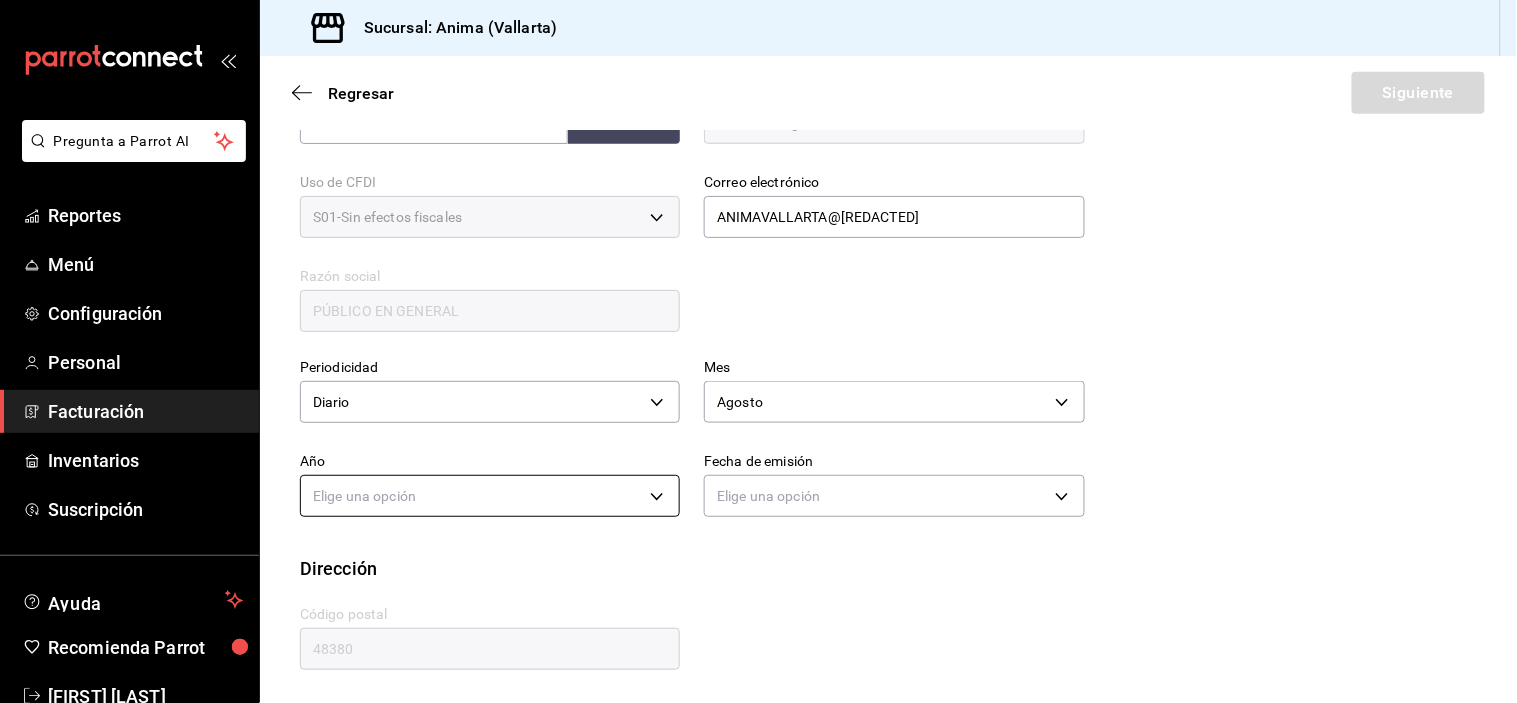 click on "Pregunta a Parrot AI Reportes Menú Configuración Personal Facturación Inventarios Suscripción Ayuda Recomienda Parrot Vanessa Robles Sugerir nueva función Anima (Vallarta) Cambiar a organización Existencias Balance Insumos Recetas Otros Existencias ​ ​ Ordenar por Acciones Categoría Ver todas ab029dbf-d427-4930-b558-544141c45d9e,3e36a201-3bef-4cb4-ba27-0938f4d1ed88,25ca08b6-c196-4e5f-8d33-b1c280b398e0,e4a6aad4-6442-4f1c-ab70-50dba9de60d7,f7720a51-38d1-4969-9ecb-6897f7b80c7b,ee768ace-0f36-400d-9e33-34313d33ef75 Proveedor Ver todos Exportar a Excel Nombre Mínimo Ideal Último conteo Cant. actual UdM present. Precio present. Última compra Dif. % Categoría MAR. CAMARON 50 GR. El Padrino 5 16 0 7 pza [PRICE] [PRICE] 1,259% Layer 1 MARISCO MAR. ROBALO 50 GR. El Padrino 5 16 0 11 pza [PRICE] [PRICE] 0% MARISCO MAR. CAMARON 100 GRCOCIDO El Padrino 5 16 0 6 pza [PRICE] [PRICE] 0% MARISCO BUCKET HAT HILO Y MAR 5 9 0 10 pza [PRICE] 0% BOUTIQUE SHORT HILO Y MAR 5 9 0 9 pza [PRICE] 0% BOUTIQUE PANTALON HILO Y MAR 5 9" at bounding box center (758, 351) 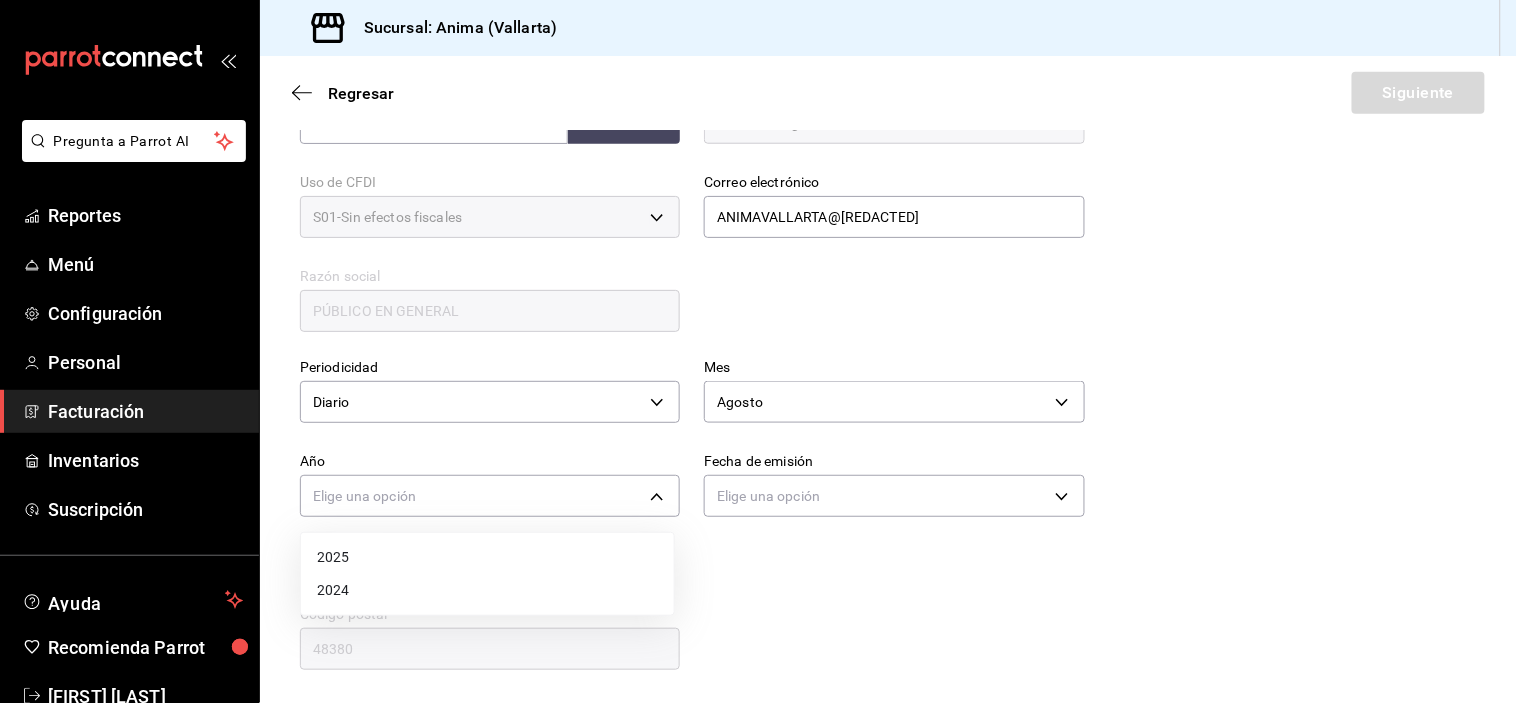 click on "2025" at bounding box center (487, 557) 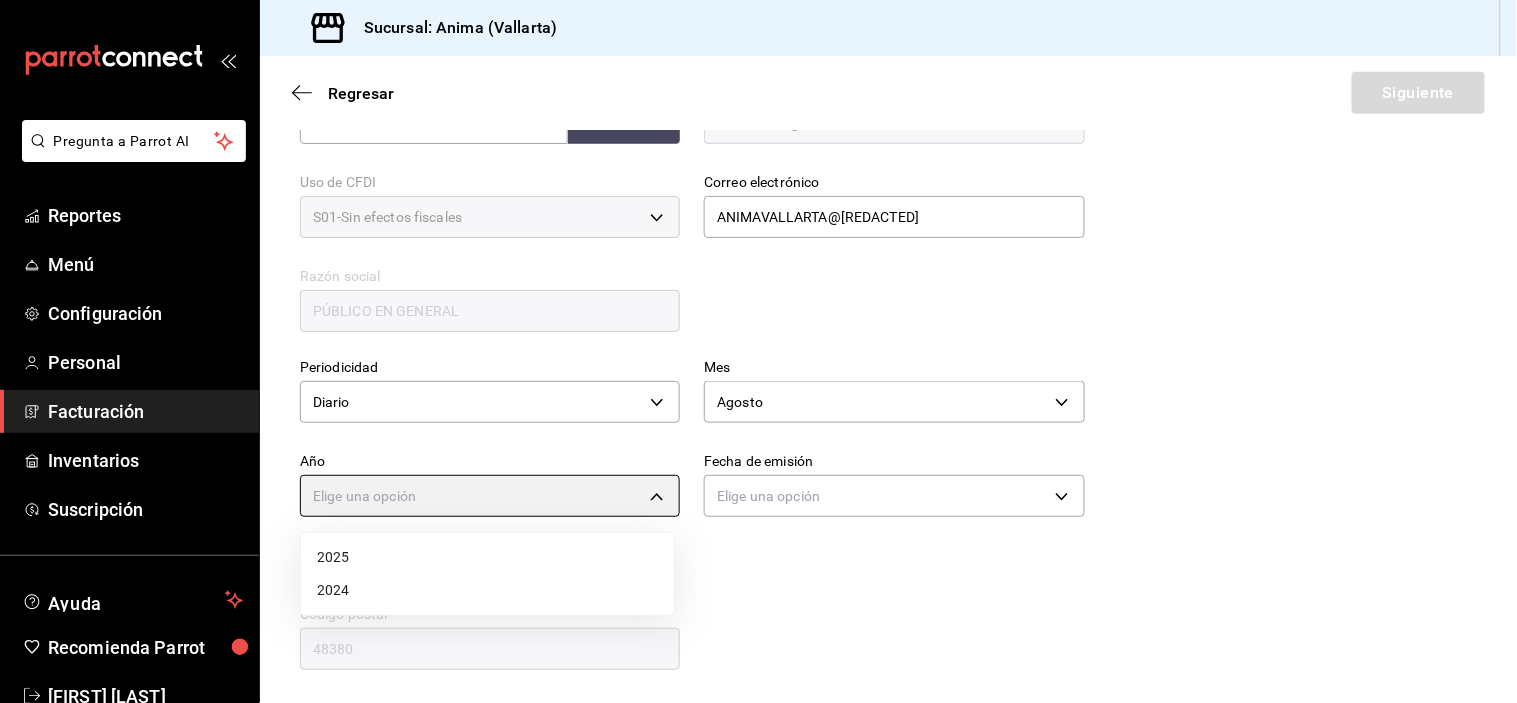 type on "2025" 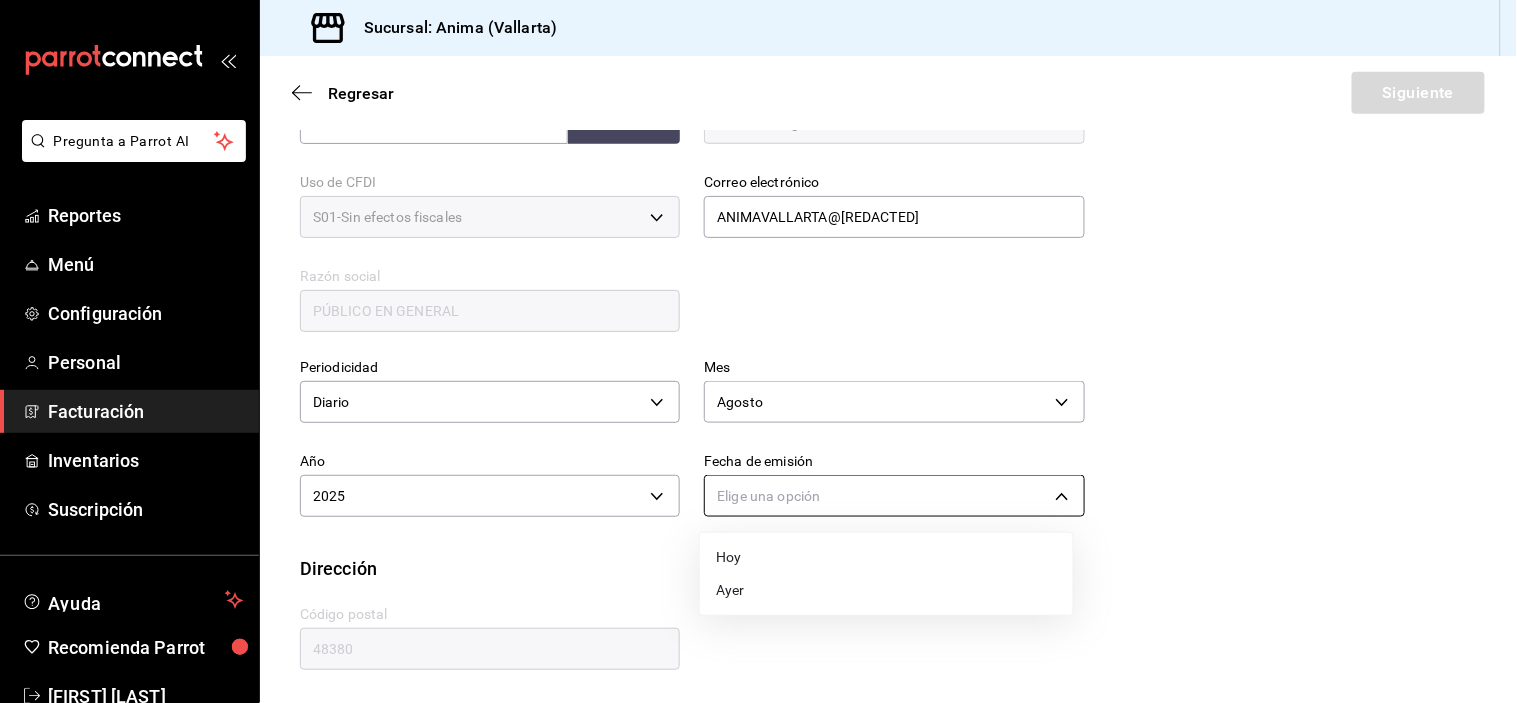 click on "Pregunta a Parrot AI Reportes   Menú   Configuración   Personal   Facturación   Inventarios   Suscripción   Ayuda Recomienda Parrot   [FIRST] [LAST]   Sugerir nueva función   Sucursal: Anima ([CITY]) Regresar Siguiente Factura general Realiza tus facturas con un numero de orden o un monto en especifico; También puedes realizar una factura de remplazo mediante una factura cancelada. Datos de emisor Perfil fiscal MEZA ROCHA 9c1b1bcc-caec-48ff-bf3a-e0e0535c4ddc Marca Anima - Vallarta a66376ae-ea22-4cd2-97e0-9ea16bf22336 Tipo de comprobante Ingreso I Datos de receptor RFC XAXX010101000 Buscar RFC Régimen fiscal 616  -  Sin obligaciones fiscales 616 Uso de CFDI S01  -  Sin efectos fiscales S01 Correo electrónico [EMAIL] generic Razón social PÚBLICO EN GENERAL Periodicidad Diario DAILY Mes Agosto 8 Año 2025 2025 Fecha de emisión Elige una opción Dirección Calle # exterior # interior Código postal 48380 Estado ​ Municipio ​ Colonia ​ Pregunta a Parrot AI Reportes   Menú" at bounding box center [758, 351] 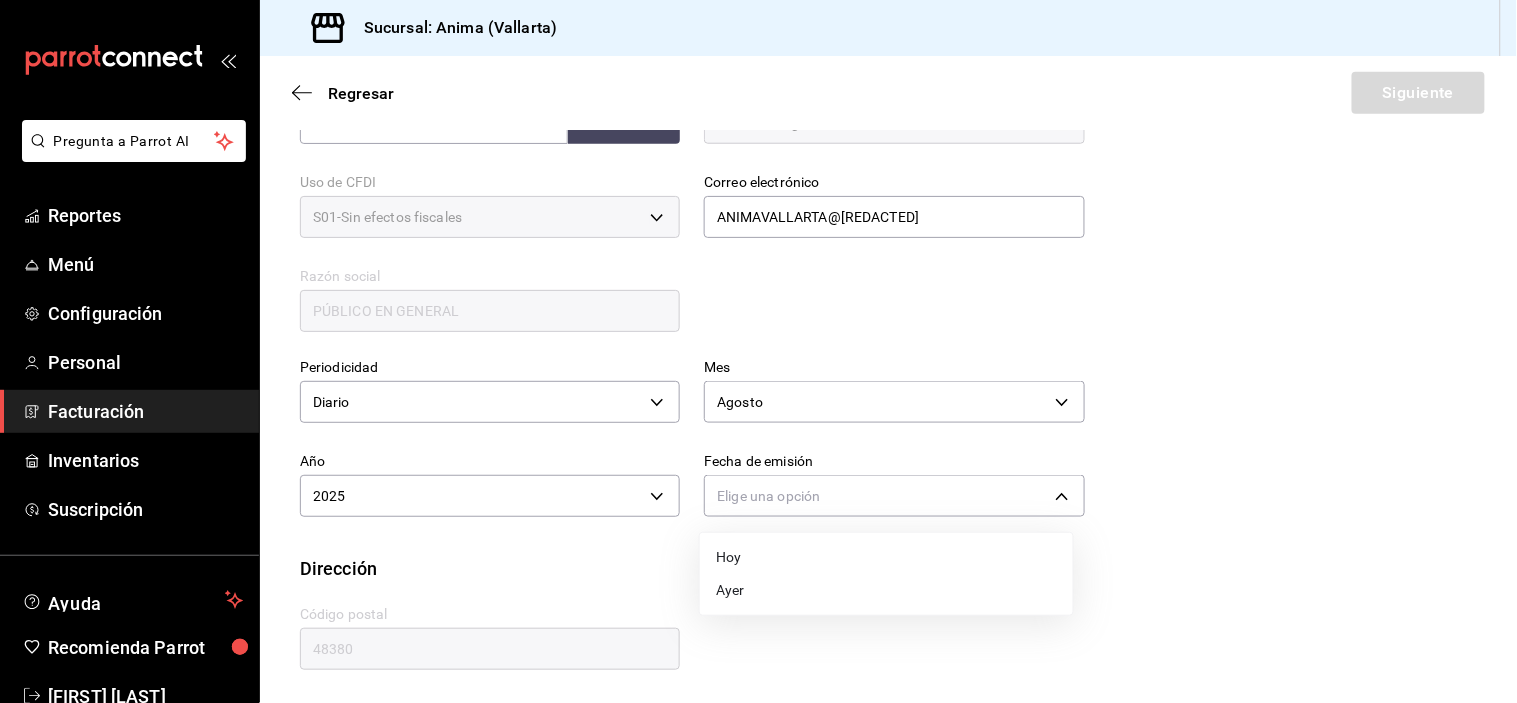 click on "Hoy" at bounding box center (886, 557) 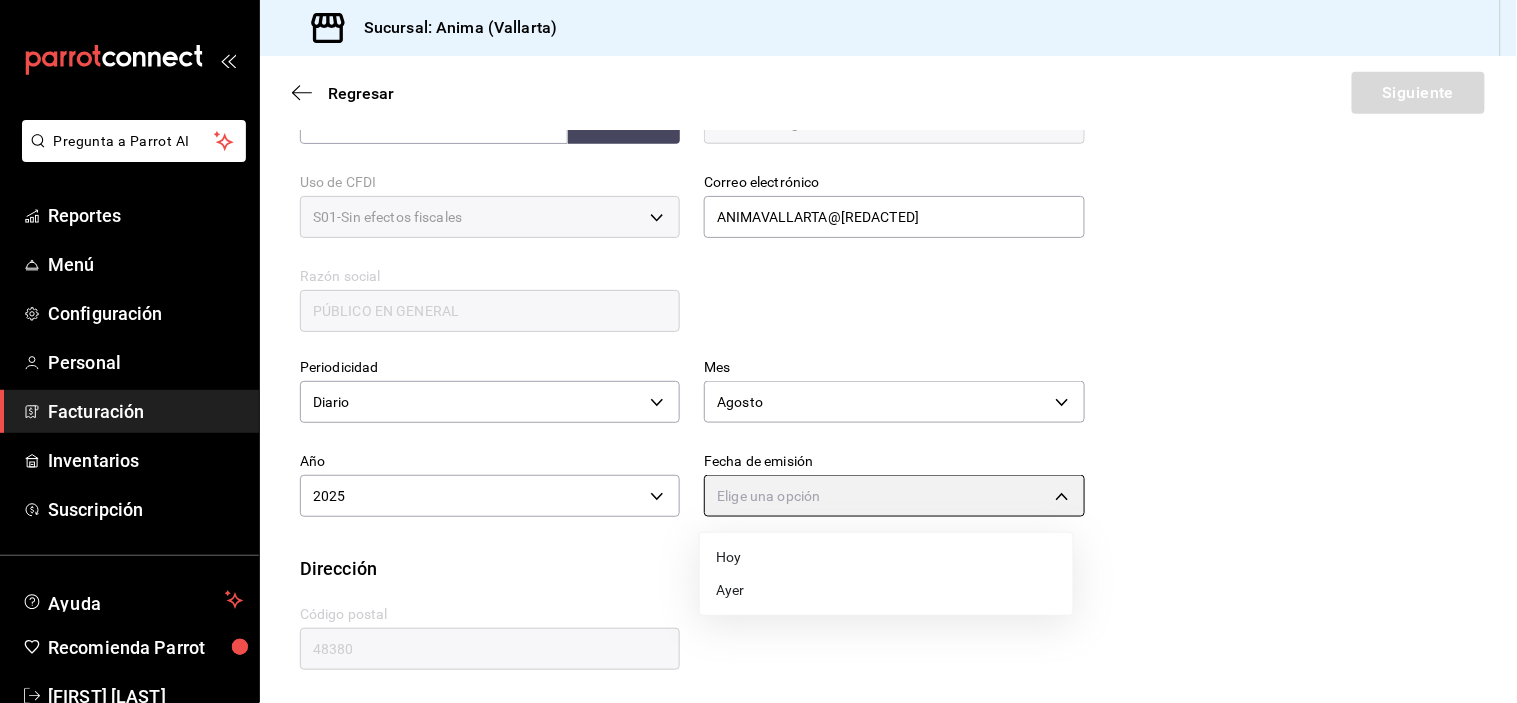 type on "TODAY" 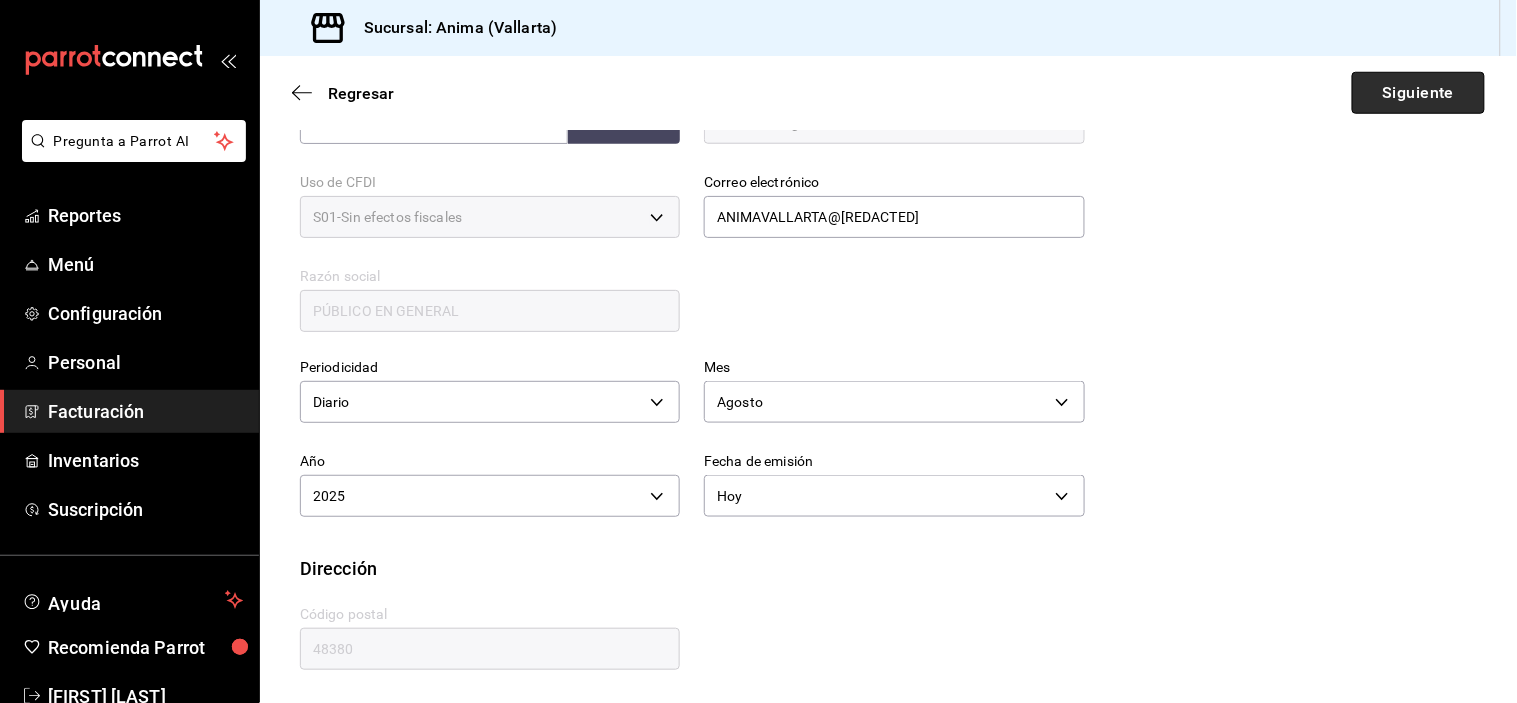 click on "Siguiente" at bounding box center (1418, 93) 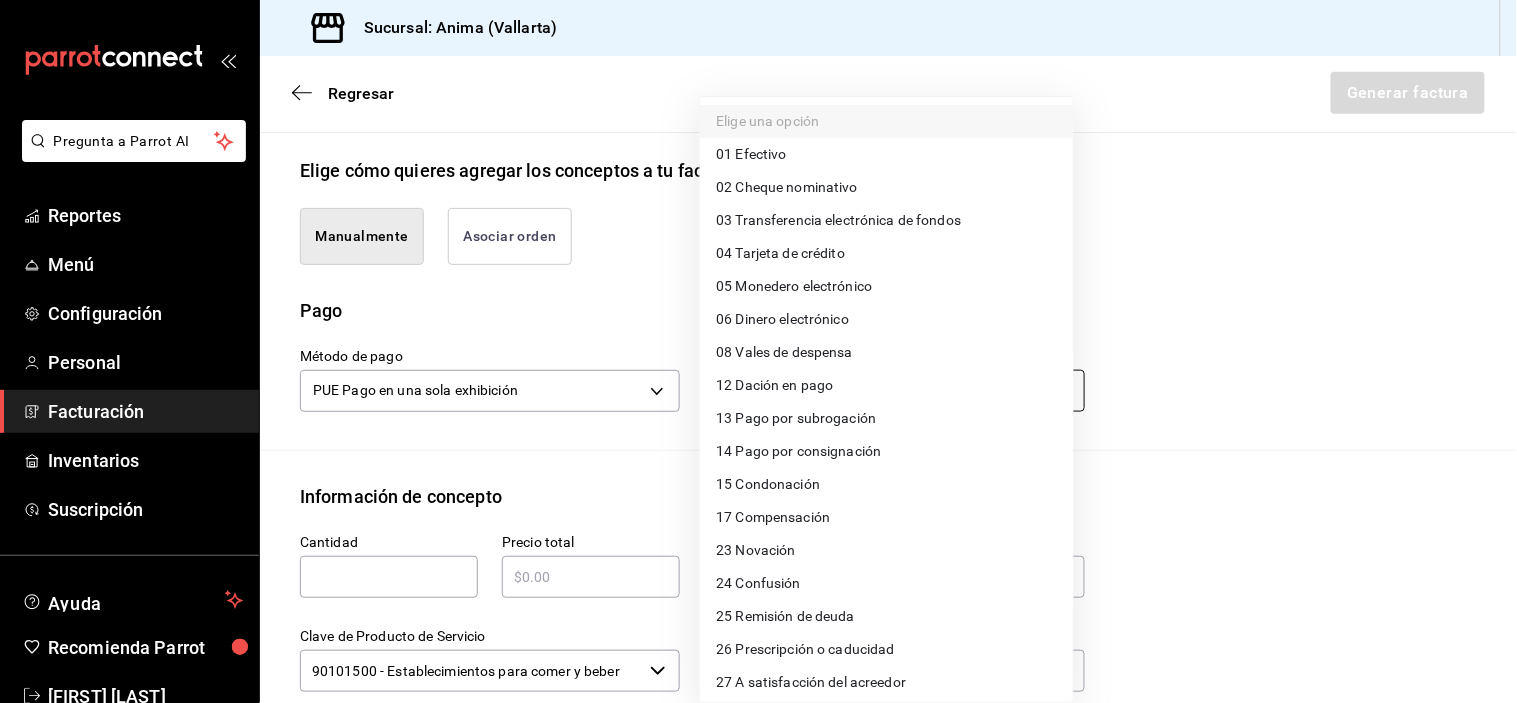 click on "Pregunta a Parrot AI Reportes   Menú   Configuración   Personal   Facturación   Inventarios   Suscripción   Ayuda Recomienda Parrot   [FIRST] [LAST]   Sugerir nueva función   Sucursal: Anima ([CITY]) Regresar Generar factura Emisor Perfil fiscal MEZA ROCHA Tipo de comprobante Ingreso Receptor Nombre / Razón social PÚBLICO EN GENERAL RFC Receptor XAXX010101000 Régimen fiscal Sin obligaciones fiscales Uso de CFDI S01: Sin efectos fiscales Correo electrónico [EMAIL] Elige cómo quieres agregar los conceptos a tu factura Manualmente Asociar orden Pago Método de pago PUE   Pago en una sola exhibición PUE Forma de pago Elige una opción Información de concepto Cantidad ​ Precio total ​ Impuestos Elige una opción Clave de Producto de Servicio 90101500 - Establecimientos para comer y beber ​ Unidad E48 - Unidad de Servicio ​ Descripción Agregar IVA Total $0.00 IEPS Total $0.00 Subtotal $0.00 Total $0.00 Orden Cantidad Clave Unidad Monto Impuesto Subtotal Total Reportes" at bounding box center (758, 351) 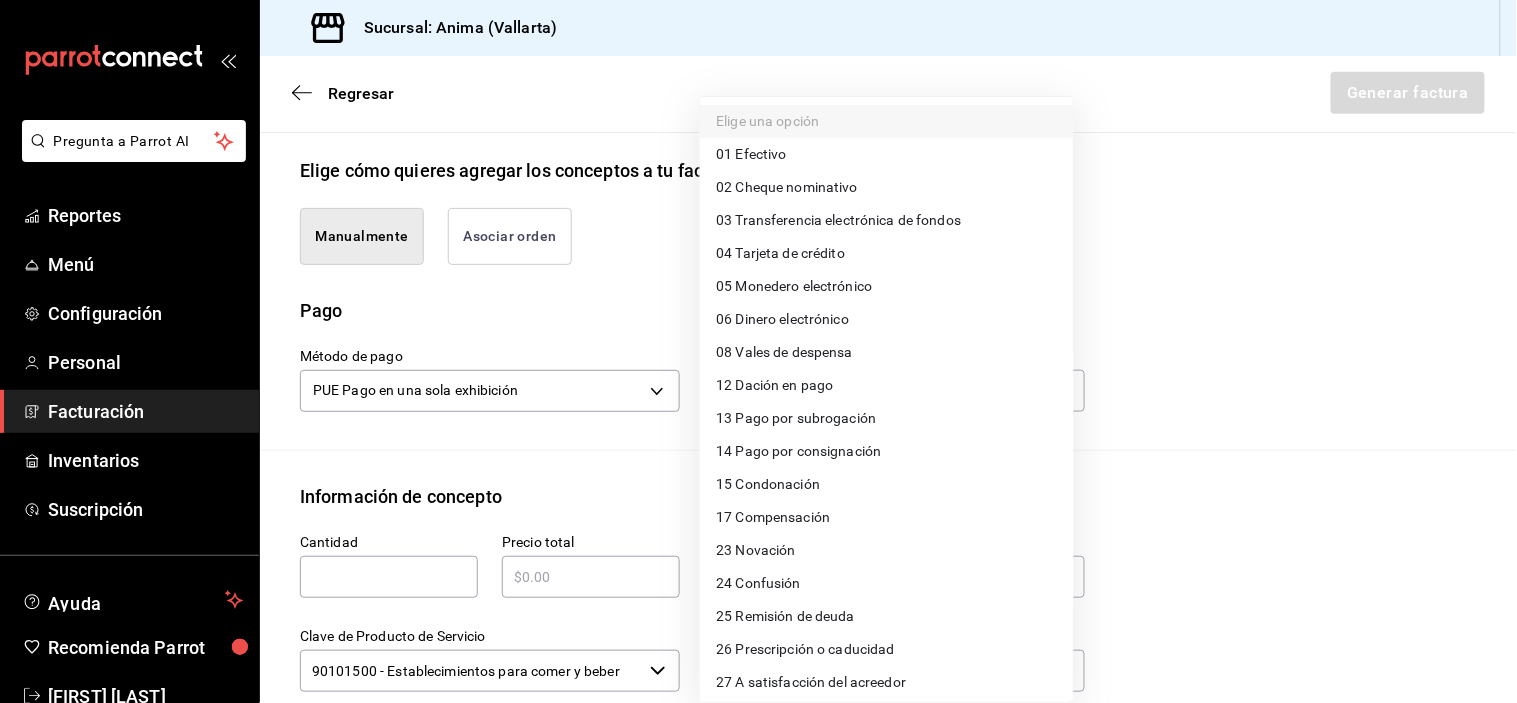click on "04   Tarjeta de crédito" at bounding box center [886, 253] 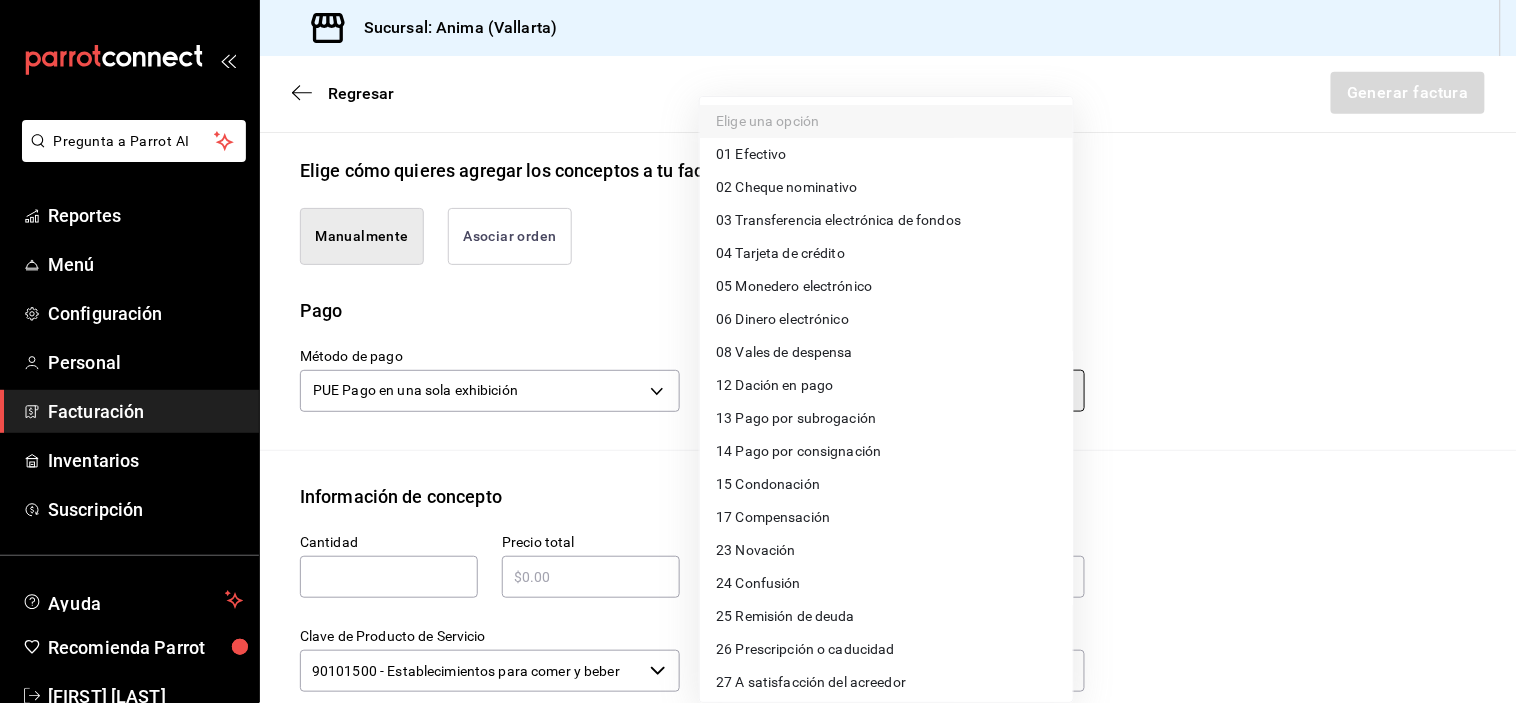 type on "04" 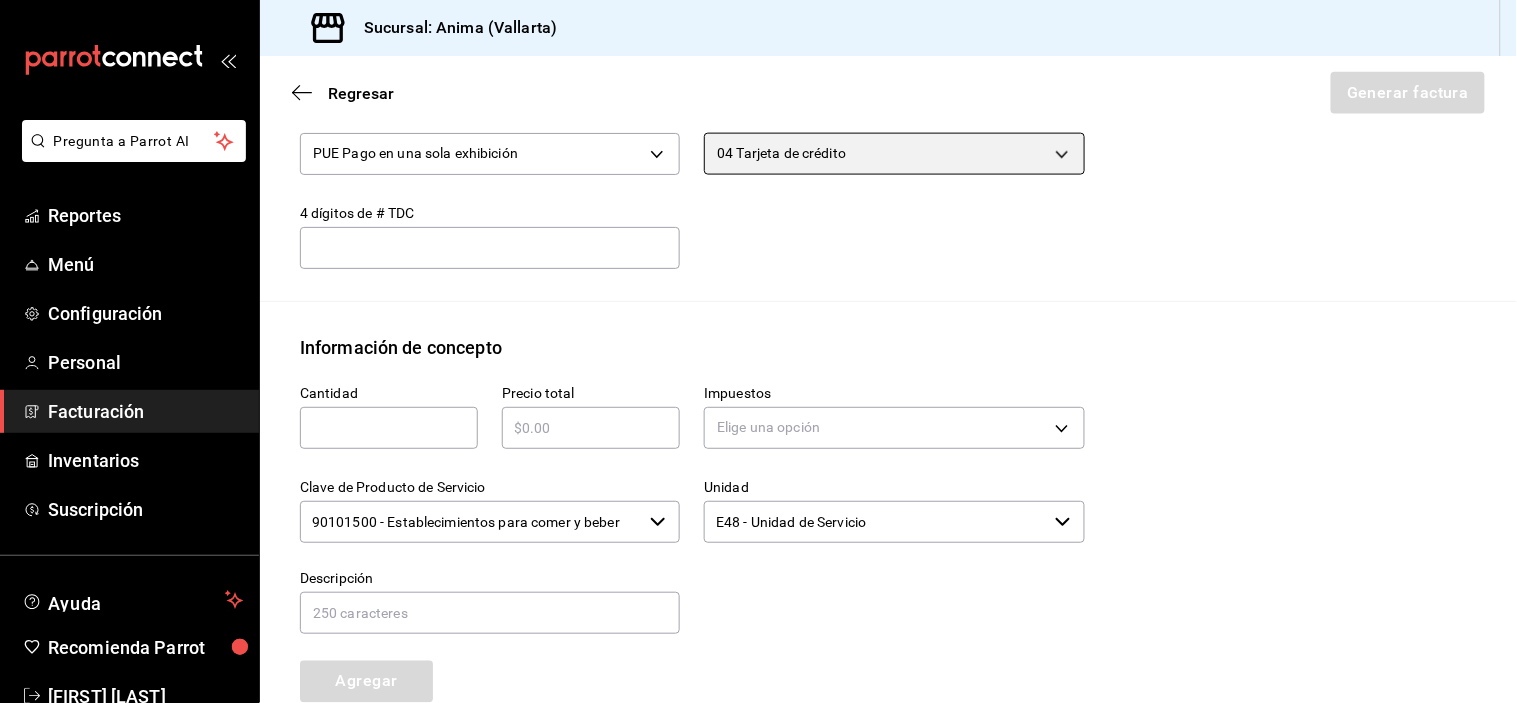 scroll, scrollTop: 784, scrollLeft: 0, axis: vertical 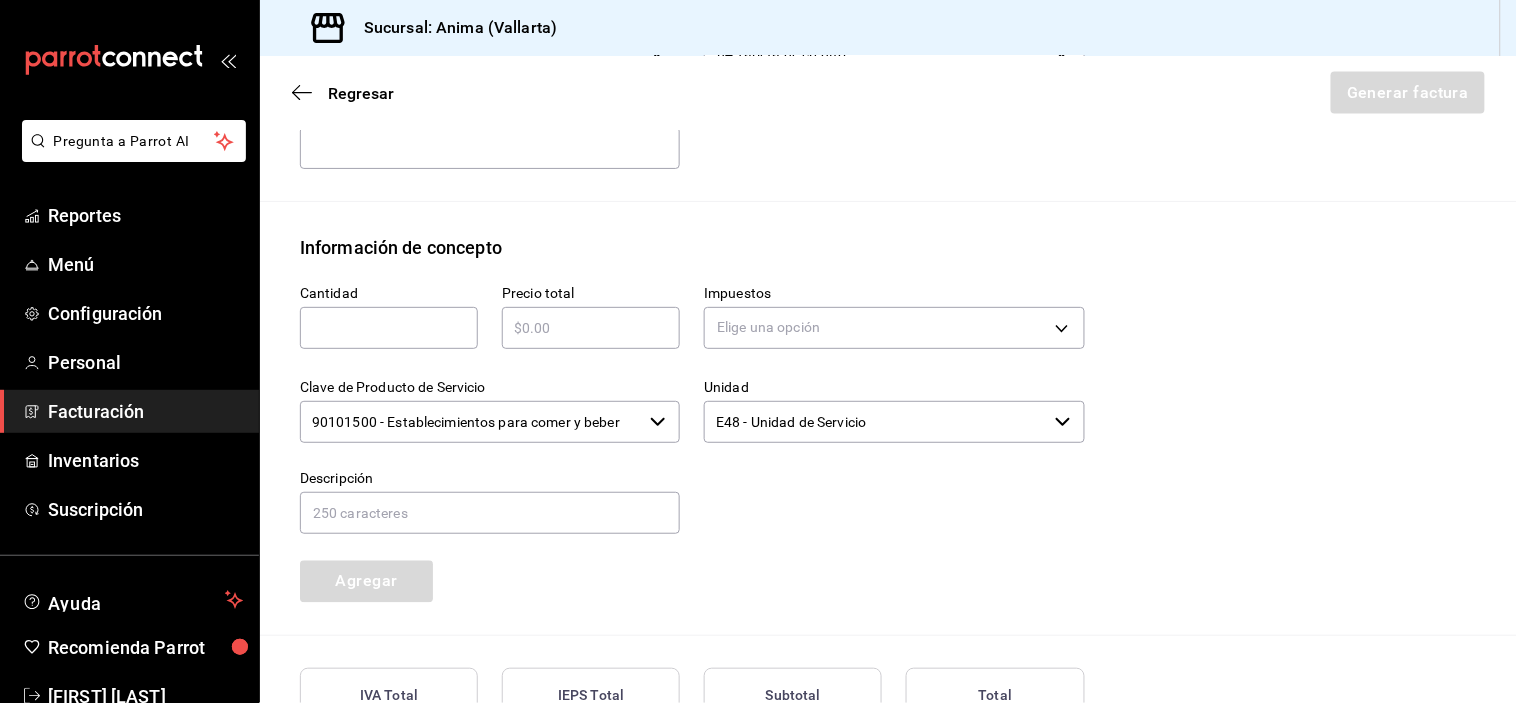 click at bounding box center [389, 328] 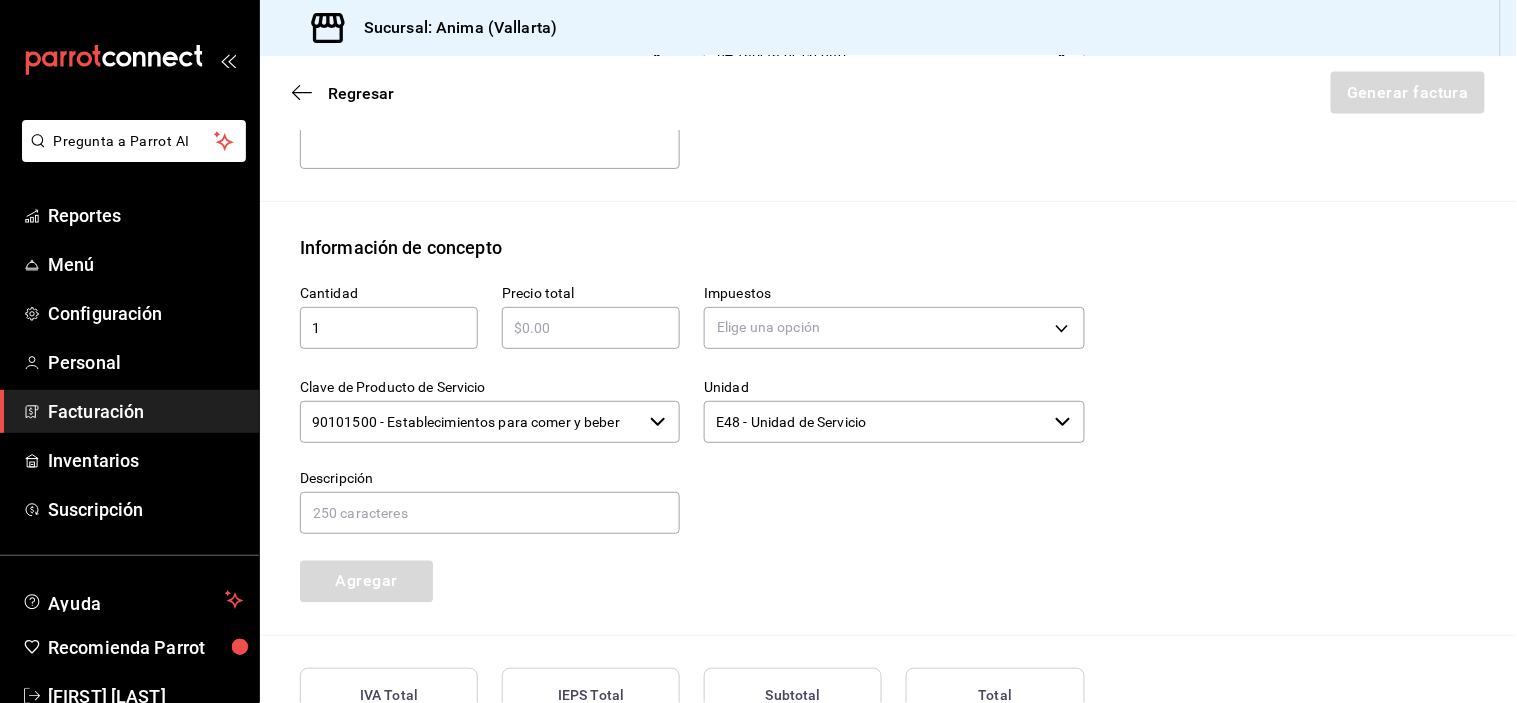 type on "1" 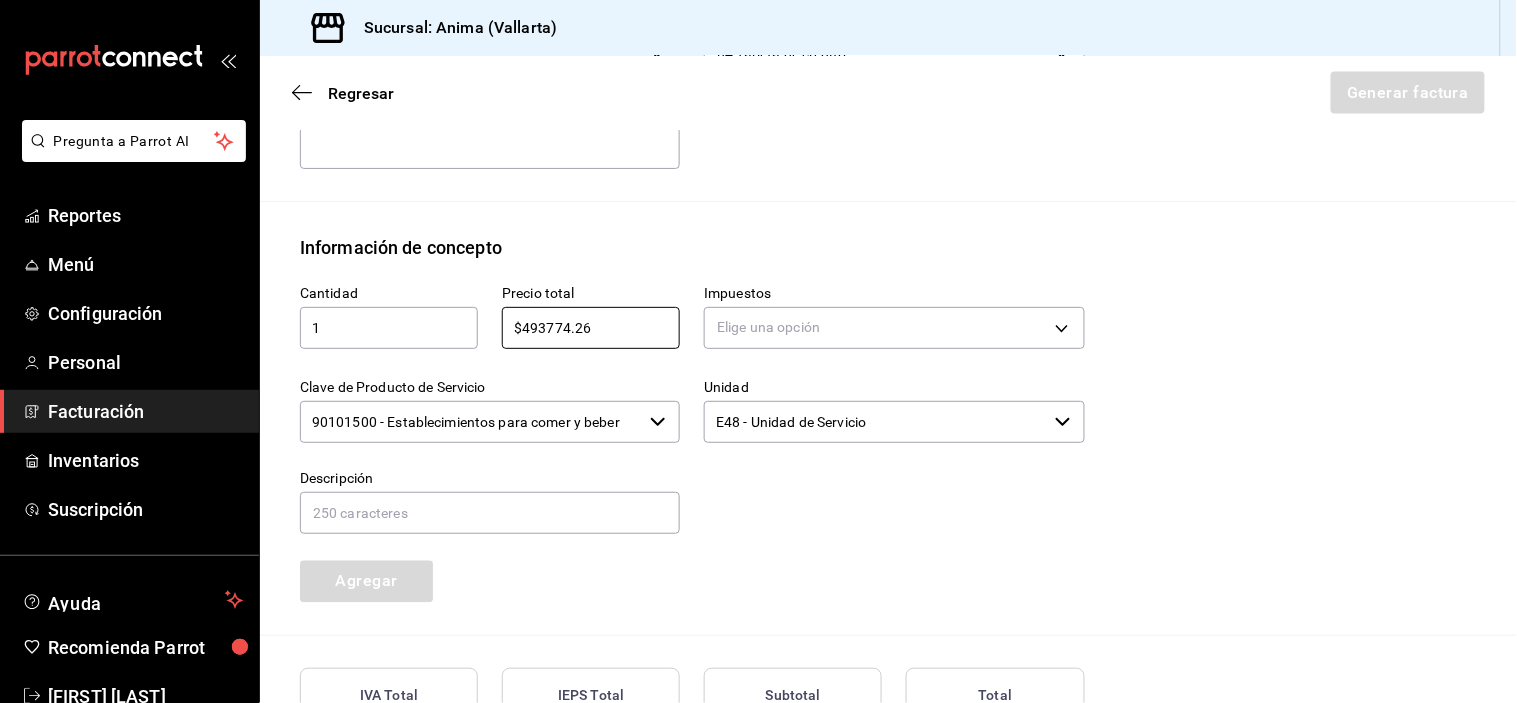 type on "$493774.26" 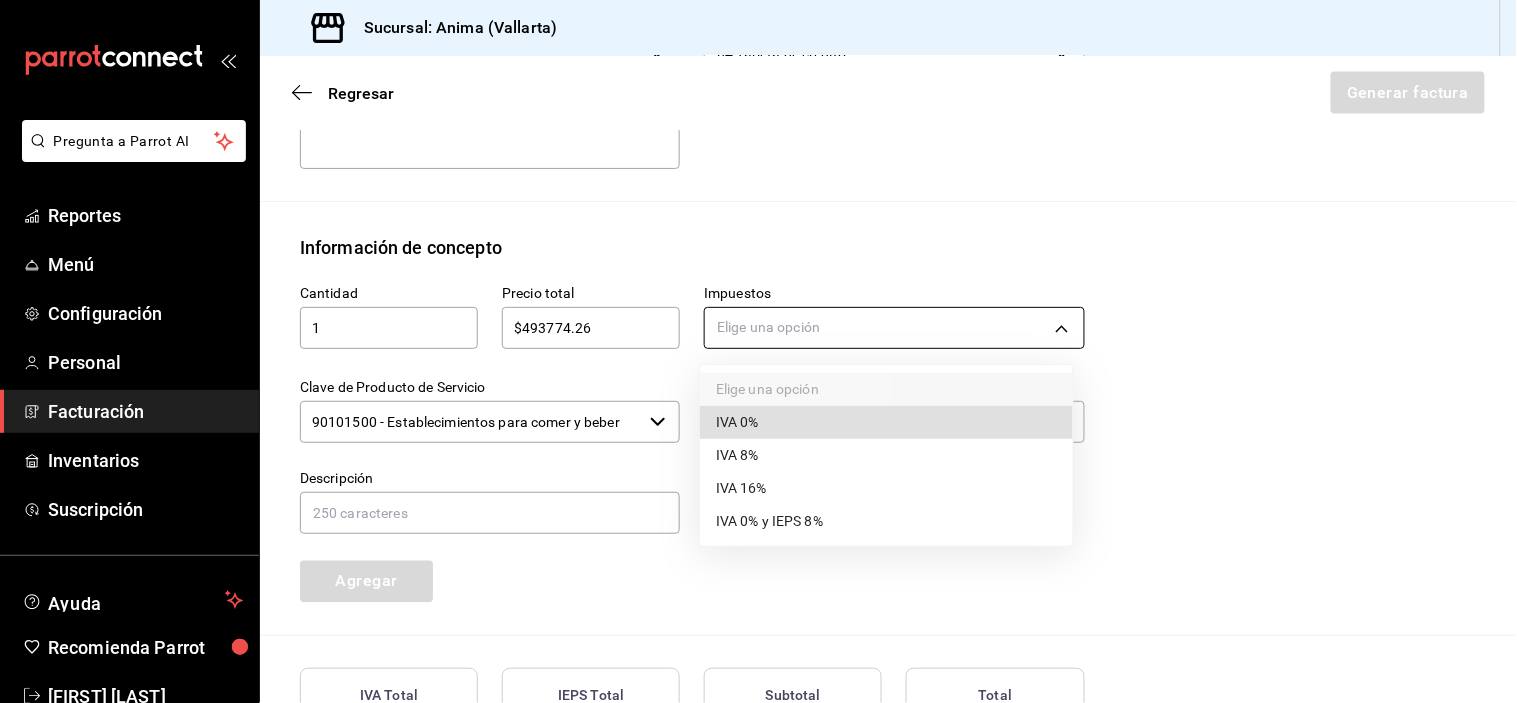 click on "Pregunta a Parrot AI Reportes Menú Configuración Personal Facturación Inventarios Suscripción Ayuda Recomienda Parrot Vanessa Robles Sugerir nueva función Sucursal: Anima (Vallarta) Regresar Generar factura Emisor Perfil fiscal MEZA ROCHA Tipo de comprobante Ingreso Receptor Nombre / Razón social PÚBLICO EN GENERAL RFC Receptor XAXX010101000 Régimen fiscal Sin obligaciones fiscales Uso de CFDI S01: Sin efectos fiscales Correo electrónico ANIMAVALLARTA@[EMAIL_DOMAIN] Elige cómo quieres agregar los conceptos a tu factura Manualmente Asociar orden Pago Método de pago PUE Pago en una sola exhibición PUE Forma de pago 04 Tarjeta de crédito 04 4 dígitos de # TDC ​ Información de concepto Cantidad 1 ​ Precio total [PRICE] ​ Impuestos Elige una opción Clave de Producto de Servicio 90101500 - Establecimientos para comer y beber ​ Unidad E48 - Unidad de Servicio ​ Descripción Agregar IVA Total $0.00 IEPS Total $0.00 Subtotal $0.00 Total $0.00 Orden Cantidad Clave" at bounding box center (758, 351) 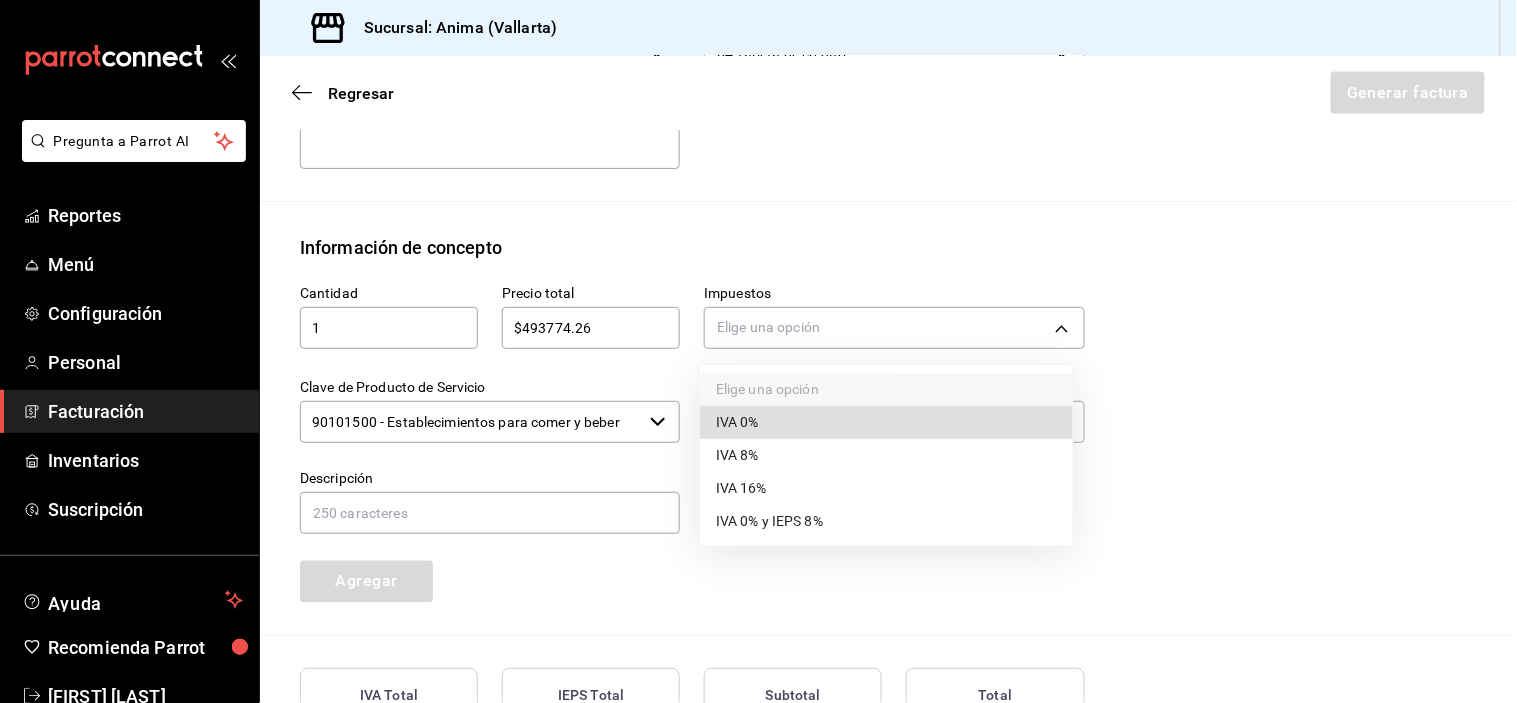 click on "IVA 16%" at bounding box center (886, 488) 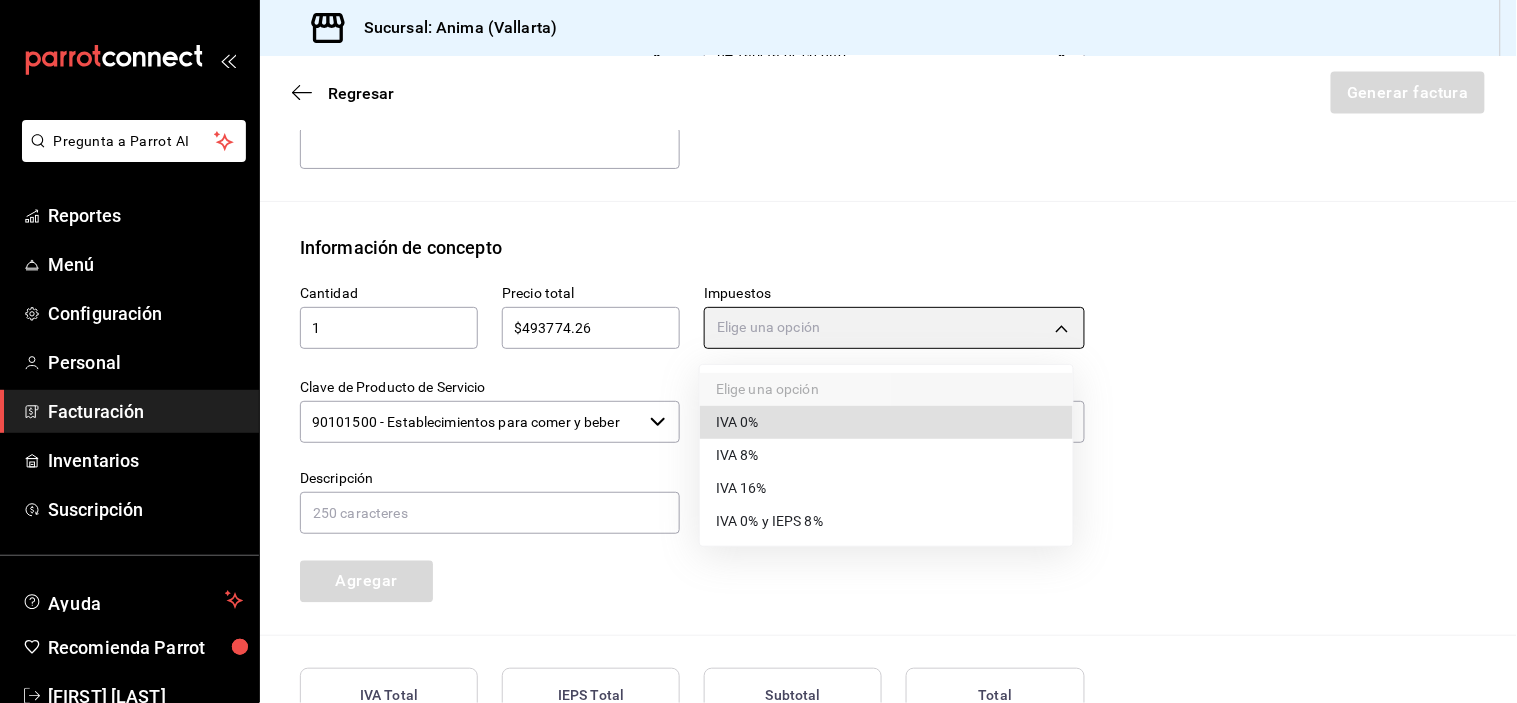 type on "IVA_16" 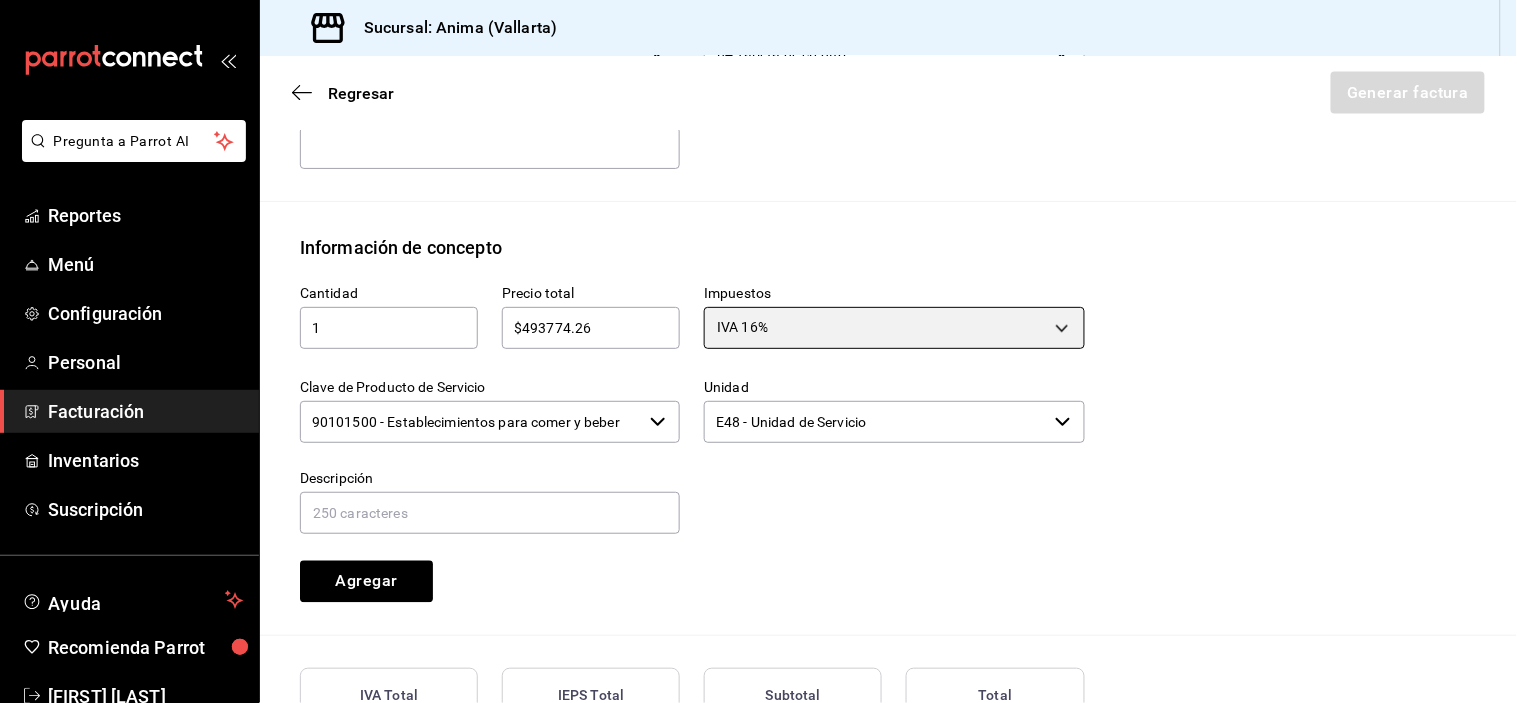 drag, startPoint x: 586, startPoint y: 443, endPoint x: 563, endPoint y: 424, distance: 29.832869 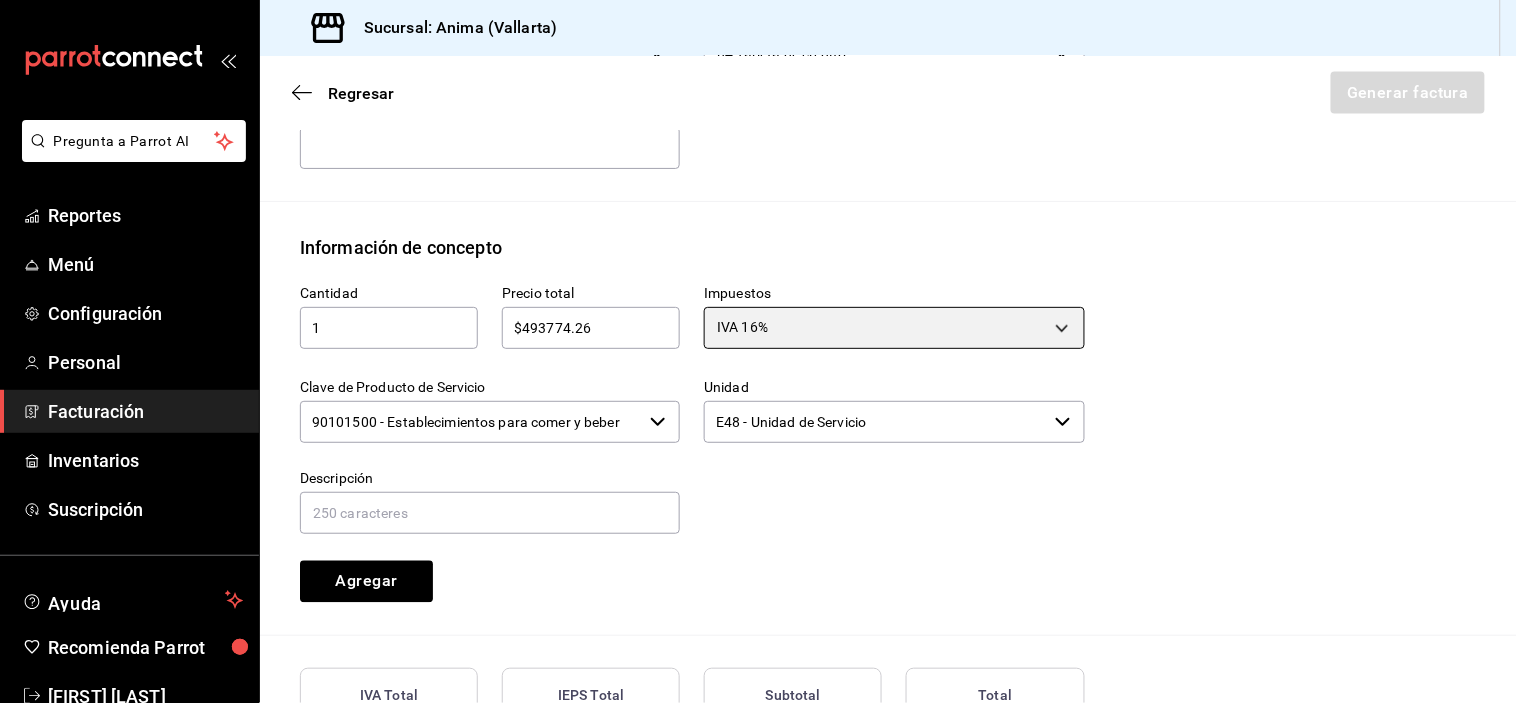click on "Clave de Producto de Servicio 90101500 - Establecimientos para comer y beber ​" at bounding box center [490, 412] 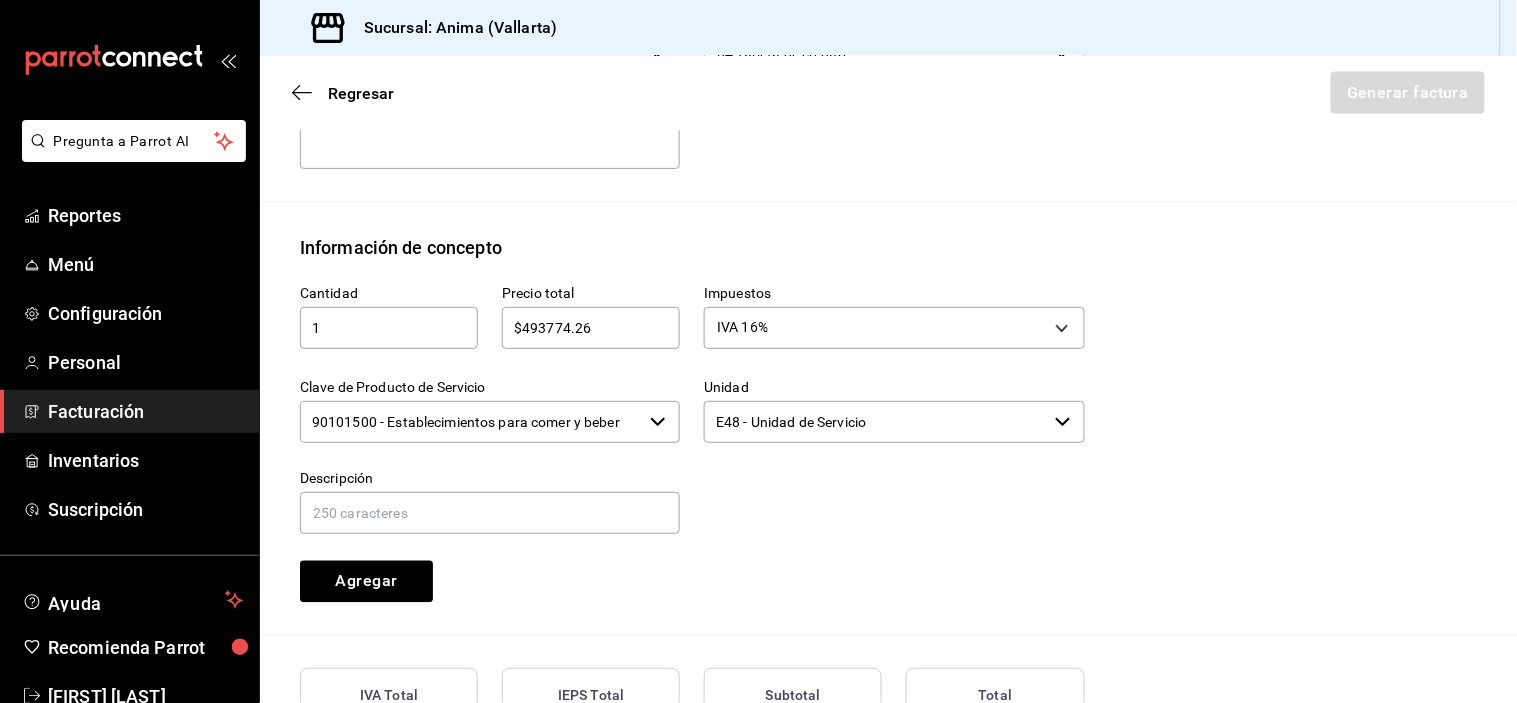 click on "90101500 - Establecimientos para comer y beber" at bounding box center (471, 422) 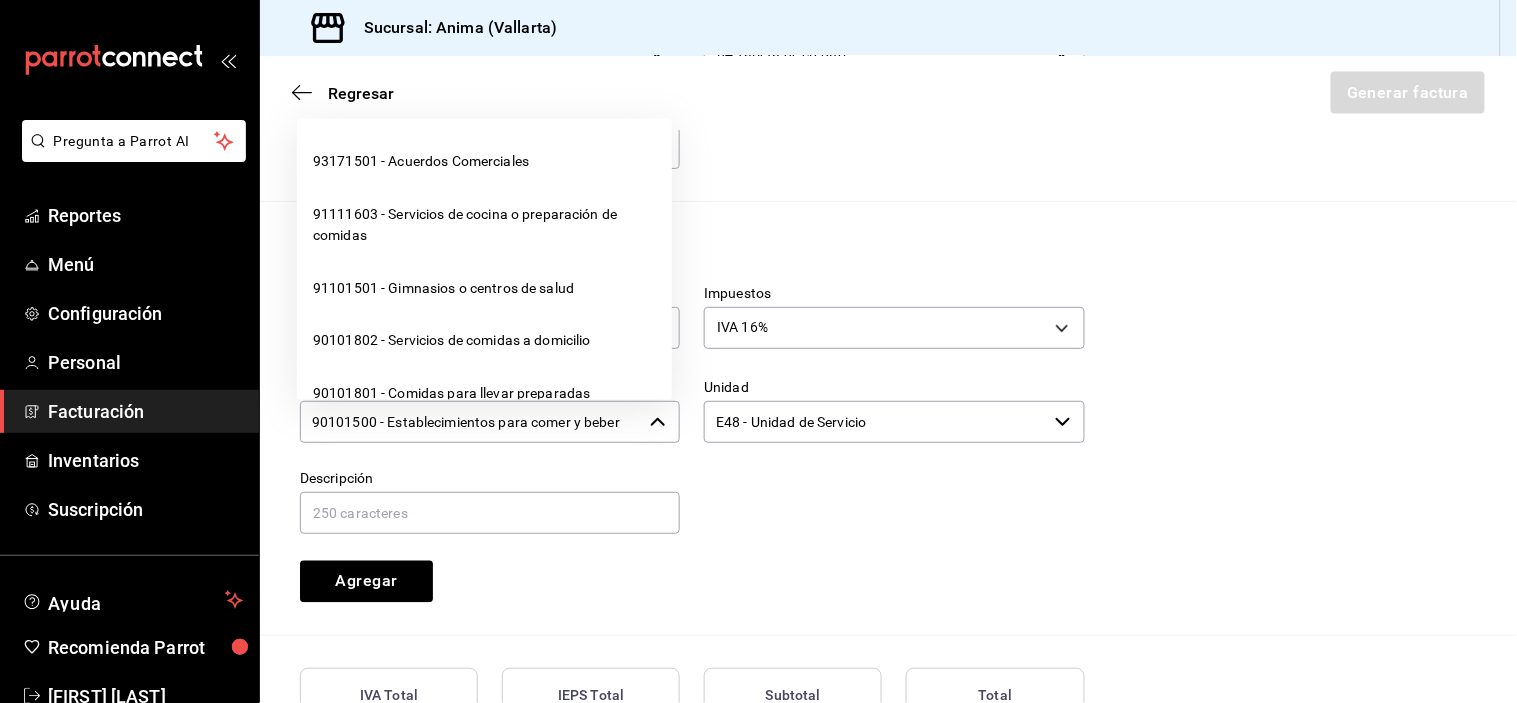 click on "90101500 - Establecimientos para comer y beber" at bounding box center [471, 422] 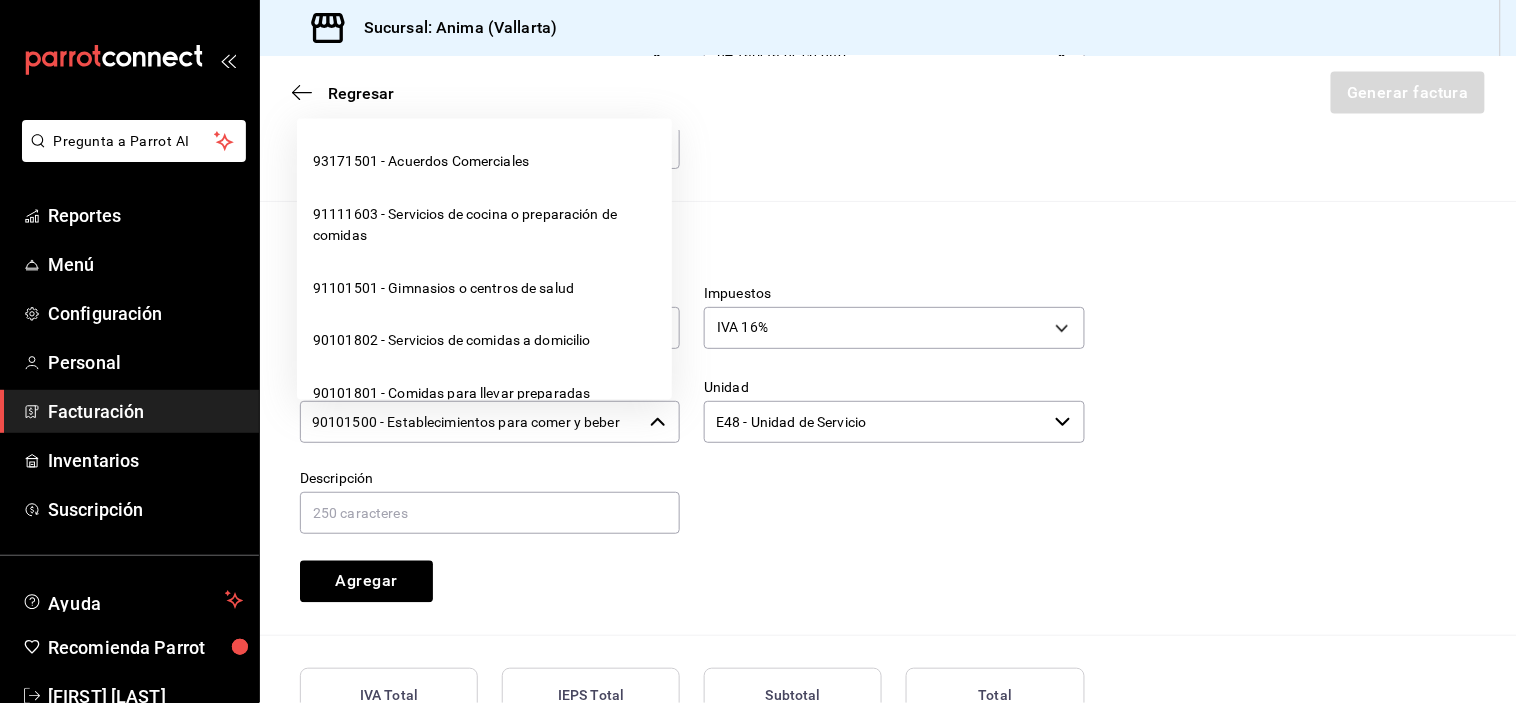click on "90101500 - Establecimientos para comer y beber" at bounding box center [471, 422] 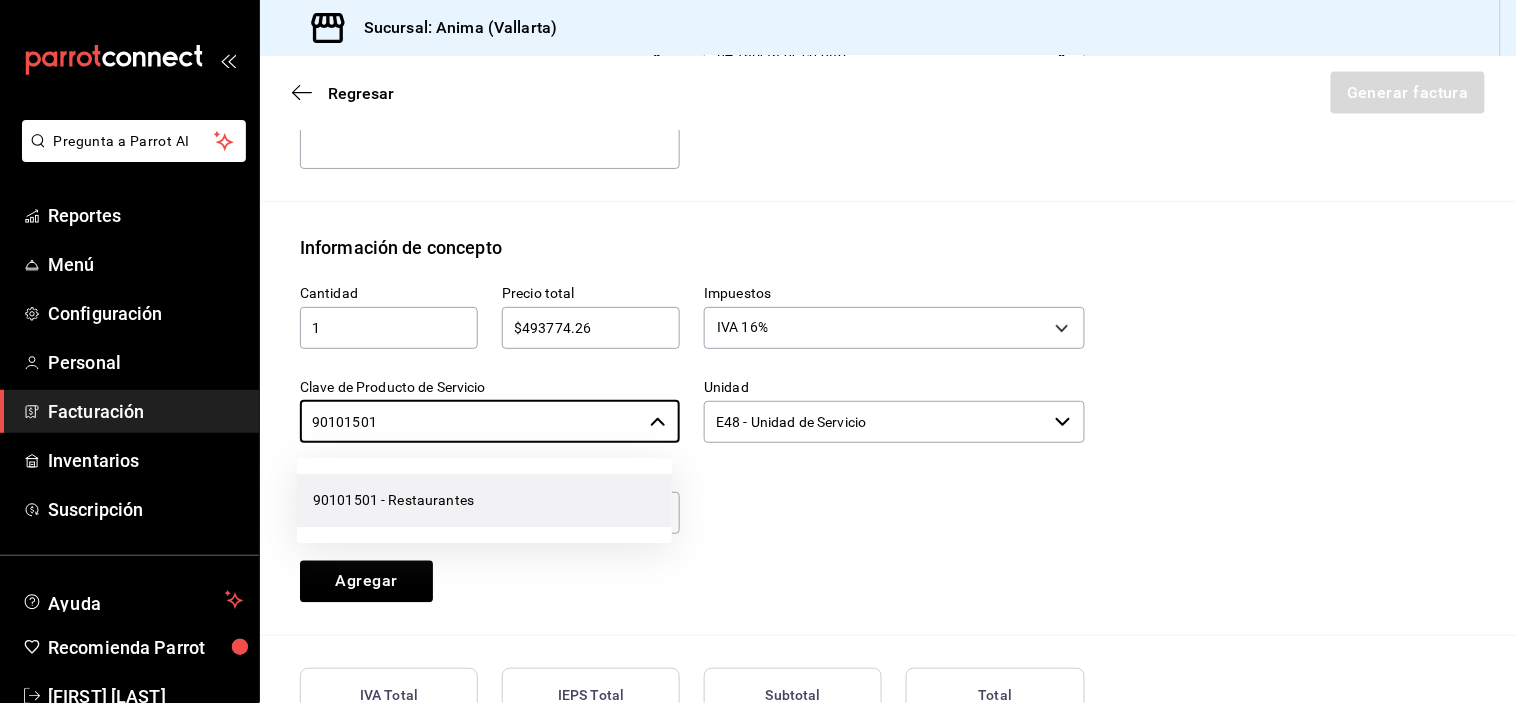 click on "90101501 - Restaurantes" at bounding box center [484, 500] 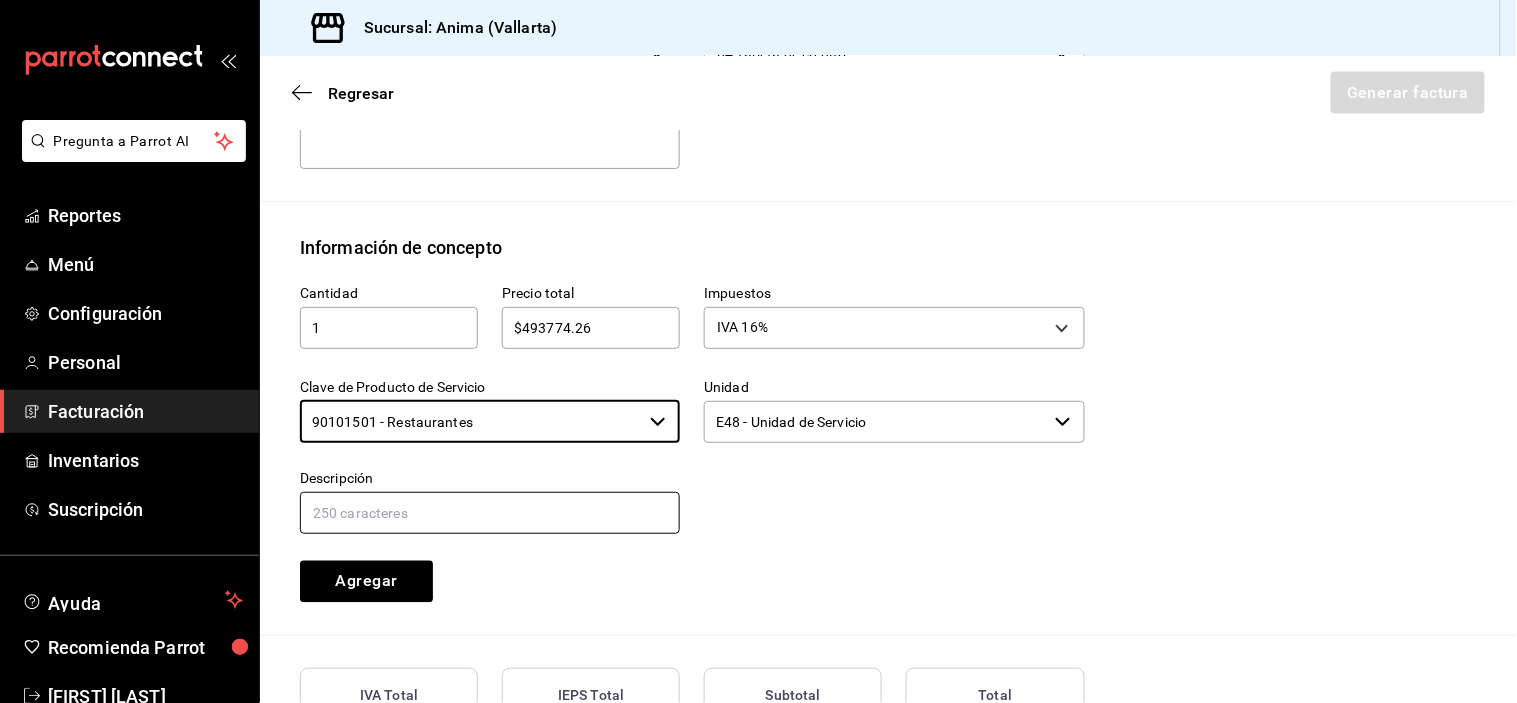 type on "90101501 - Restaurantes" 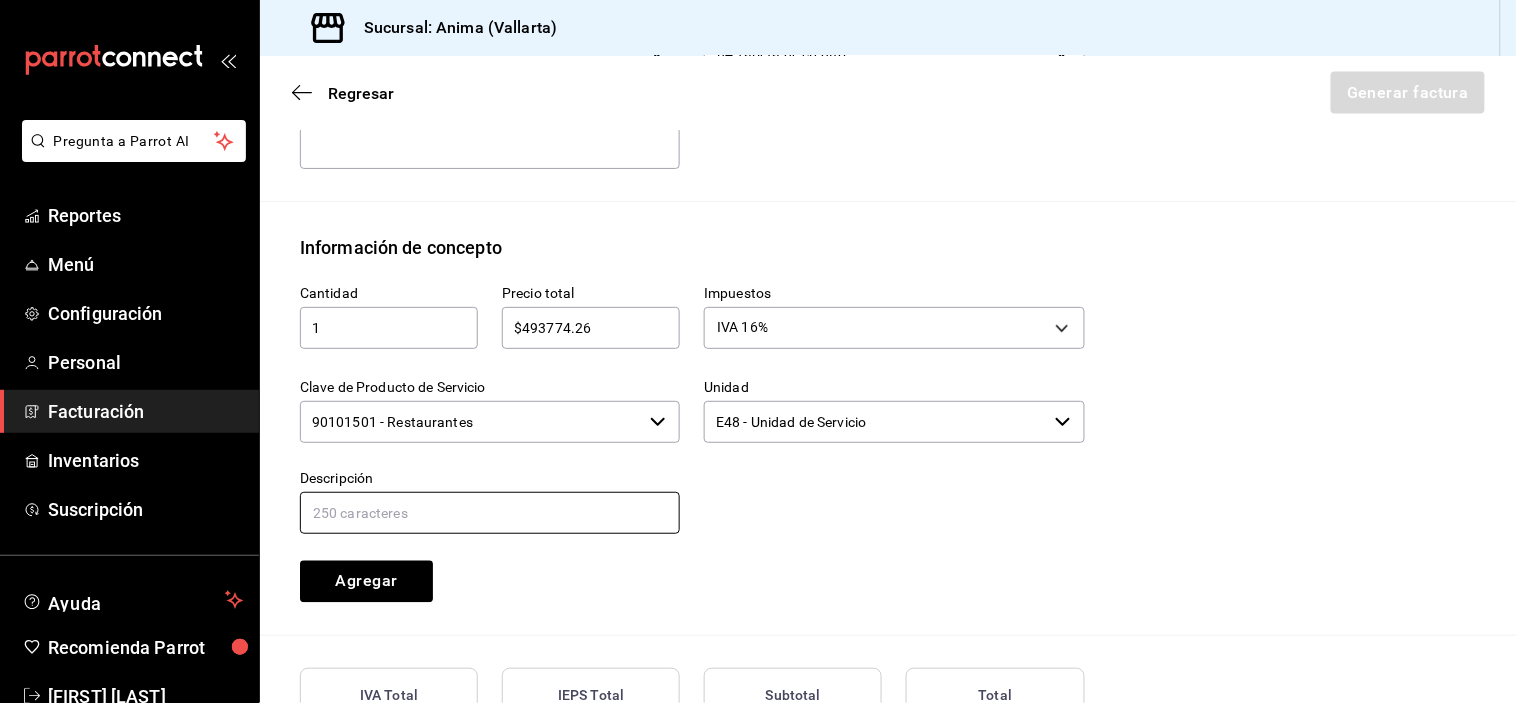 click at bounding box center (490, 513) 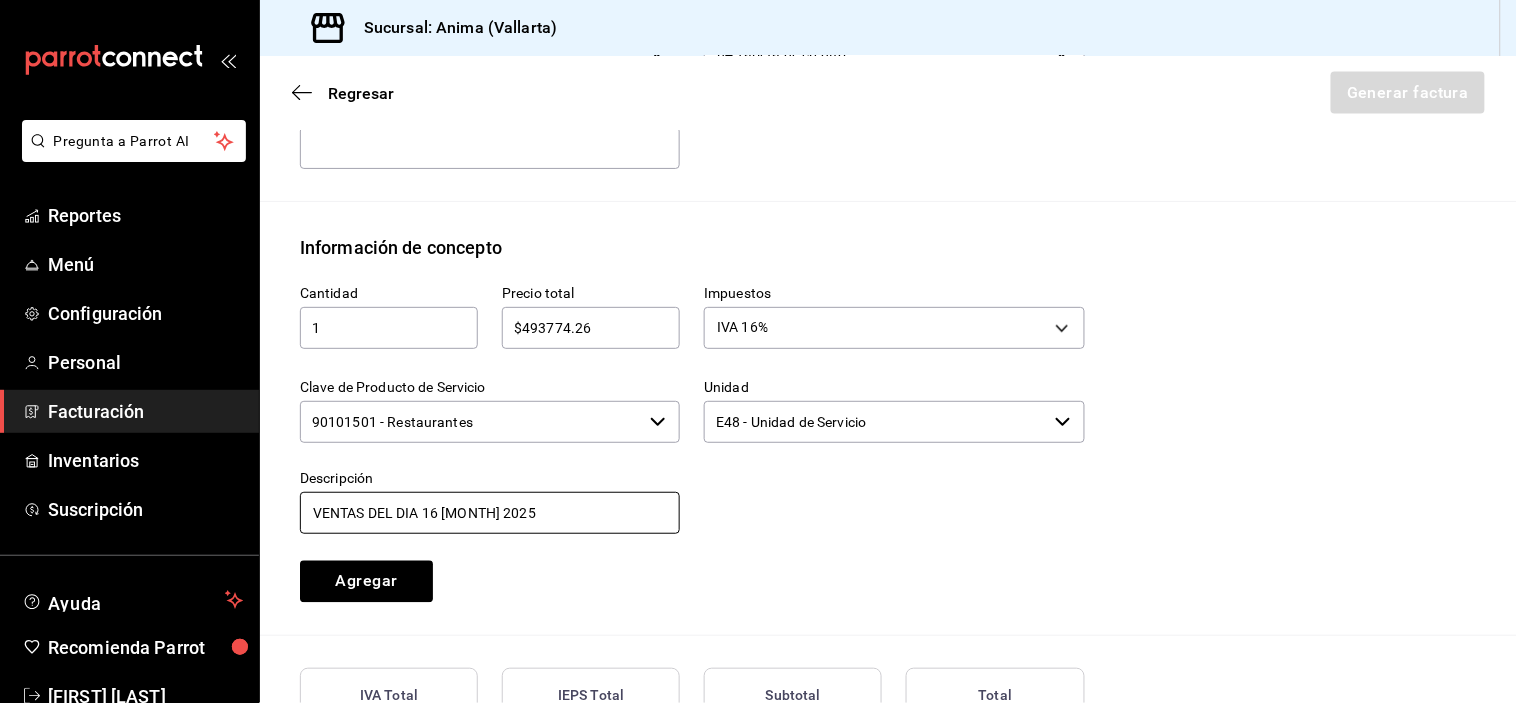 click on "VENTAS DEL DIA 16 [MONTH] 2025" at bounding box center (490, 513) 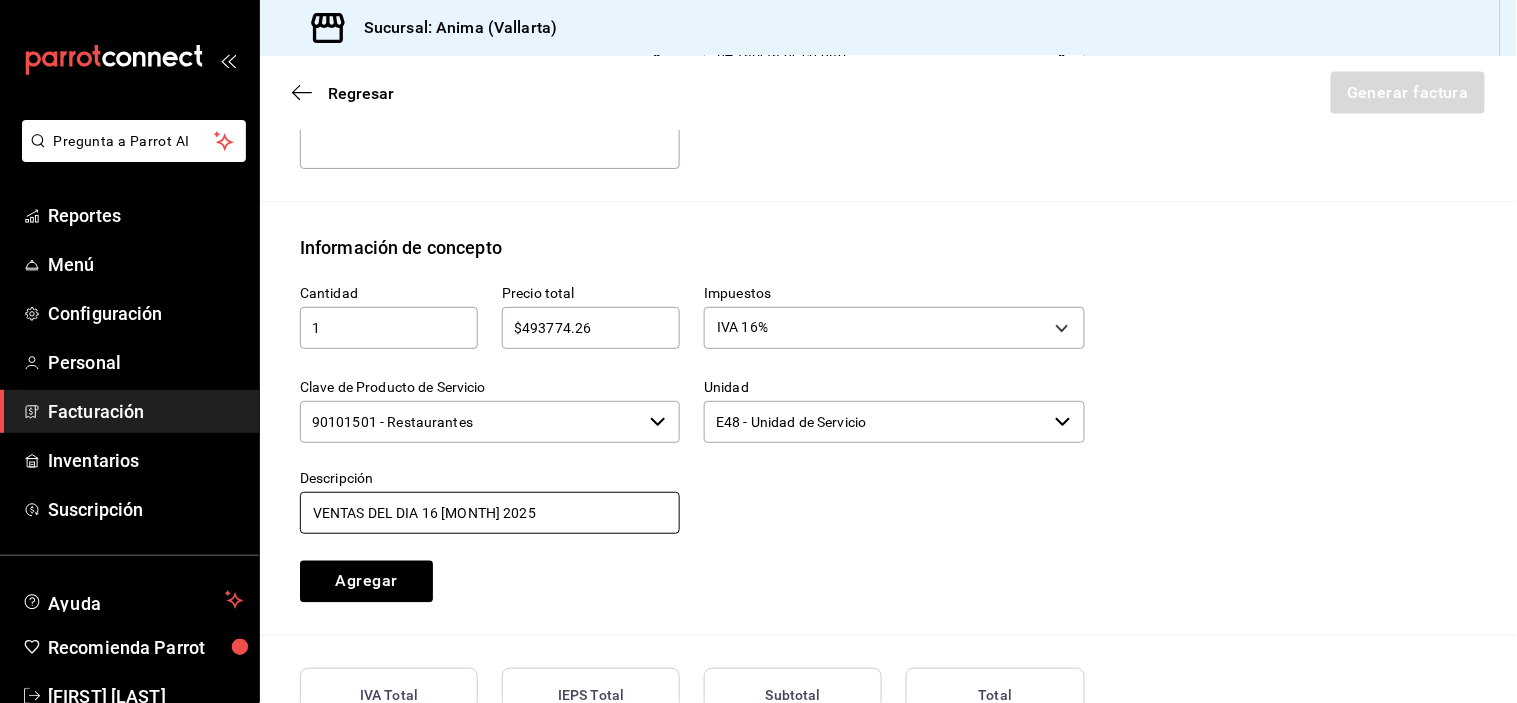 click on "VENTAS DEL DIA 16 [MONTH] 2025" at bounding box center (490, 513) 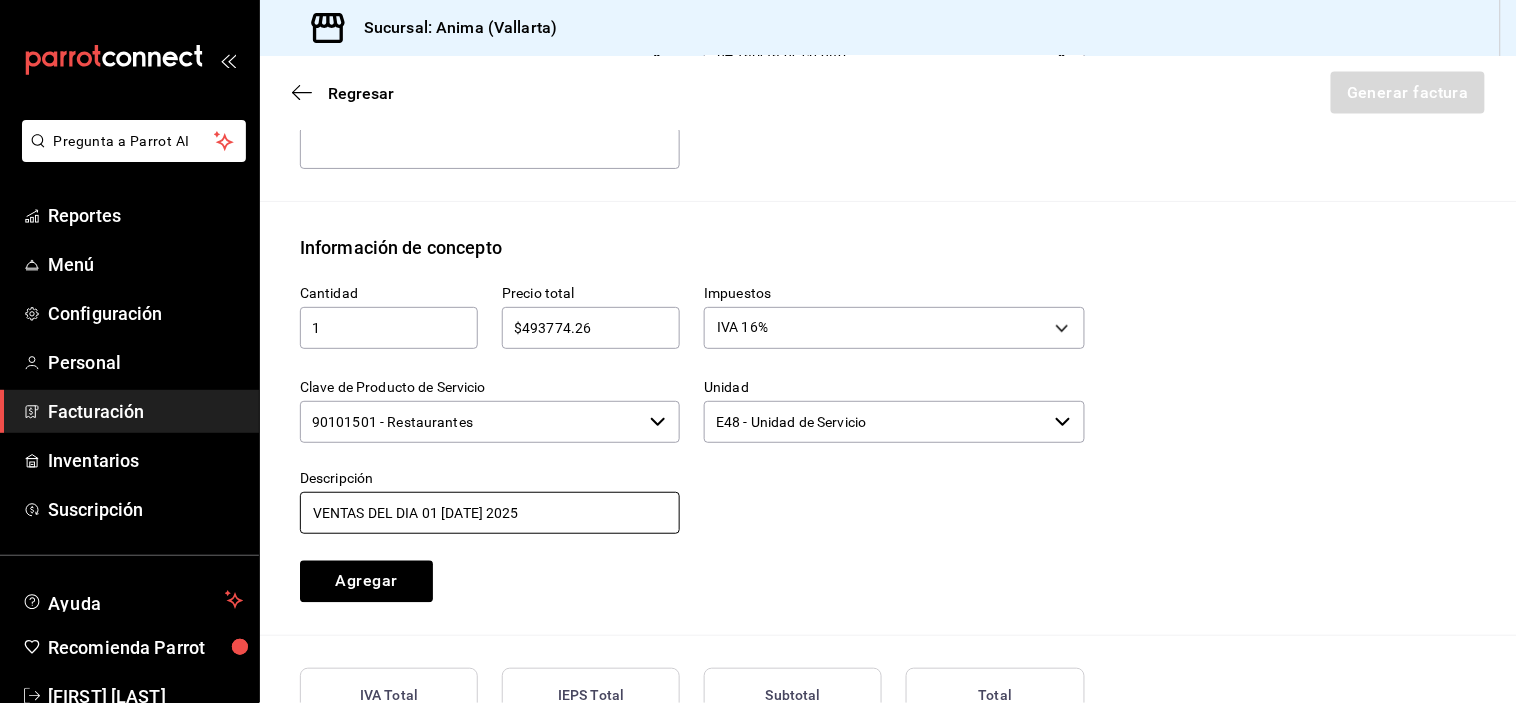 click on "VENTAS DEL DIA 01 [DATE] 2025" at bounding box center [490, 513] 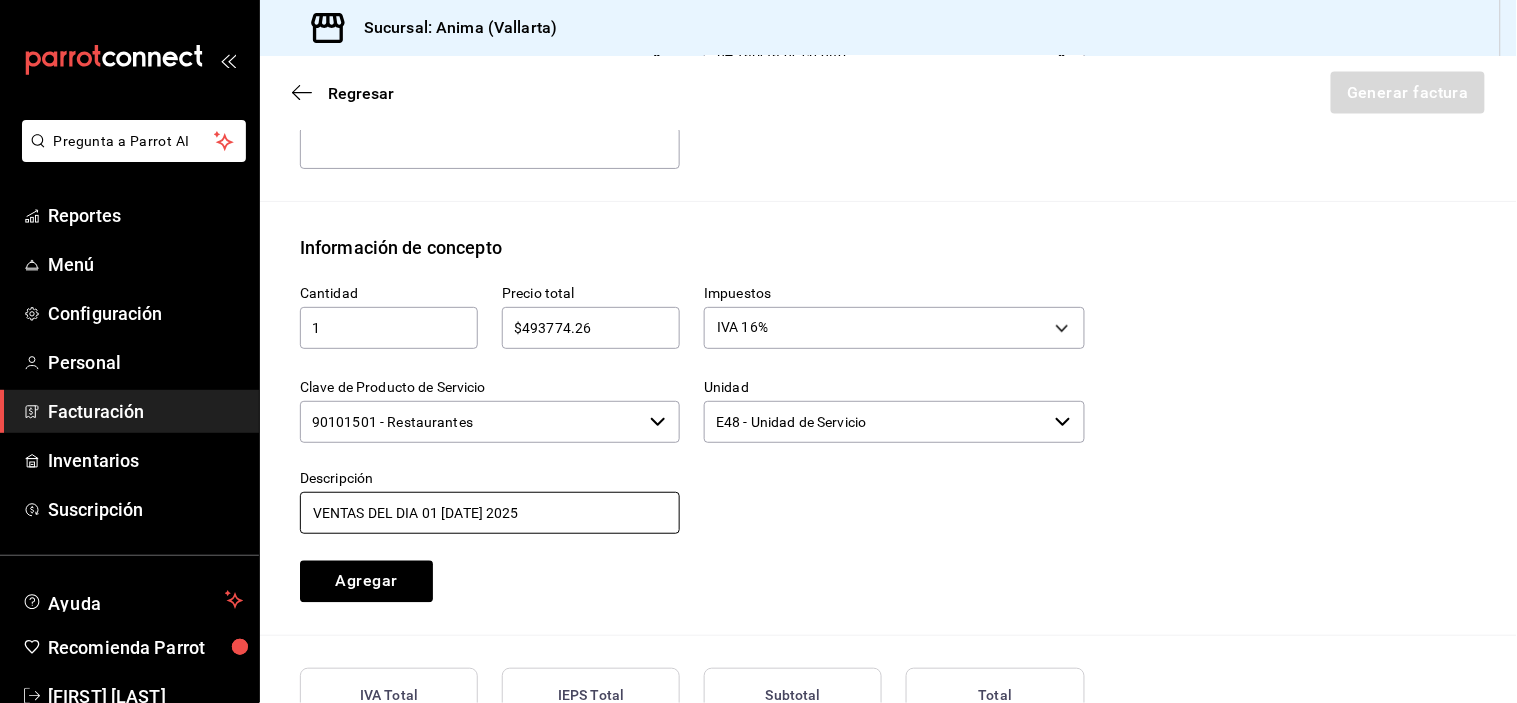 click on "VENTAS DEL DIA 01 [DATE] 2025" at bounding box center (490, 513) 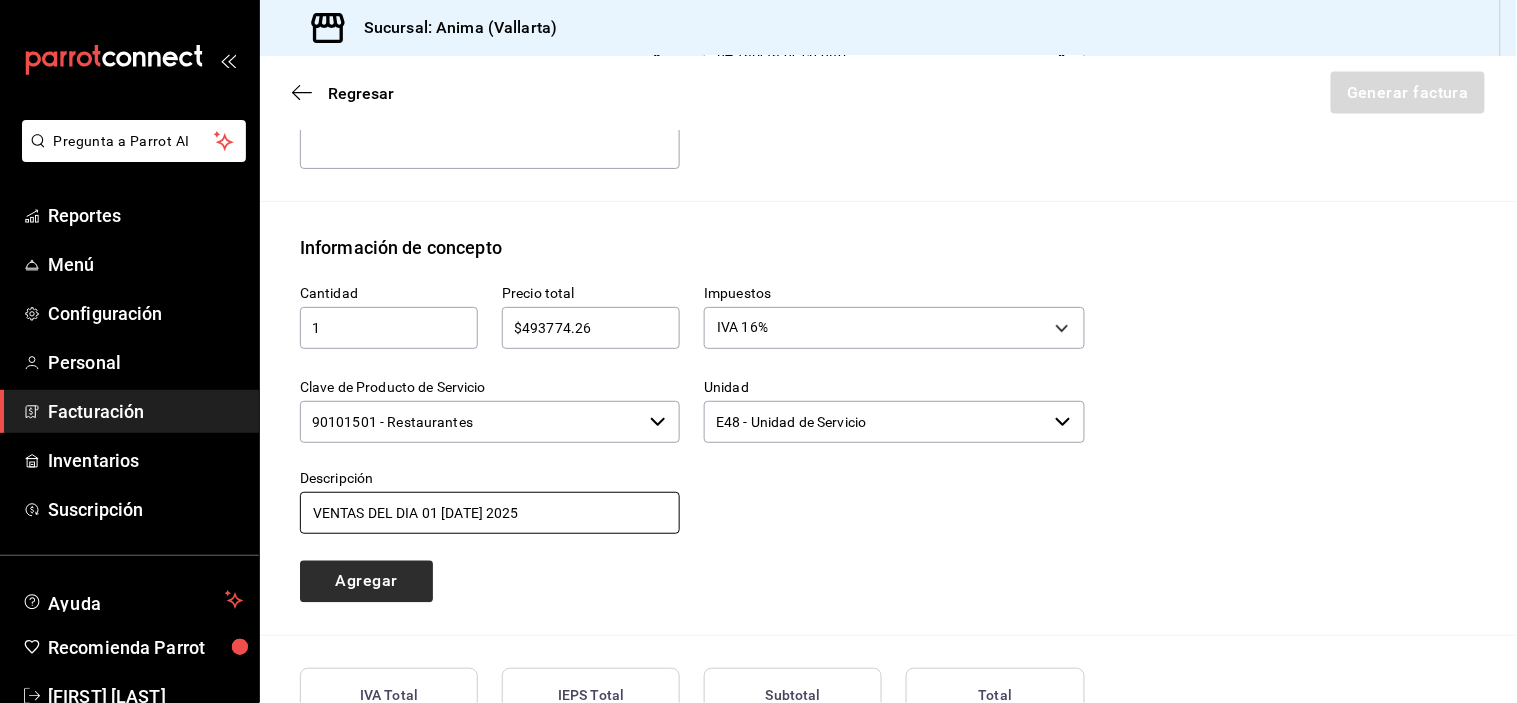 type on "VENTAS DEL DIA 01 [DATE] 2025" 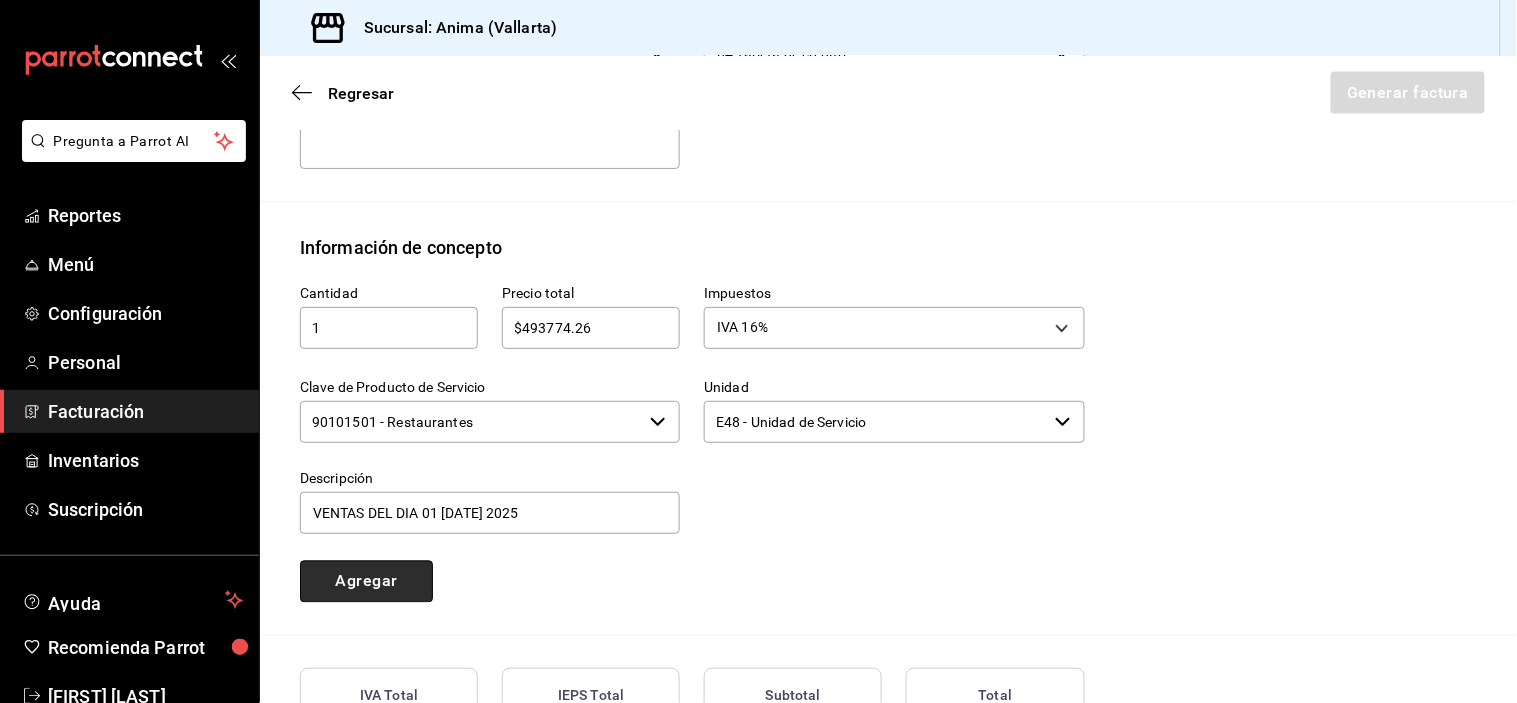 click on "Agregar" at bounding box center (366, 582) 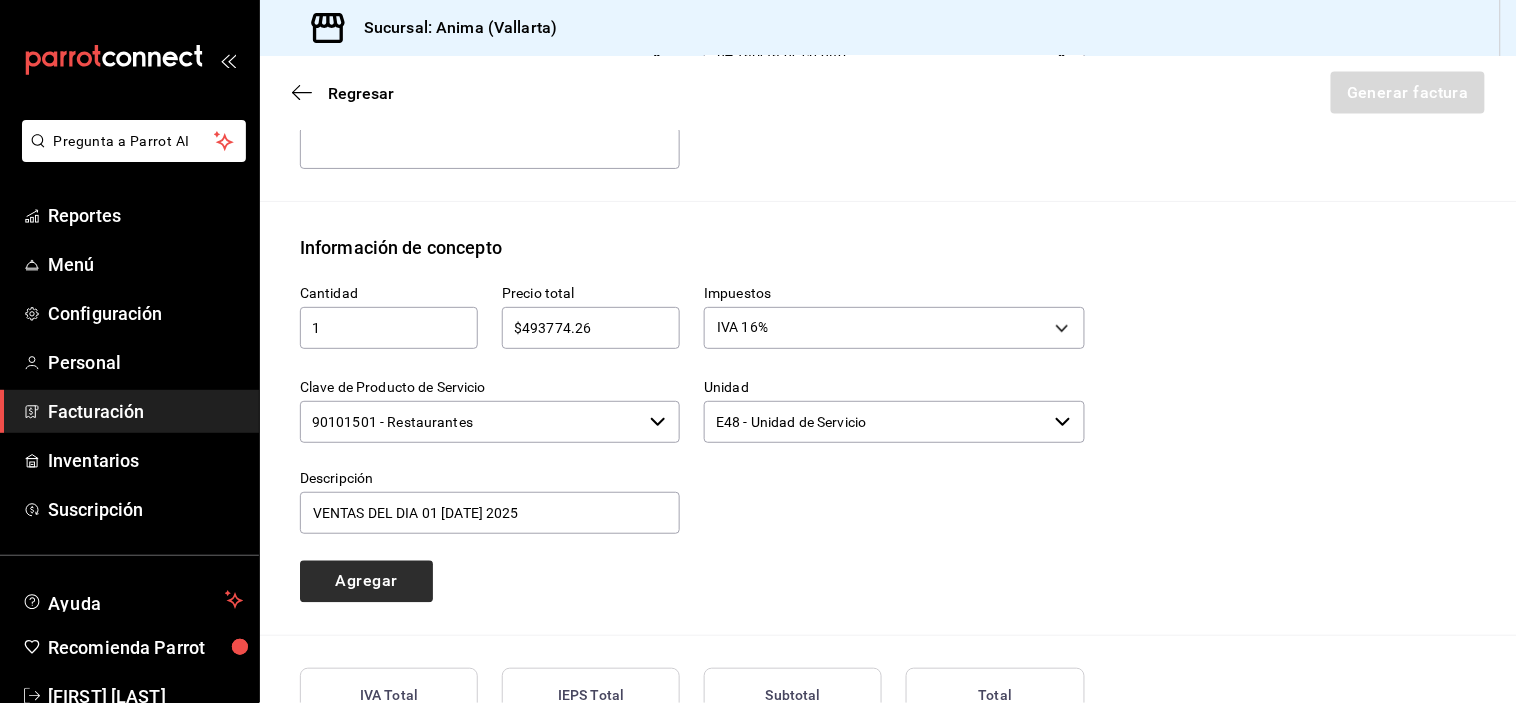 type 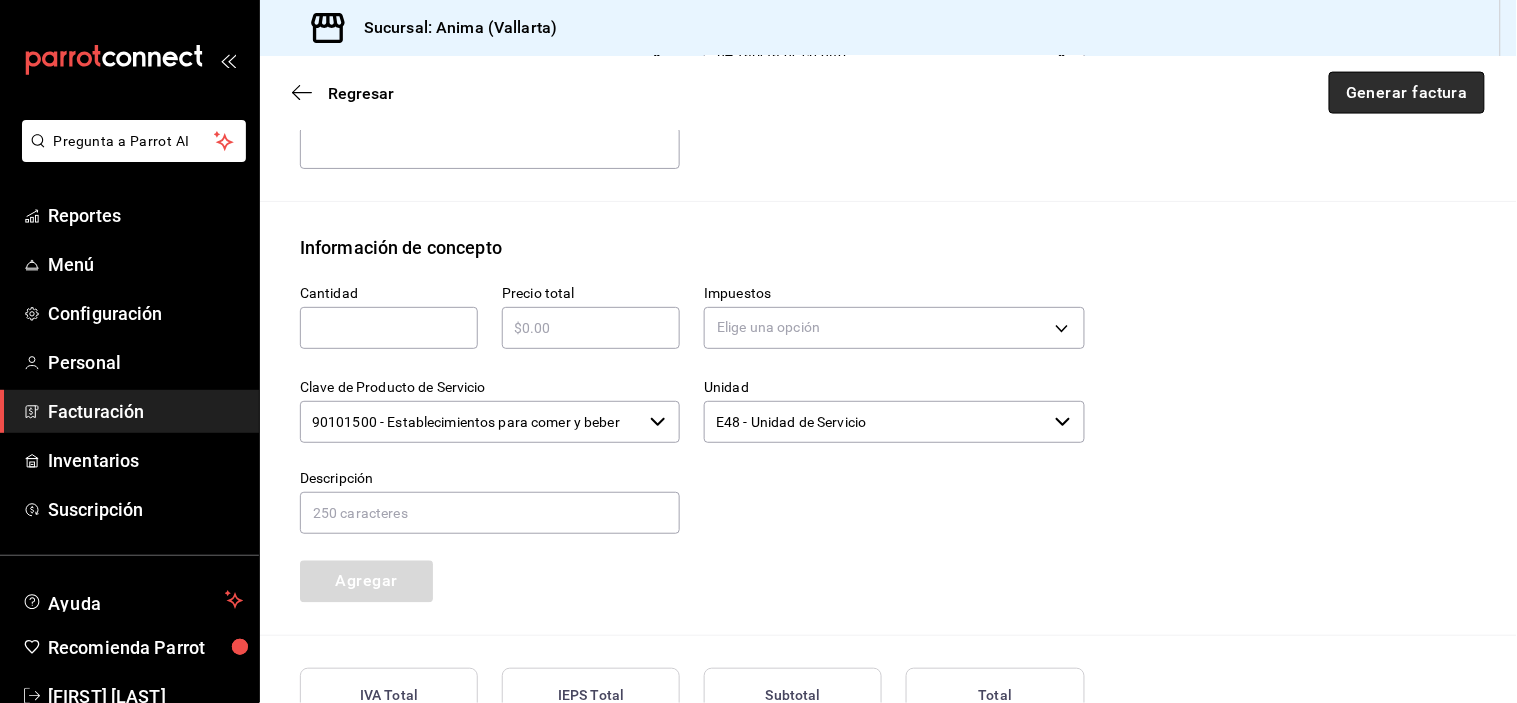 click on "Generar factura" at bounding box center [1407, 93] 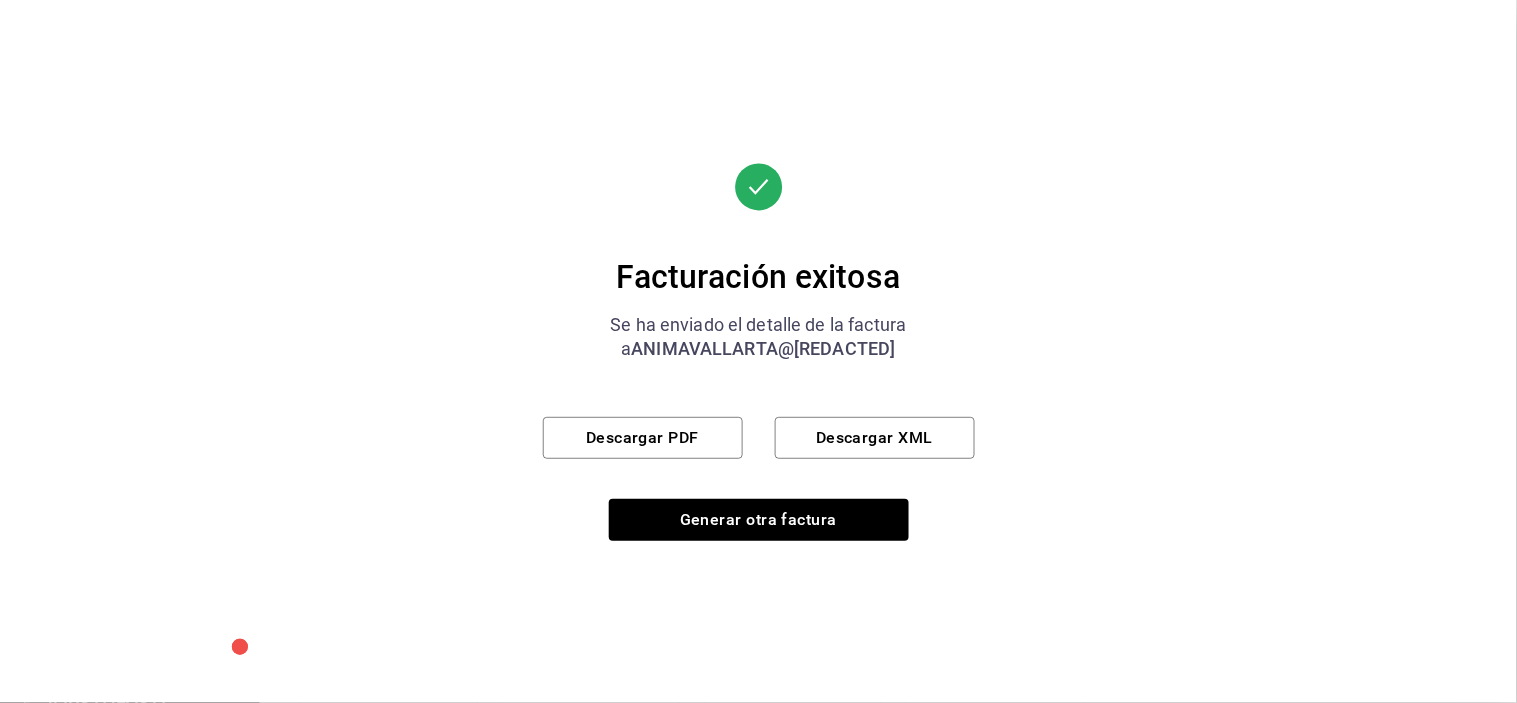click on "Facturación exitosa Se ha enviado el detalle de la factura a  ANIMAVALLARTA@GRUPOALME.COM Descargar PDF Descargar XML Generar otra factura" at bounding box center (759, 352) 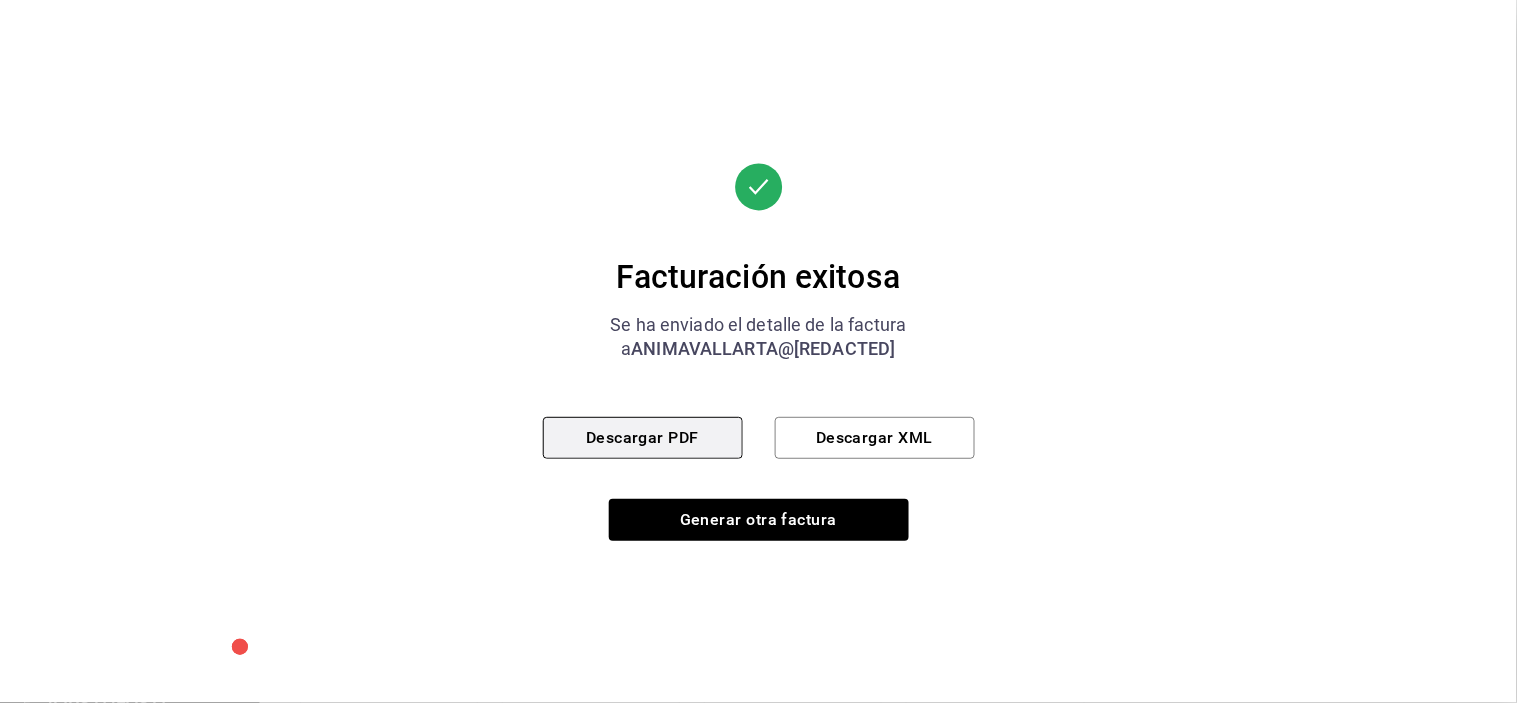 click on "Descargar PDF" at bounding box center (643, 438) 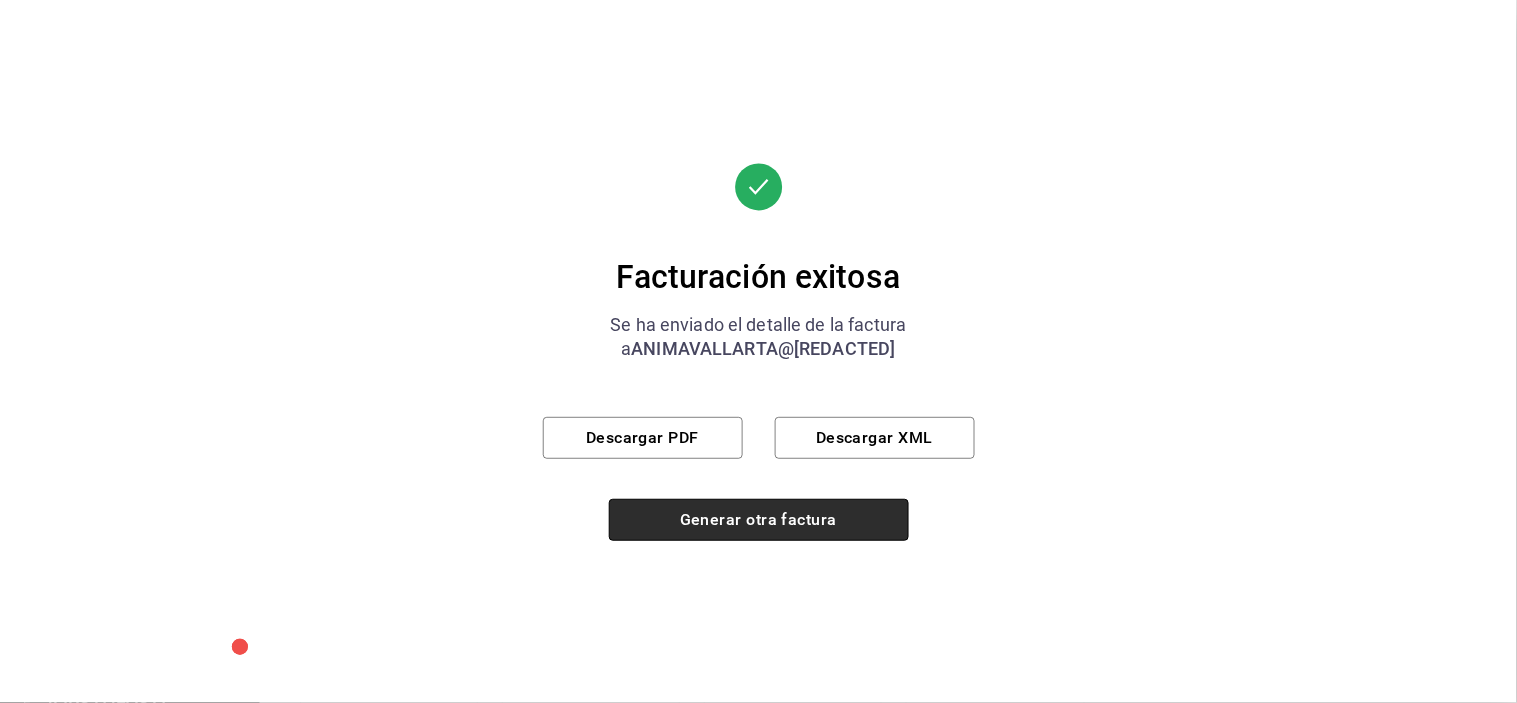 click on "Generar otra factura" at bounding box center (759, 520) 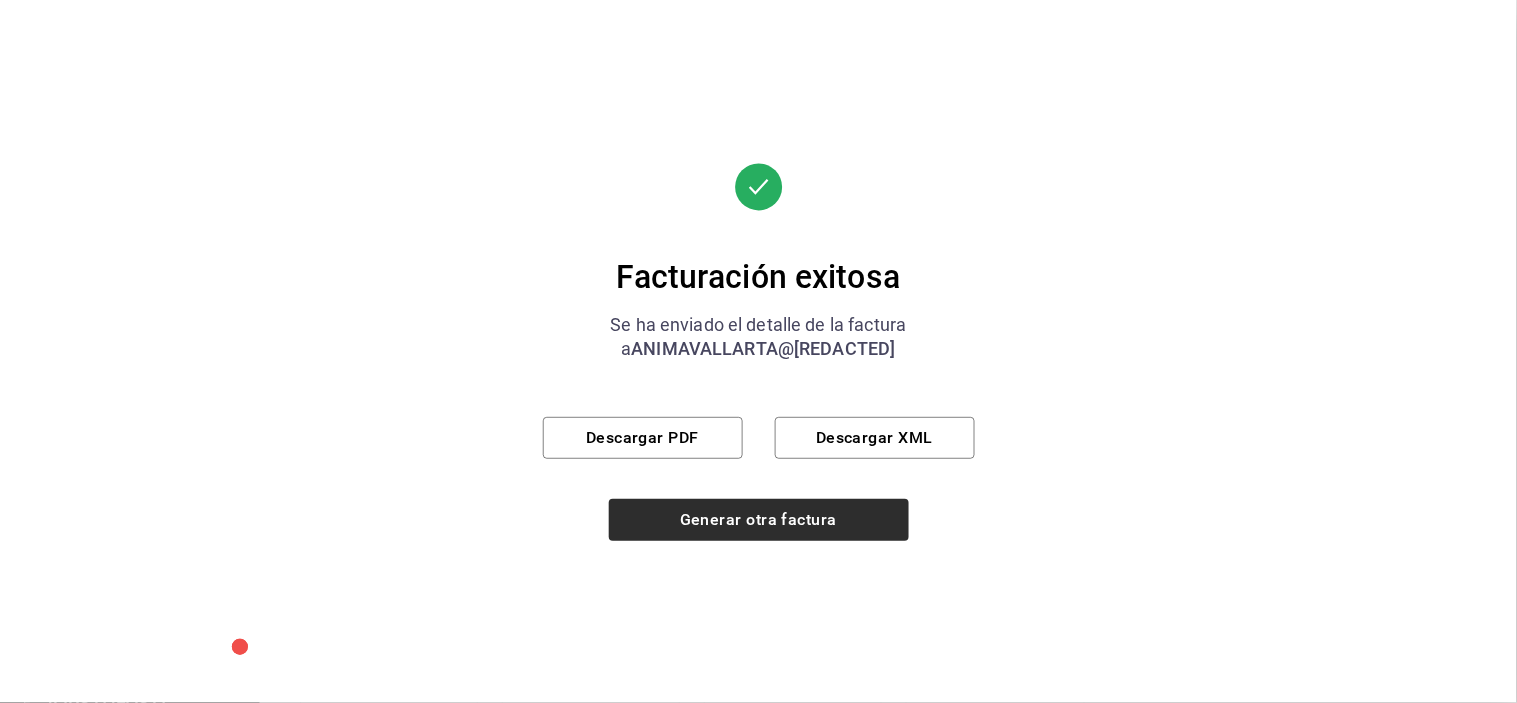 scroll, scrollTop: 356, scrollLeft: 0, axis: vertical 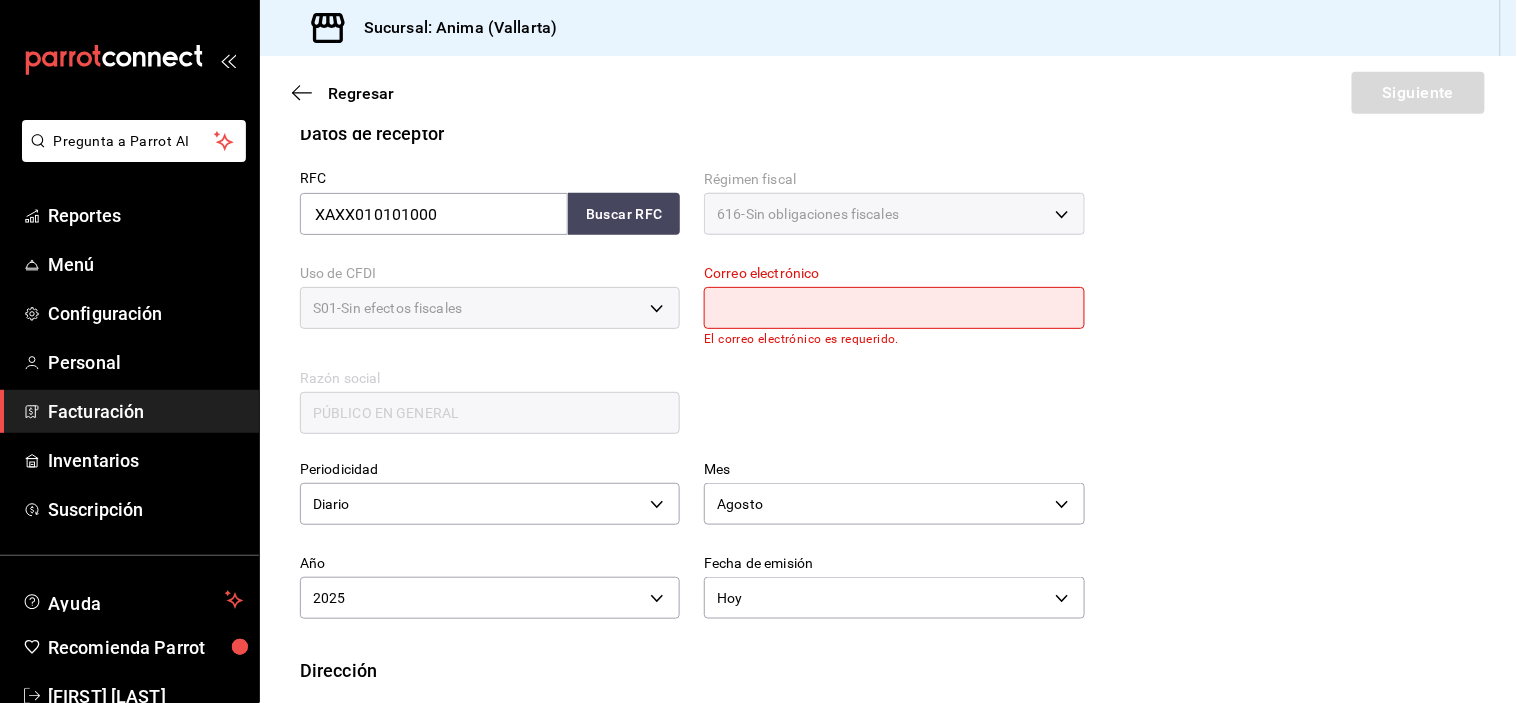 click at bounding box center [894, 308] 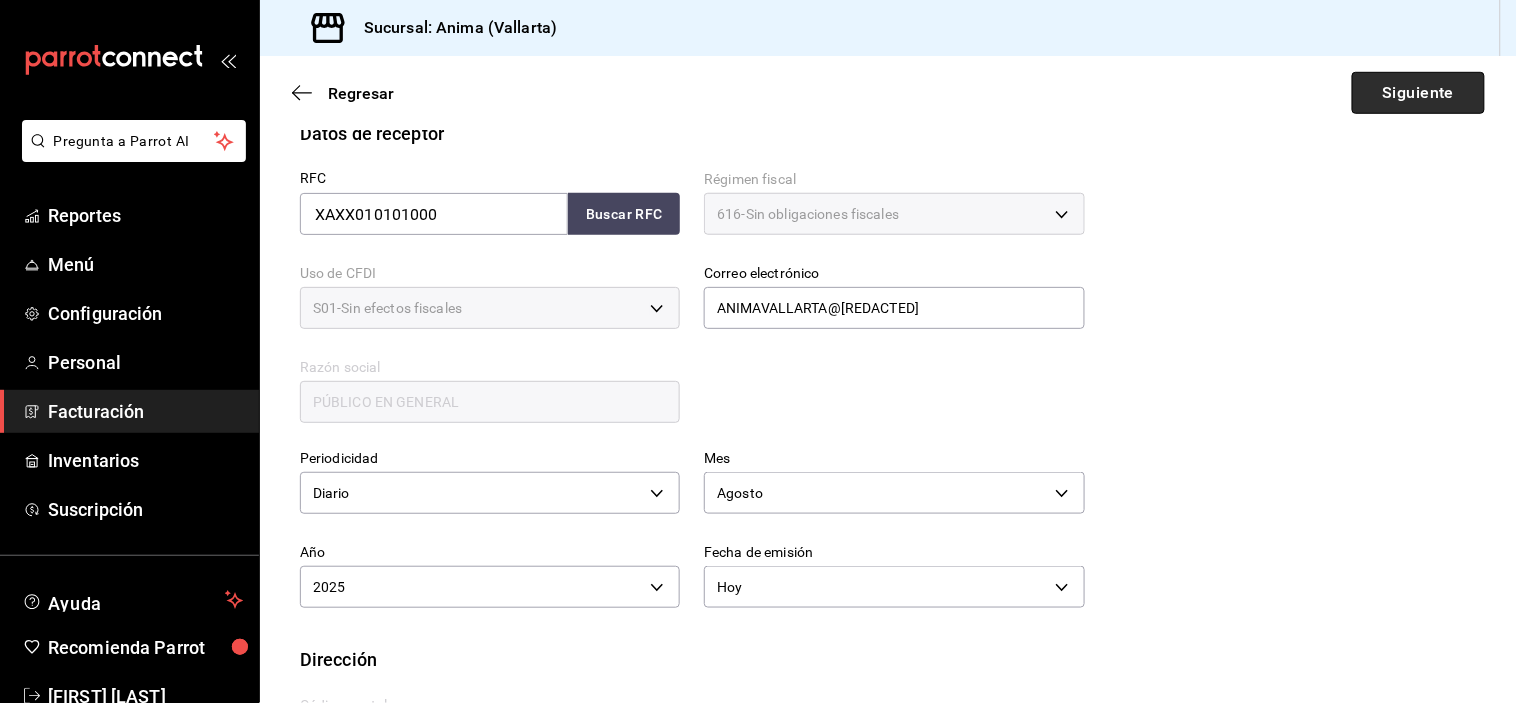click on "Siguiente" at bounding box center (1418, 93) 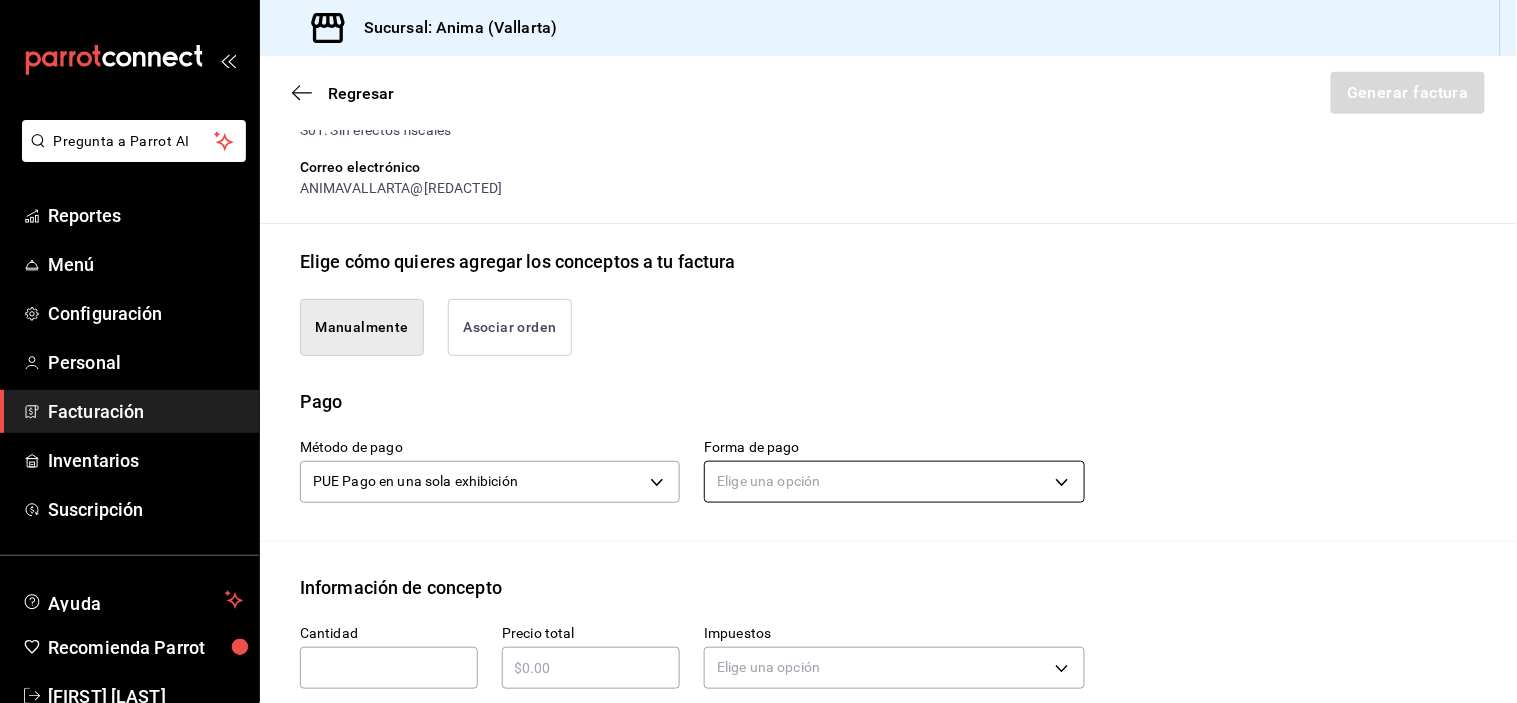 click on "Pregunta a Parrot AI Reportes   Menú   Configuración   Personal   Facturación   Inventarios   Suscripción   Ayuda Recomienda Parrot   [FIRST] [LAST]   Sugerir nueva función   Sucursal: Anima ([CITY]) Regresar Generar factura Emisor Perfil fiscal MEZA ROCHA Tipo de comprobante Ingreso Receptor Nombre / Razón social PÚBLICO EN GENERAL RFC Receptor XAXX010101000 Régimen fiscal Sin obligaciones fiscales Uso de CFDI S01: Sin efectos fiscales Correo electrónico [EMAIL] Elige cómo quieres agregar los conceptos a tu factura Manualmente Asociar orden Pago Método de pago PUE   Pago en una sola exhibición PUE Forma de pago Elige una opción Información de concepto Cantidad ​ Precio total ​ Impuestos Elige una opción Clave de Producto de Servicio 90101500 - Establecimientos para comer y beber ​ Unidad E48 - Unidad de Servicio ​ Descripción Agregar IVA Total $0.00 IEPS Total $0.00 Subtotal $0.00 Total $0.00 Orden Cantidad Clave Unidad Monto Impuesto Subtotal Total Reportes" at bounding box center [758, 351] 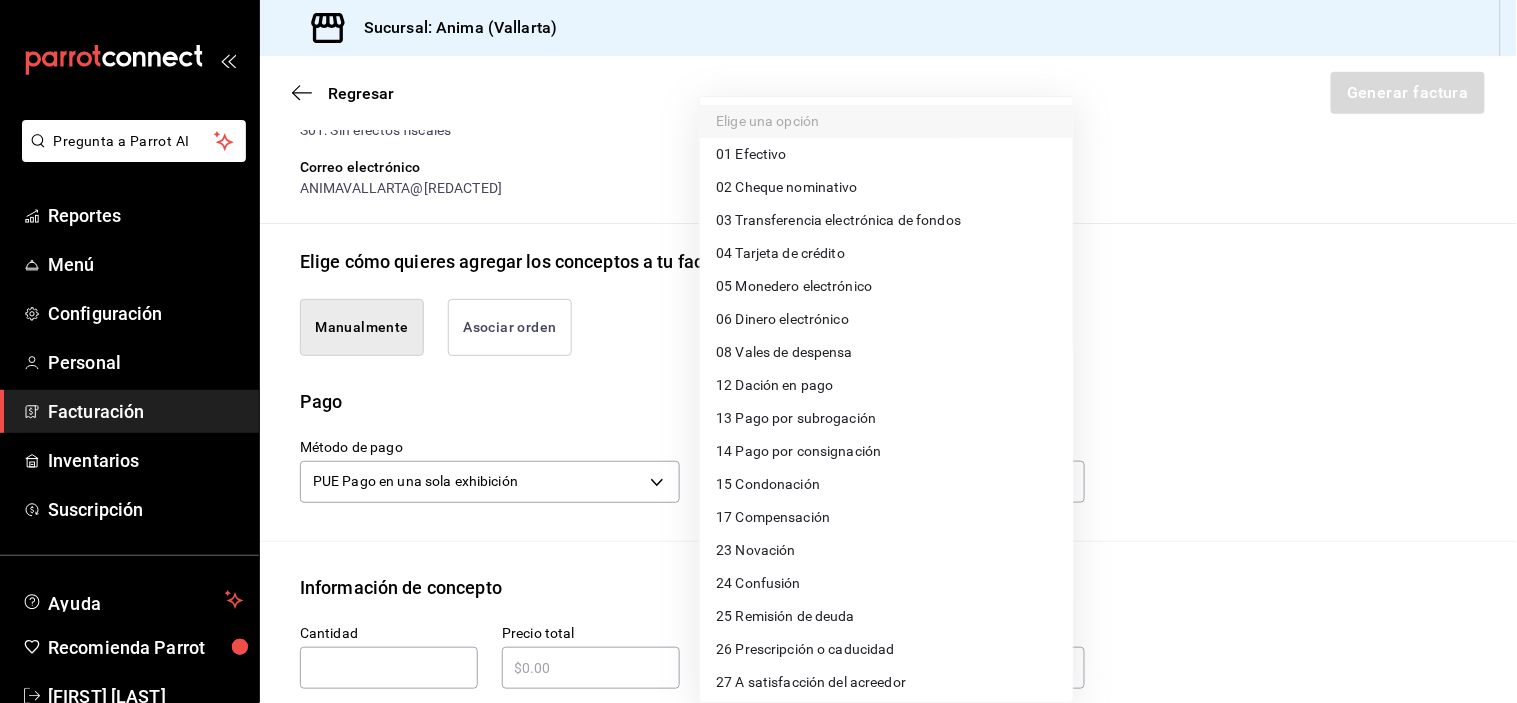 scroll, scrollTop: 168, scrollLeft: 0, axis: vertical 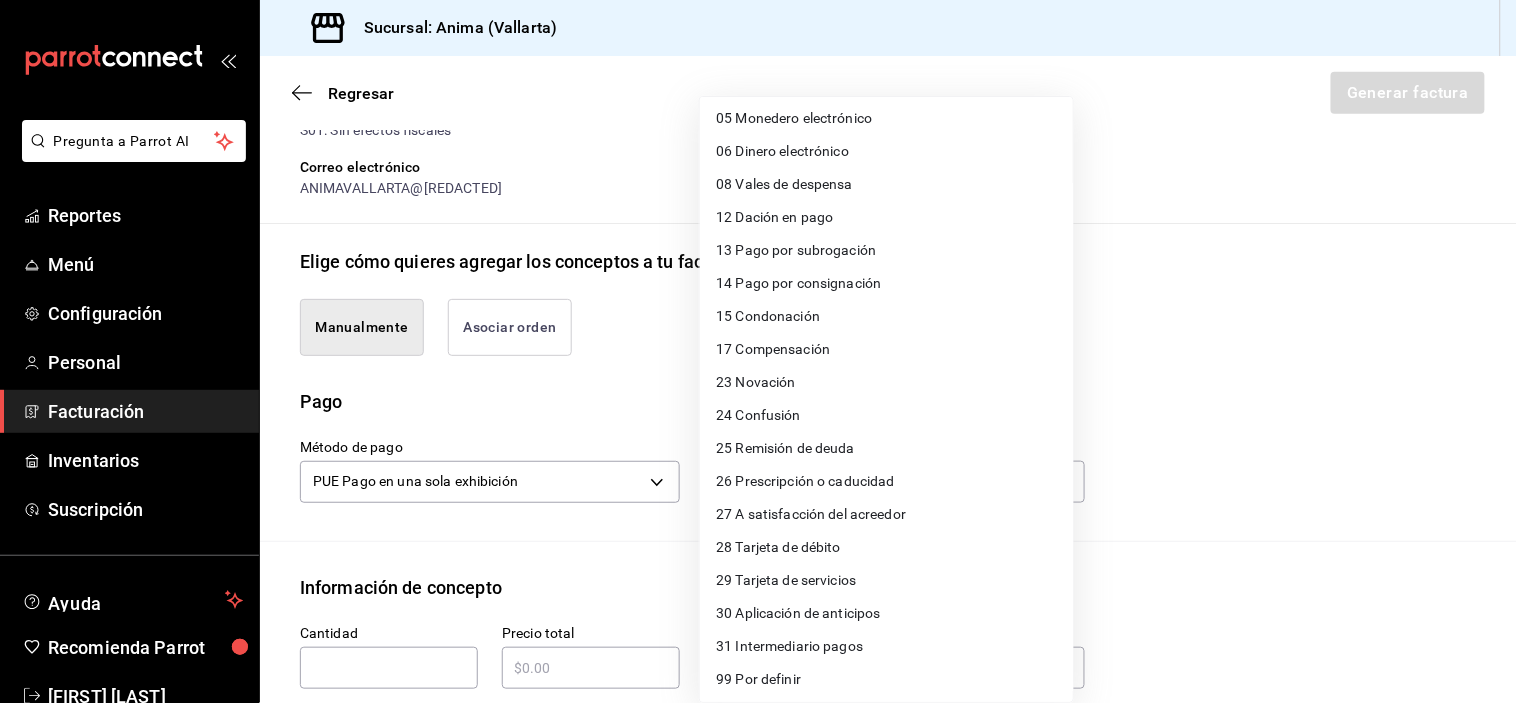 click on "28   Tarjeta de débito" at bounding box center [778, 547] 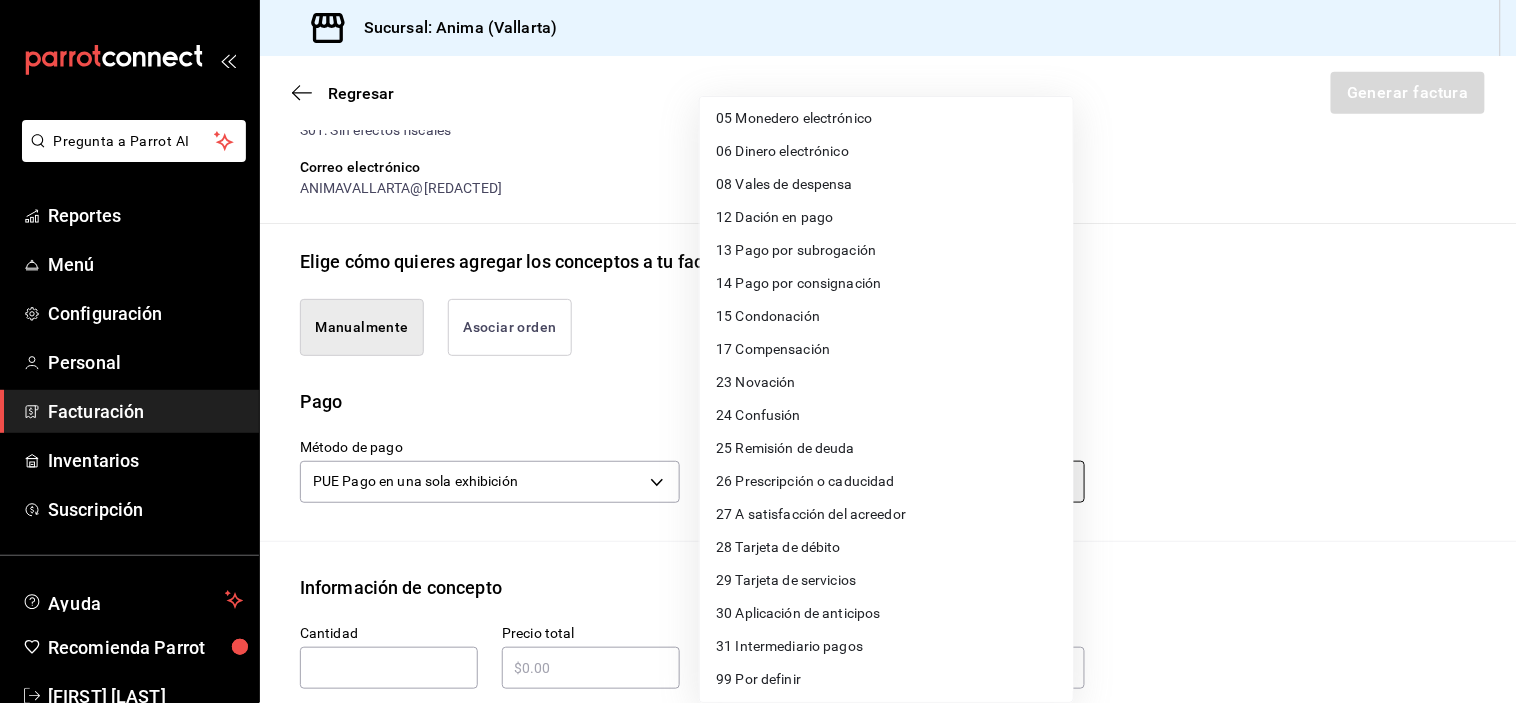 type on "28" 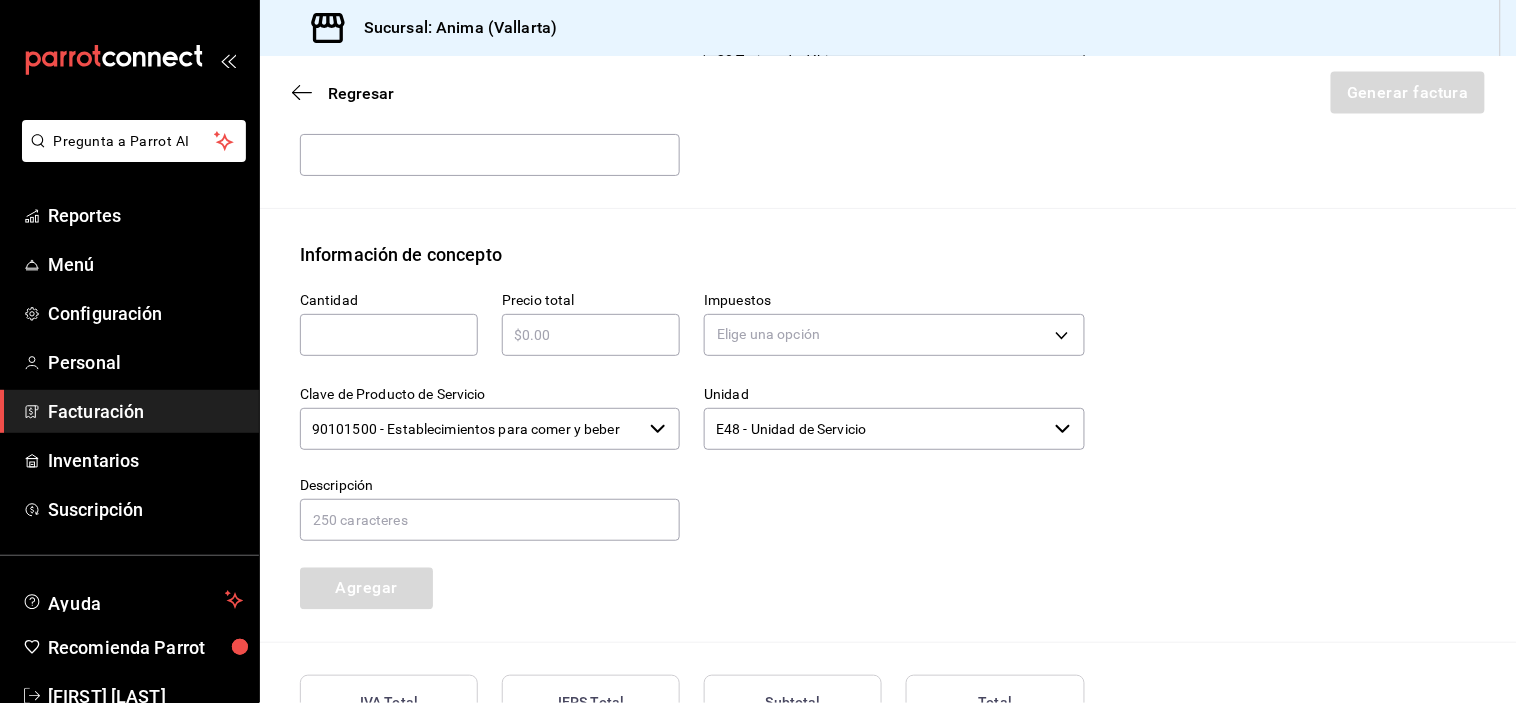 scroll, scrollTop: 813, scrollLeft: 0, axis: vertical 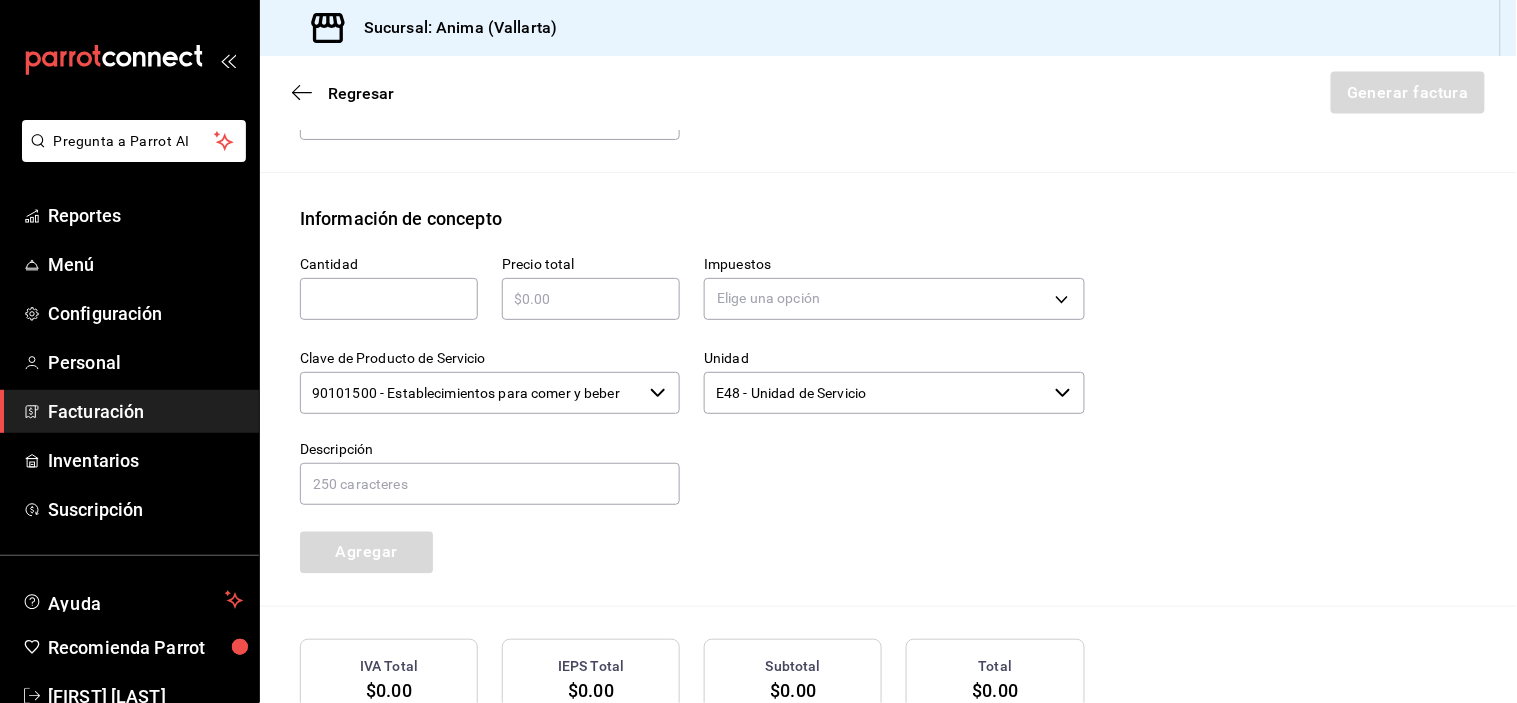 click on "​" at bounding box center (389, 299) 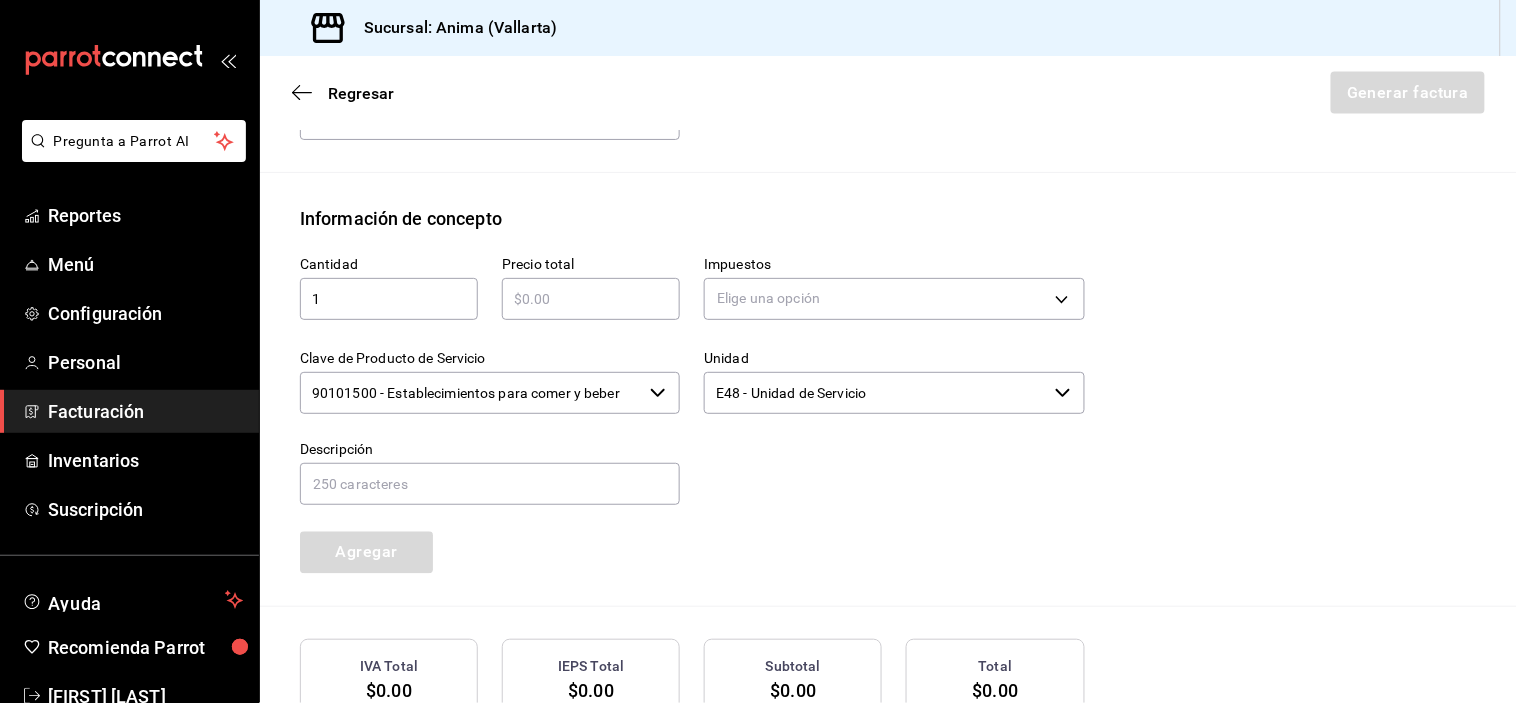 type on "1" 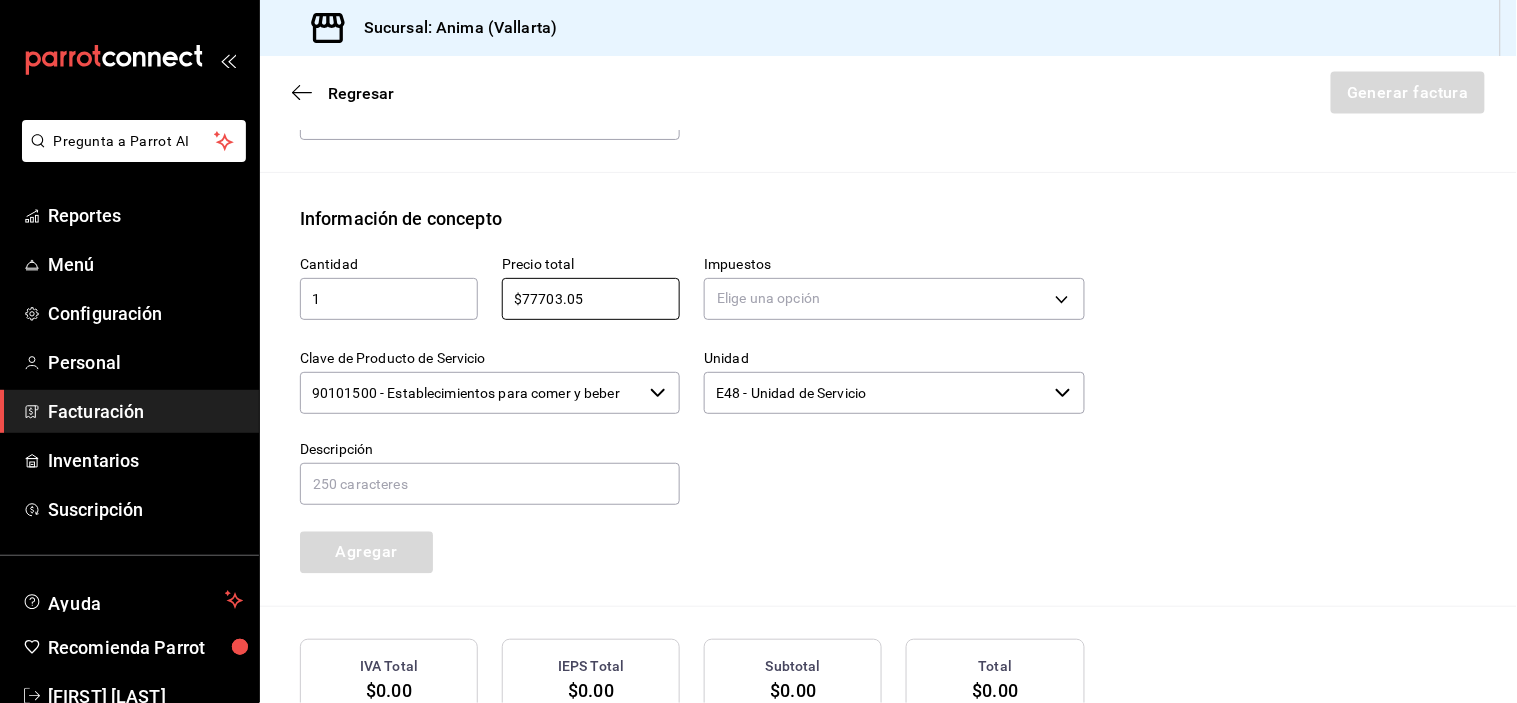 type on "$77703.05" 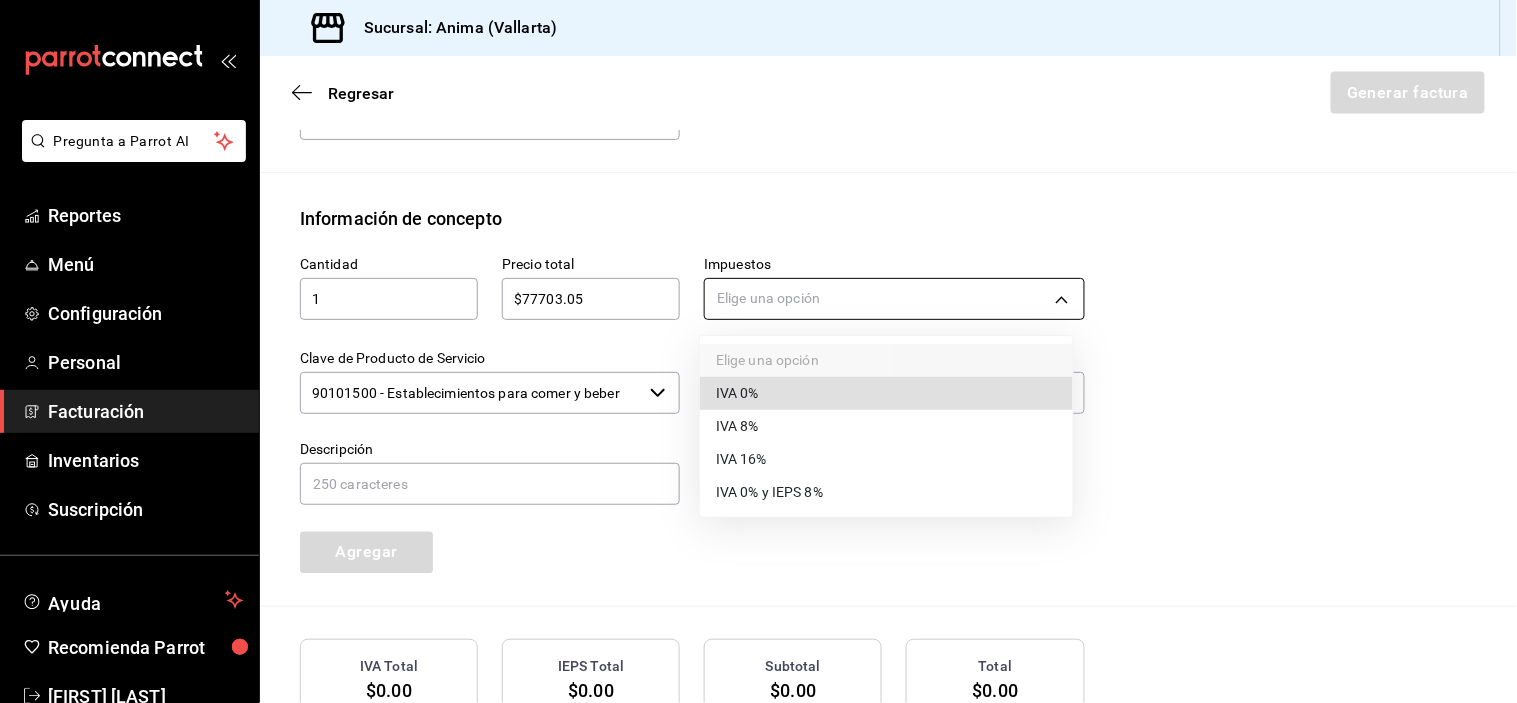 click on "Pregunta a Parrot AI Reportes   Menú   Configuración   Personal   Facturación   Inventarios   Suscripción   Ayuda Recomienda Parrot   Vanessa Robles   Sugerir nueva función   Sucursal: Anima (Vallarta) Regresar Generar factura Emisor Perfil fiscal MEZA ROCHA Tipo de comprobante Ingreso Receptor Nombre / Razón social PÚBLICO EN GENERAL RFC Receptor XAXX010101000 Régimen fiscal Sin obligaciones fiscales Uso de CFDI S01: Sin efectos fiscales Correo electrónico ANIMAVALLARTA@GRUPOALME.COM Elige cómo quieres agregar los conceptos a tu factura Manualmente Asociar orden Pago Método de pago PUE   Pago en una sola exhibición PUE Forma de pago 28   Tarjeta de débito 28 4 dígitos de # TDD ​ Información de concepto Cantidad 1 ​ Precio total $77703.05 ​ Impuestos Elige una opción Clave de Producto de Servicio 90101500 - Establecimientos para comer y beber ​ Unidad E48 - Unidad de Servicio ​ Descripción Agregar IVA Total $0.00 IEPS Total $0.00 Subtotal $0.00 Total $0.00 Orden Cantidad Clave Monto" at bounding box center (758, 351) 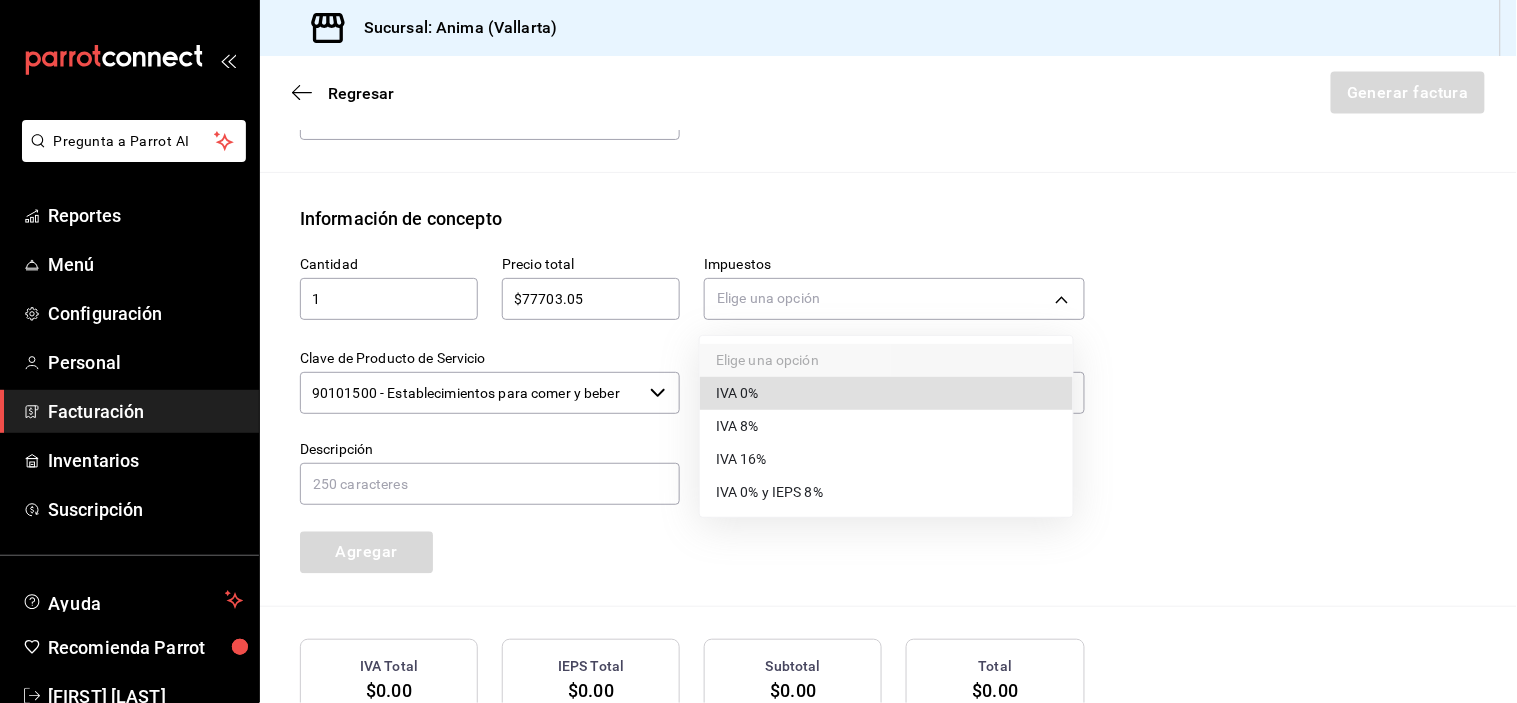 click on "IVA 16%" at bounding box center [886, 459] 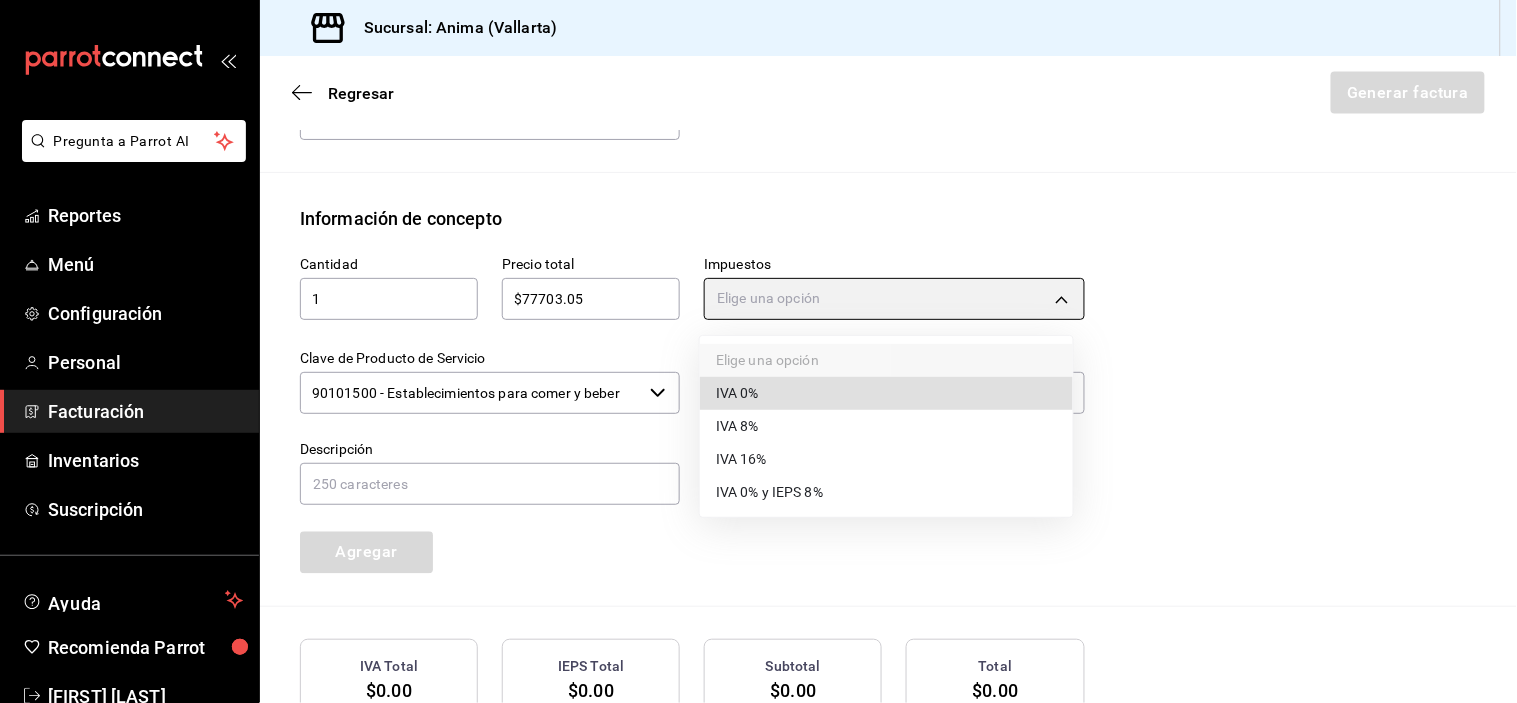 type on "IVA_16" 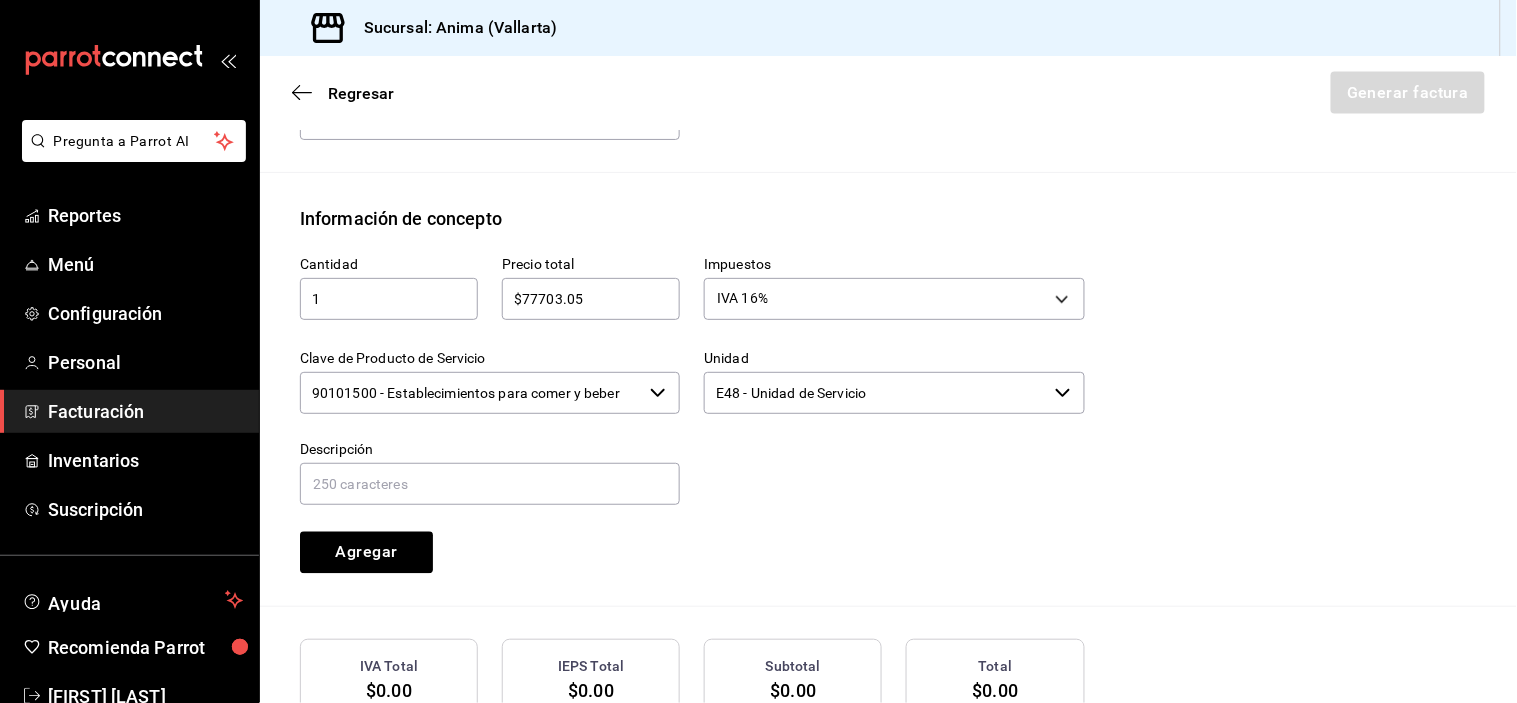 click on "90101500 - Establecimientos para comer y beber" at bounding box center (471, 393) 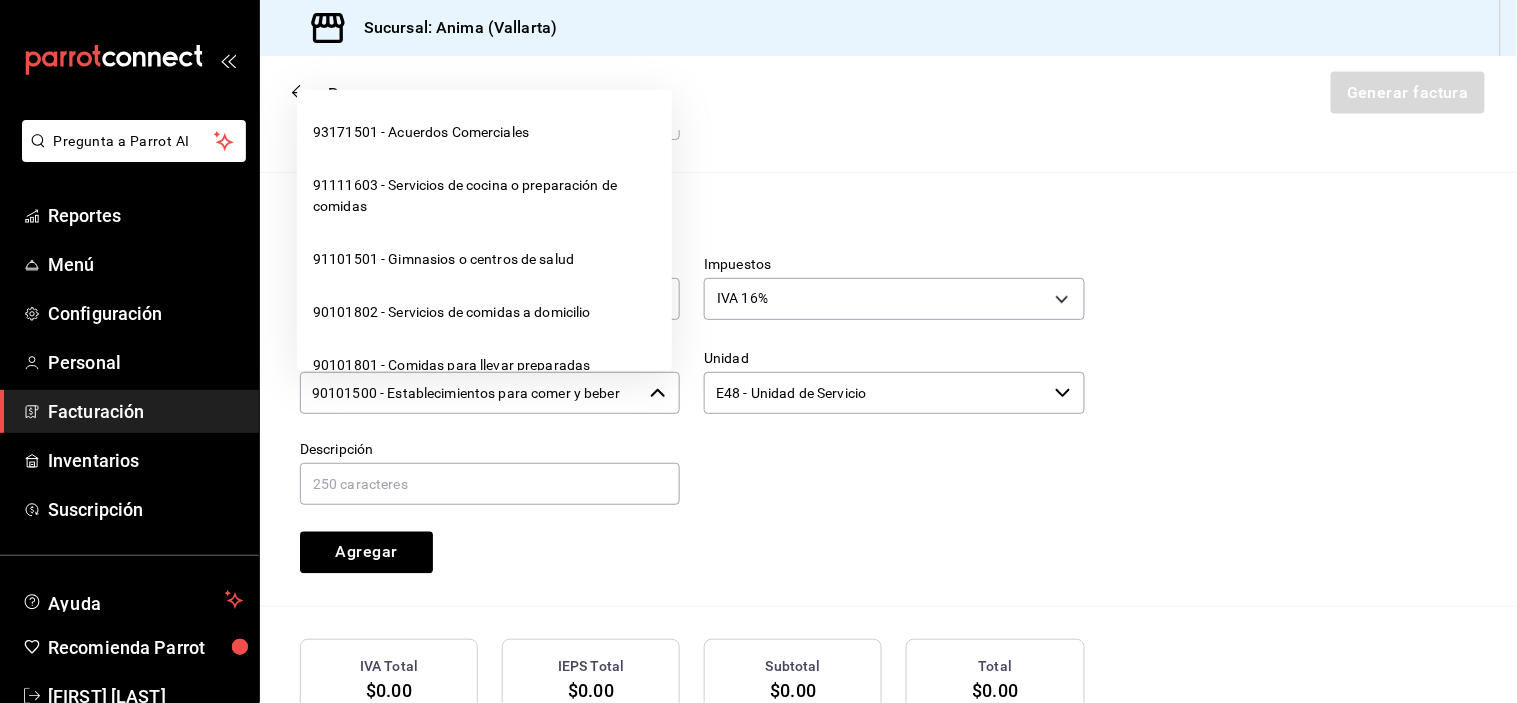 click on "90101500 - Establecimientos para comer y beber" at bounding box center [471, 393] 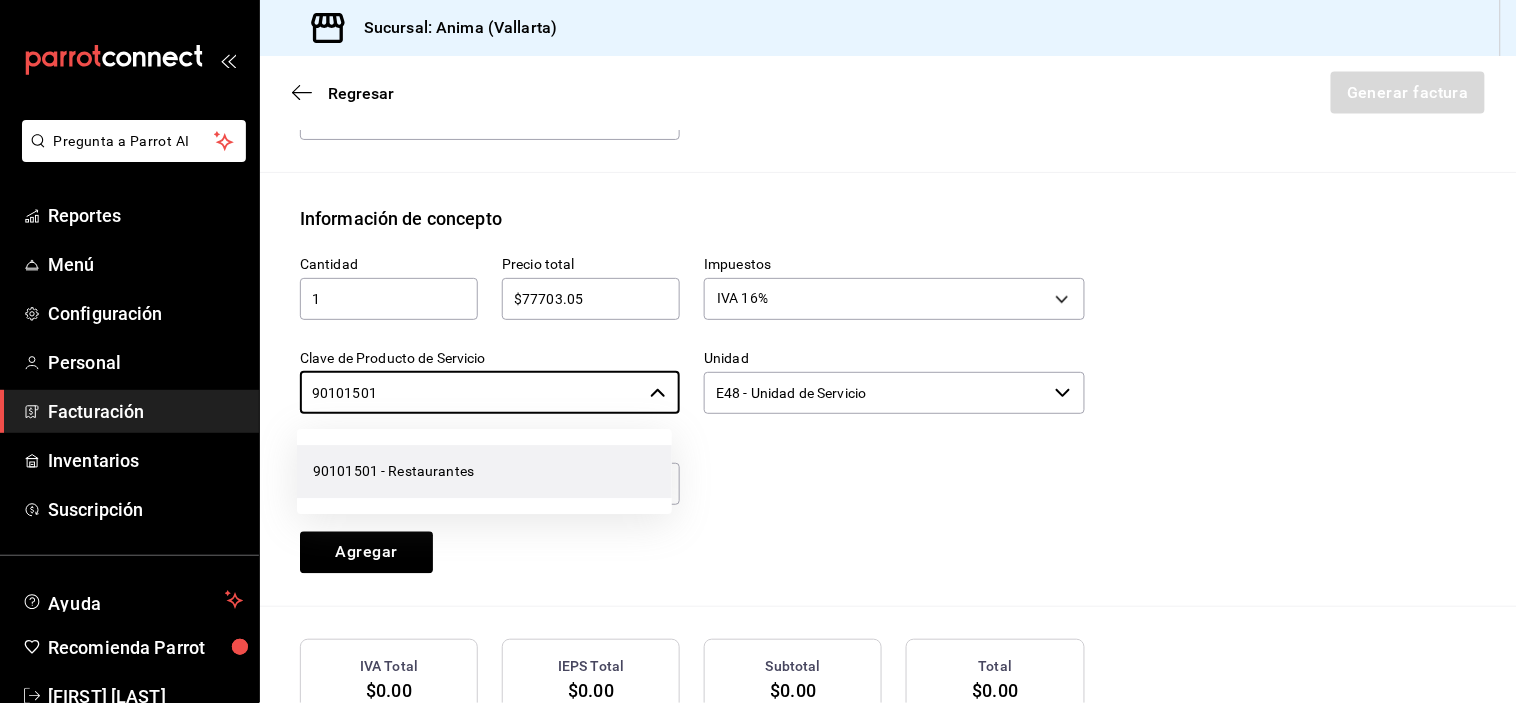 click on "90101501 - Restaurantes" at bounding box center [484, 471] 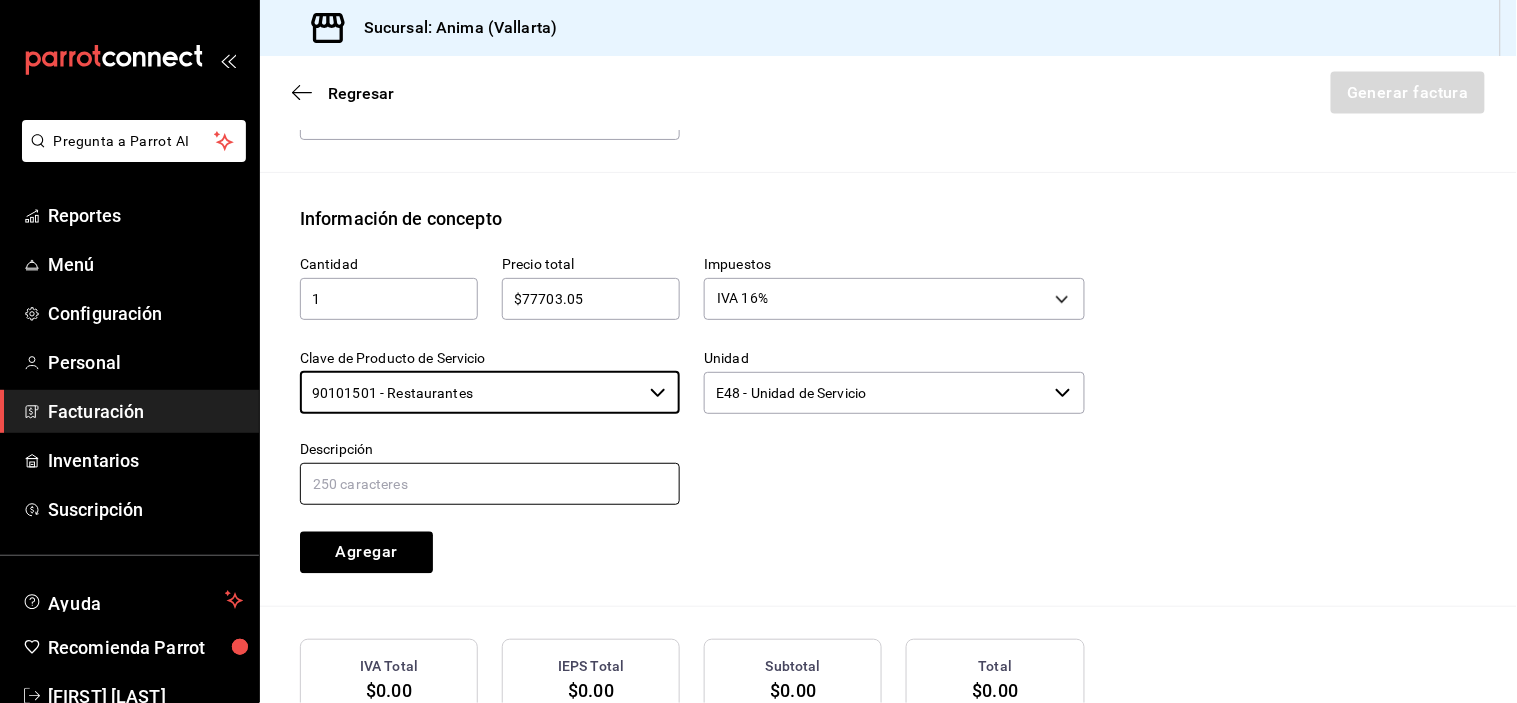 type 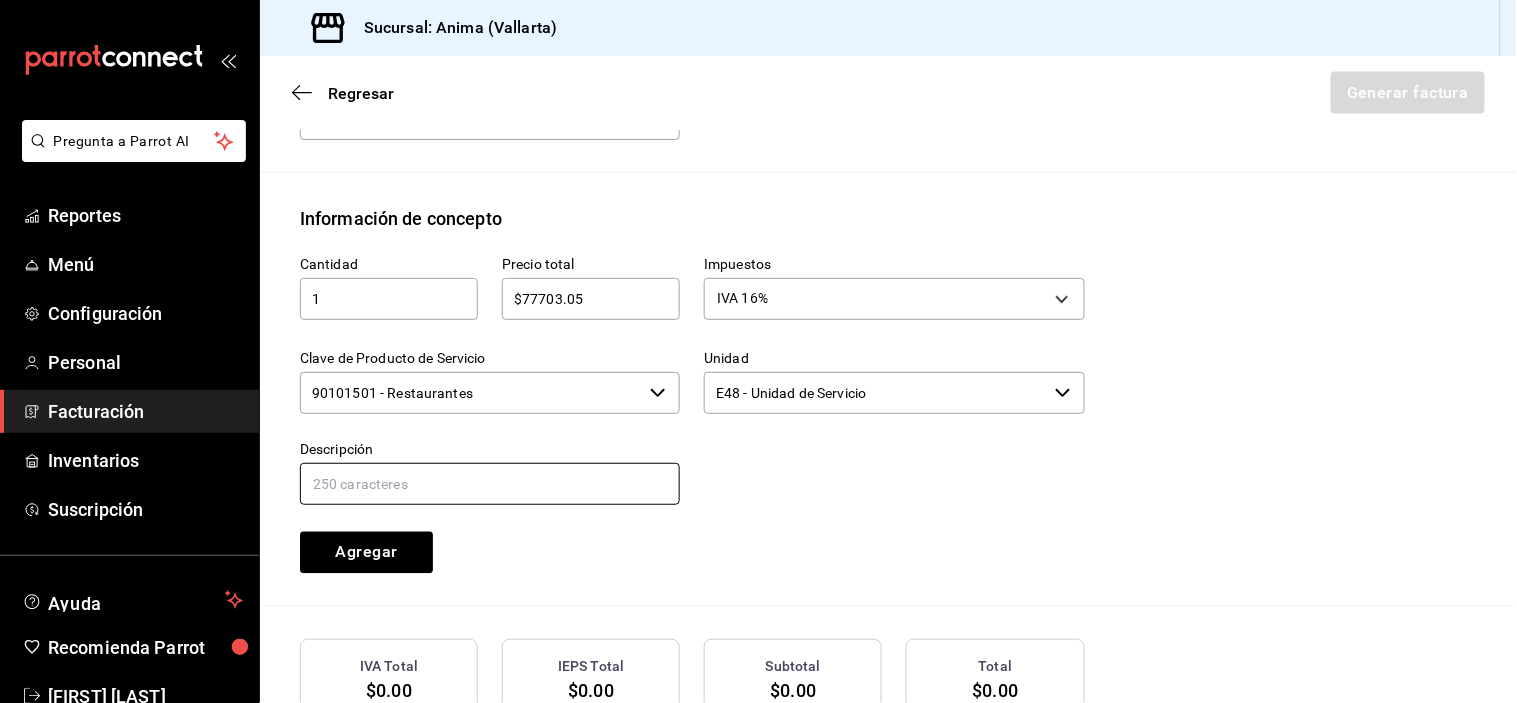 paste on "VENTAS DEL DIA 01 [DATE] 2025" 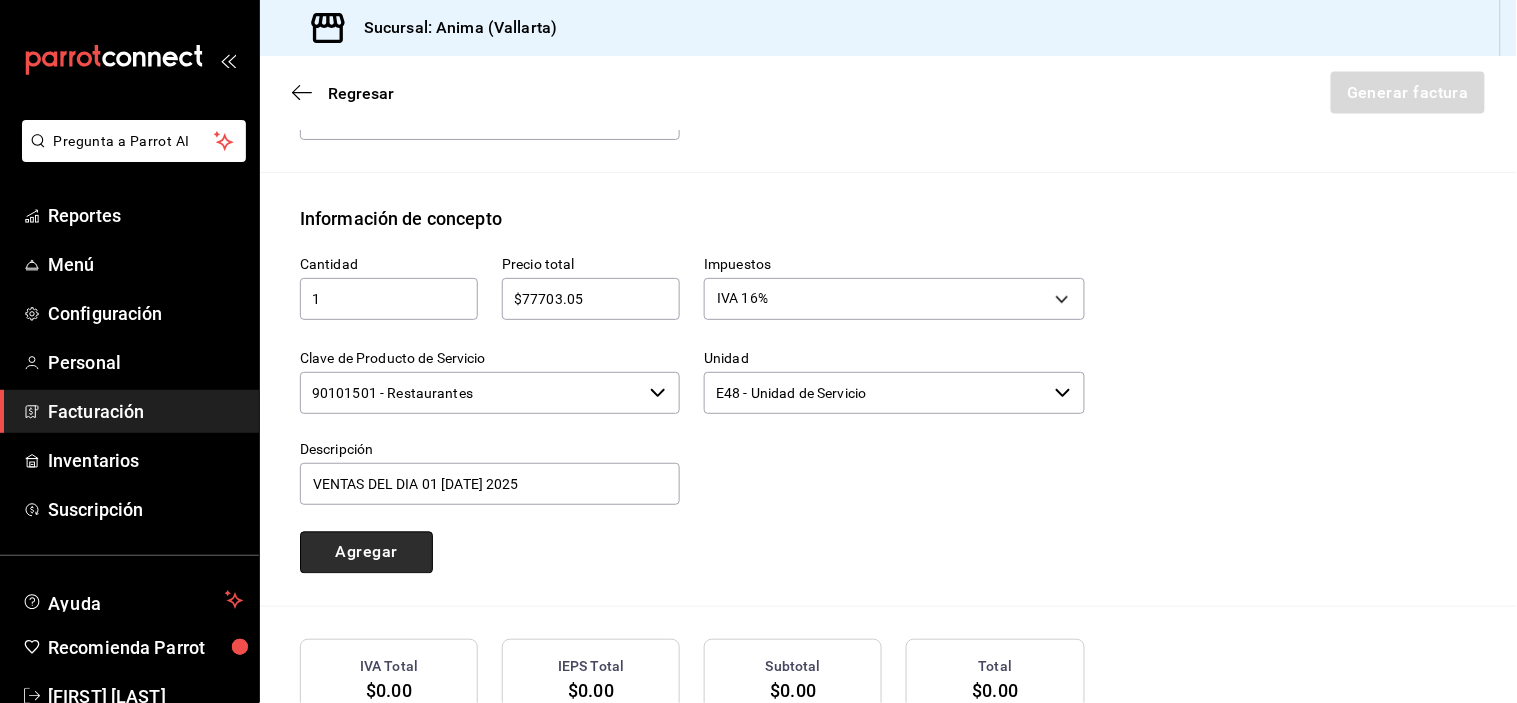 click on "Agregar" at bounding box center (366, 553) 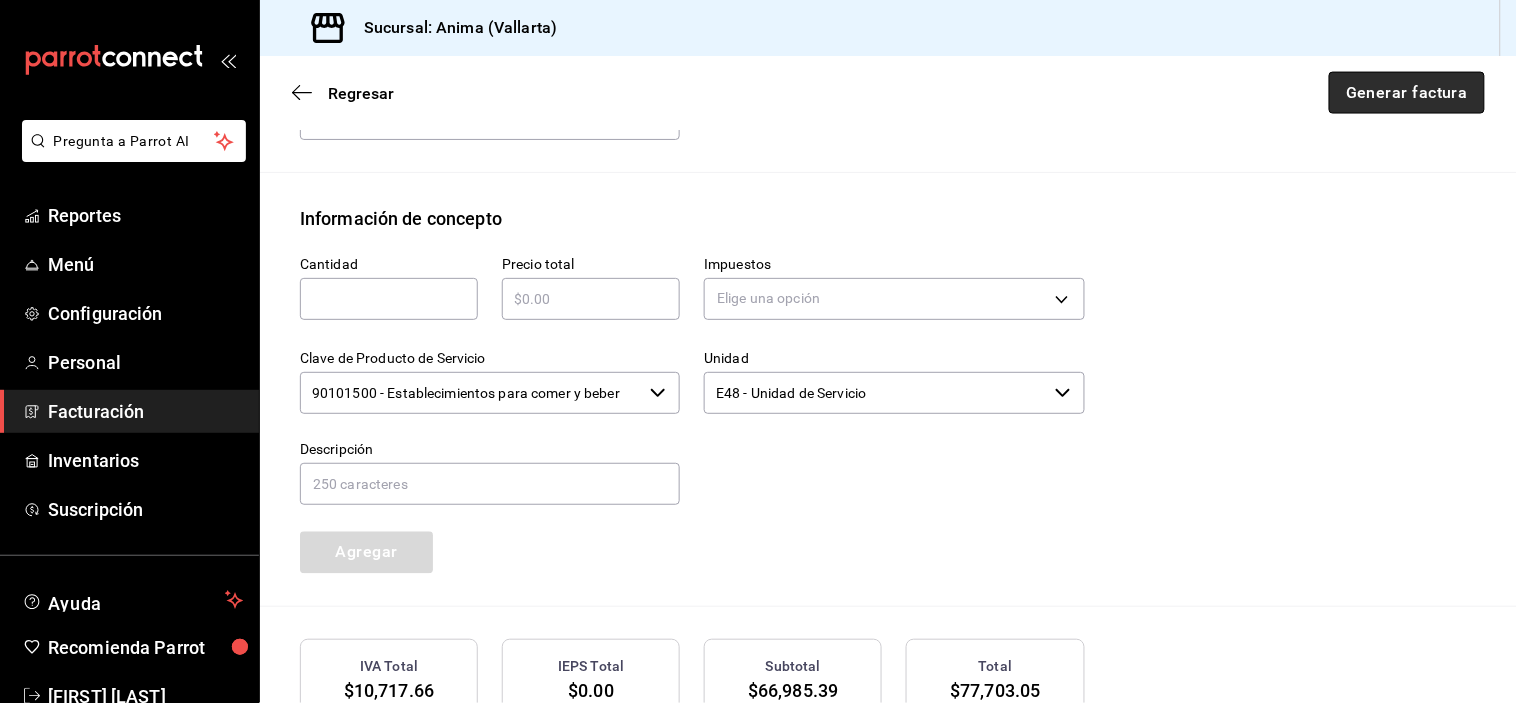 click on "Generar factura" at bounding box center [1407, 93] 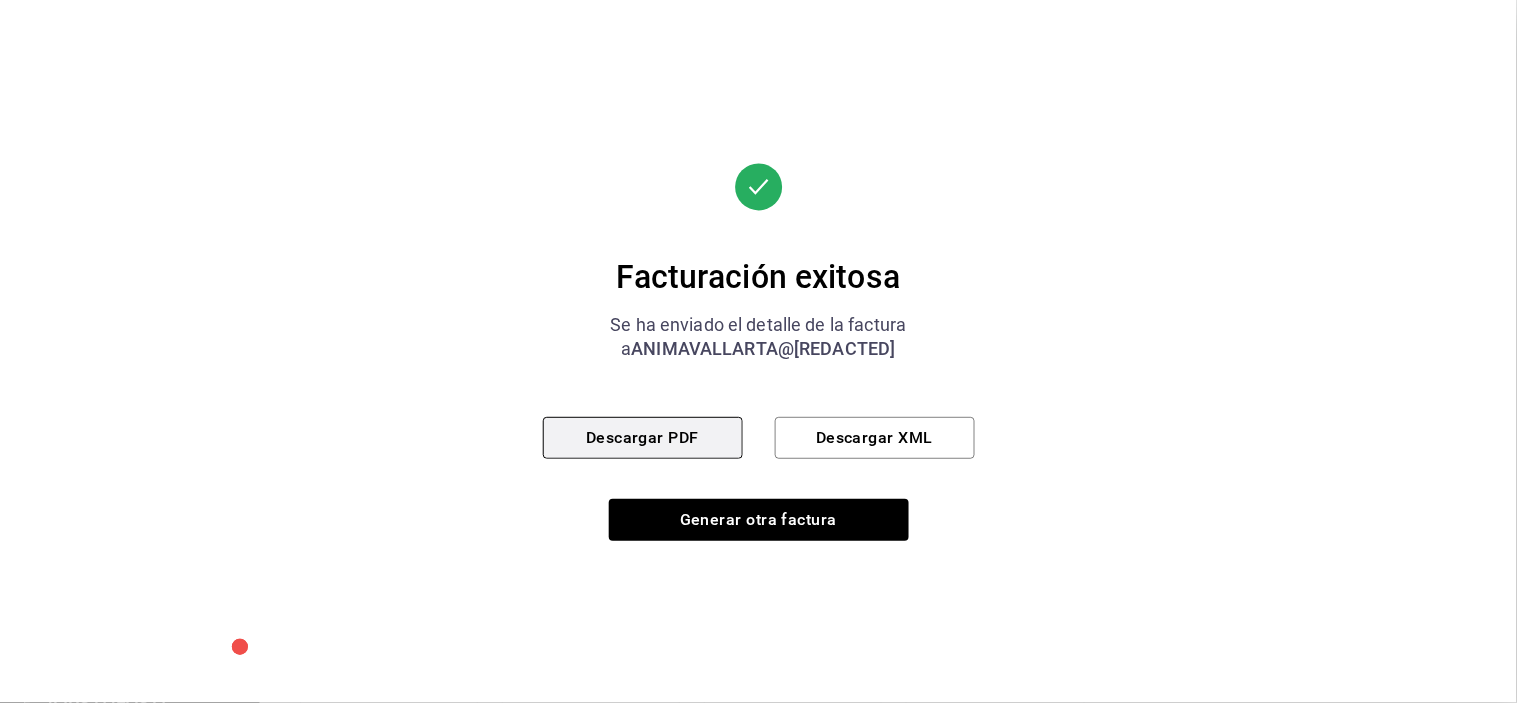 click on "Descargar PDF" at bounding box center [643, 438] 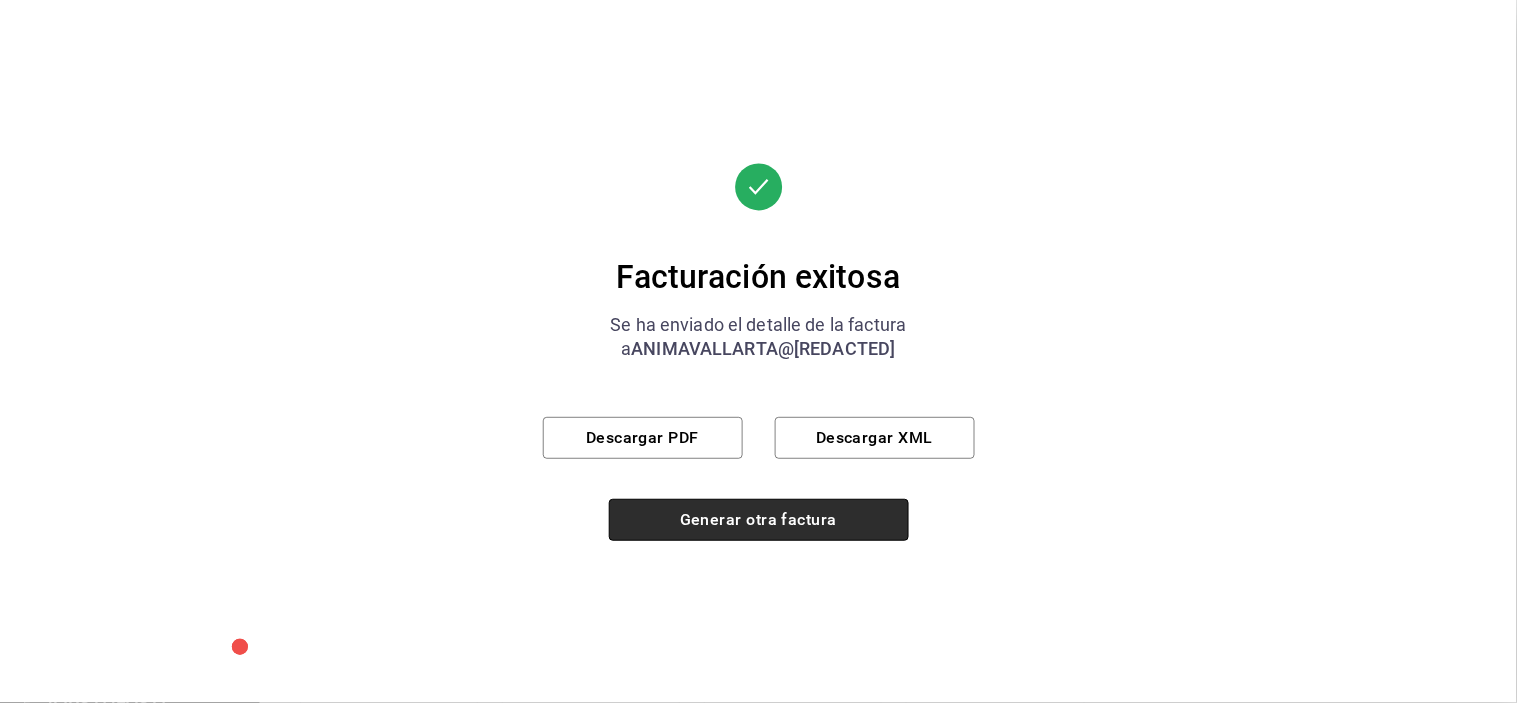 click on "Generar otra factura" at bounding box center [759, 520] 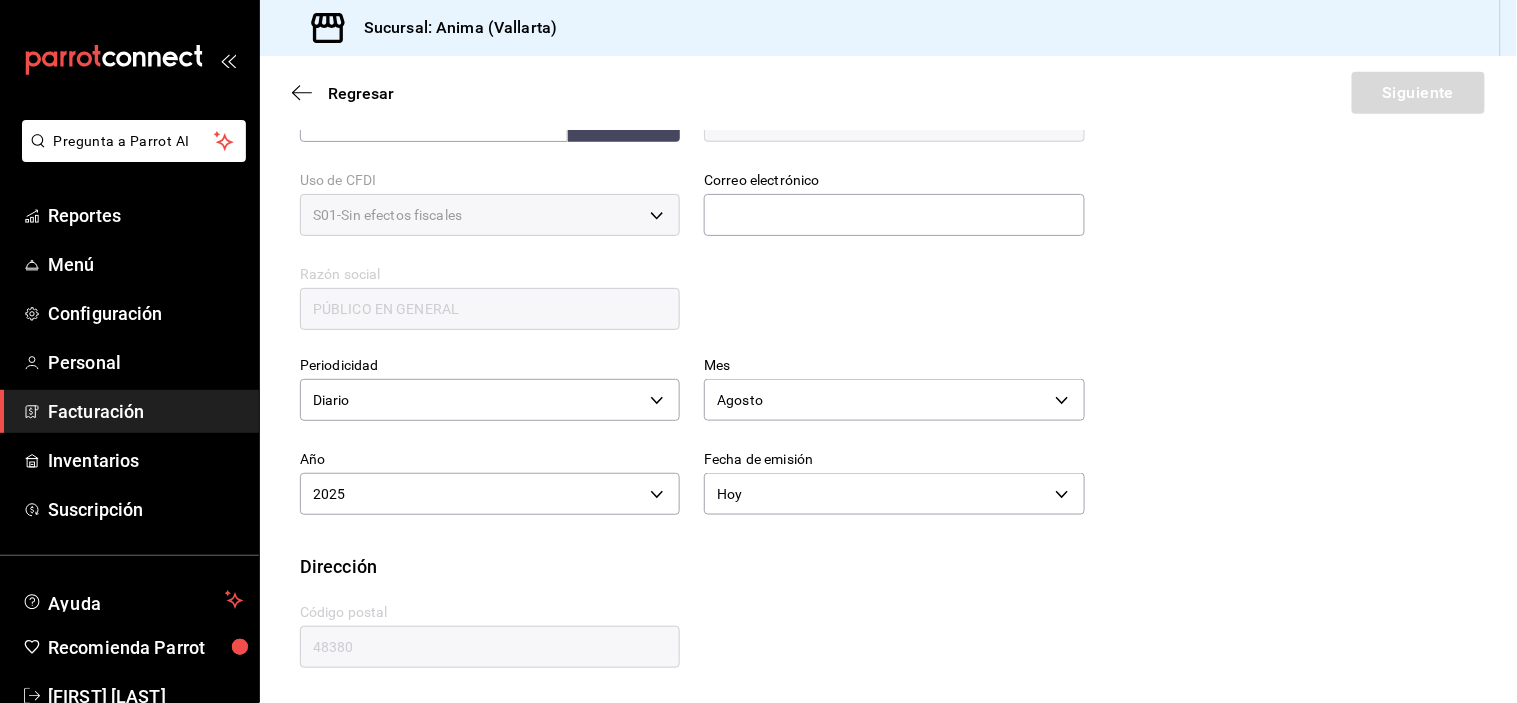 scroll, scrollTop: 356, scrollLeft: 0, axis: vertical 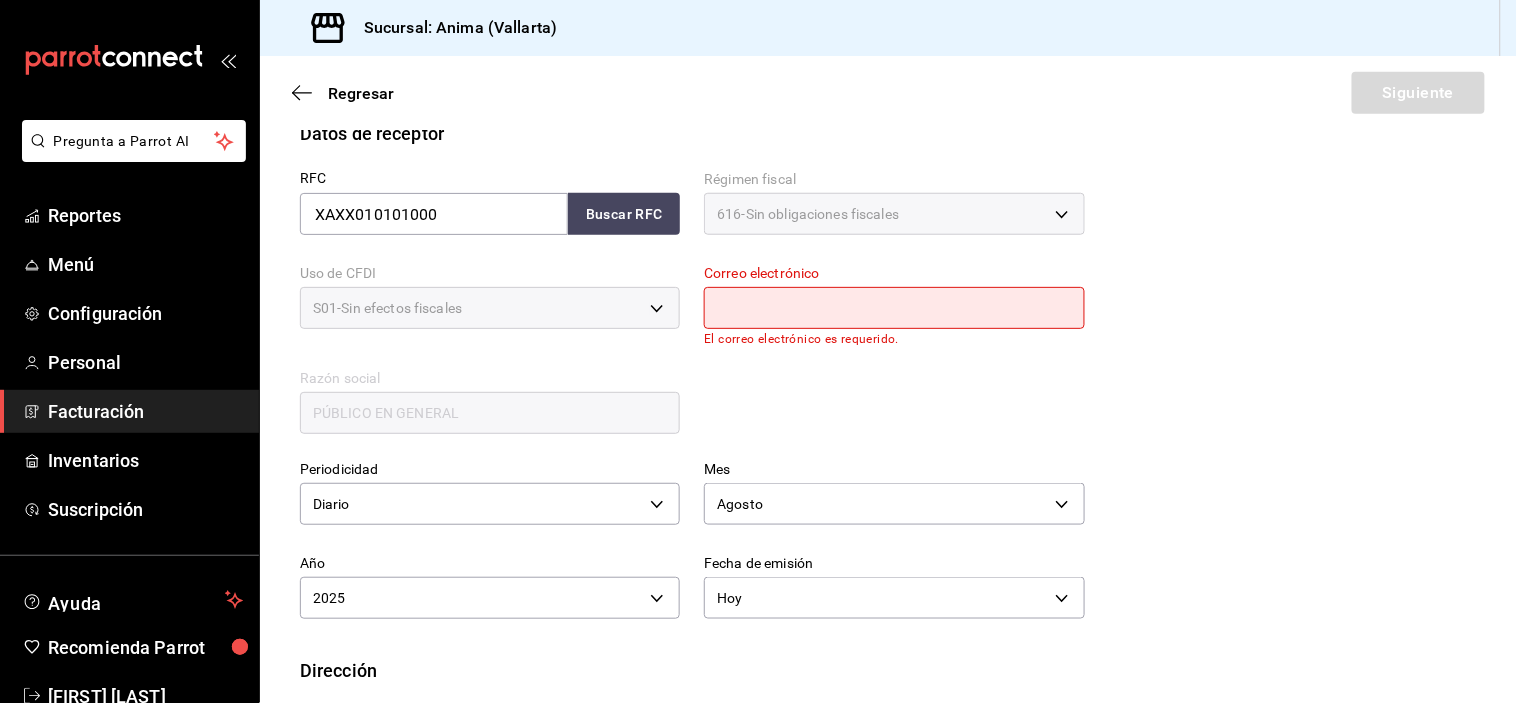 click at bounding box center [894, 308] 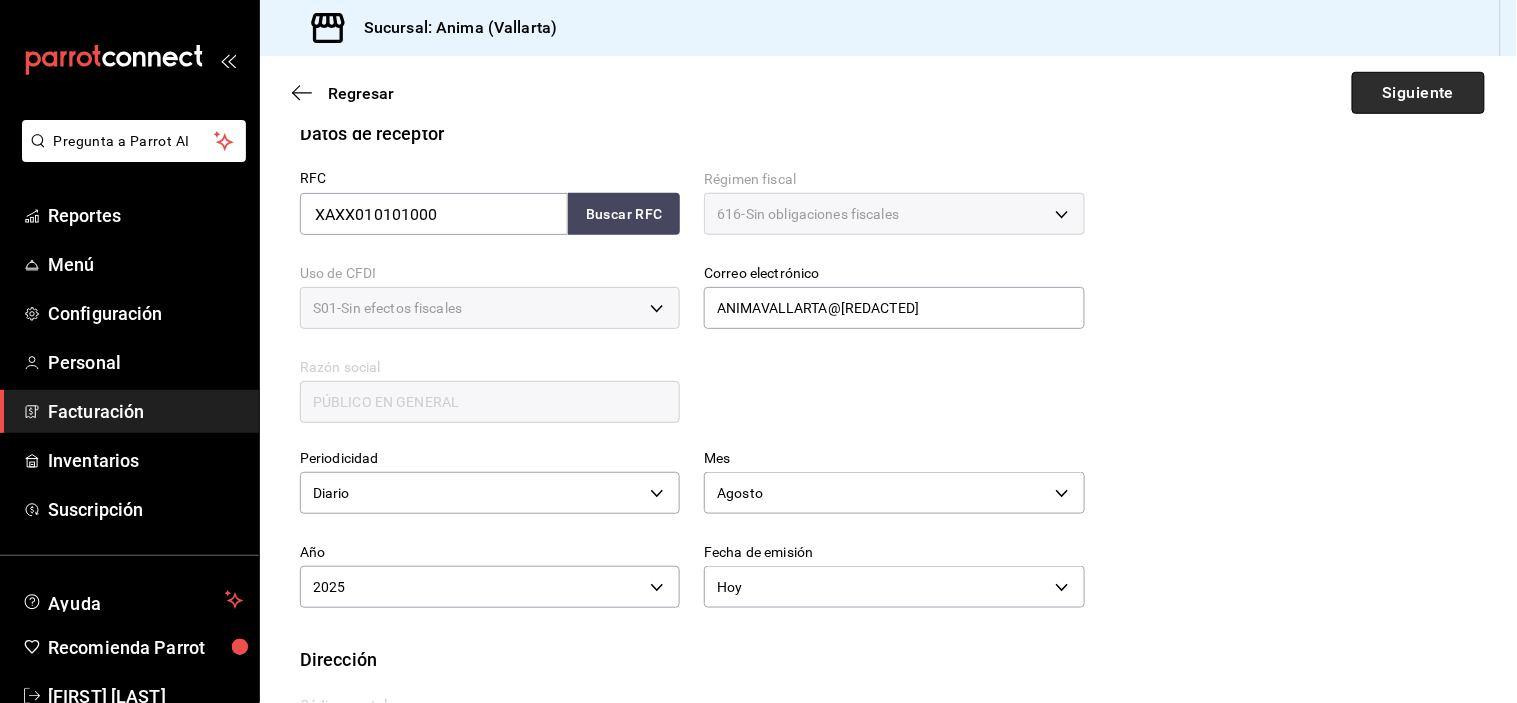 click on "Siguiente" at bounding box center (1418, 93) 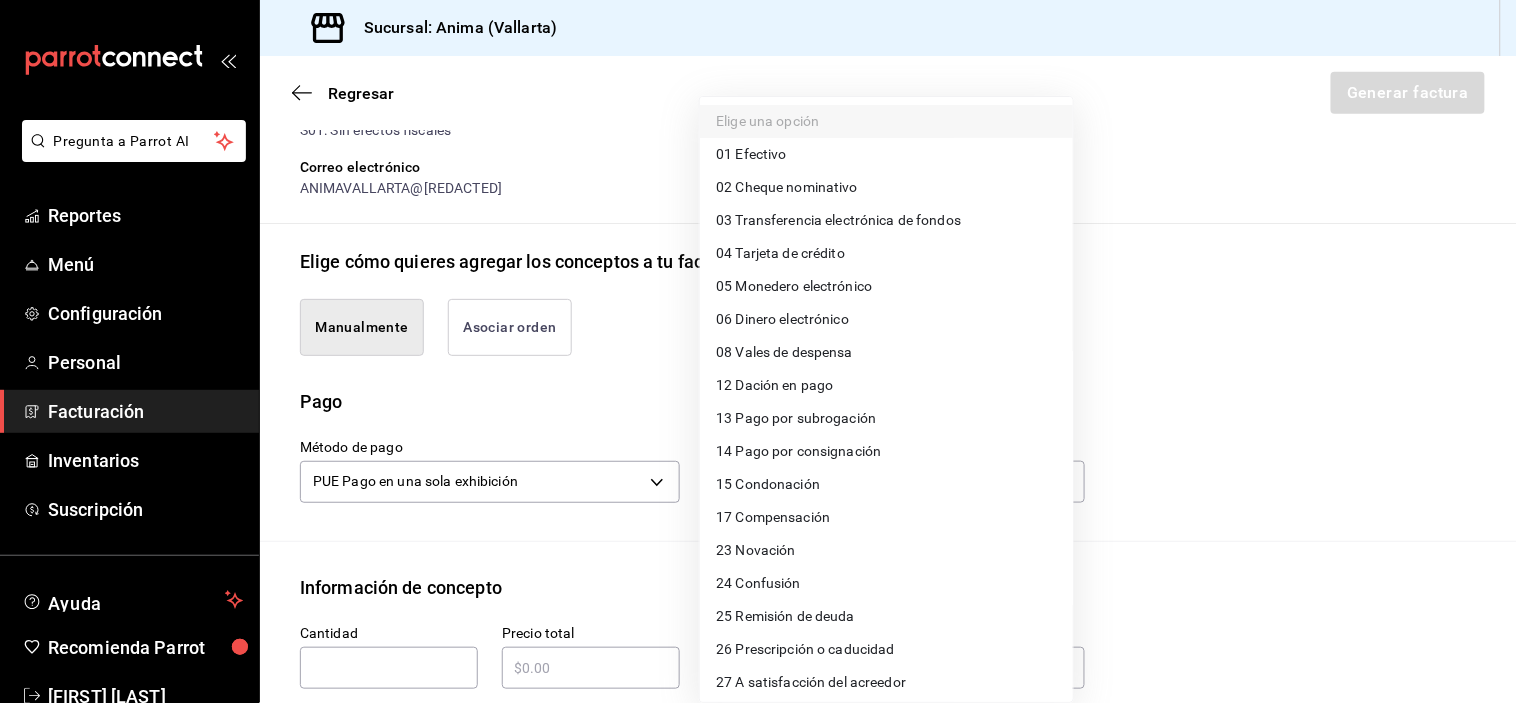 click on "Pregunta a Parrot AI Reportes   Menú   Configuración   Personal   Facturación   Inventarios   Suscripción   Ayuda Recomienda Parrot   [FIRST] [LAST]   Sugerir nueva función   Sucursal: Anima ([CITY]) Regresar Generar factura Emisor Perfil fiscal MEZA ROCHA Tipo de comprobante Ingreso Receptor Nombre / Razón social PÚBLICO EN GENERAL RFC Receptor XAXX010101000 Régimen fiscal Sin obligaciones fiscales Uso de CFDI S01: Sin efectos fiscales Correo electrónico [EMAIL] Elige cómo quieres agregar los conceptos a tu factura Manualmente Asociar orden Pago Método de pago PUE   Pago en una sola exhibición PUE Forma de pago Elige una opción Información de concepto Cantidad ​ Precio total ​ Impuestos Elige una opción Clave de Producto de Servicio 90101500 - Establecimientos para comer y beber ​ Unidad E48 - Unidad de Servicio ​ Descripción Agregar IVA Total $0.00 IEPS Total $0.00 Subtotal $0.00 Total $0.00 Orden Cantidad Clave Unidad Monto Impuesto Subtotal Total Reportes" at bounding box center [758, 351] 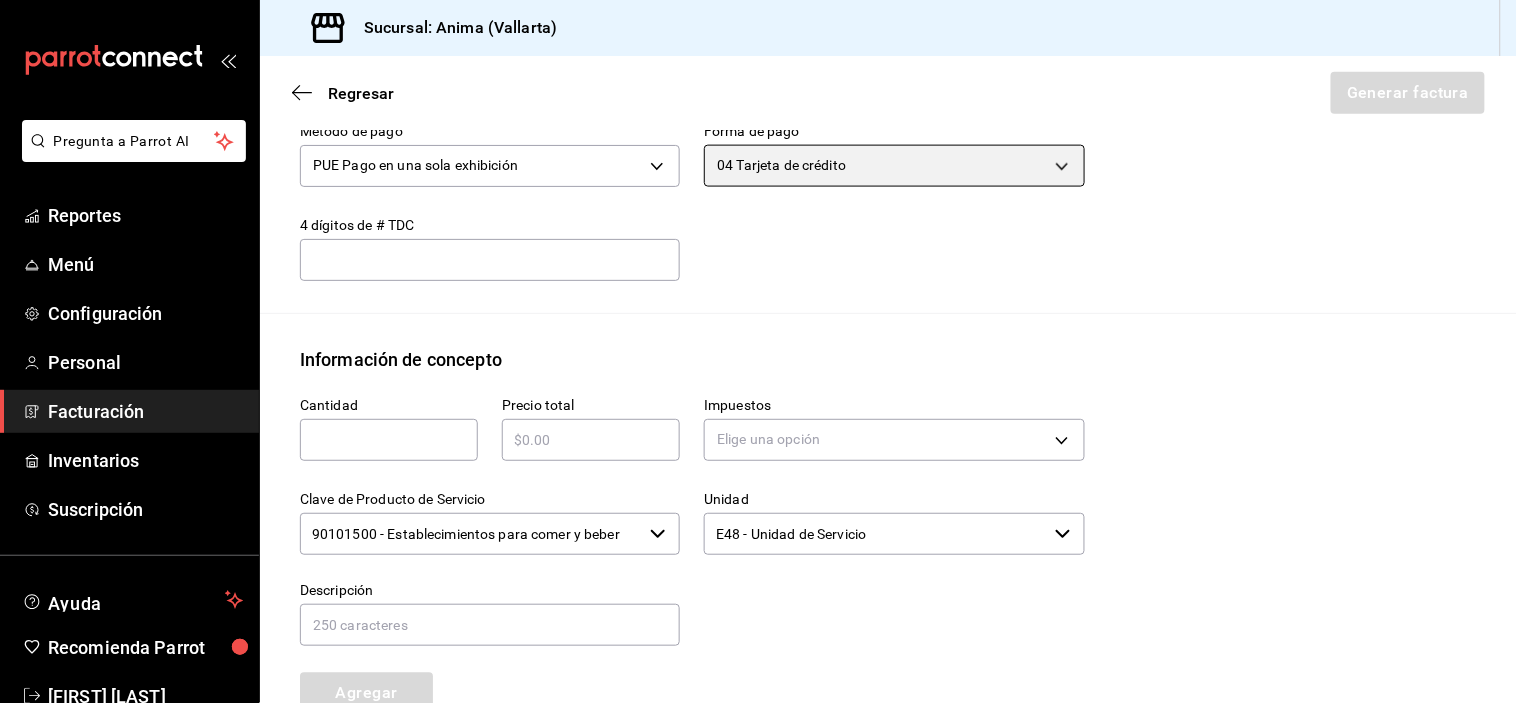 scroll, scrollTop: 725, scrollLeft: 0, axis: vertical 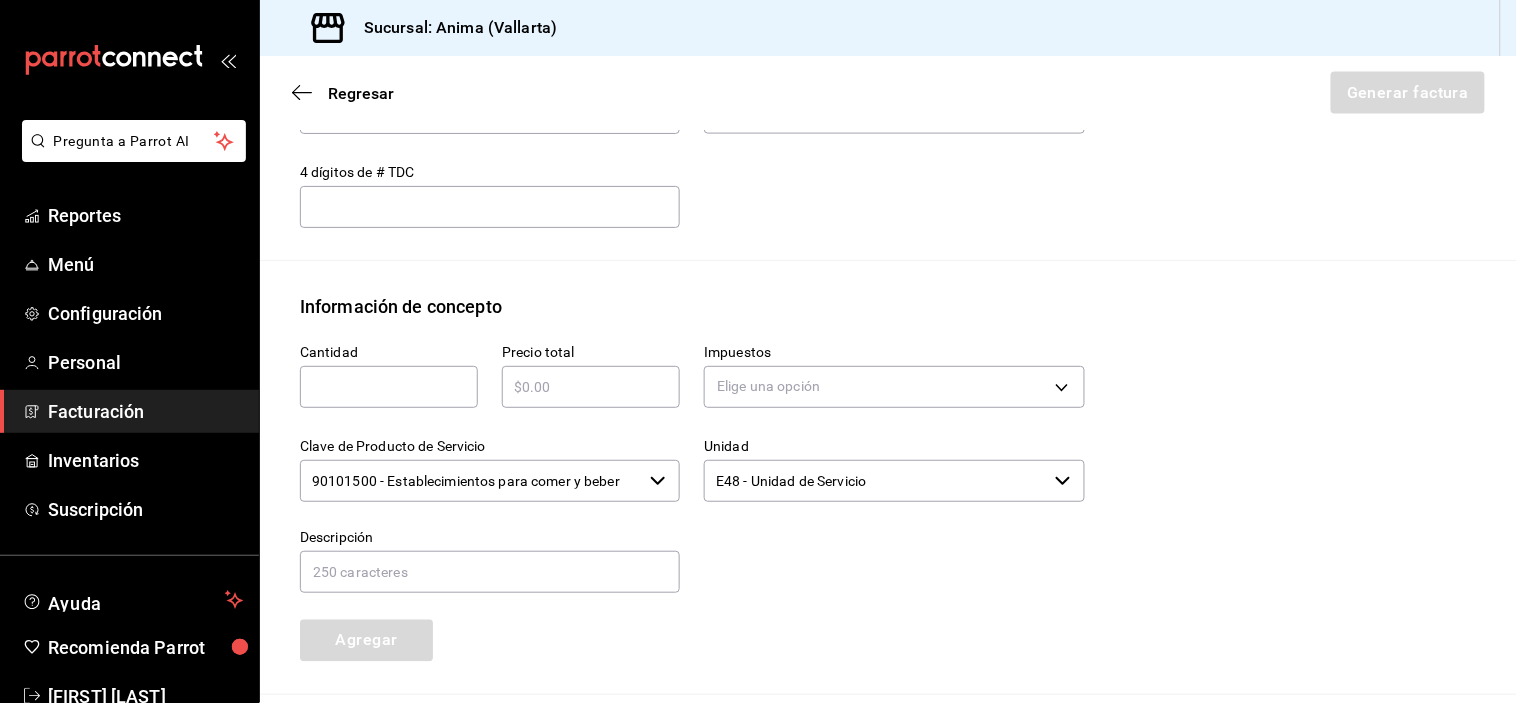 click at bounding box center [389, 387] 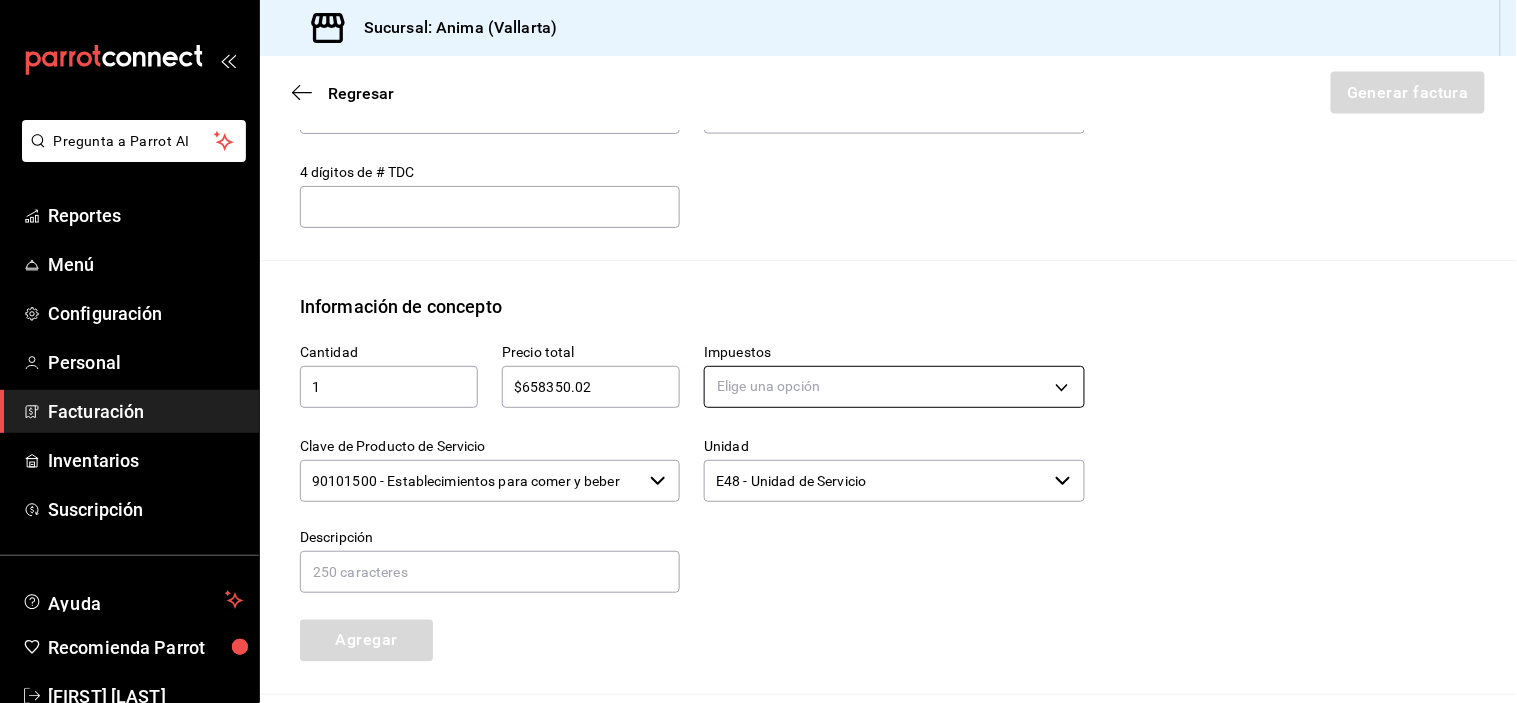 click on "Pregunta a Parrot AI Reportes   Menú   Configuración   Personal   Facturación   Inventarios   Suscripción   Ayuda Recomienda Parrot   [FIRST] [LAST]   Sugerir nueva función   Sucursal: Anima (Vallarta) Regresar Generar factura Emisor Perfil fiscal MEZA ROCHA Tipo de comprobante Ingreso Receptor Nombre / Razón social PÚBLICO EN GENERAL RFC Receptor XAXX010101000 Régimen fiscal Sin obligaciones fiscales Uso de CFDI S01: Sin efectos fiscales Correo electrónico ANIMAVALLARTA@GRUPOALME.COM Elige cómo quieres agregar los conceptos a tu factura Manualmente Asociar orden Pago Método de pago PUE   Pago en una sola exhibición PUE Forma de pago 04   Tarjeta de crédito 04 4 dígitos de # TDC ​ Información de concepto Cantidad 1 ​ Precio total $658350.02 ​ Impuestos Elige una opción Clave de Producto de Servicio 90101500 - Establecimientos para comer y beber ​ Unidad E48 - Unidad de Servicio ​ Descripción Agregar IVA Total $0.00 IEPS Total $0.00 Subtotal $0.00 Total $0.00 Orden Cantidad Clave" at bounding box center (758, 351) 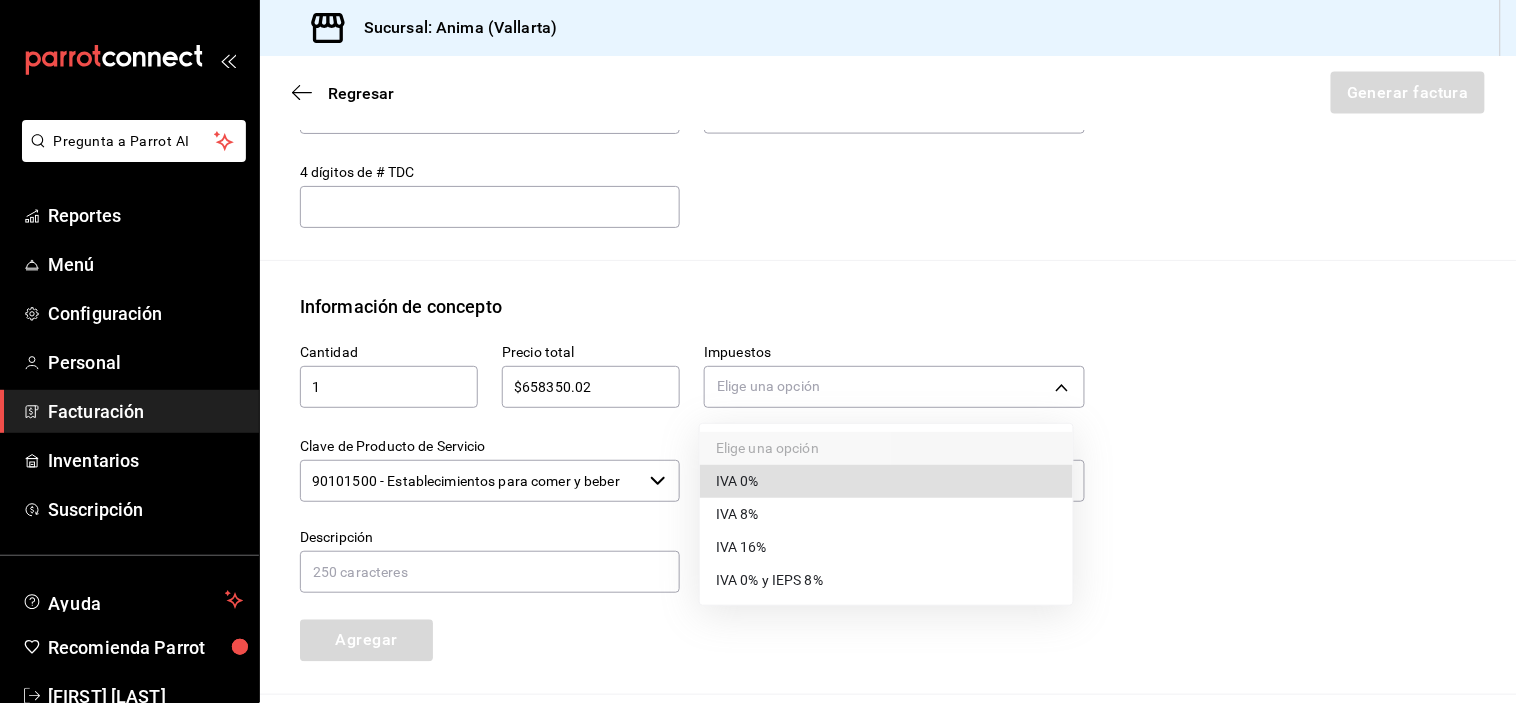 click on "IVA 16%" at bounding box center (886, 547) 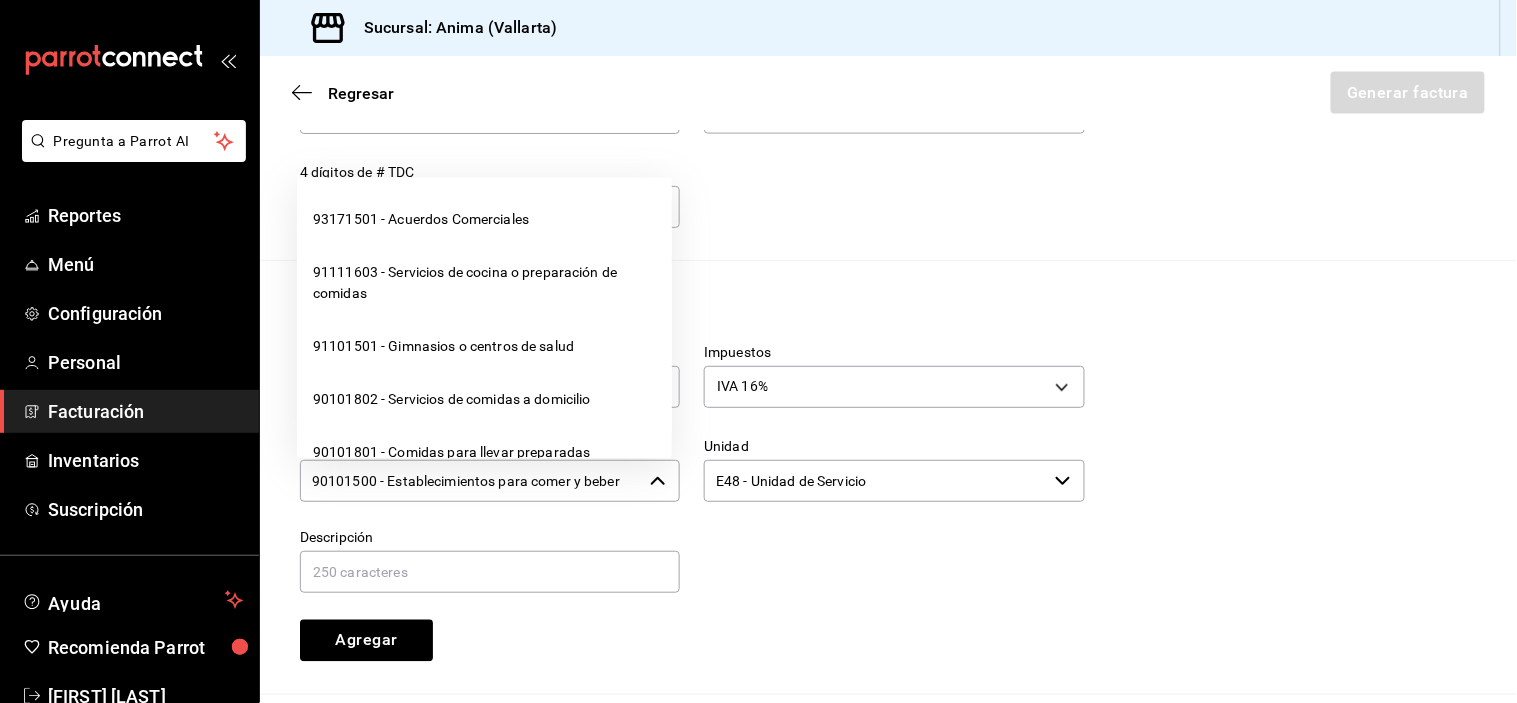 click on "90101500 - Establecimientos para comer y beber" at bounding box center [471, 481] 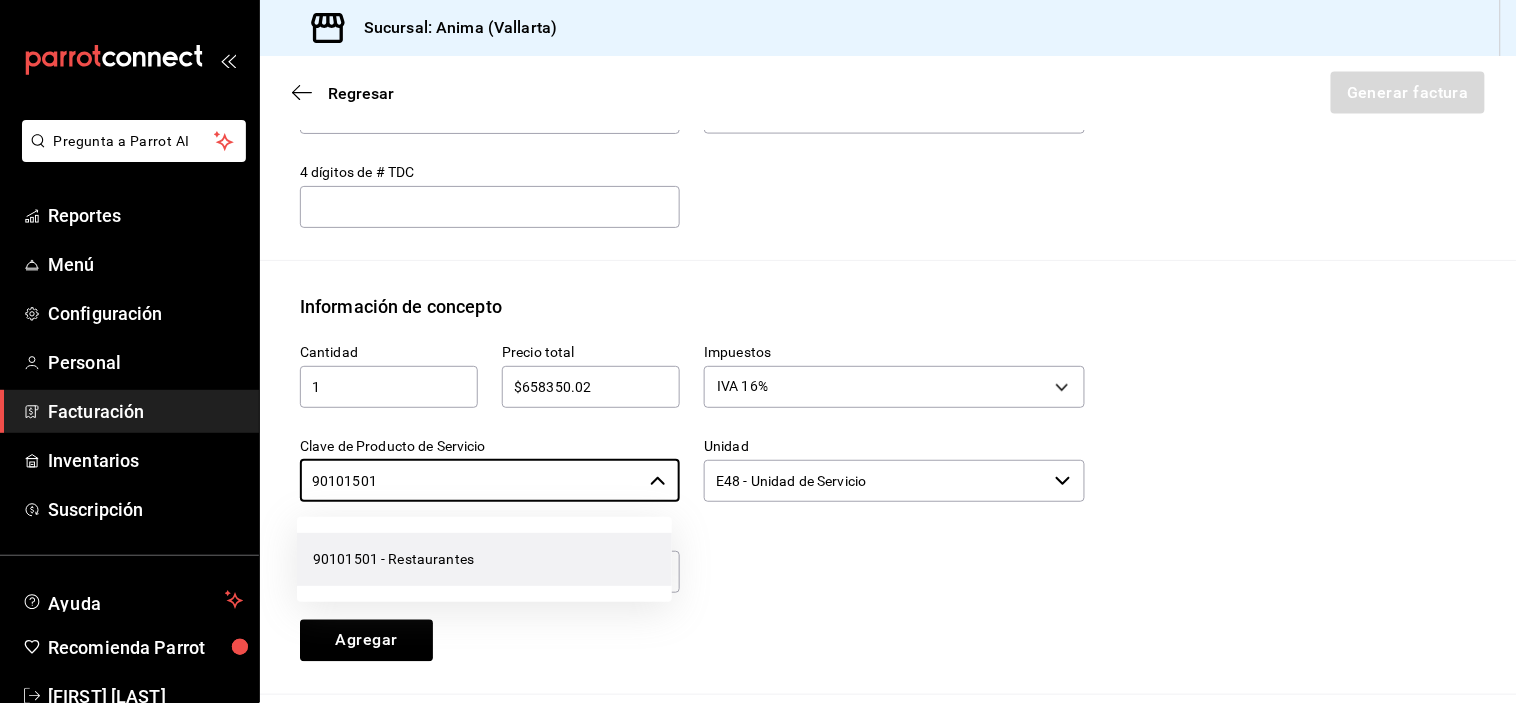 click on "90101501 - Restaurantes" at bounding box center (484, 559) 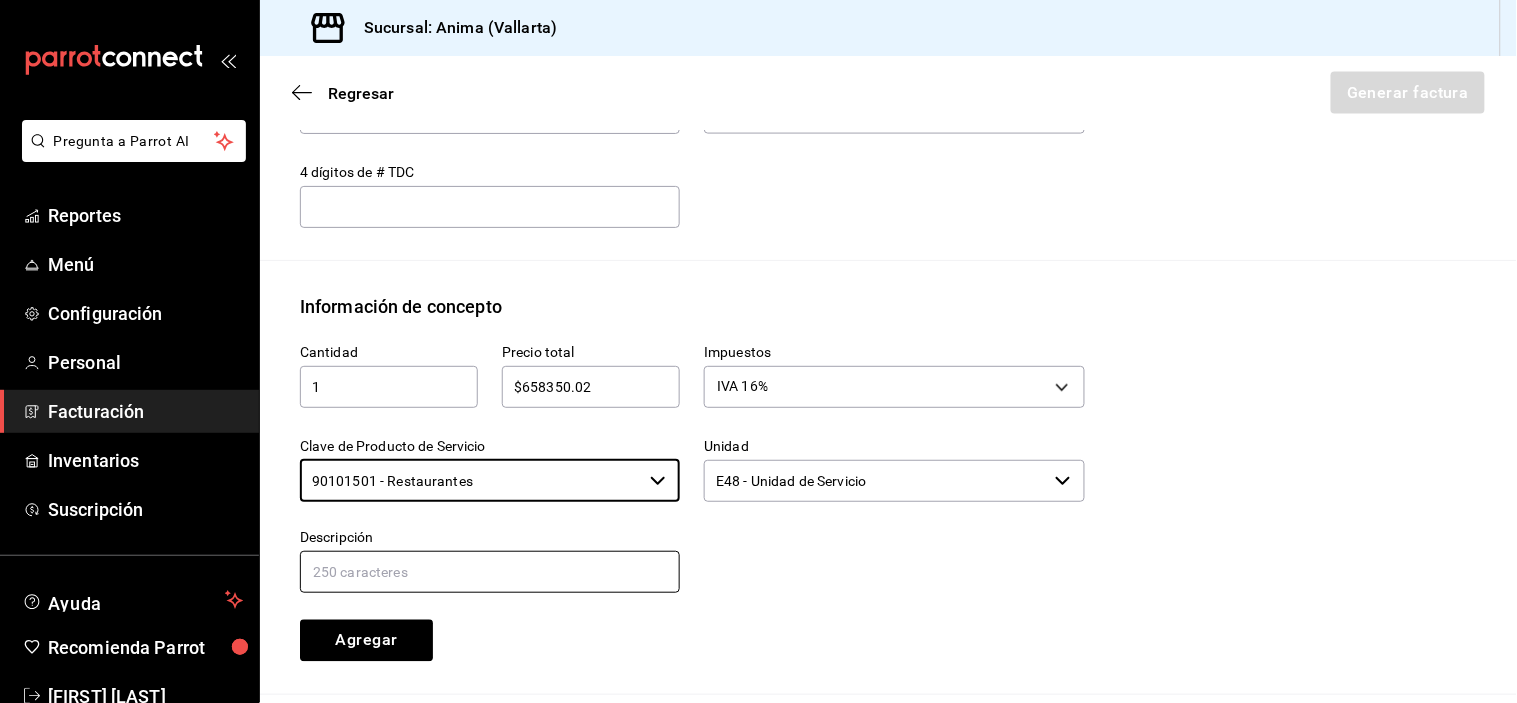 click at bounding box center [490, 572] 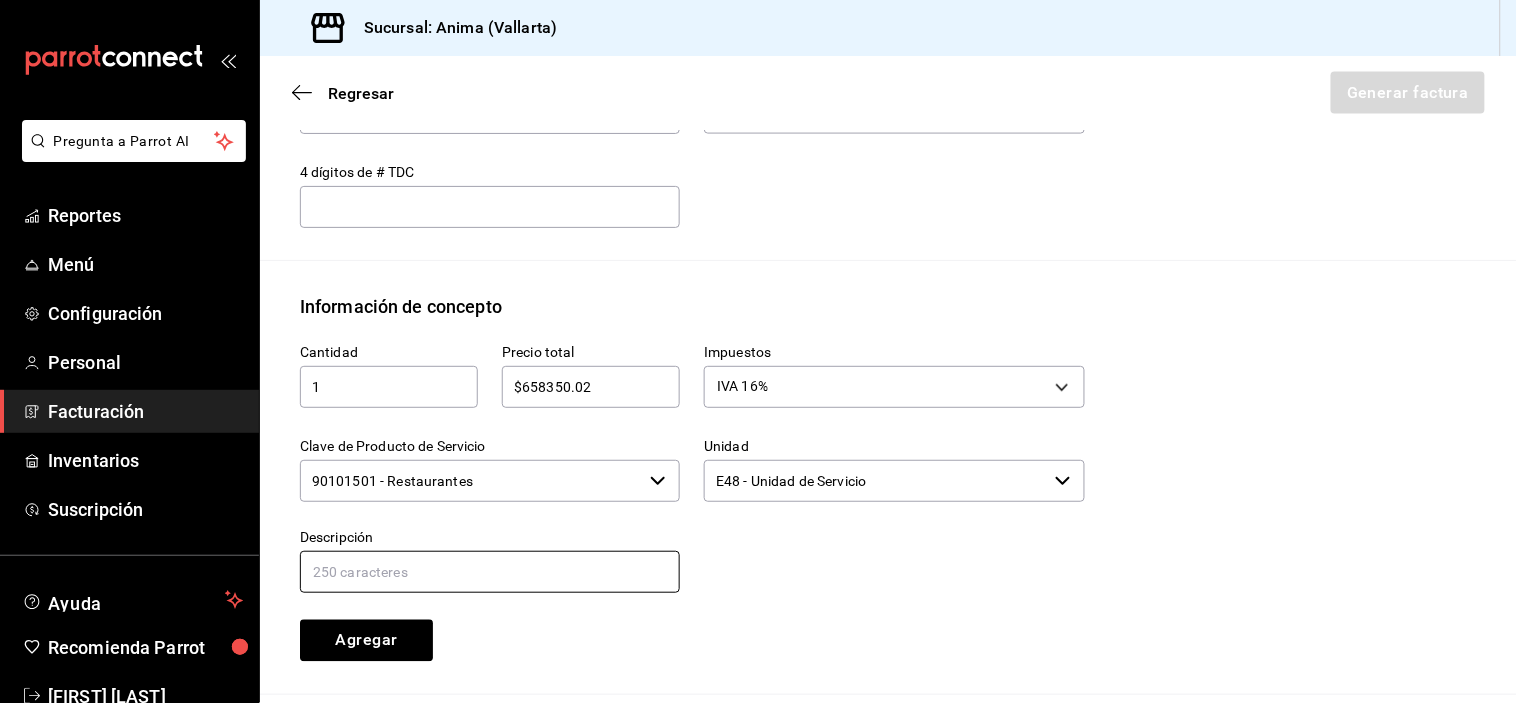 paste on "VENTAS DEL DIA 01 [DATE] 2025" 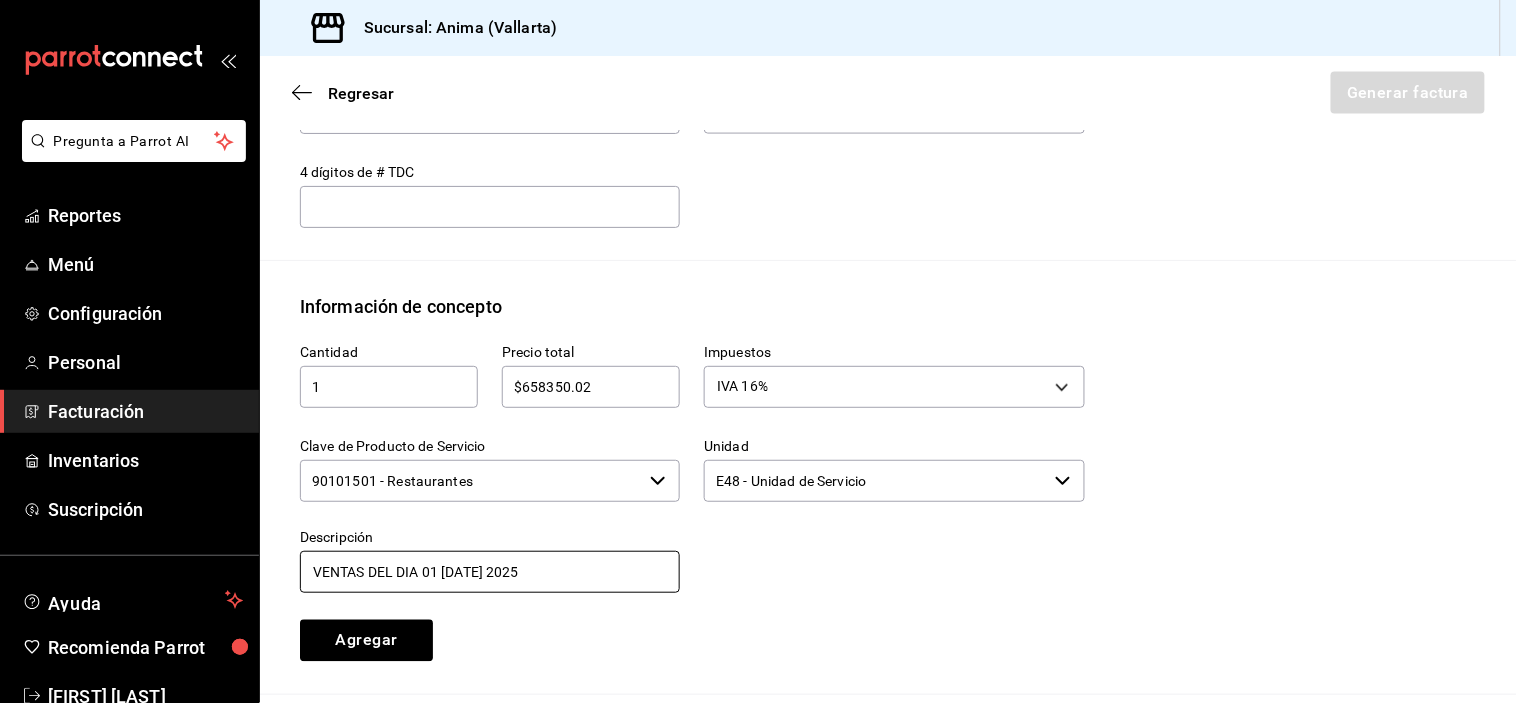 click on "VENTAS DEL DIA 01 [DATE] 2025" at bounding box center (490, 572) 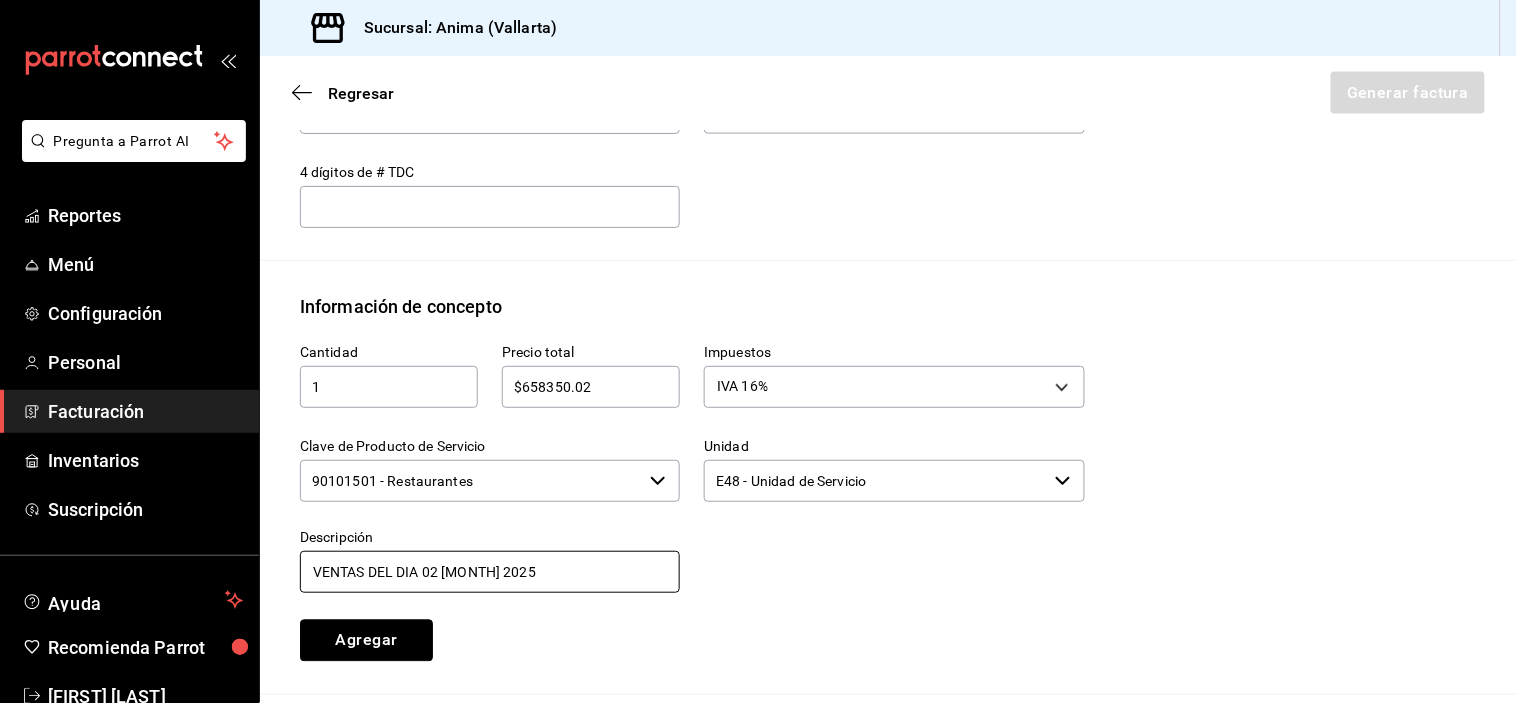 click on "Agregar" at bounding box center [366, 641] 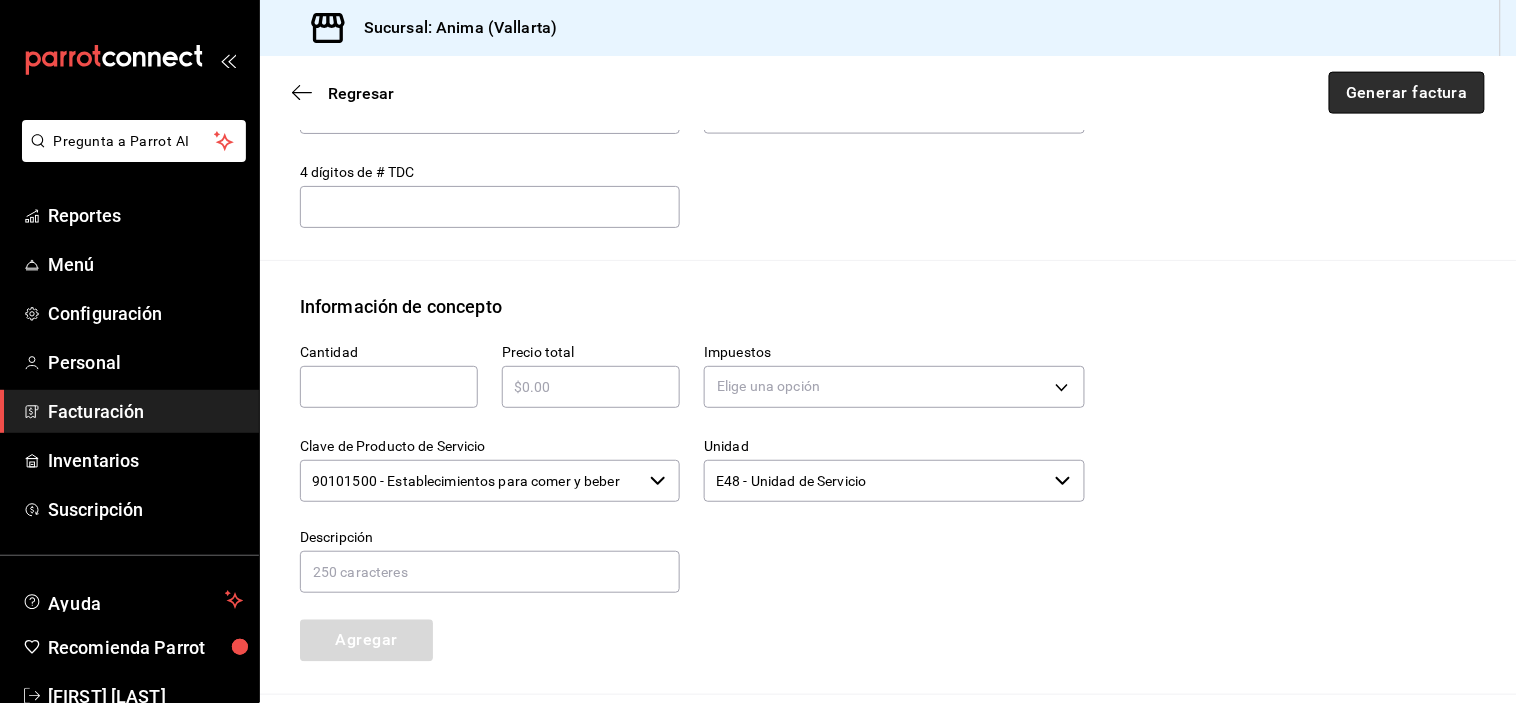 click on "Generar factura" at bounding box center (1407, 93) 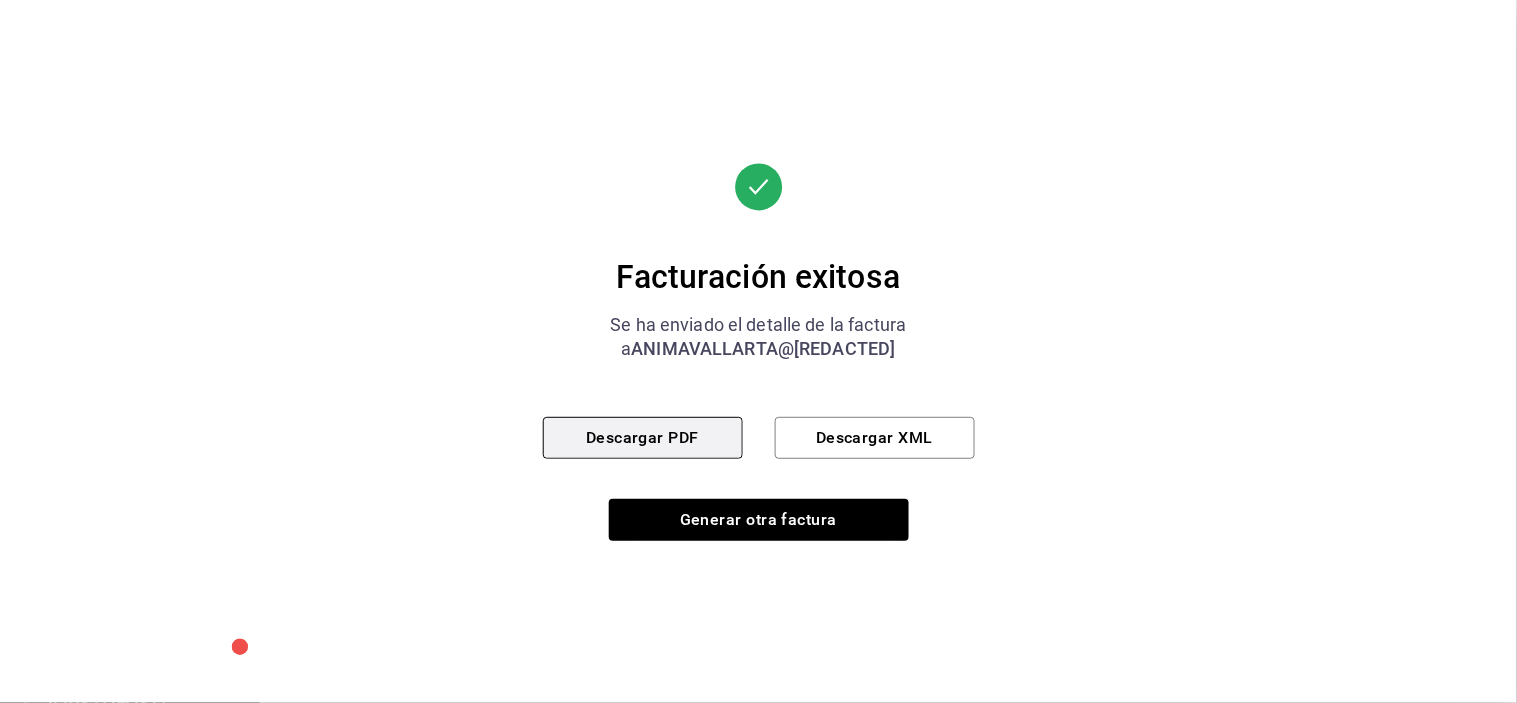 click on "Descargar PDF" at bounding box center (643, 438) 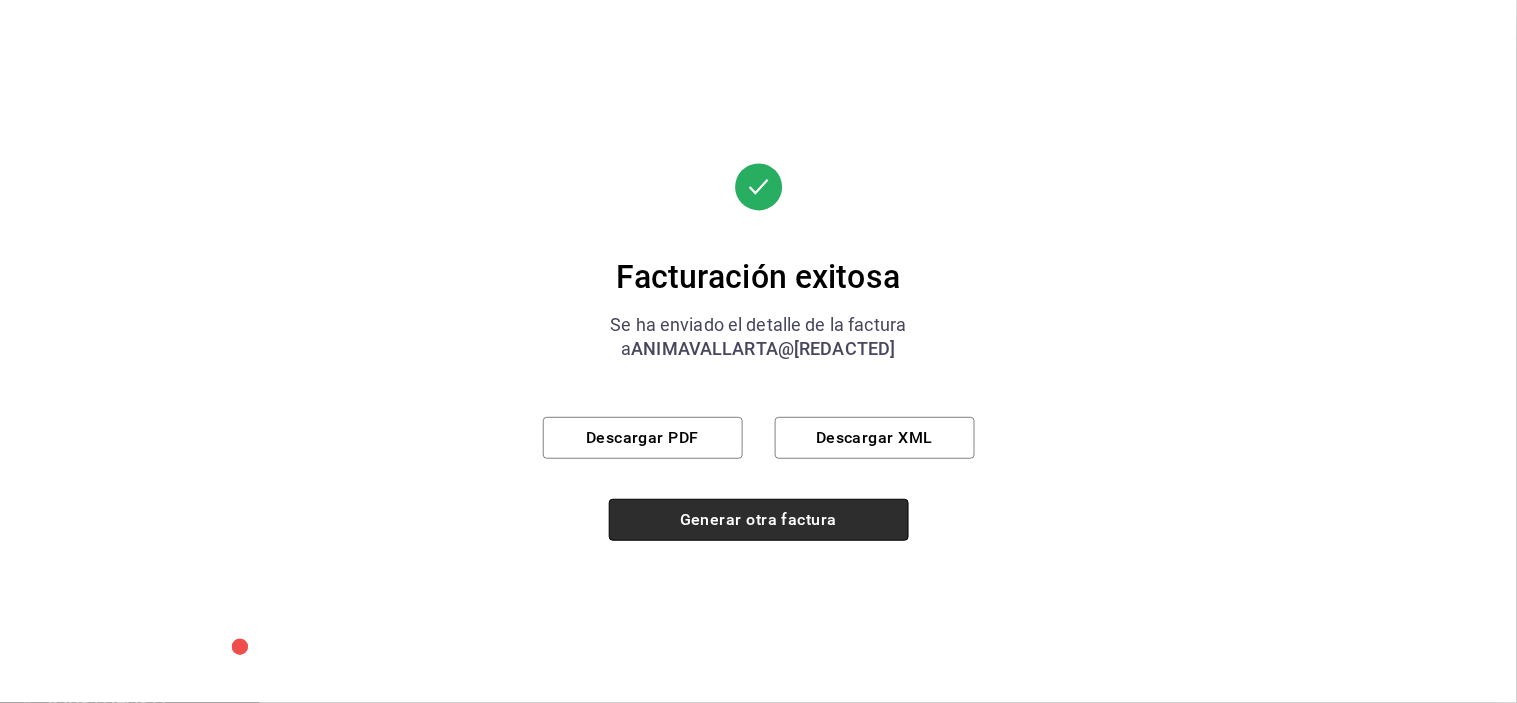 click on "Generar otra factura" at bounding box center (759, 520) 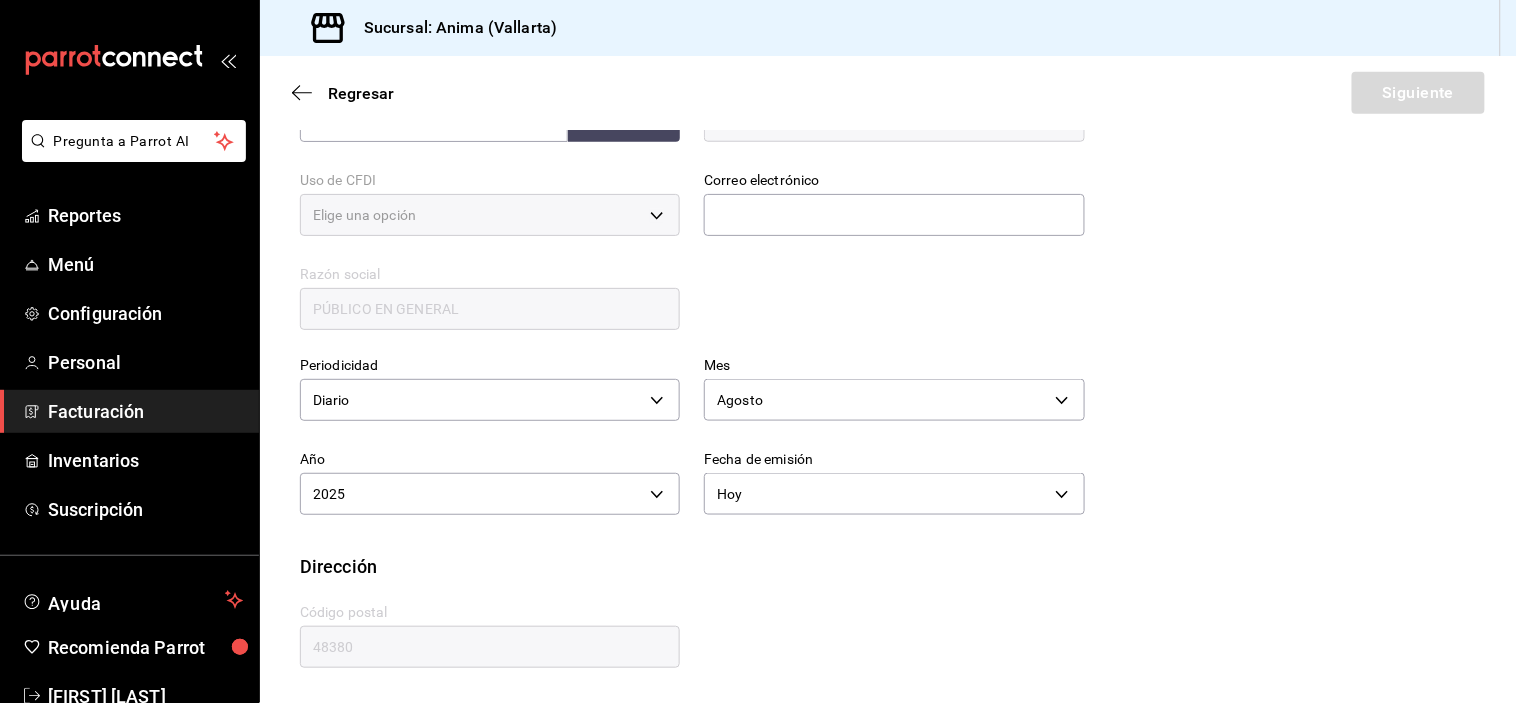 scroll, scrollTop: 356, scrollLeft: 0, axis: vertical 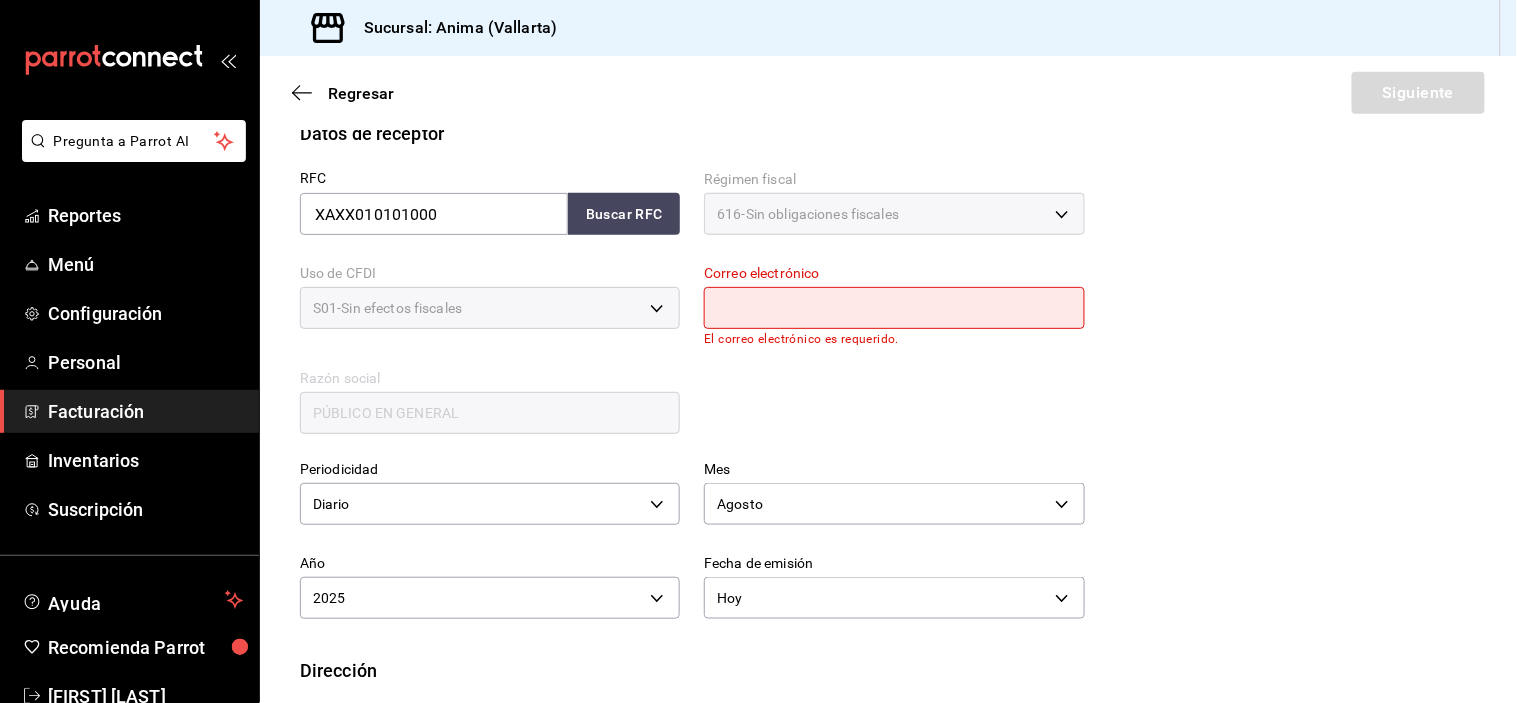 click at bounding box center (894, 308) 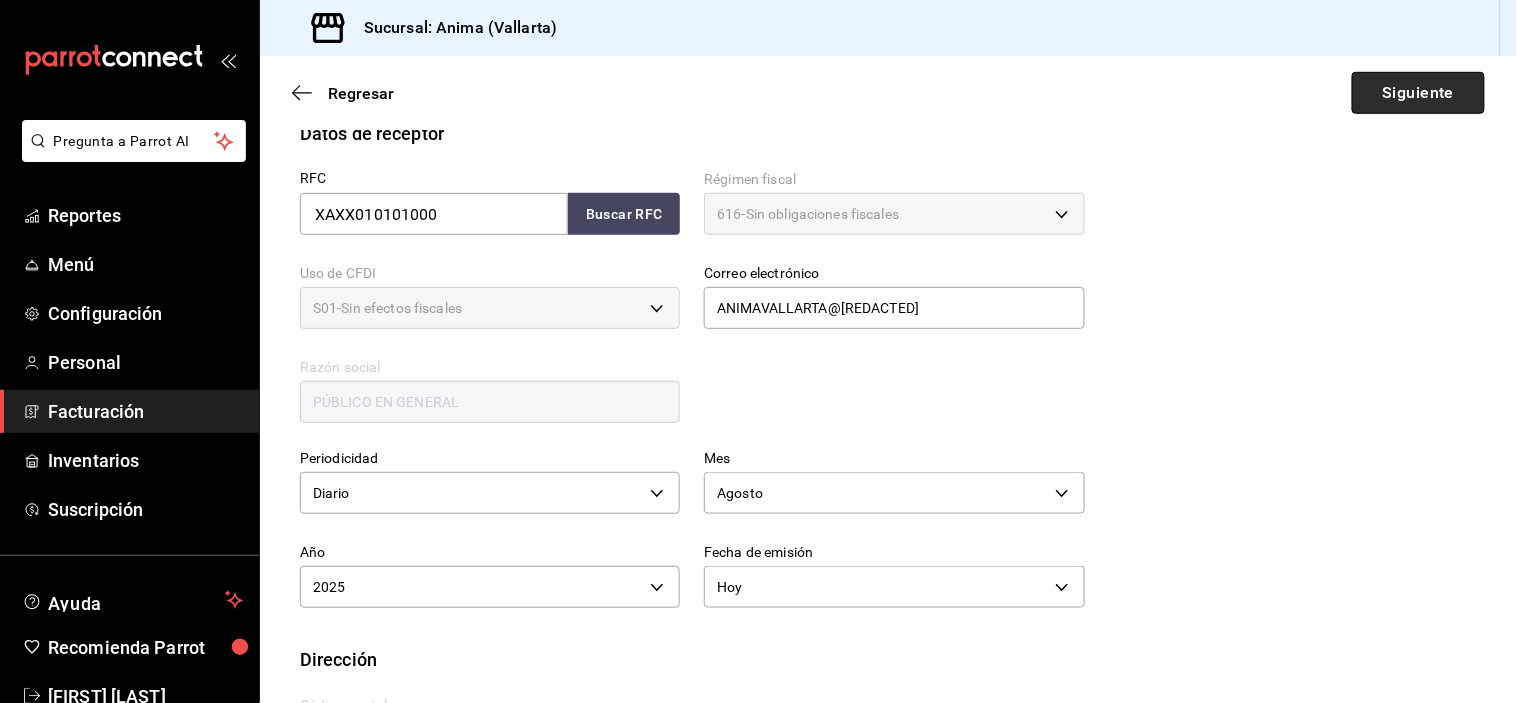 click on "Siguiente" at bounding box center [1418, 93] 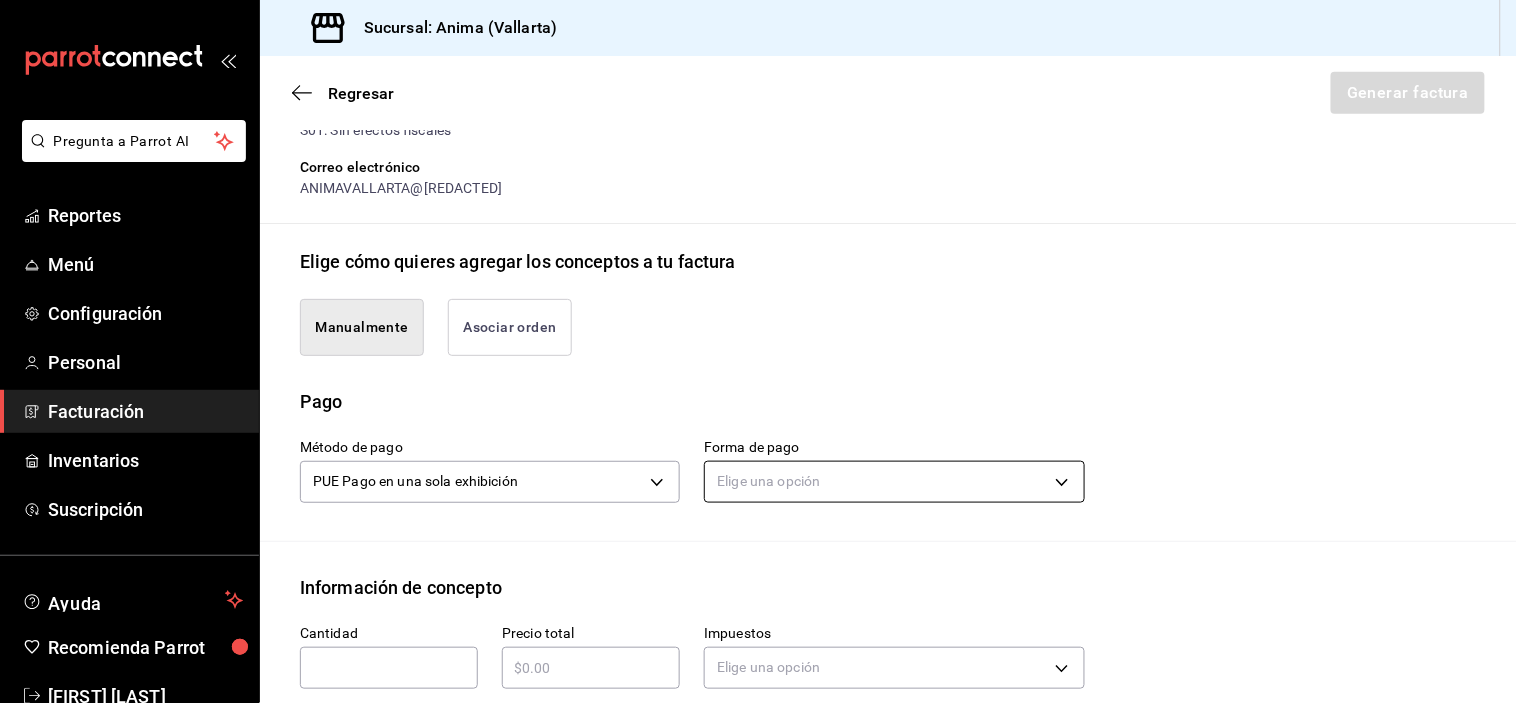 click on "Pregunta a Parrot AI Reportes   Menú   Configuración   Personal   Facturación   Inventarios   Suscripción   Ayuda Recomienda Parrot   [FIRST] [LAST]   Sugerir nueva función   Sucursal: Anima ([CITY]) Regresar Generar factura Emisor Perfil fiscal MEZA ROCHA Tipo de comprobante Ingreso Receptor Nombre / Razón social PÚBLICO EN GENERAL RFC Receptor XAXX010101000 Régimen fiscal Sin obligaciones fiscales Uso de CFDI S01: Sin efectos fiscales Correo electrónico [EMAIL] Elige cómo quieres agregar los conceptos a tu factura Manualmente Asociar orden Pago Método de pago PUE   Pago en una sola exhibición PUE Forma de pago Elige una opción Información de concepto Cantidad ​ Precio total ​ Impuestos Elige una opción Clave de Producto de Servicio 90101500 - Establecimientos para comer y beber ​ Unidad E48 - Unidad de Servicio ​ Descripción Agregar IVA Total $0.00 IEPS Total $0.00 Subtotal $0.00 Total $0.00 Orden Cantidad Clave Unidad Monto Impuesto Subtotal Total Reportes" at bounding box center (758, 351) 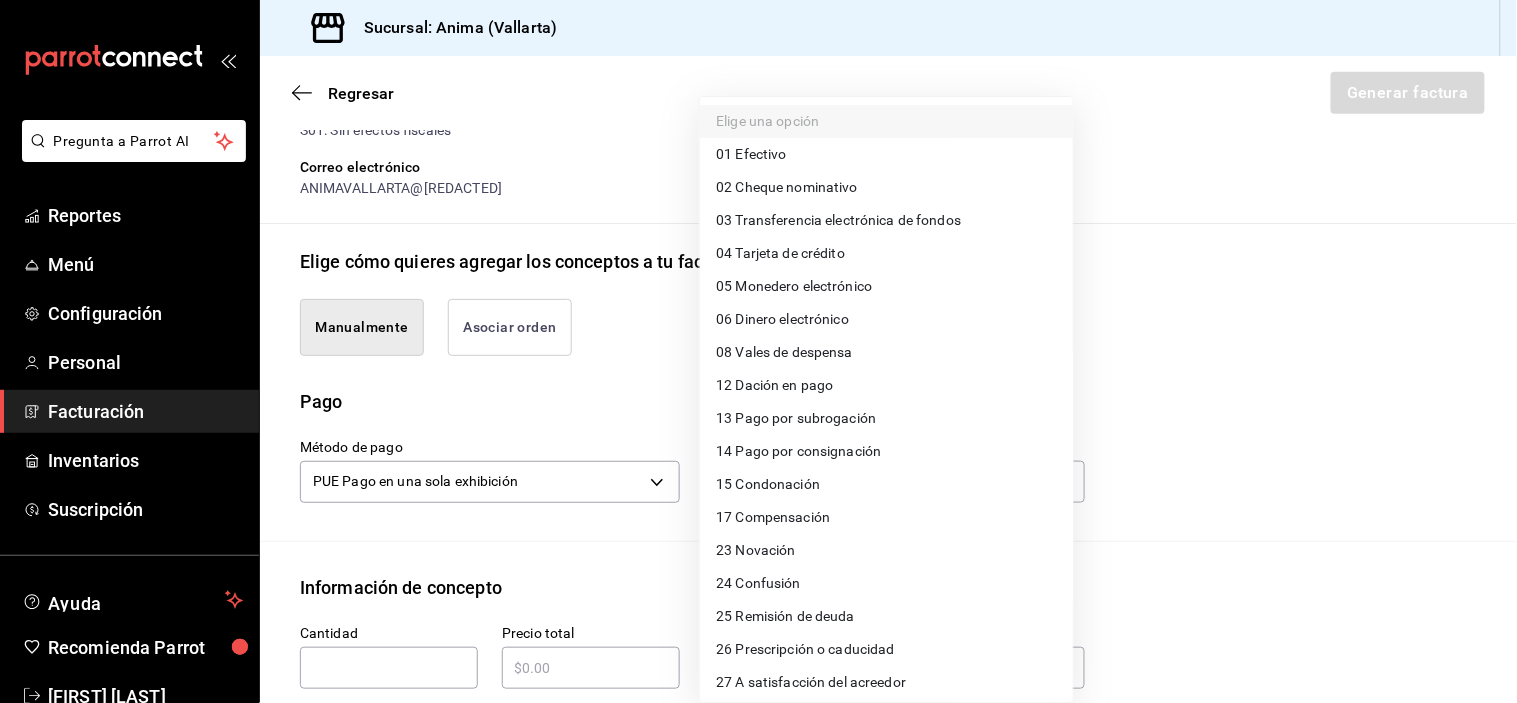 scroll, scrollTop: 168, scrollLeft: 0, axis: vertical 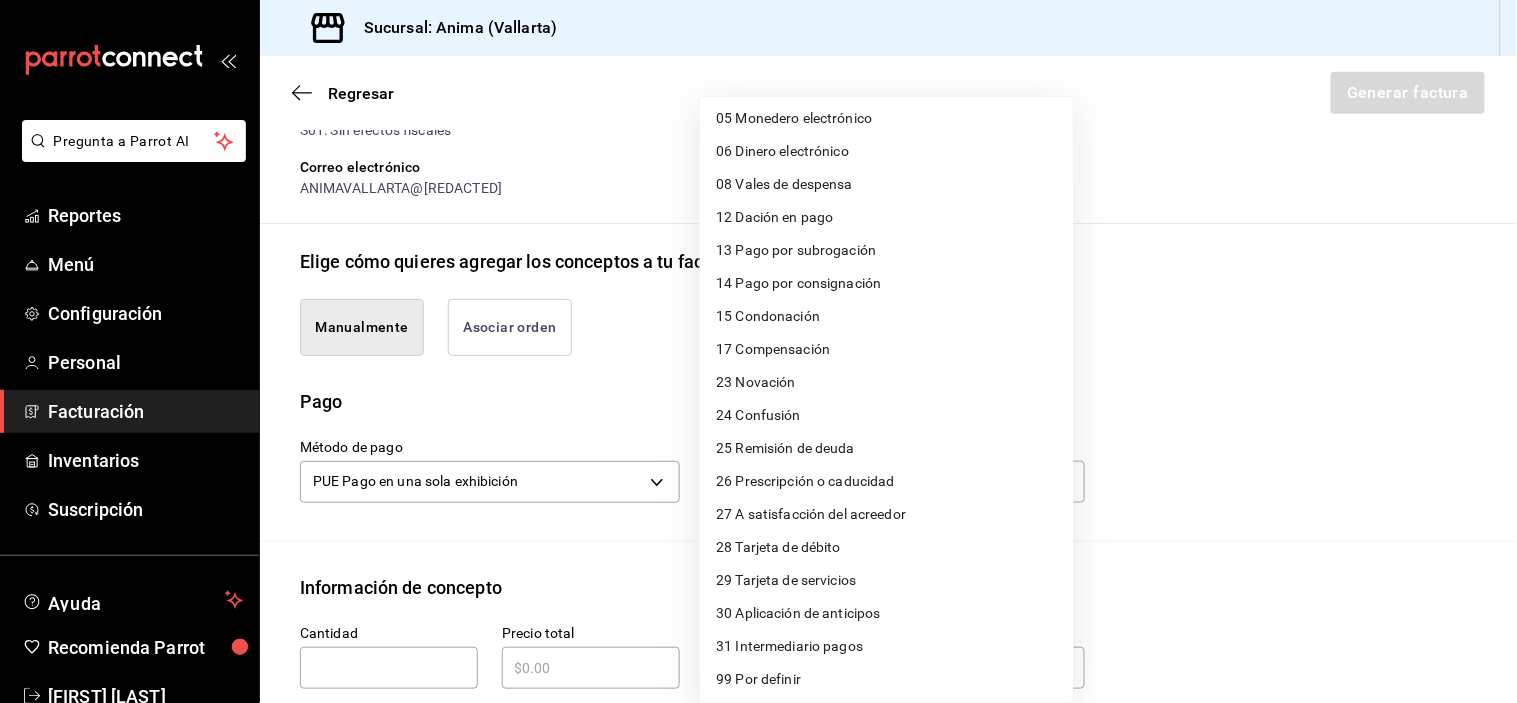 click on "28   Tarjeta de débito" at bounding box center (778, 547) 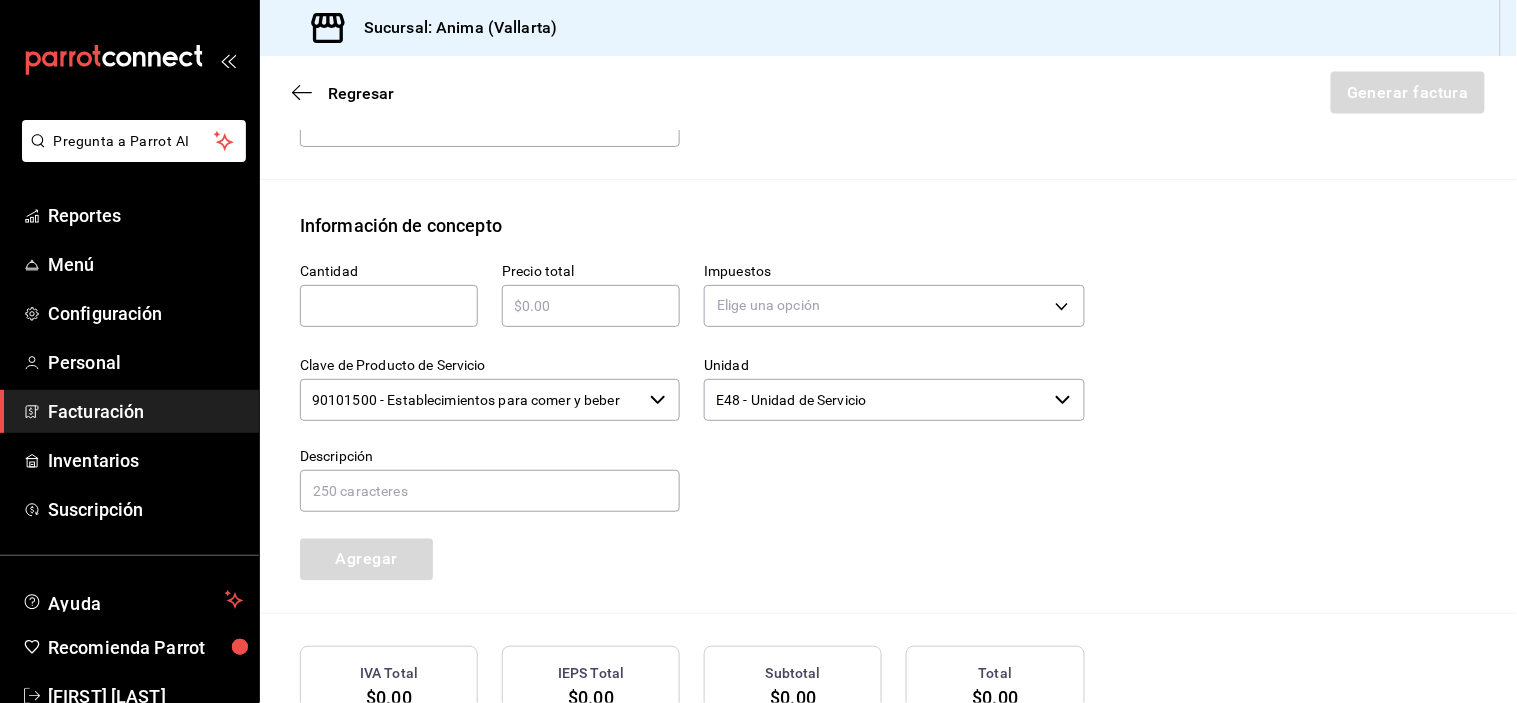 scroll, scrollTop: 818, scrollLeft: 0, axis: vertical 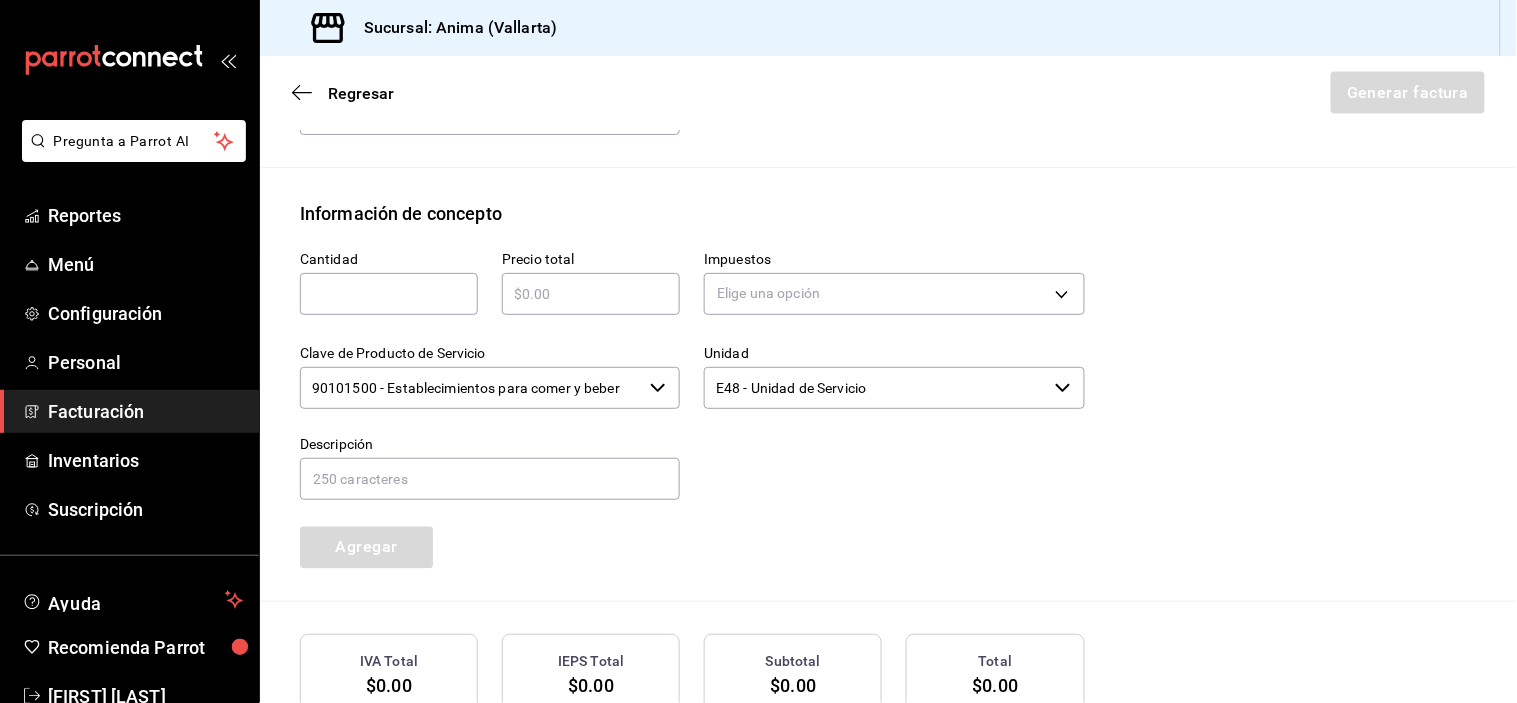 click at bounding box center [389, 294] 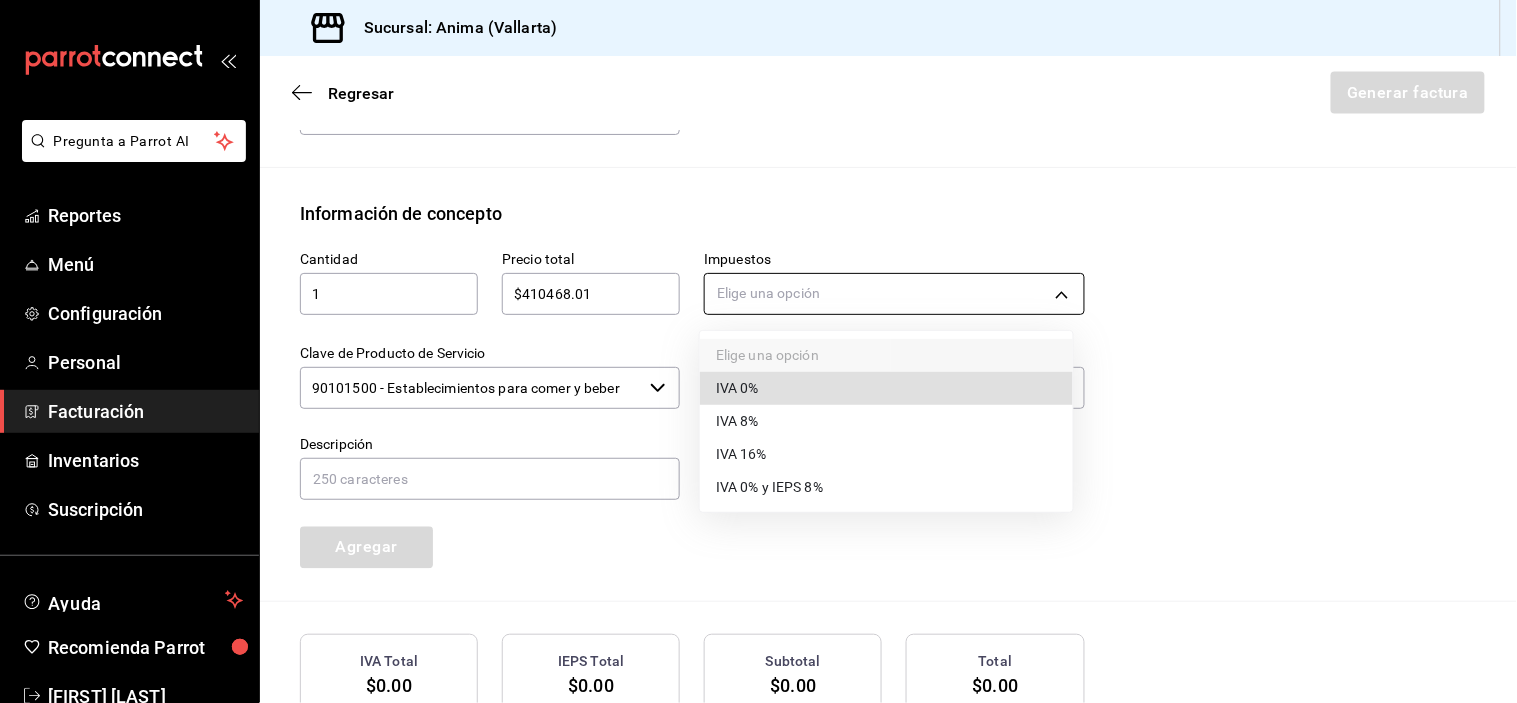 click on "Pregunta a Parrot AI Reportes Menú Configuración Personal Facturación Inventarios Suscripción Ayuda Recomienda Parrot Vanessa Robles Sugerir nueva función Sucursal: Anima (Vallarta) Regresar Generar factura Emisor Perfil fiscal MEZA ROCHA Tipo de comprobante Ingreso Receptor Nombre / Razón social PÚBLICO EN GENERAL RFC Receptor XAXX010101000 Régimen fiscal Sin obligaciones fiscales Uso de CFDI S01: Sin efectos fiscales Correo electrónico ANIMAVALLARTA@[EMAIL_DOMAIN] Elige cómo quieres agregar los conceptos a tu factura Manualmente Asociar orden Pago Método de pago PUE Pago en una sola exhibición PUE Forma de pago 28 Tarjeta de débito 28 4 dígitos de # TDD ​ Información de concepto Cantidad 1 ​ Precio total [PRICE] ​ Impuestos Elige una opción Clave de Producto de Servicio 90101500 - Establecimientos para comer y beber ​ Unidad E48 - Unidad de Servicio ​ Descripción Agregar IVA Total $0.00 IEPS Total $0.00 Subtotal $0.00 Total $0.00 Orden Cantidad Clave" at bounding box center (758, 351) 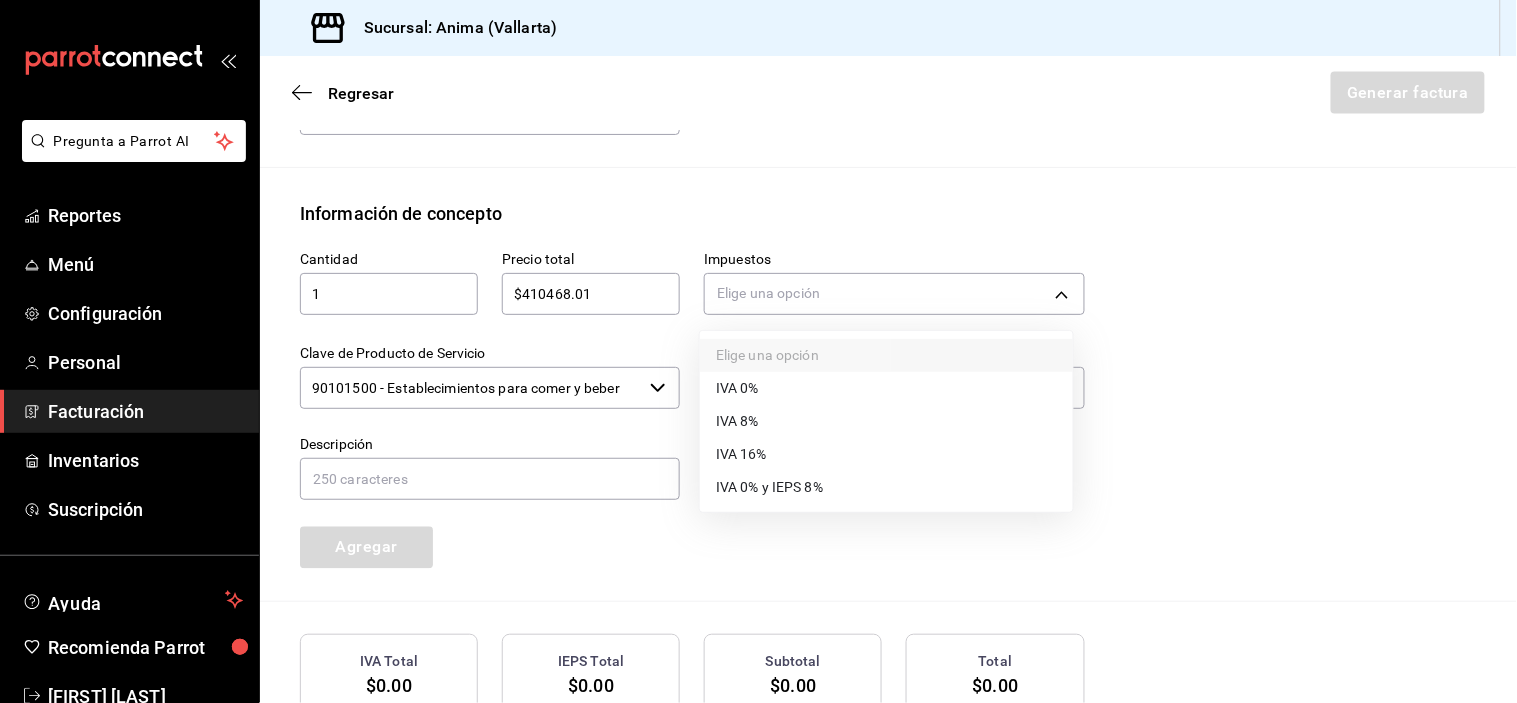 click on "IVA 16%" at bounding box center [886, 454] 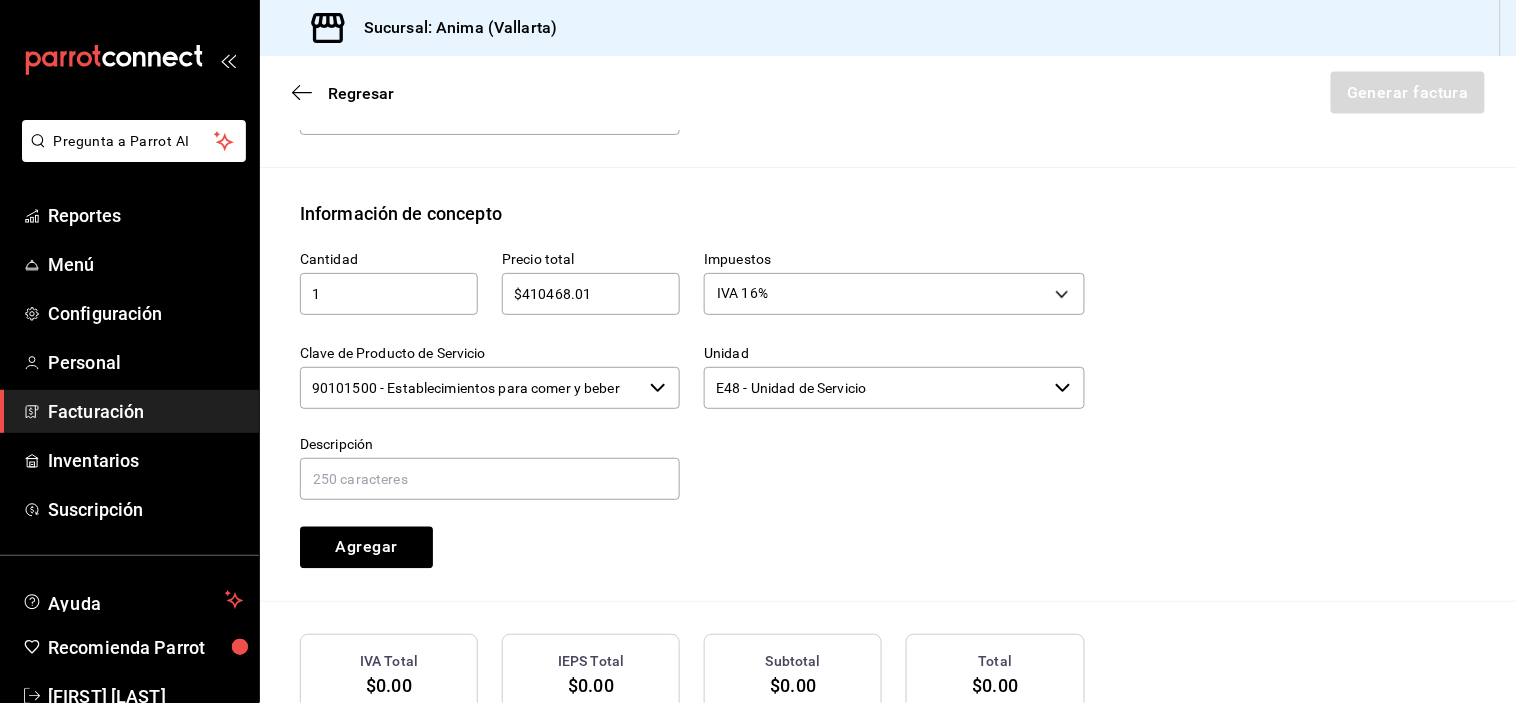 click on "90101500 - Establecimientos para comer y beber" at bounding box center (471, 388) 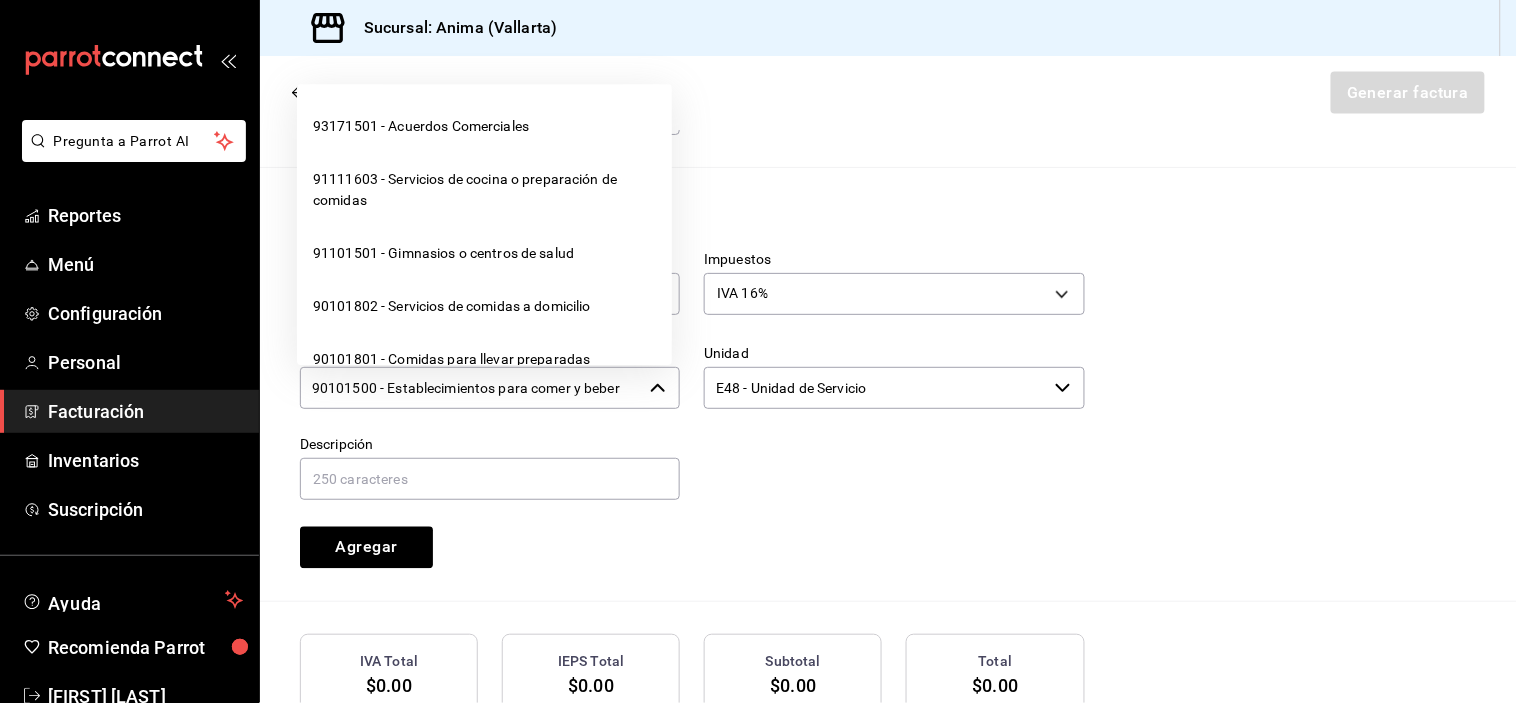 click on "90101500 - Establecimientos para comer y beber" at bounding box center (471, 388) 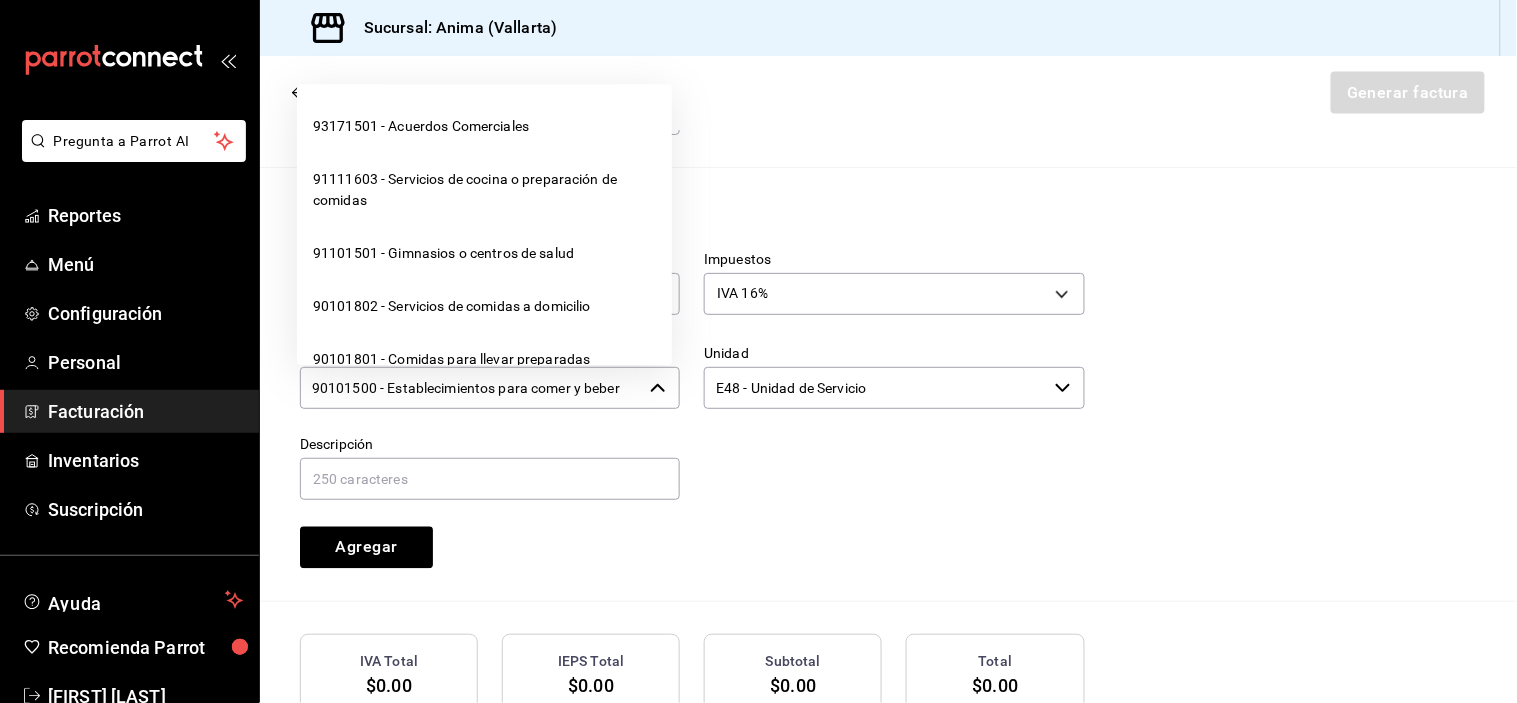 click on "90101500 - Establecimientos para comer y beber" at bounding box center [471, 388] 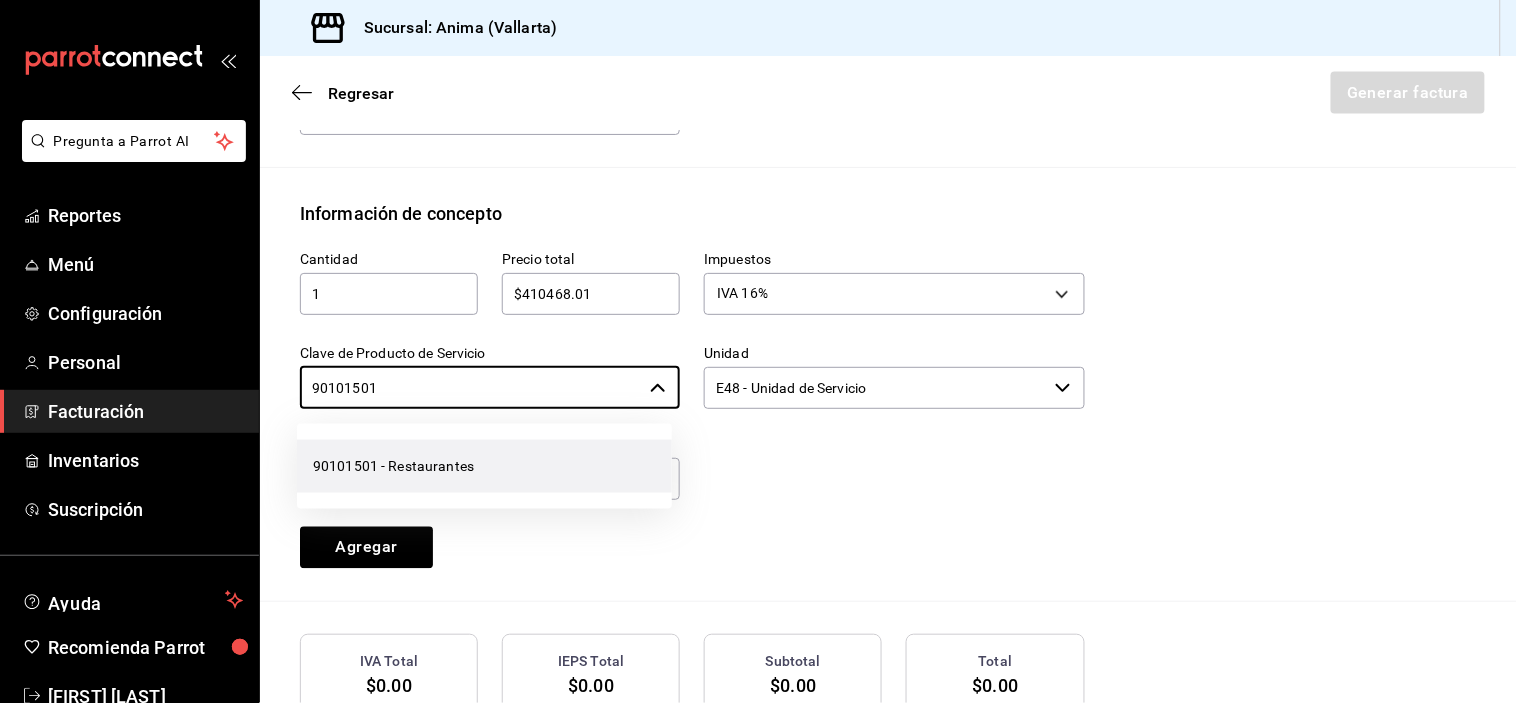 click on "90101501 - Restaurantes" at bounding box center (484, 466) 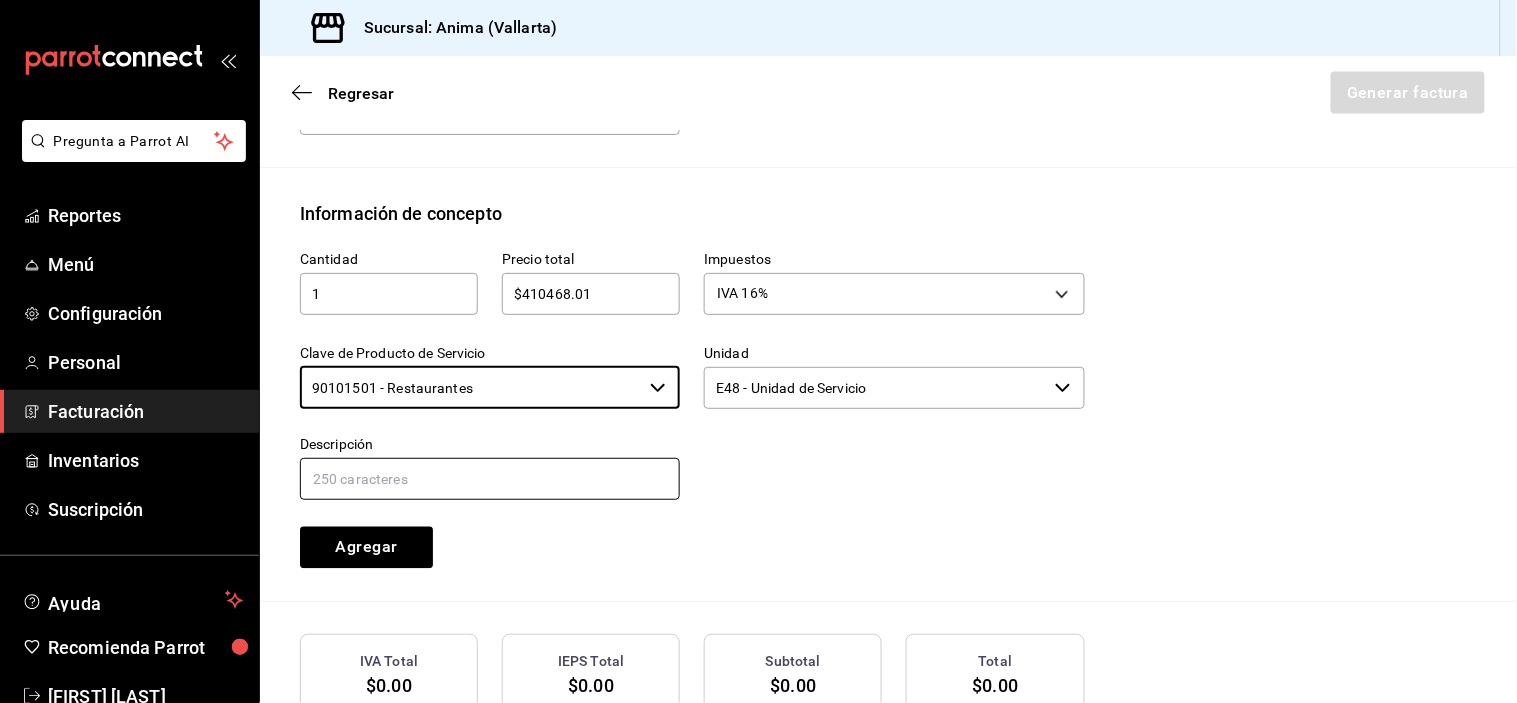 click at bounding box center (490, 479) 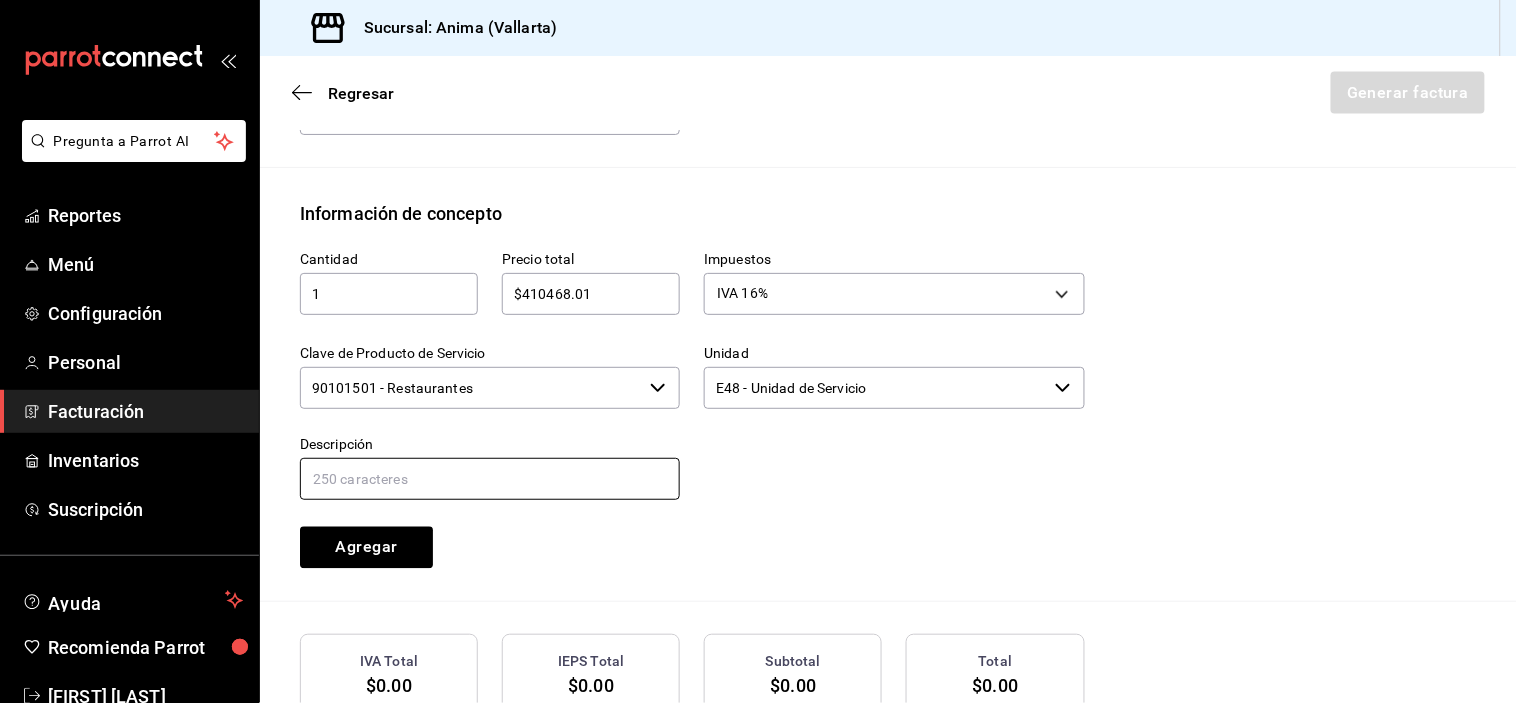 paste on "VENTAS DEL DIA 01 [DATE] 2025" 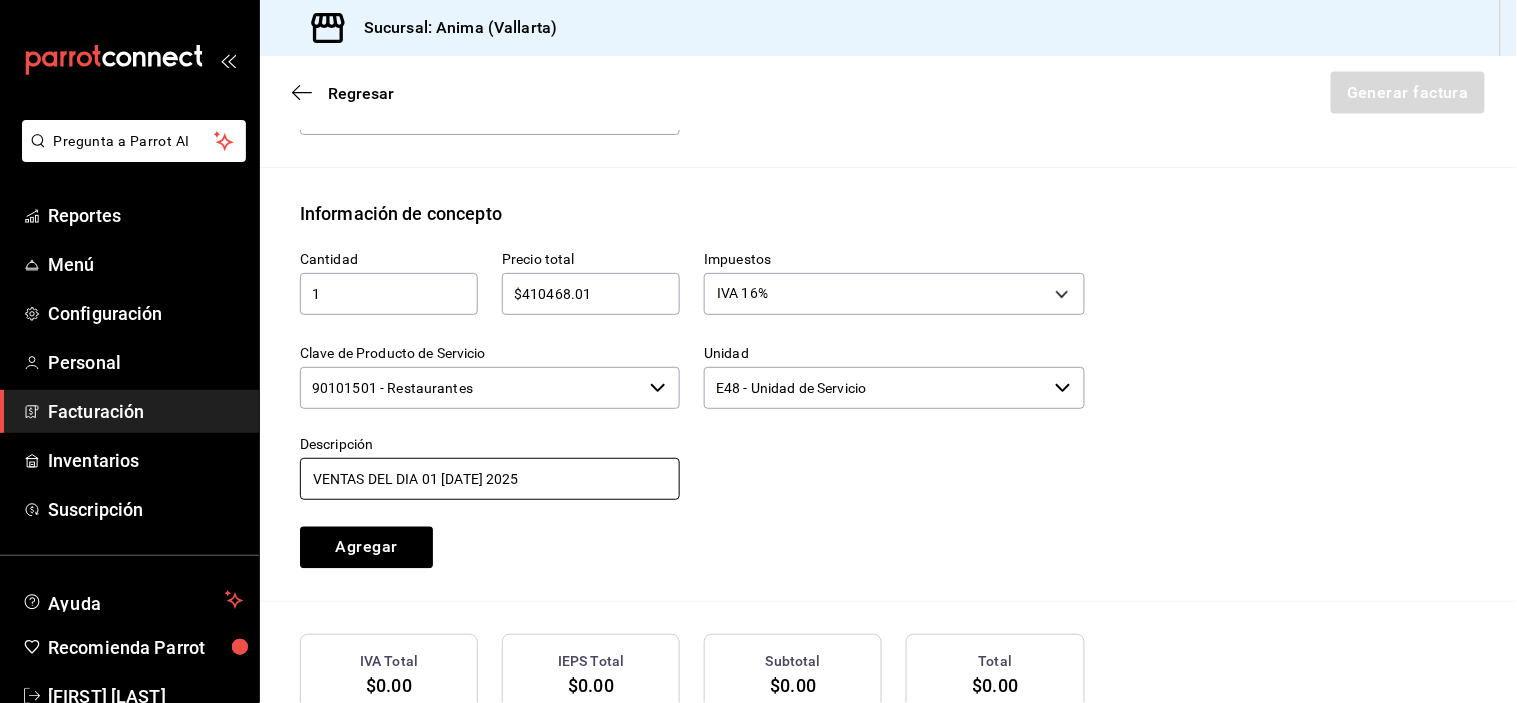 click on "VENTAS DEL DIA 01 [DATE] 2025" at bounding box center (490, 479) 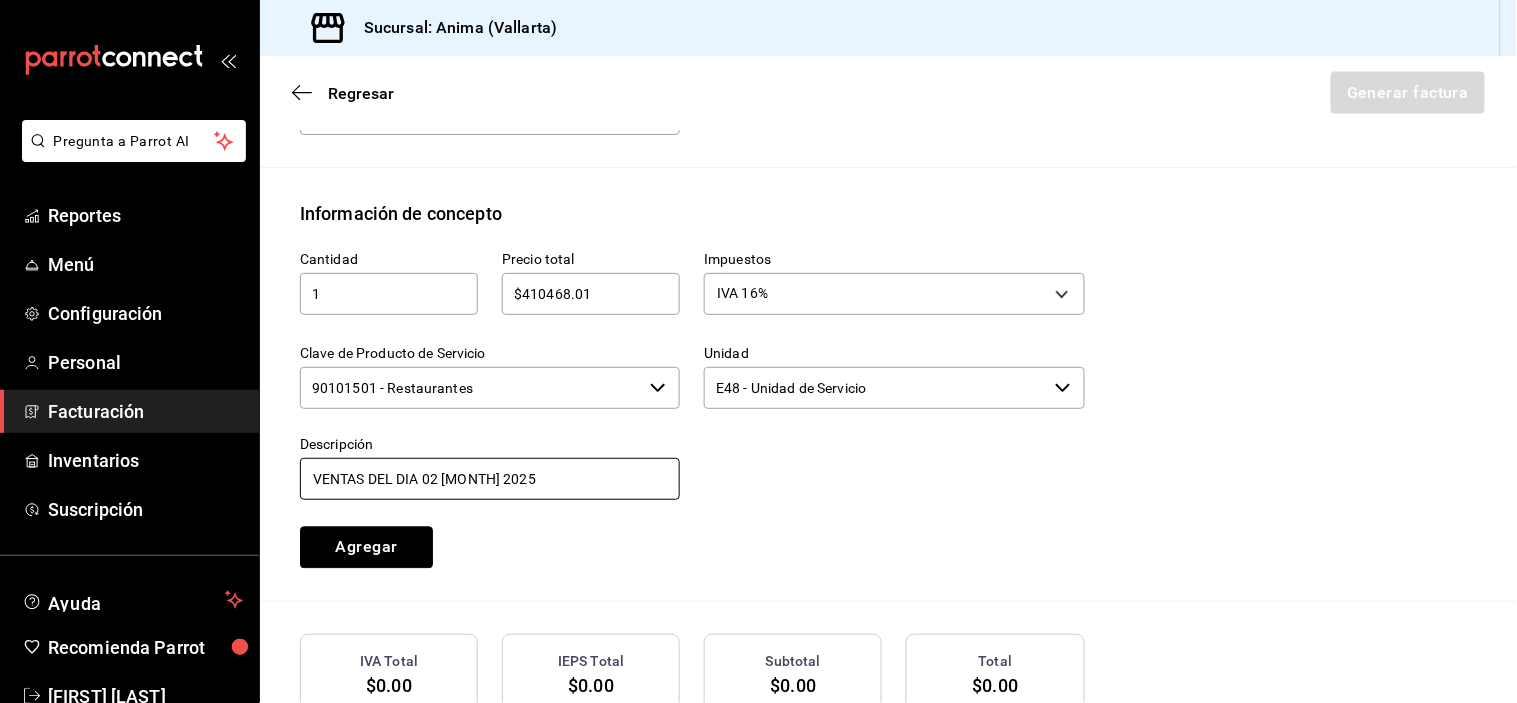 click on "Agregar" at bounding box center (366, 548) 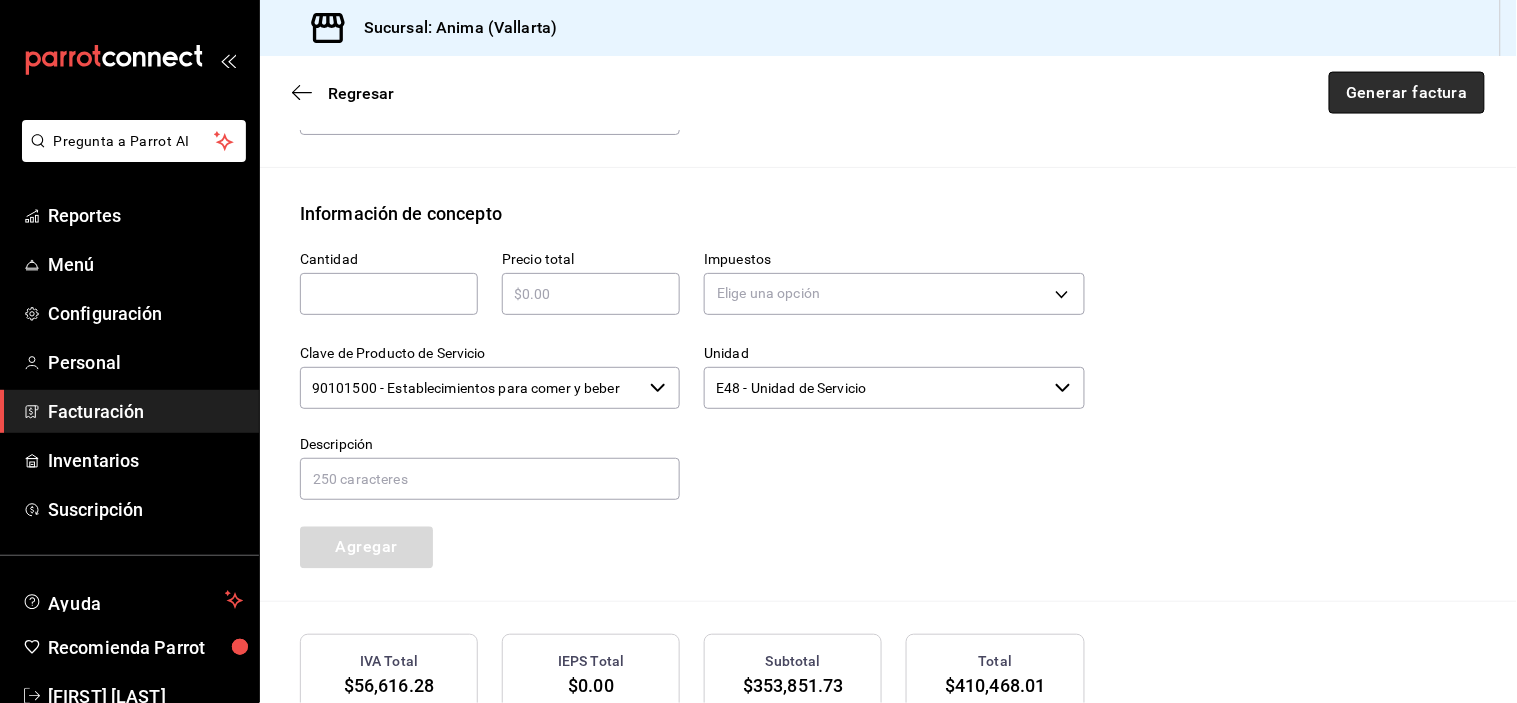 click on "Generar factura" at bounding box center [1407, 93] 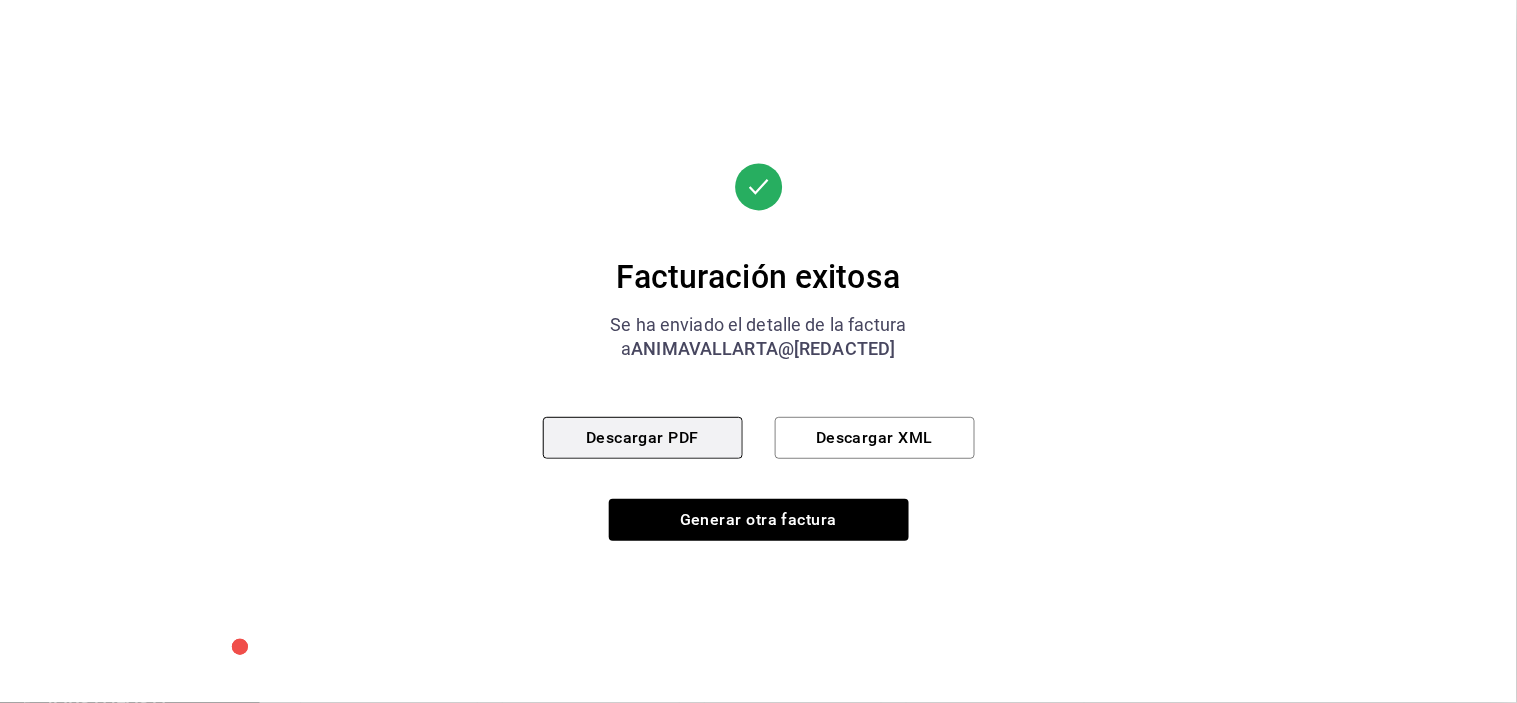 click on "Descargar PDF" at bounding box center (643, 438) 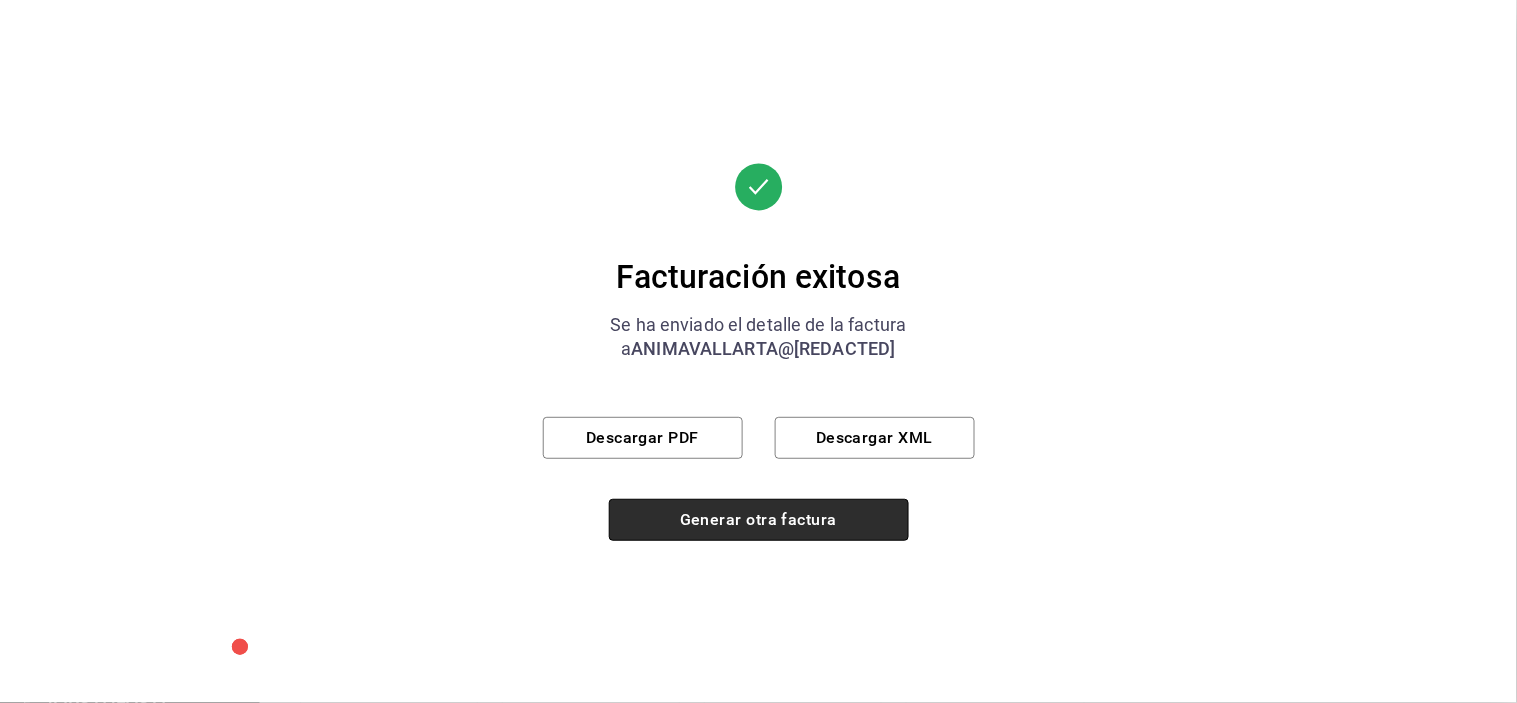 click on "Generar otra factura" at bounding box center (759, 520) 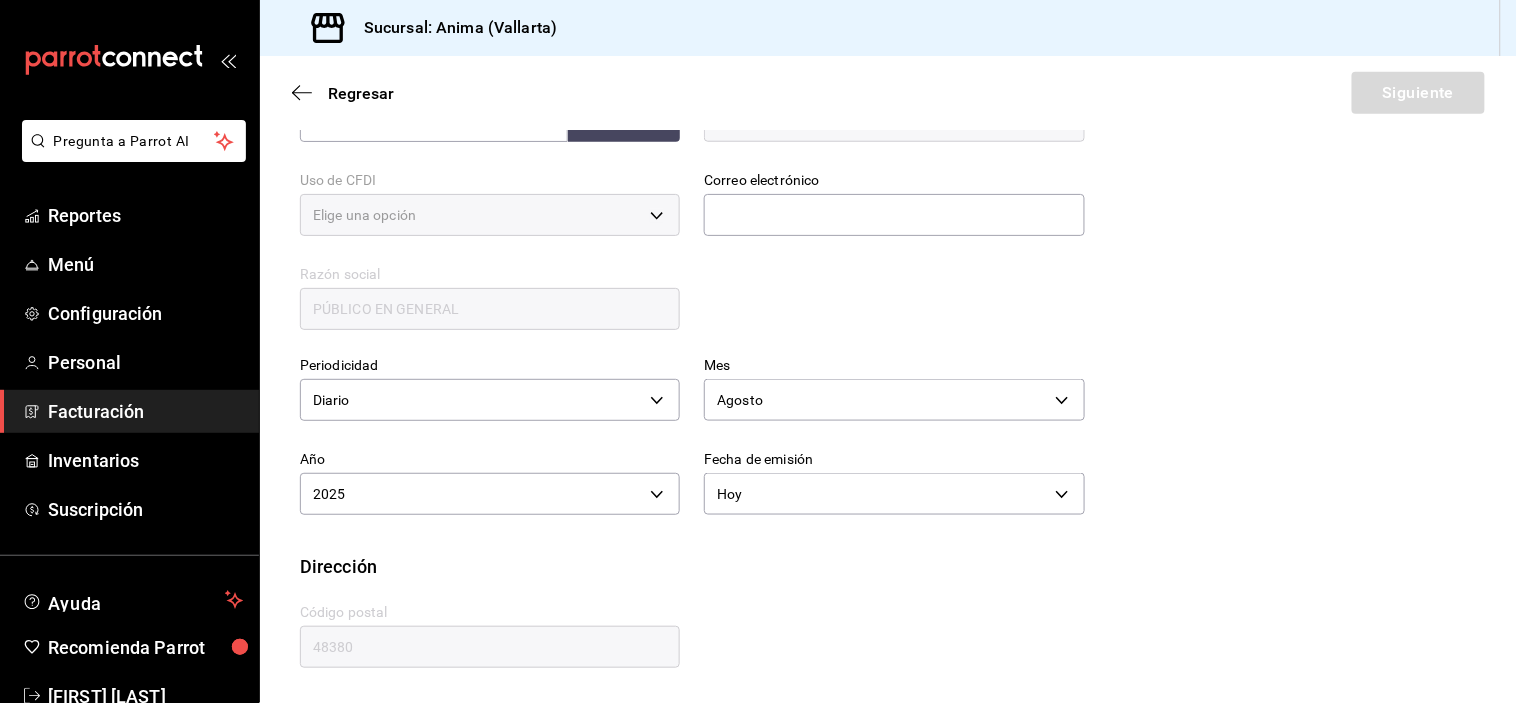 scroll, scrollTop: 356, scrollLeft: 0, axis: vertical 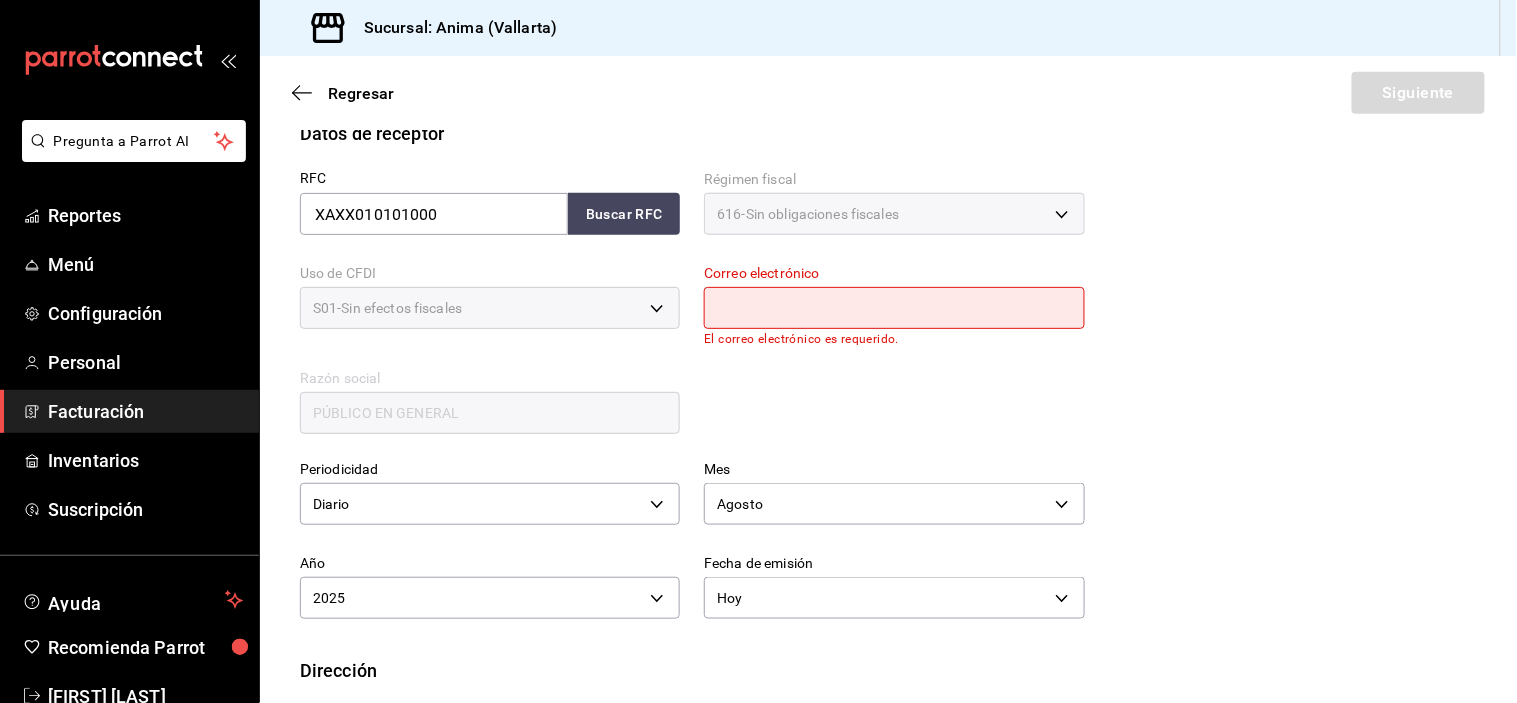 click at bounding box center (894, 308) 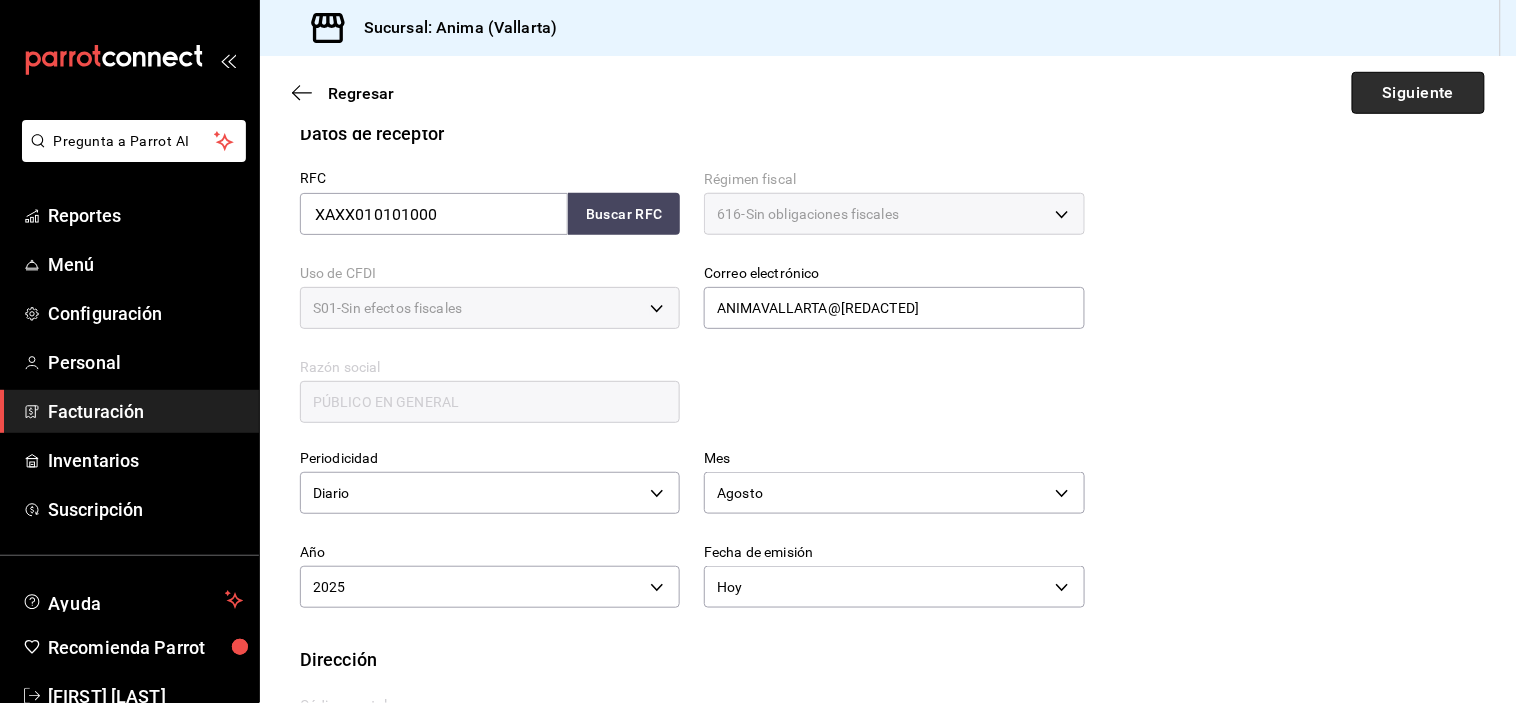 click on "Siguiente" at bounding box center [1418, 93] 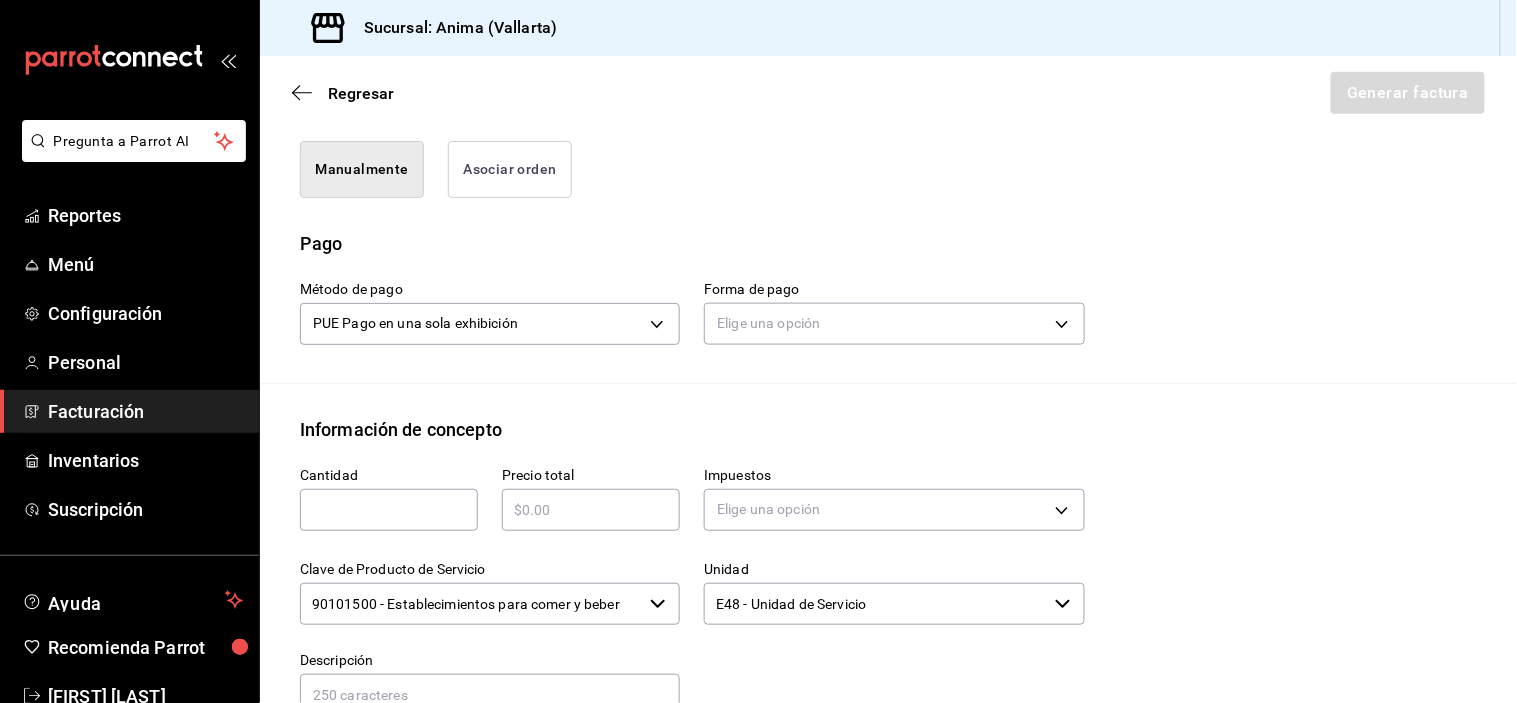 scroll, scrollTop: 668, scrollLeft: 0, axis: vertical 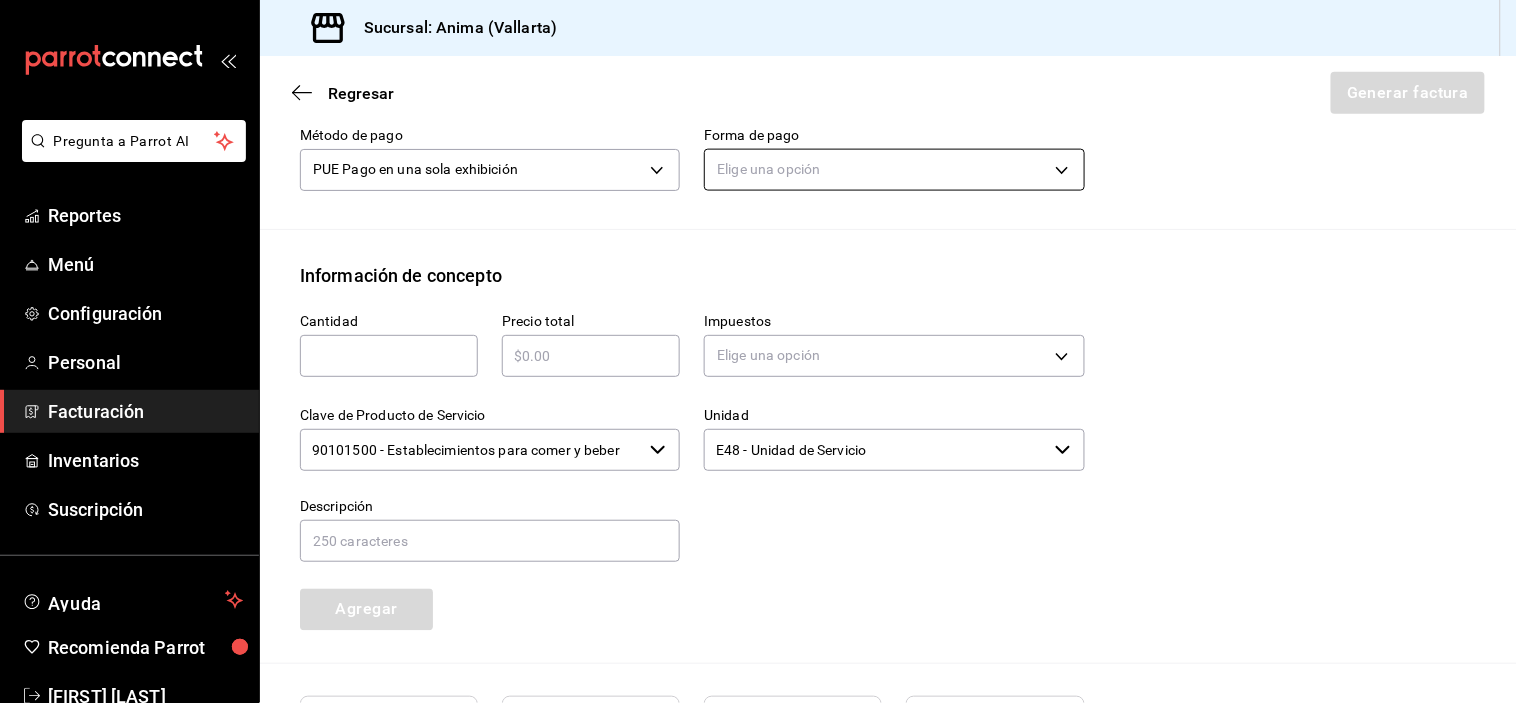 drag, startPoint x: 923, startPoint y: 144, endPoint x: 921, endPoint y: 156, distance: 12.165525 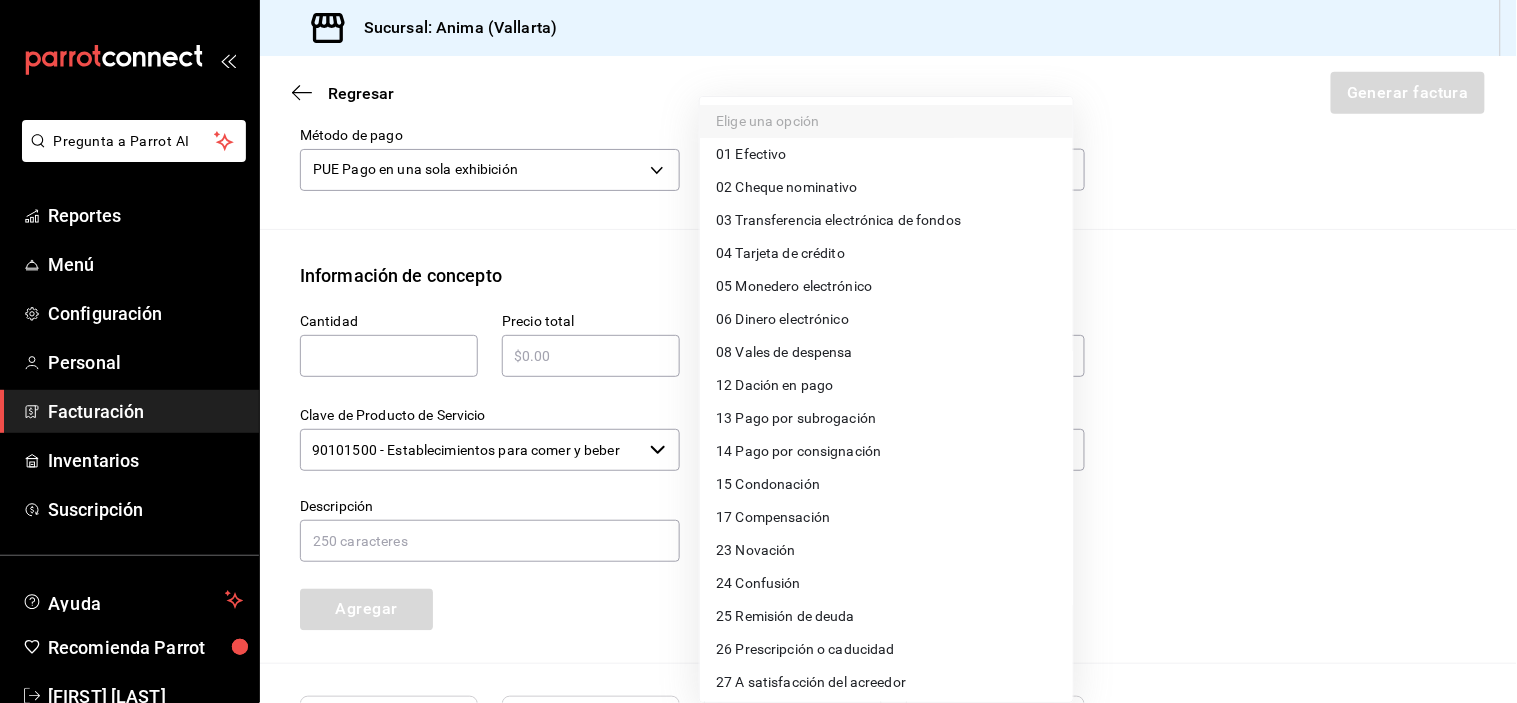 click on "04   Tarjeta de crédito" at bounding box center (780, 253) 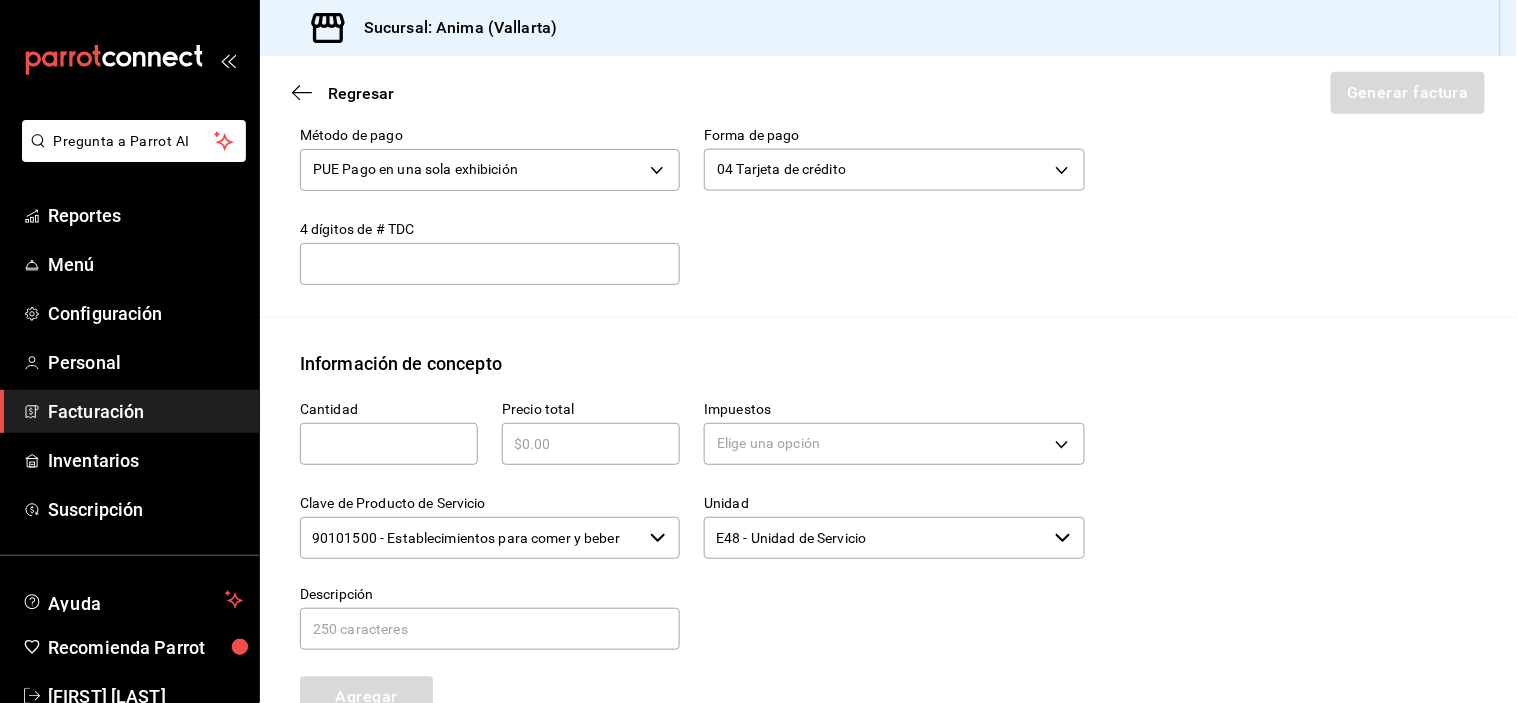 click at bounding box center (389, 444) 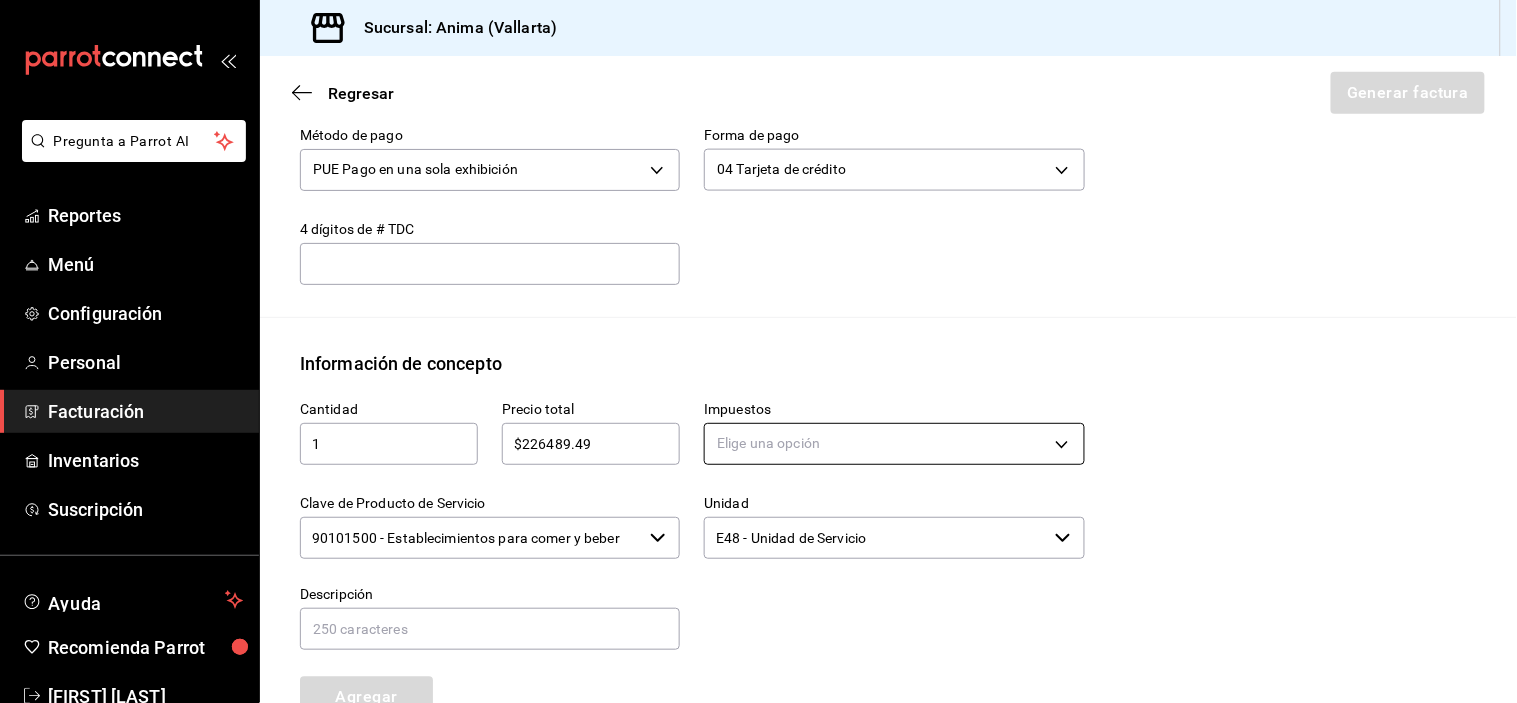 click on "Pregunta a Parrot AI Reportes Menú Configuración Personal Facturación Inventarios Suscripción Ayuda Recomienda Parrot Vanessa Robles Sugerir nueva función Sucursal: Anima (Vallarta) Regresar Generar factura Emisor Perfil fiscal MEZA ROCHA Tipo de comprobante Ingreso Receptor Nombre / Razón social PÚBLICO EN GENERAL RFC Receptor XAXX010101000 Régimen fiscal Sin obligaciones fiscales Uso de CFDI S01: Sin efectos fiscales Correo electrónico ANIMAVALLARTA@[EMAIL_DOMAIN] Elige cómo quieres agregar los conceptos a tu factura Manualmente Asociar orden Pago Método de pago PUE Pago en una sola exhibición PUE Forma de pago 04 Tarjeta de crédito 04 4 dígitos de # TDC ​ Información de concepto Cantidad 1 ​ Precio total [PRICE] ​ Impuestos Elige una opción Clave de Producto de Servicio 90101500 - Establecimientos para comer y beber ​ Unidad E48 - Unidad de Servicio ​ Descripción Agregar IVA Total $0.00 IEPS Total $0.00 Subtotal $0.00 Total $0.00 Orden Cantidad Clave" at bounding box center (758, 351) 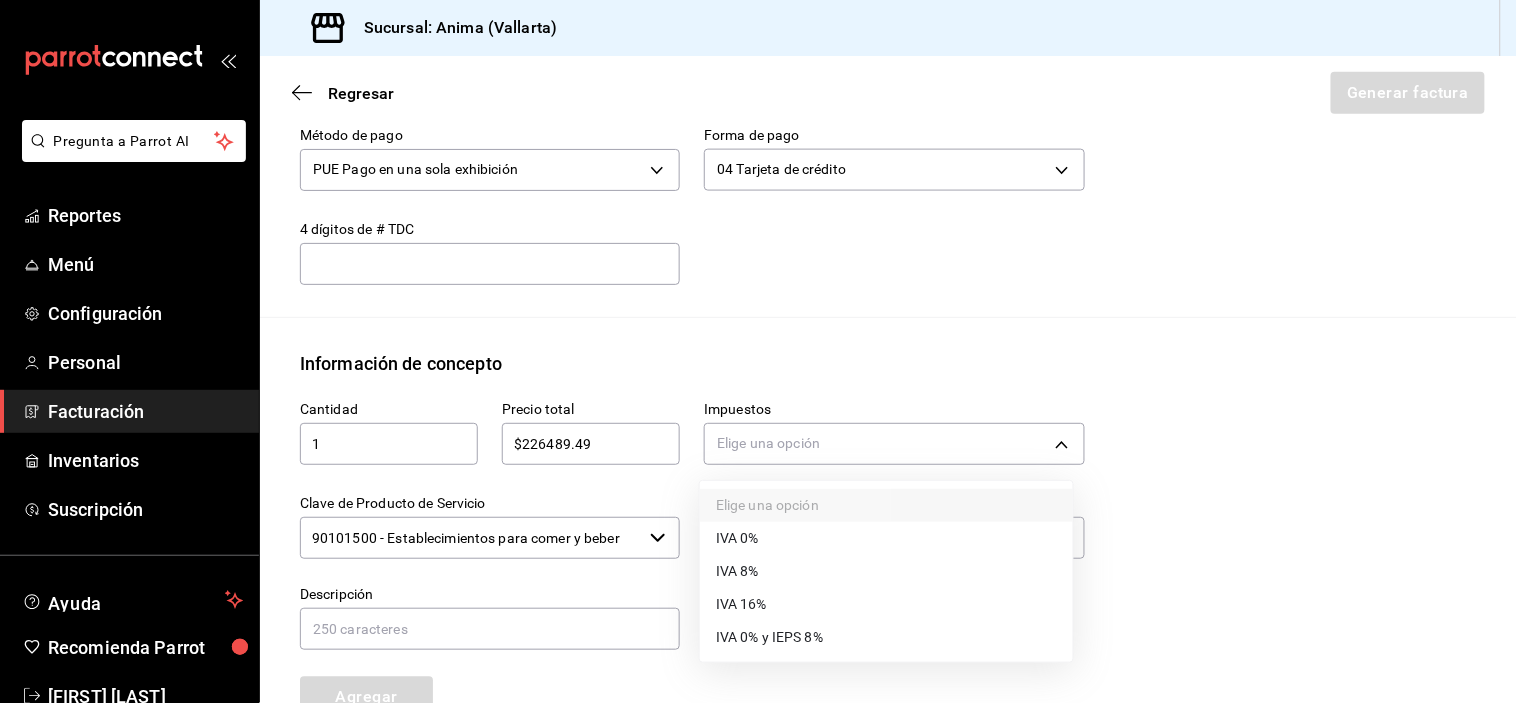 click on "IVA 16%" at bounding box center [886, 604] 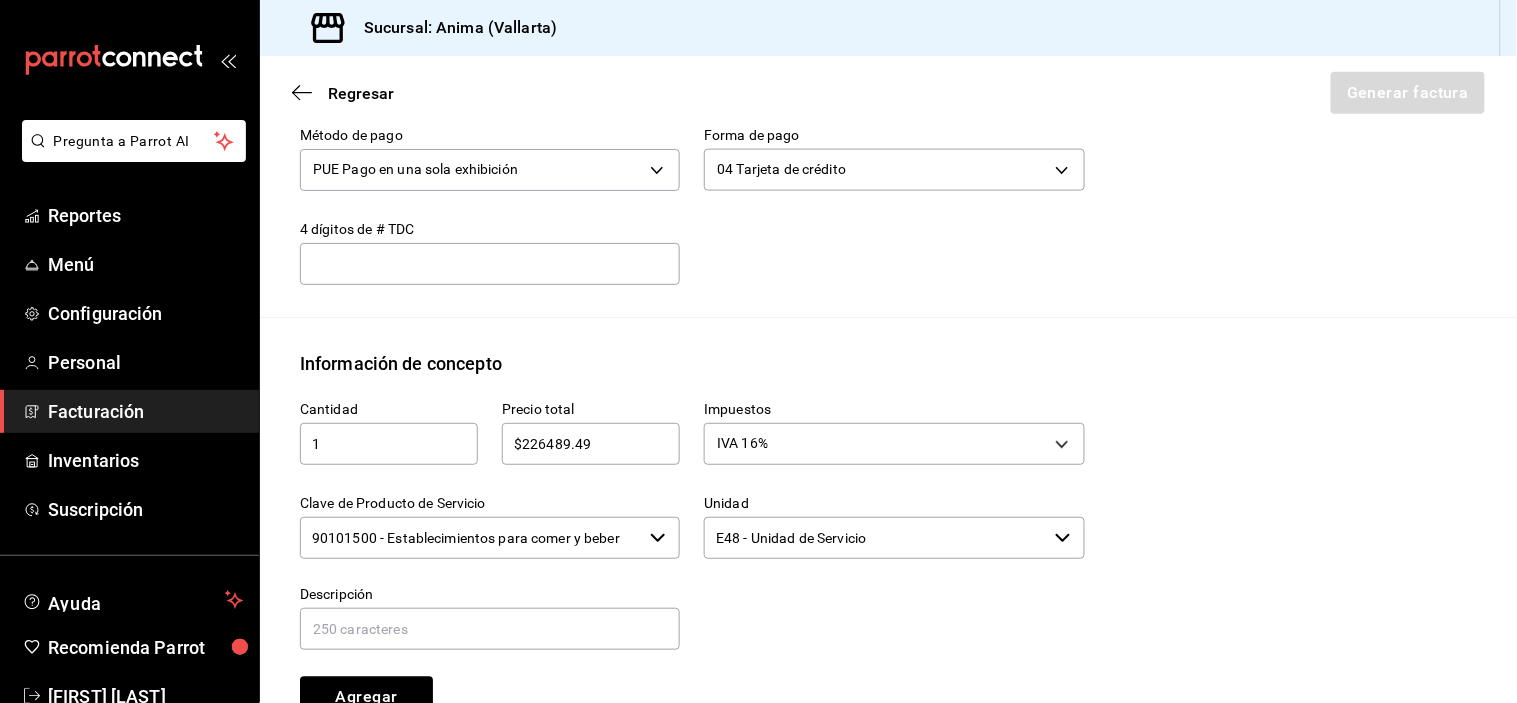 click on "90101500 - Establecimientos para comer y beber" at bounding box center [471, 538] 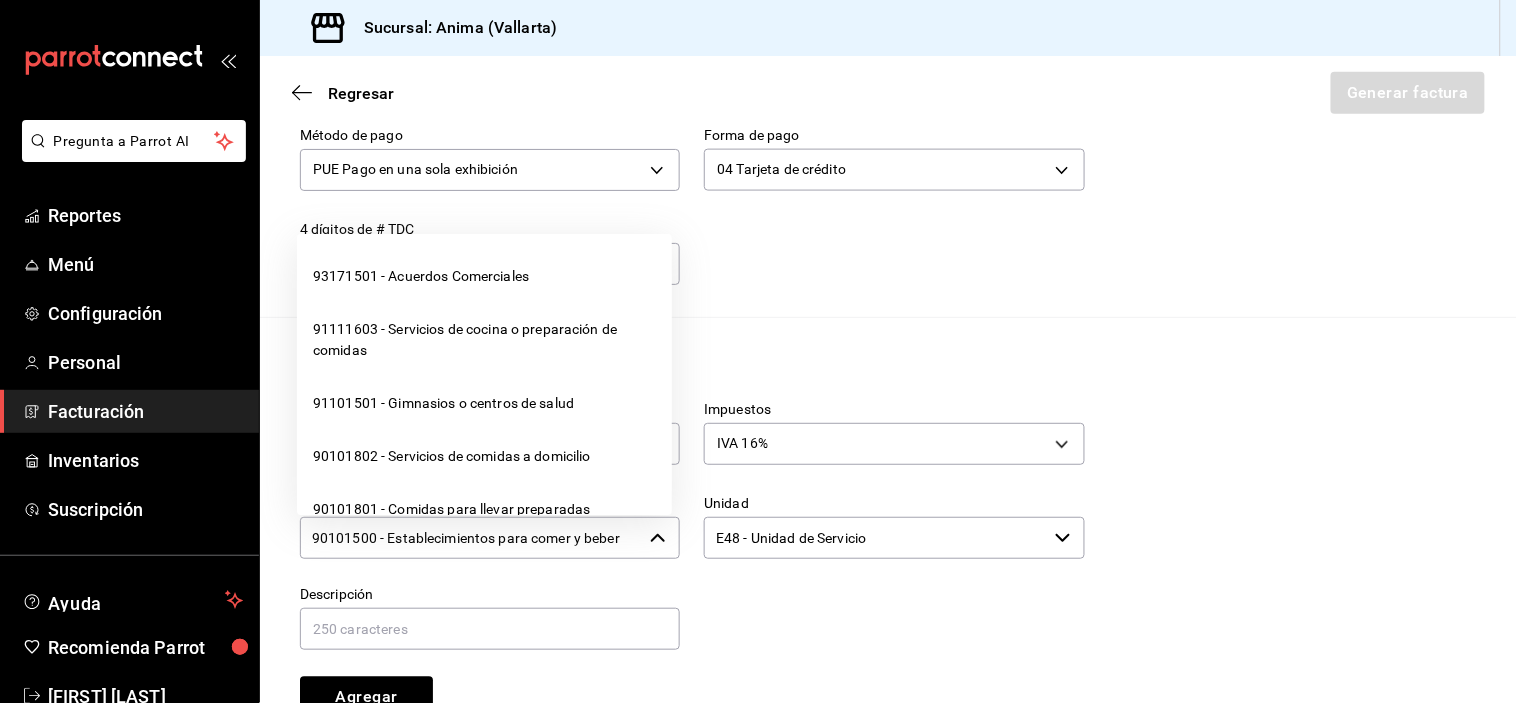 click on "90101500 - Establecimientos para comer y beber" at bounding box center (471, 538) 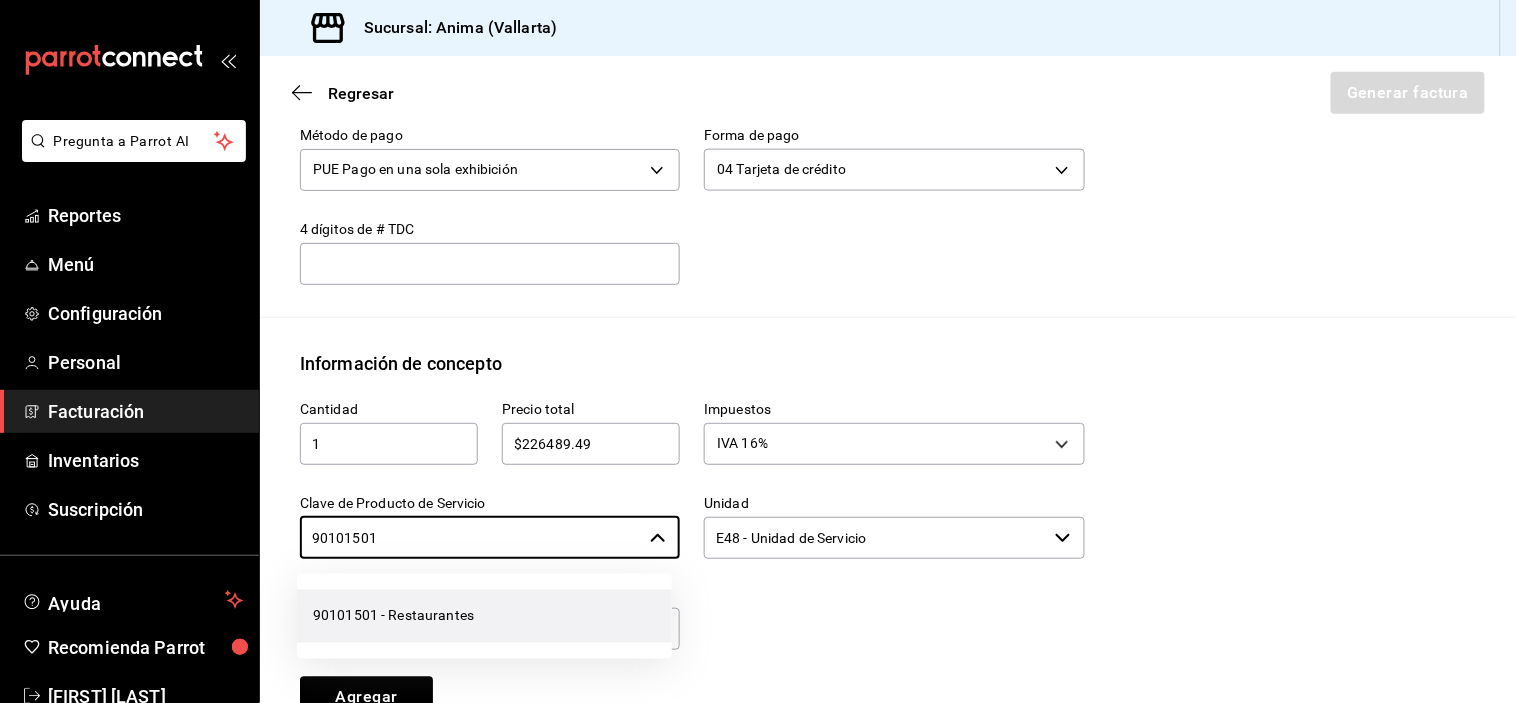 click on "90101501 - Restaurantes" at bounding box center (484, 616) 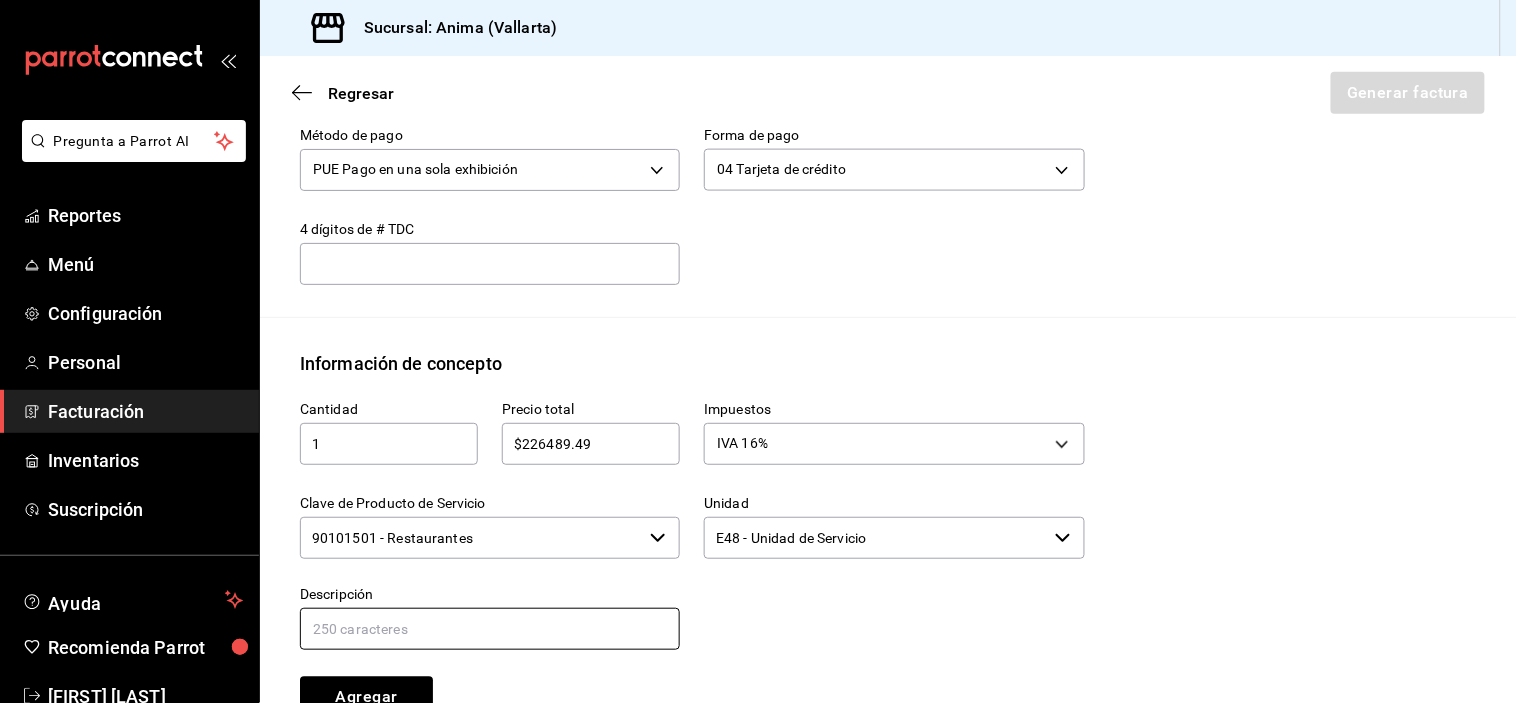 click at bounding box center (490, 629) 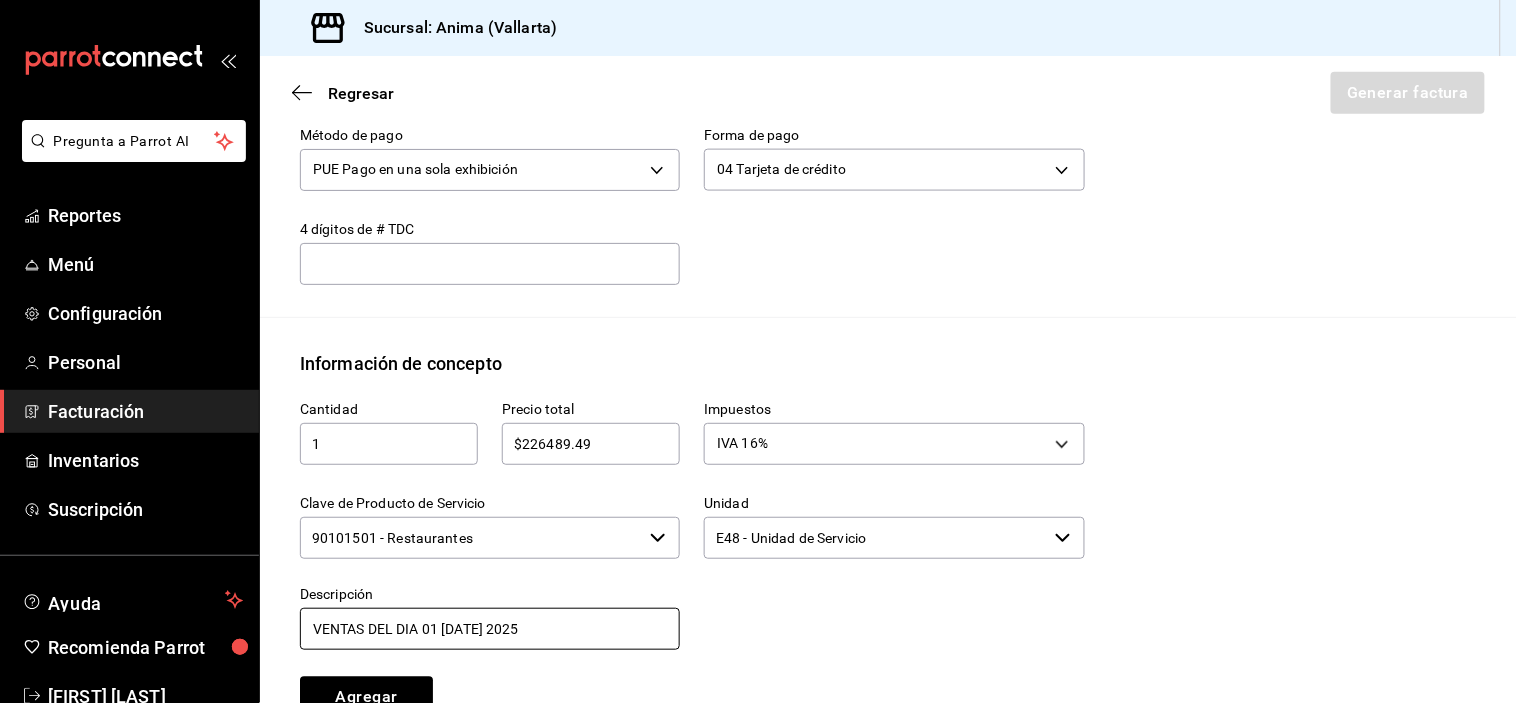 click on "VENTAS DEL DIA 01 [DATE] 2025" at bounding box center [490, 629] 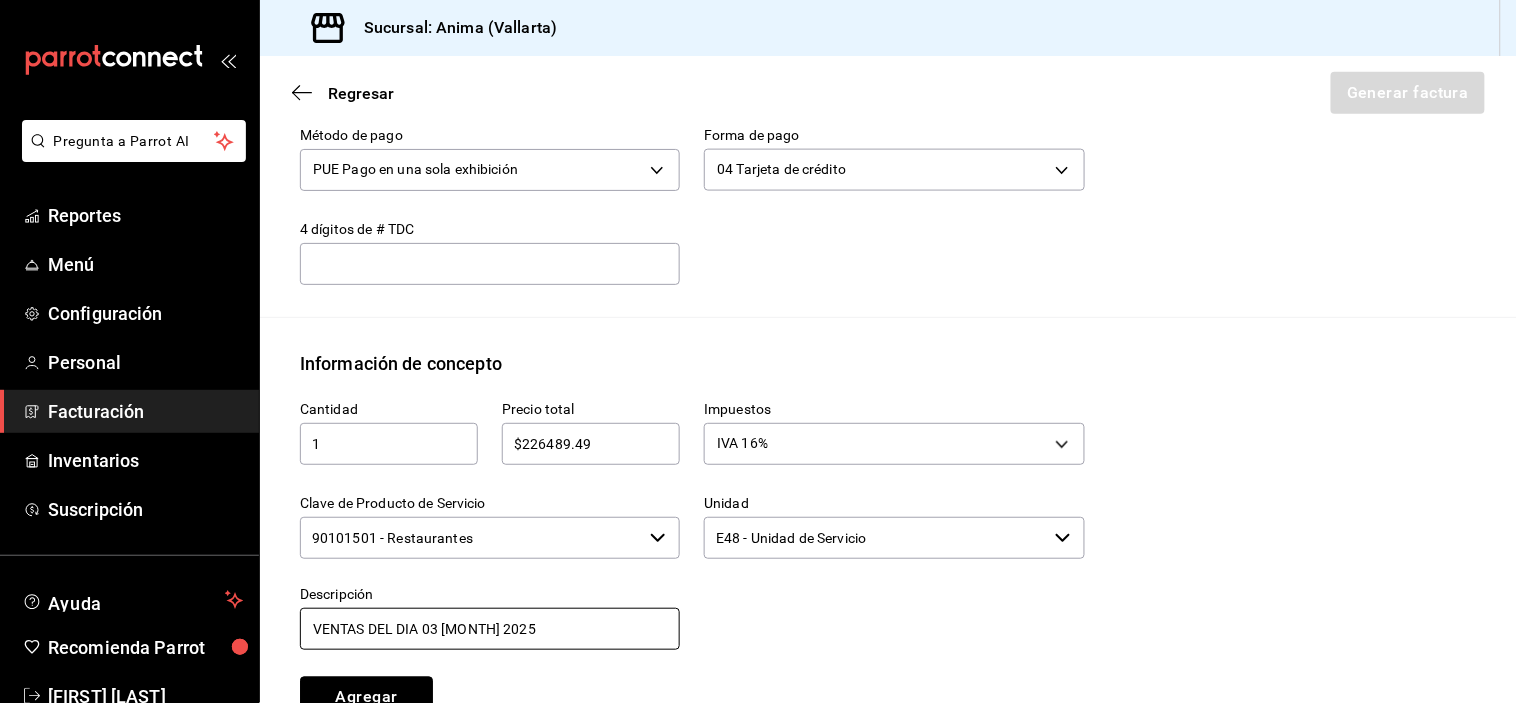 scroll, scrollTop: 683, scrollLeft: 0, axis: vertical 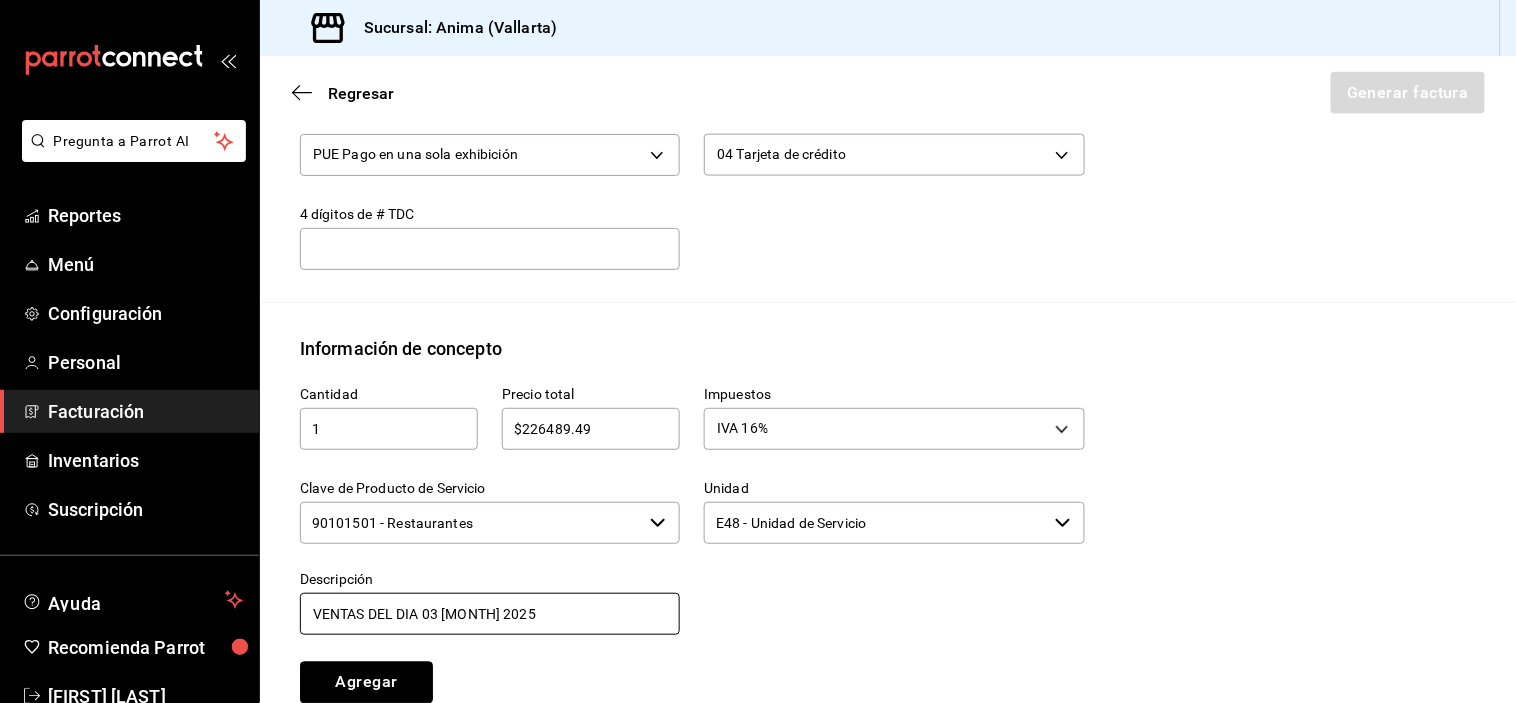 click on "Agregar" at bounding box center (366, 683) 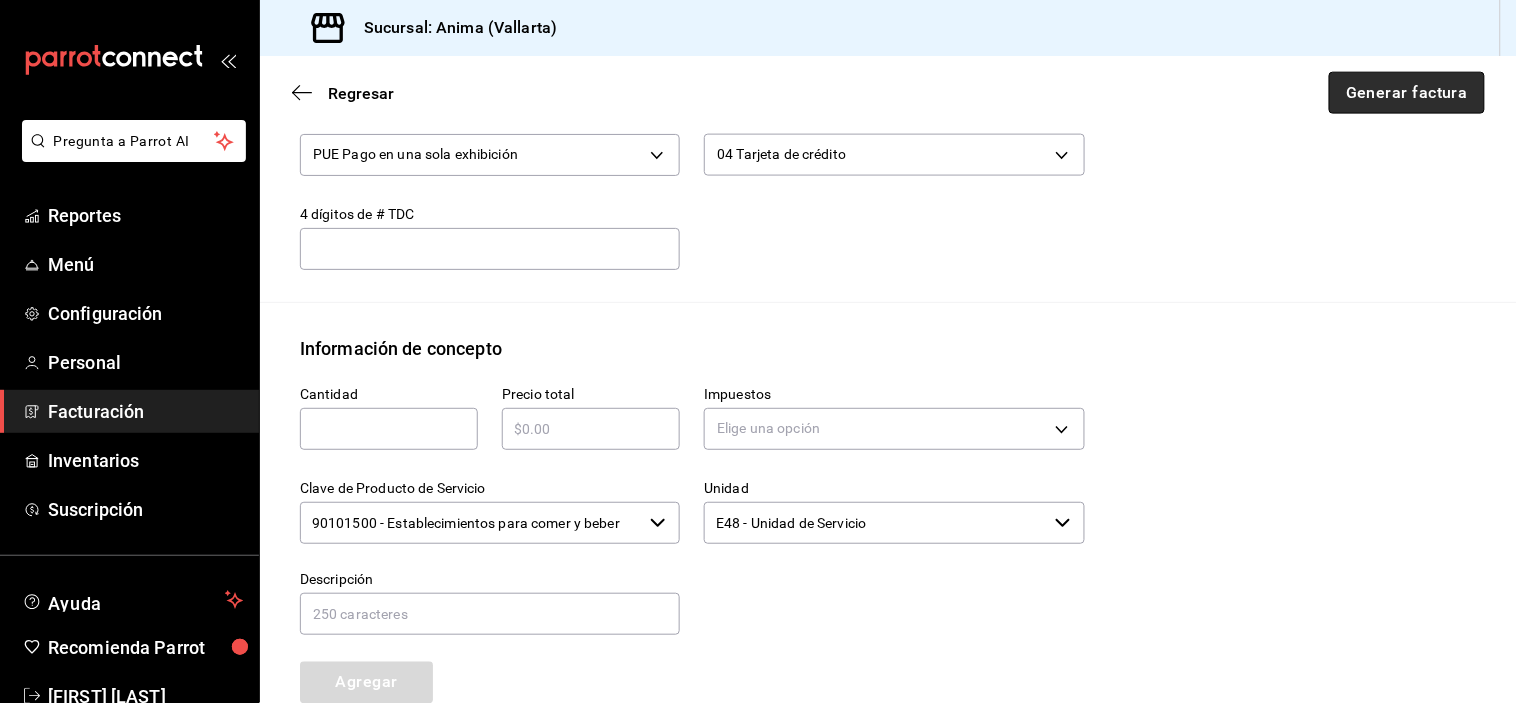 click on "Generar factura" at bounding box center [1407, 93] 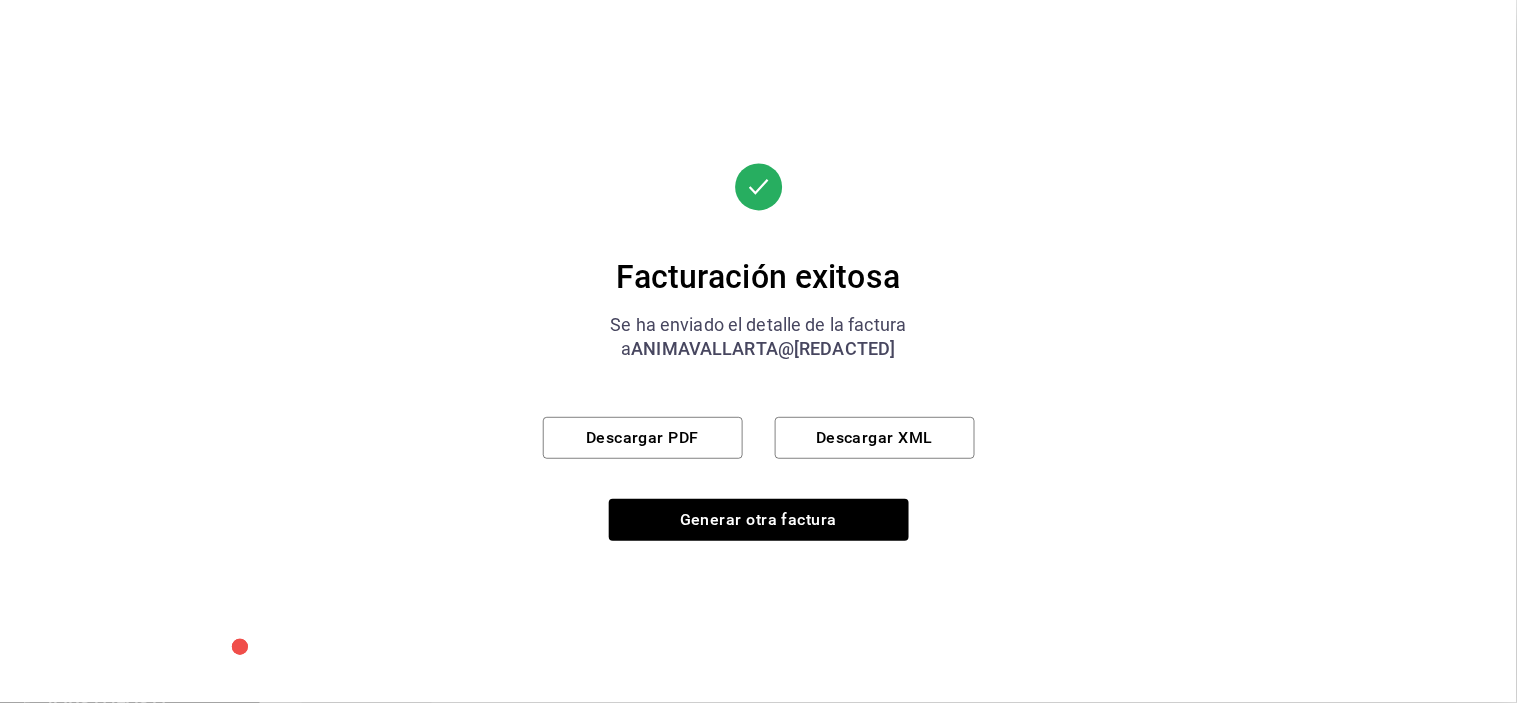 click on "Facturación exitosa Se ha enviado el detalle de la factura a  ANIMAVALLARTA@GRUPOALME.COM Descargar PDF Descargar XML Generar otra factura" at bounding box center [759, 352] 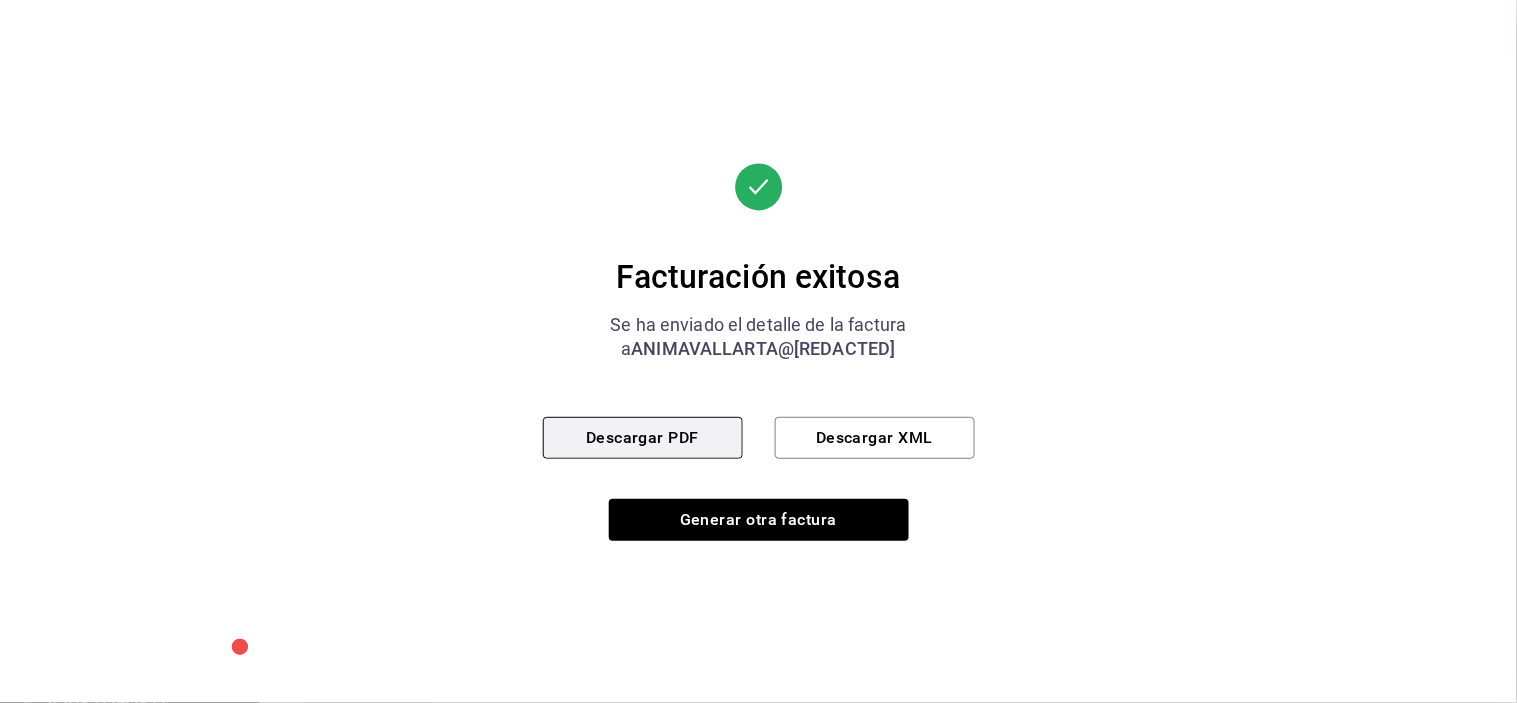click on "Descargar PDF" at bounding box center (643, 438) 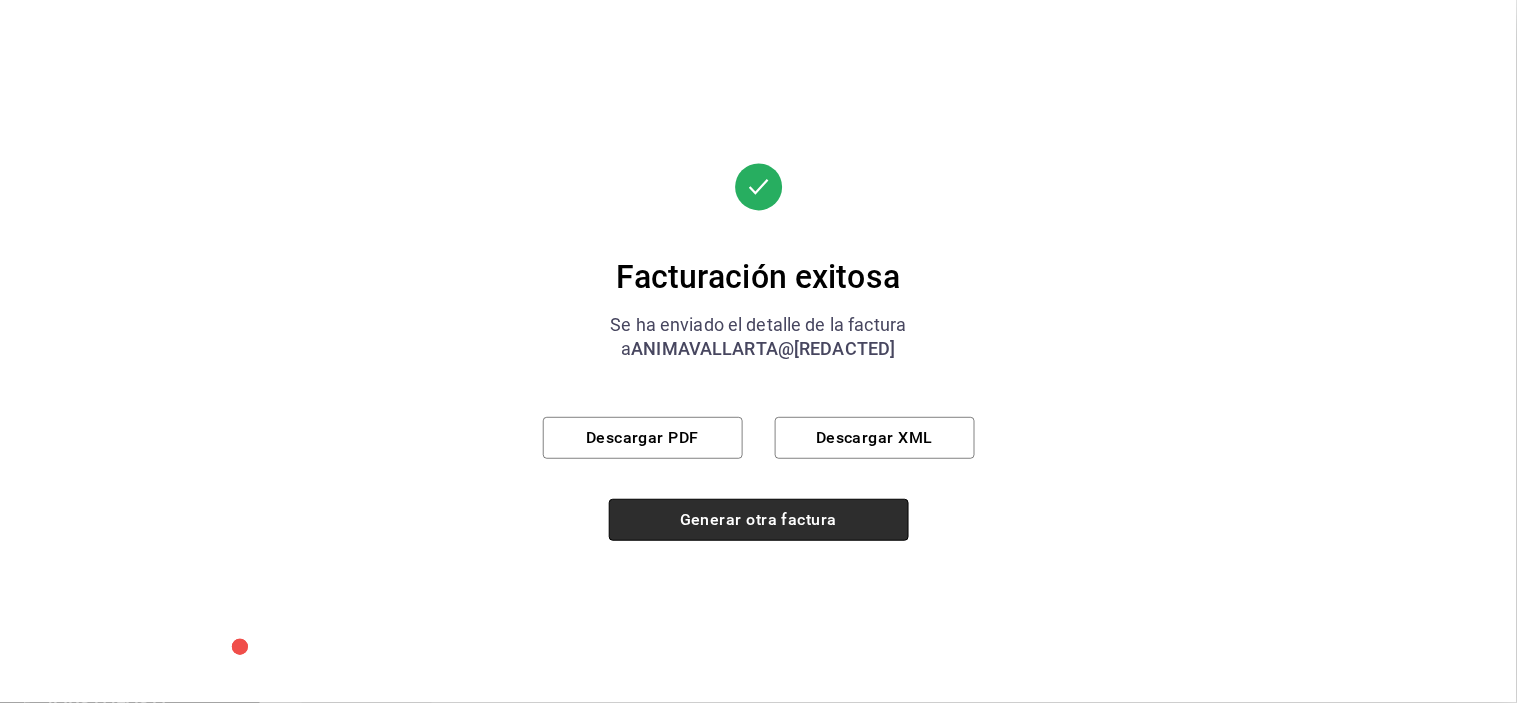 click on "Generar otra factura" at bounding box center [759, 520] 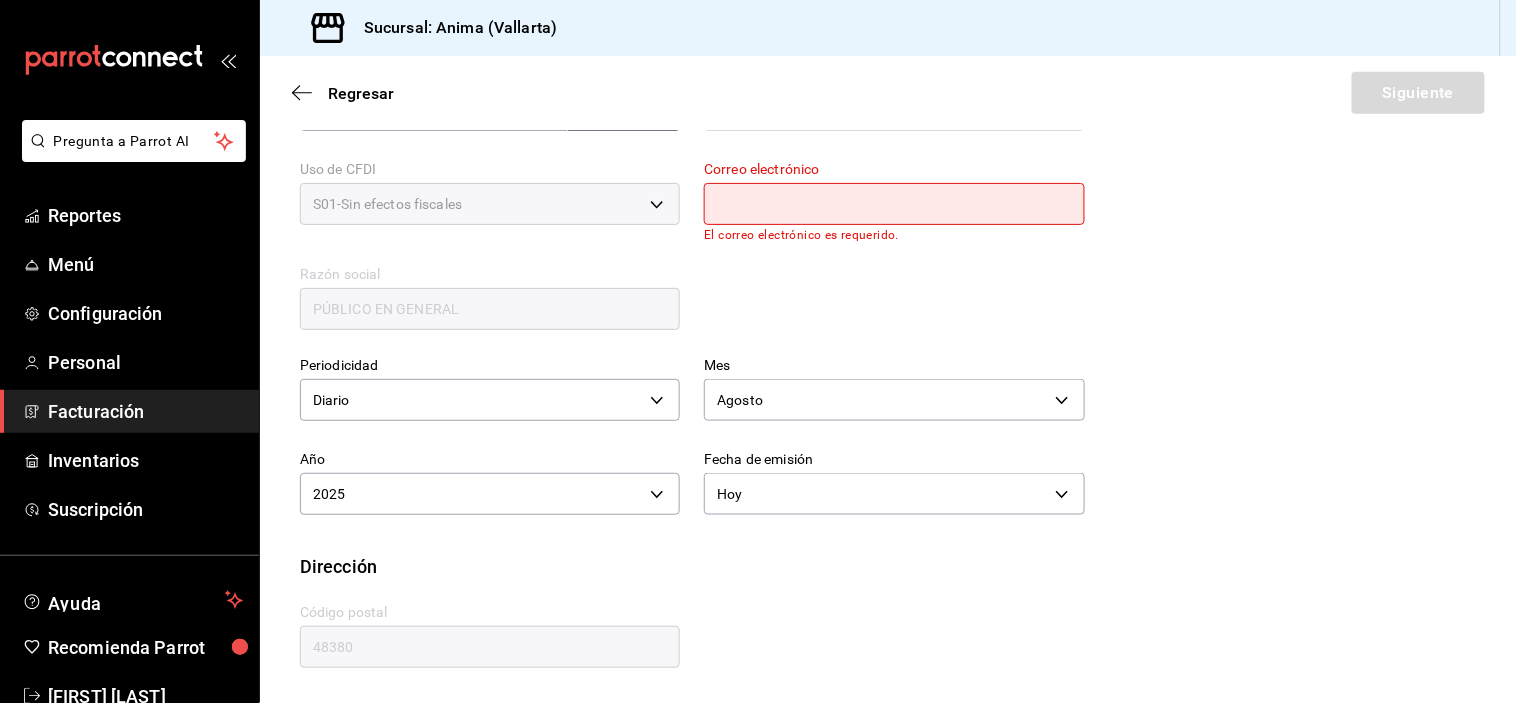 scroll, scrollTop: 356, scrollLeft: 0, axis: vertical 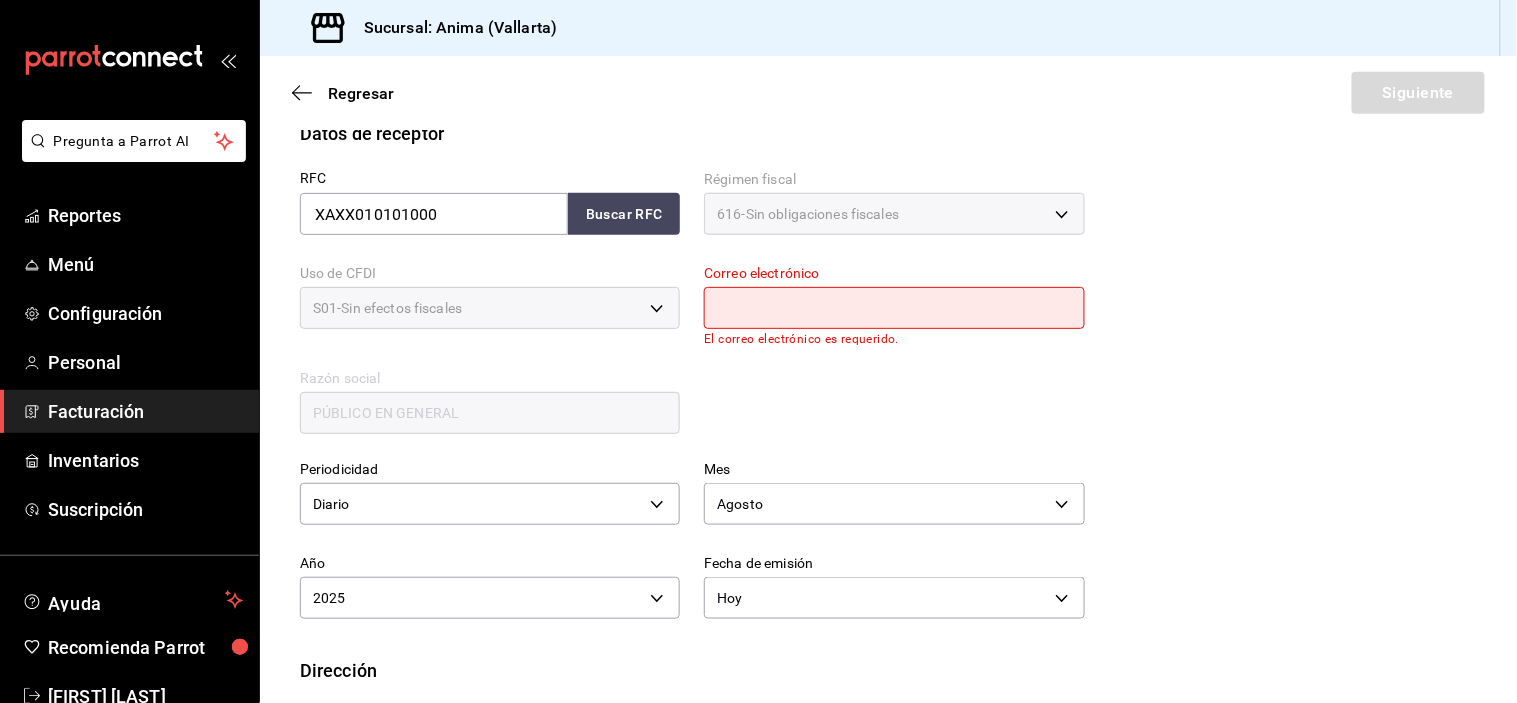 drag, startPoint x: 861, startPoint y: 297, endPoint x: 925, endPoint y: 378, distance: 103.23275 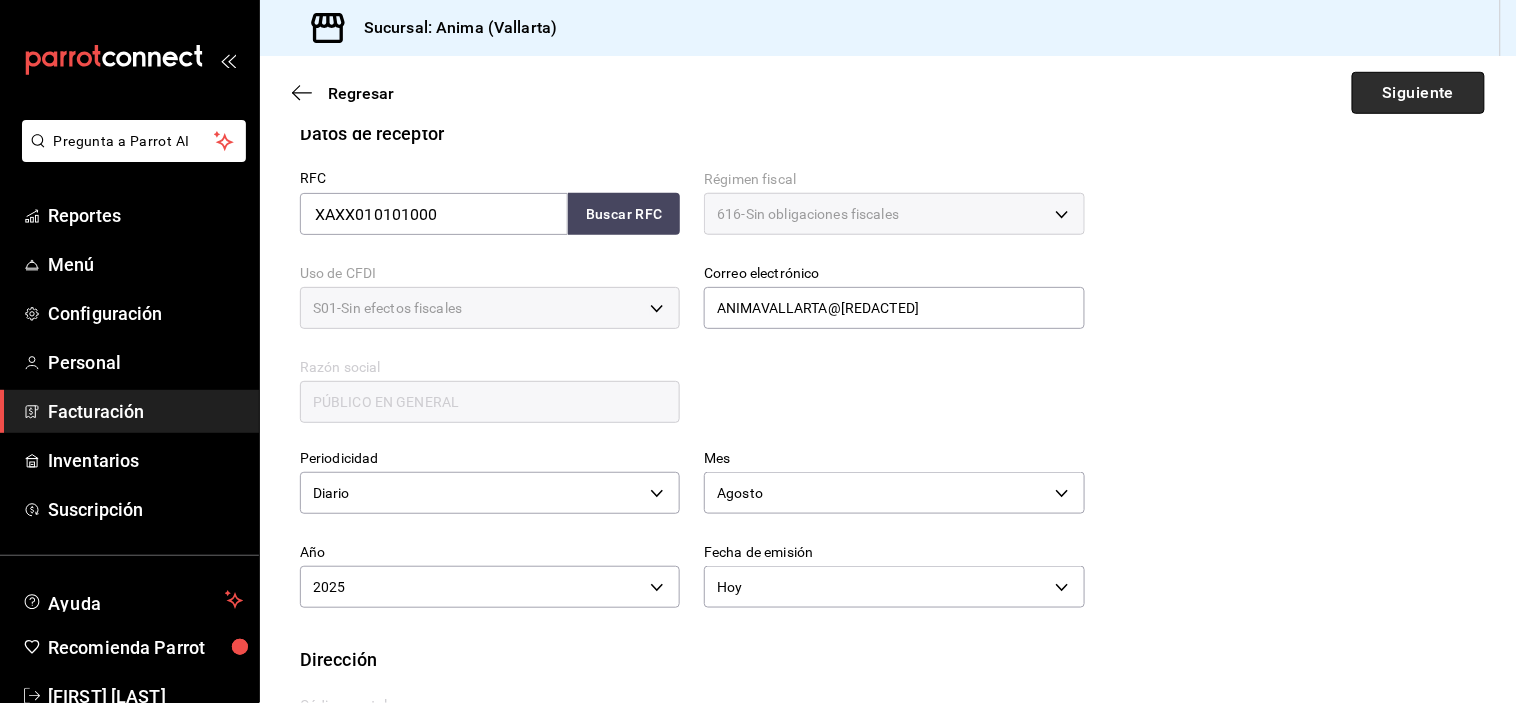click on "Siguiente" at bounding box center [1418, 93] 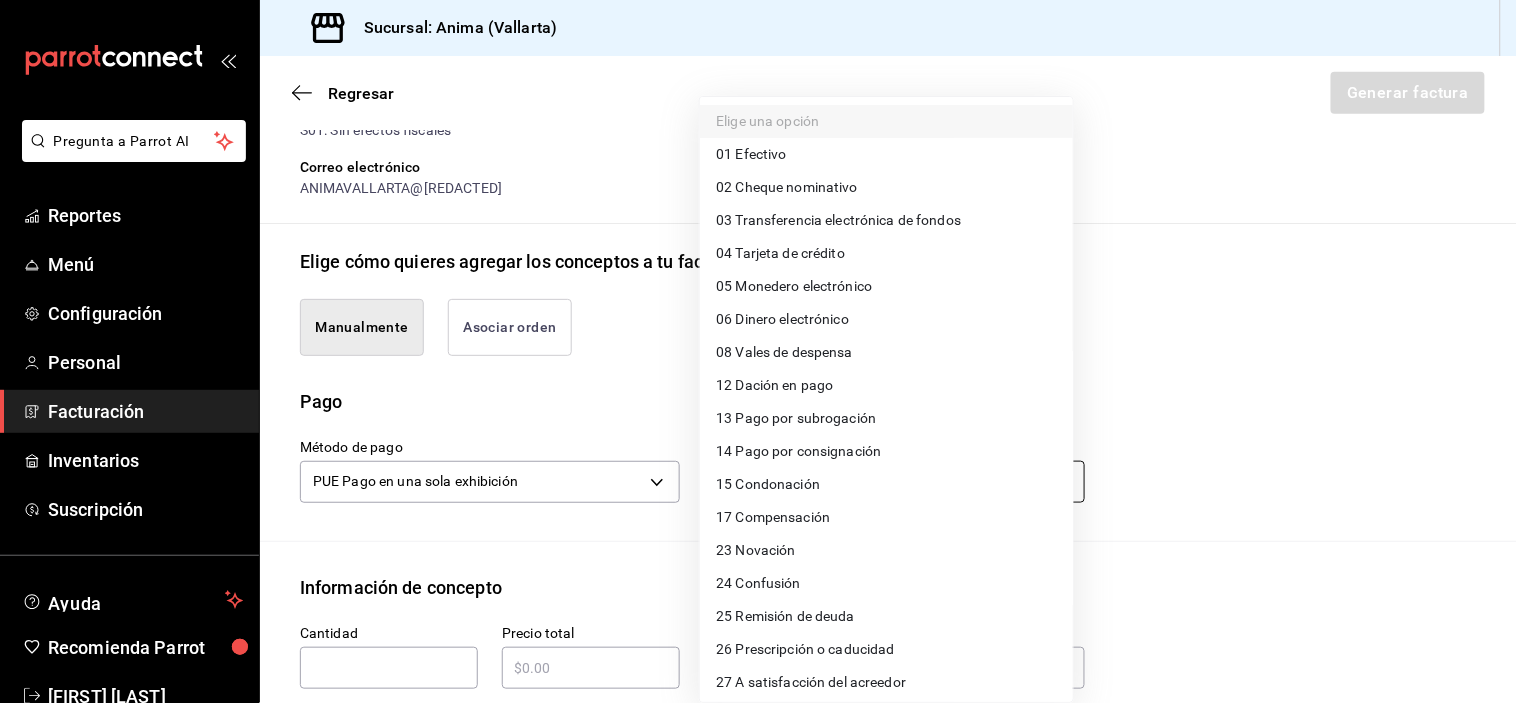 click on "Pregunta a Parrot AI Reportes   Menú   Configuración   Personal   Facturación   Inventarios   Suscripción   Ayuda Recomienda Parrot   [FIRST] [LAST]   Sugerir nueva función   Sucursal: Anima ([CITY]) Regresar Generar factura Emisor Perfil fiscal MEZA ROCHA Tipo de comprobante Ingreso Receptor Nombre / Razón social PÚBLICO EN GENERAL RFC Receptor XAXX010101000 Régimen fiscal Sin obligaciones fiscales Uso de CFDI S01: Sin efectos fiscales Correo electrónico [EMAIL] Elige cómo quieres agregar los conceptos a tu factura Manualmente Asociar orden Pago Método de pago PUE   Pago en una sola exhibición PUE Forma de pago Elige una opción Información de concepto Cantidad ​ Precio total ​ Impuestos Elige una opción Clave de Producto de Servicio 90101500 - Establecimientos para comer y beber ​ Unidad E48 - Unidad de Servicio ​ Descripción Agregar IVA Total $0.00 IEPS Total $0.00 Subtotal $0.00 Total $0.00 Orden Cantidad Clave Unidad Monto Impuesto Subtotal Total Reportes" at bounding box center [758, 351] 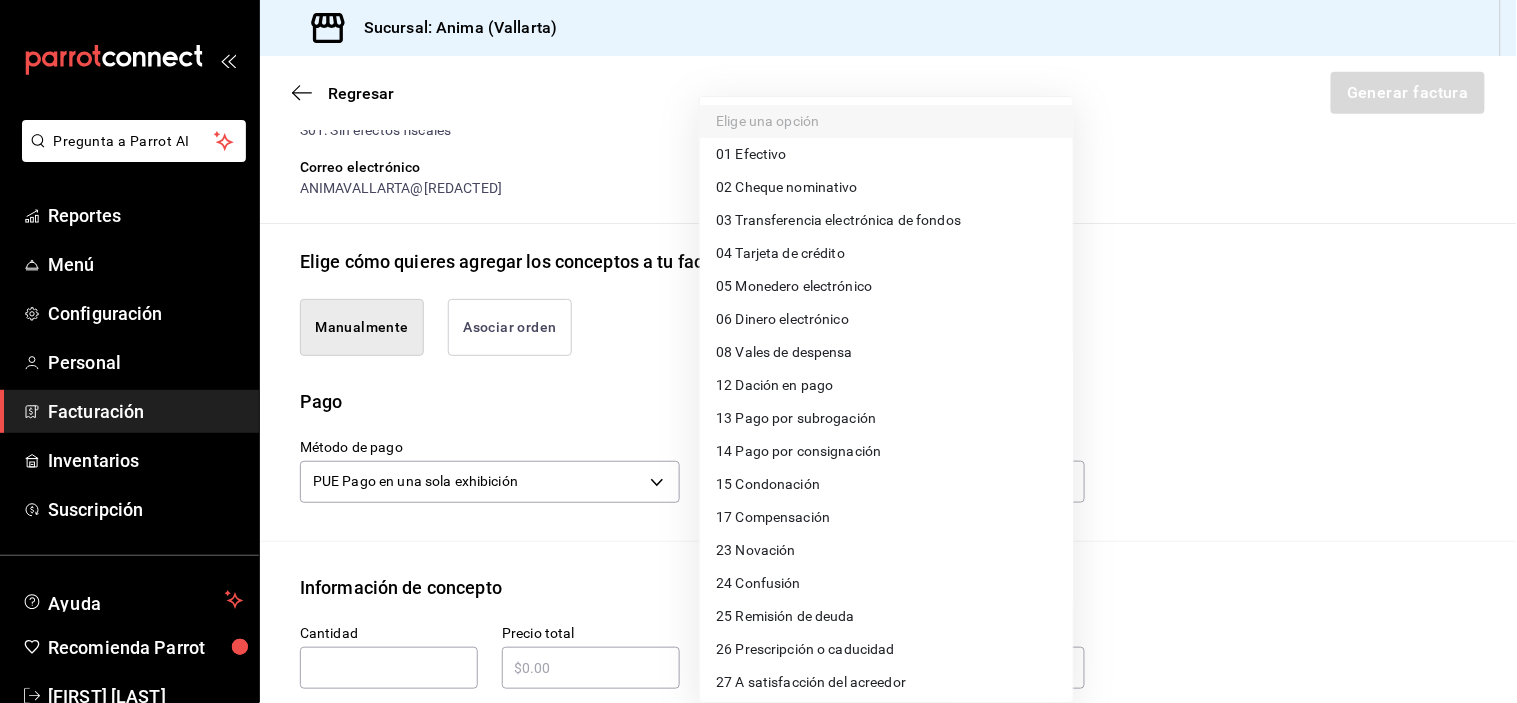 scroll, scrollTop: 168, scrollLeft: 0, axis: vertical 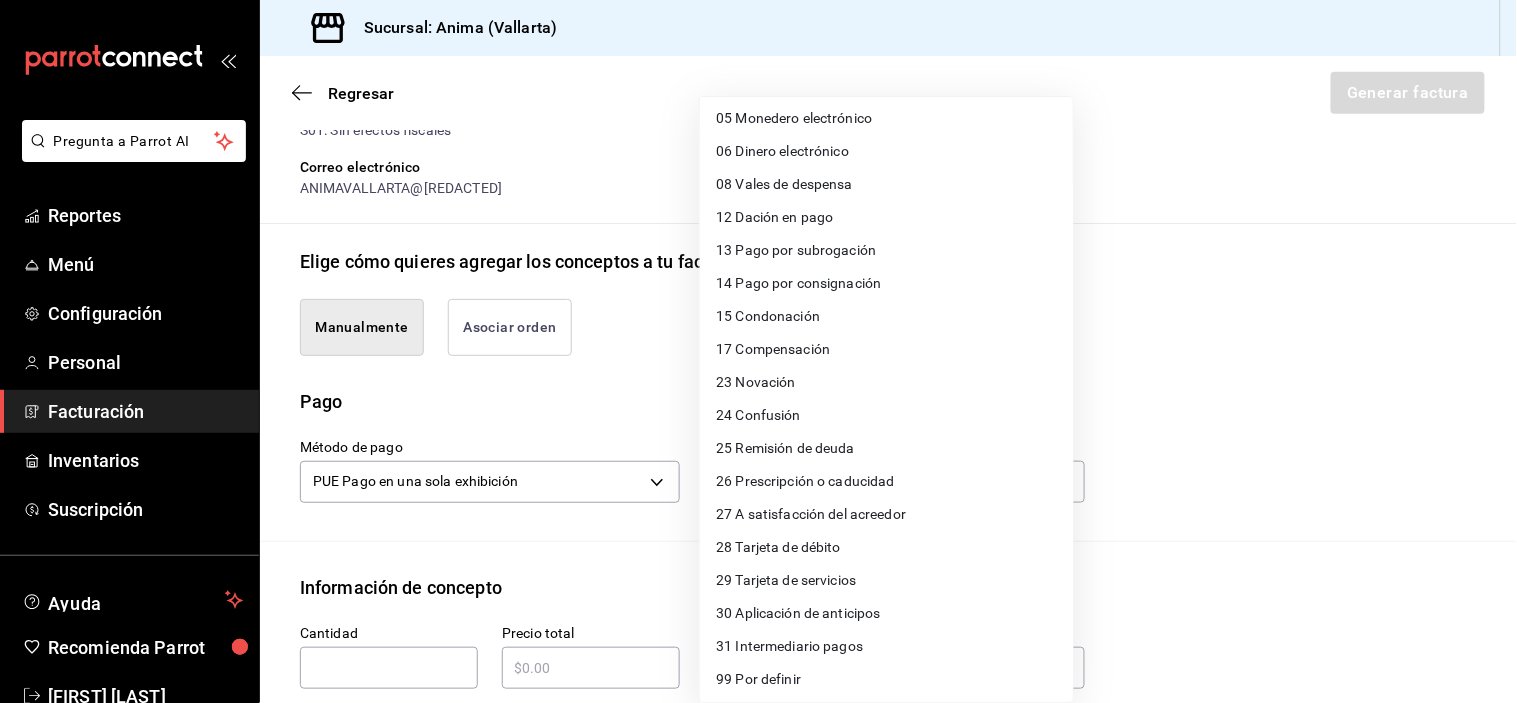 click on "28   Tarjeta de débito" at bounding box center [778, 547] 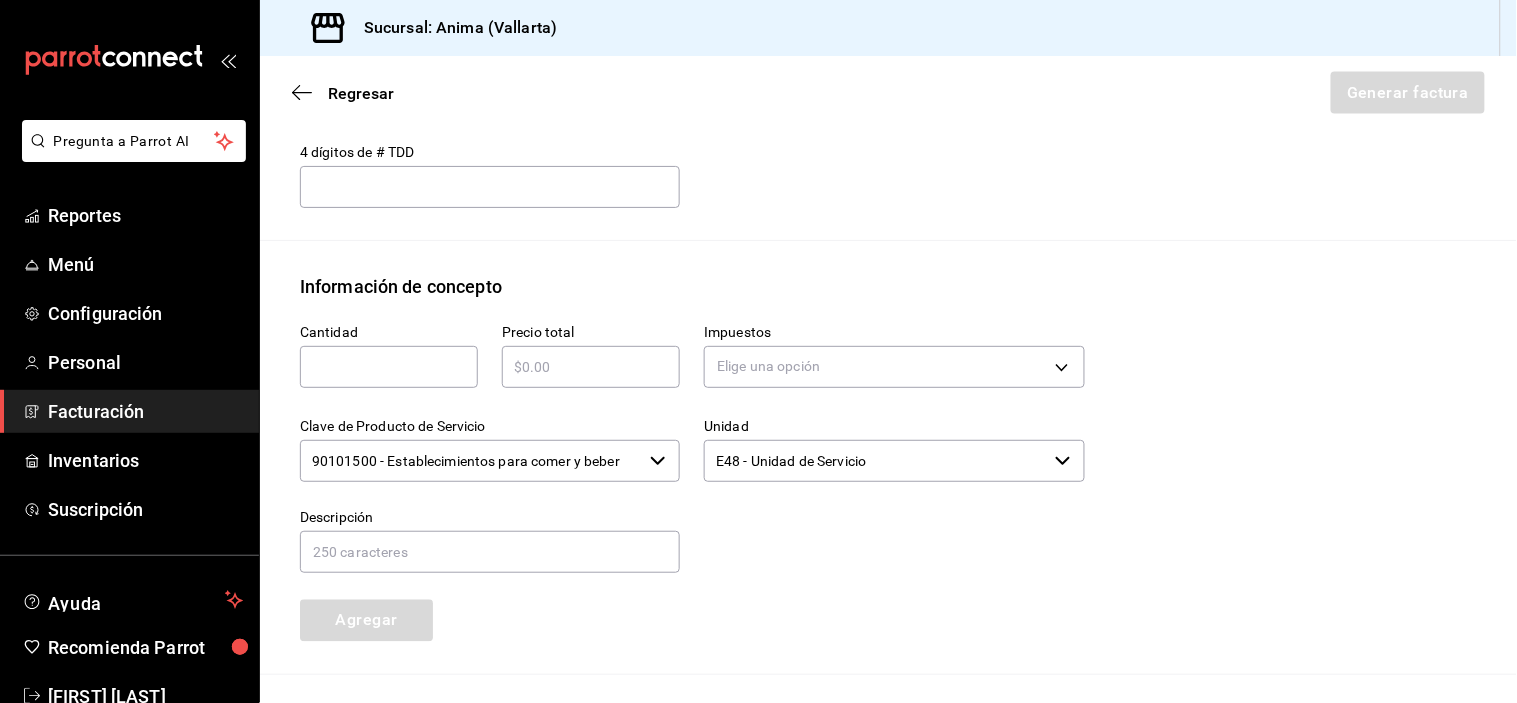 scroll, scrollTop: 763, scrollLeft: 0, axis: vertical 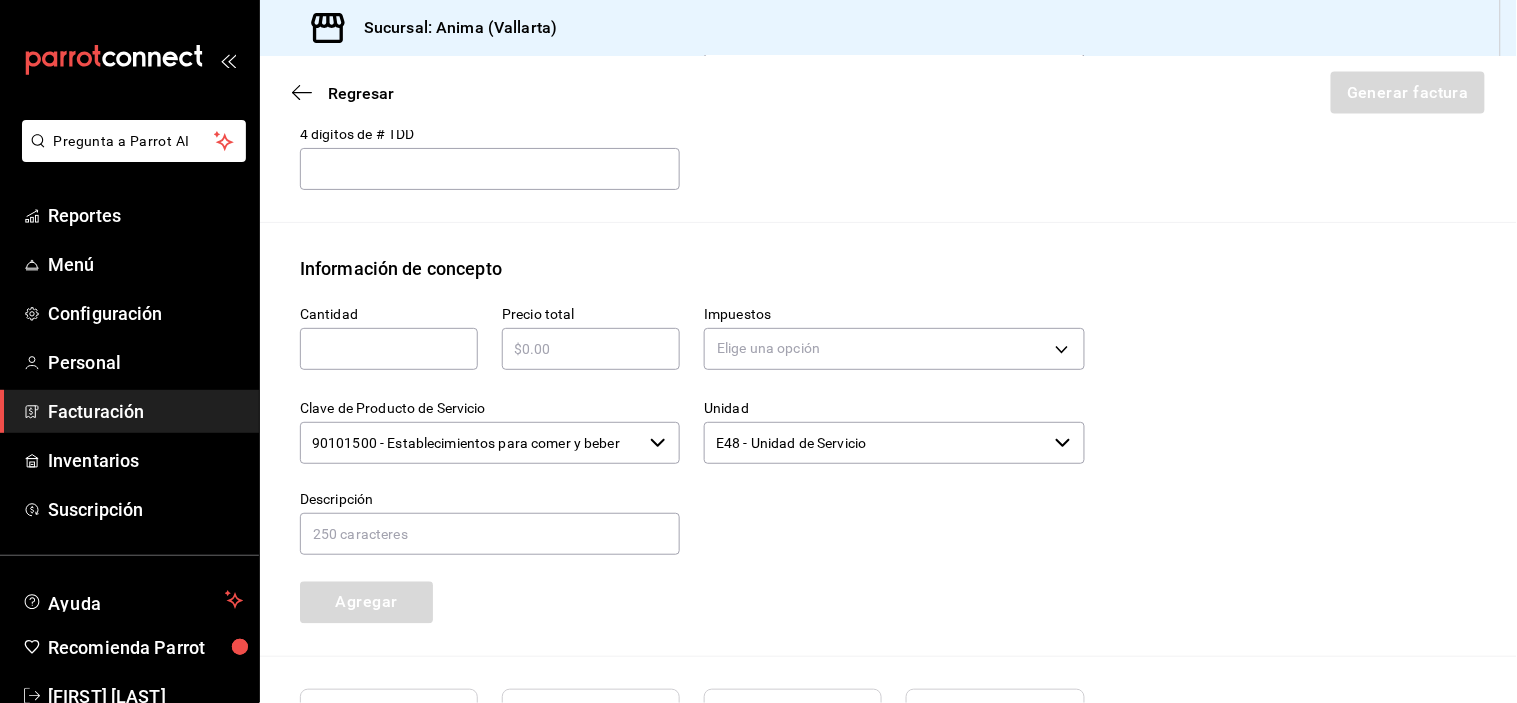 click at bounding box center [389, 349] 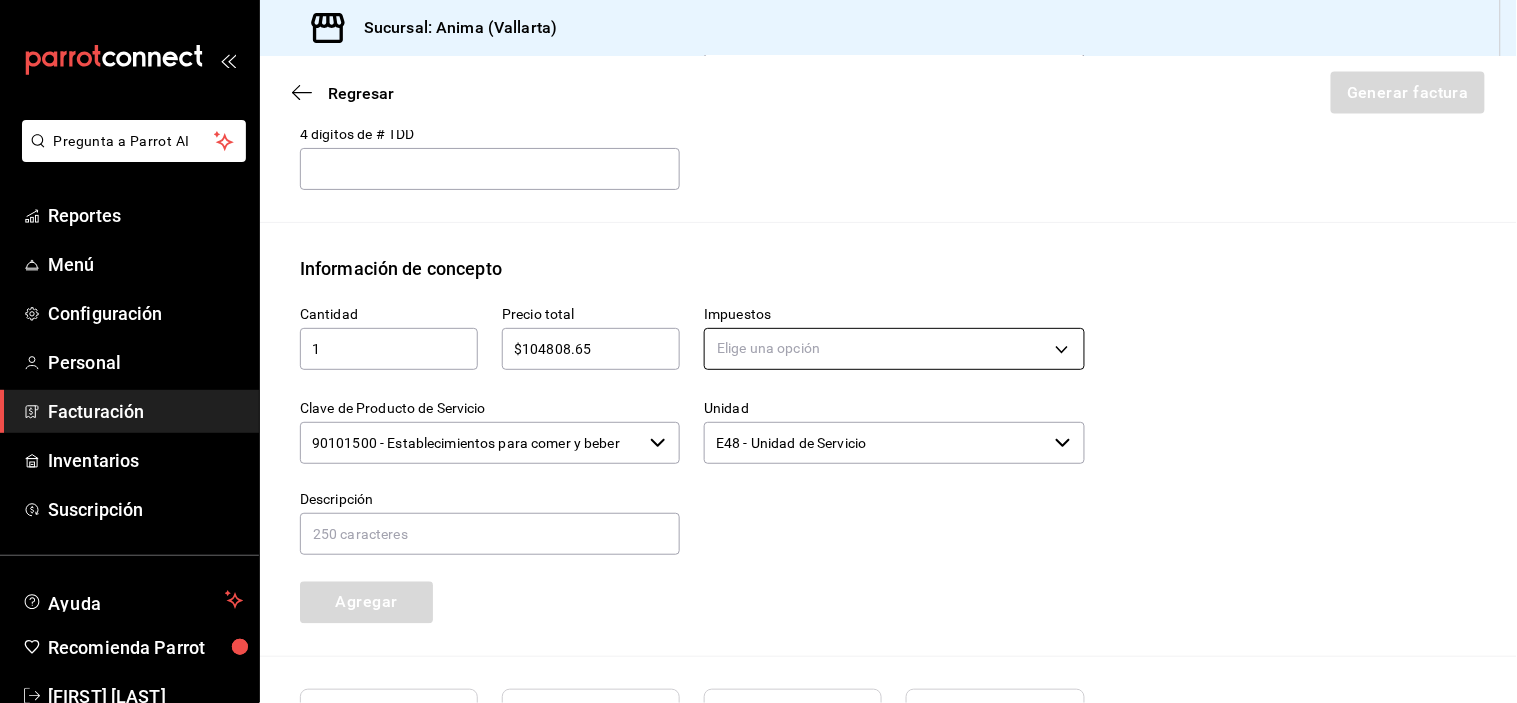 click on "Pregunta a Parrot AI Reportes   Menú   Configuración   Personal   Facturación   Inventarios   Suscripción   Ayuda Recomienda Parrot   [FIRST] [LAST]   Sugerir nueva función   Sucursal: Anima ([CITY]) Regresar Generar factura Emisor Perfil fiscal MEZA ROCHA Tipo de comprobante Ingreso Receptor Nombre / Razón social PÚBLICO EN GENERAL RFC Receptor XAXX010101000 Régimen fiscal Sin obligaciones fiscales Uso de CFDI S01: Sin efectos fiscales Correo electrónico [EMAIL] Elige cómo quieres agregar los conceptos a tu factura Manualmente Asociar orden Pago Método de pago PUE   Pago en una sola exhibición PUE Forma de pago 28   Tarjeta de débito 28 4 dígitos de # TDD ​ Información de concepto Cantidad 1 ​ Precio total $104808.65 ​ Impuestos Elige una opción Clave de Producto de Servicio 90101500 - Establecimientos para comer y beber ​ Unidad E48 - Unidad de Servicio ​ Descripción Agregar IVA Total $0.00 IEPS Total $0.00 Subtotal $0.00 Total $0.00 Orden Cantidad Clave" at bounding box center [758, 351] 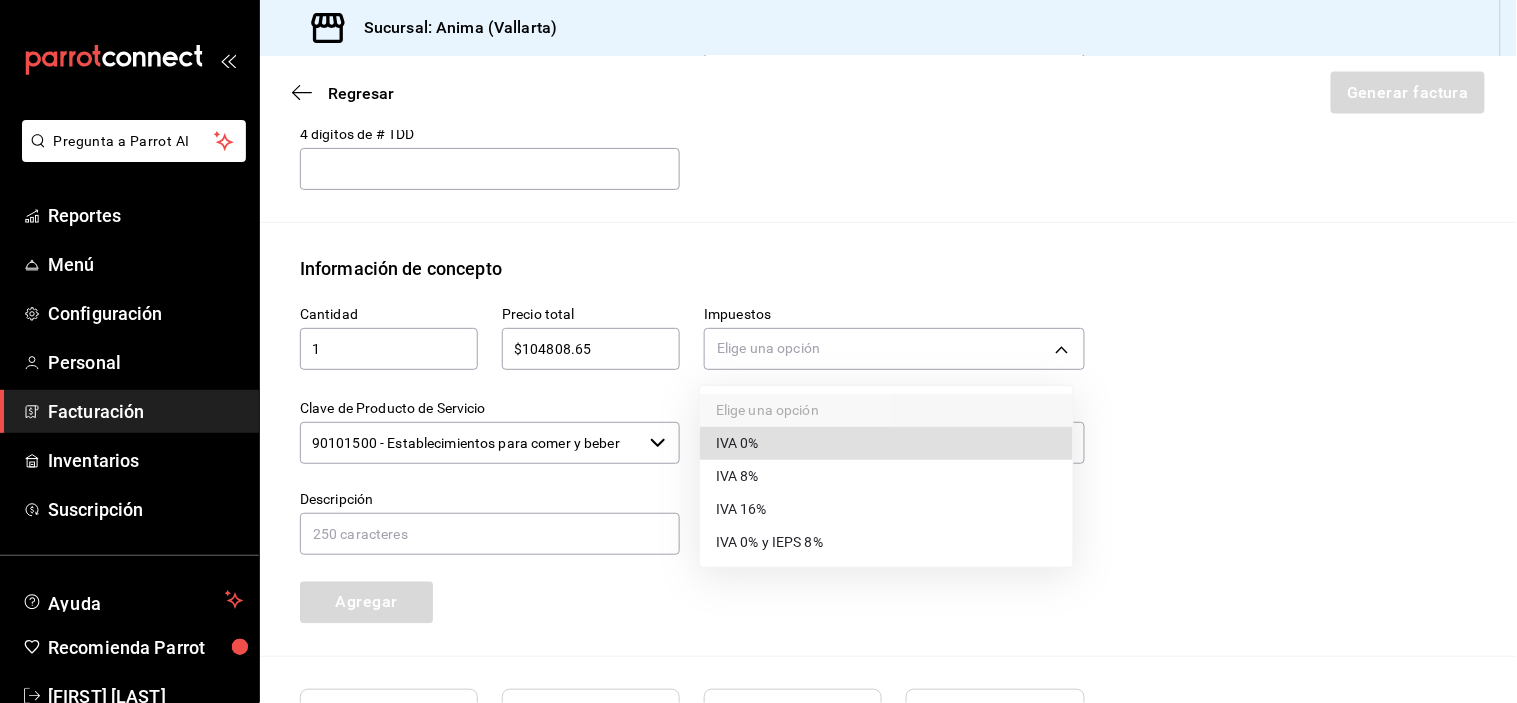 click on "IVA 16%" at bounding box center (886, 509) 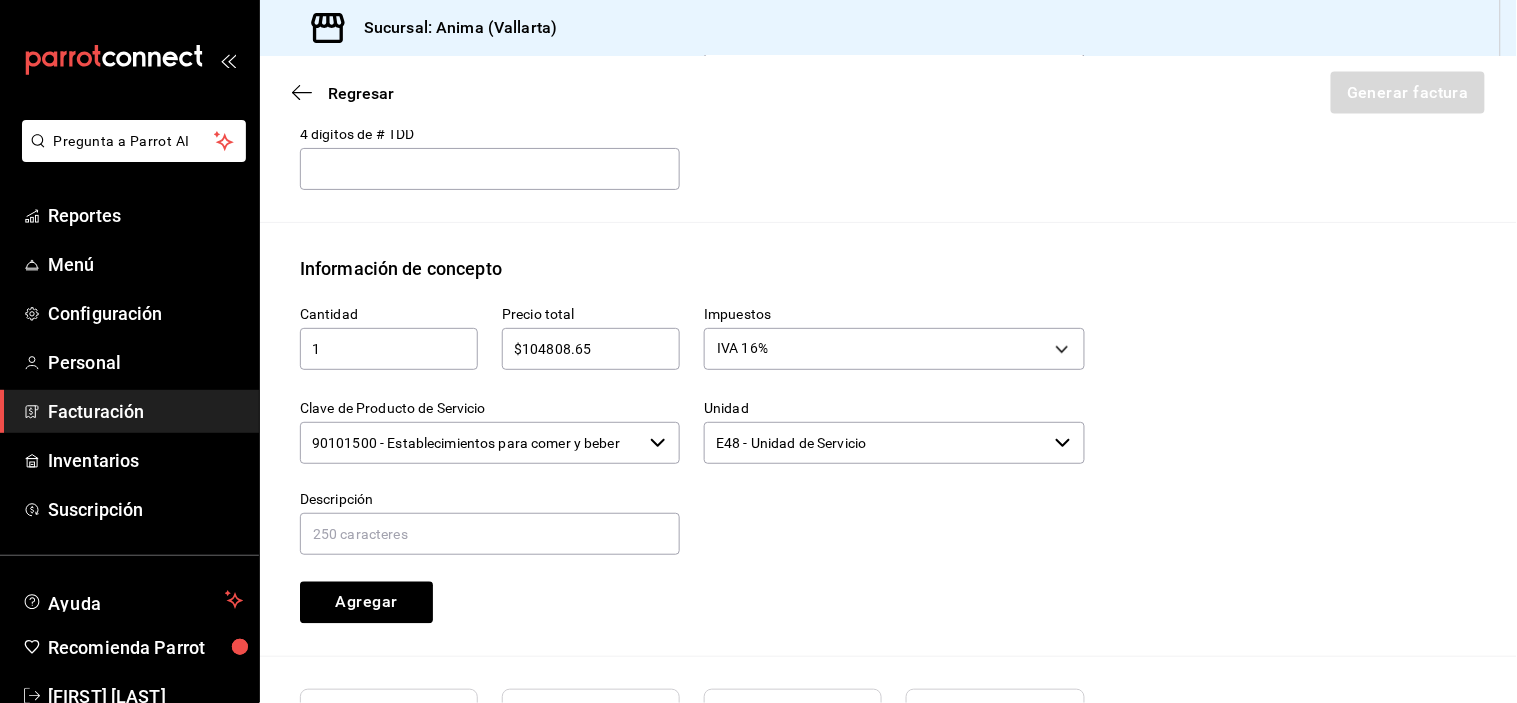 click on "90101500 - Establecimientos para comer y beber" at bounding box center [471, 443] 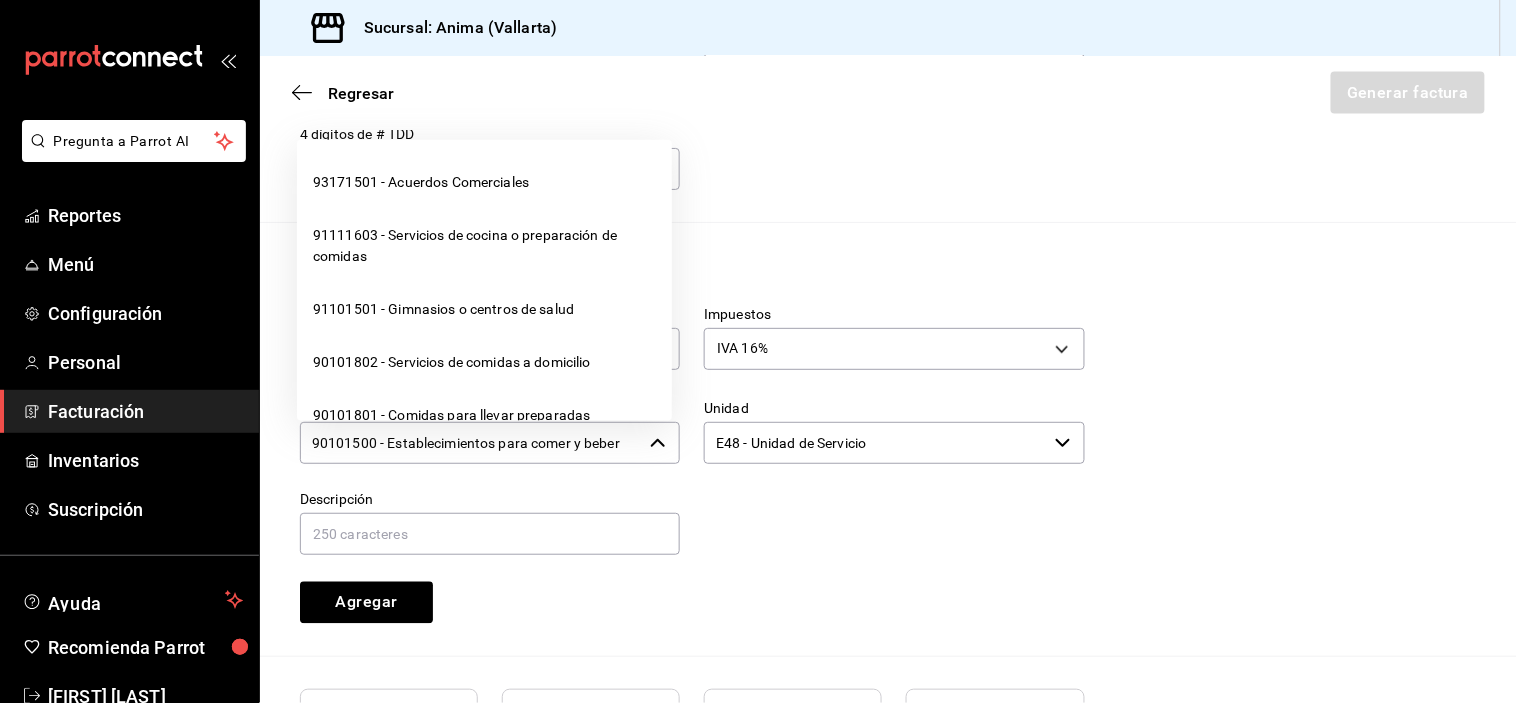 click on "90101500 - Establecimientos para comer y beber" at bounding box center (471, 443) 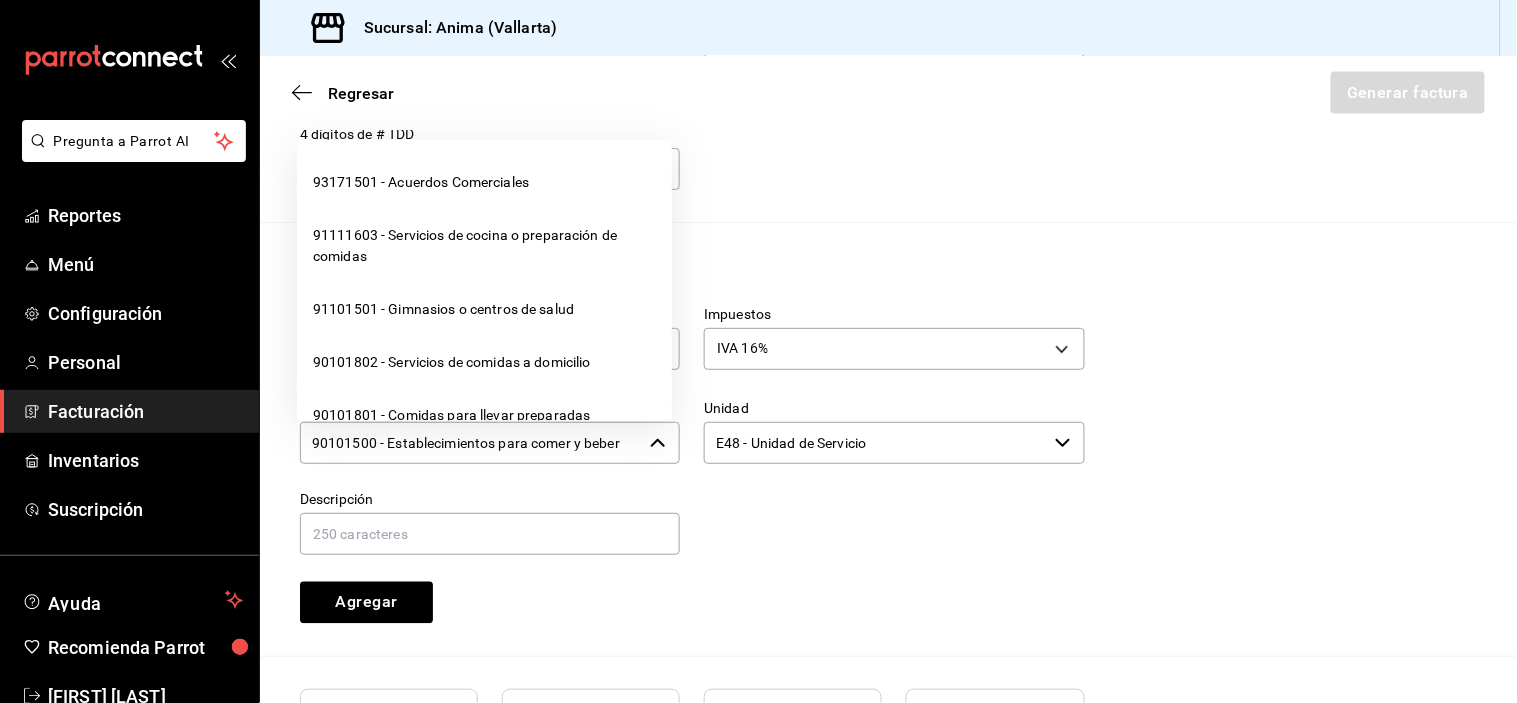 click on "90101500 - Establecimientos para comer y beber" at bounding box center [471, 443] 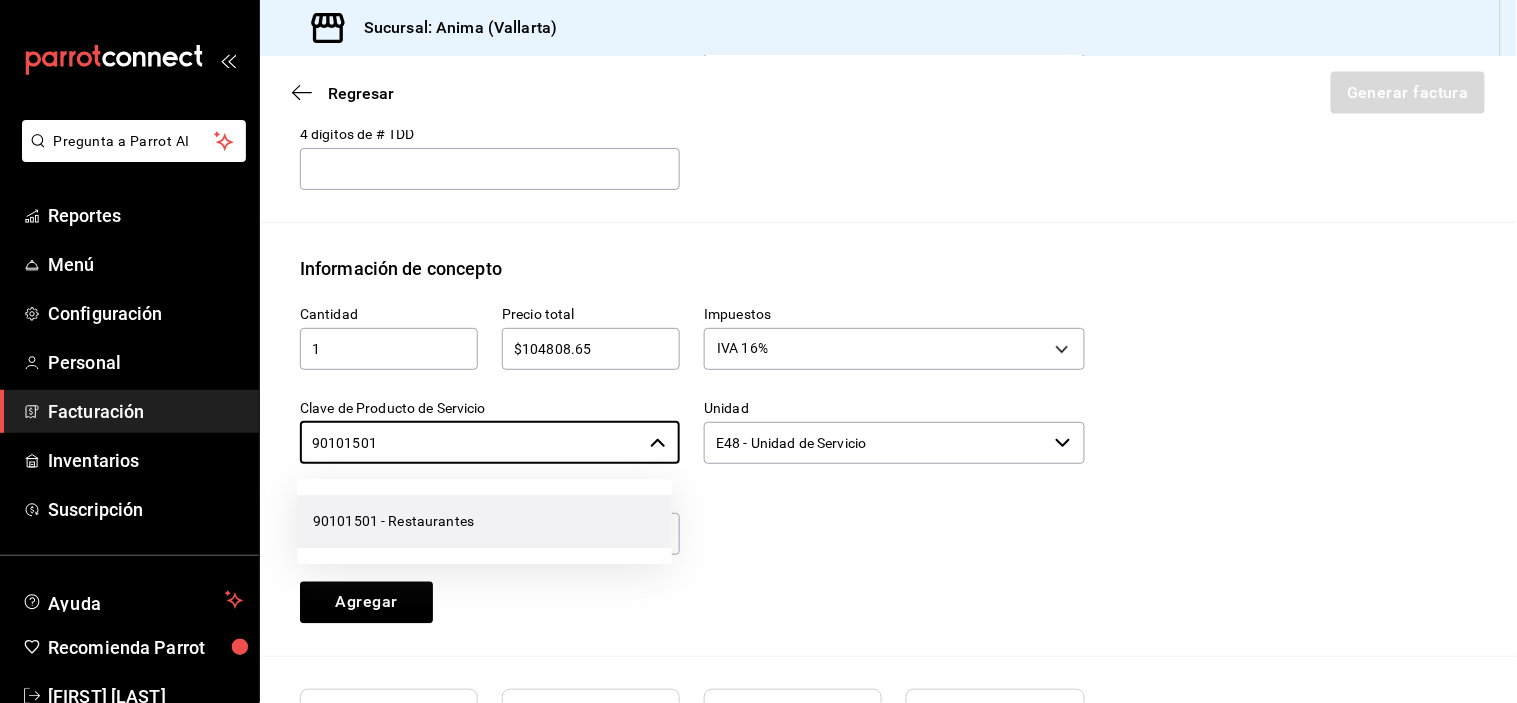 click on "90101501 - Restaurantes" at bounding box center (484, 521) 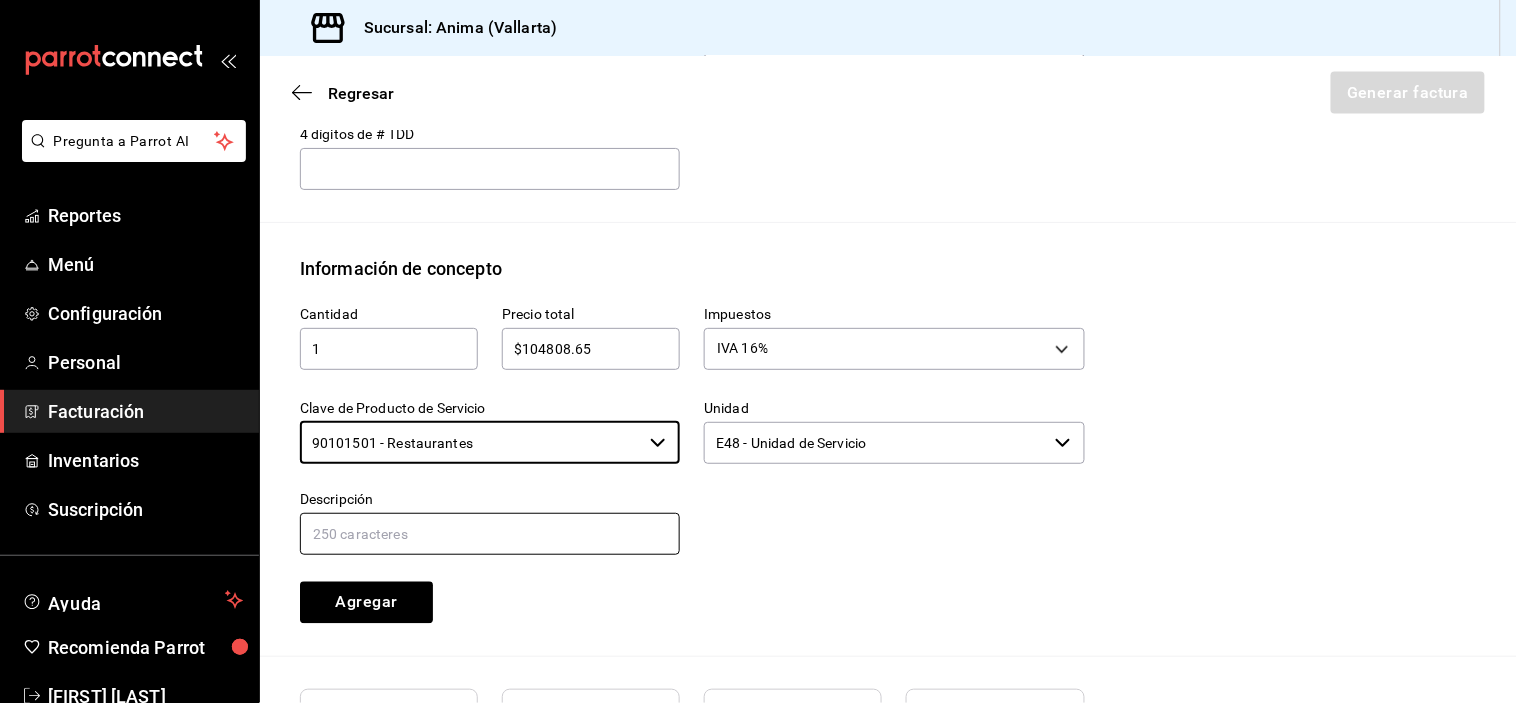 click at bounding box center [490, 534] 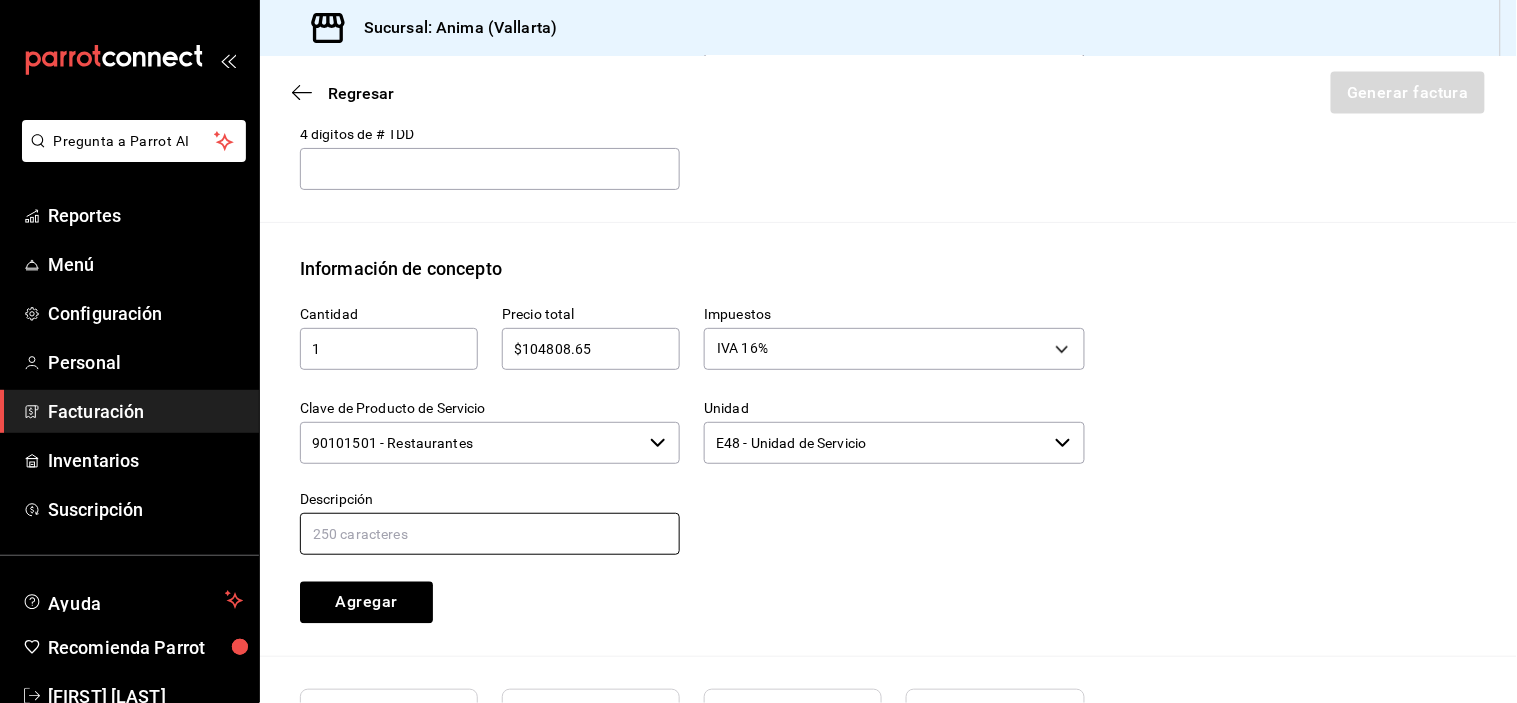 paste on "VENTAS DEL DIA 01 [DATE] 2025" 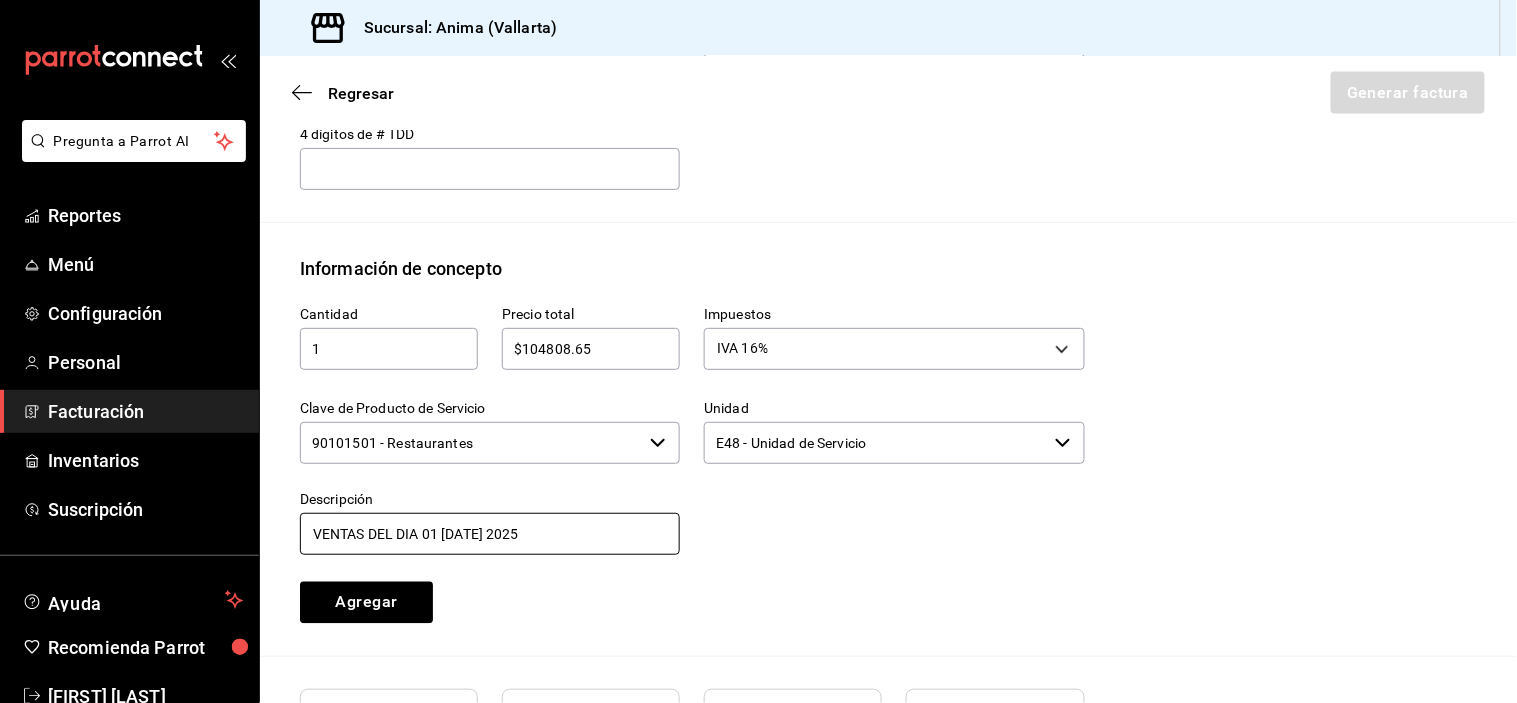 click on "VENTAS DEL DIA 01 [DATE] 2025" at bounding box center [490, 534] 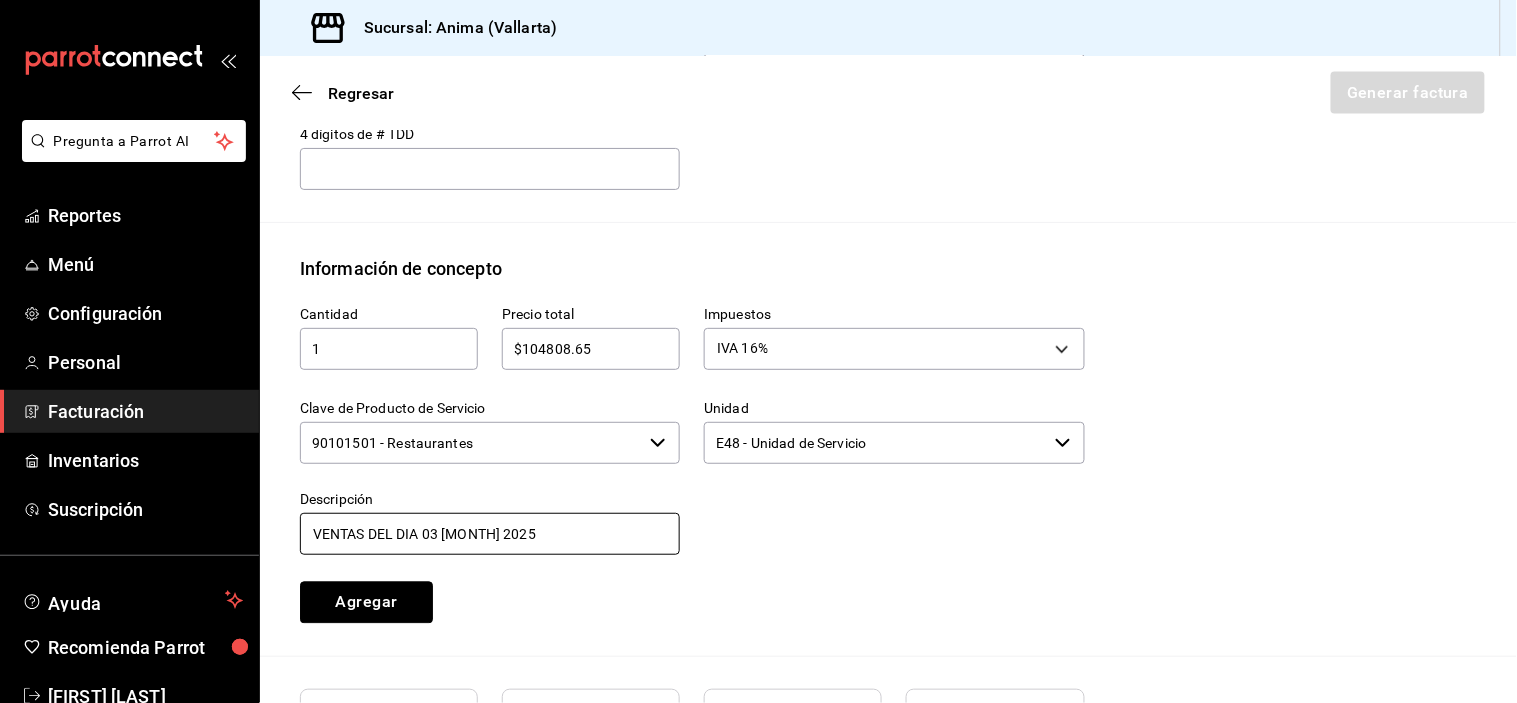 click on "Agregar" at bounding box center [366, 603] 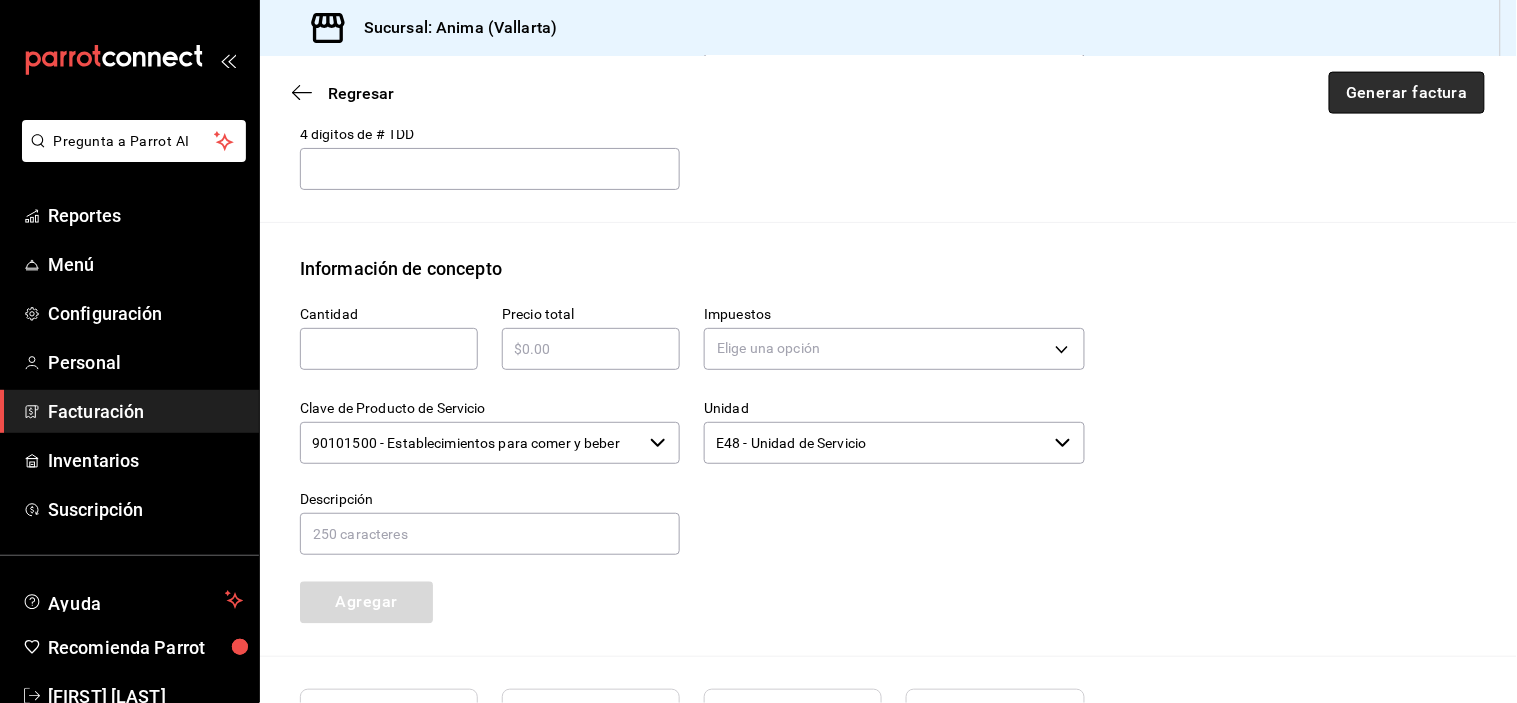 click on "Generar factura" at bounding box center (1407, 93) 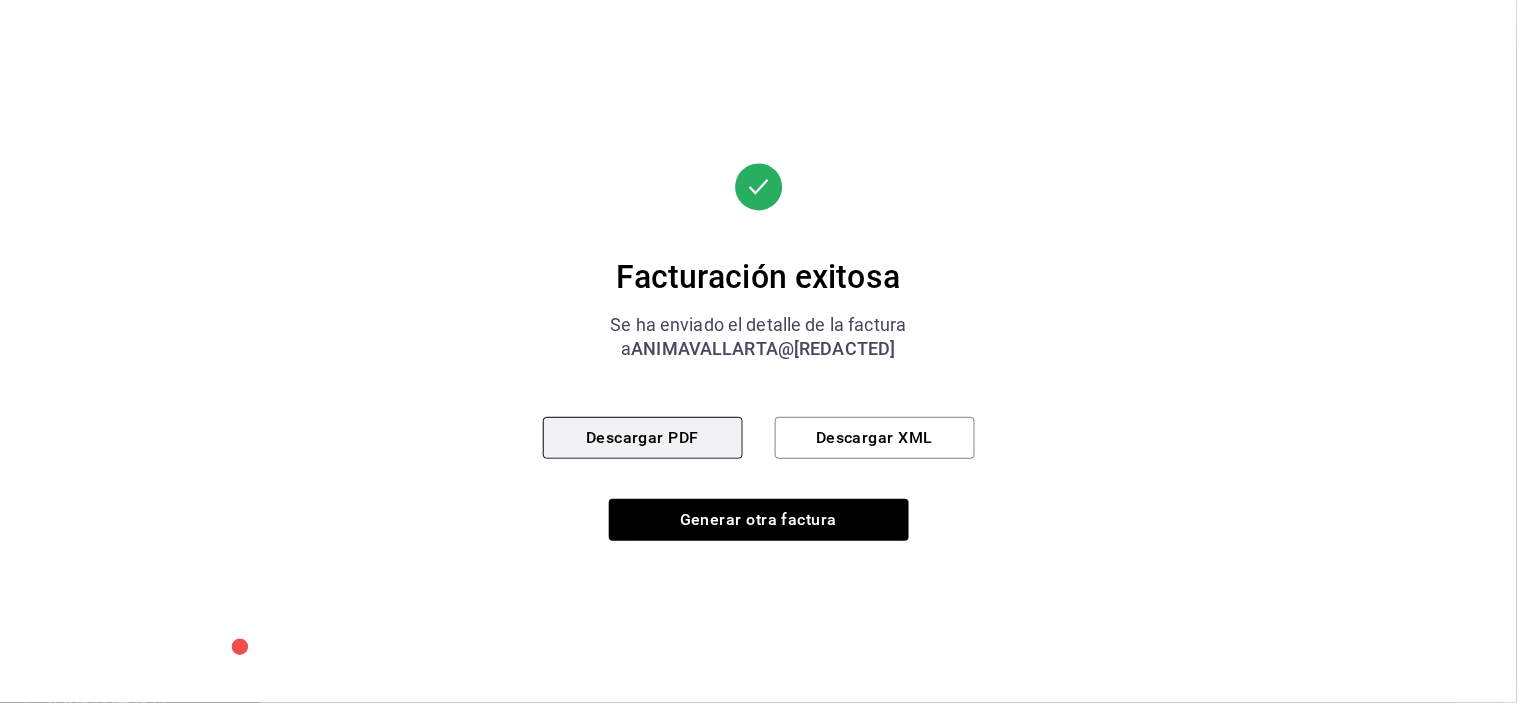 click on "Descargar PDF" at bounding box center (643, 438) 